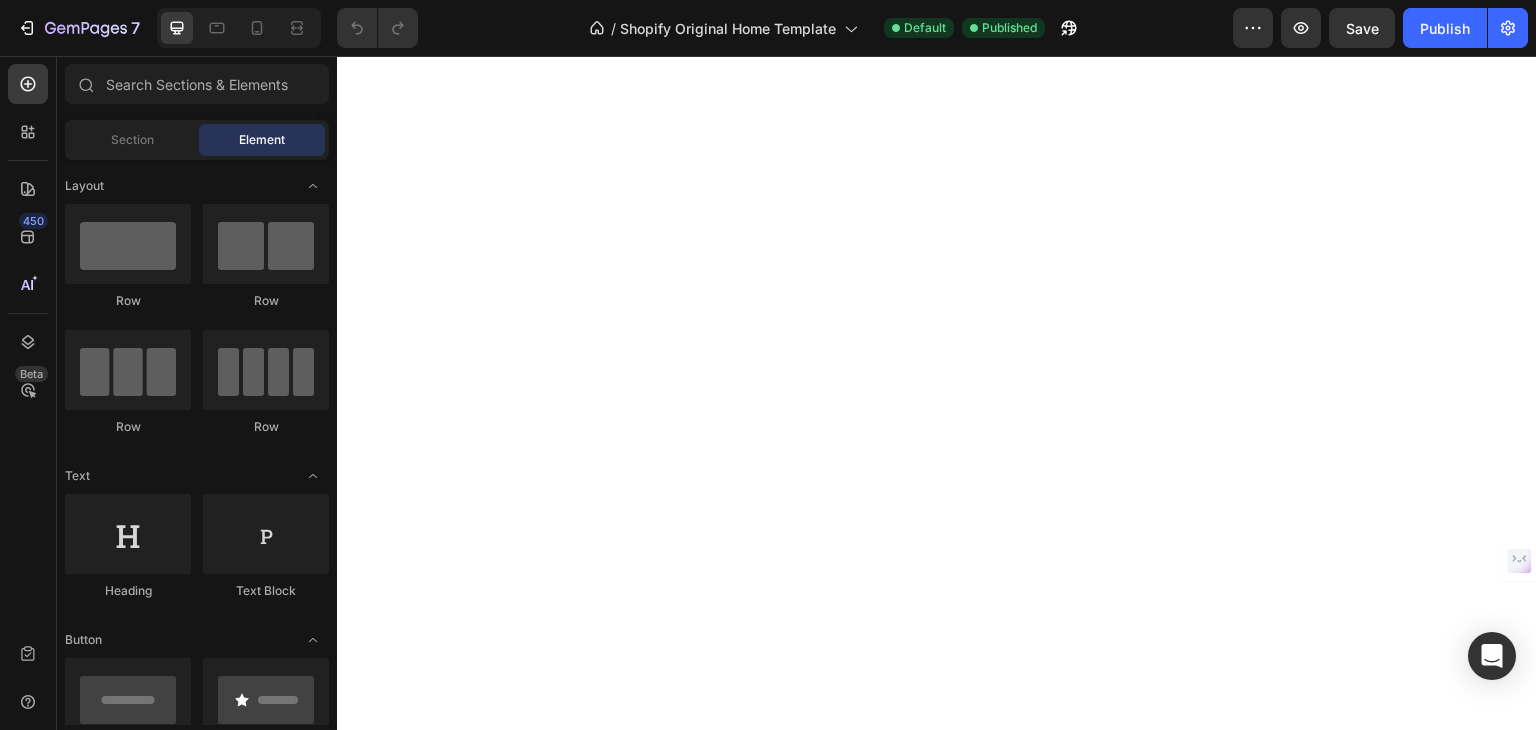 scroll, scrollTop: 0, scrollLeft: 0, axis: both 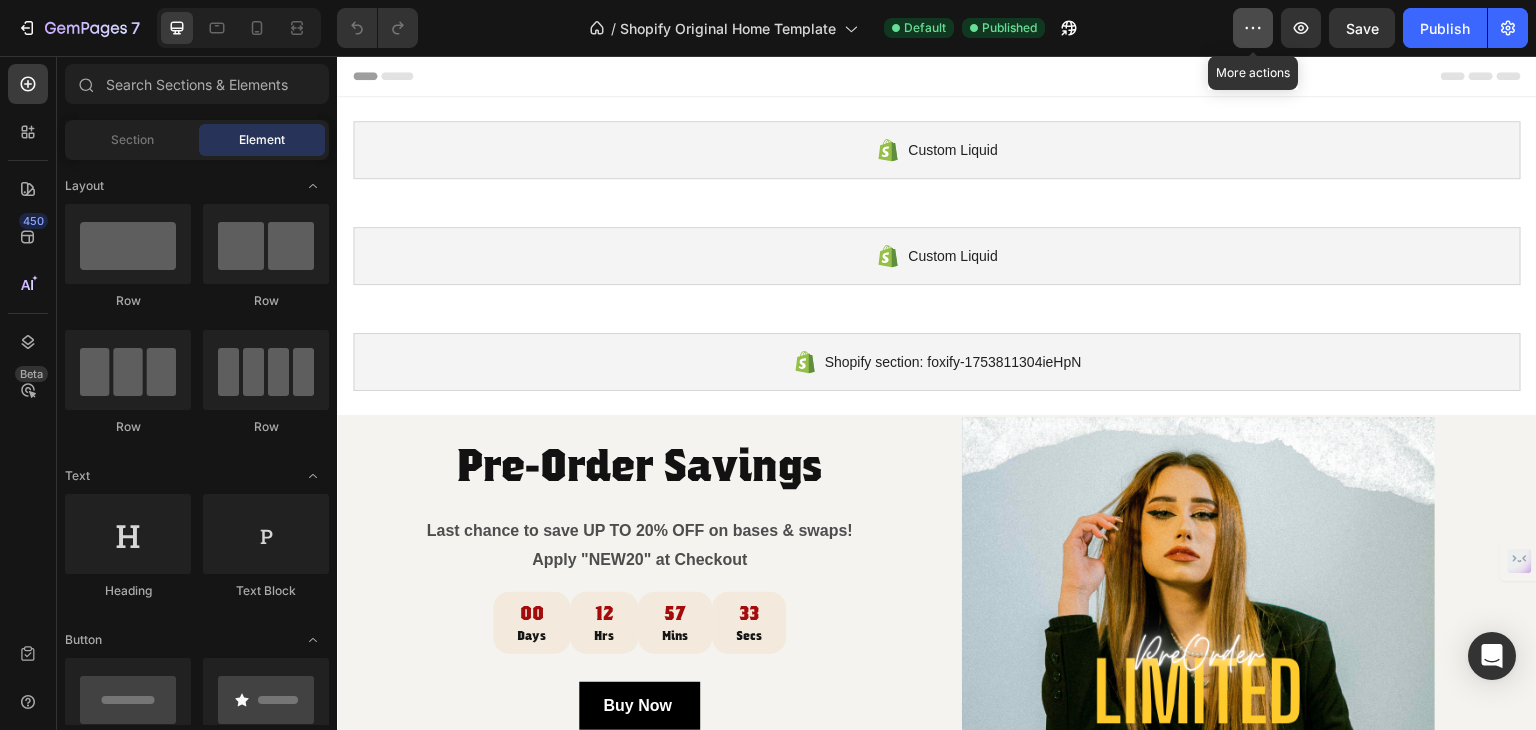 click 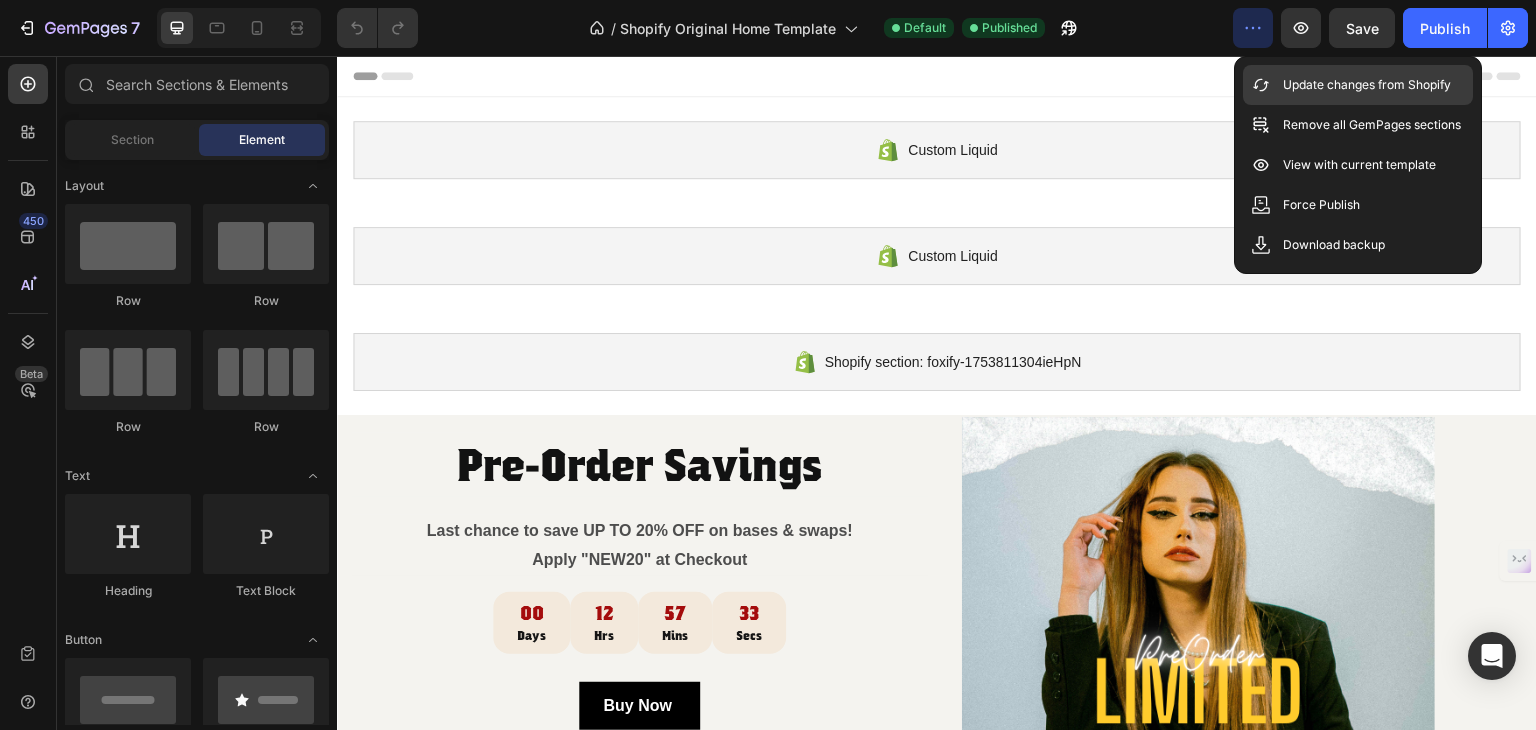 click on "Update changes from Shopify" 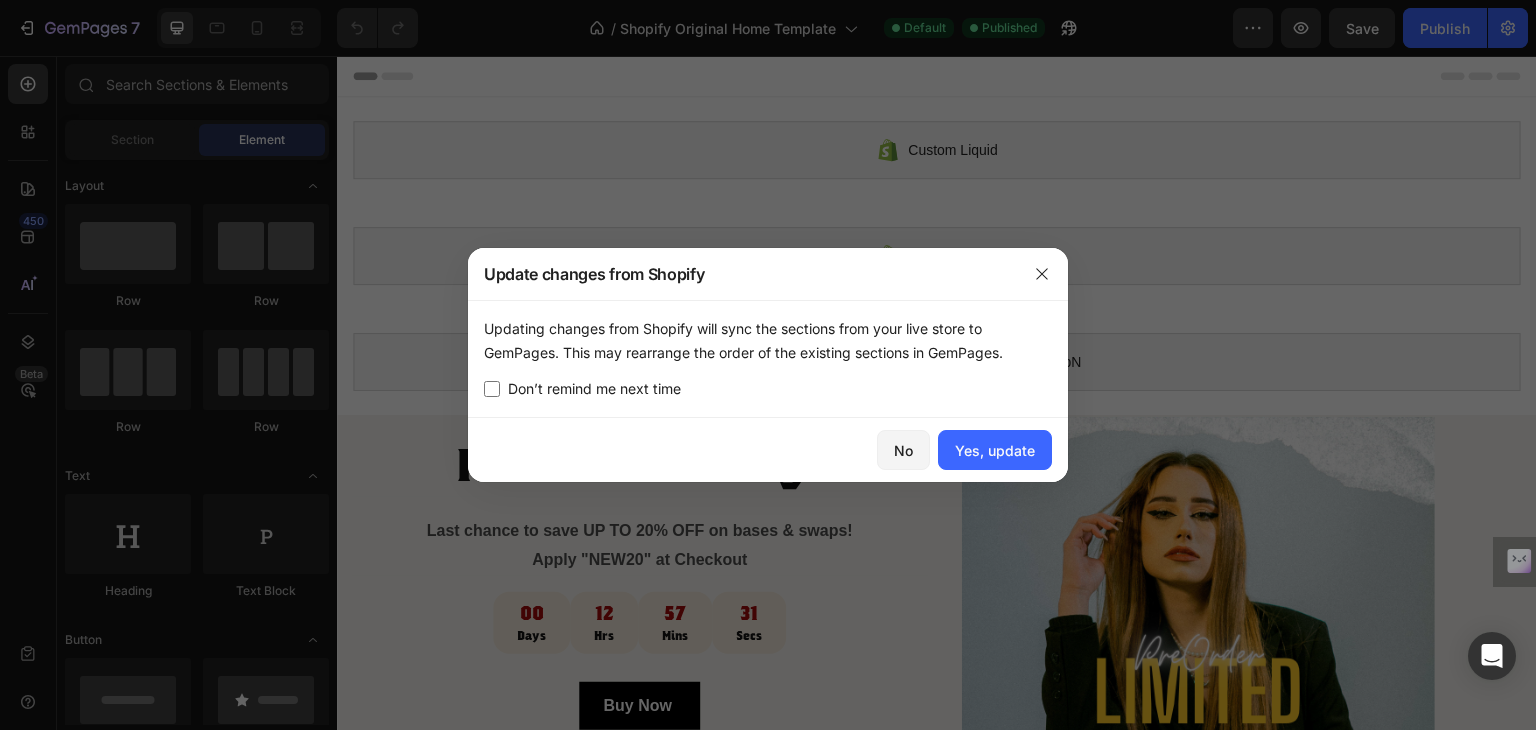 drag, startPoint x: 988, startPoint y: 455, endPoint x: 969, endPoint y: 474, distance: 26.870058 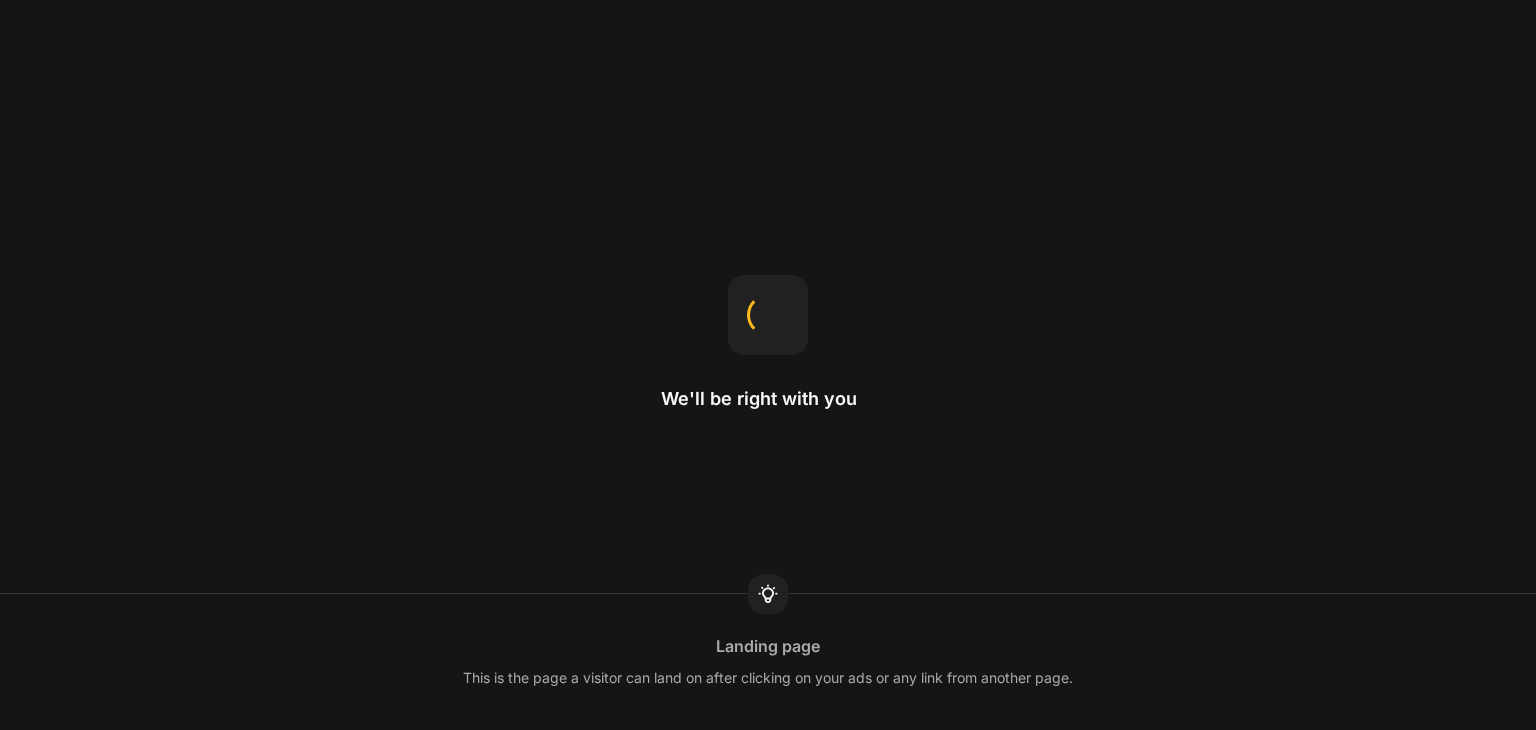 scroll, scrollTop: 0, scrollLeft: 0, axis: both 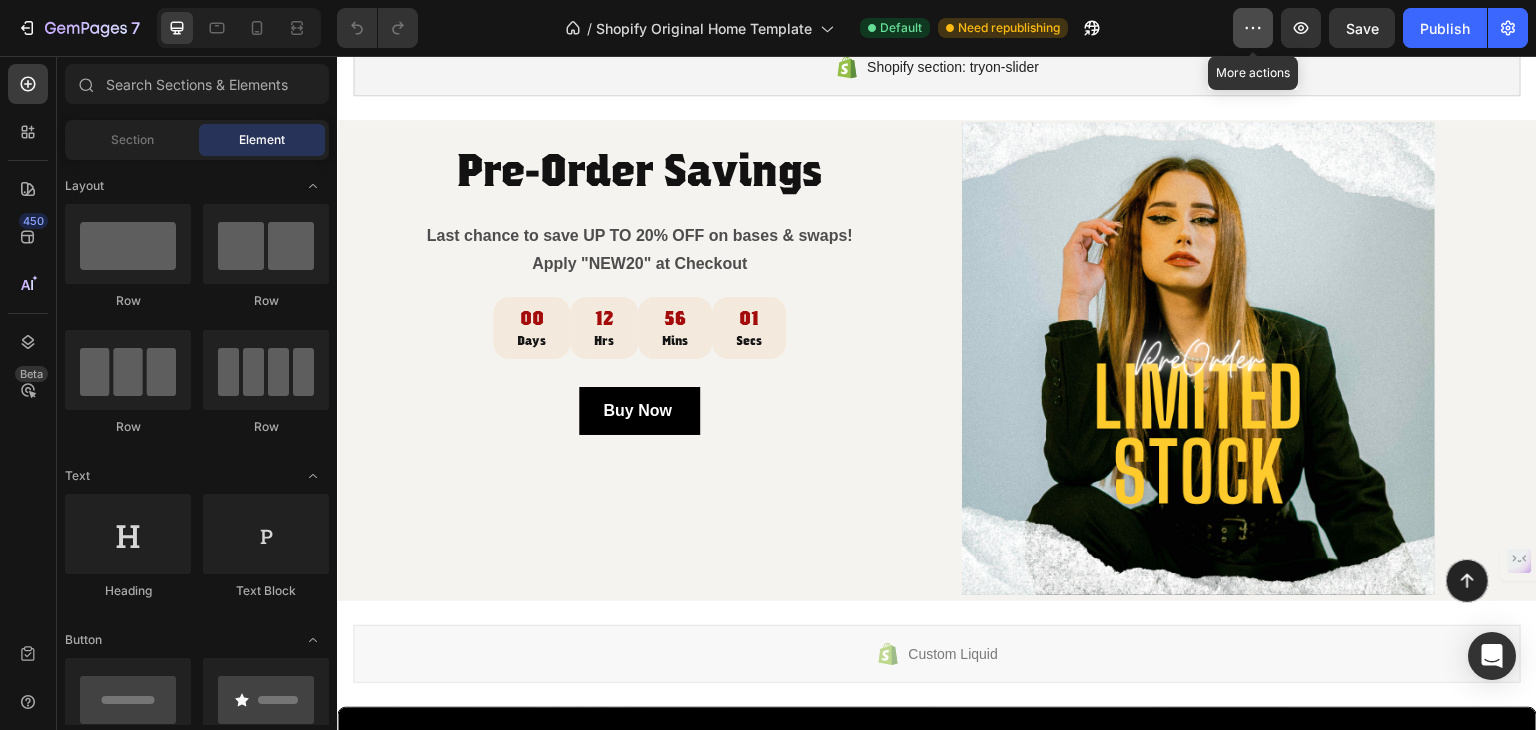 click 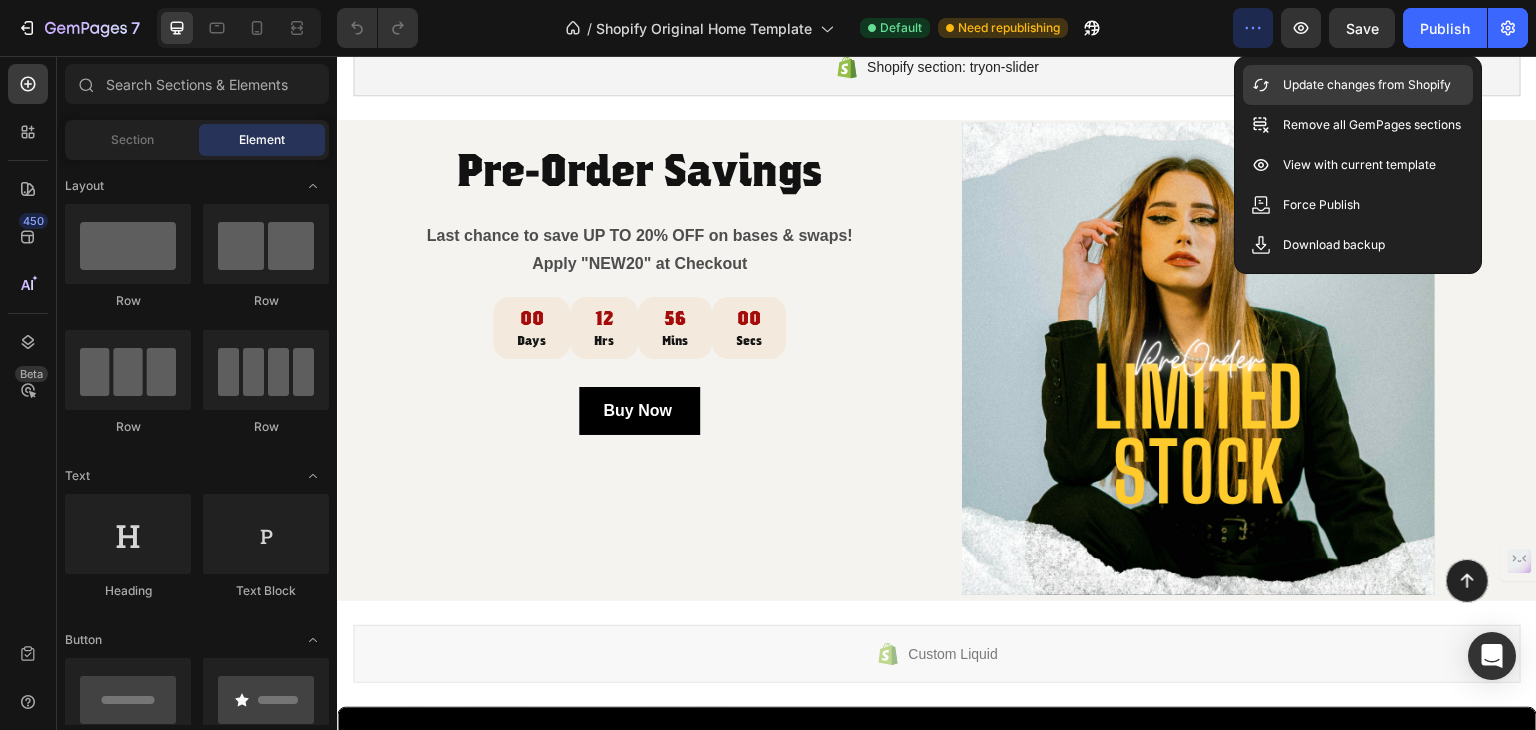click on "Update changes from Shopify" 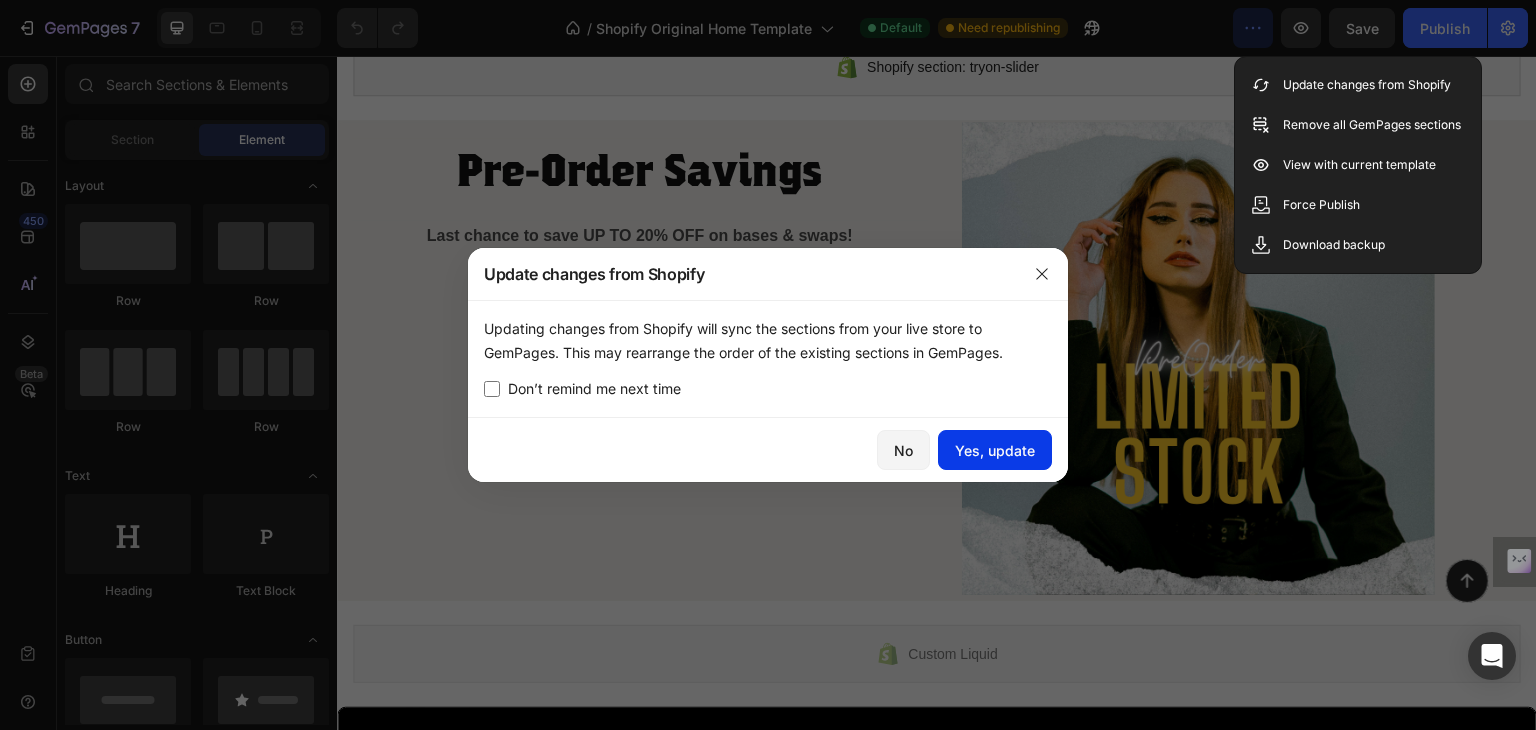 click on "Yes, update" at bounding box center (995, 450) 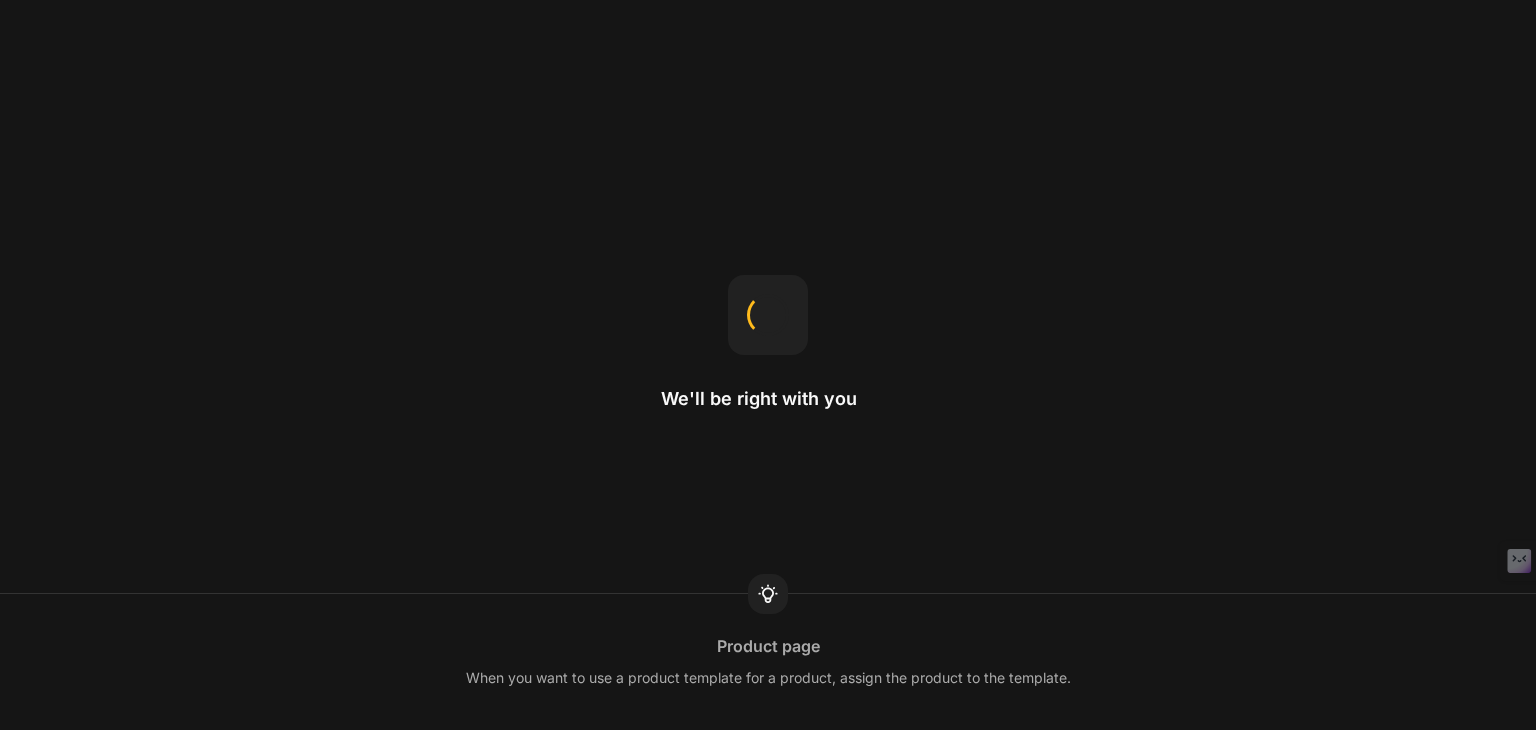 scroll, scrollTop: 0, scrollLeft: 0, axis: both 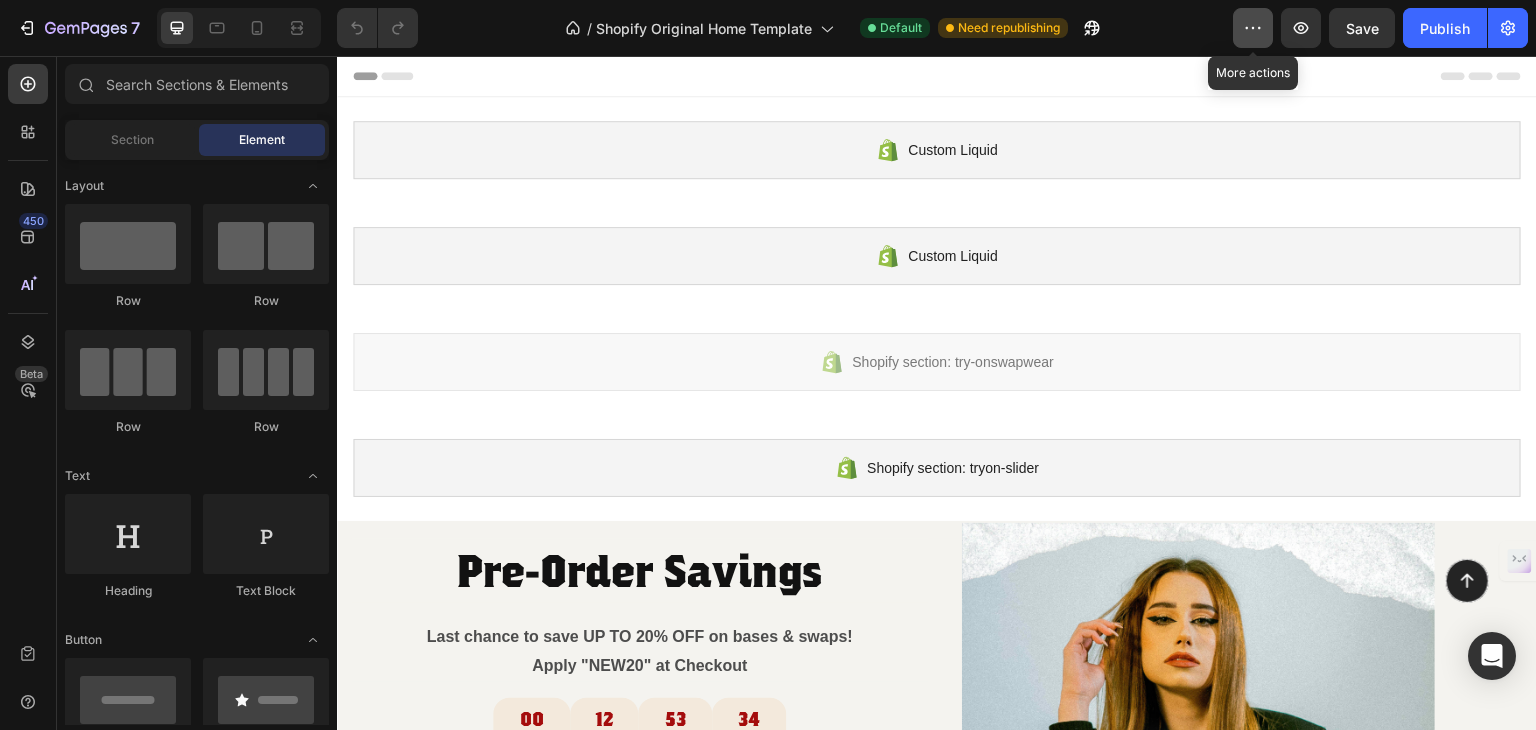 click 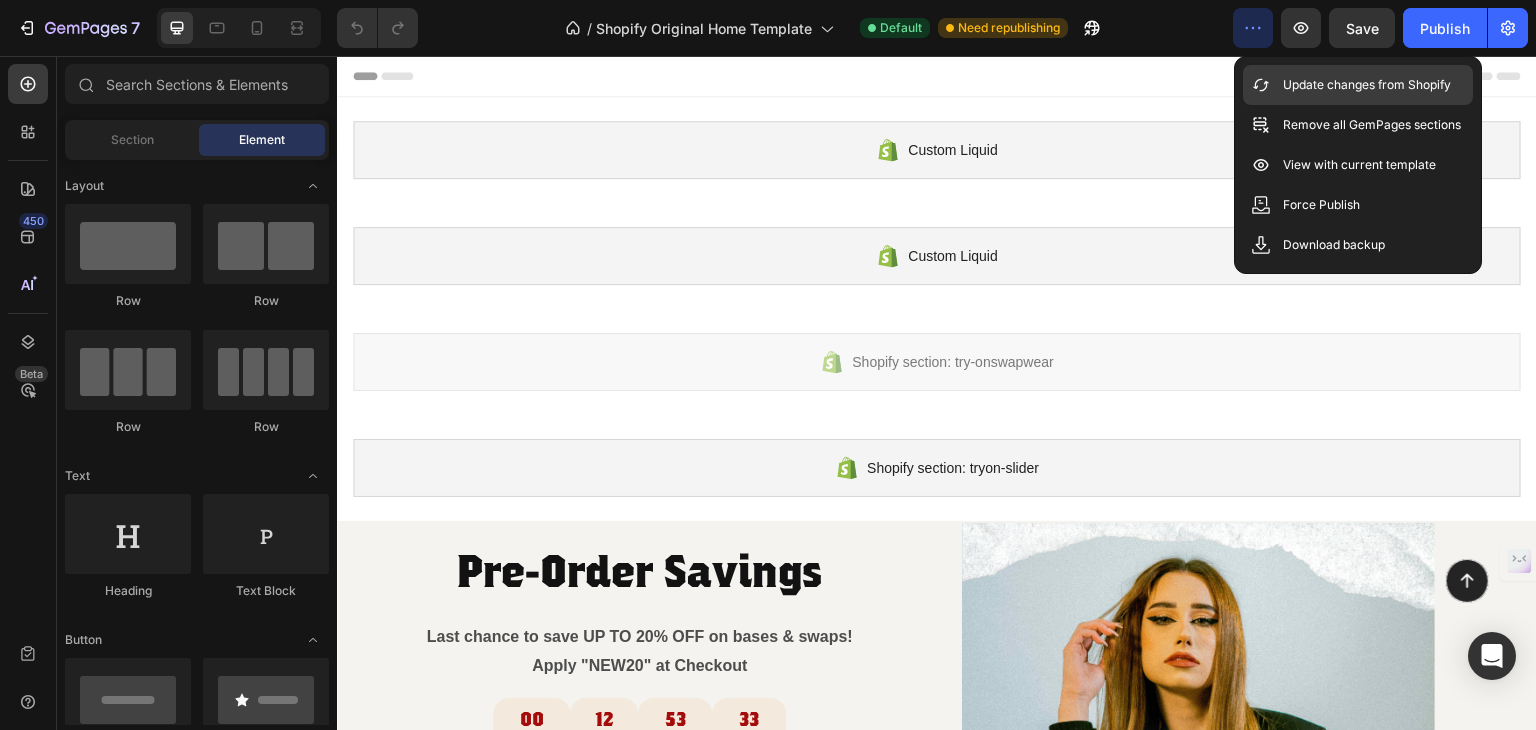 click on "Update changes from Shopify" 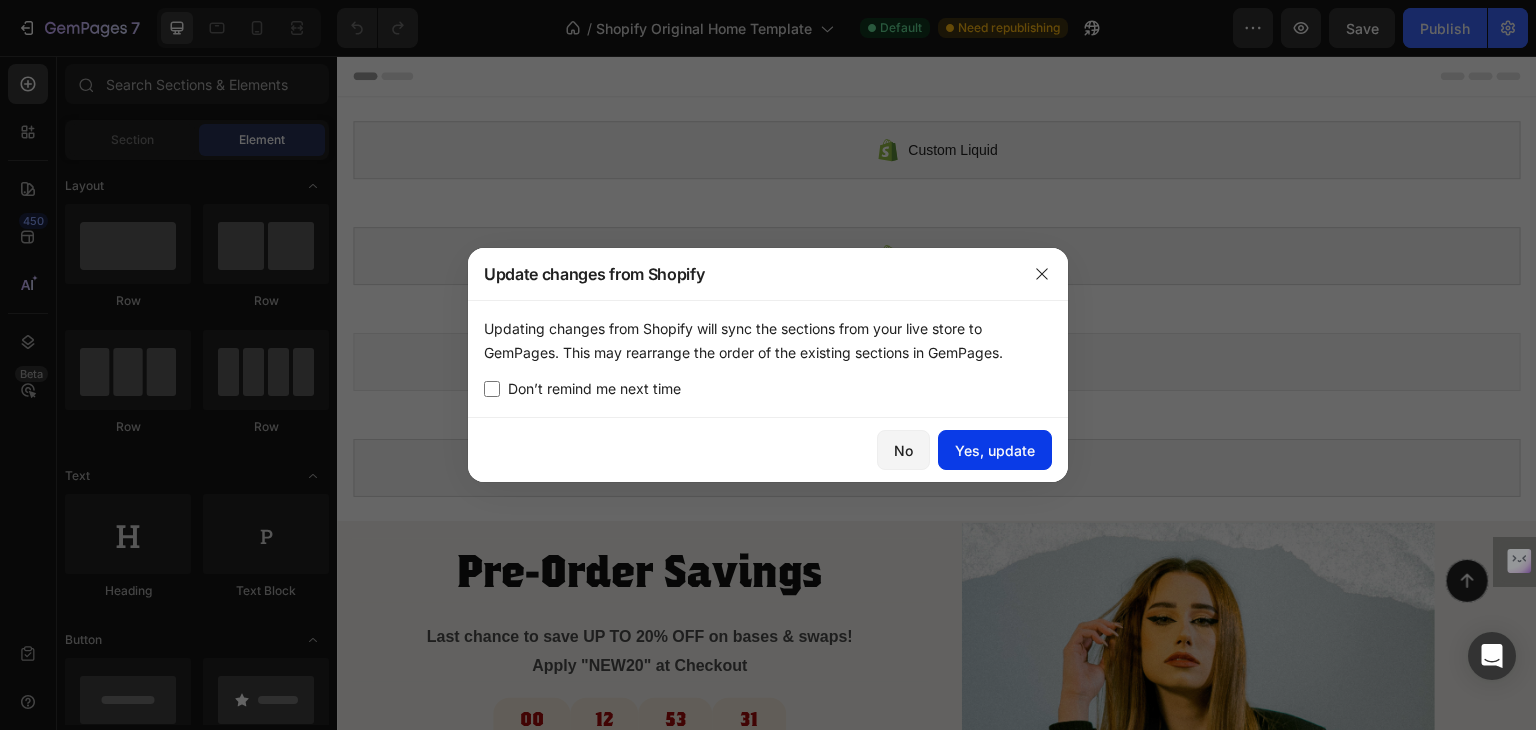 click on "Yes, update" 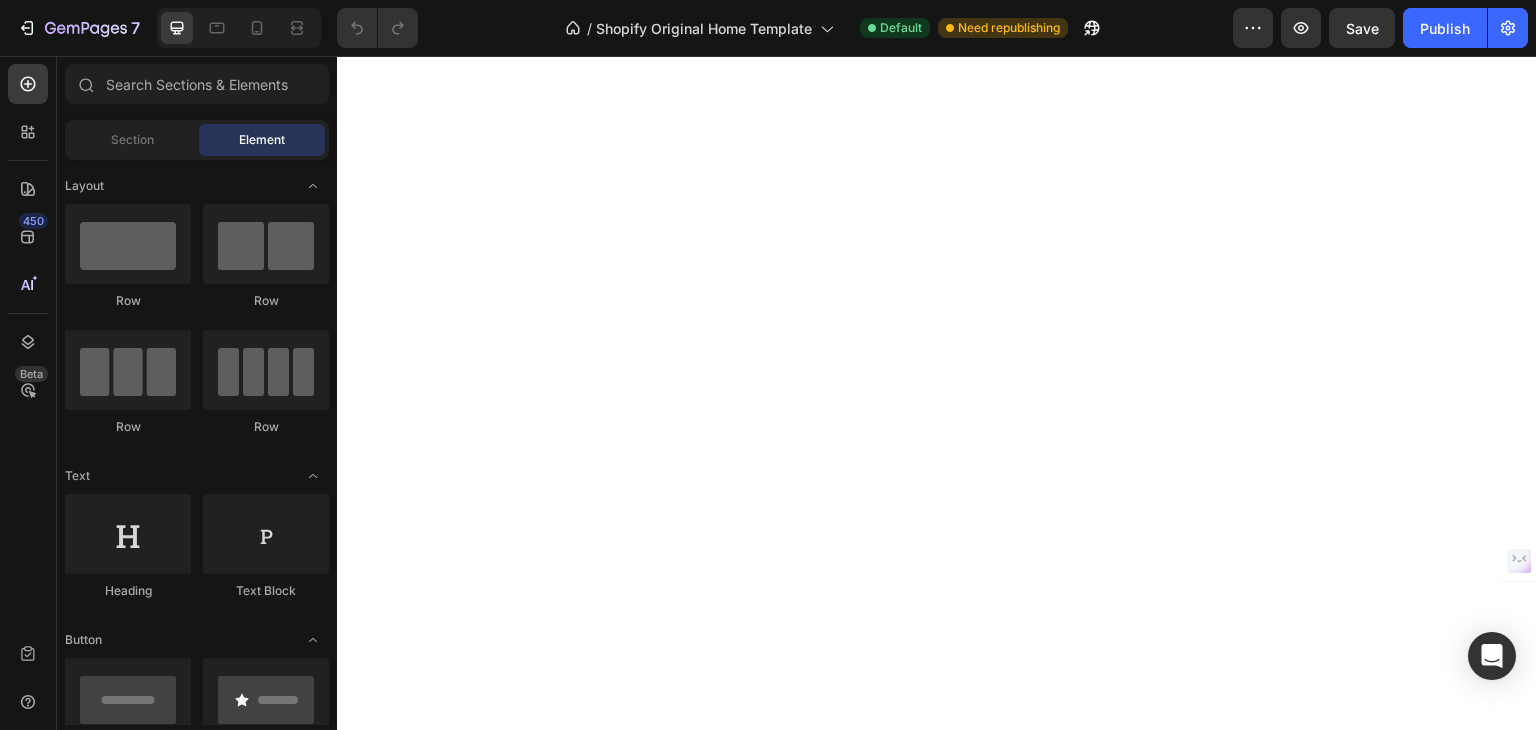 scroll, scrollTop: 0, scrollLeft: 0, axis: both 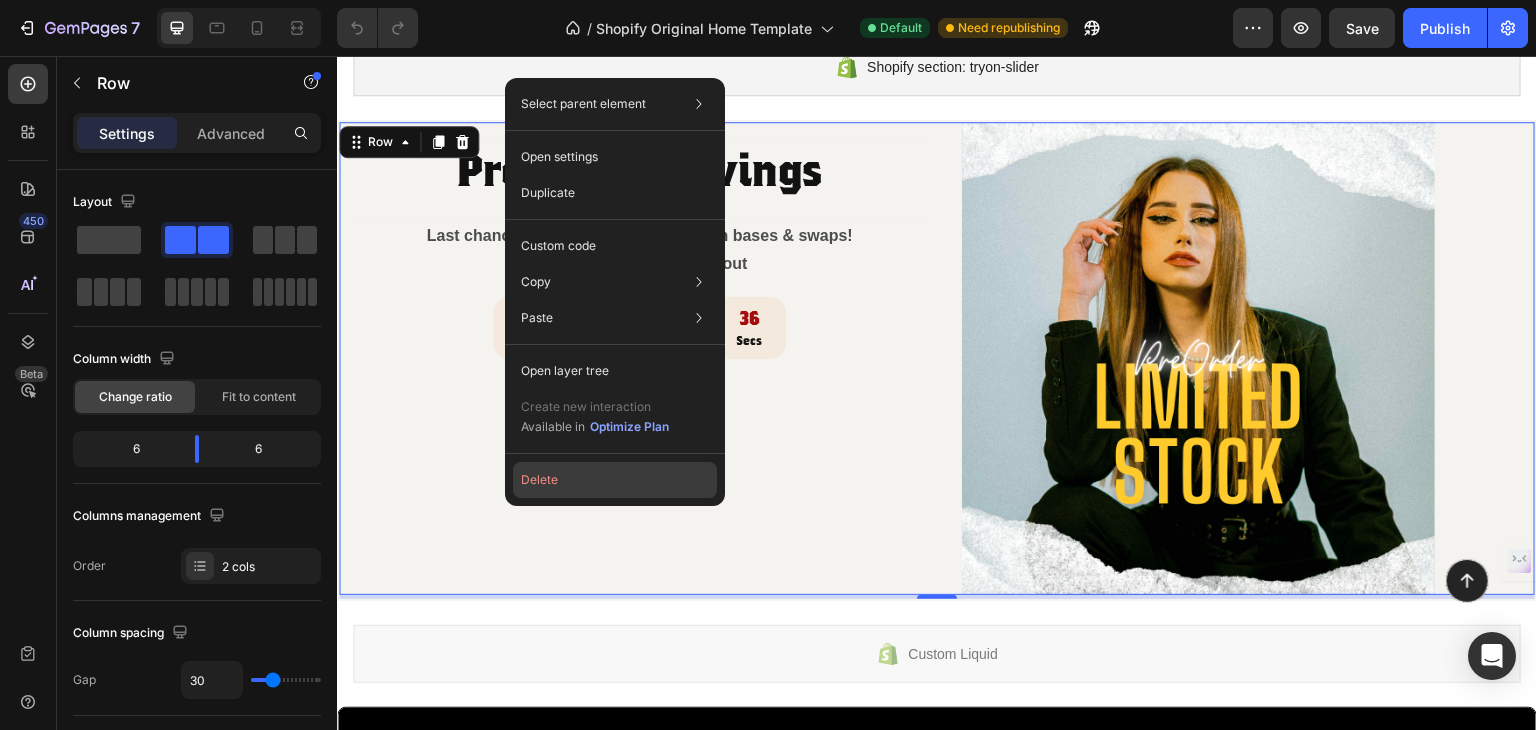 click on "Delete" 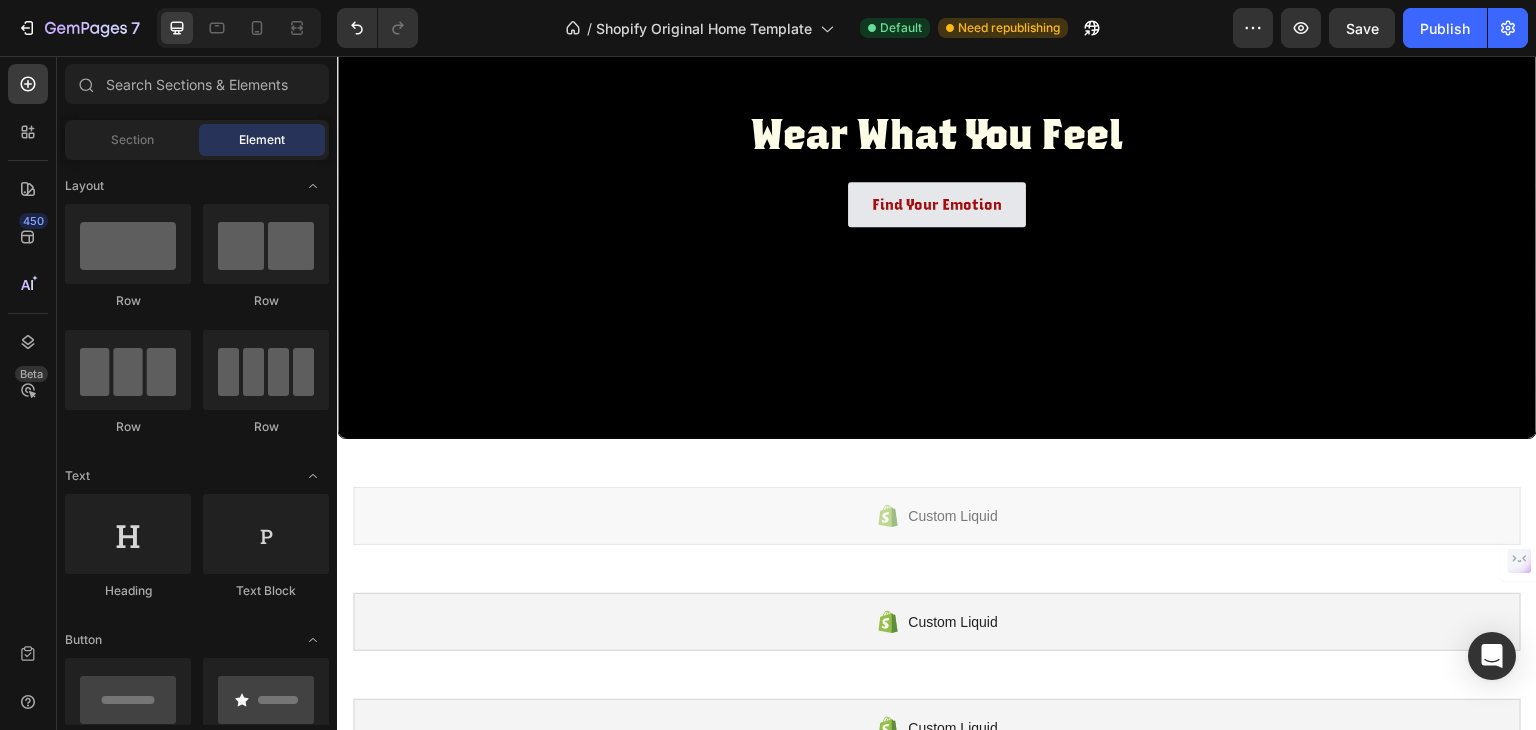 scroll, scrollTop: 0, scrollLeft: 0, axis: both 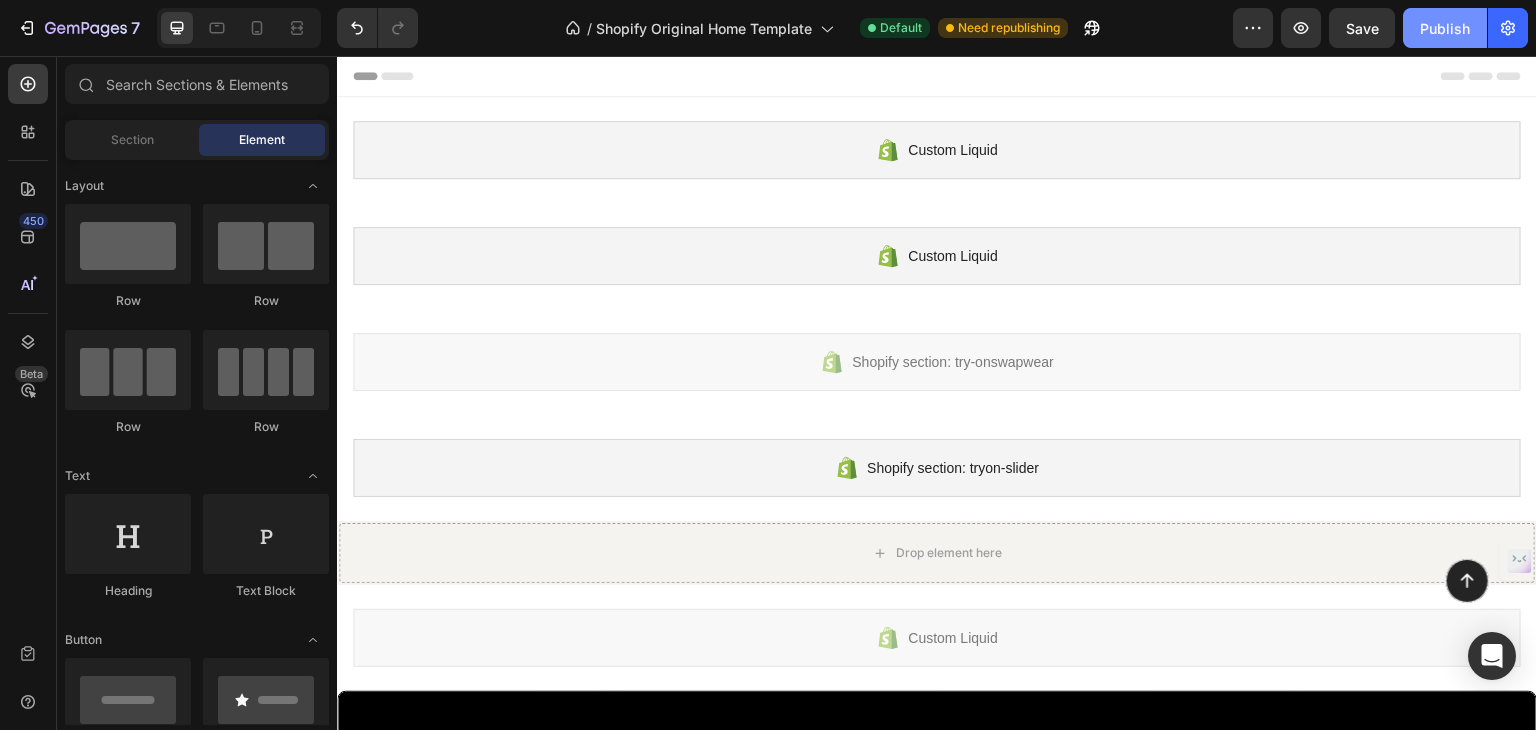 click on "Publish" at bounding box center (1445, 28) 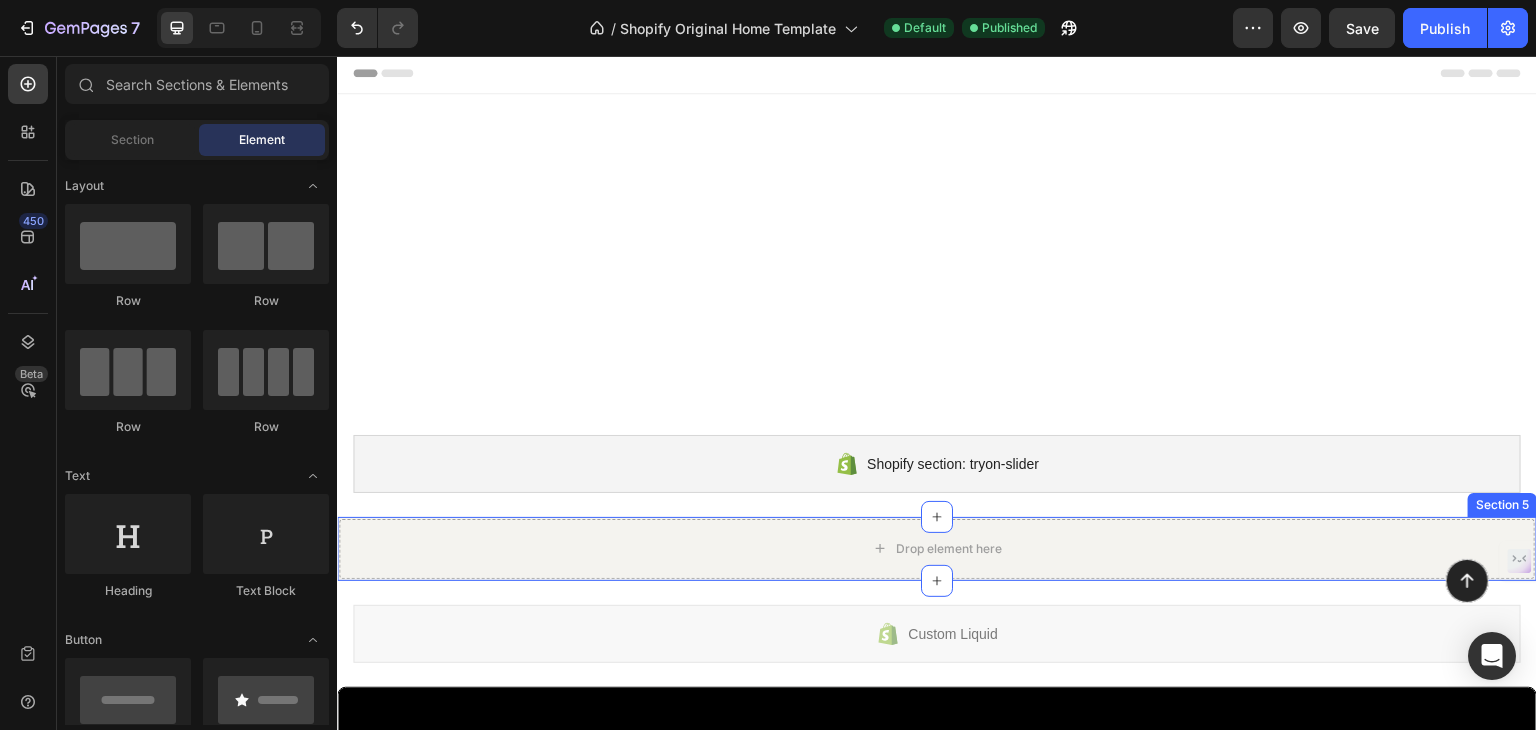 scroll, scrollTop: 0, scrollLeft: 0, axis: both 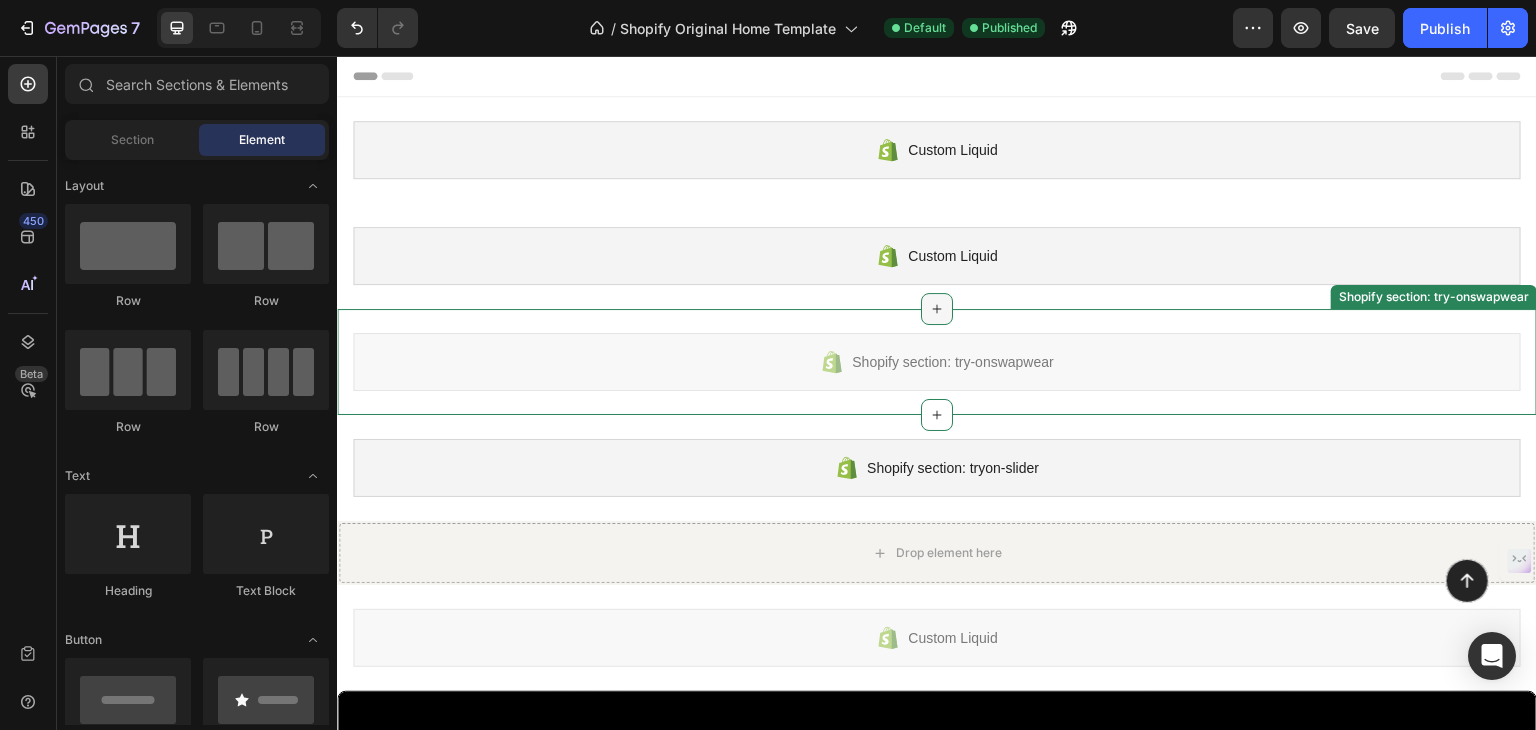 click 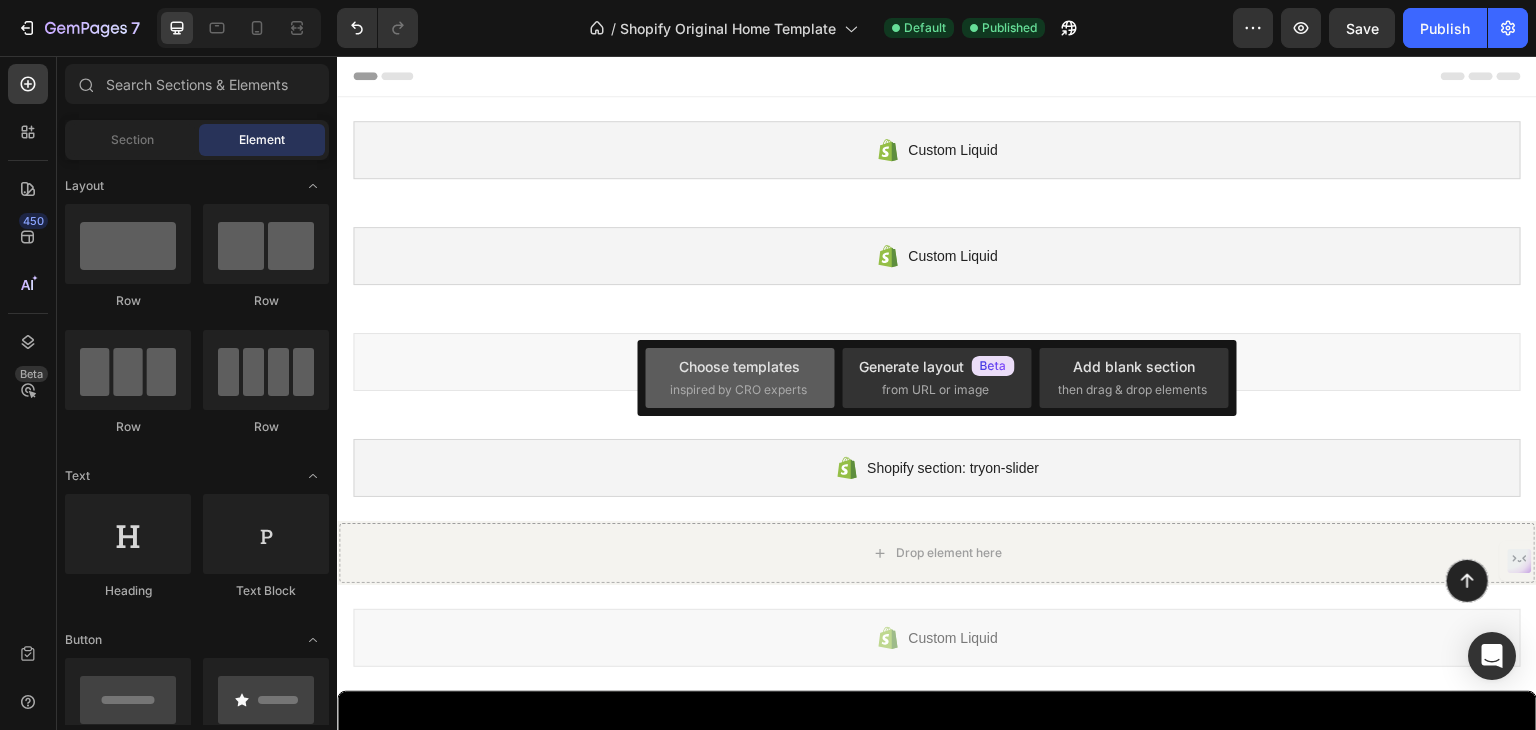 click on "Choose templates" at bounding box center [739, 366] 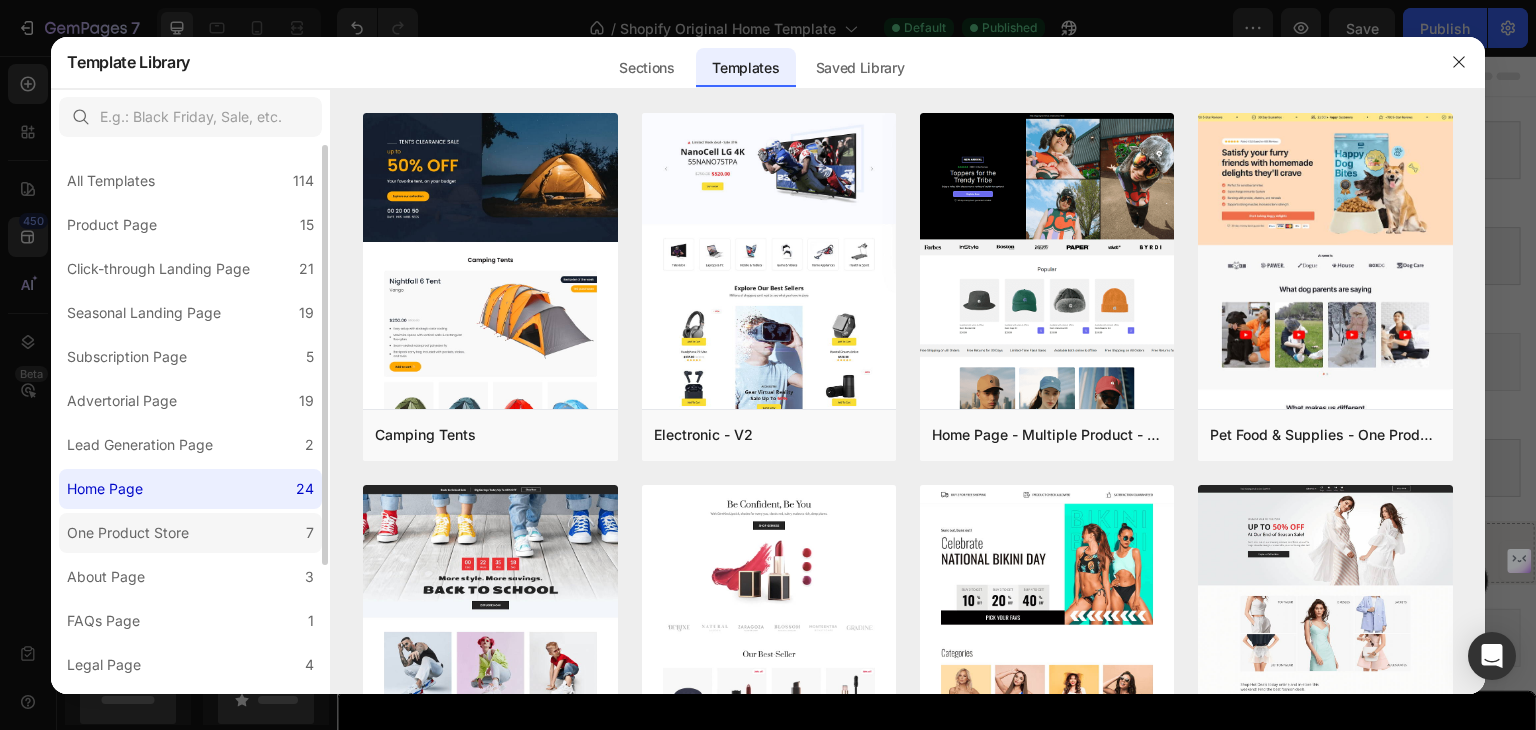 click on "One Product Store" at bounding box center [128, 533] 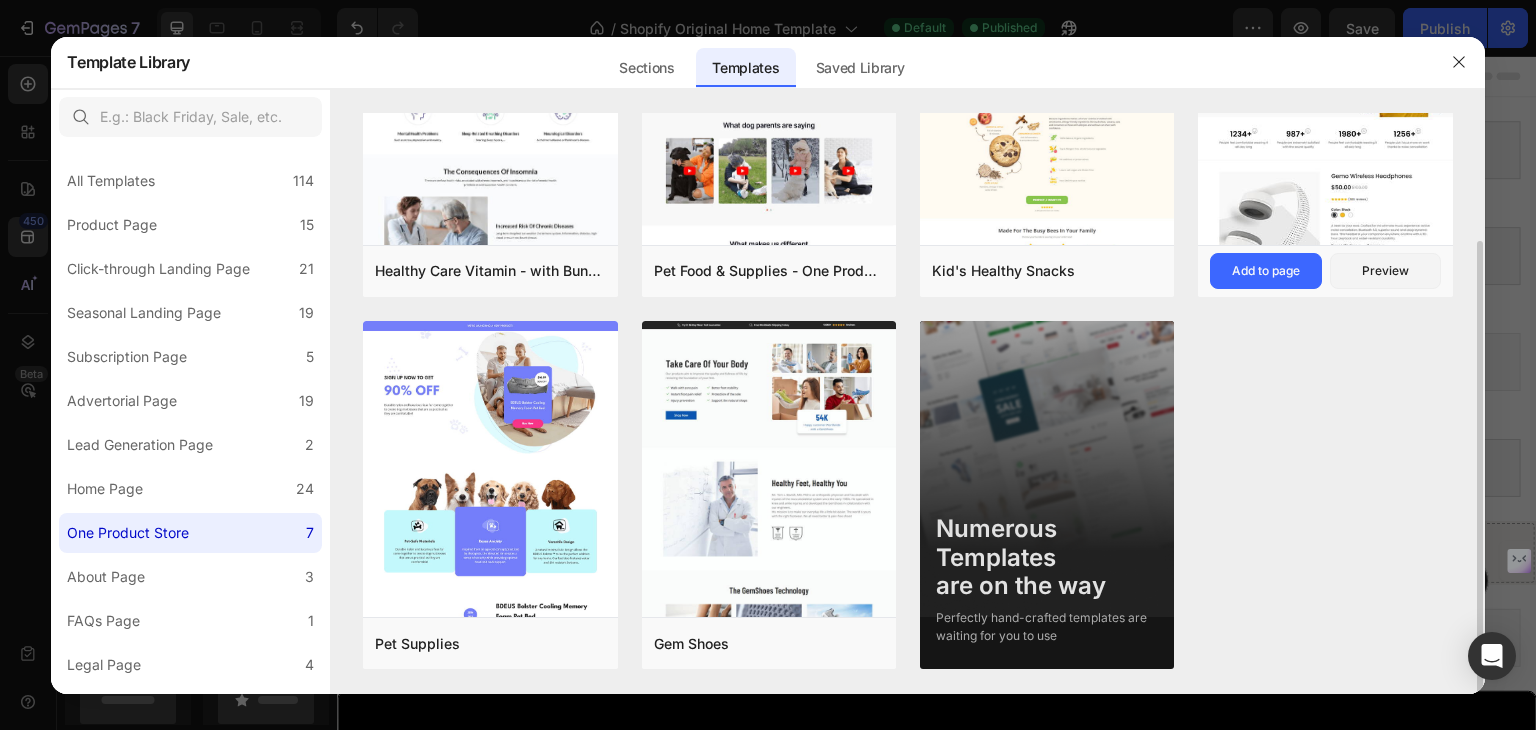 scroll, scrollTop: 0, scrollLeft: 0, axis: both 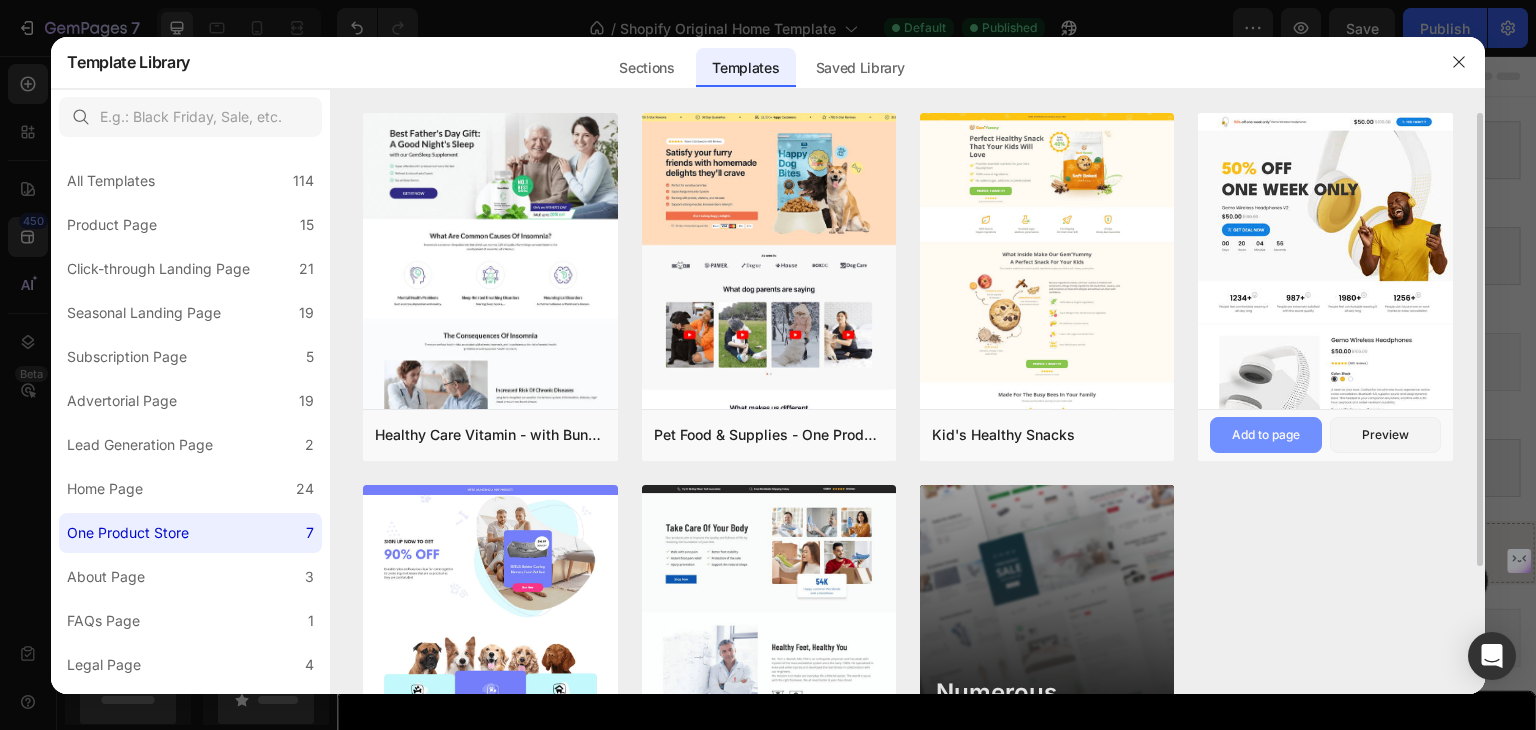 click on "Add to page" at bounding box center (1266, 435) 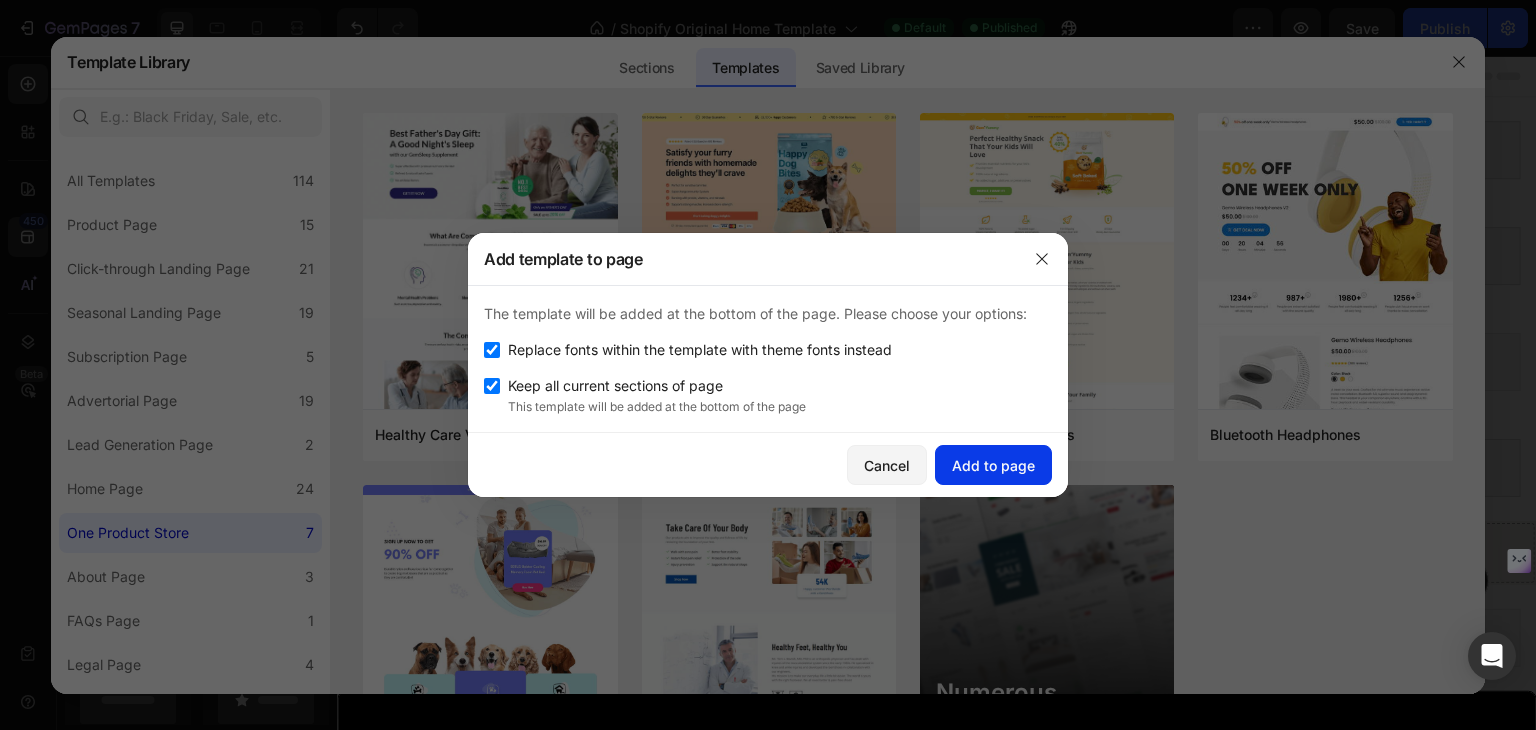 click on "Add to page" at bounding box center [993, 465] 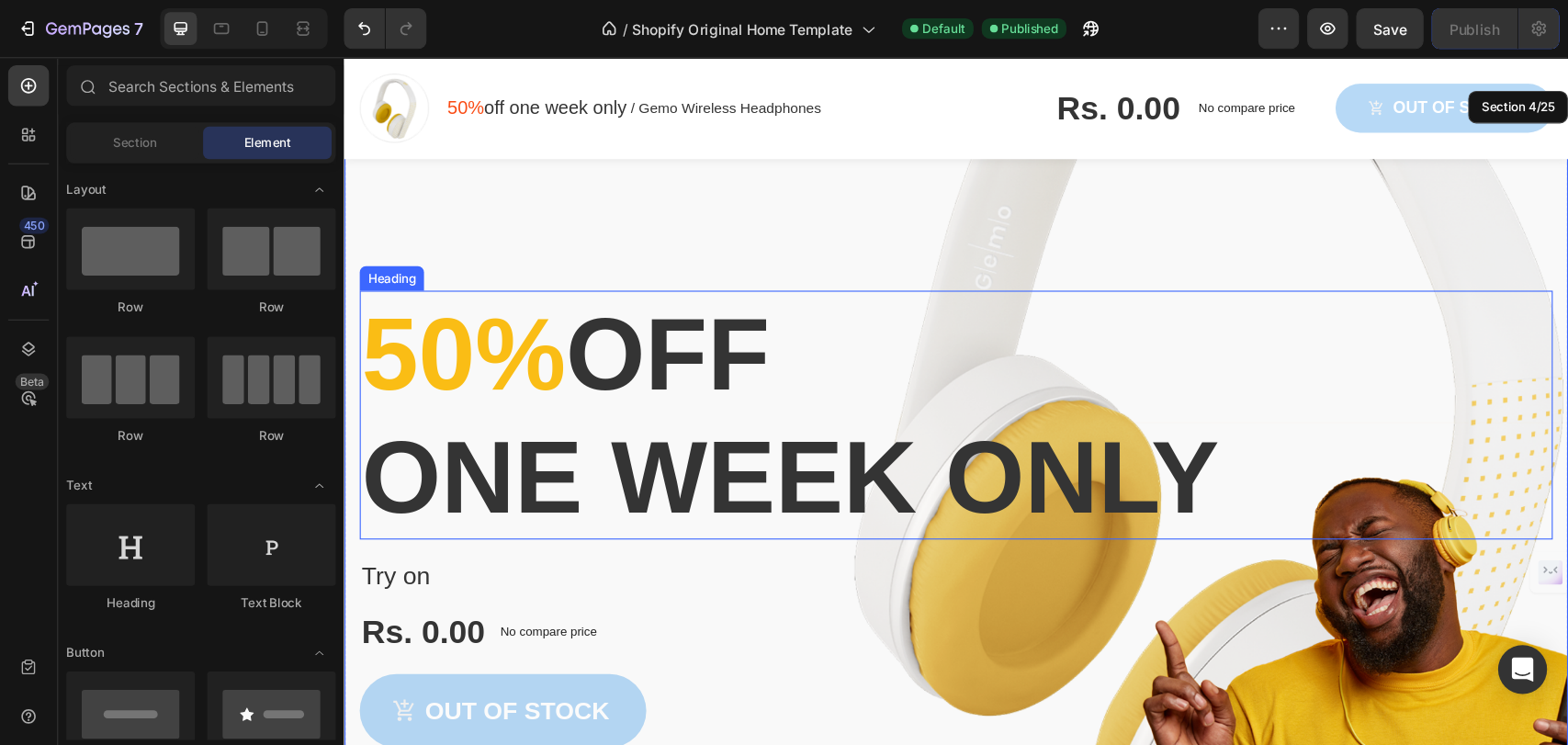 scroll, scrollTop: 353, scrollLeft: 0, axis: vertical 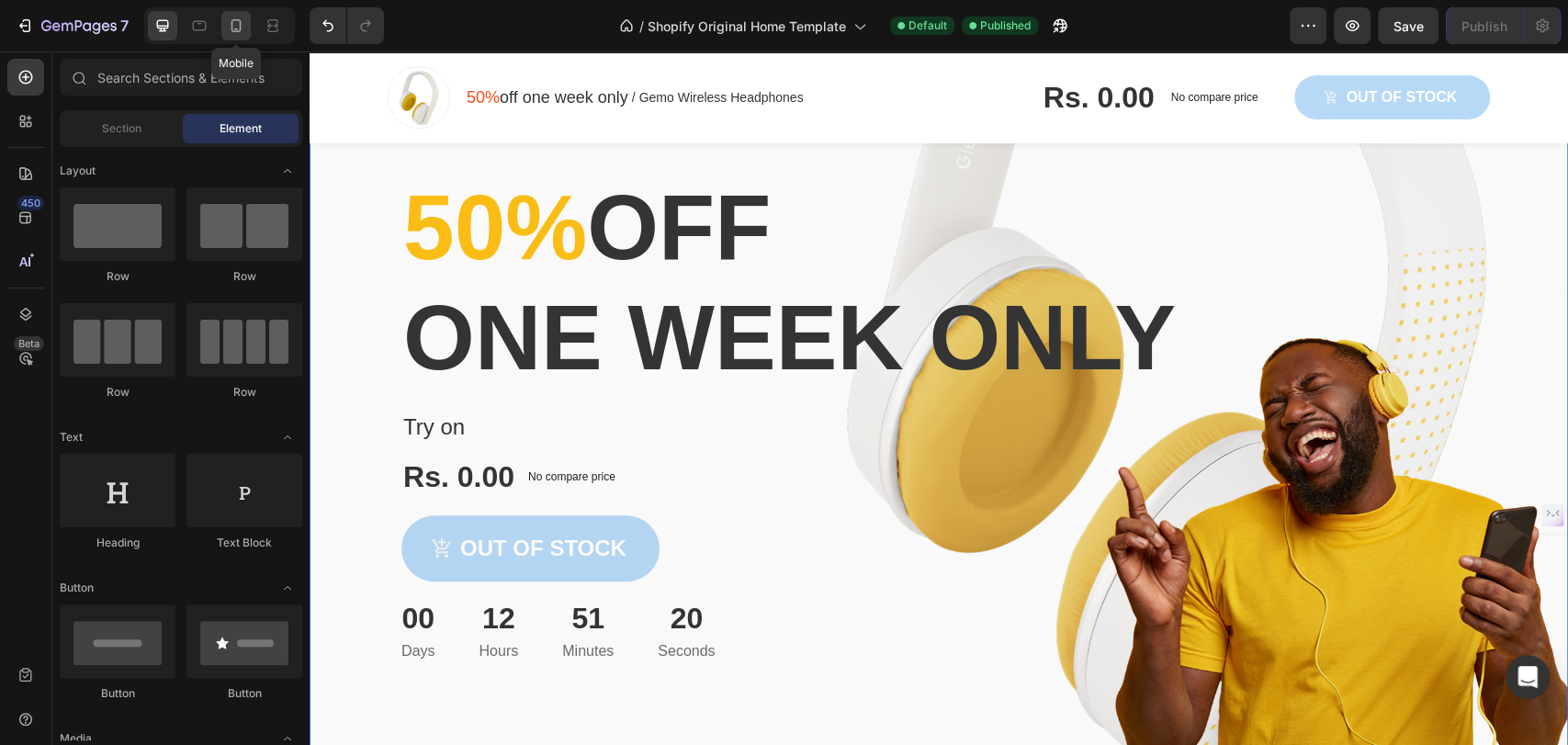 click 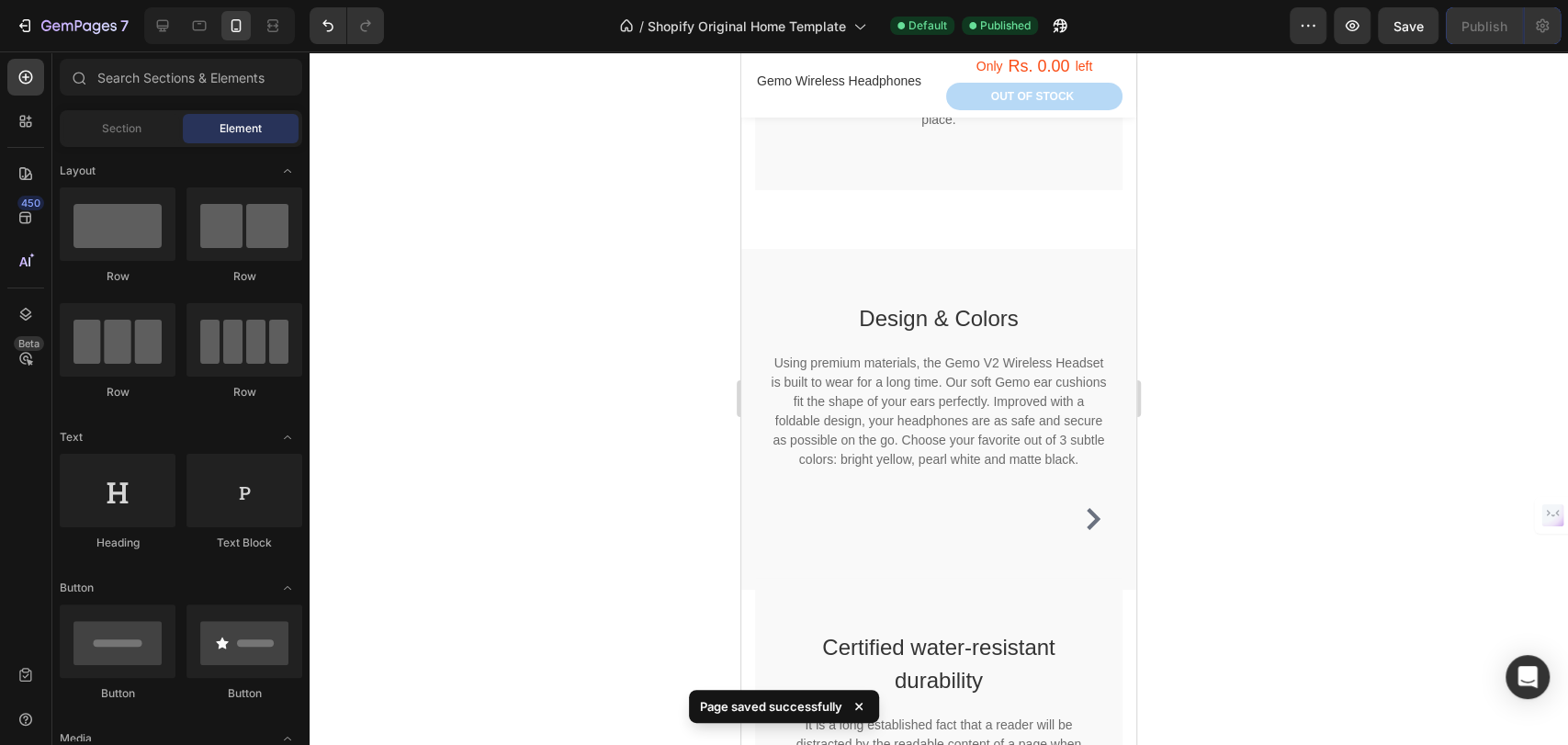 scroll, scrollTop: 4490, scrollLeft: 0, axis: vertical 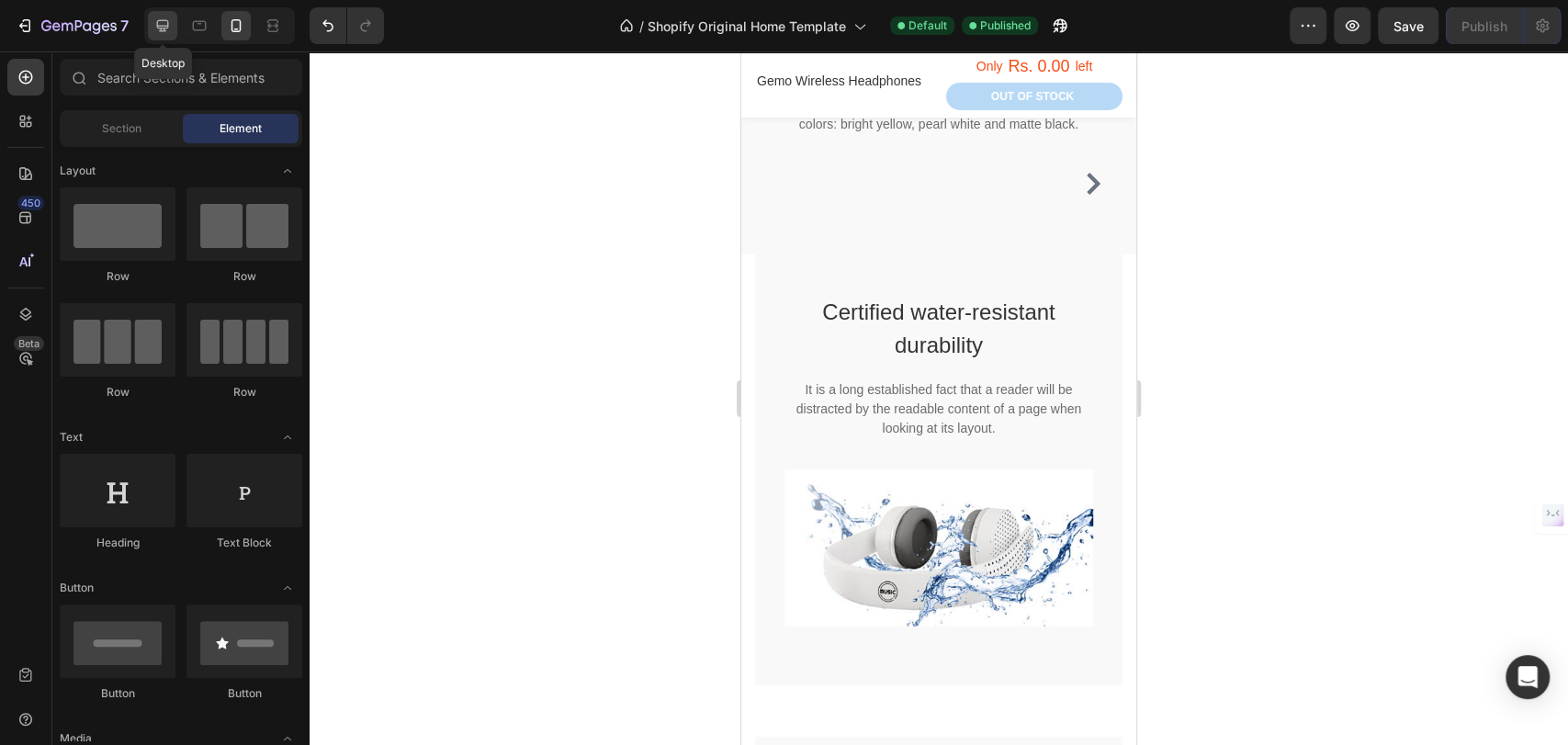 click 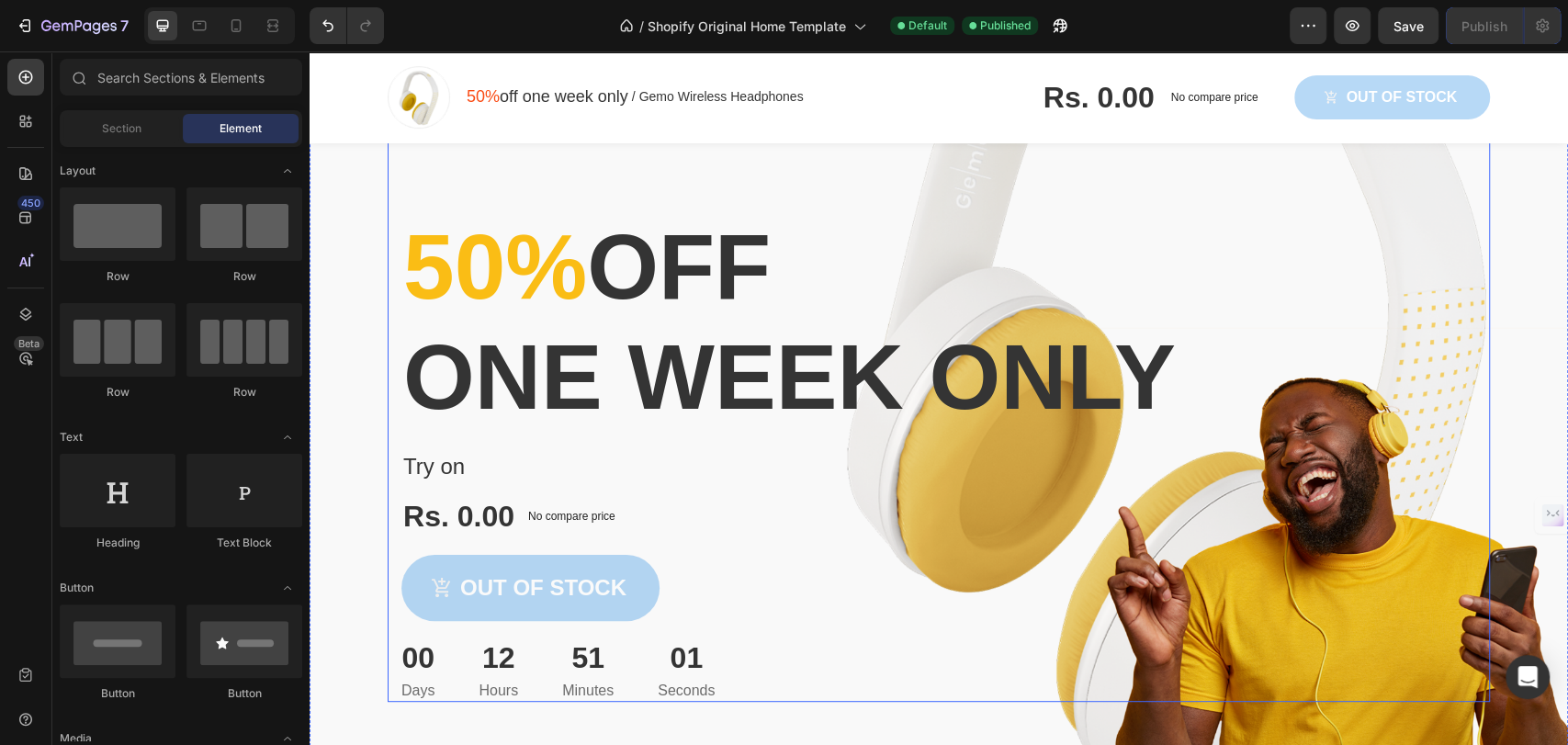 scroll, scrollTop: 110, scrollLeft: 0, axis: vertical 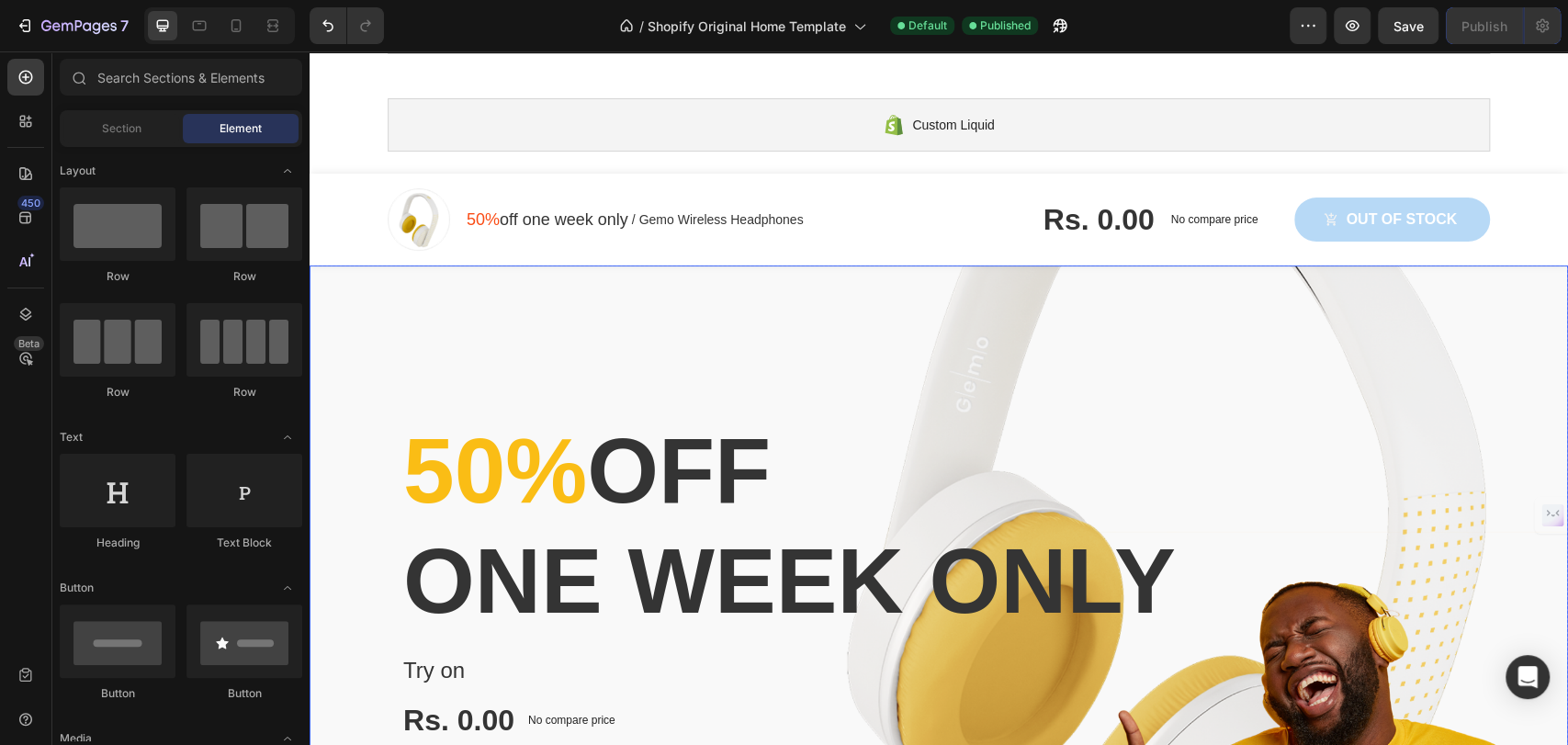 click at bounding box center (939, 656) 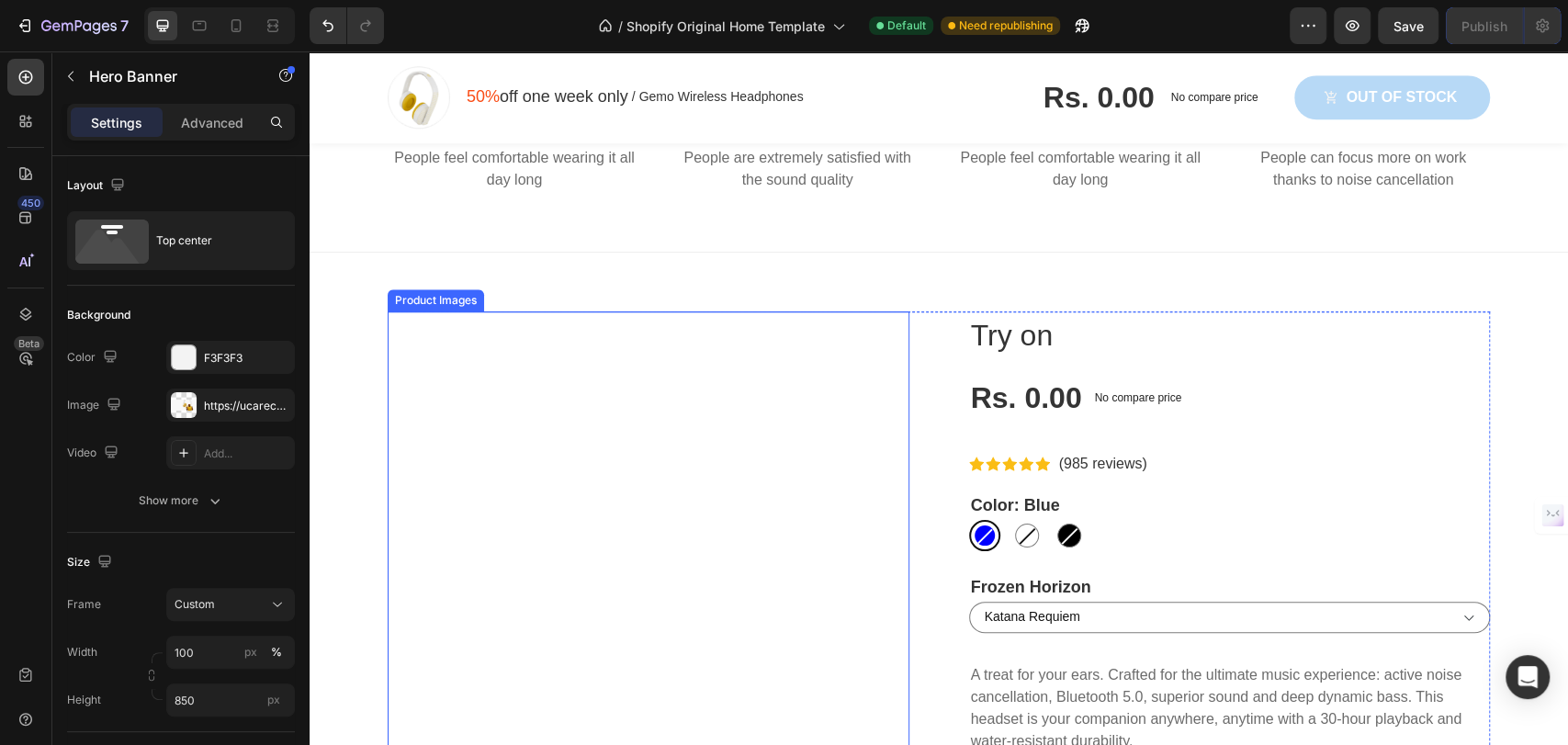 scroll, scrollTop: 1131, scrollLeft: 0, axis: vertical 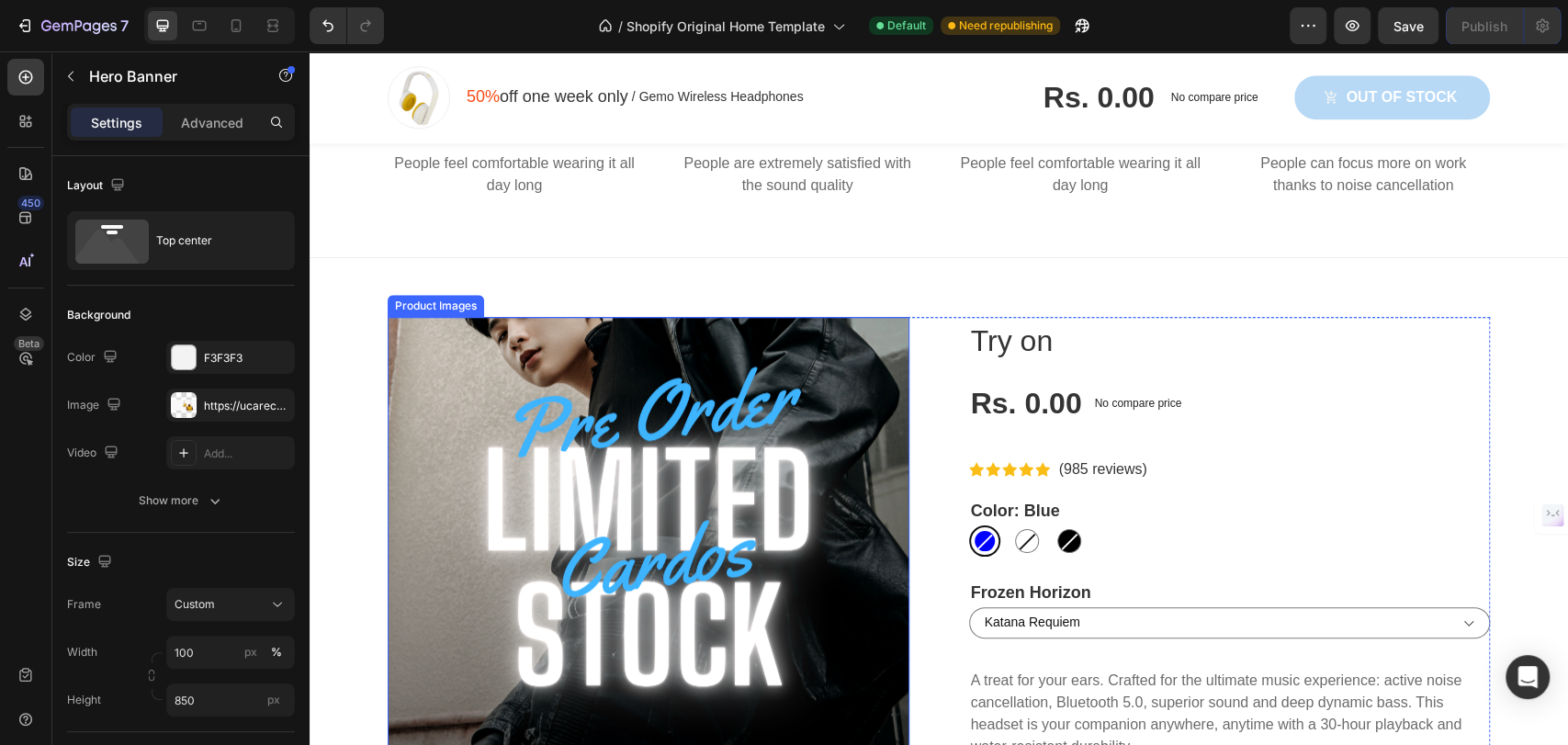 click at bounding box center (649, 578) 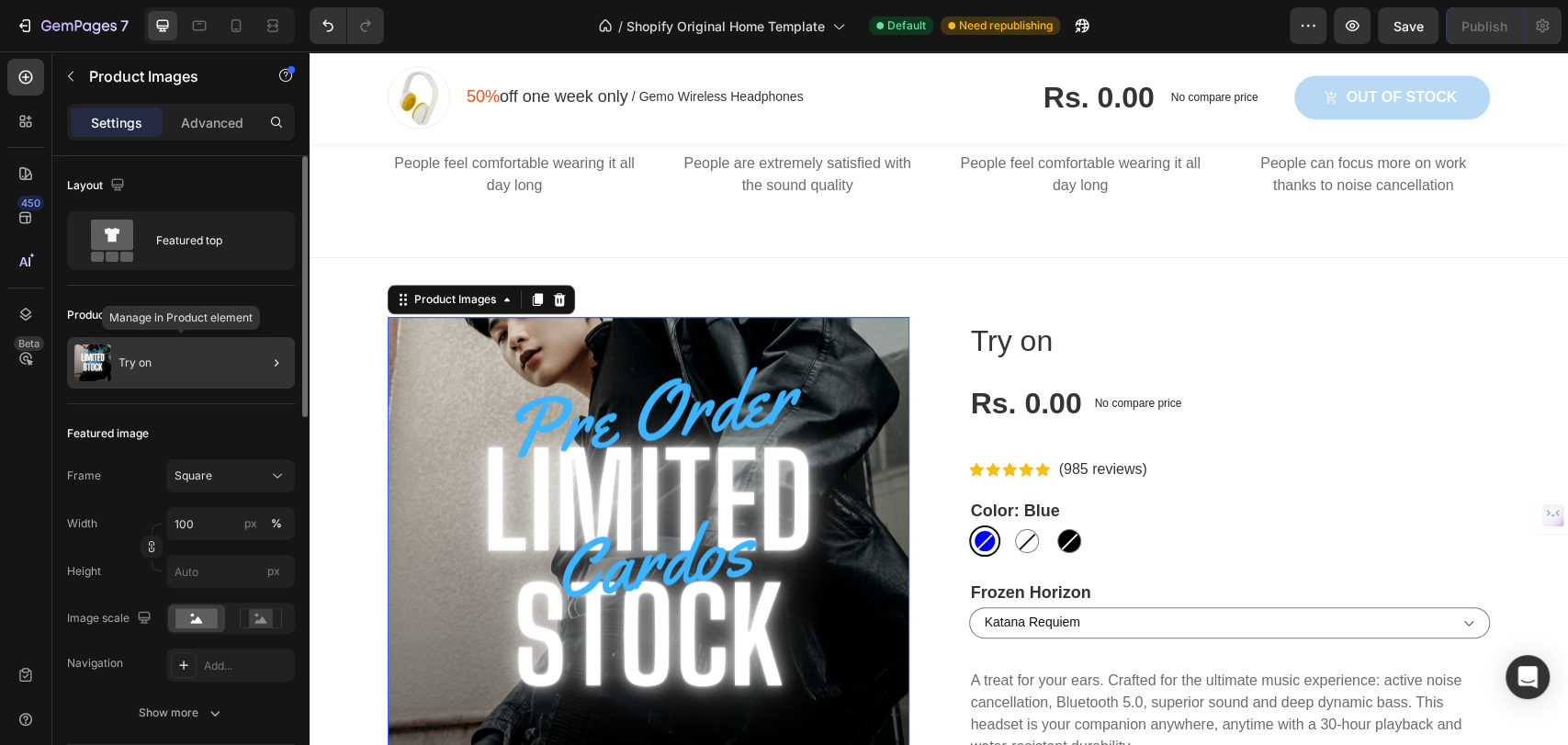 click on "Try on" at bounding box center (135, 363) 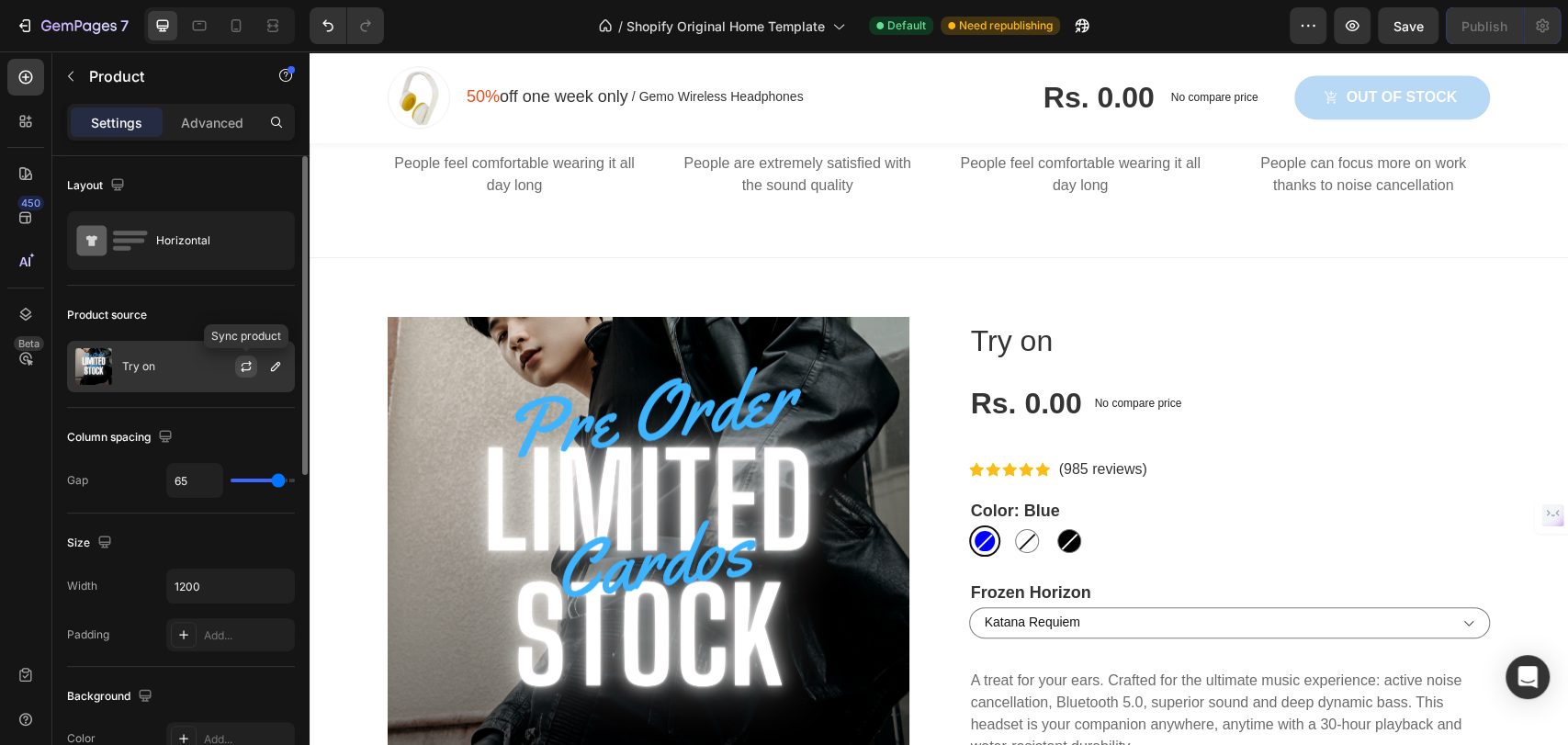 click 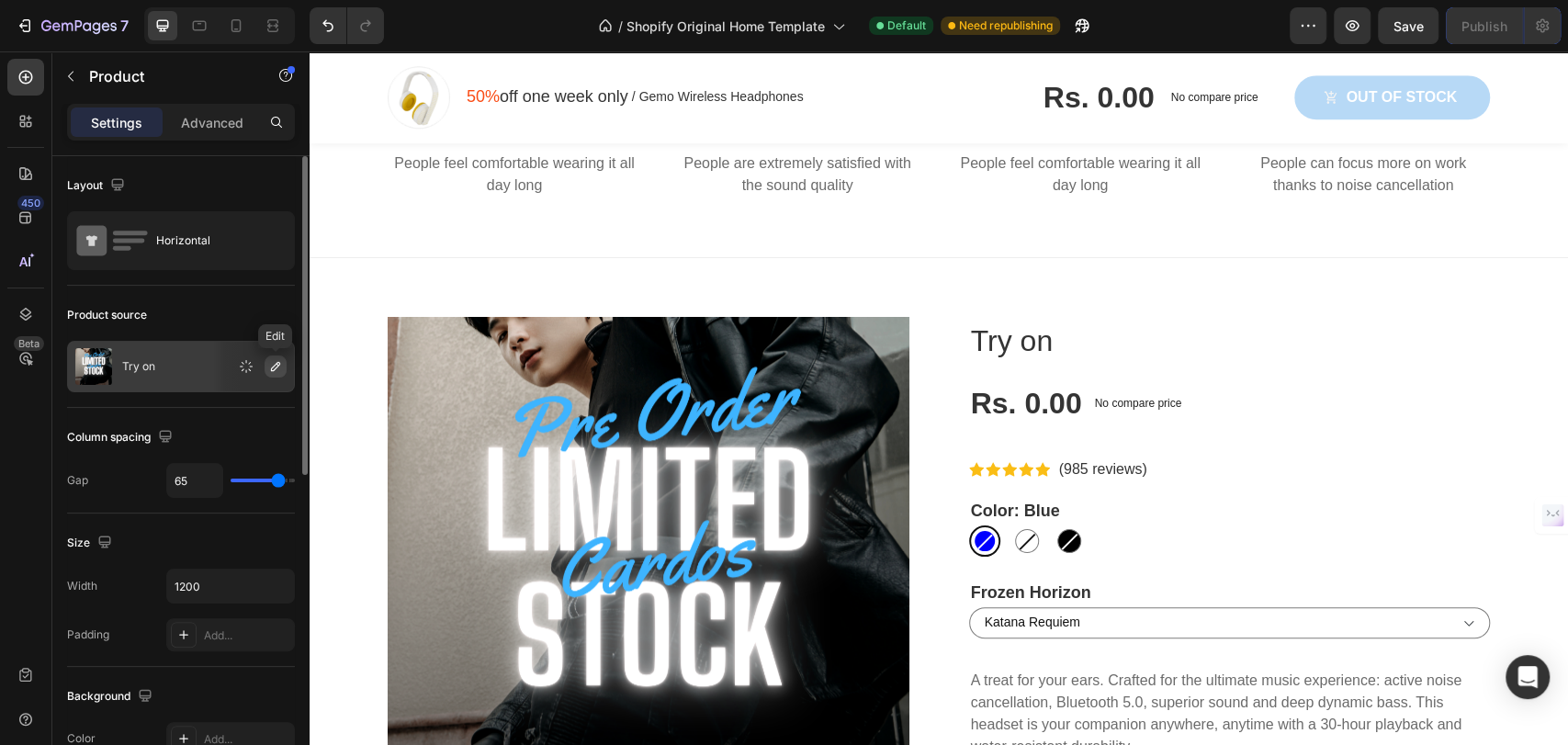 click 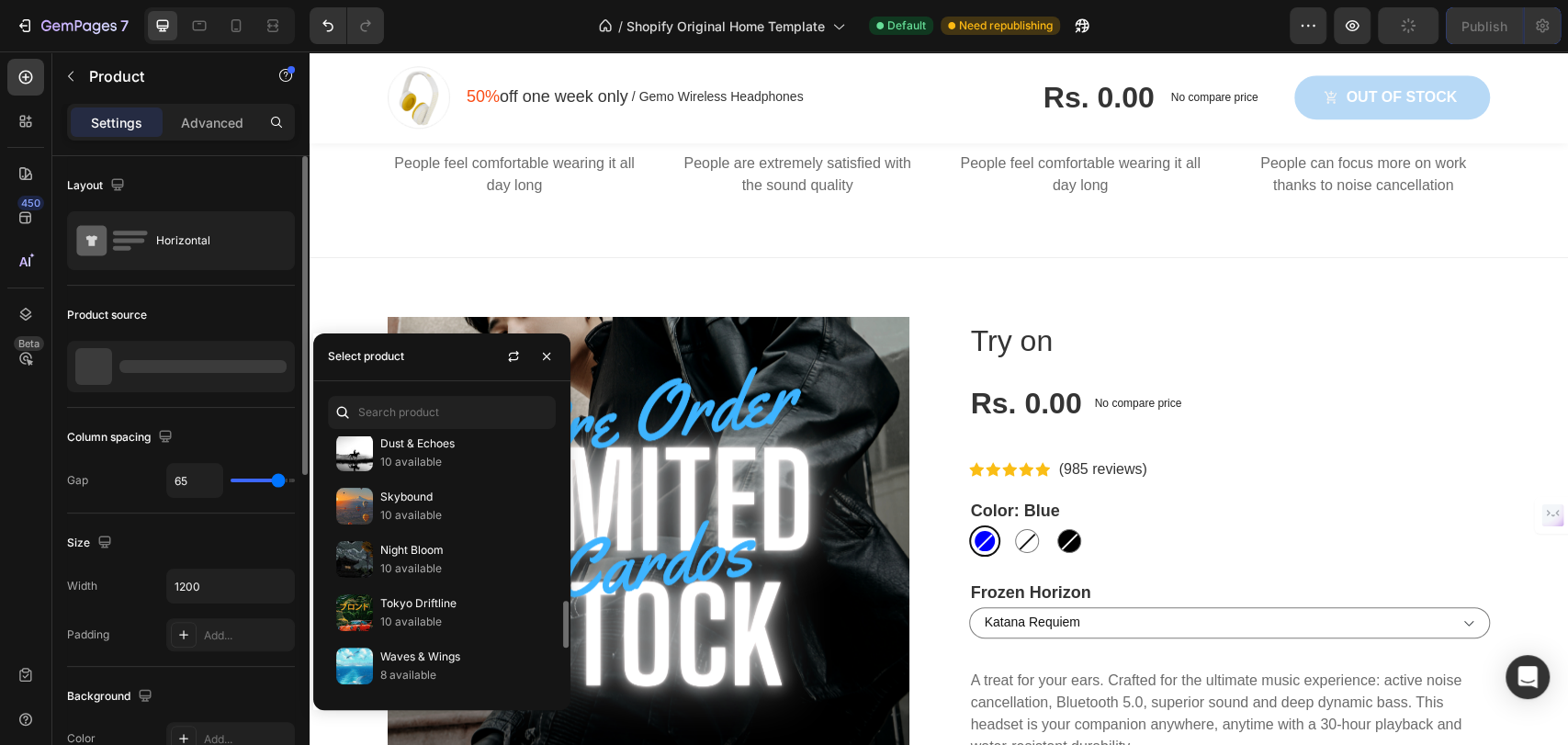 scroll, scrollTop: 909, scrollLeft: 0, axis: vertical 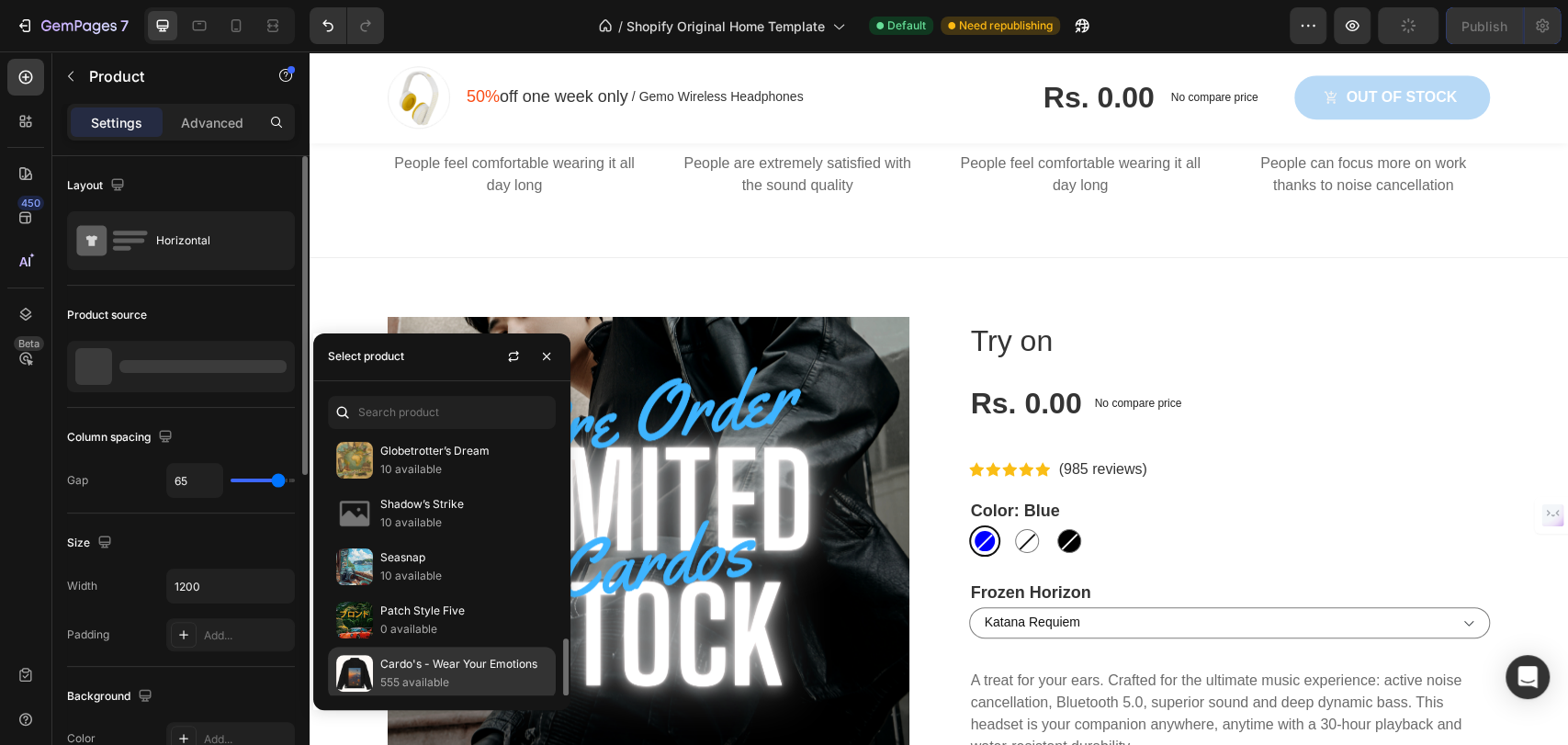 click on "Cardo's  - Wear Your Emotions" at bounding box center [464, 664] 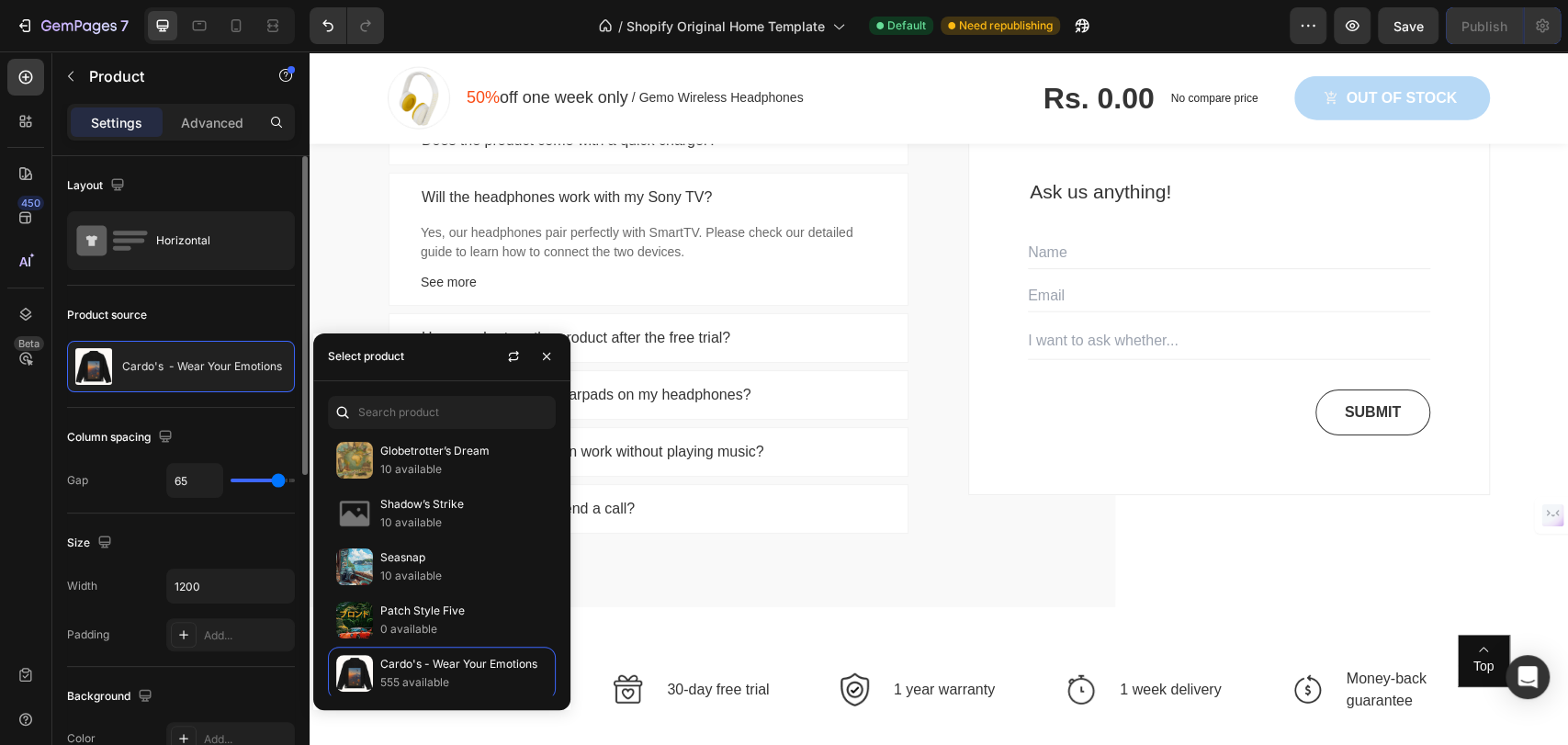 scroll, scrollTop: 7766, scrollLeft: 0, axis: vertical 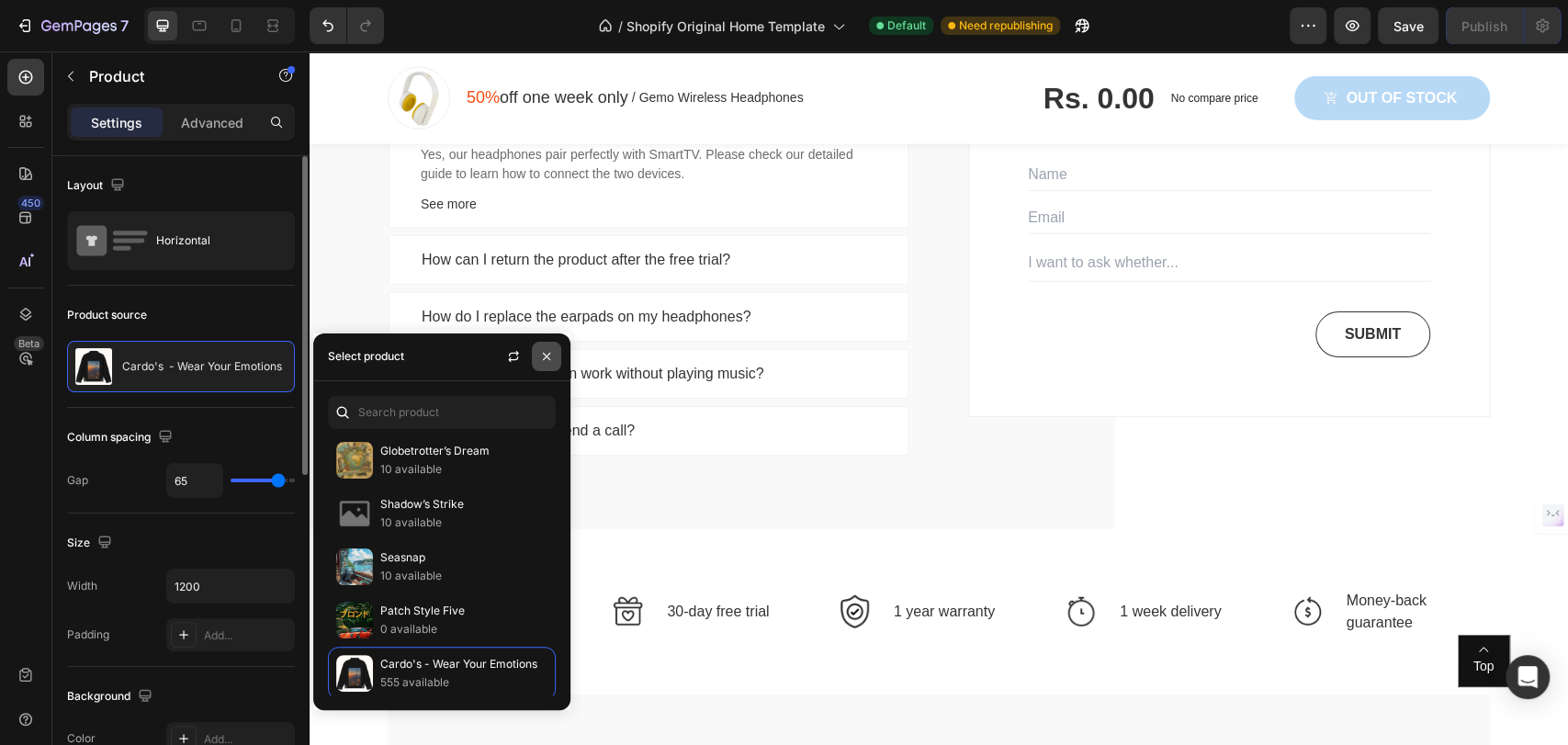click 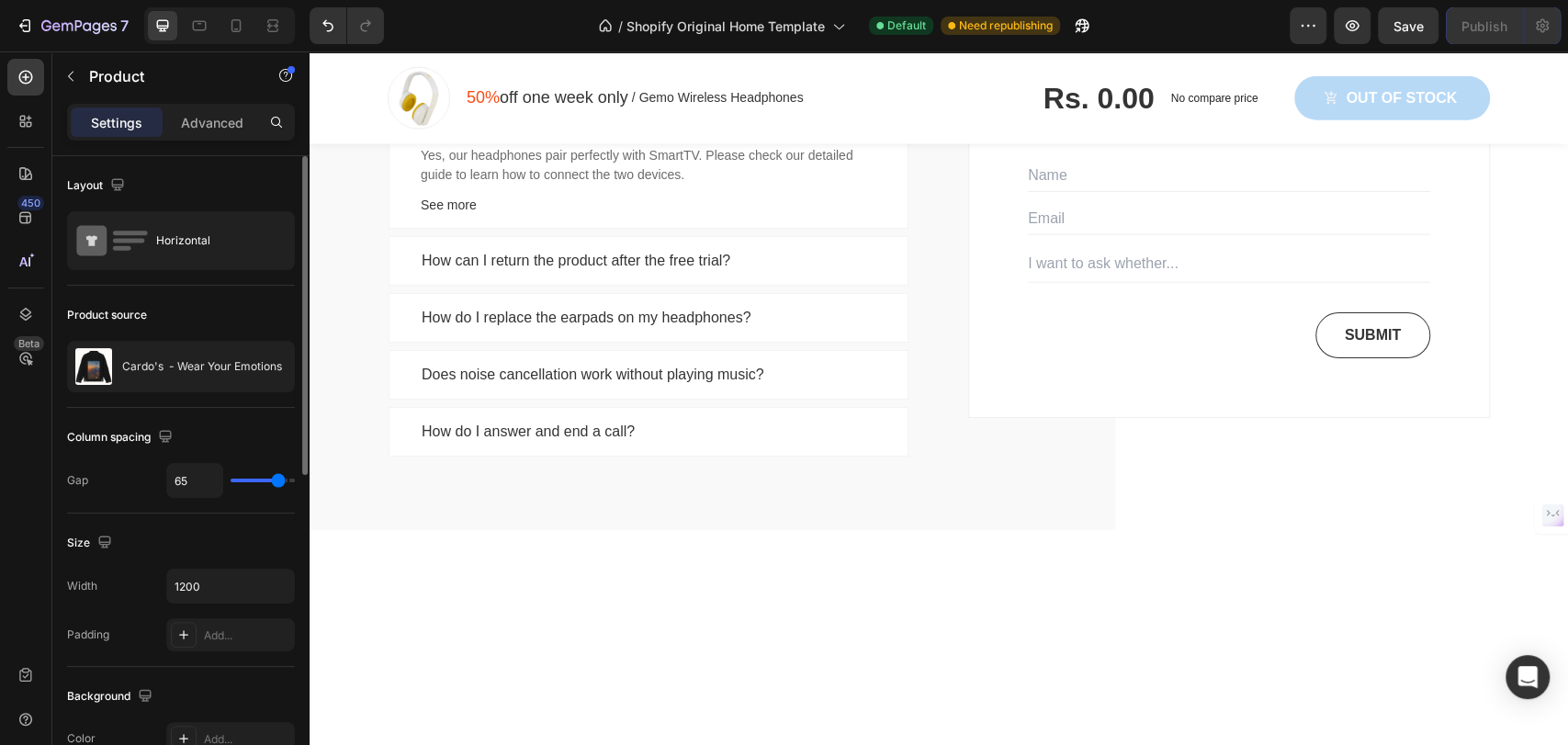 radio on "false" 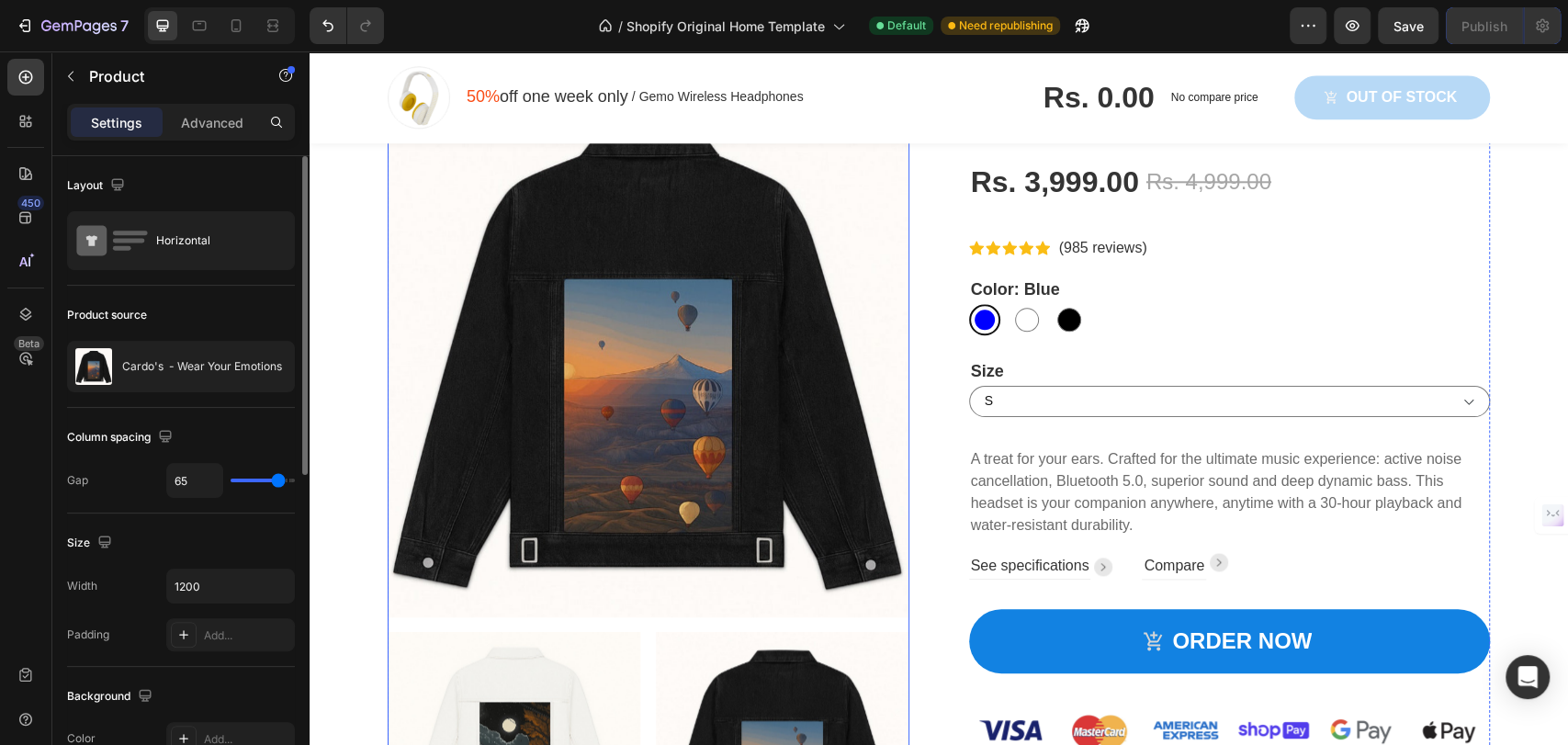 scroll, scrollTop: 1045, scrollLeft: 0, axis: vertical 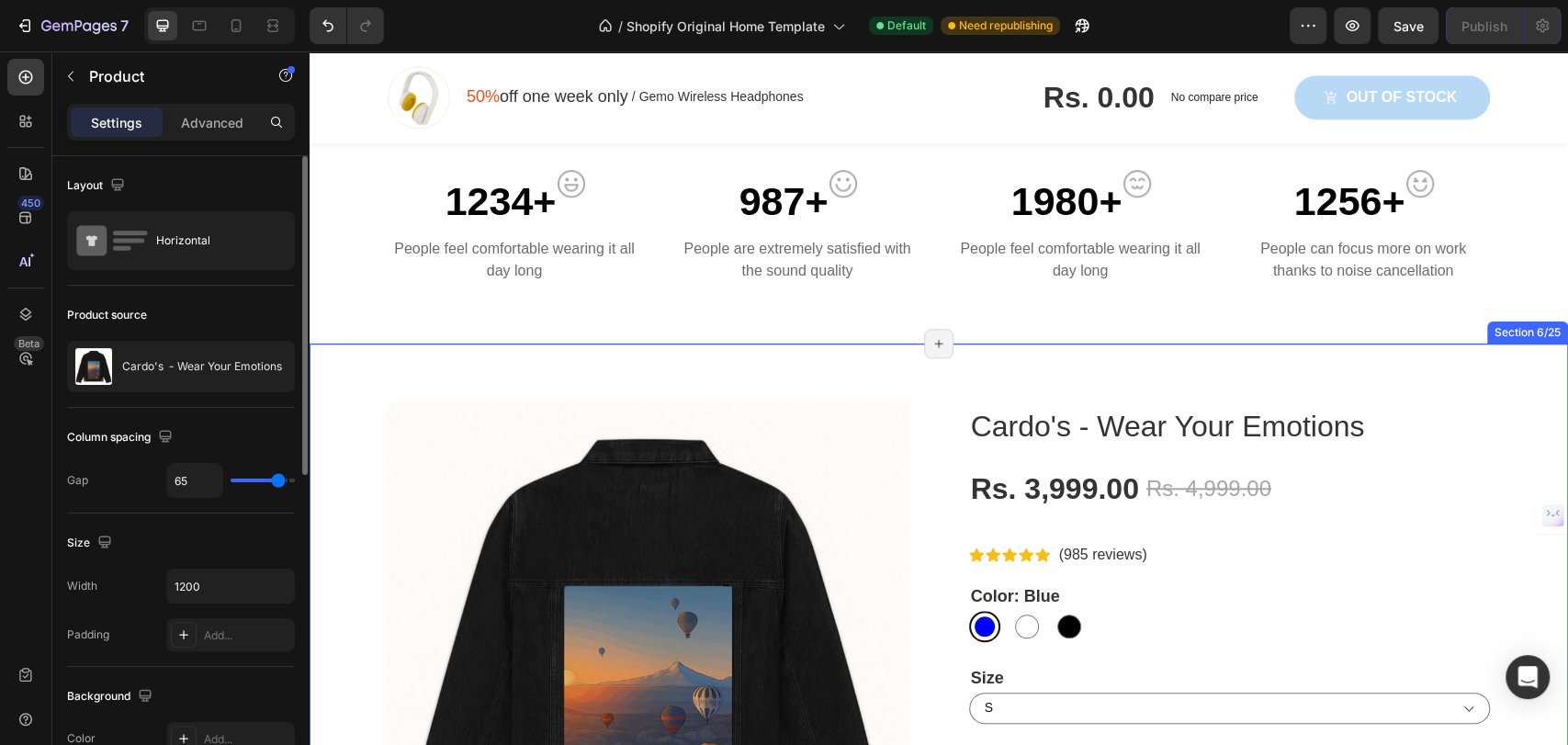 click on "Product Images Cardo's  - Wear Your Emotions Product Title Rs. 3,999.00 Product Price Product Price Rs. 4,999.00 Product Price Product Price Row                Icon                Icon                Icon                Icon                Icon Icon List Hoz (985 reviews) Text block Row Color: Blue Blue Blue White White Black Black Size   S M L XL Product Variants & Swatches A treat for your ears. Crafted for the ultimate music experience: active noise cancellation, Bluetooth 5.0, superior sound and deep dynamic bass. This headset is your companion anywhere, anytime with a 30-hour playback and water-resistant durability. Text block See specifications Text block Image Row Compare Text block Image Row Row ORDER NOW Product Cart Button Image Image Authentic product Text block Image 30-day free trial Text block Image 1 year warranty Text block Image Free shipping worldwide Text block Image Money-back guarantee Text block Icon List Product Section 6/25" at bounding box center (939, 843) 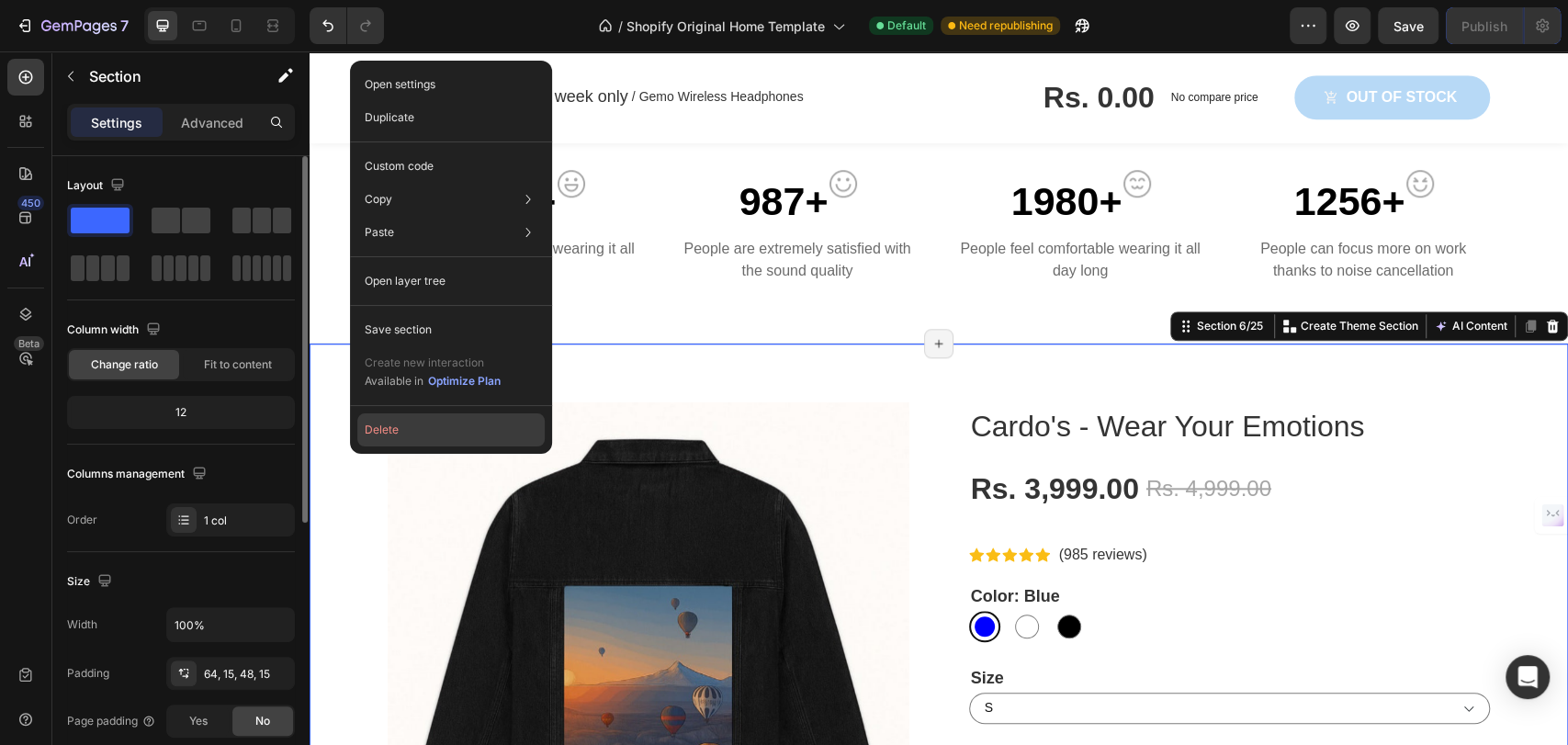 click on "Delete" 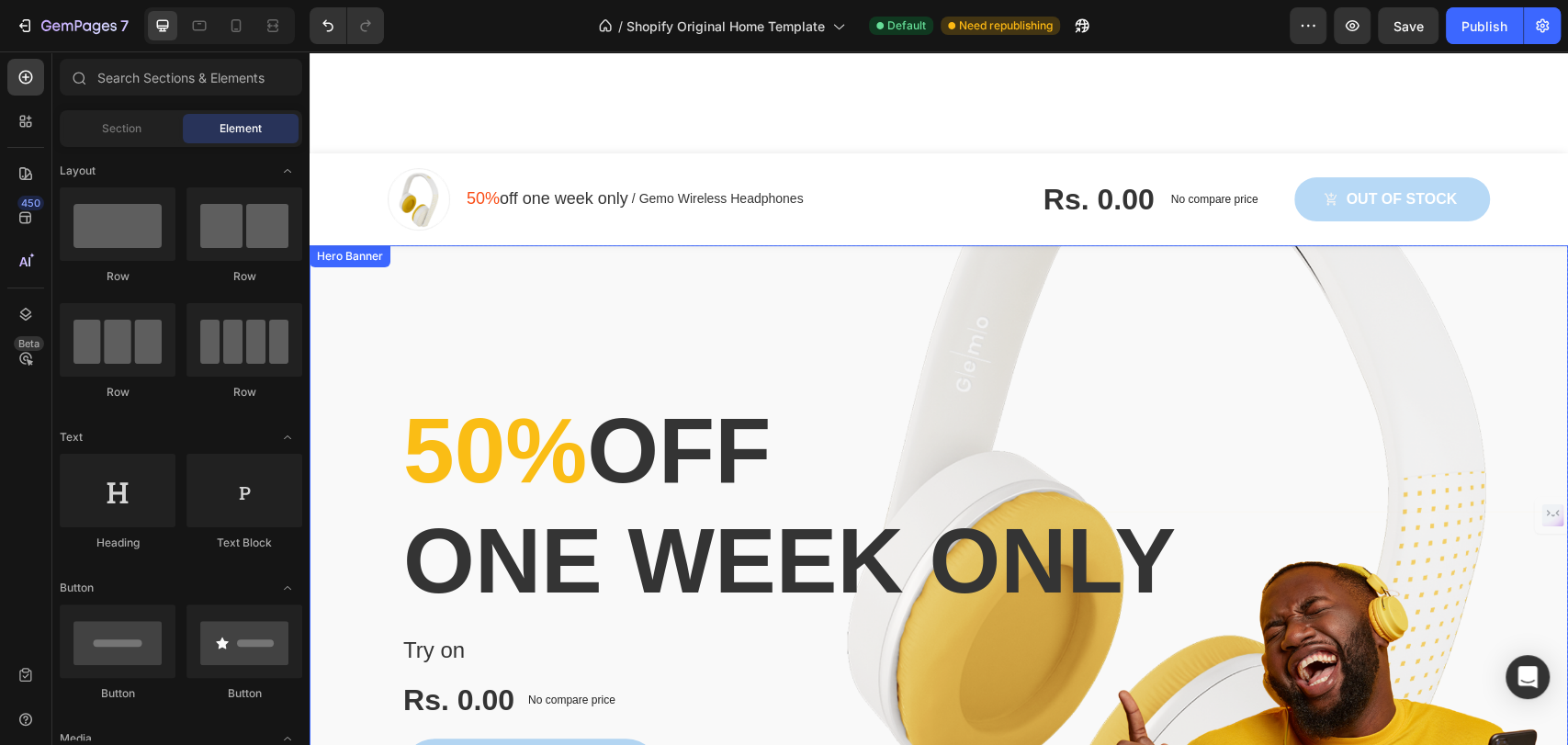 scroll, scrollTop: 127, scrollLeft: 0, axis: vertical 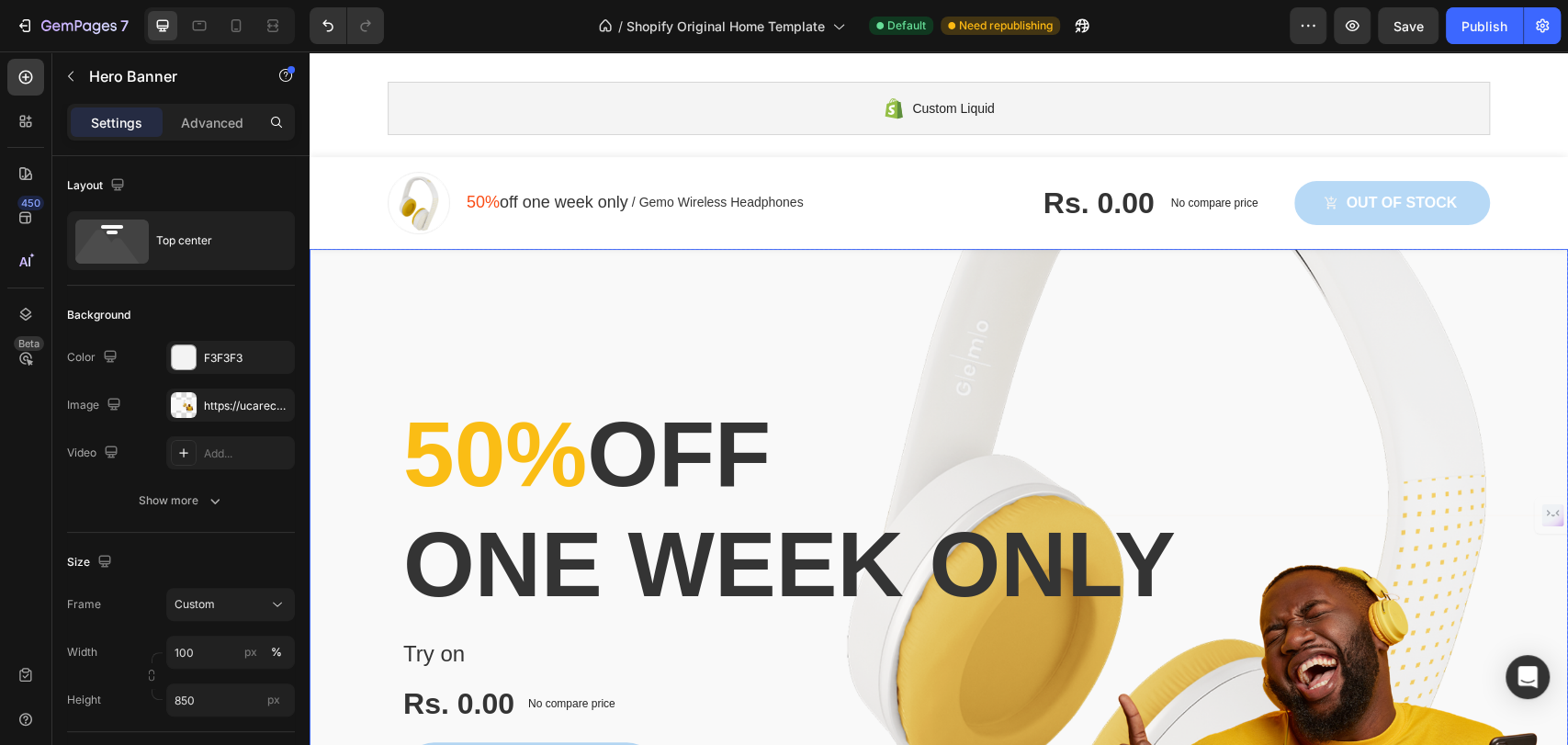 click at bounding box center [939, 639] 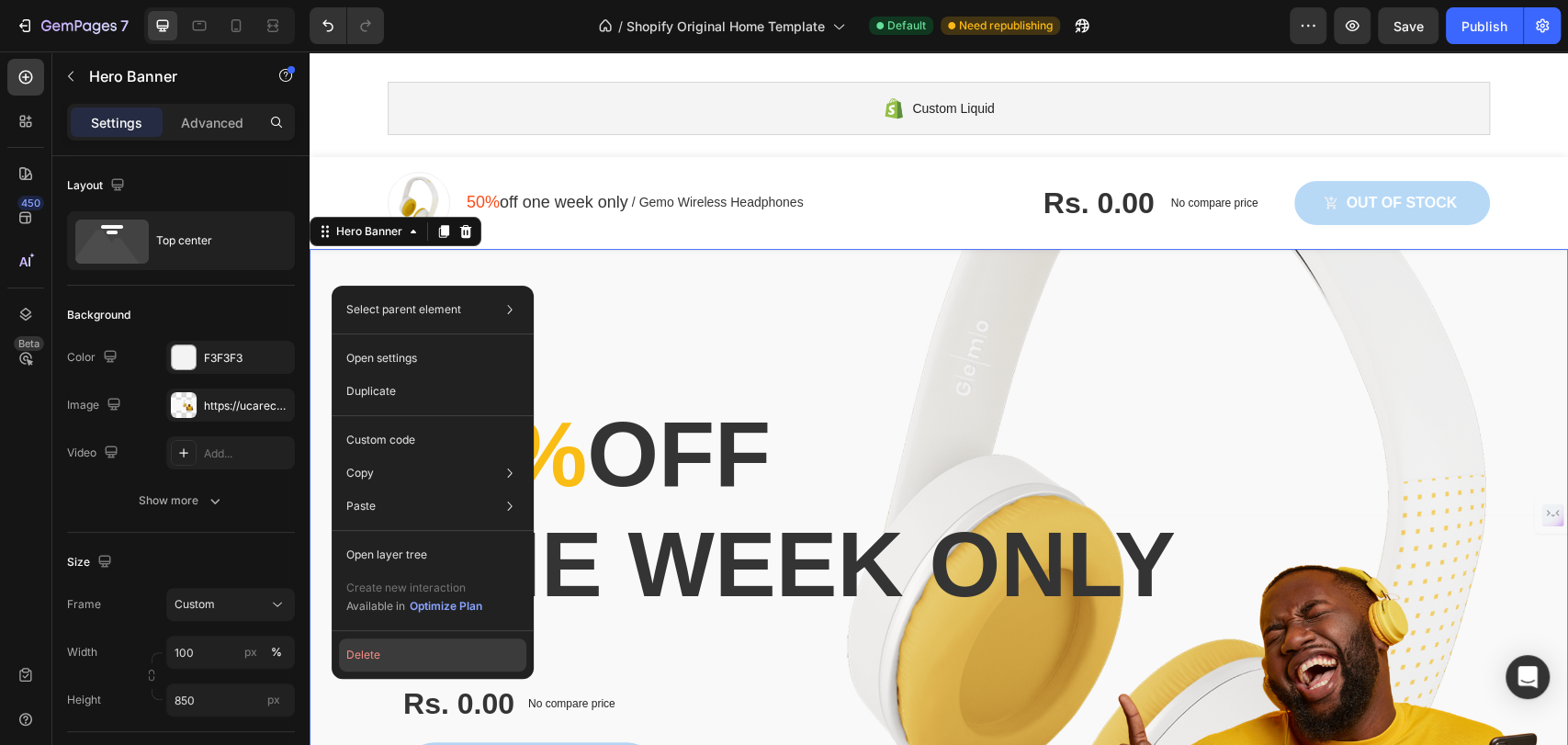 click on "Delete" 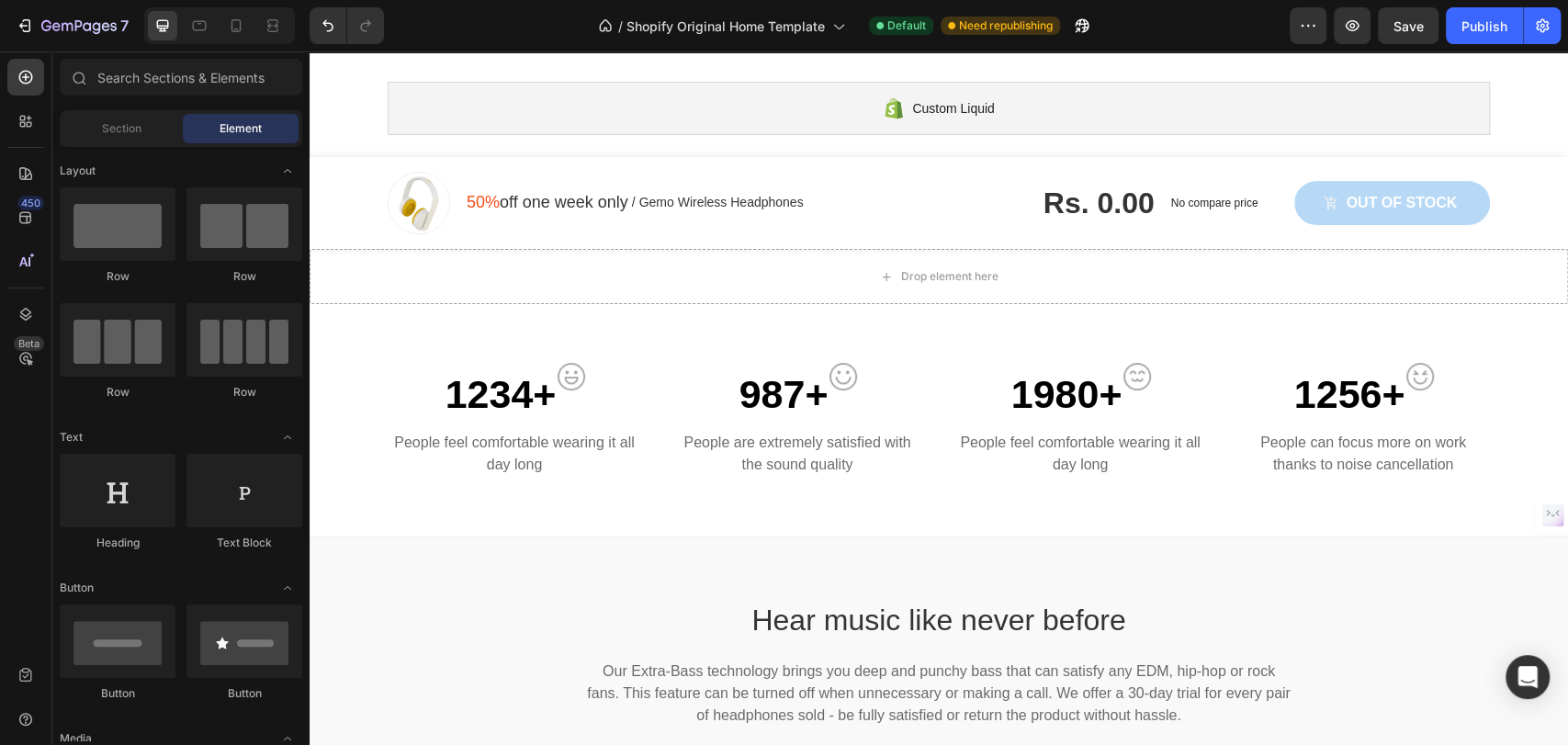 scroll, scrollTop: 0, scrollLeft: 0, axis: both 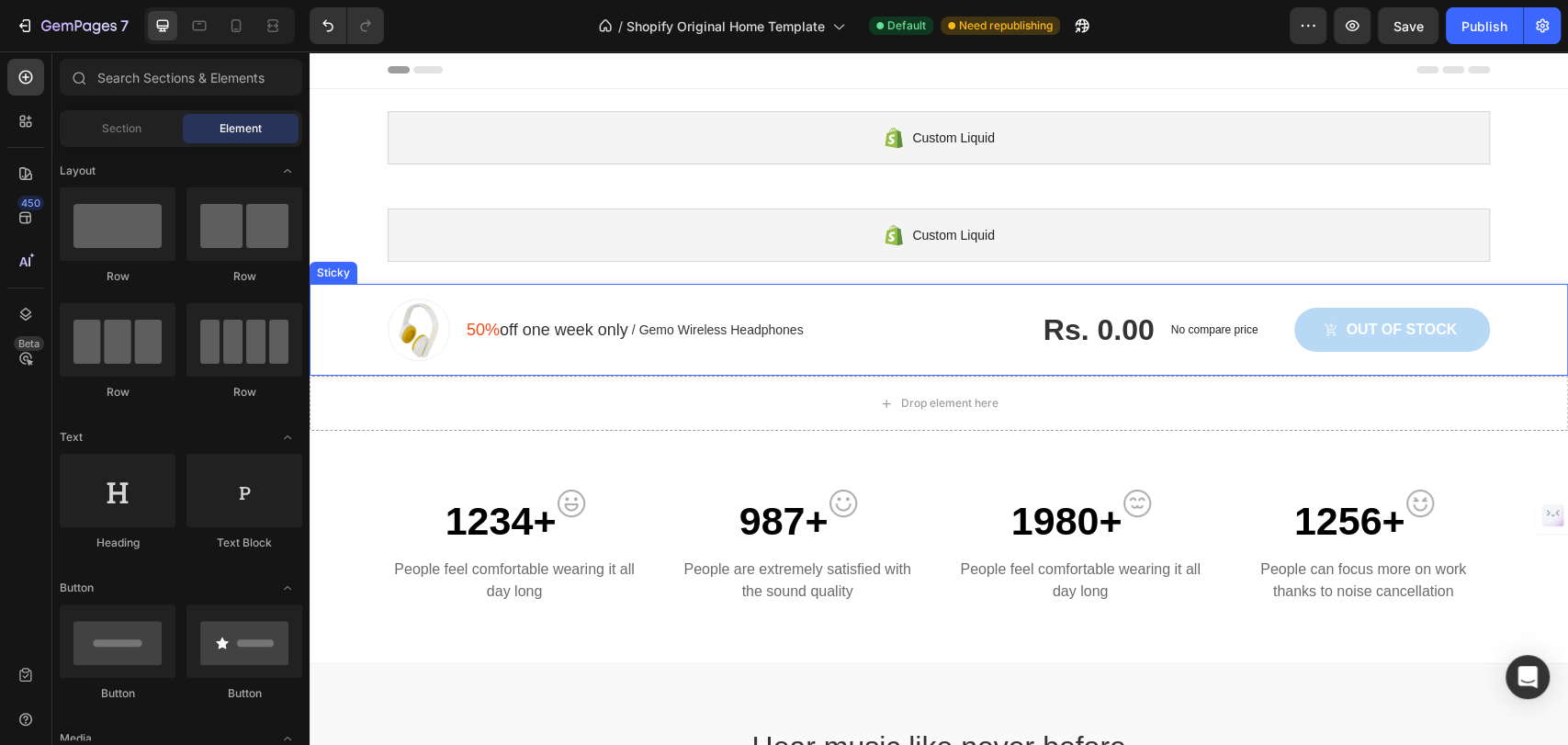 click on "Image 50%  off one week only Text block / Gemo Wireless Headphones Text block Row Row Rs. 0.00 Product Price Product Price No compare price Product Price Row Out of stock Product Cart Button Row Row Gemo Wireless Headphones Text block Only Text block Rs. 0.00 Product Price Product Price left Text block Row Out of stock Product Cart Button Row Product" at bounding box center (939, 330) 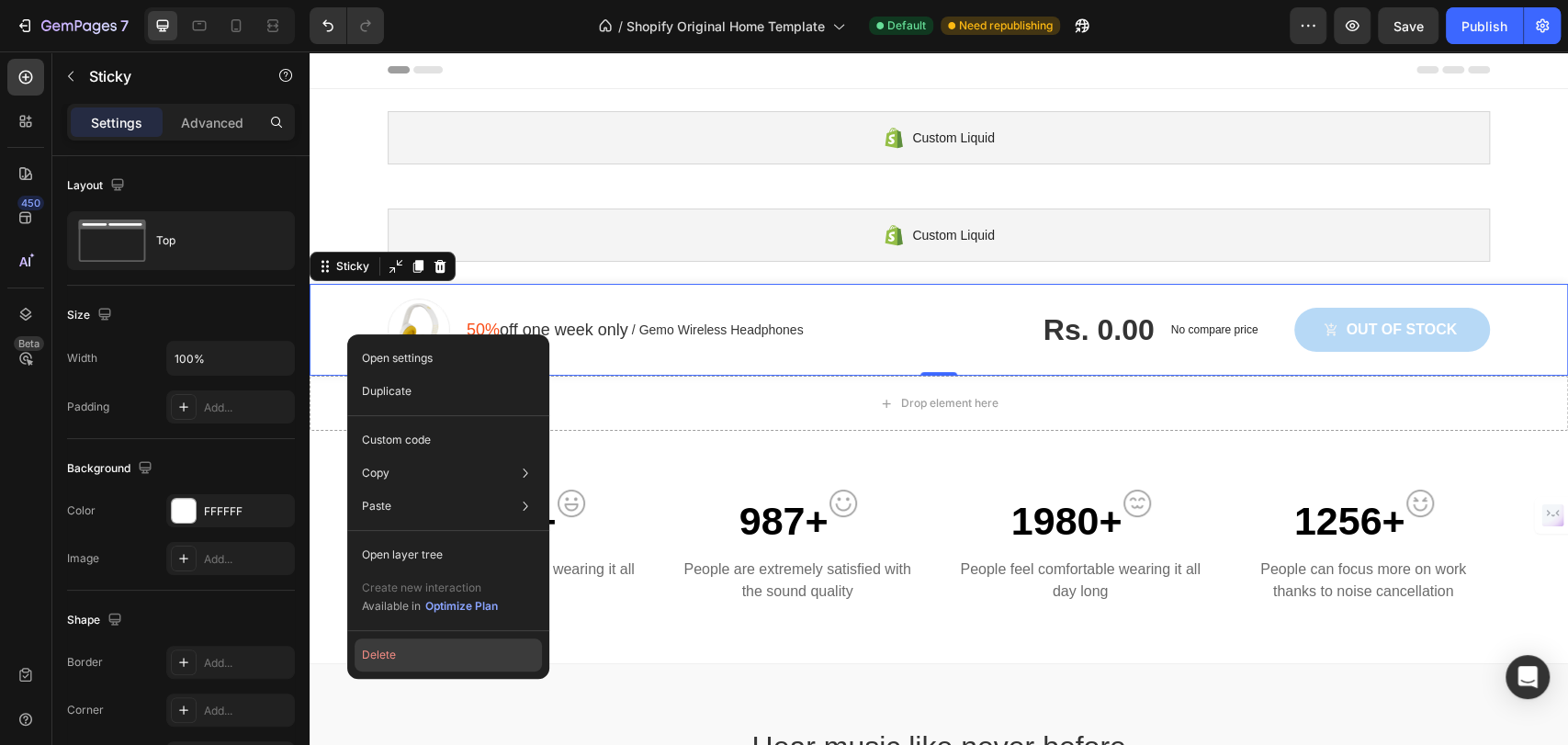 click on "Delete" 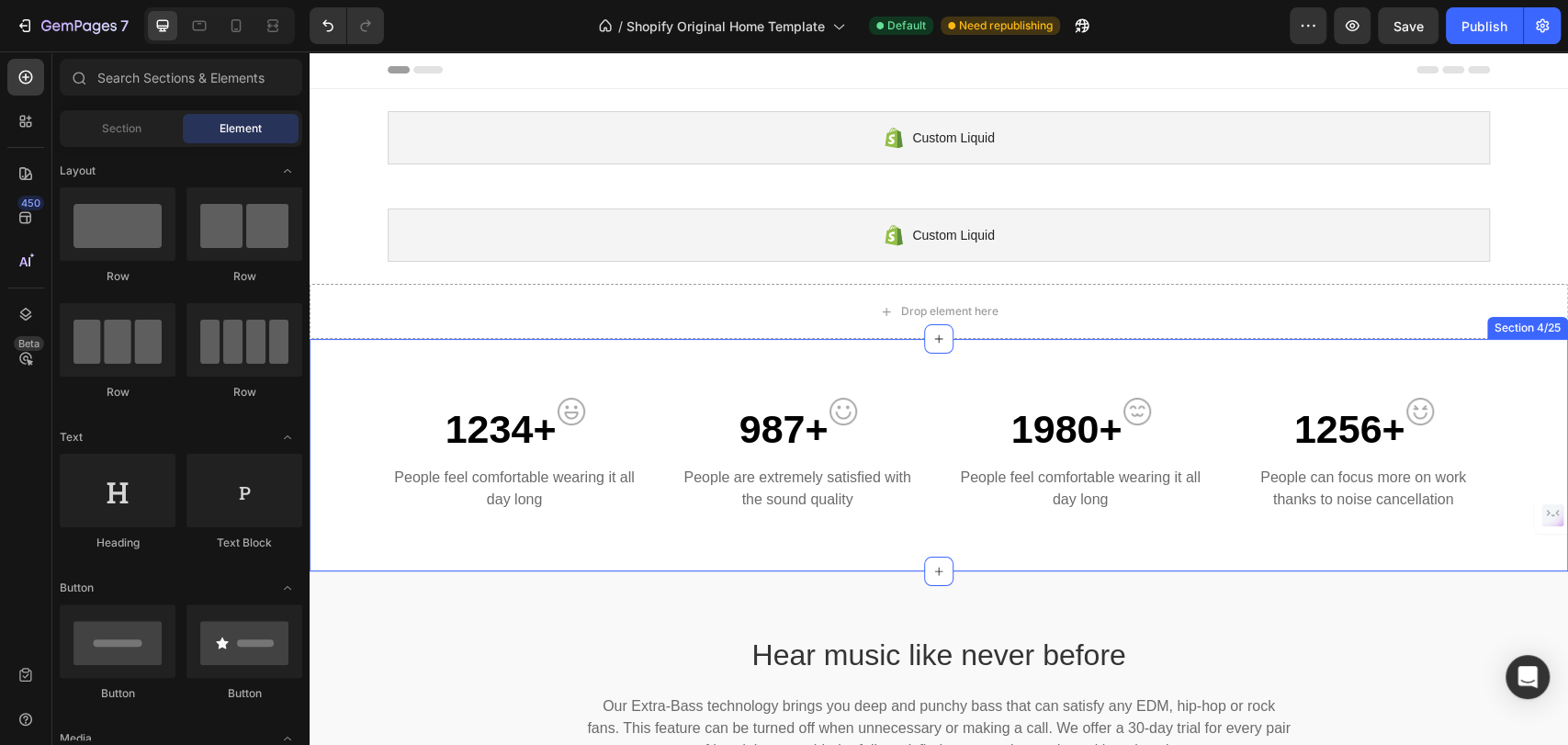 click on "1234+ Text block Image Row People feel comfortable wearing it all day long Text block 987+ Text block Image Row People are extremely satisfied with the sound quality Text block 1980+ Text block Image Row People feel comfortable wearing it all day long Text block 1256+ Text block Image Row People can focus more on work thanks to noise cancellation Text block Row Section 4/25" at bounding box center [939, 456] 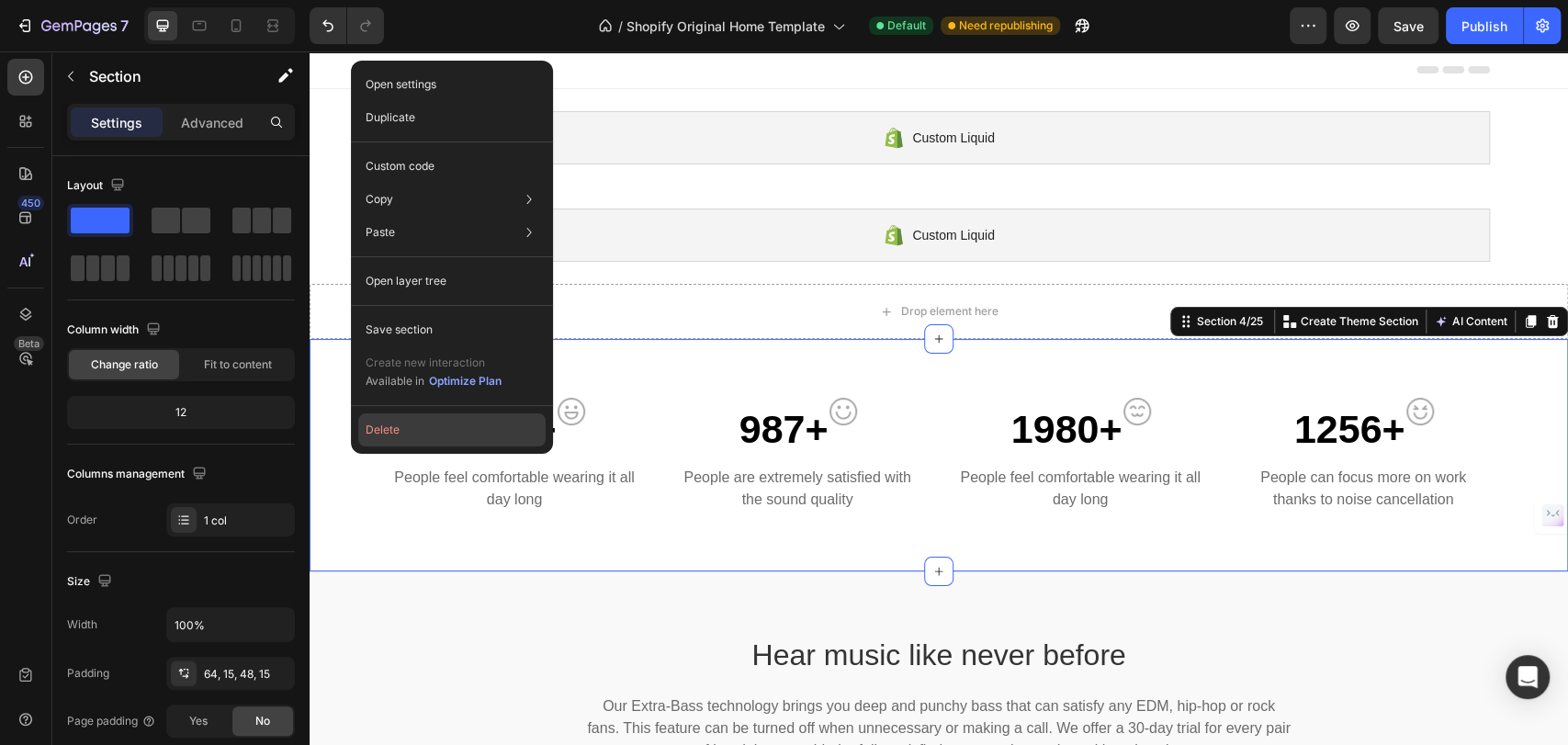 click on "Delete" 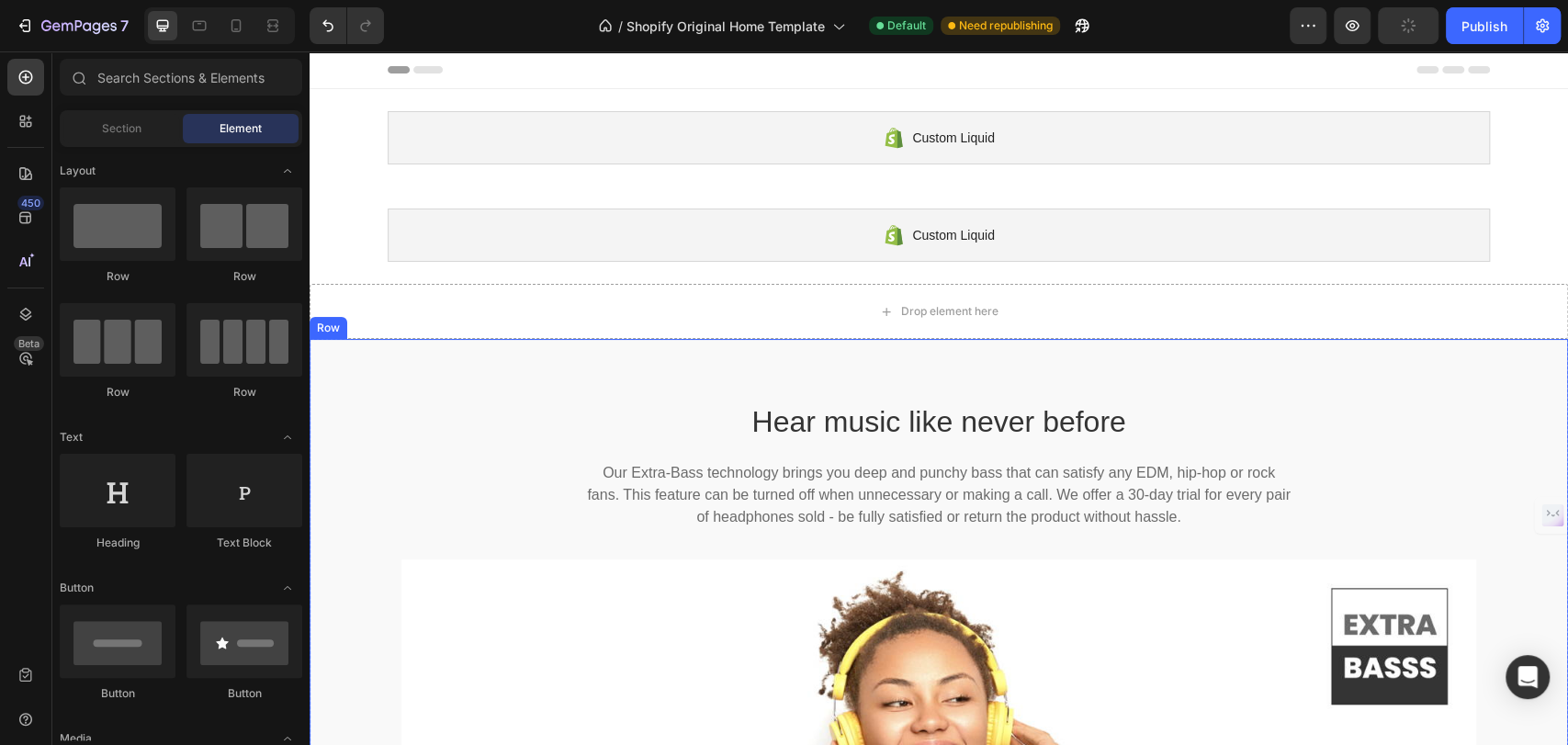 click on "Hear music like never before Heading Our Extra-Bass technology brings you deep and punchy bass that can satisfy any EDM, hip-hop or rock fans. This feature can be turned off when unnecessary or making a call. We offer a 30-day trial for every pair of headphones sold - be fully satisfied or return the product without hassle.  Text block Row Row" at bounding box center (939, 604) 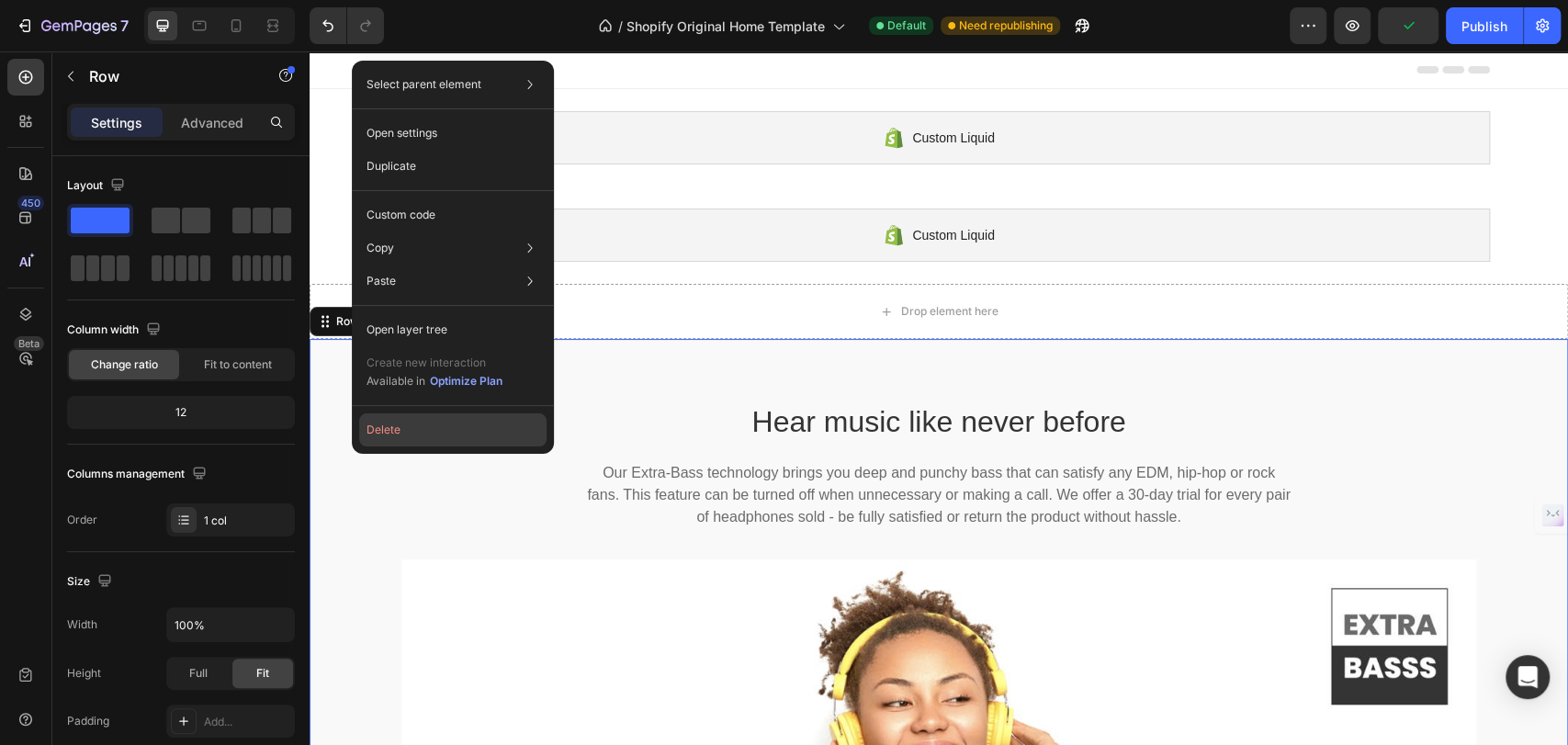 click on "Delete" 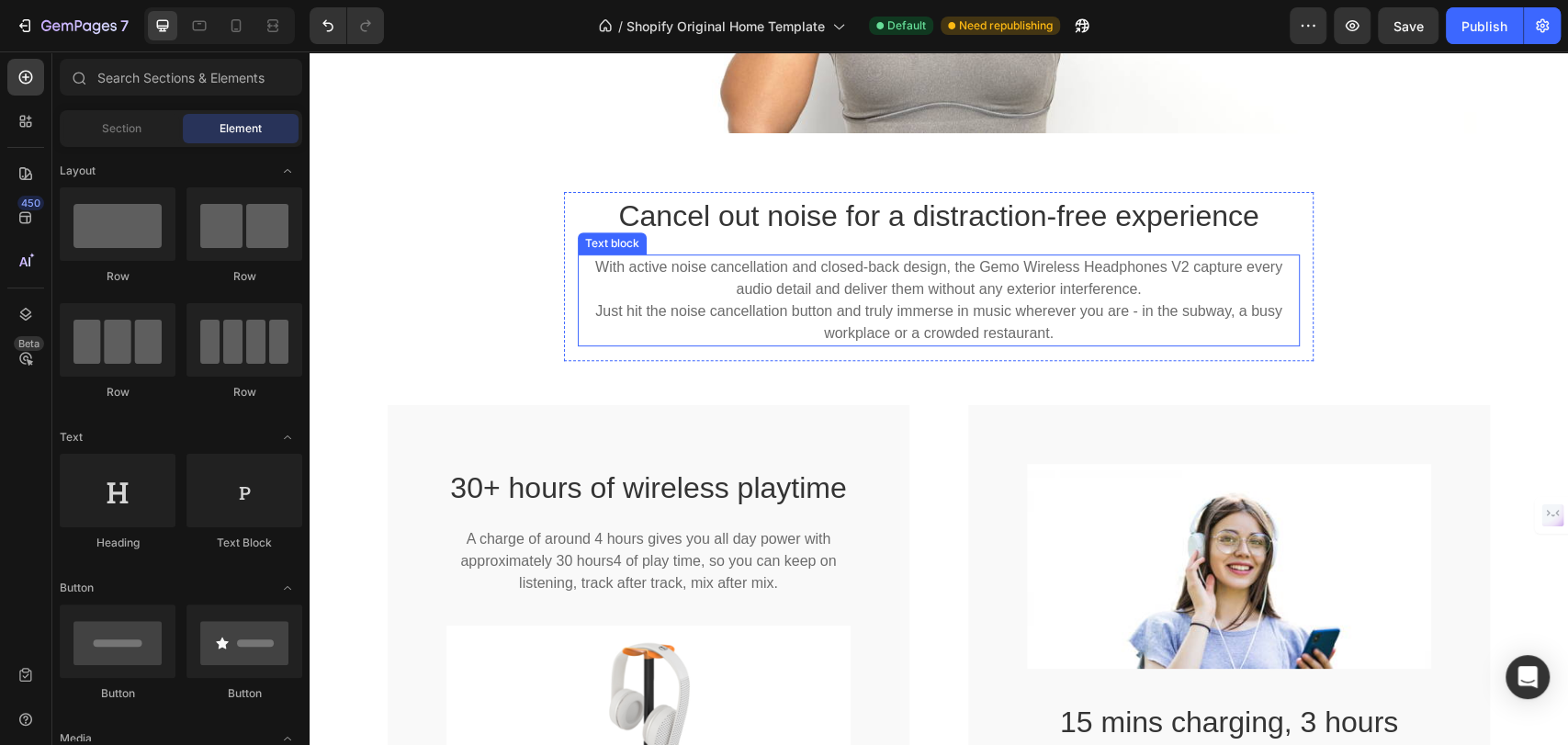 scroll, scrollTop: 0, scrollLeft: 0, axis: both 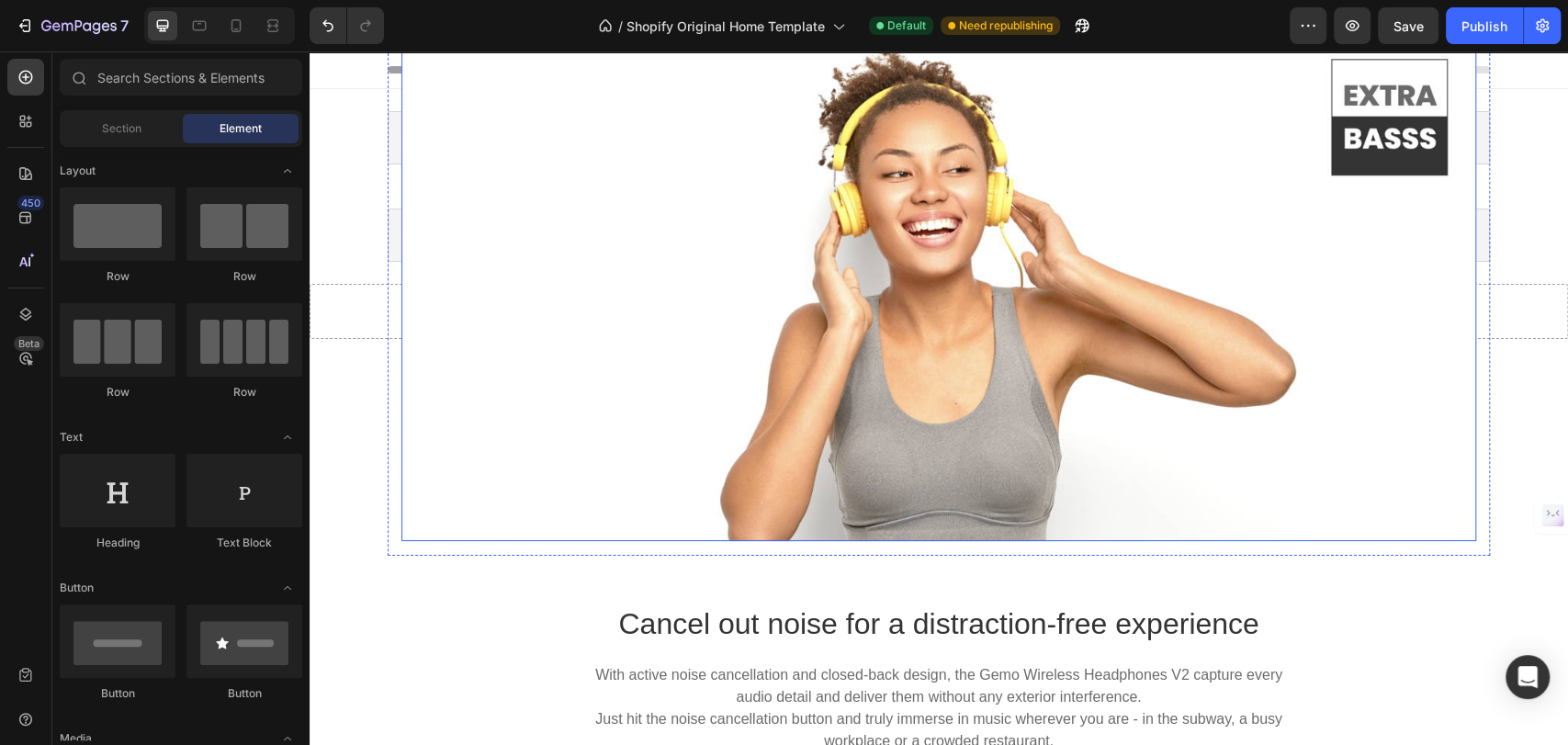 click at bounding box center (939, 286) 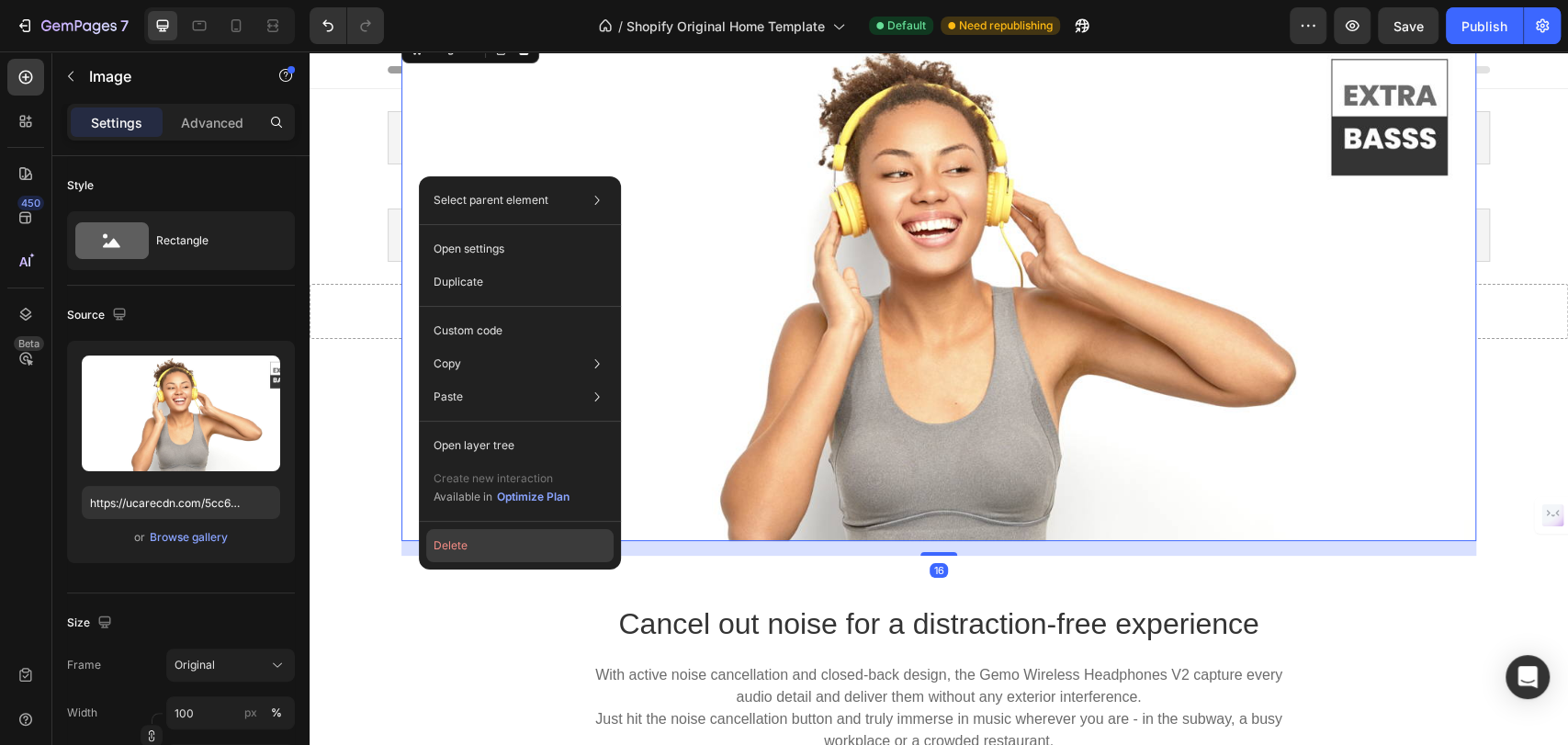 click on "Delete" 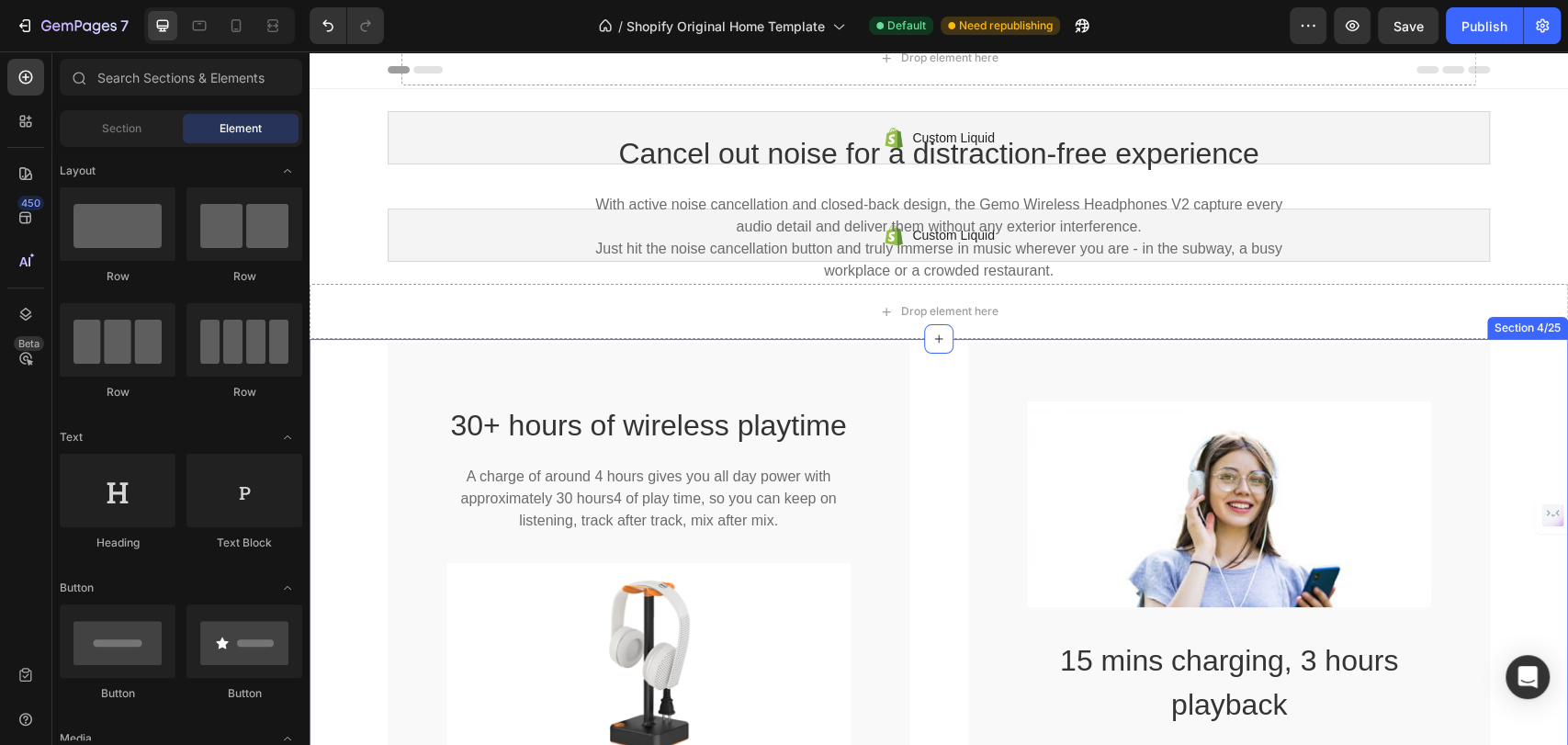 click on "Drop element here Row Cancel out noise for a distraction-free experience Heading With active noise cancellation and closed-back design, the Gemo Wireless Headphones V2 capture every audio detail and deliver them without any exterior interference.  Just hit the noise cancellation button and truly immerse in music wherever you are - in the subway, a busy workplace or a crowded restaurant. Text block Row Row 30+ hours of wireless playtime Heading A charge of around 4 hours gives you all day power with approximately 30 hours4 of play time, so you can keep on listening, track after track, mix after mix. Text block Image Row Image 15 mins charging, 3 hours playback Heading If your headphones are running low on power, a 10-minute quick charge will give you up to 90 minutes of play time. Ideal if you're rushing around from place to place. Text block Row Row Design & Colors Heading Text block Row Row Row Image Image Carousel Row Certified water-resistant durability Heading Text block Image Row Image" at bounding box center [939, 1115] 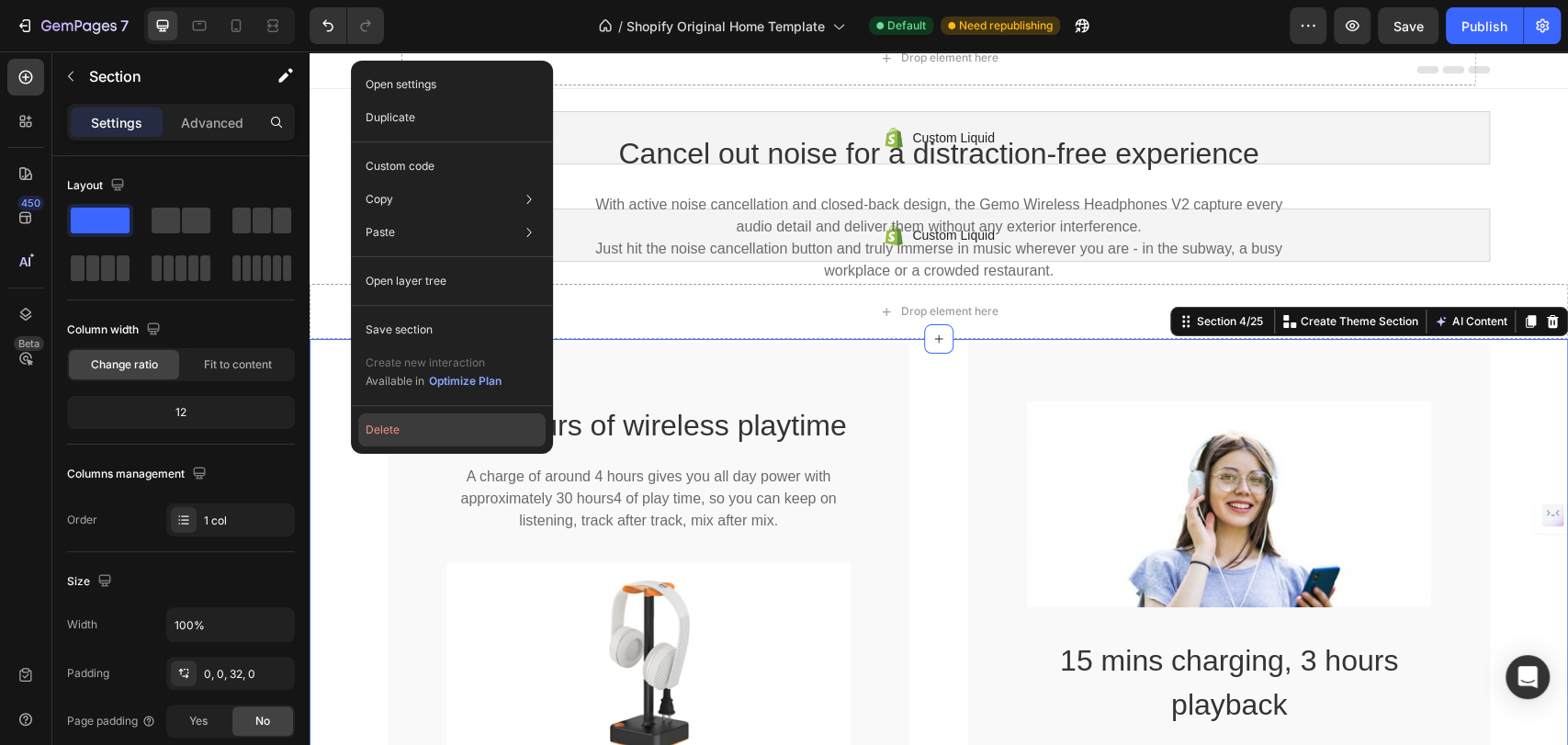 click on "Delete" 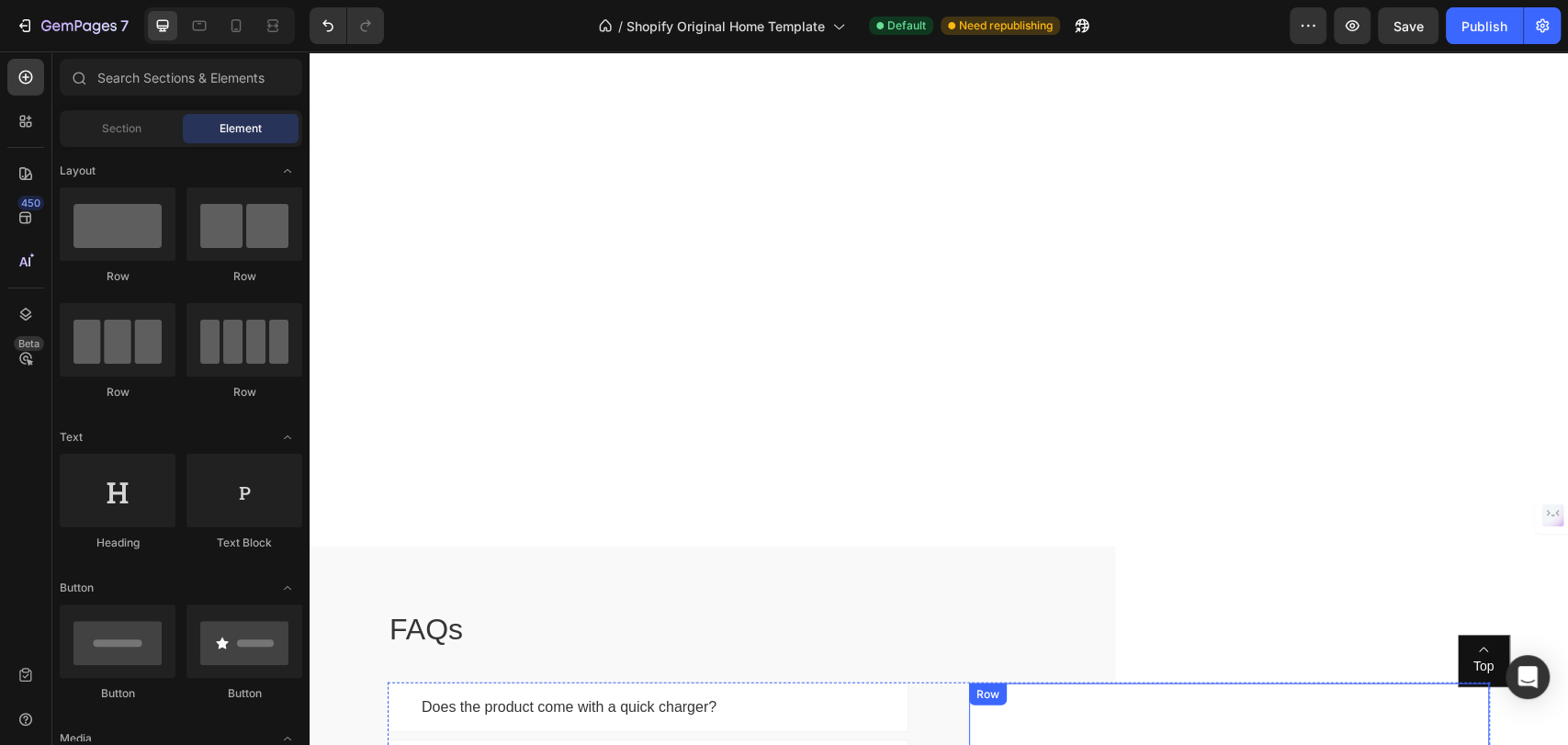 scroll, scrollTop: 3878, scrollLeft: 0, axis: vertical 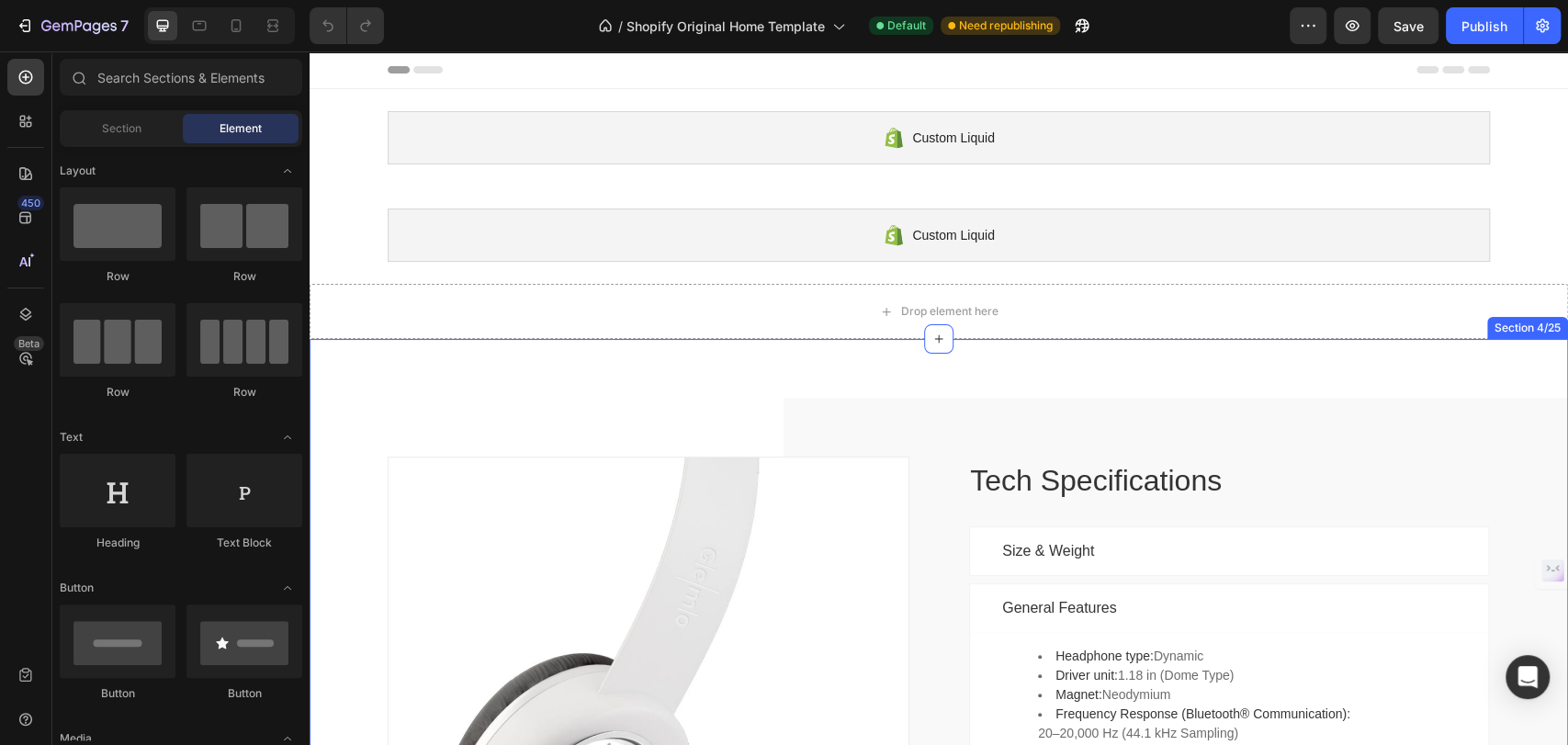 click on "Tech Specifications Heading Image Tech Specifications Heading Size & Weight General Features Headphone type:  Dynamic Driver unit:  1.18 in (Dome Type) Magnet:  Neodymium Frequency Response (Bluetooth® Communication): 20–20,000 Hz (44.1 kHz Sampling) Sensitivities (dB/mW):  103 dB/mW Volume Control:  Tact switch Cord Type:  Single-sided (detachable) Cord Length:  approx. 47 1/4 in (1.2 m) Plug:  Gold-plated L-shaped Stereo Mini Input(S):  Stereo Mini Jack Text block Row Battery Bluetooth® Specification Color Accordion Row Section 4/25" at bounding box center (939, 723) 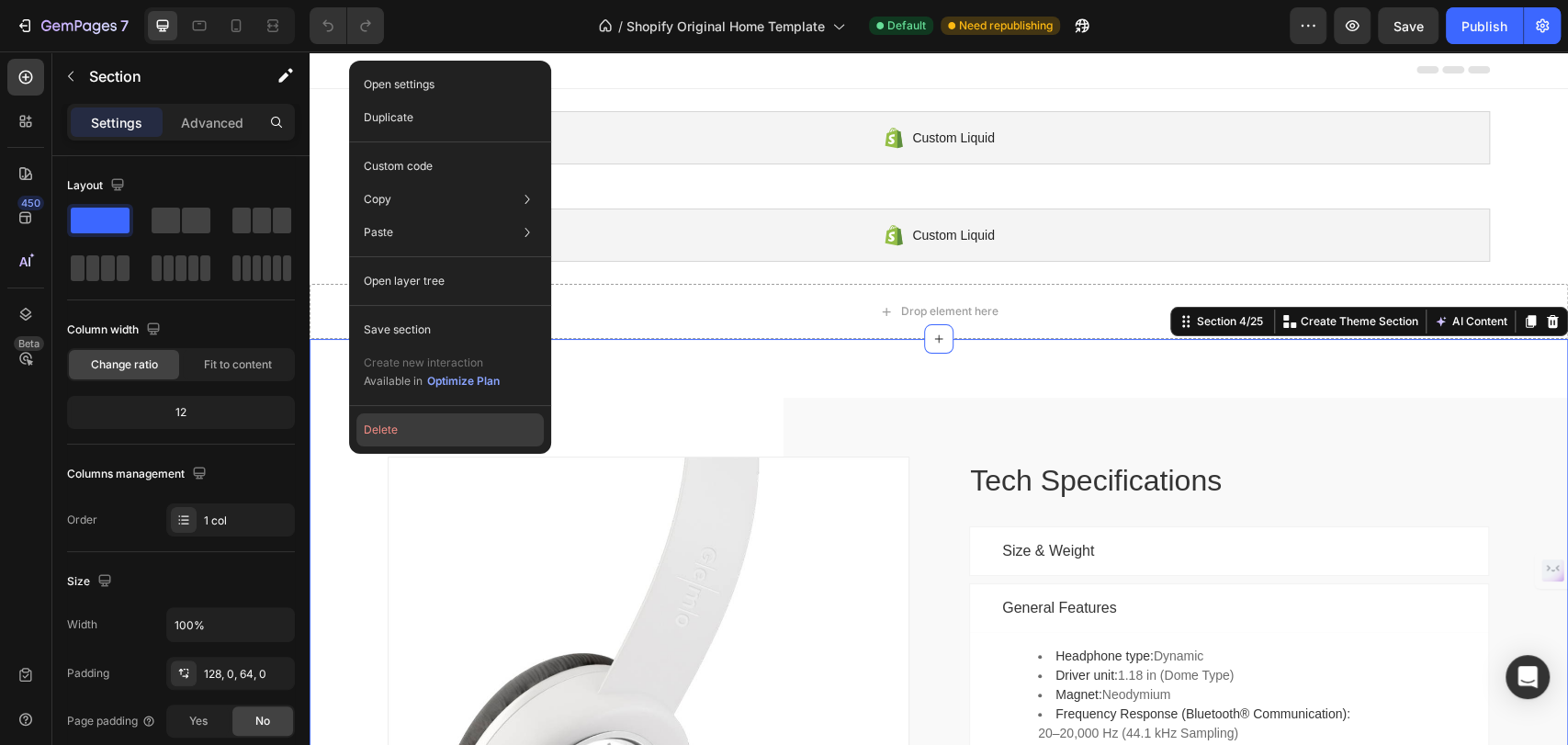 click on "Delete" 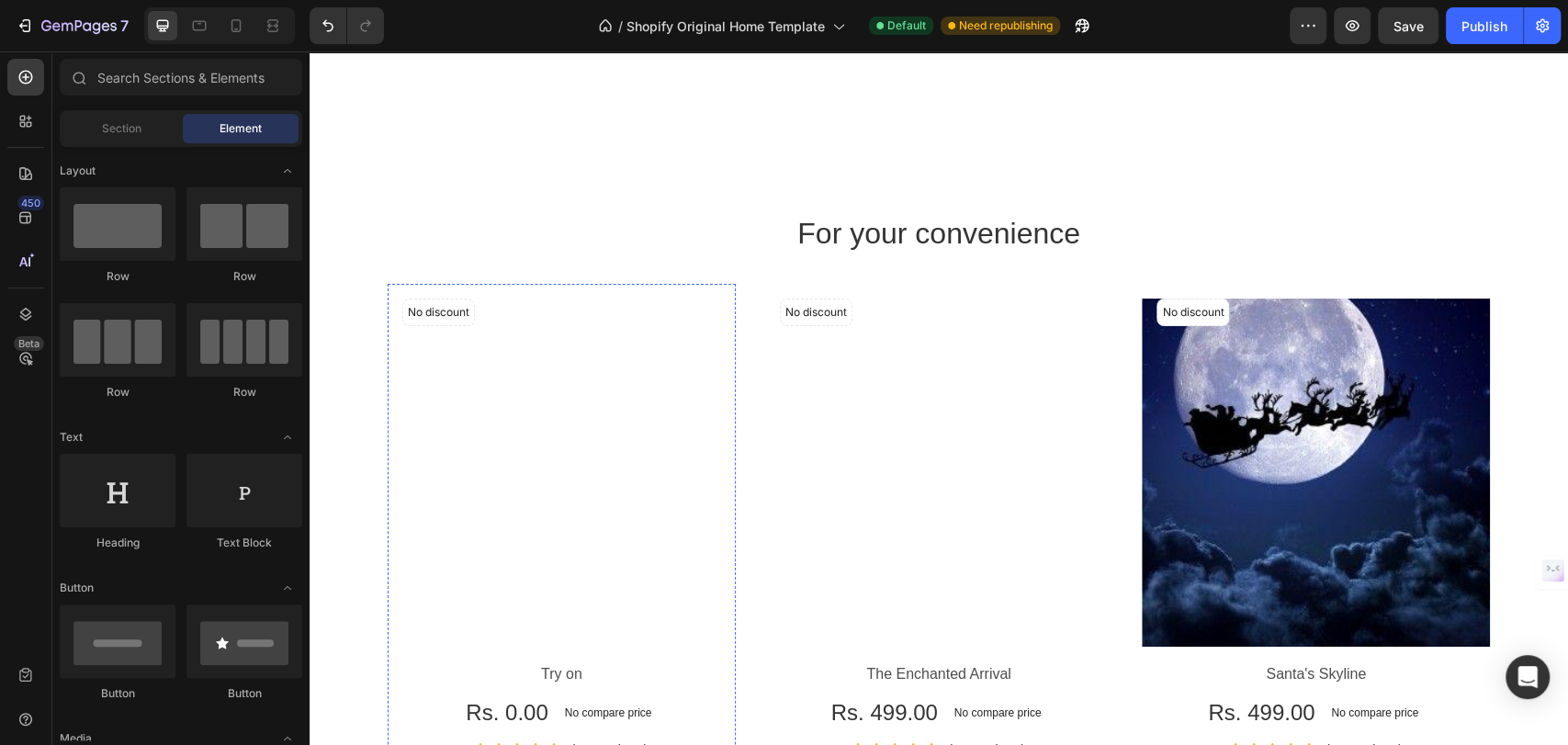 scroll, scrollTop: 0, scrollLeft: 0, axis: both 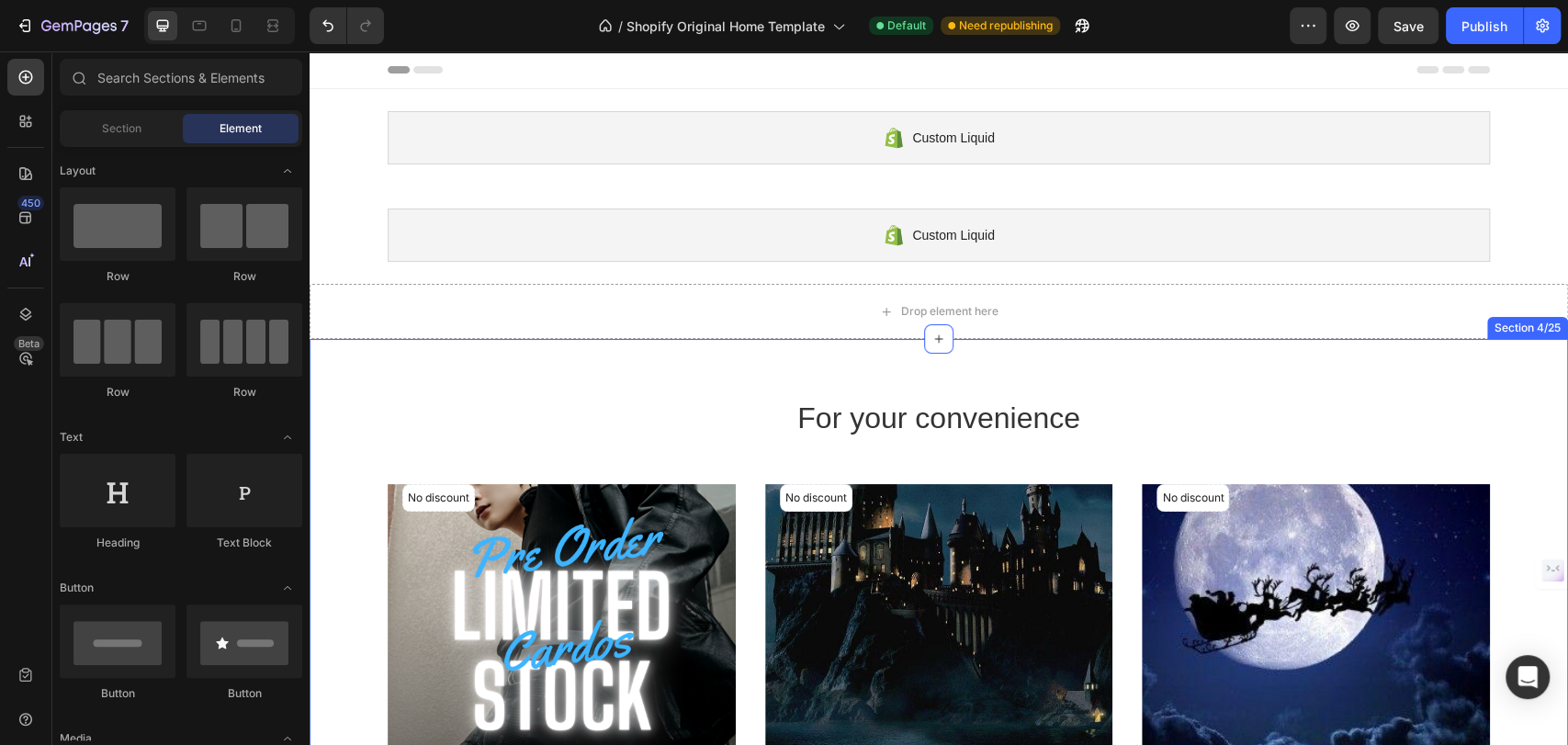 click on "For your convenience Heading No discount   Not be displayed when published Product Tag Row Product Images Try on Product Title Rs. 0.00 Product Price Product Price No compare price Product Price Row                Icon                Icon                Icon                Icon                Icon Icon List Hoz (985 reviews) Text block Row Out of stock Product Cart Button Row Product List No discount   Not be displayed when published Product Tag Row Product Images The Enchanted Arrival Product Title Rs. 499.00 Product Price Product Price No compare price Product Price Row                Icon                Icon                Icon                Icon                Icon Icon List Hoz (985 reviews) Text block Row Out of stock Product Cart Button Row Product List No discount   Not be displayed when published Product Tag Row Product Images Santa's Skyline Product Title Rs. 499.00 Product Price Product Price No compare price Product Price Row                Icon                Icon                Icon Icon Icon" at bounding box center [939, 995] 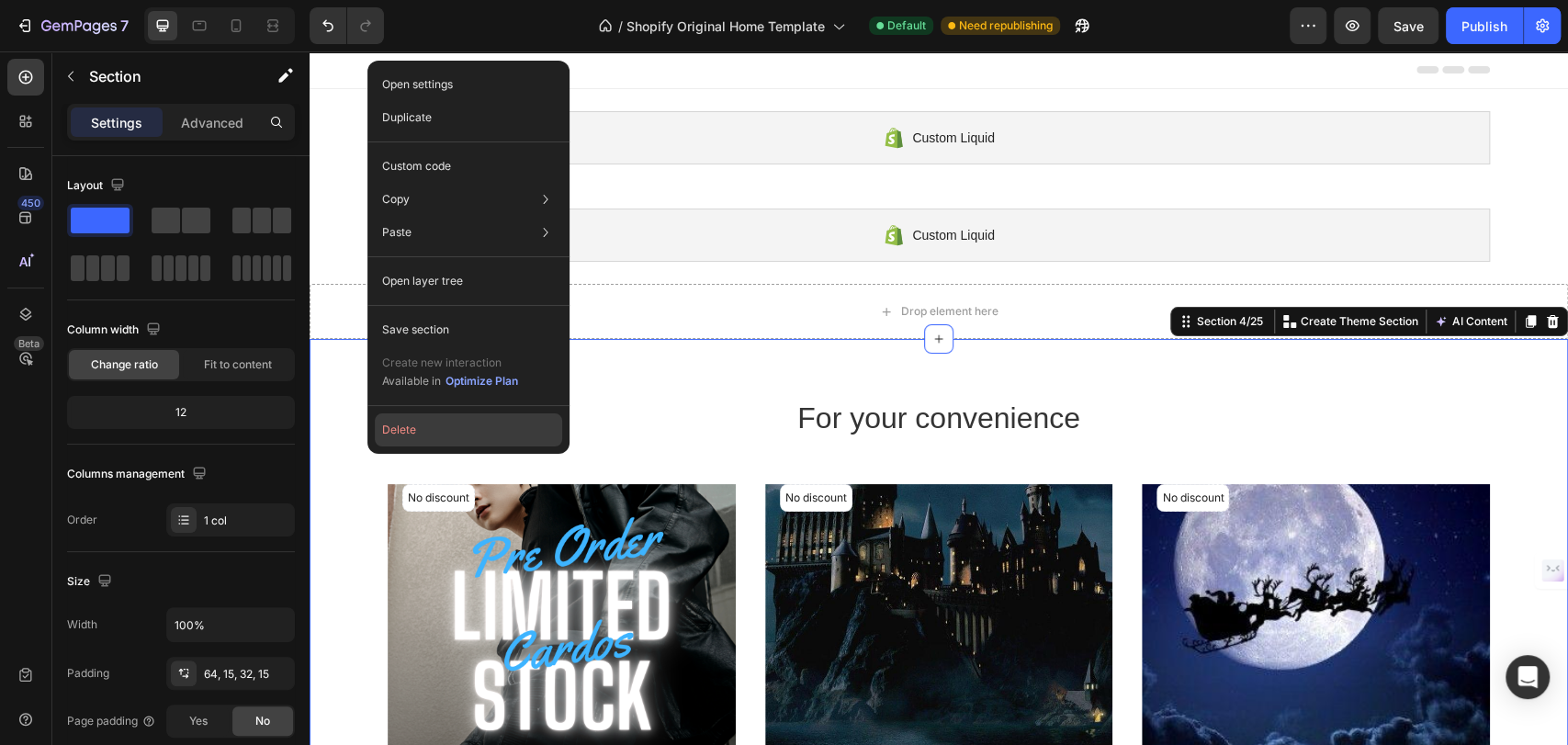 click on "Delete" 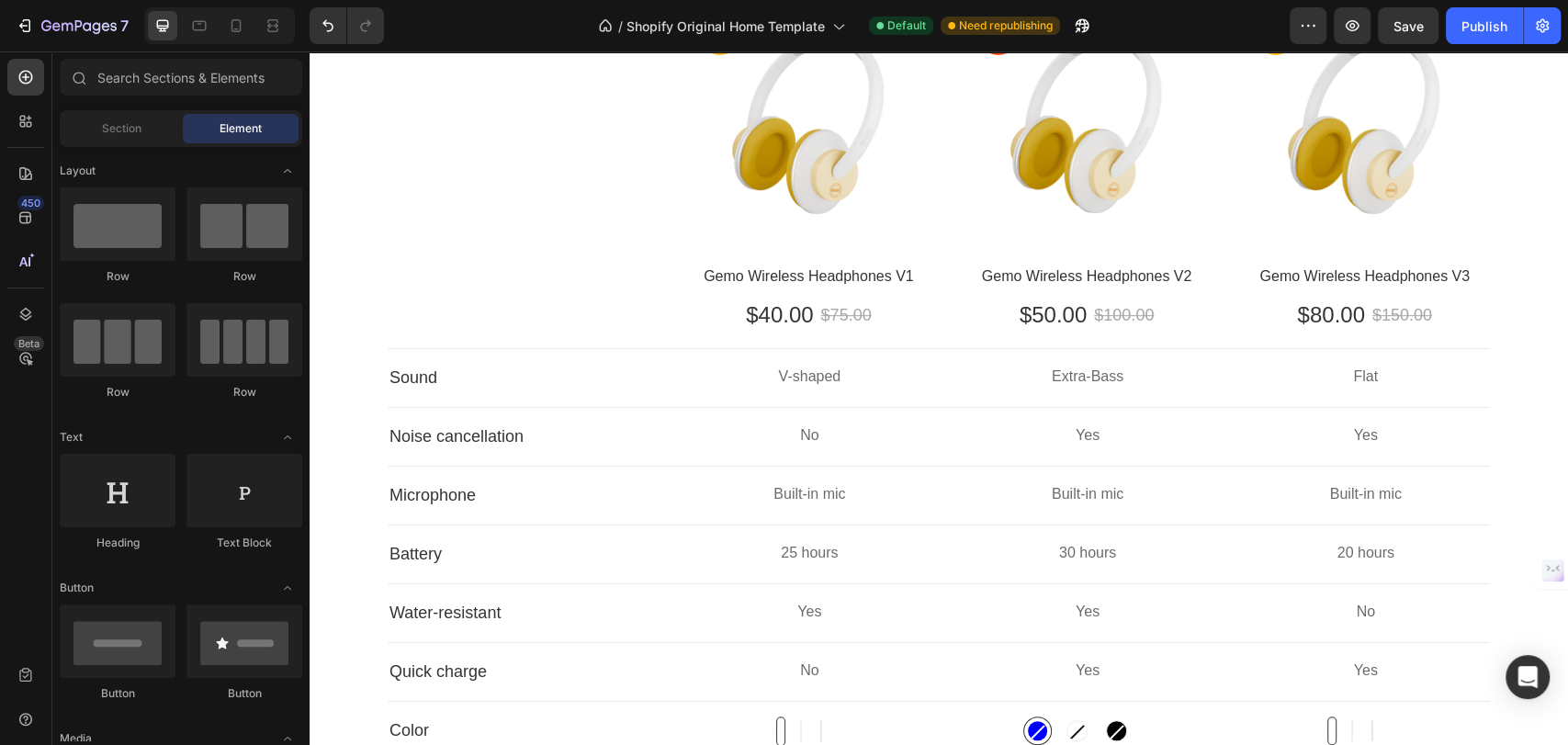 radio on "false" 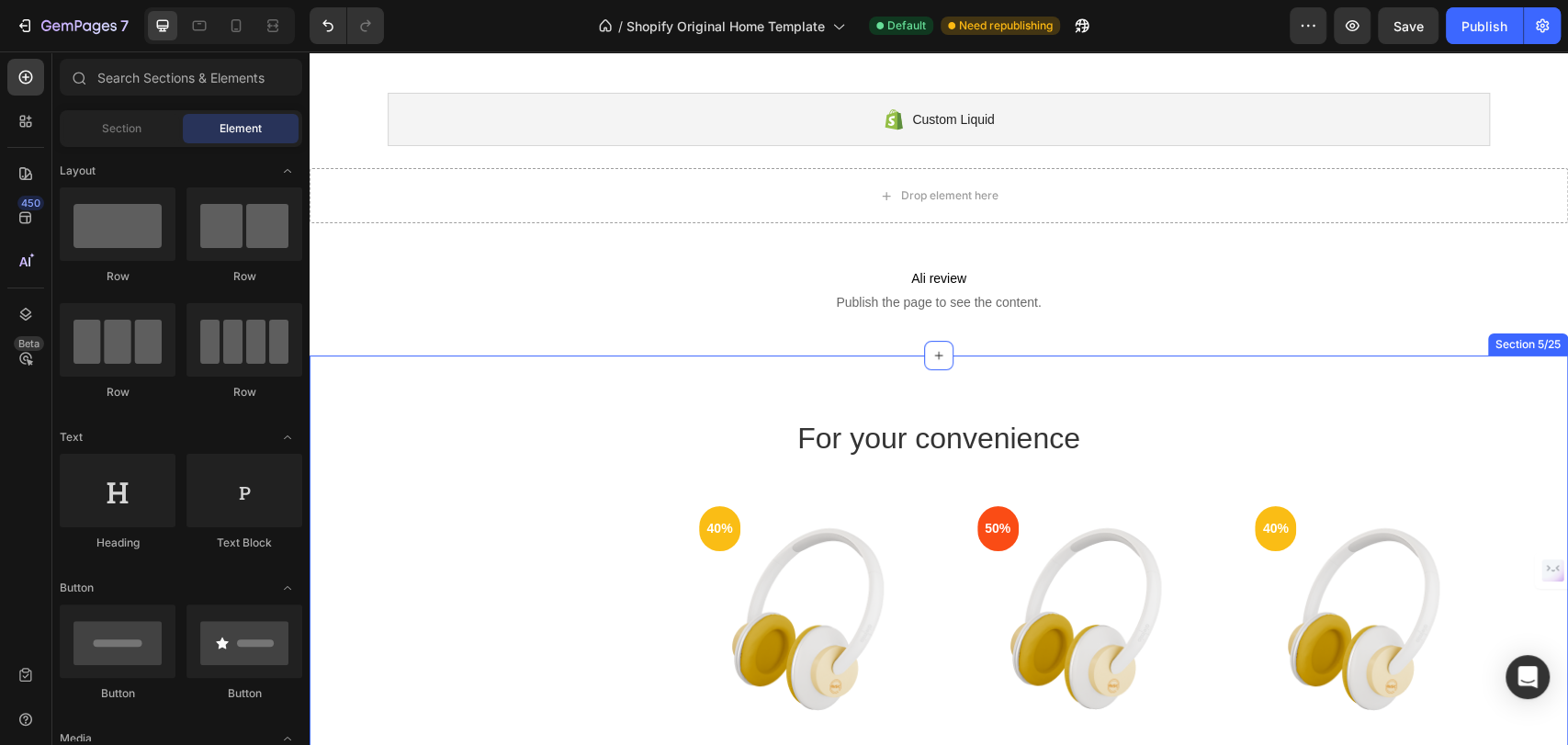 scroll, scrollTop: 102, scrollLeft: 0, axis: vertical 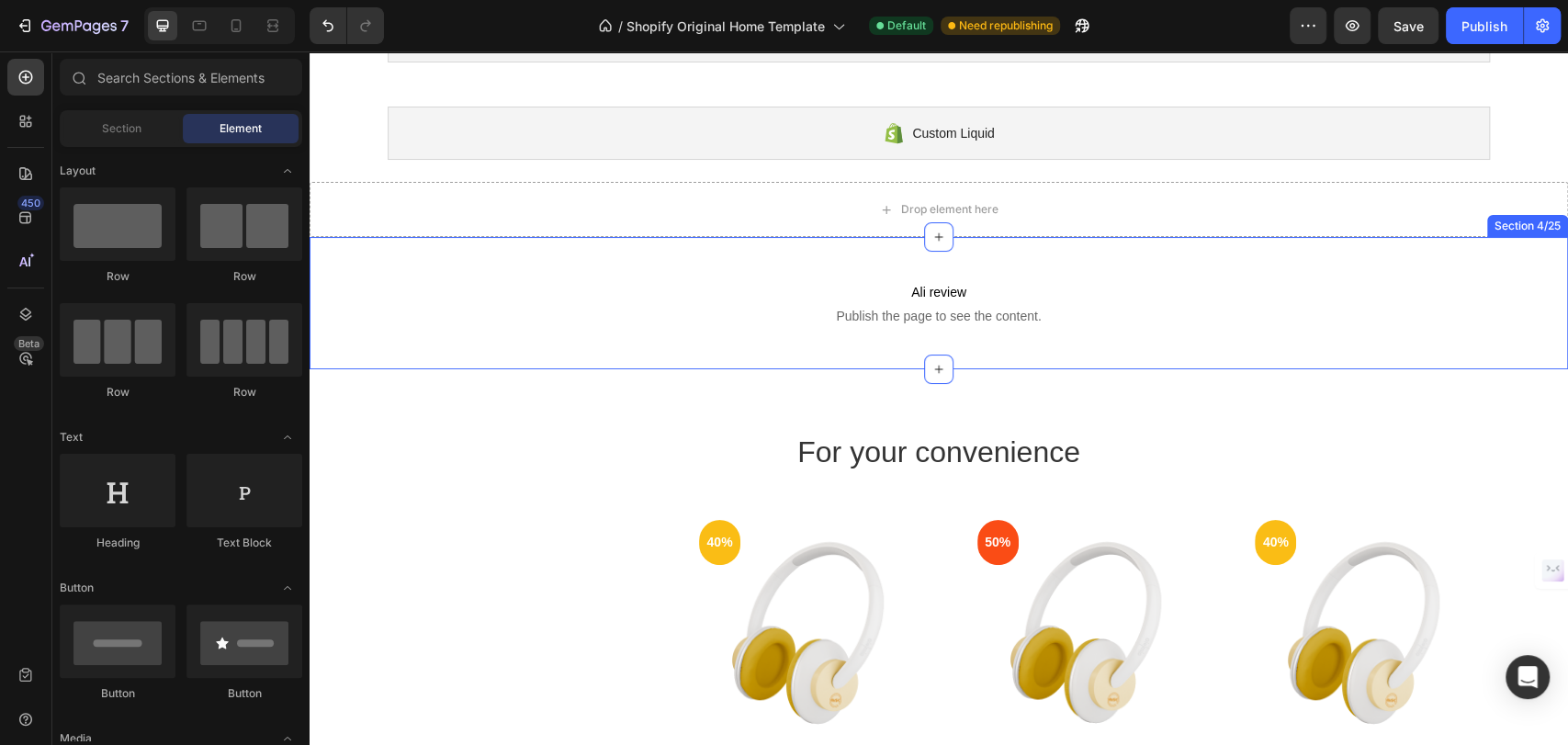 click on "Ali review
Publish the page to see the content.
Ali review Row" at bounding box center [939, 303] 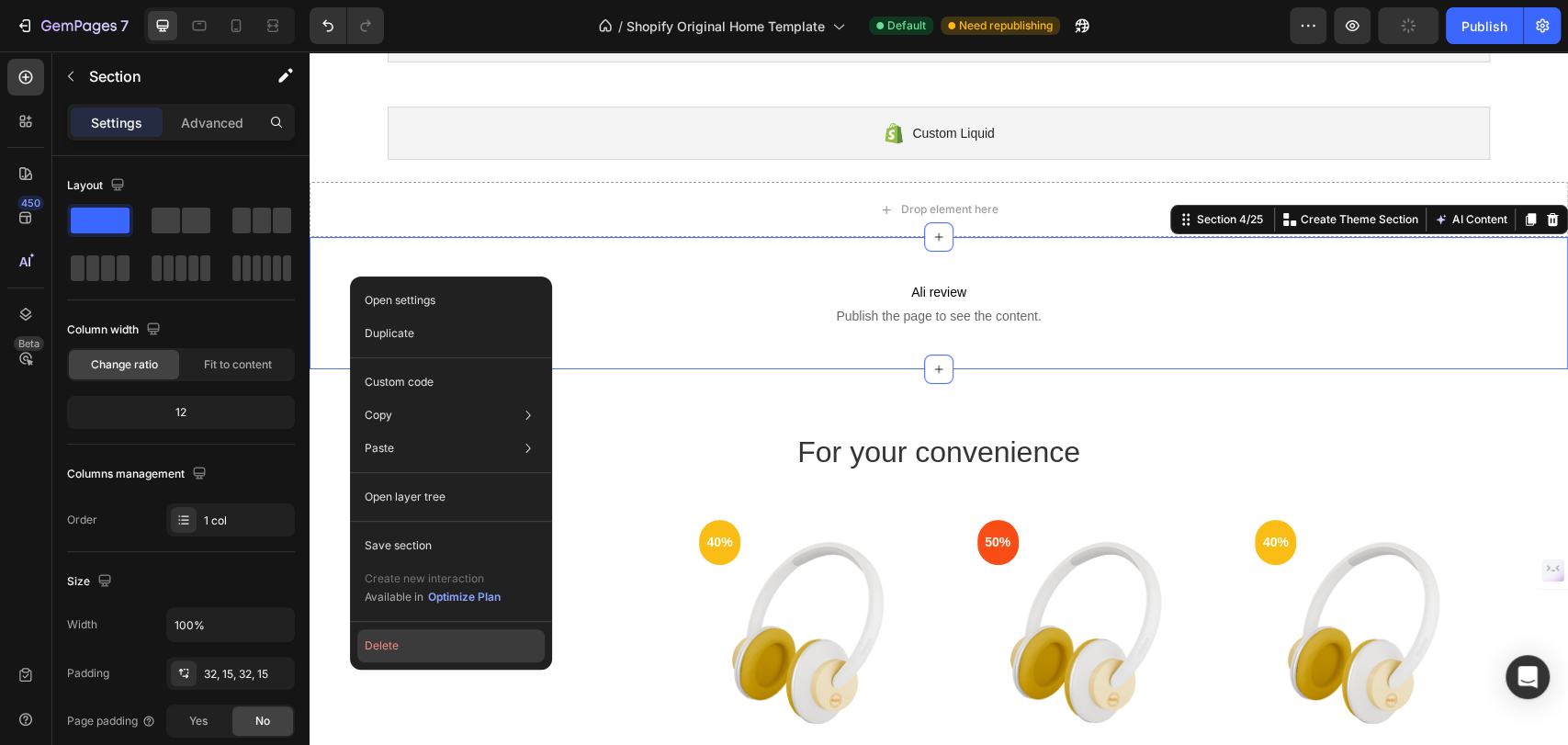 click on "Delete" 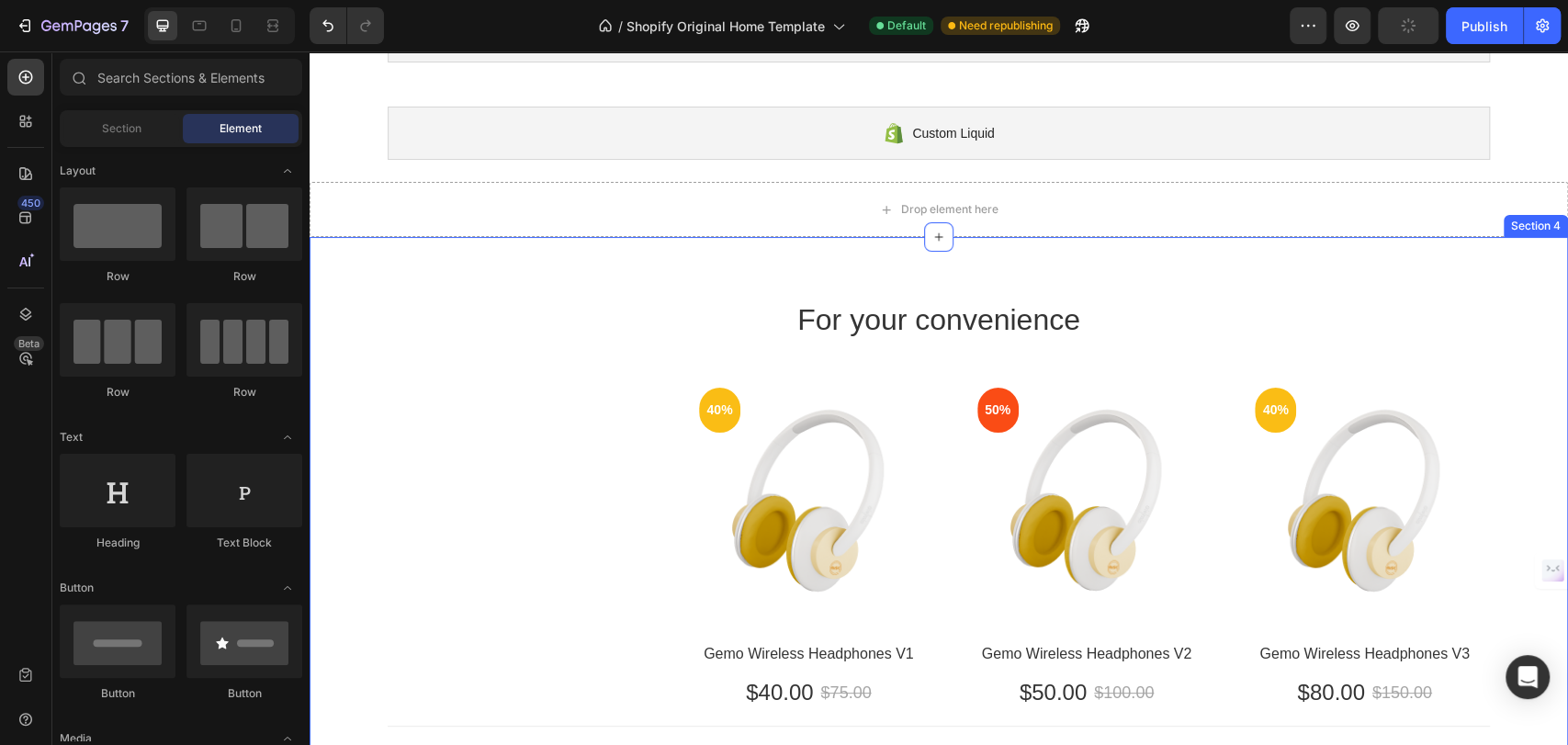 click on "For your convenience Heading Row 40% Text block Row Hero Banner Gemo Wireless Headphones V1 Text block $40.00 Text block $75.00 Text block Row 50% Text block Row Hero Banner Gemo Wireless Headphones V2 Text block $50.00 Text block $100.00 Text block Row 40% Text block Row Hero Banner Gemo Wireless Headphones V3 Text block $80.00 Text block $150.00 Text block Row Row Row Sound Text block V-shaped Text block Extra-Bass Text block Flat Text block Row Row Noise cancellation Text block No Text block Yes Text block Yes Text block Row Row Microphone Text block Built-in mic Text block Built-in mic Text block Built-in mic Text block Row Row Battery Text block 25 hours Text block 30 hours Text block 20 hours Text block Row Row Water-resistant Text block Yes Text block Yes Text block No Text block Row Row Quick charge Text block No Text block Yes Text block Yes Text block Row Row Color Text block                Title Line Blue Blue White White Black Black   Katana Requiem Redline Rush Shogun’s Showhouse City of Echoes" at bounding box center (939, 795) 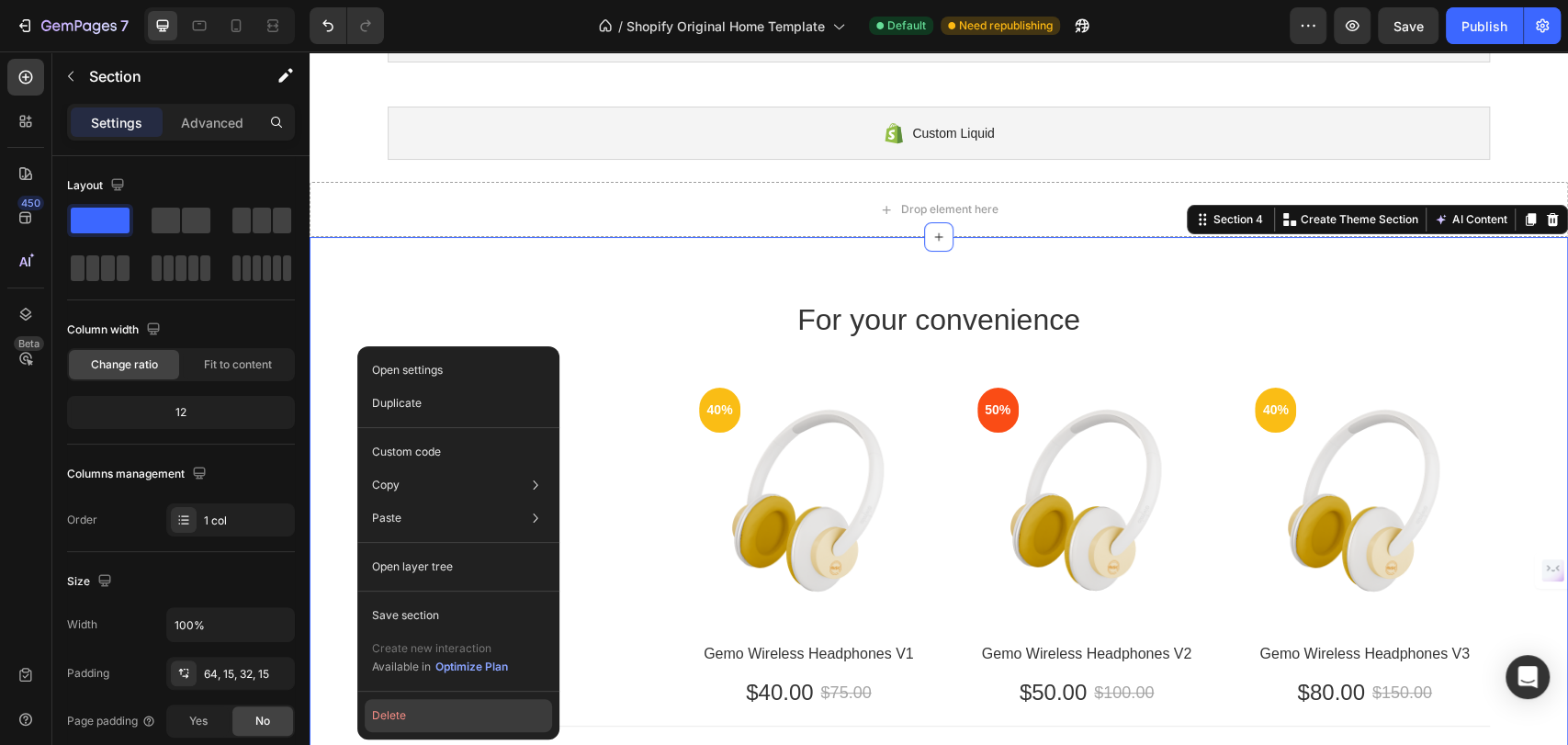 click on "Delete" 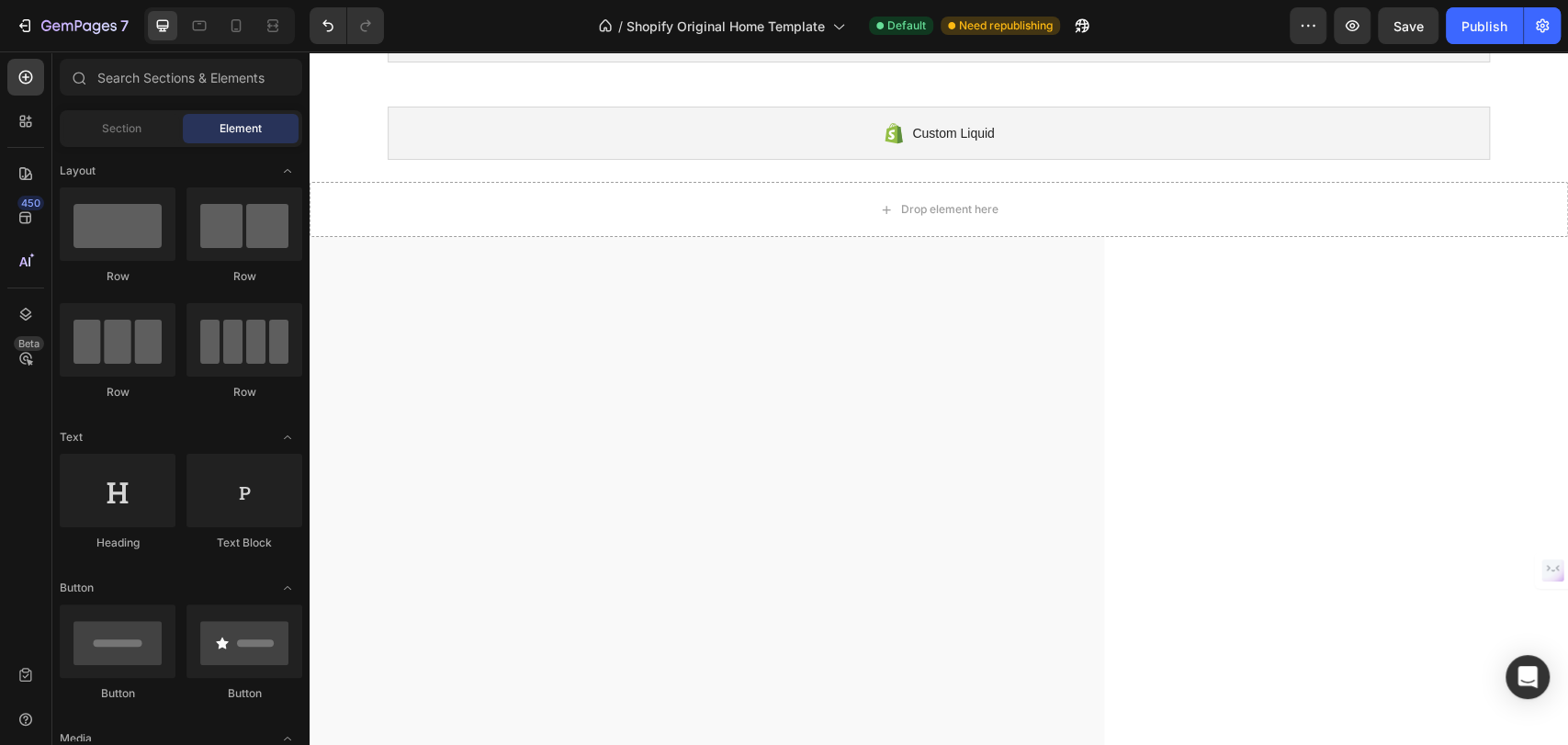 click at bounding box center [939, 538] 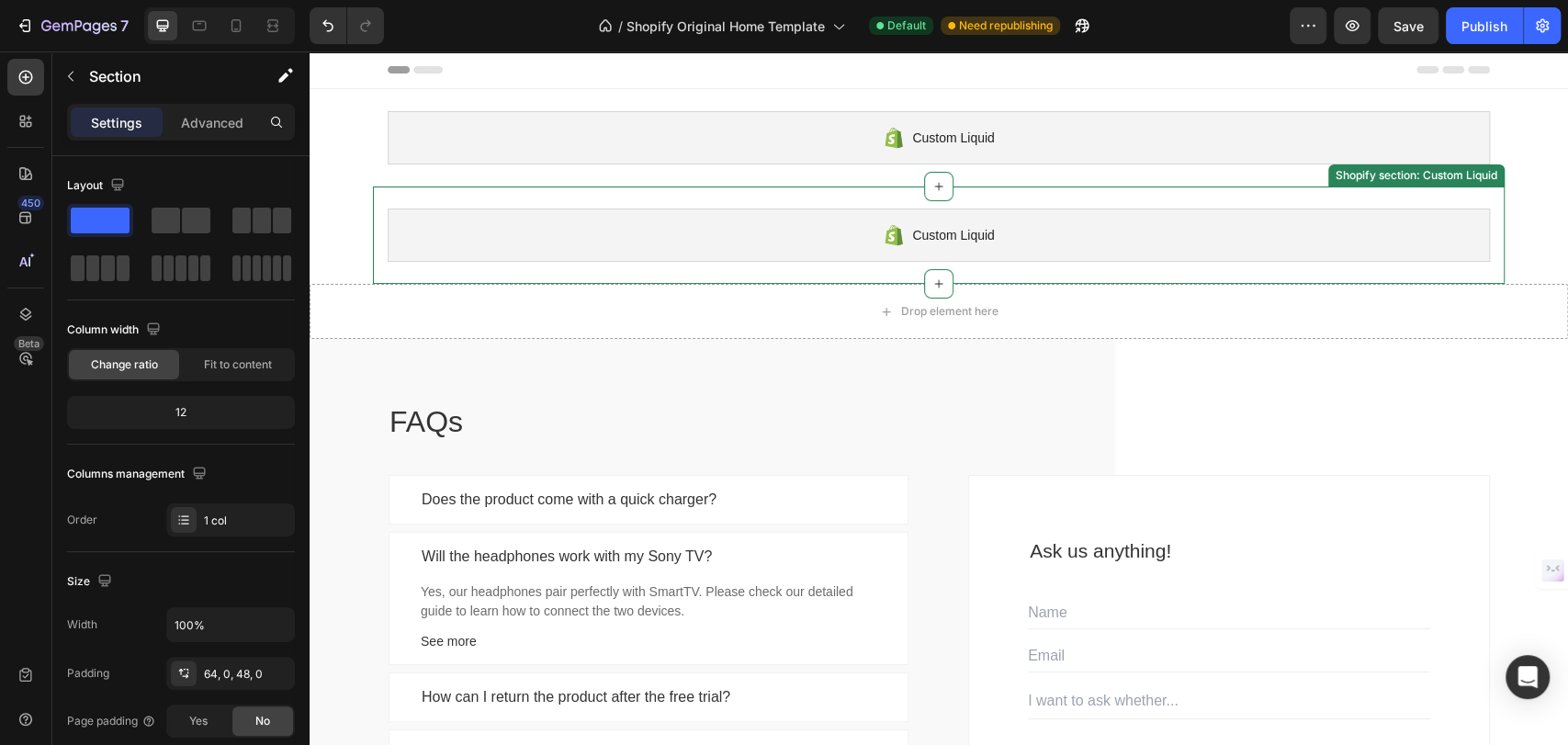 scroll, scrollTop: 102, scrollLeft: 0, axis: vertical 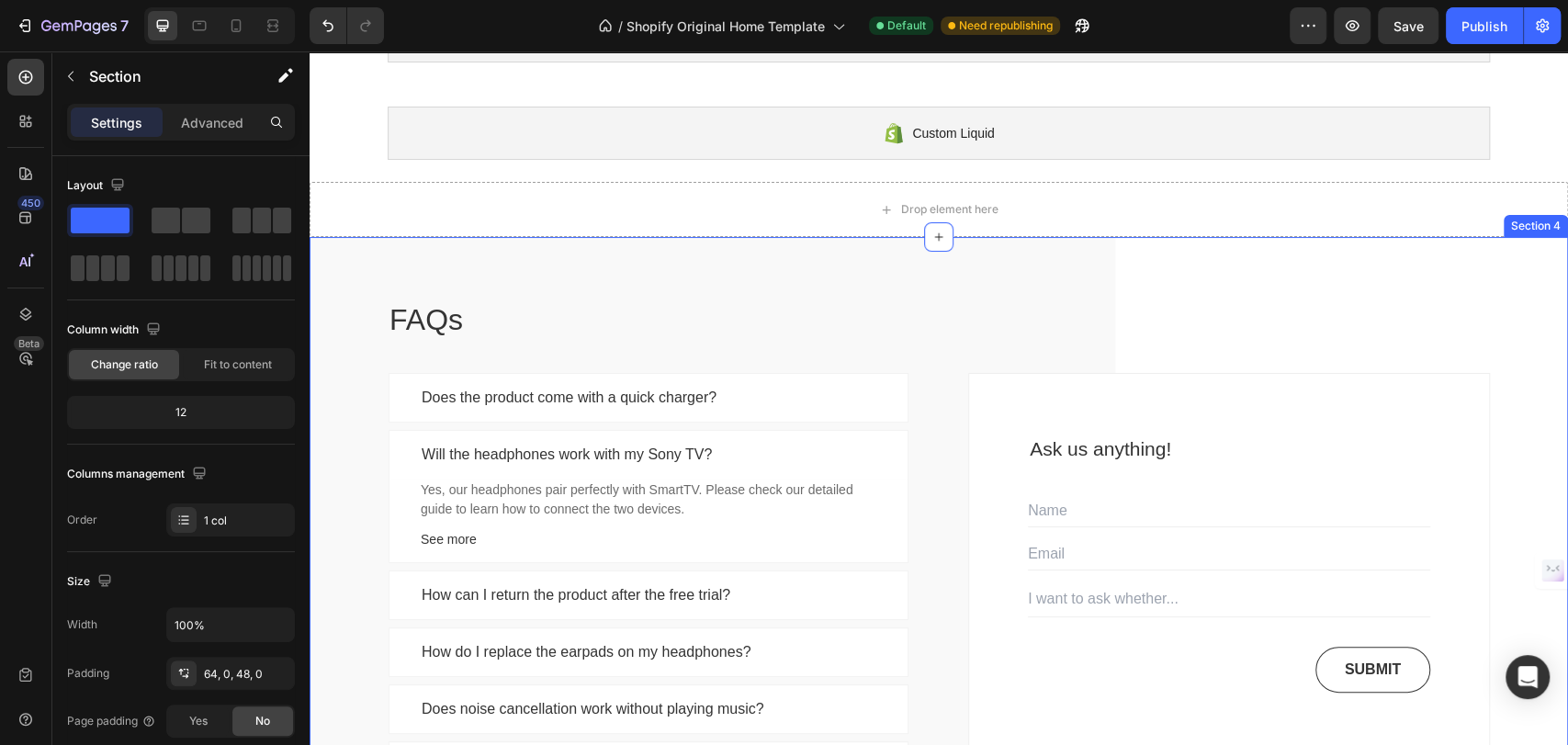 click on "FAQs Heading Does the product come with a quick charger? Will the headphones work with my Sony TV? Yes, our headphones pair perfectly with SmartTV. Please check our detailed guide to learn how to connect the two devices. Text block See more Text block Row How can I return the product after the free trial? How do I replace the earpads on my headphones? Does noise cancellation work without playing music? How do I answer and end a call? Accordion Ask us anything! Heading Text Field Email Field Text Field Submit Submit Button Contact Form Row Row Row Section 4" at bounding box center (939, 550) 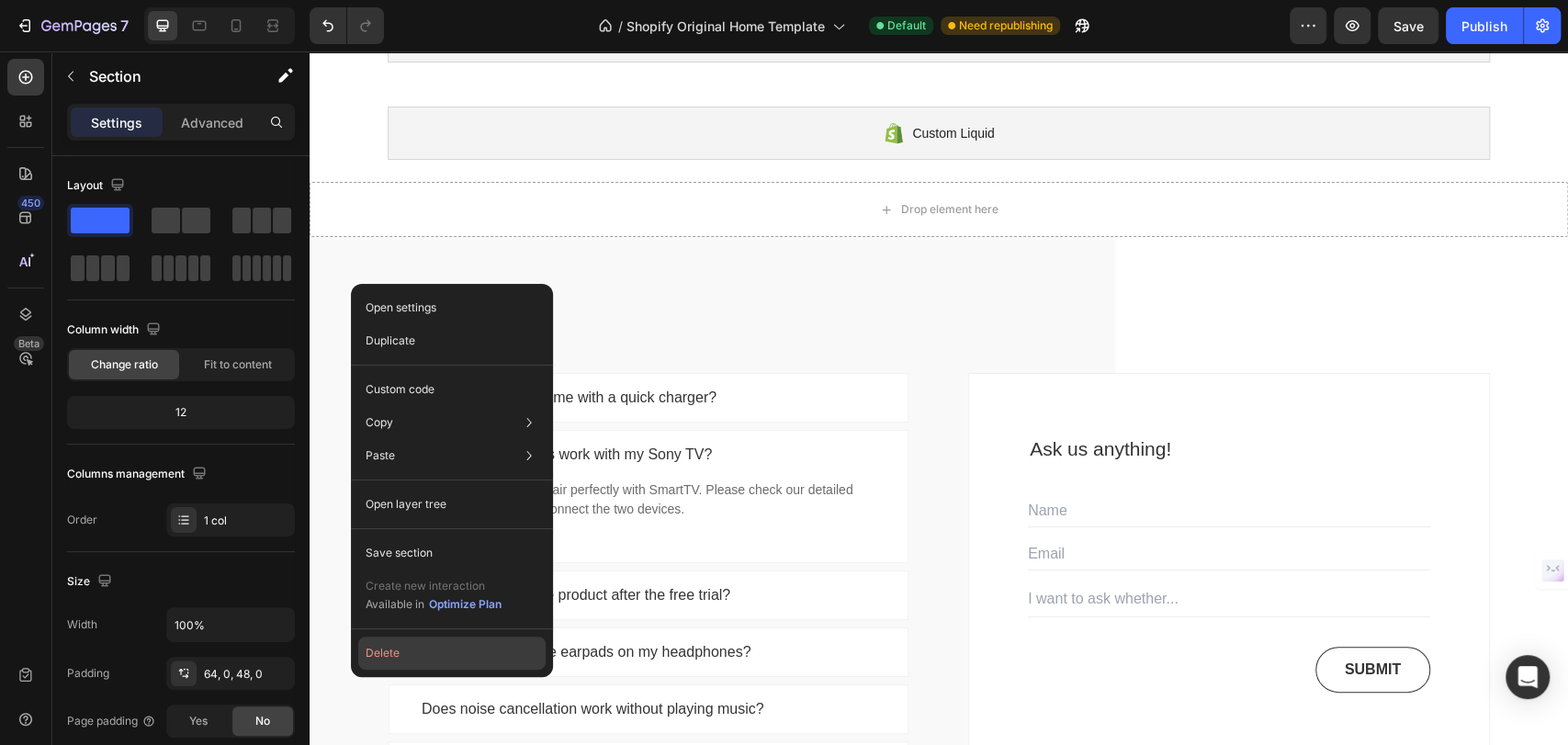 click on "Delete" 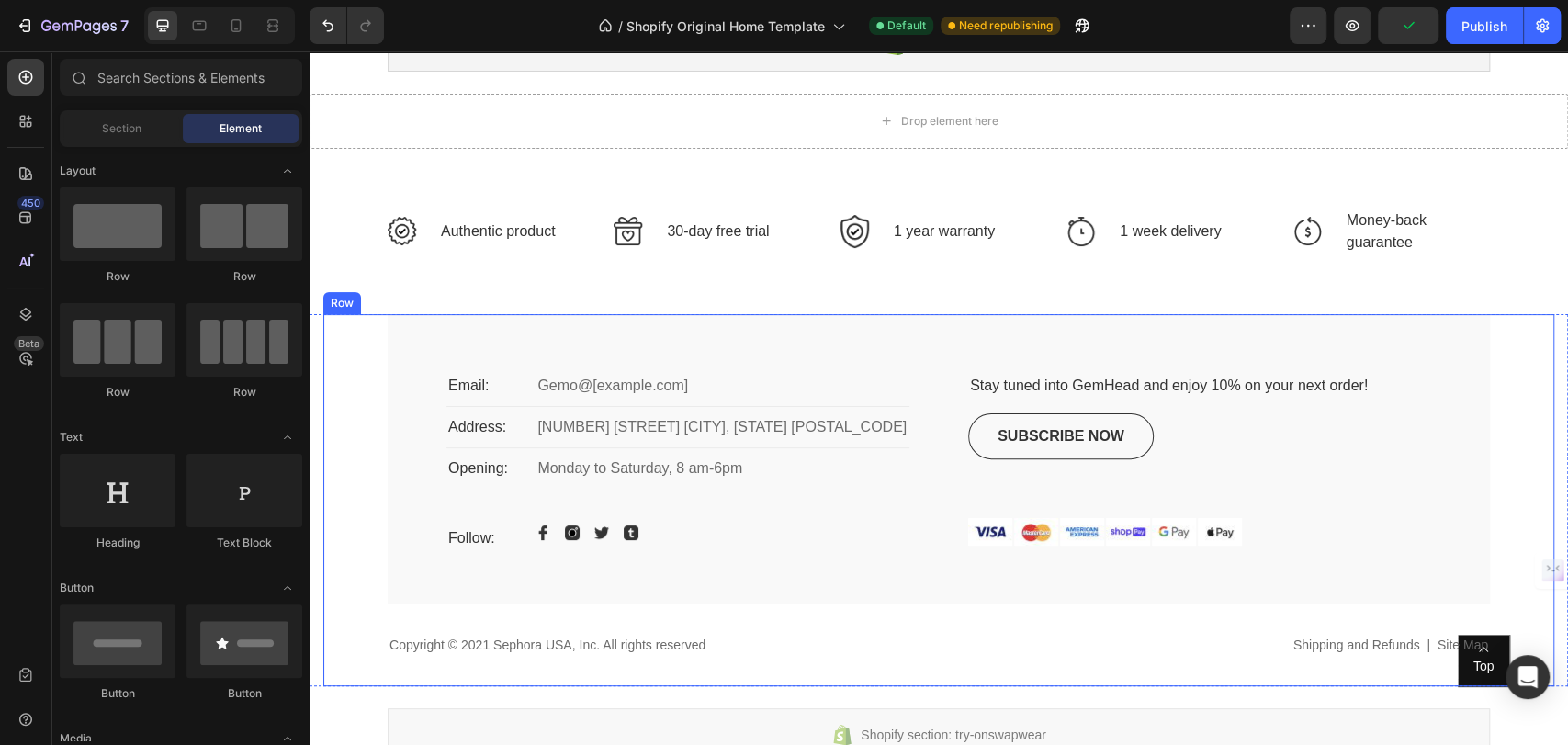 scroll, scrollTop: 102, scrollLeft: 0, axis: vertical 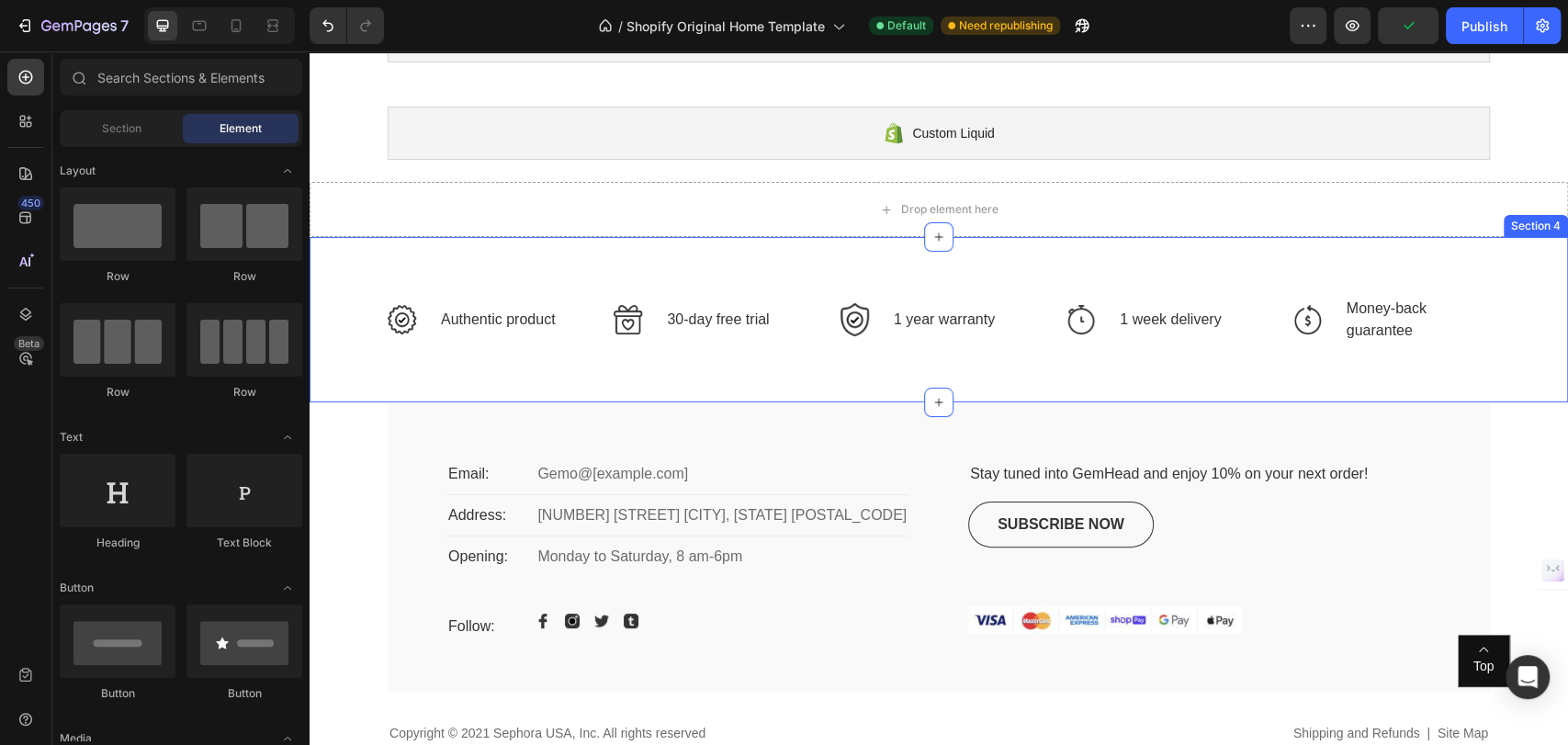 click on "Image Authentic product Text block Row Image 30-day free trial Text block Row Image 1 year warranty Text block Row Image 1 week delivery Text block Row Image Money-back guarantee Text block Row Row Section 4" at bounding box center (939, 320) 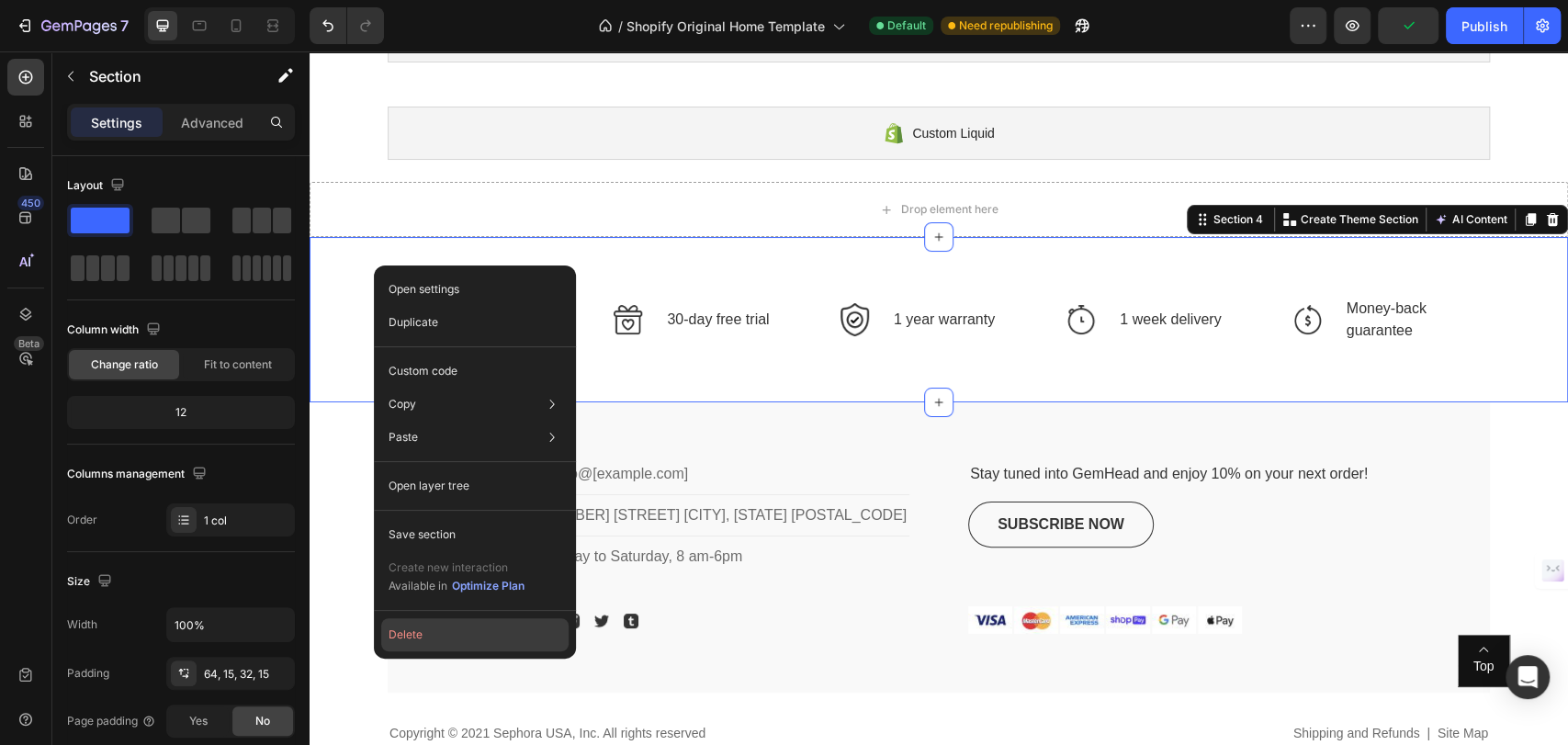 click on "Delete" 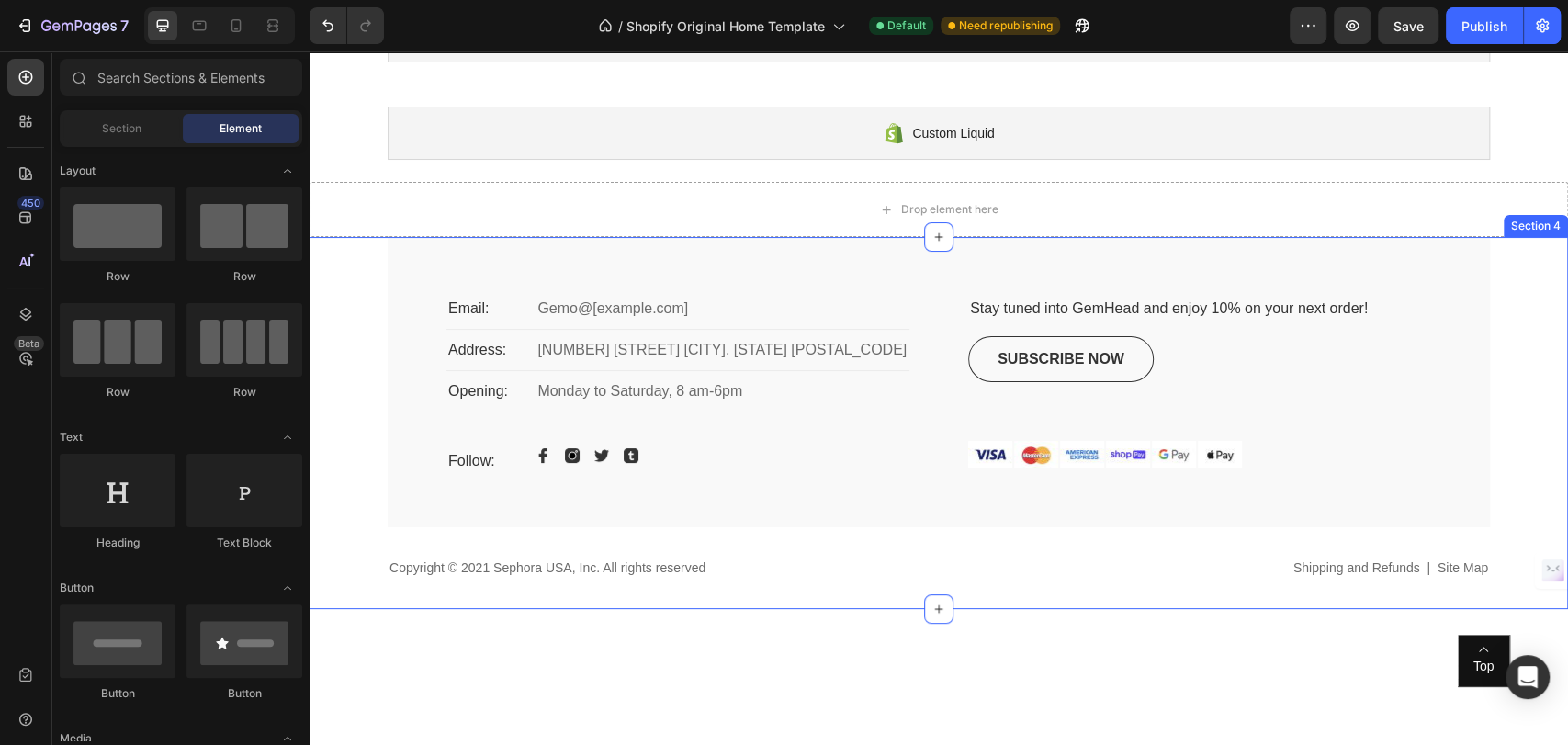 click on "Email: Text block Gemo@gmail.com Text block Row Address:  Text block 2972 Westheimer Rd. Santa Ana, Illinois 85486  Text block Row Opening: Text block Monday to Saturday, 8 am-6pm Text block Row Follow:  Text block Image Image Image Image Row Row Stay tuned into GemHead and enjoy 10% on your next order! Text block Subscribe now Button Image Image Image Image Image Image Row
Icon Top Text block Hero Banner Row Row Copyright © 2021 Sephora USA, Inc. All rights reserved Text block Shipping and Refunds  |  Site Map Text block Row" at bounding box center (939, 423) 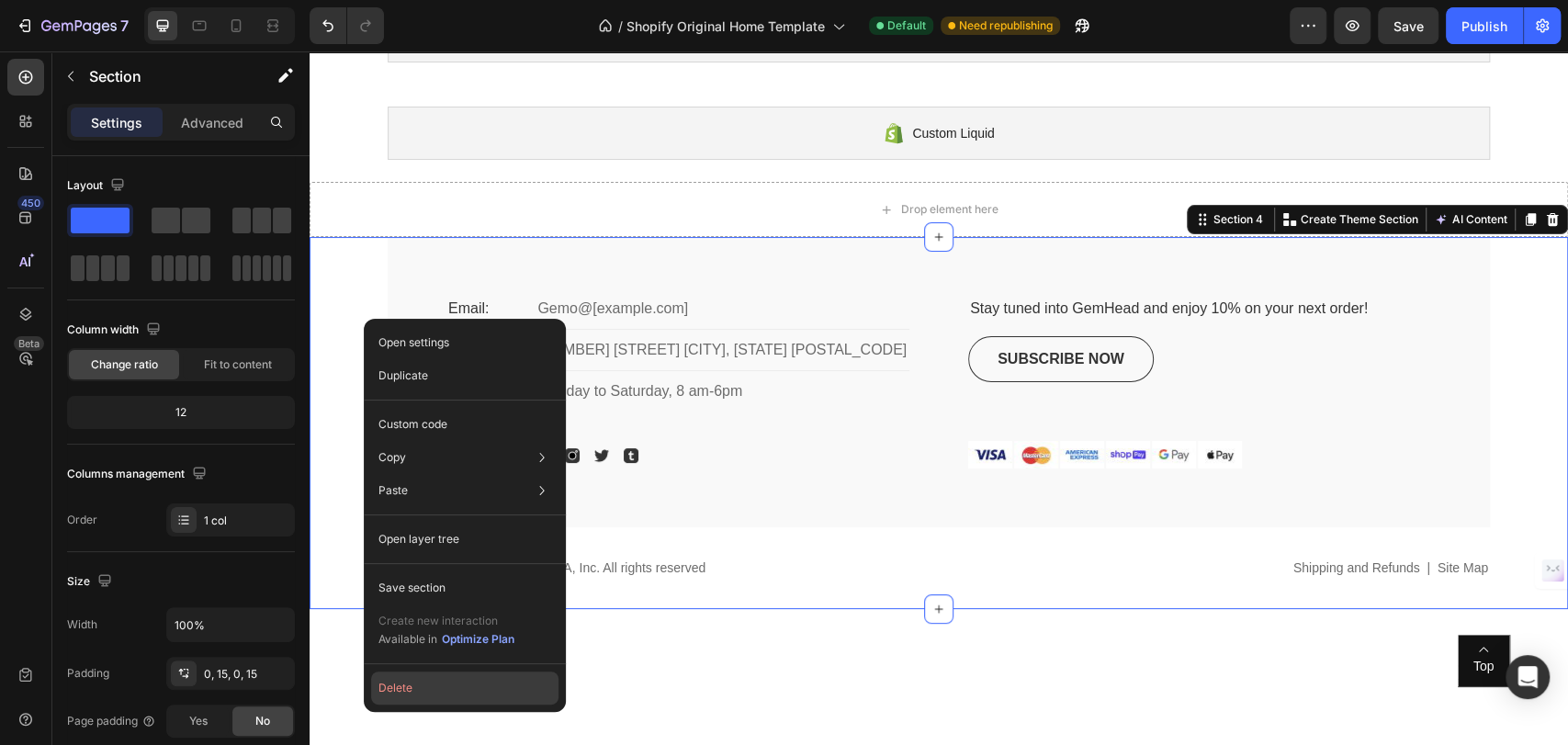 click on "Open settings Duplicate Custom code Copy Copy section  Ctrl + C Copy style  Copy class  .g7r5n2IKkB Paste Paste element  Ctrl + V Paste style  Ctrl + Shift + V  Please allow access tp clipboard to paste content from other pages  Allow Access Open layer tree Save section Create new interaction Available in  Optimize Plan   Delete" at bounding box center [465, 515] 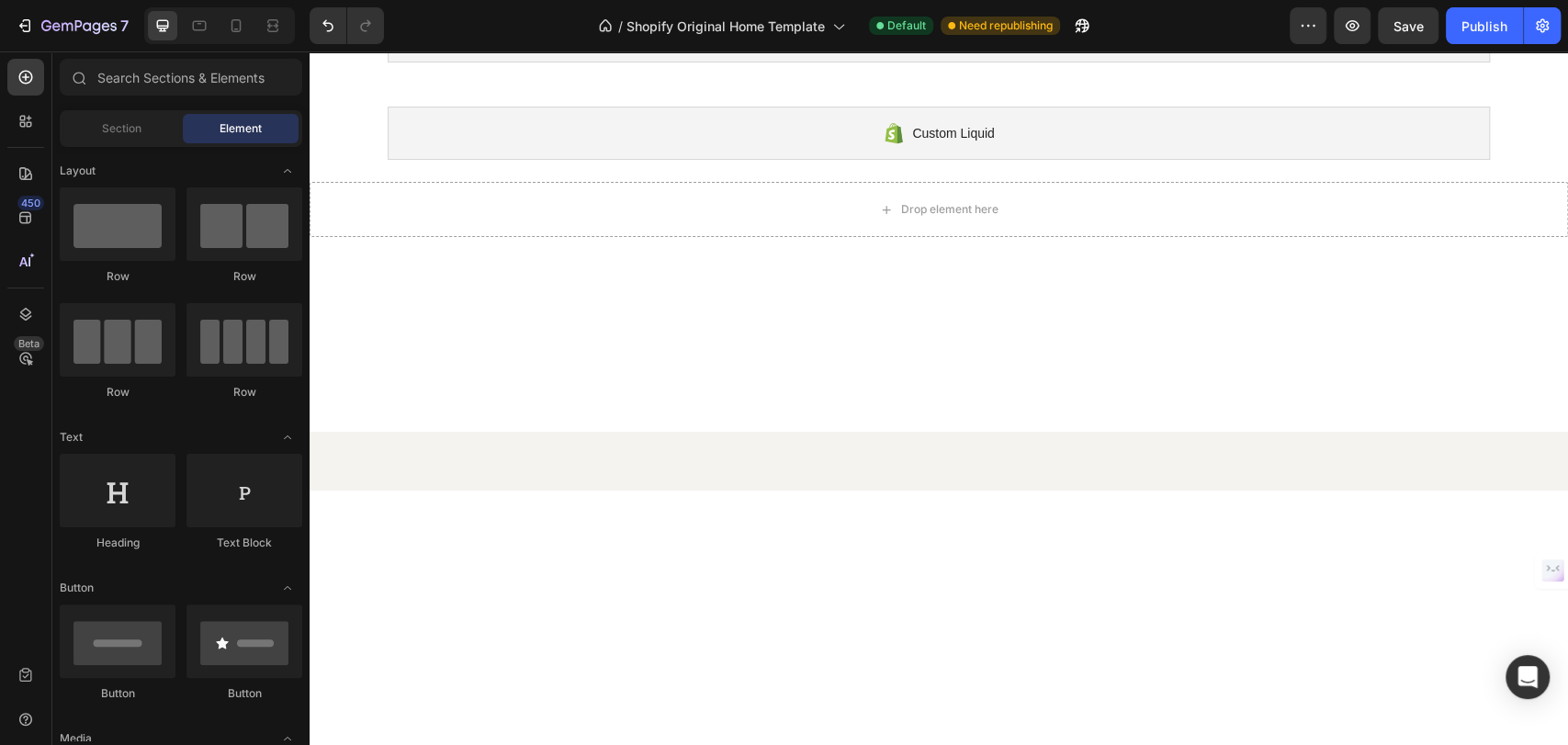click at bounding box center [939, 286] 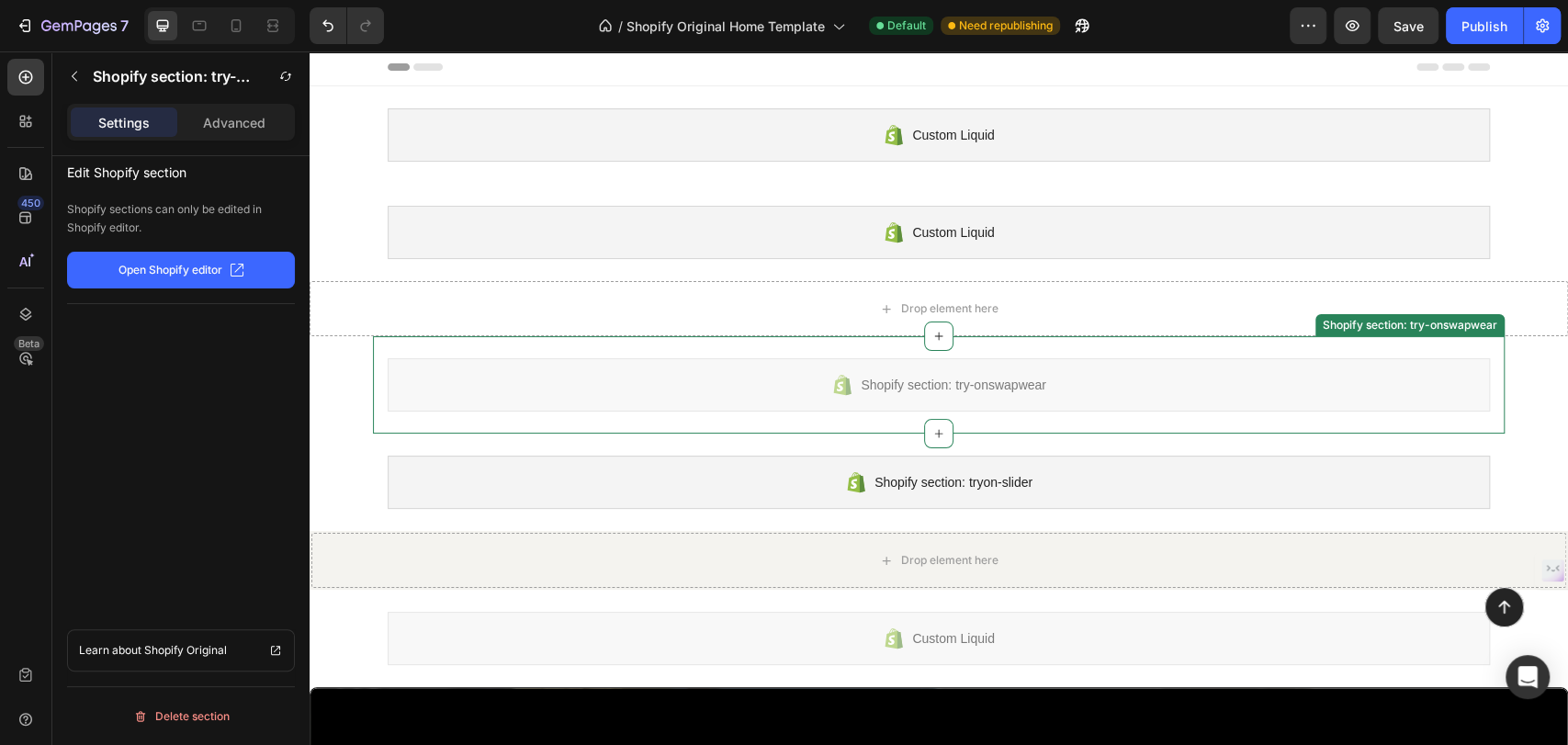 scroll, scrollTop: 0, scrollLeft: 0, axis: both 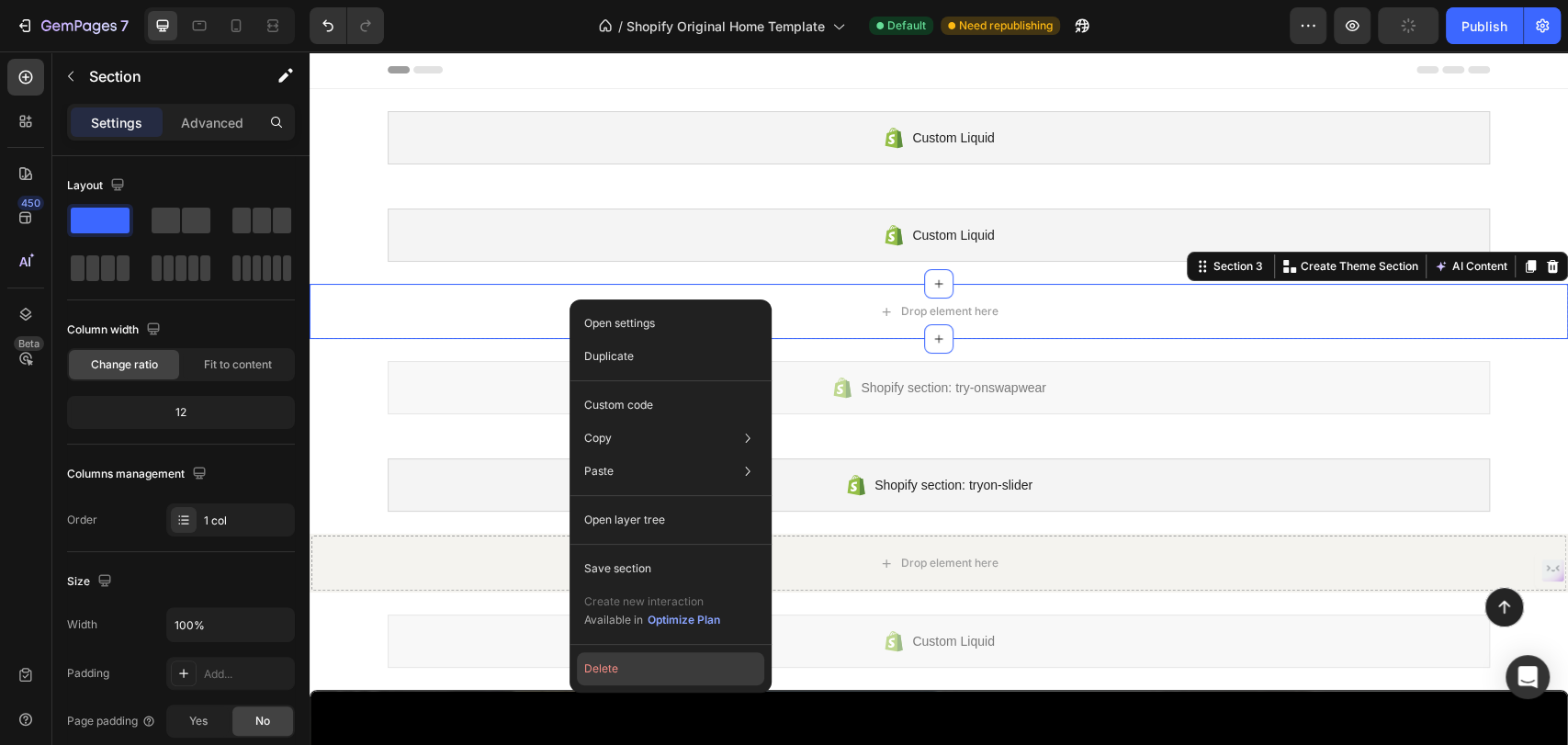 click on "Delete" 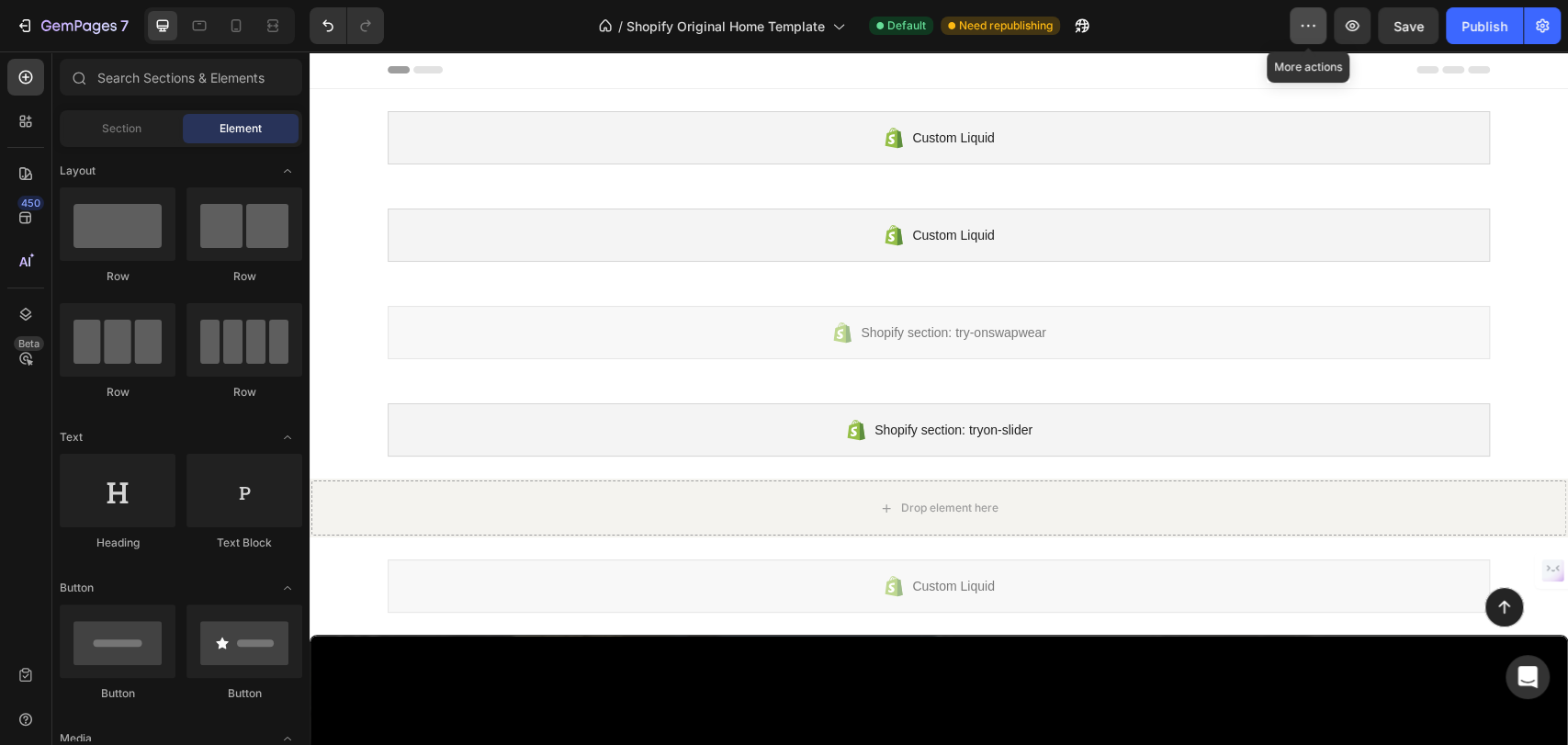 click 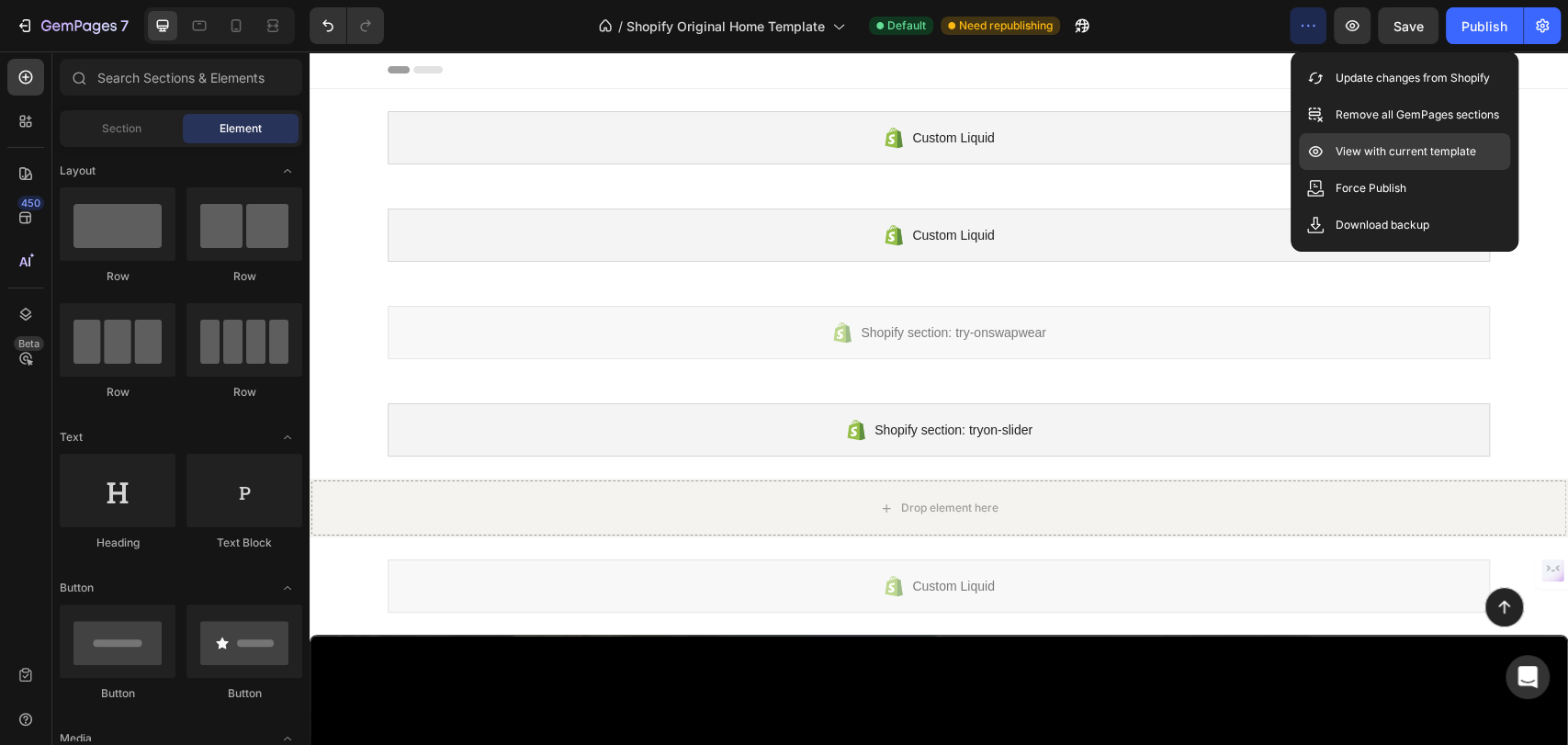 click on "View with current template" at bounding box center [1405, 152] 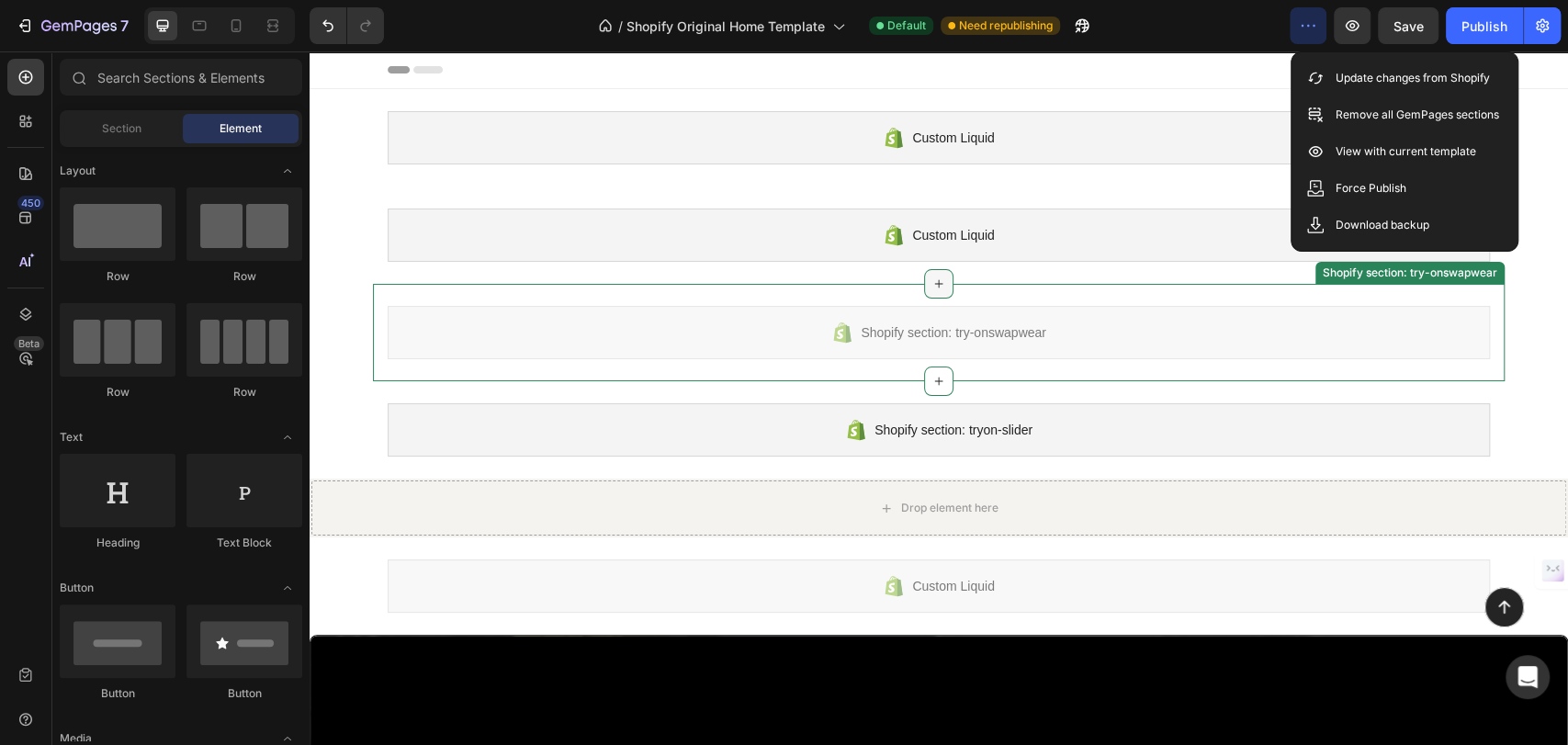 drag, startPoint x: 945, startPoint y: 296, endPoint x: 927, endPoint y: 290, distance: 18.973666 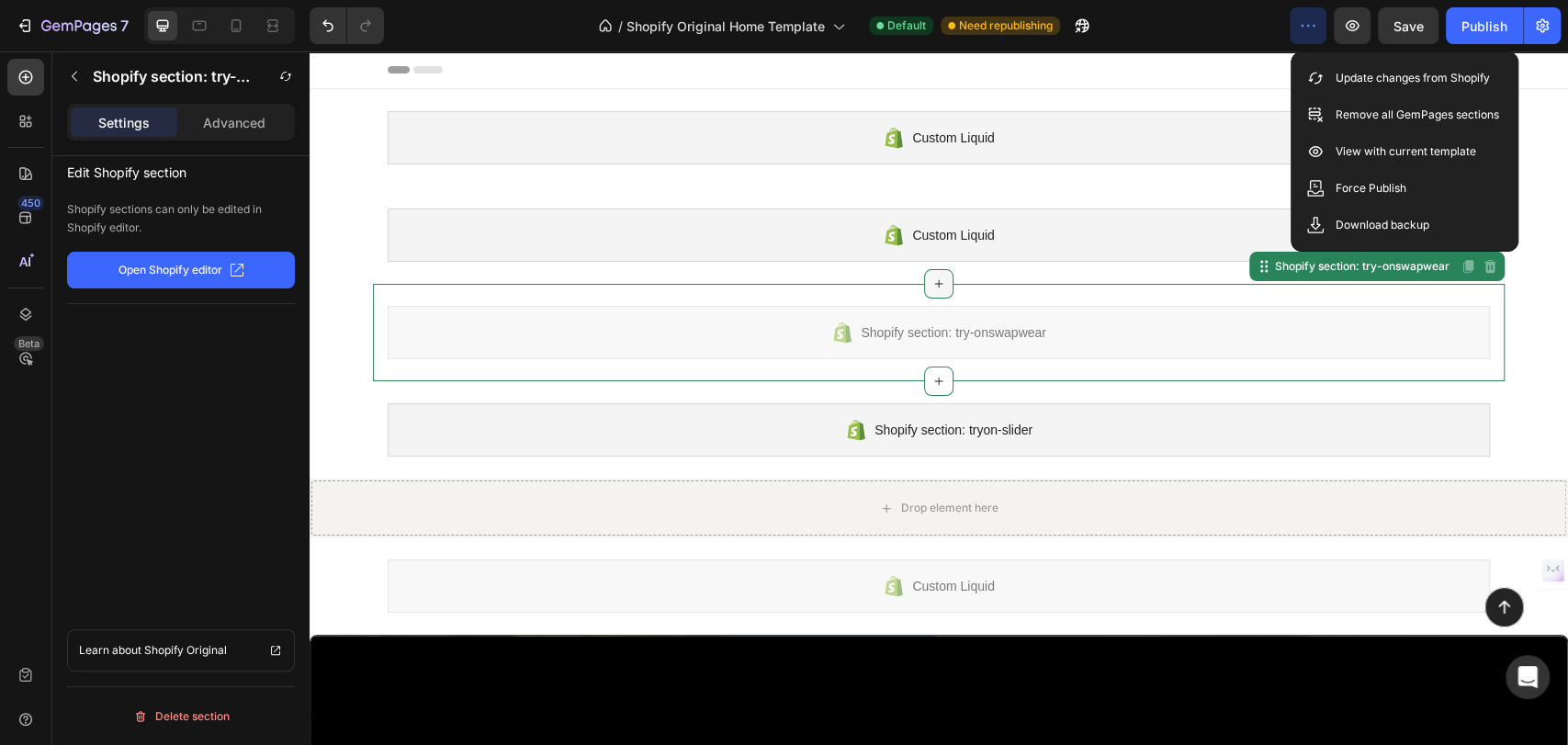 click 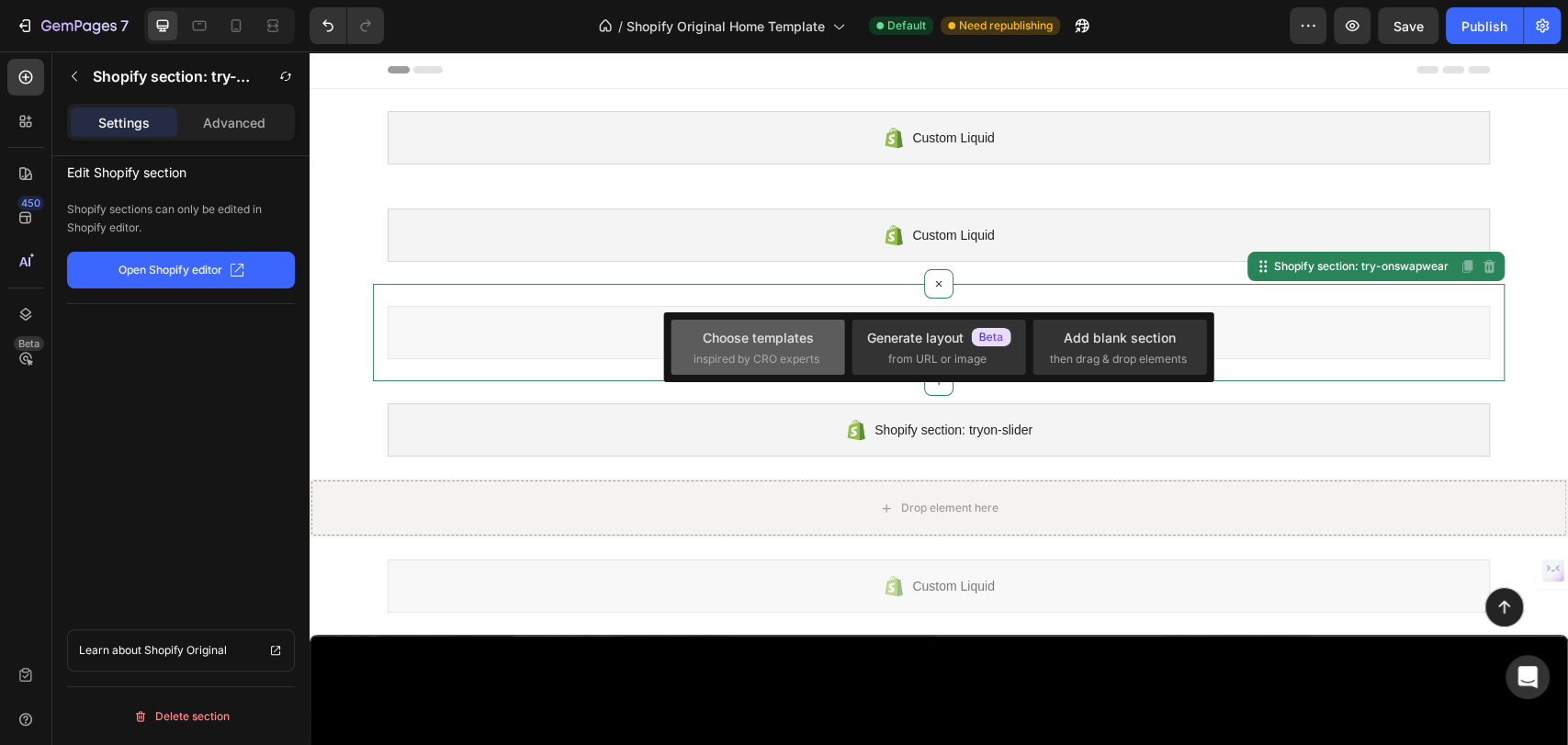click on "Choose templates  inspired by CRO experts" 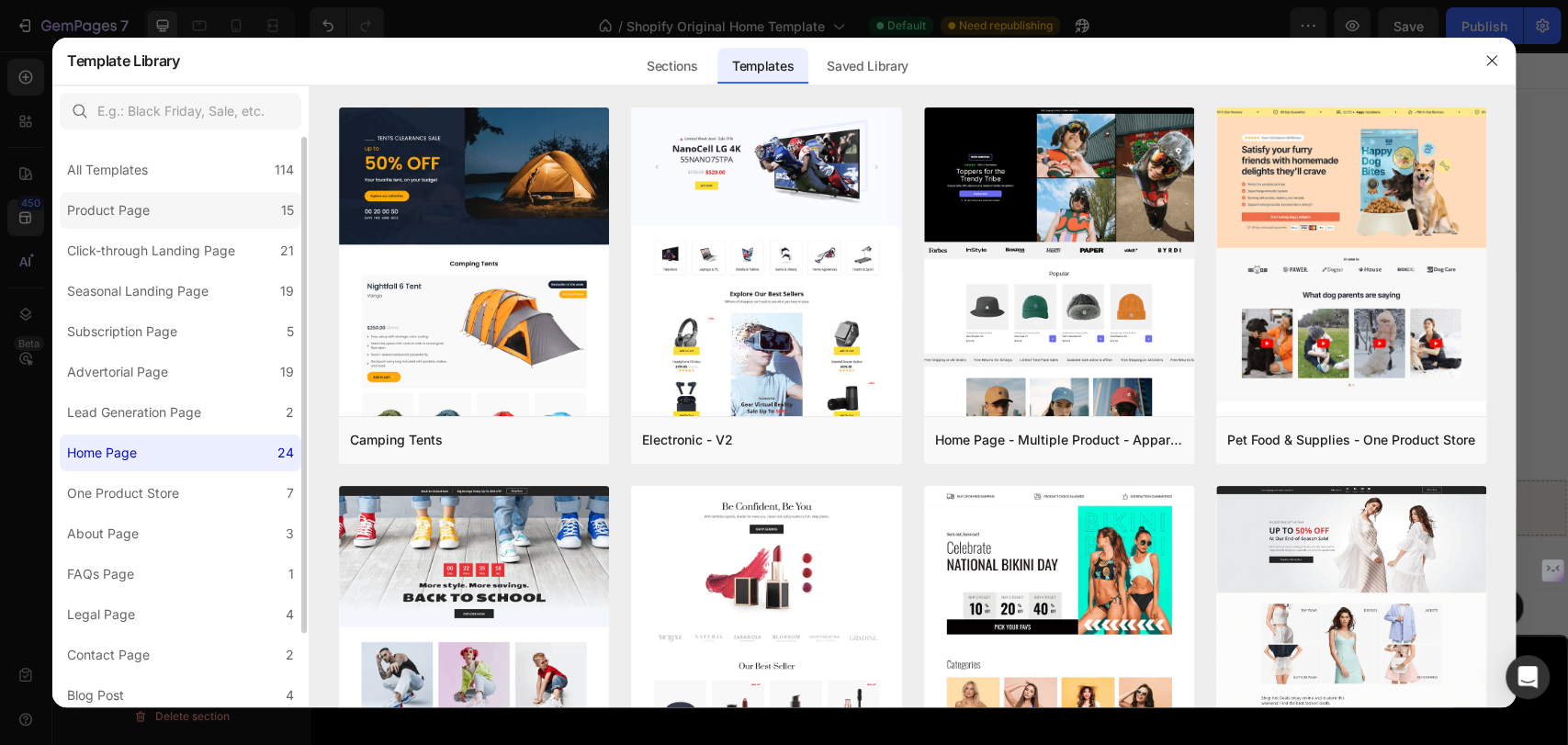 click on "Product Page 15" 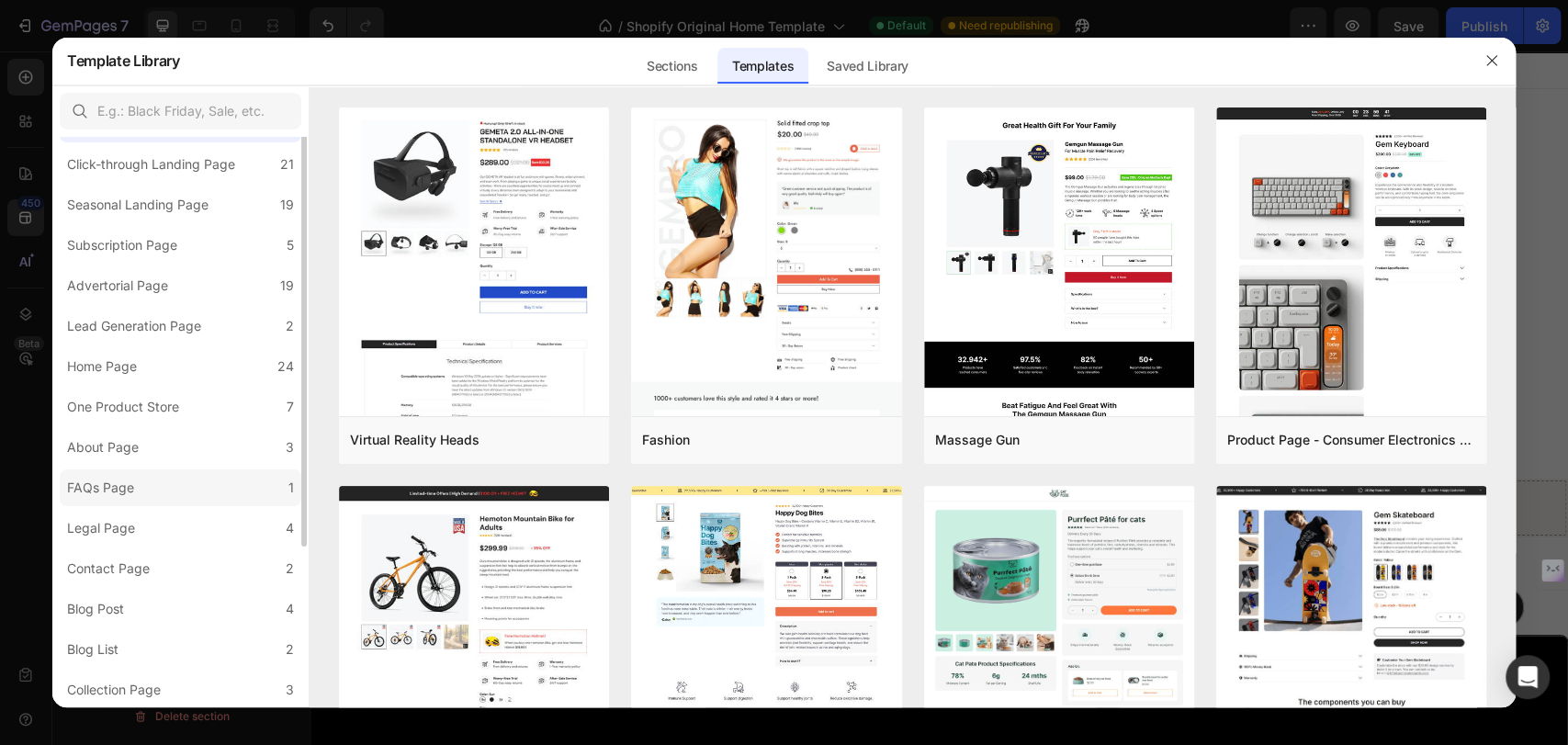 scroll, scrollTop: 0, scrollLeft: 0, axis: both 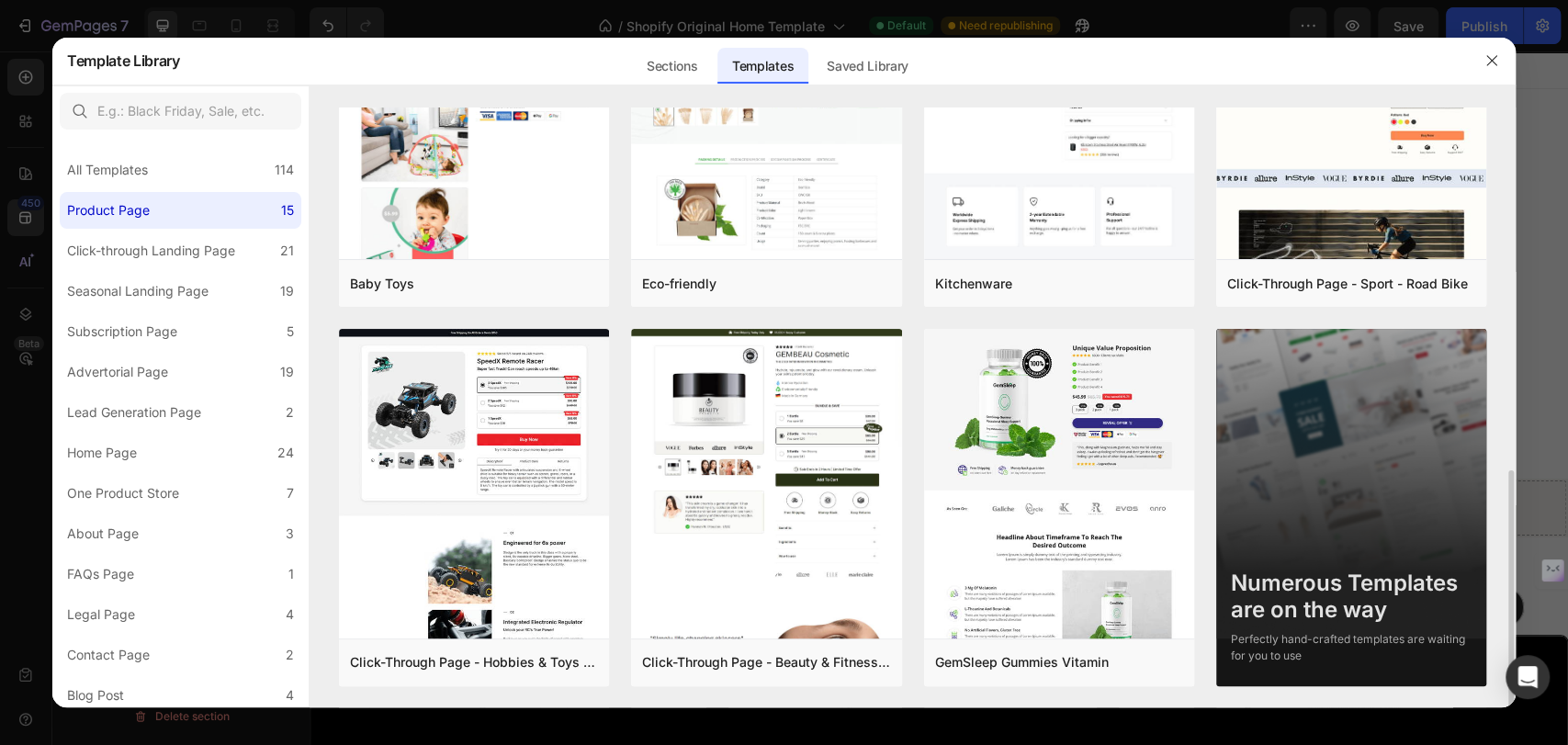 click at bounding box center [1351, 515] 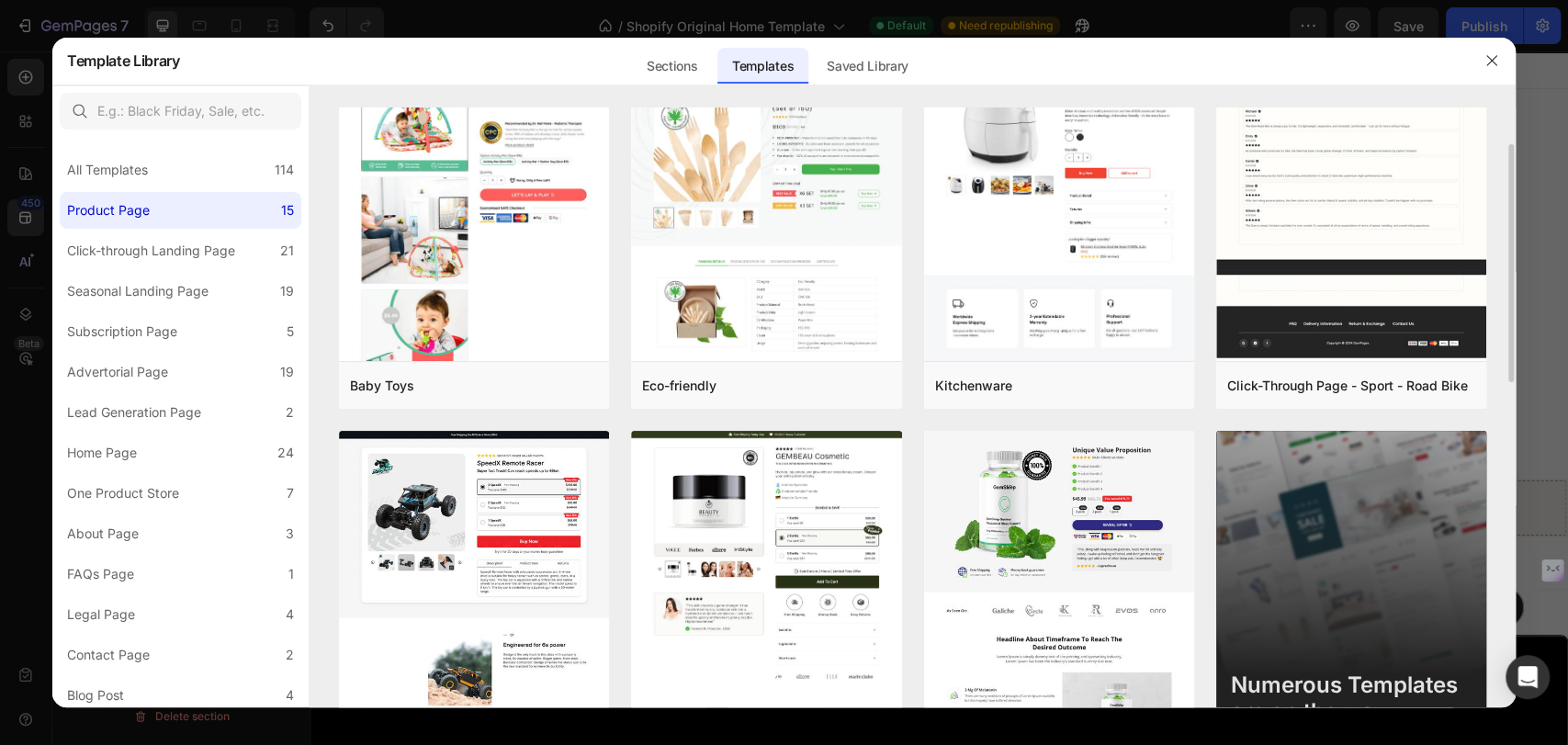 scroll, scrollTop: 914, scrollLeft: 0, axis: vertical 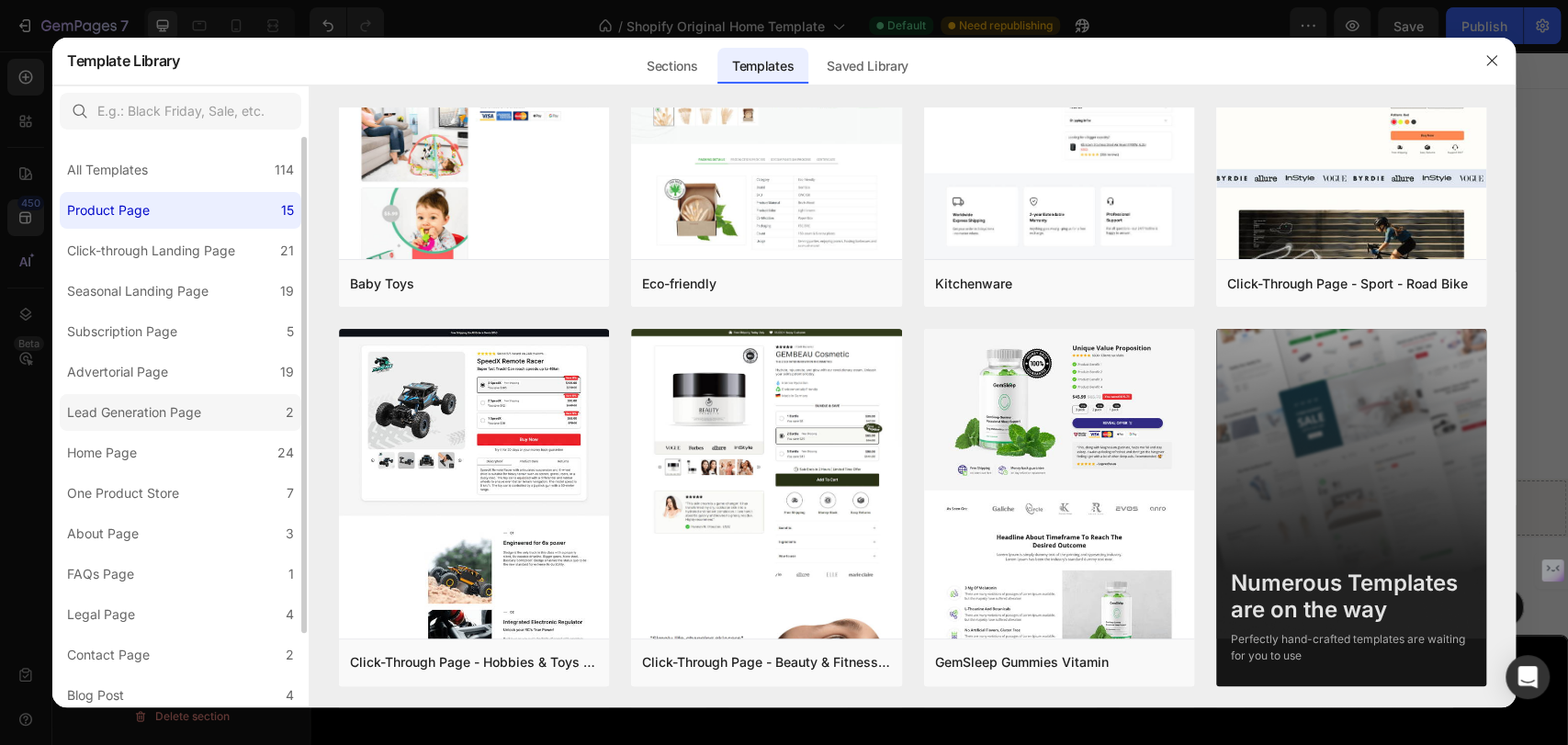 click on "Lead Generation Page" at bounding box center (134, 412) 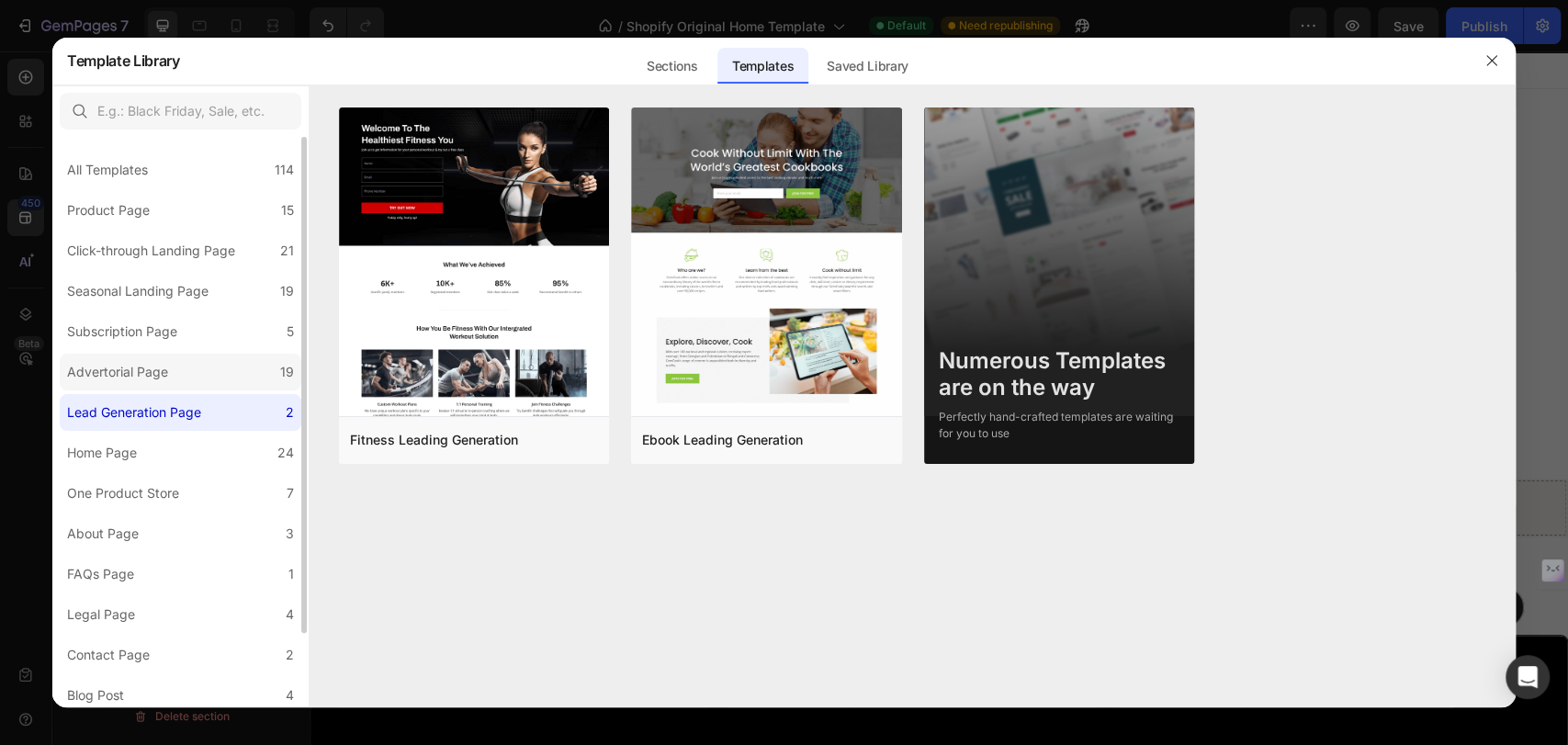 click on "Advertorial Page 19" 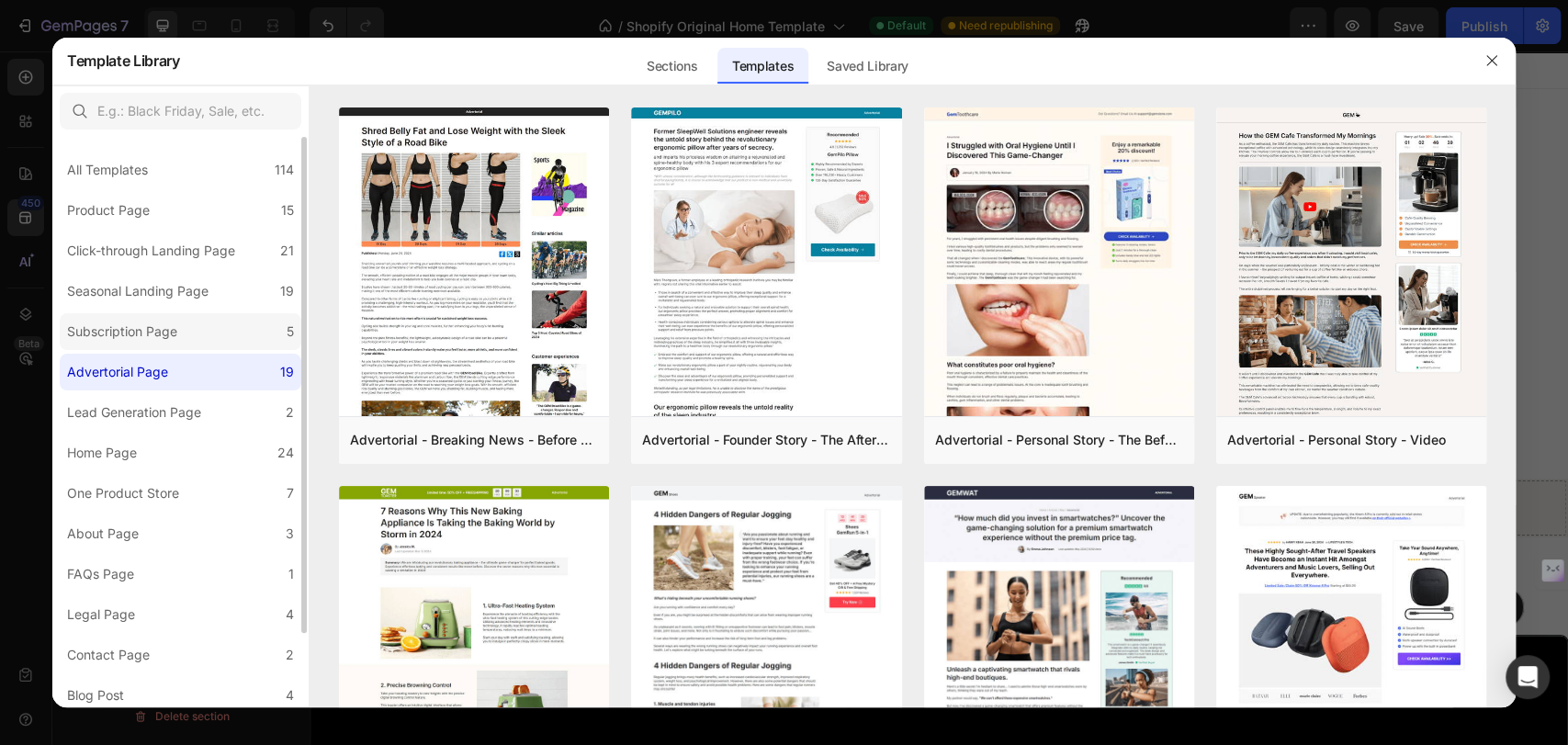 click on "Subscription Page 5" 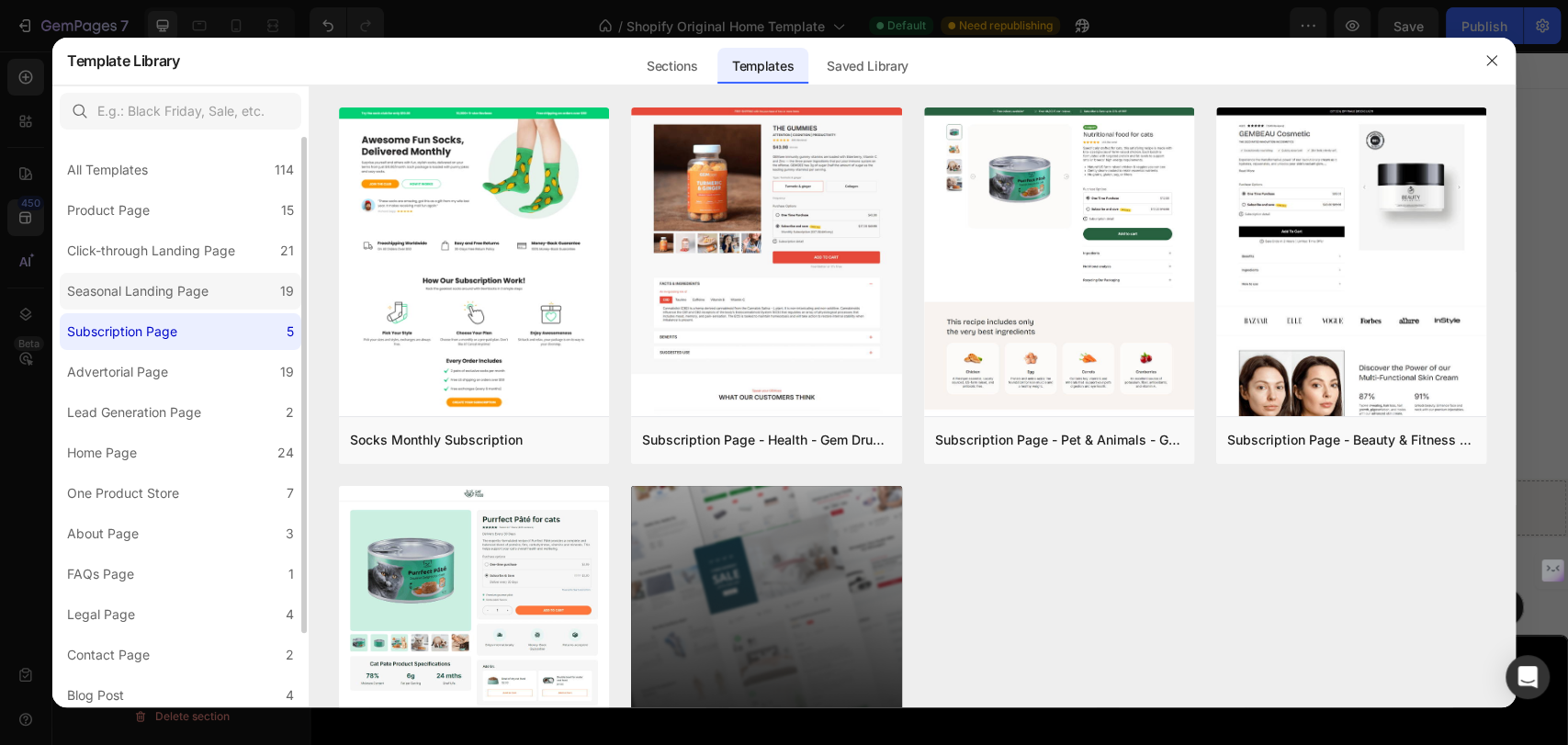 click on "Seasonal Landing Page" at bounding box center (138, 291) 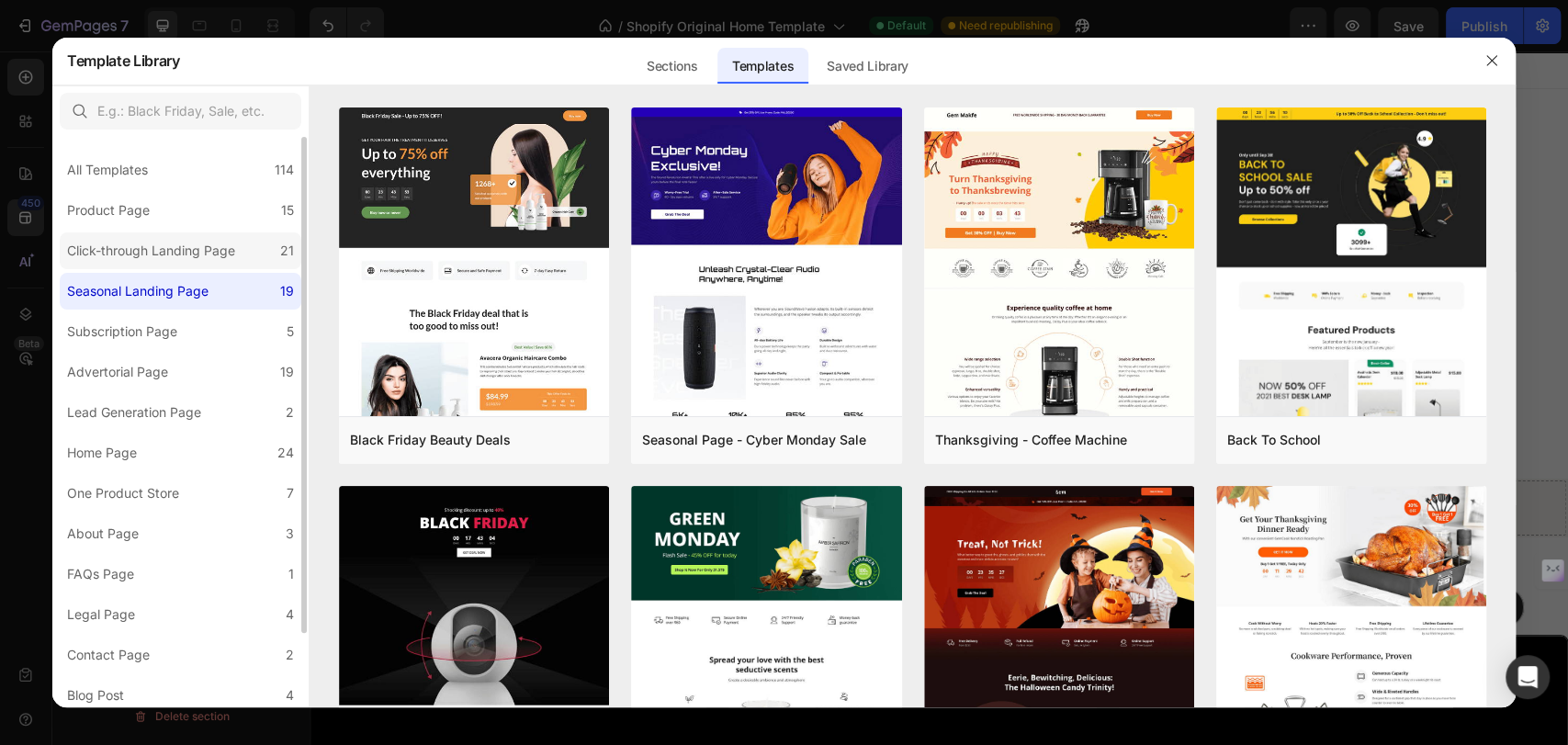 click on "Click-through Landing Page" at bounding box center (151, 251) 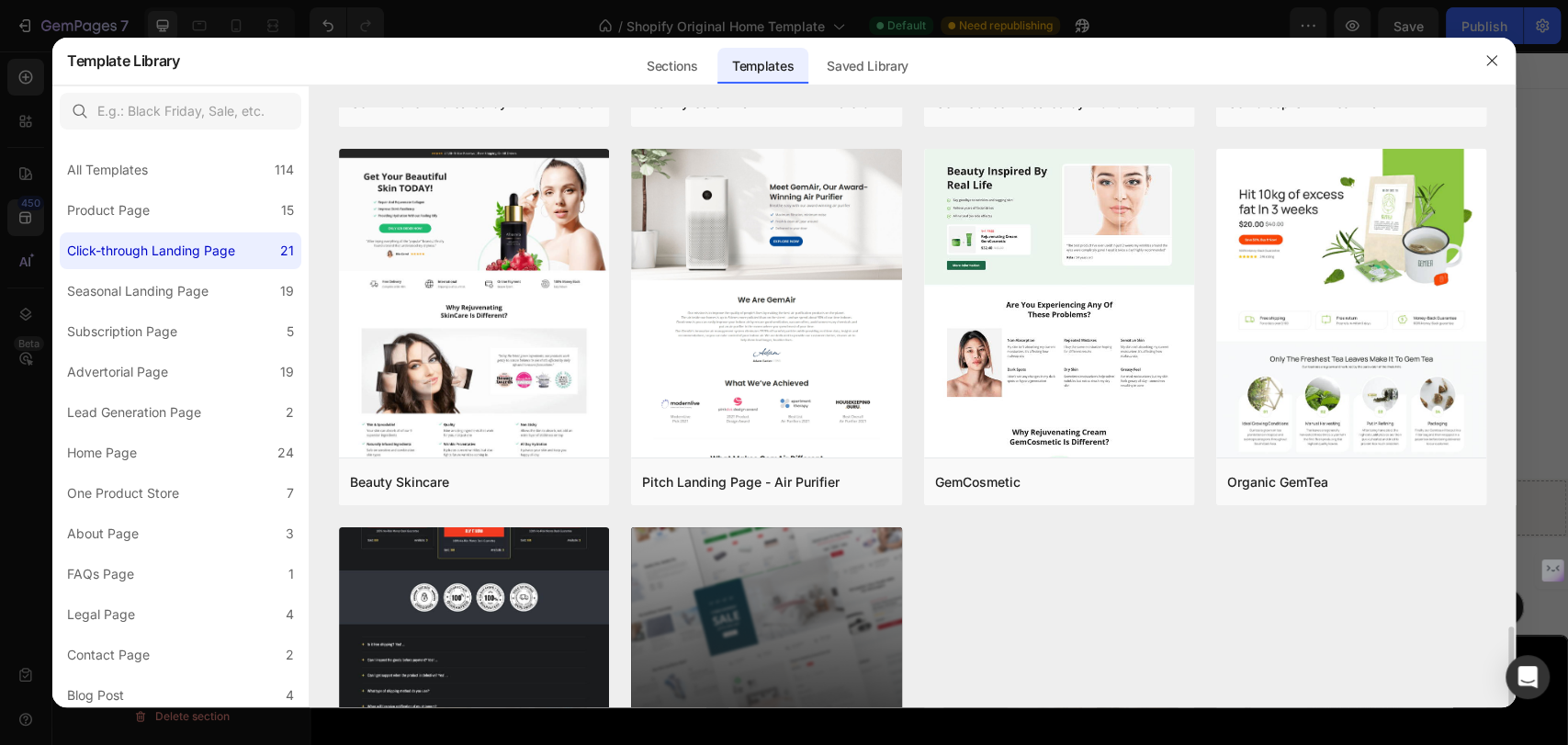 scroll, scrollTop: 1672, scrollLeft: 0, axis: vertical 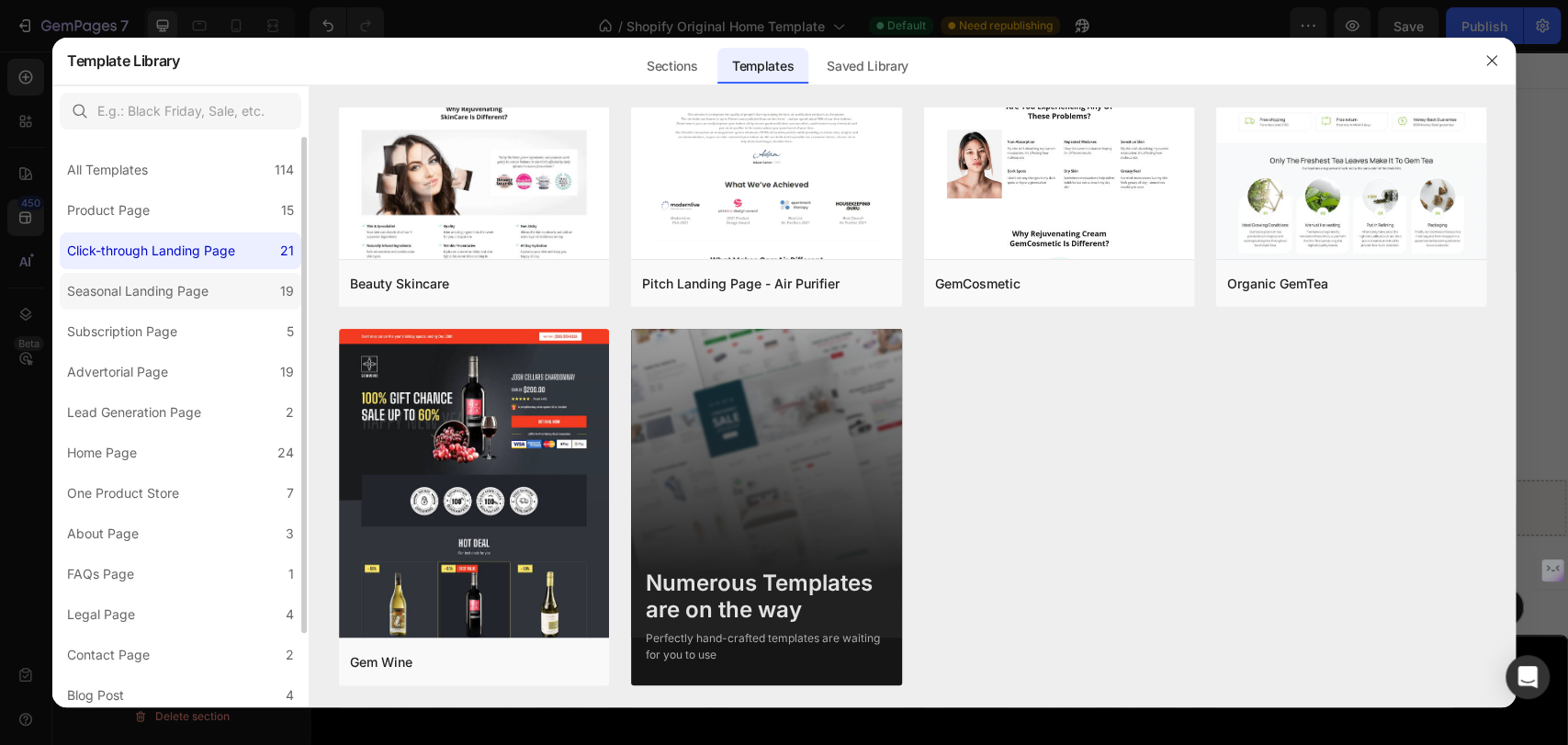 click on "Seasonal Landing Page" at bounding box center (138, 291) 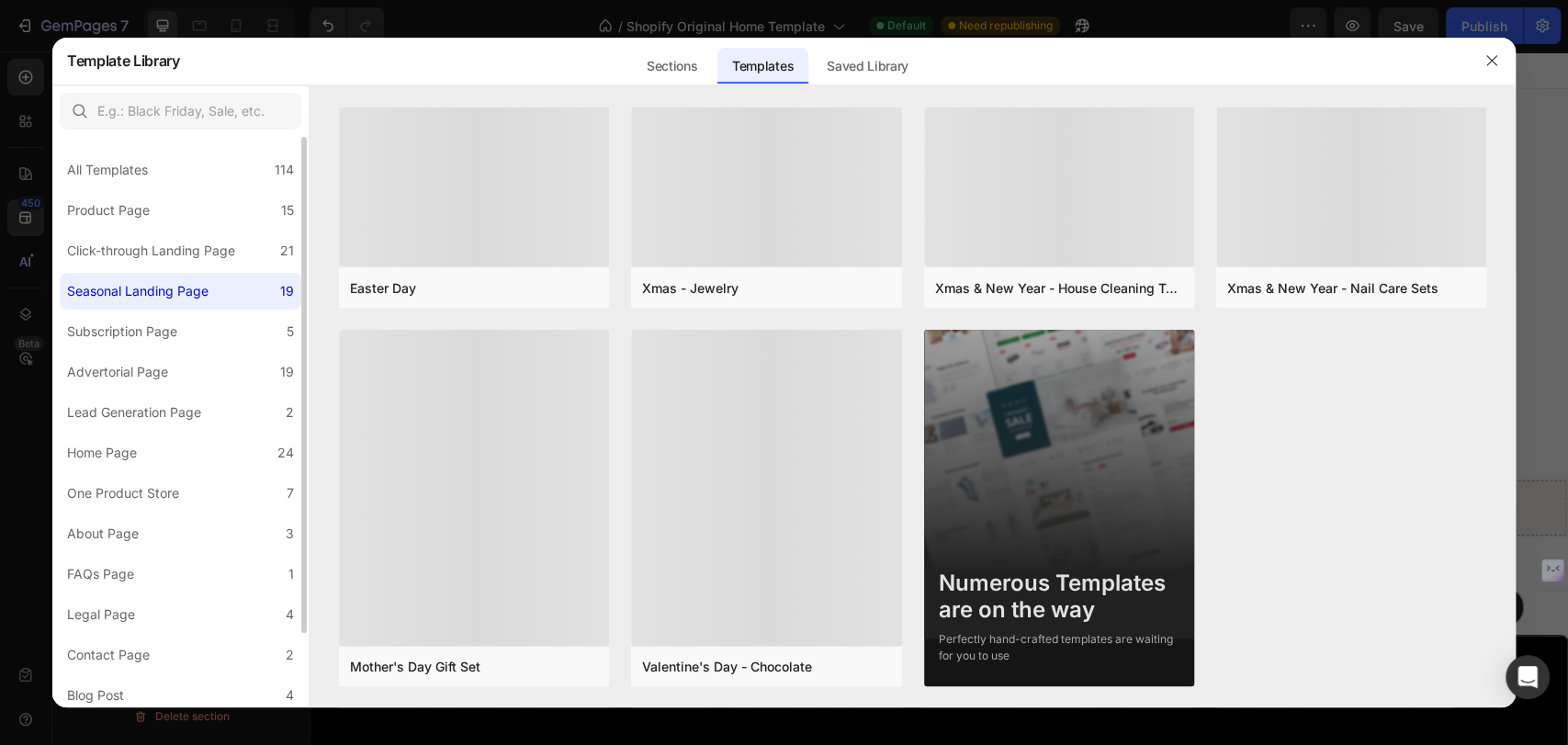 scroll, scrollTop: 0, scrollLeft: 0, axis: both 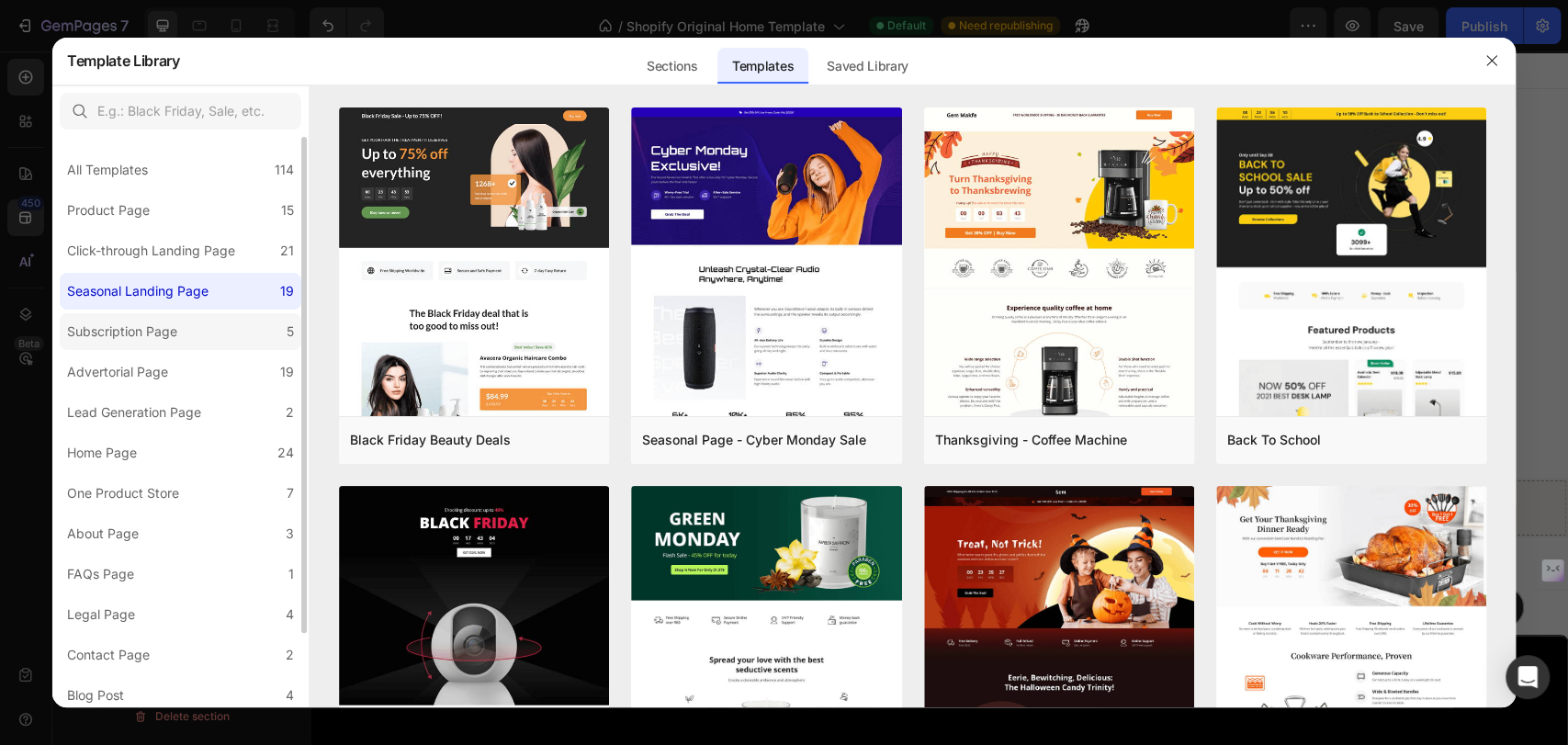 click on "Subscription Page 5" 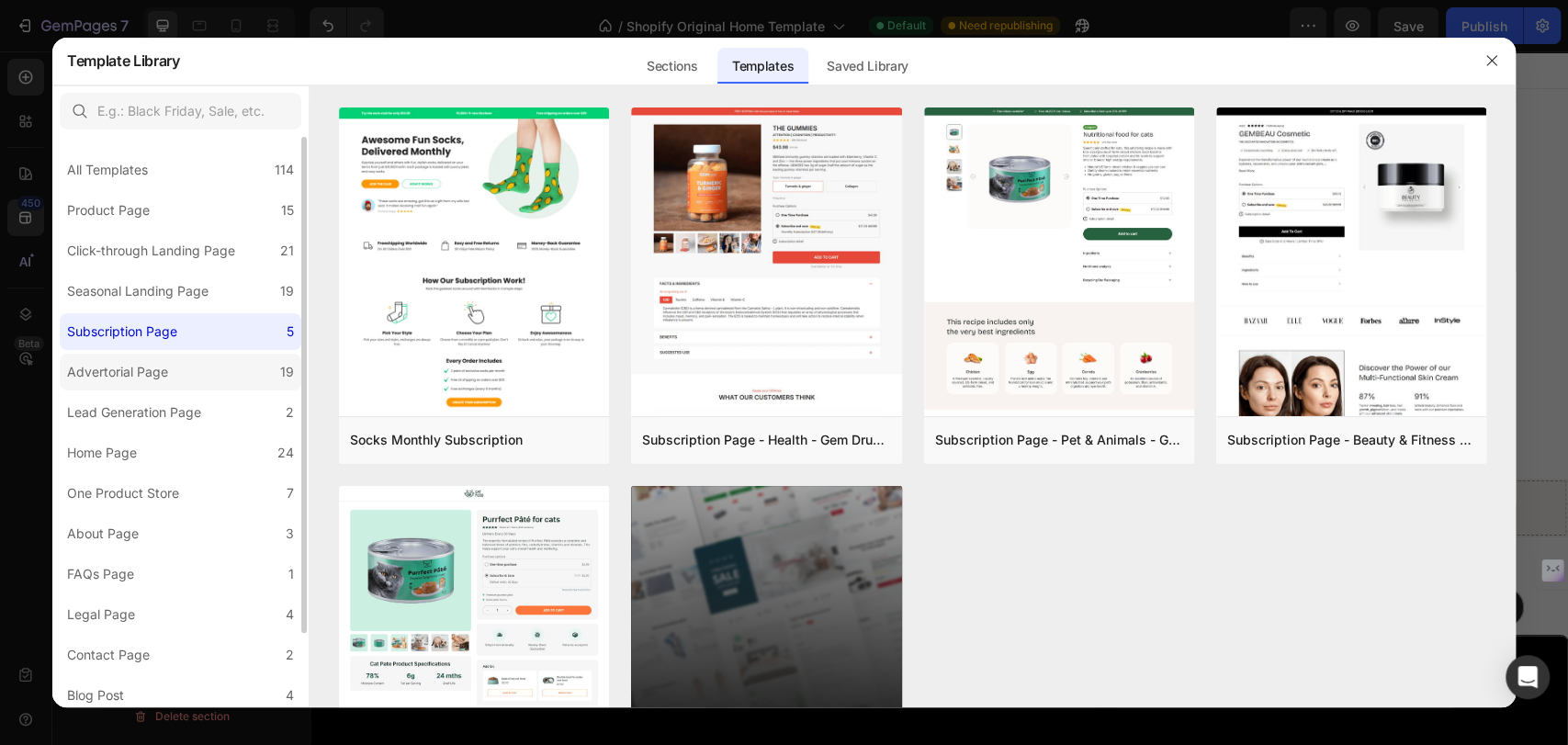 click on "Advertorial Page 19" 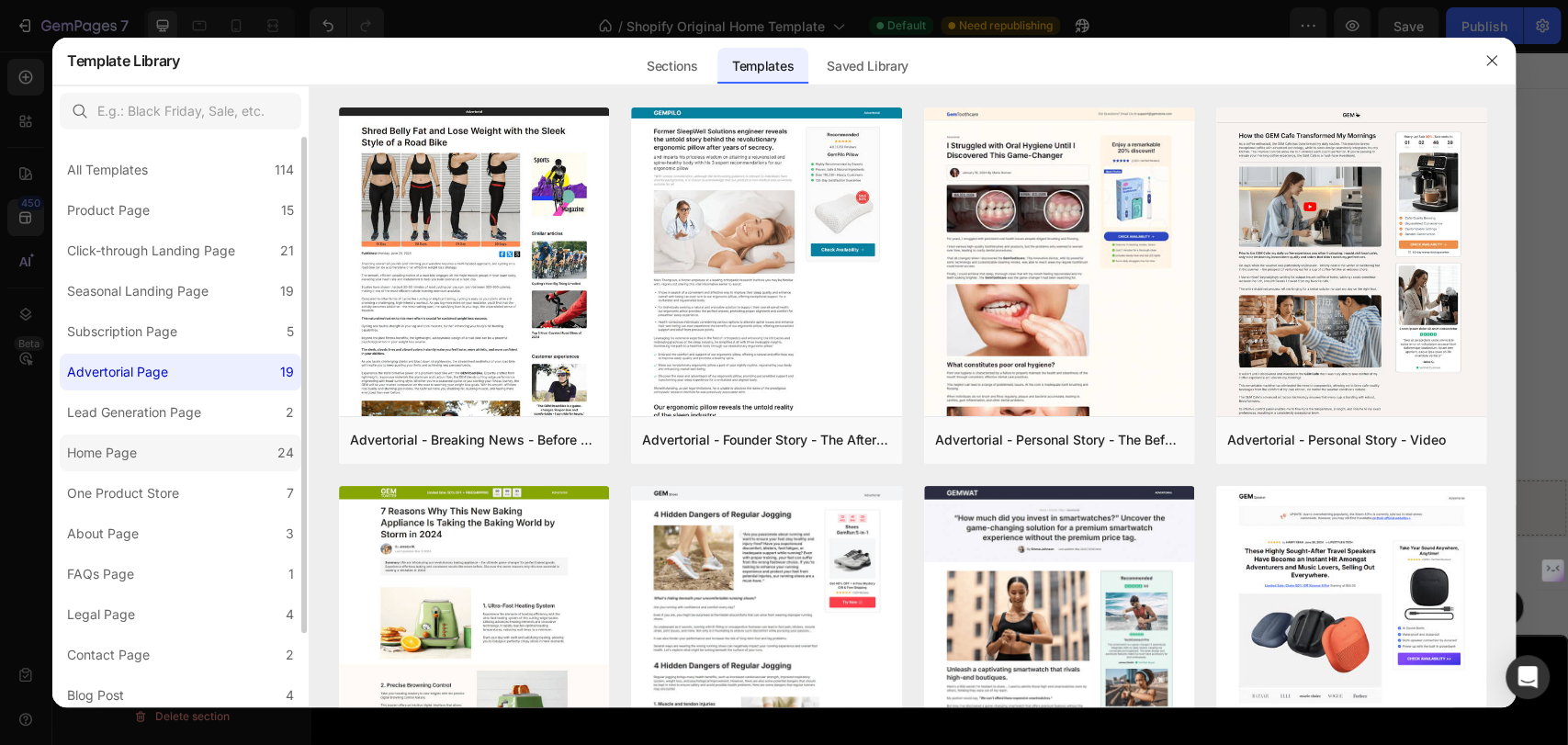 click on "Home Page" at bounding box center (102, 453) 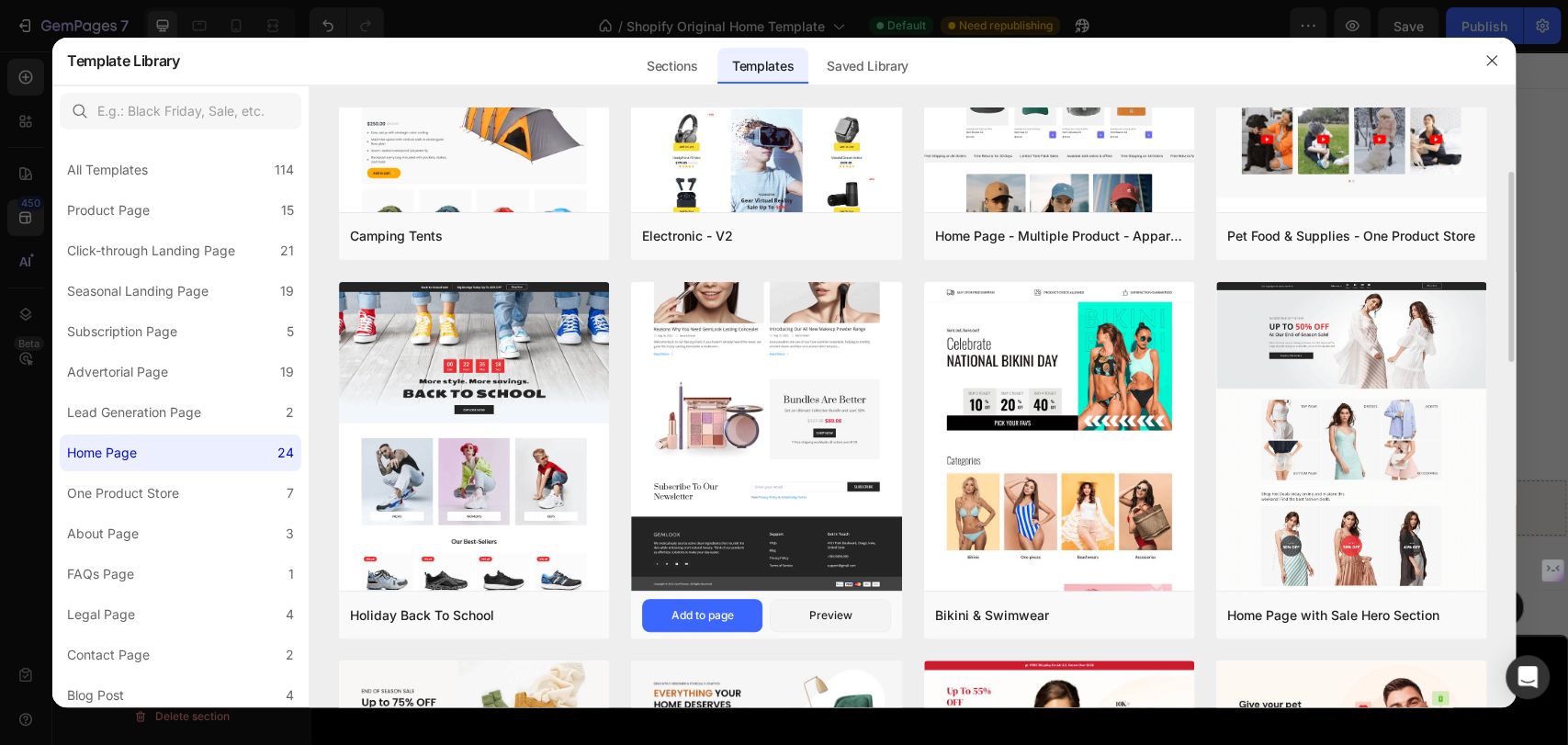 scroll, scrollTop: 306, scrollLeft: 0, axis: vertical 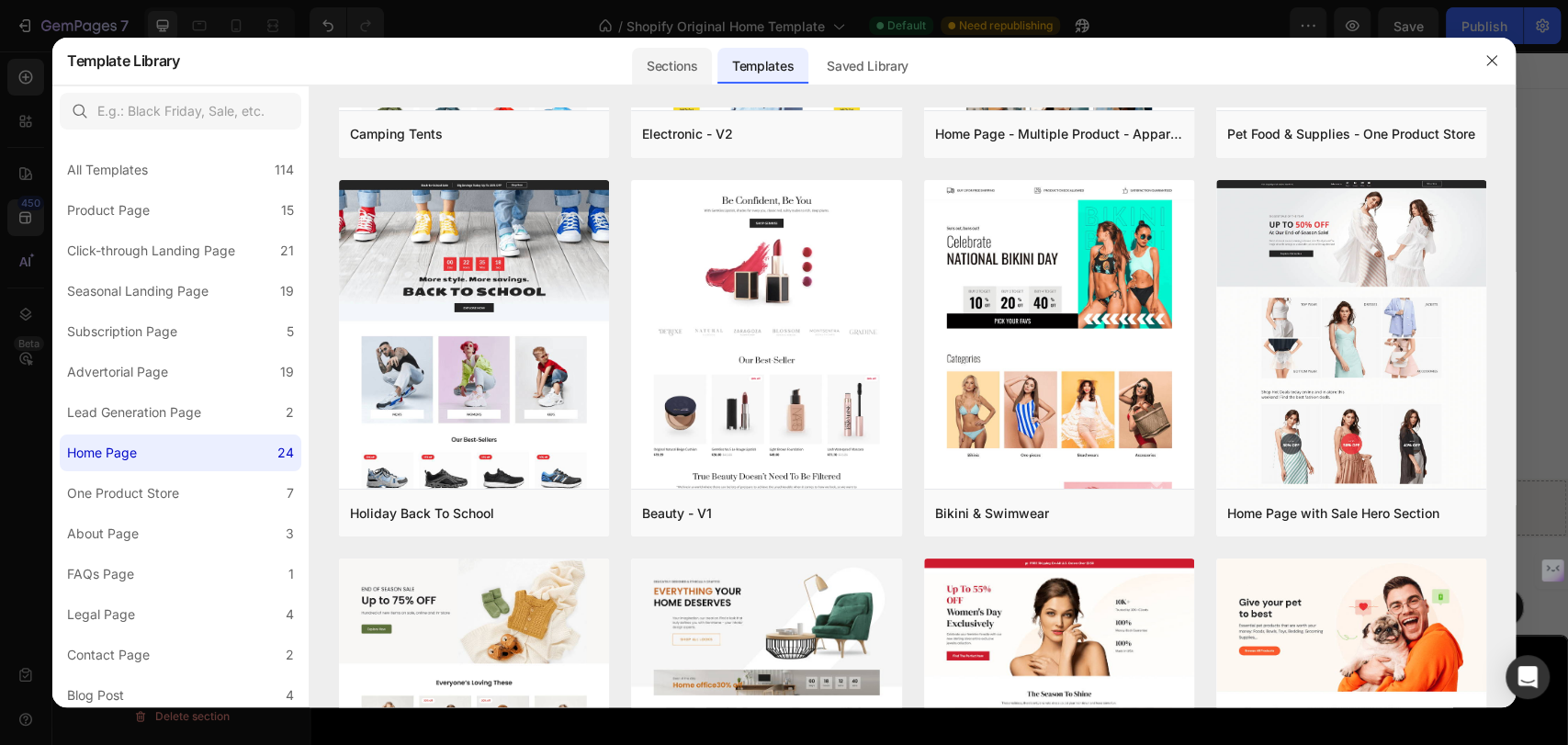 click on "Sections" 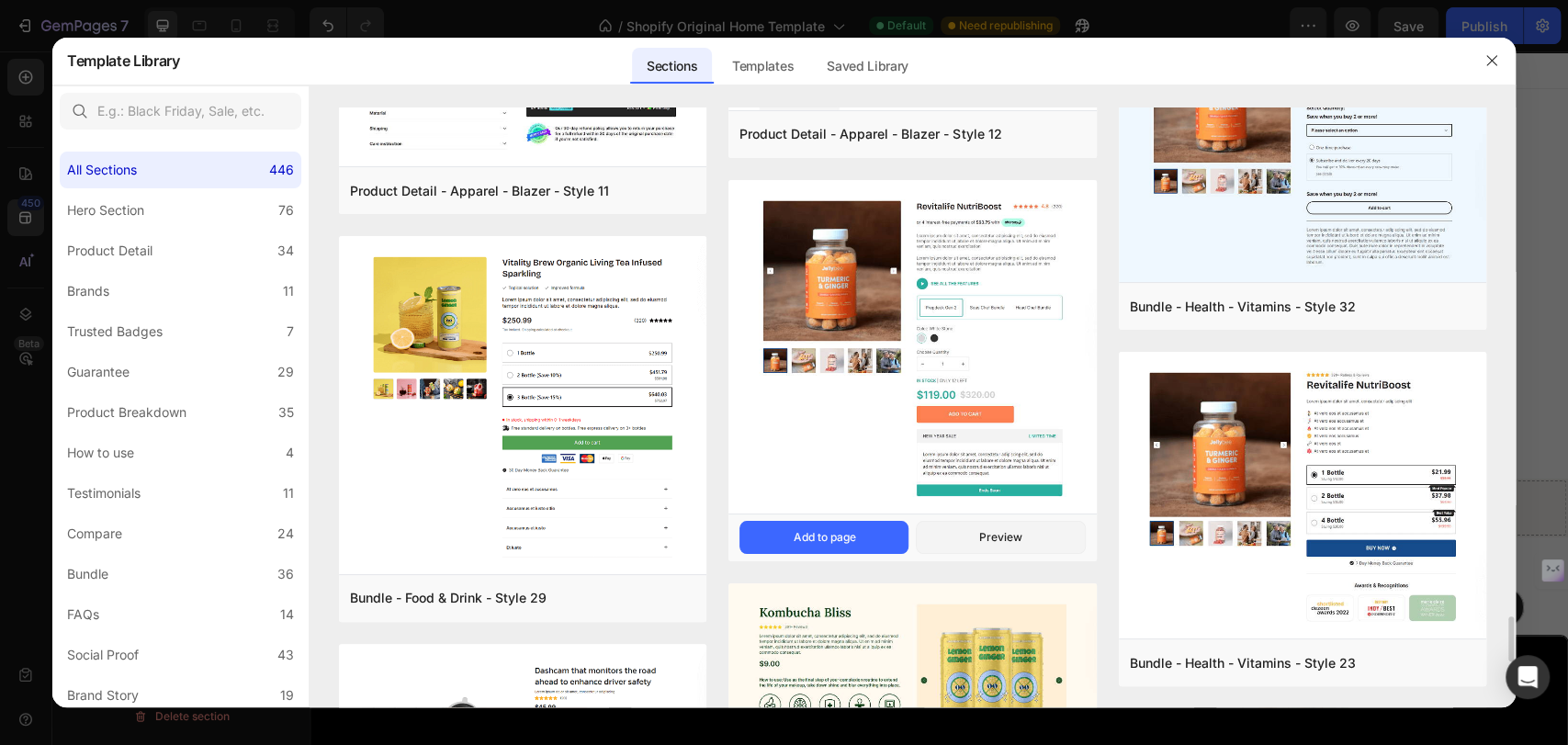 scroll, scrollTop: 4213, scrollLeft: 0, axis: vertical 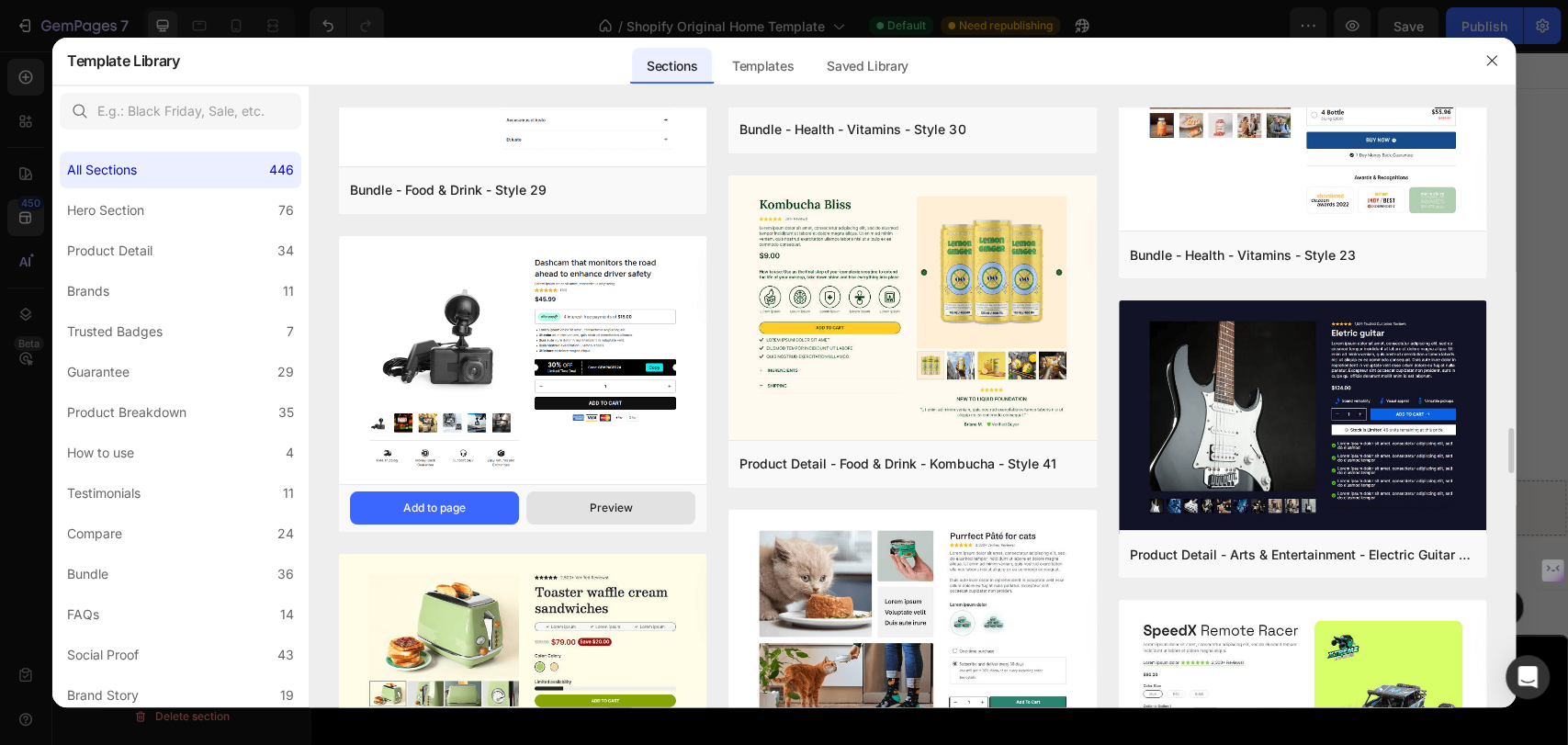 click on "Preview" at bounding box center [611, 508] 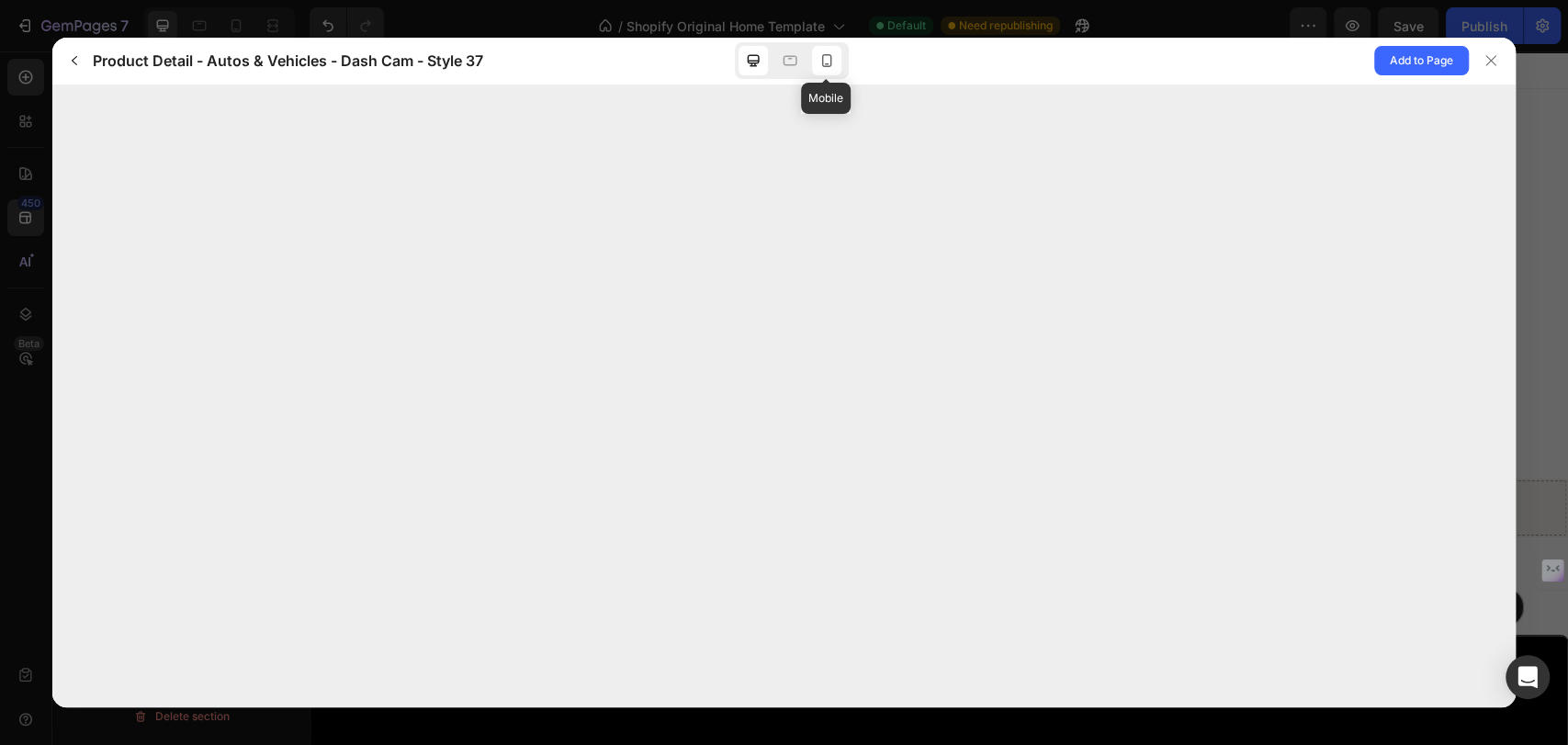 click 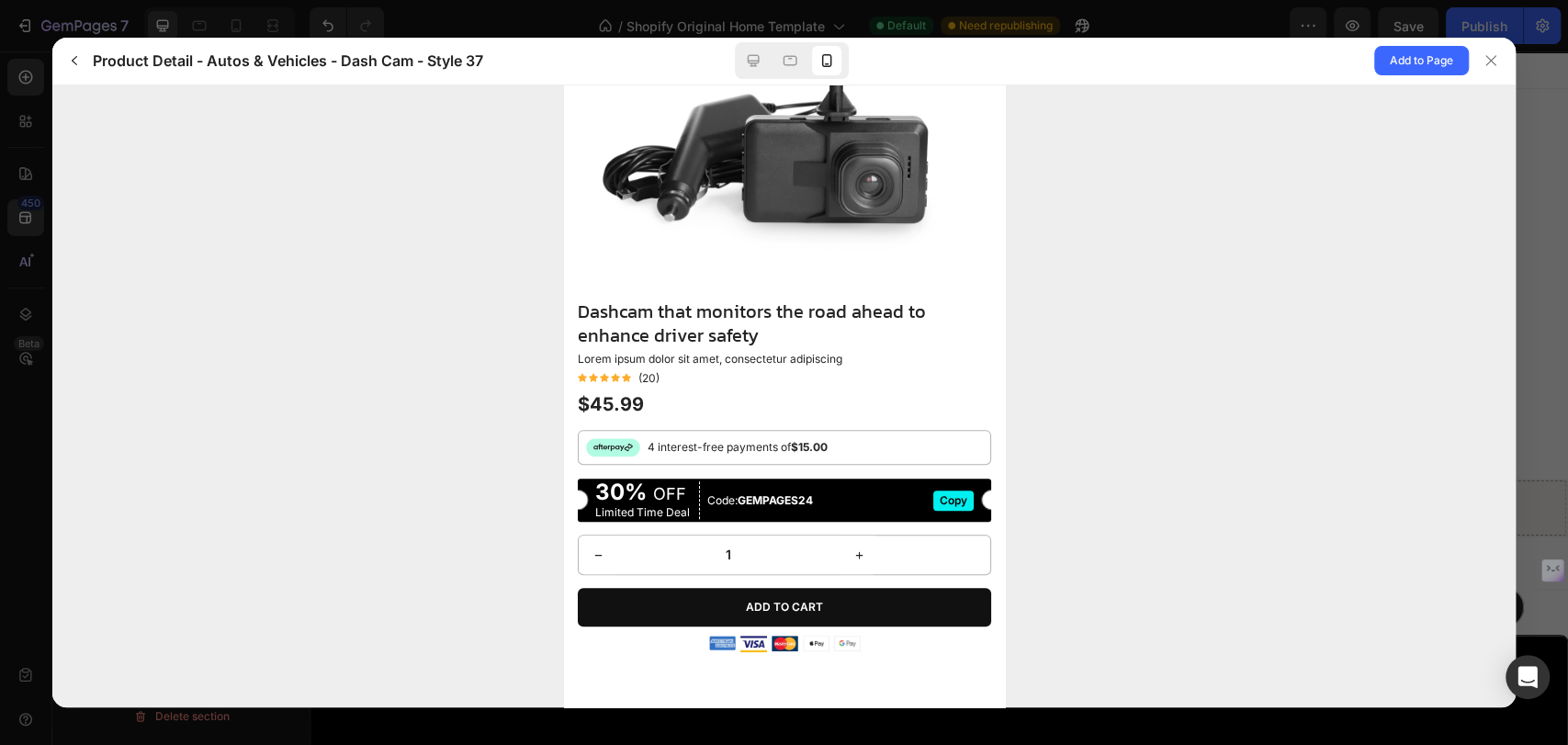 scroll, scrollTop: 254, scrollLeft: 0, axis: vertical 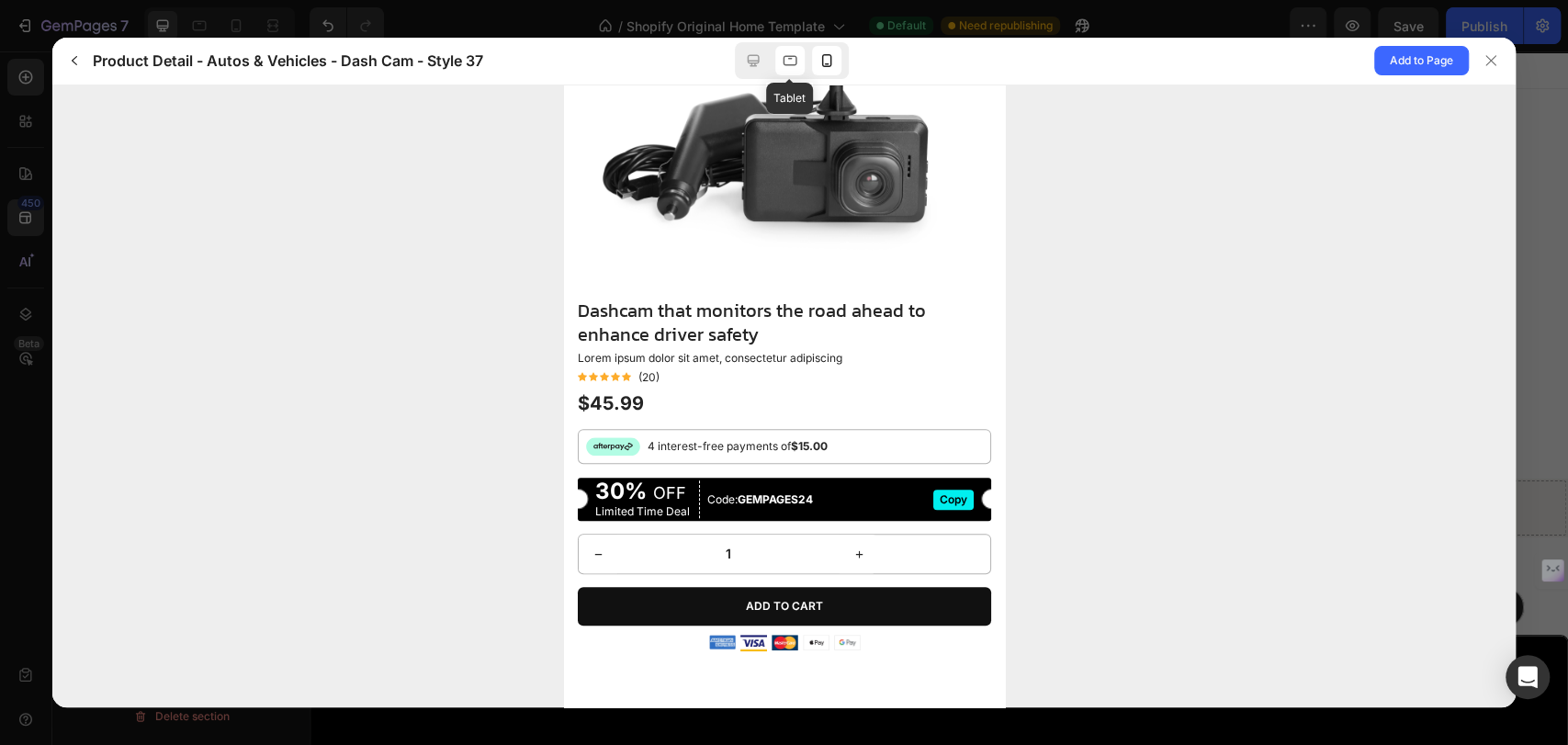 click 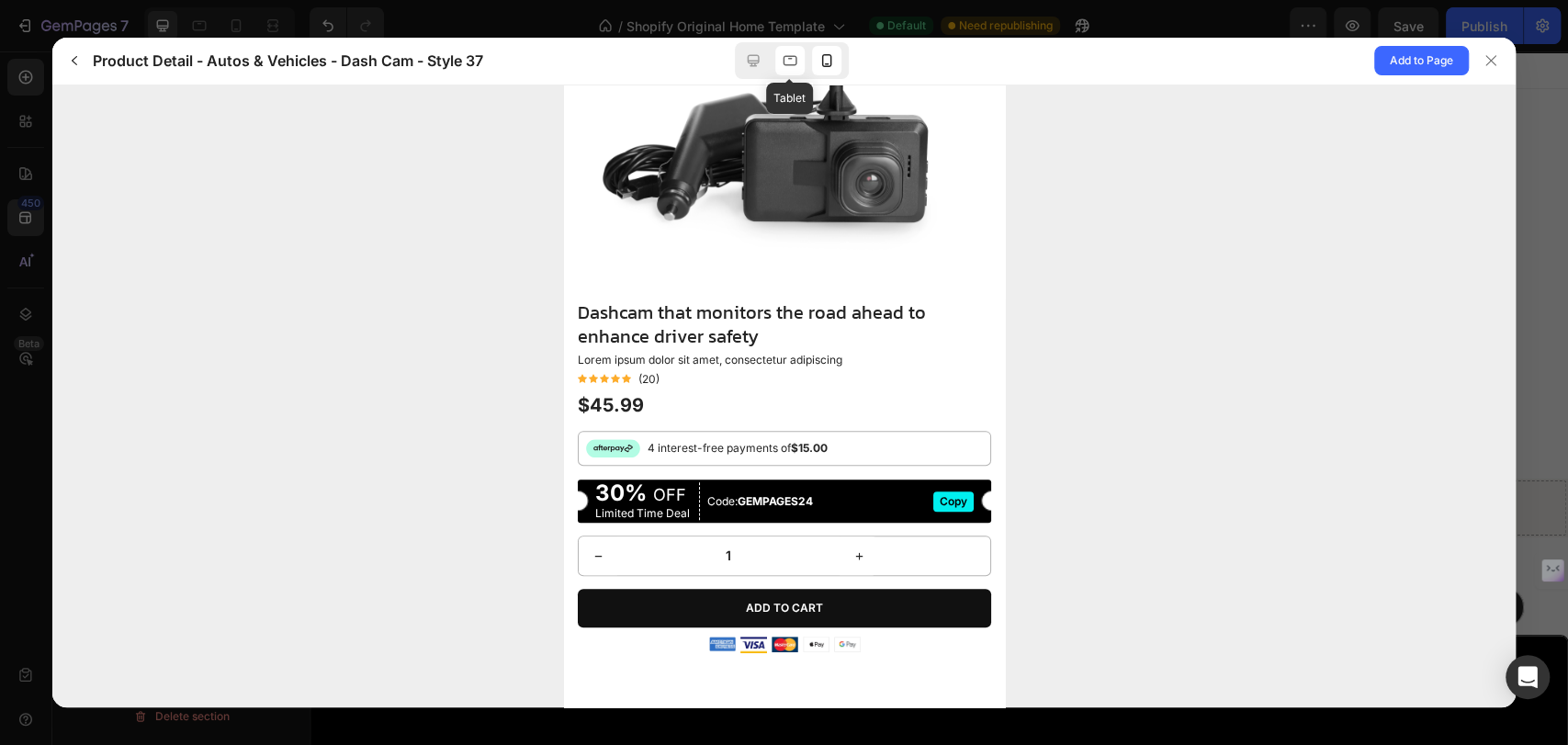scroll, scrollTop: 35, scrollLeft: 0, axis: vertical 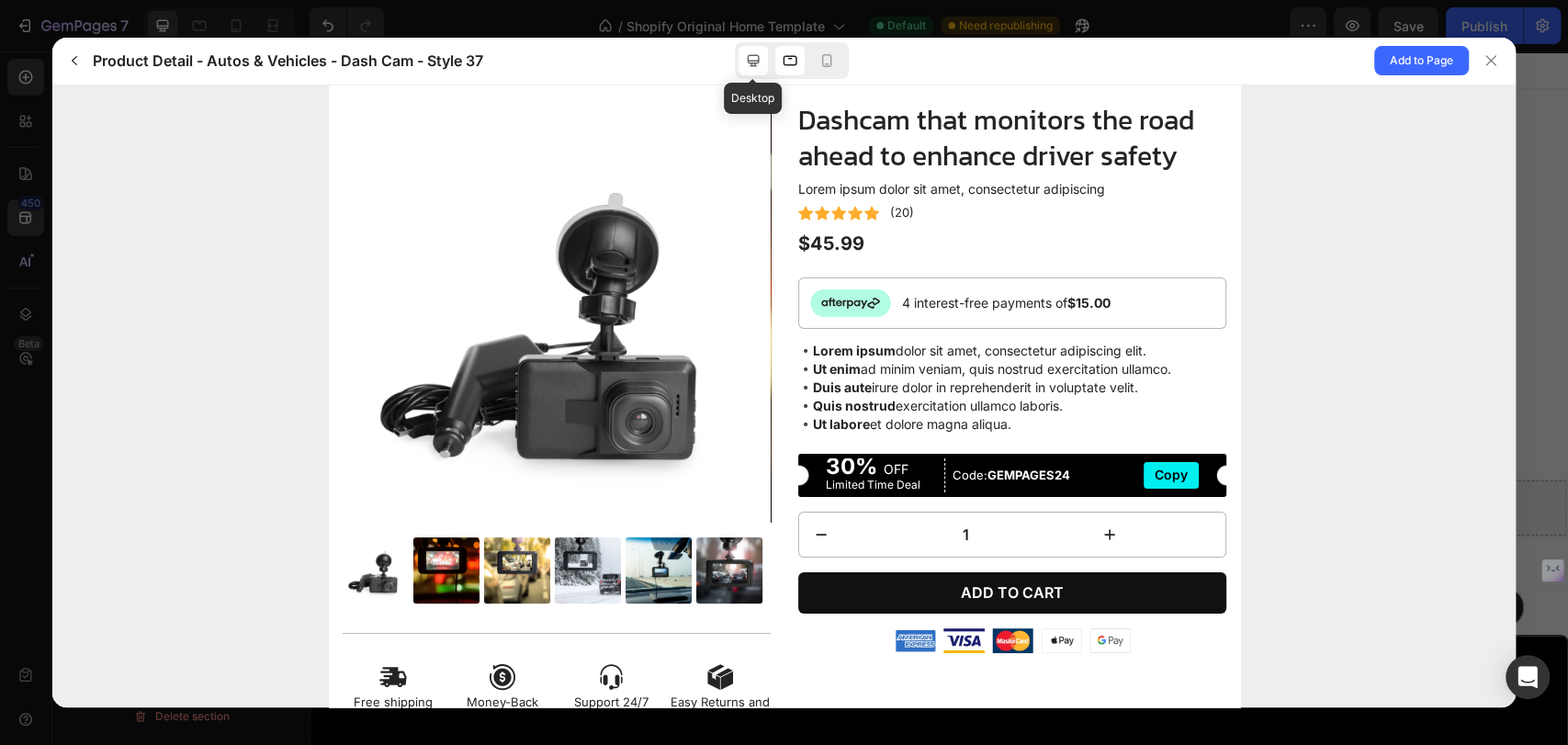 click 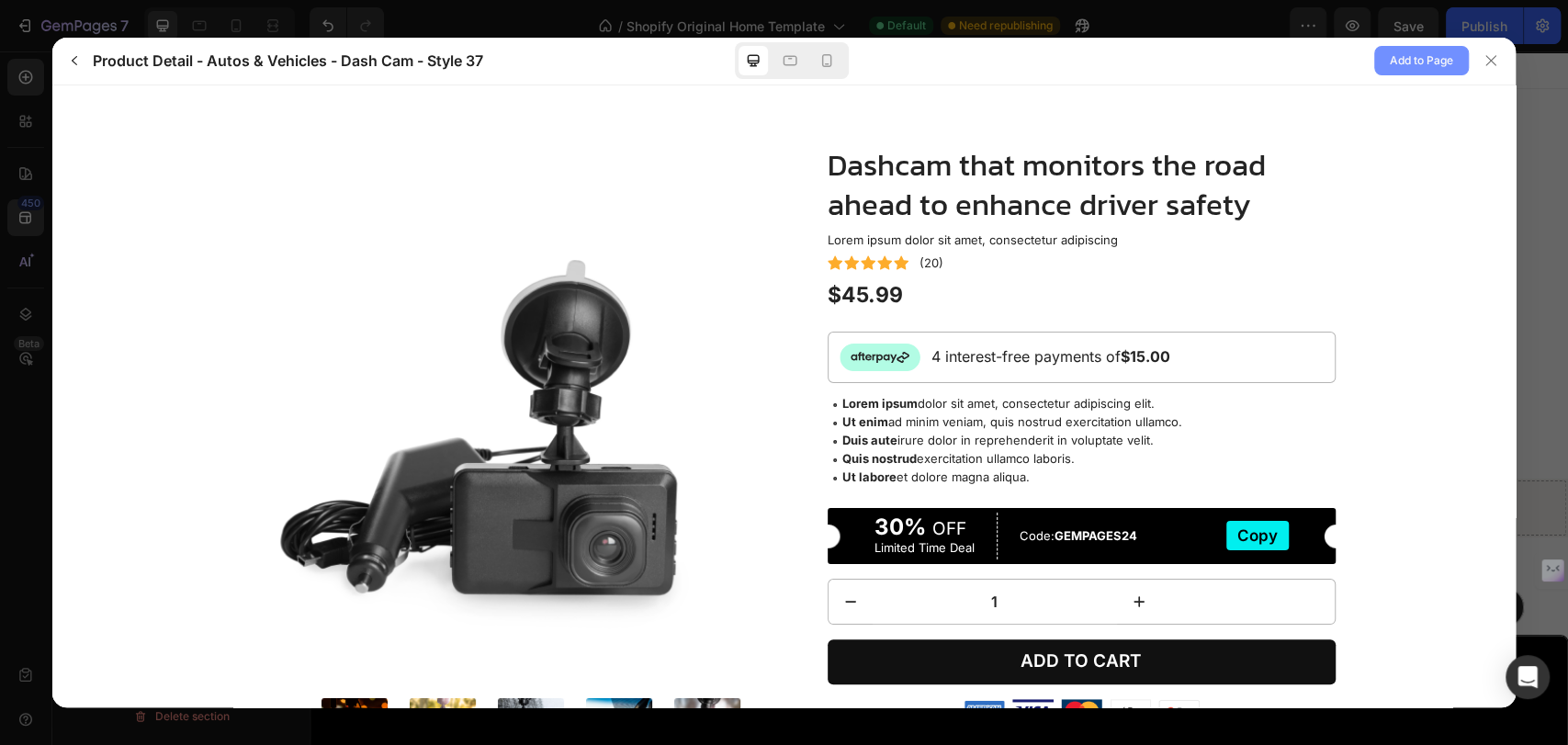 click on "Add to Page" 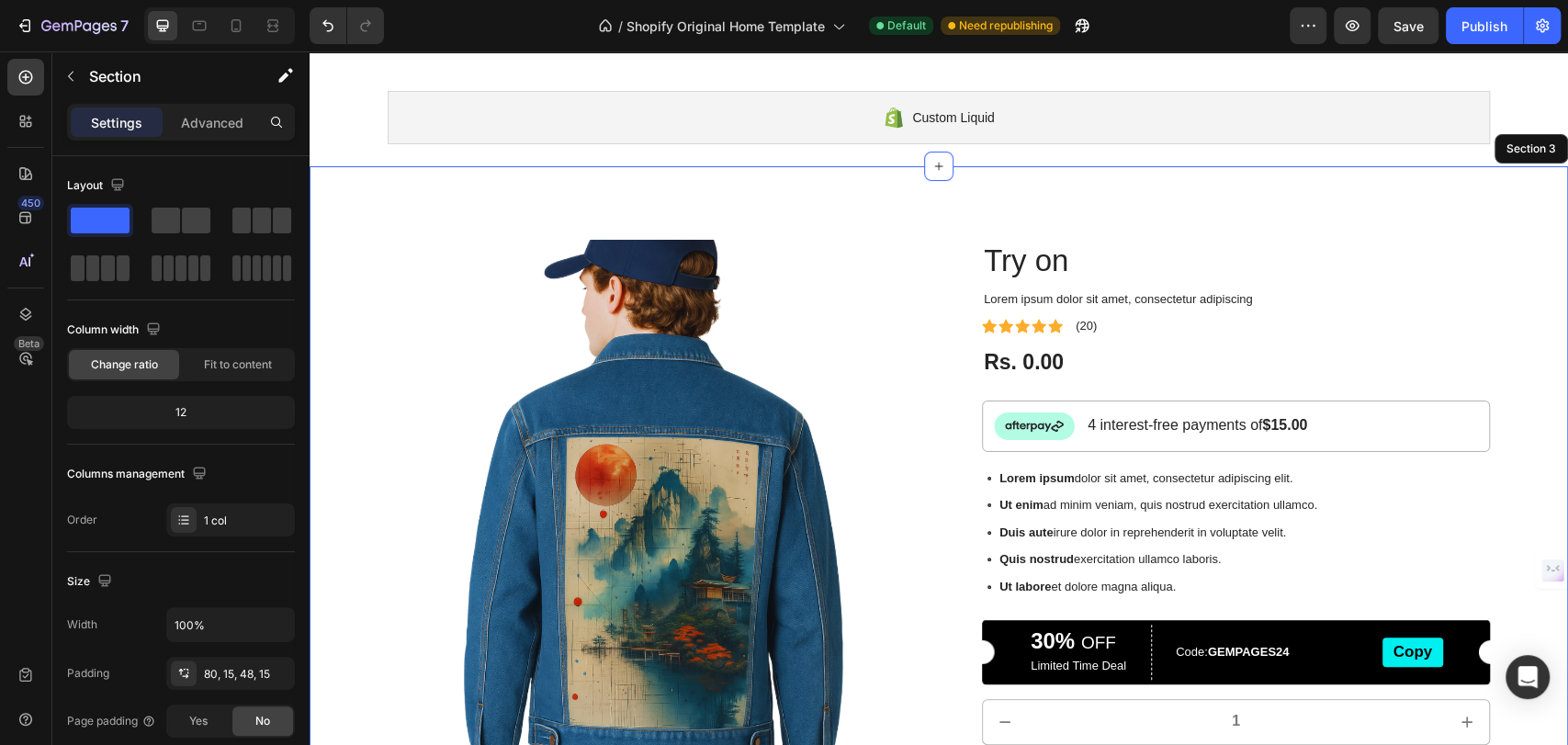 scroll, scrollTop: 231, scrollLeft: 0, axis: vertical 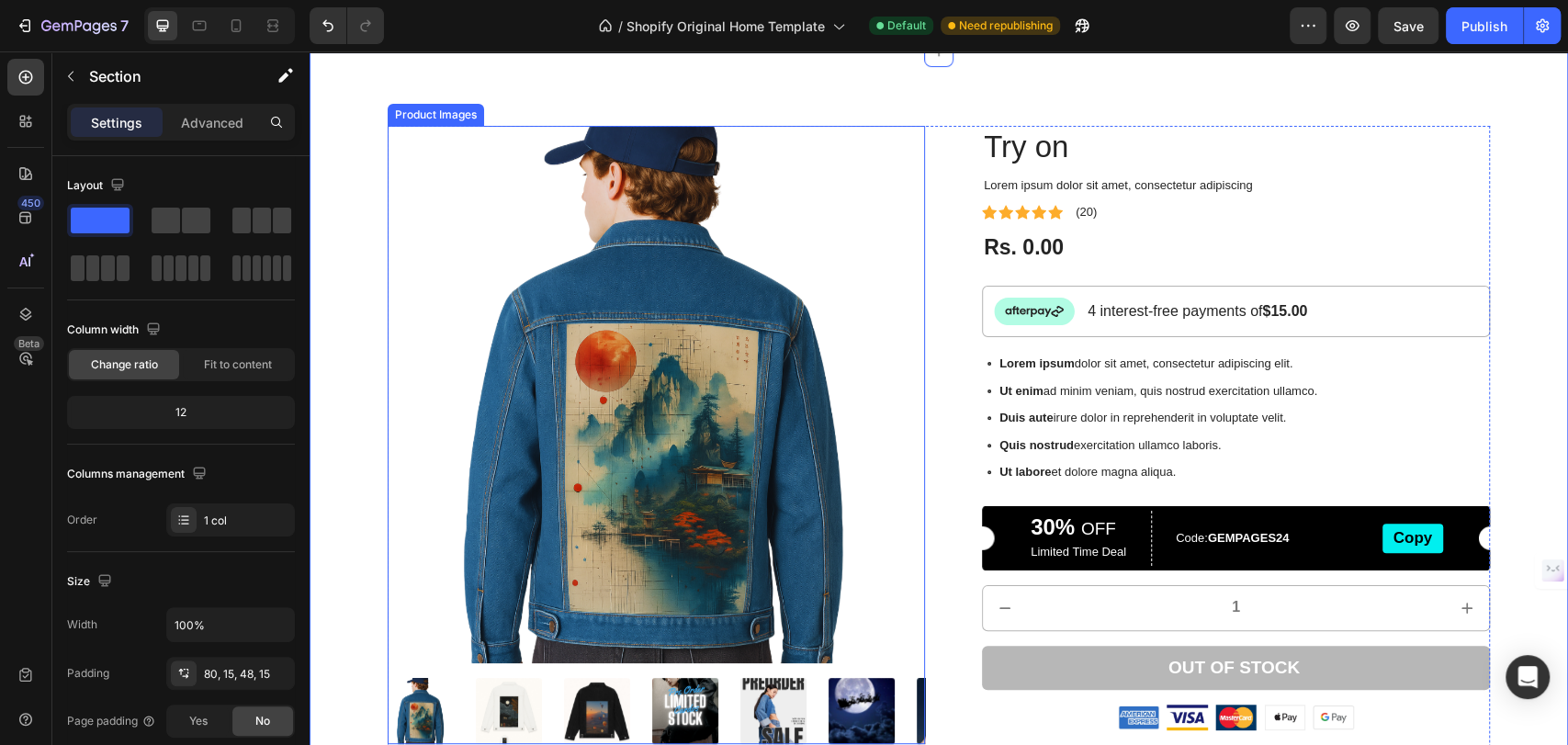 click at bounding box center [656, 394] 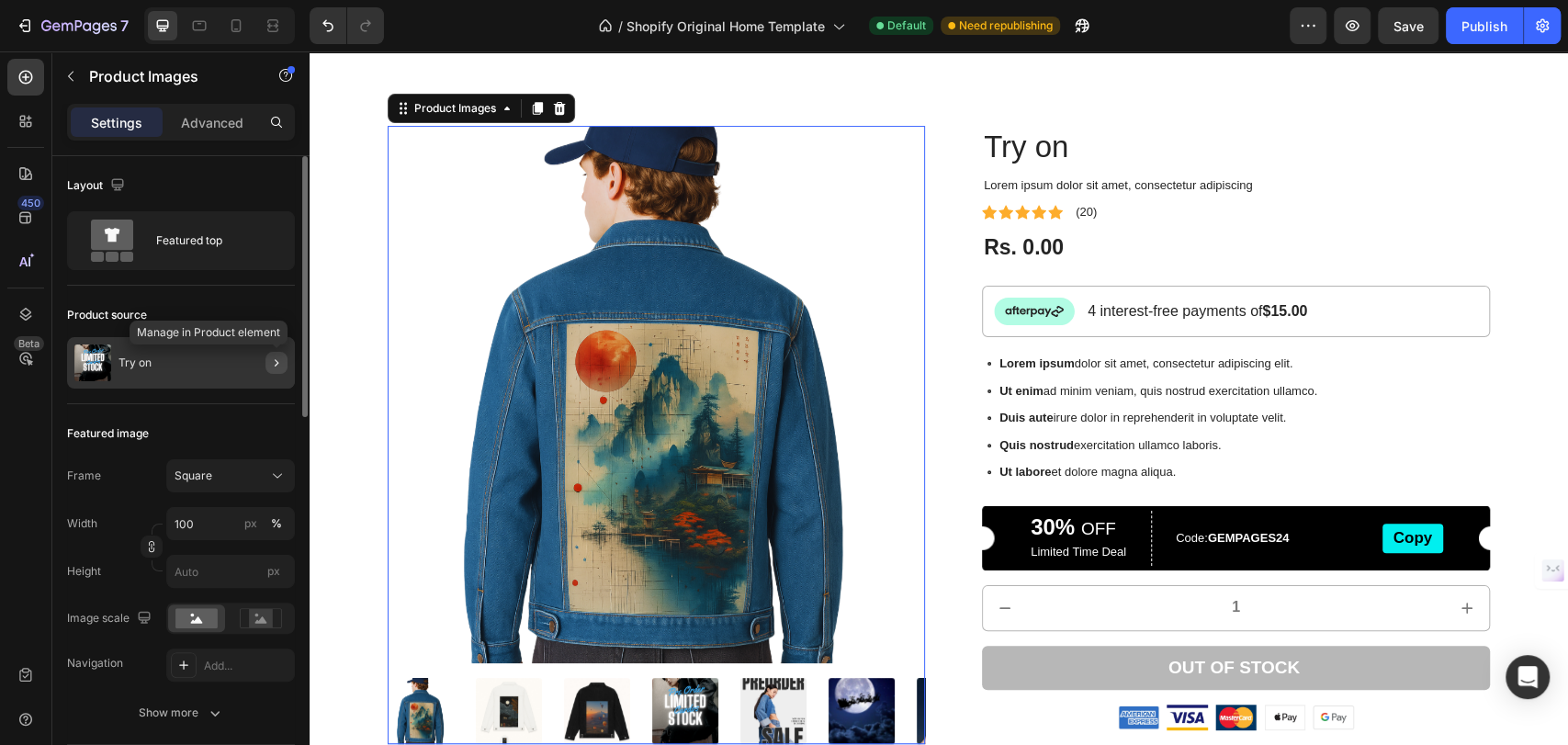 click 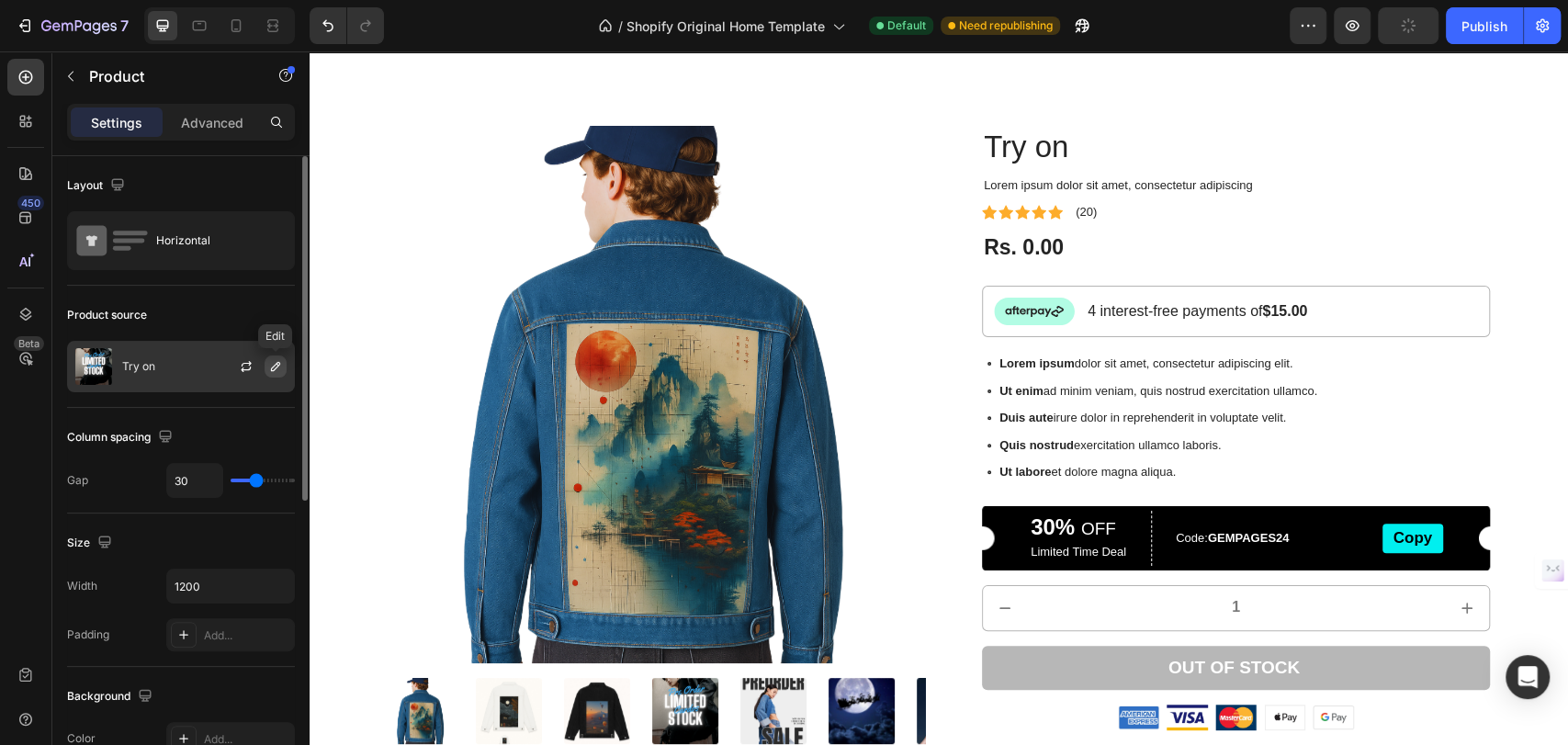 click 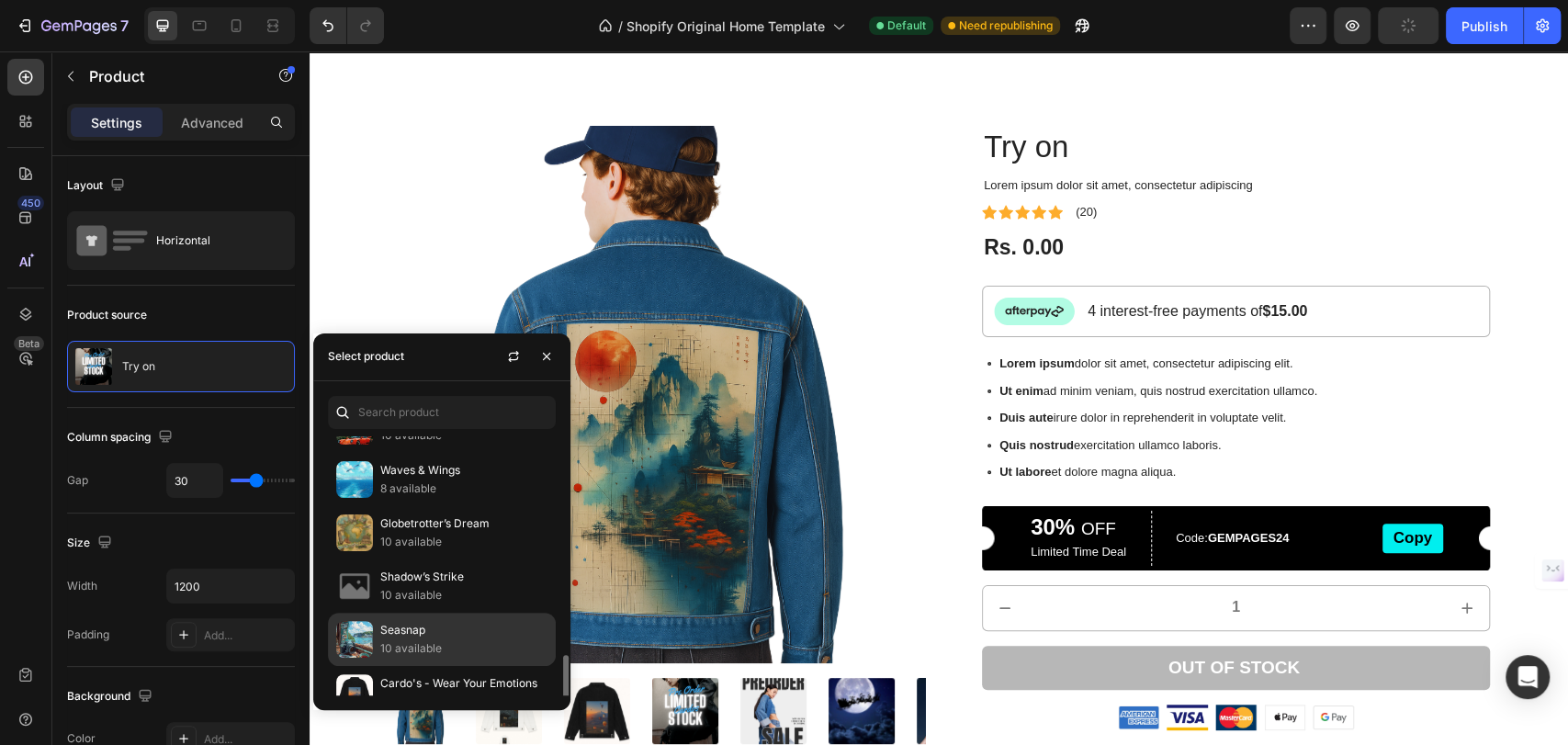 scroll, scrollTop: 855, scrollLeft: 0, axis: vertical 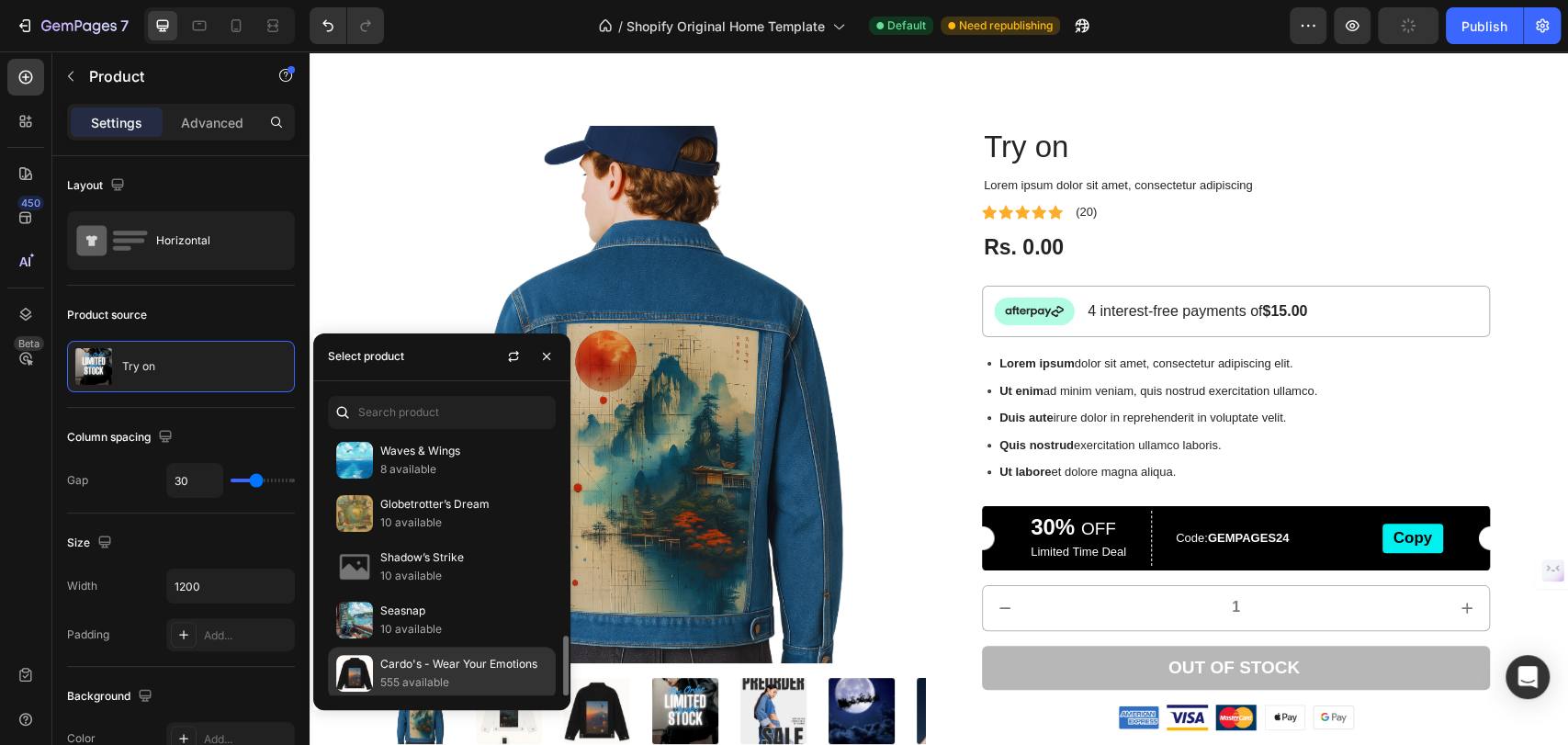 click on "Cardo's  - Wear Your Emotions" at bounding box center [464, 664] 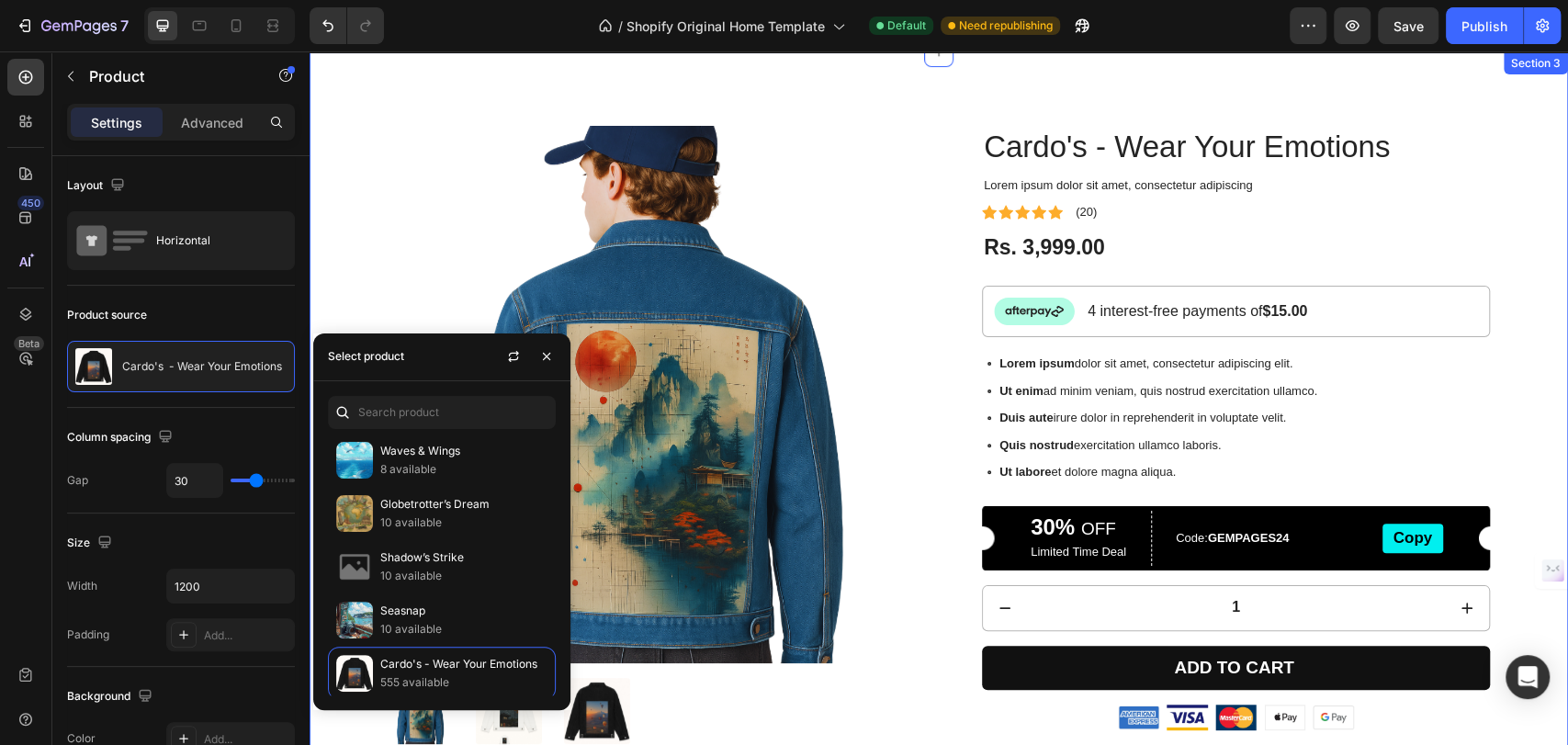 click on "Product Images
Icon Free shipping  Text Block
Icon Money-Back Guarantee Text Block
Icon Support 24/7 Text Block
Icon Easy Returns and Exchanges Text Block Row Cardo's  - Wear Your Emotions Product Title Lorem ipsum dolor sit amet, consectetur adipiscing Text Block Icon Icon Icon Icon Icon Icon List (20) Text Block Row Rs. 3,999.00 Product Price Product Price Row Image 4 interest-free payments of  $15.00 Text Block Row
Lorem ipsum  dolor sit amet, consectetur adipiscing elit.
Ut enim  ad minim veniam, quis nostrud exercitation ullamco.
Duis aute  irure dolor in reprehenderit in voluptate velit.
Quis nostrud  exercitation ullamco laboris.
Ut labore  et dolore magna aliqua. Item List 30%   OFF Text Block Limited Time Deal Text Block Row Code:  GEMPAGES24 Text Block Copy Button Row
1
Product Quantity Add to cart Add to Cart Row Image Image Image Image Image Row Row" at bounding box center [939, 513] 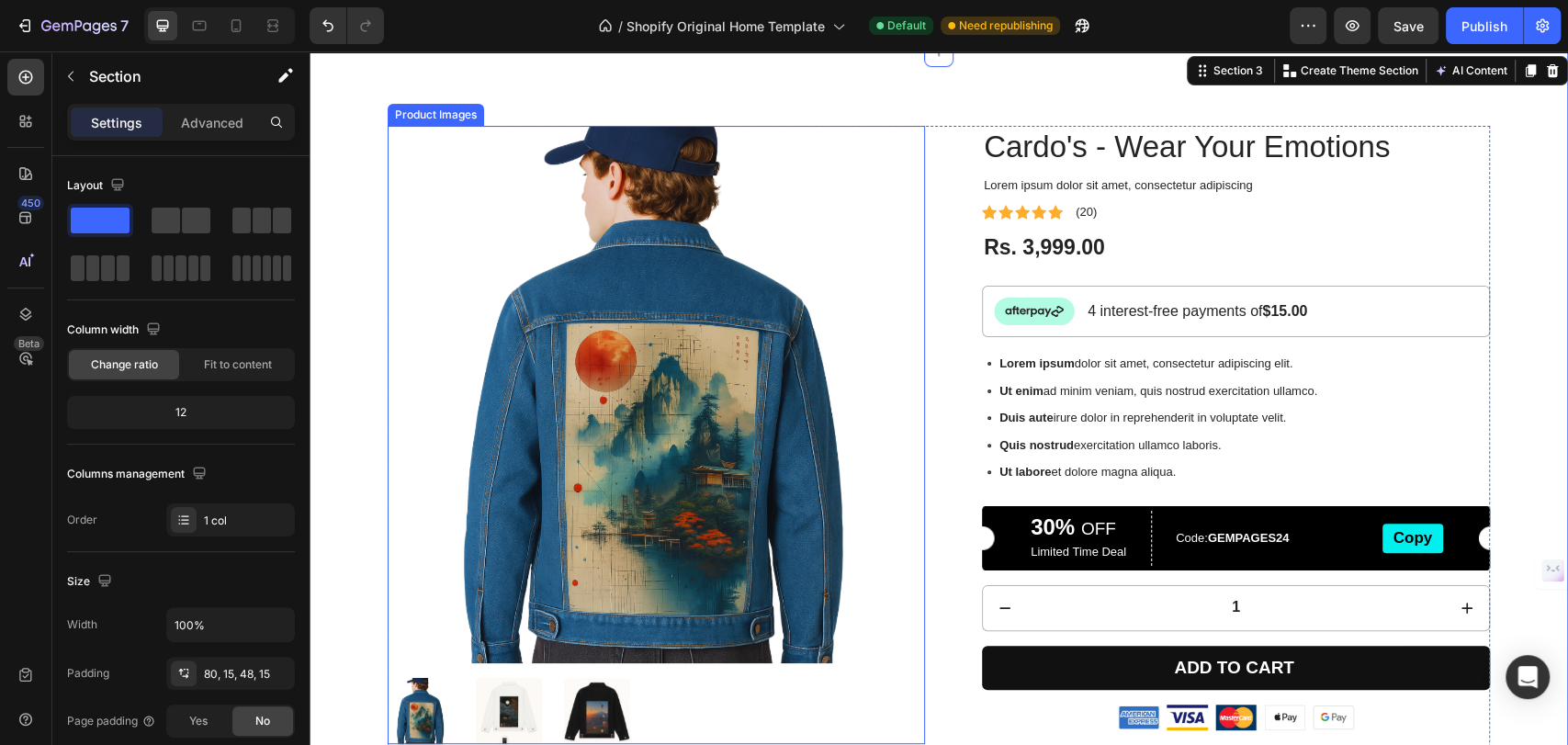 scroll, scrollTop: 28, scrollLeft: 0, axis: vertical 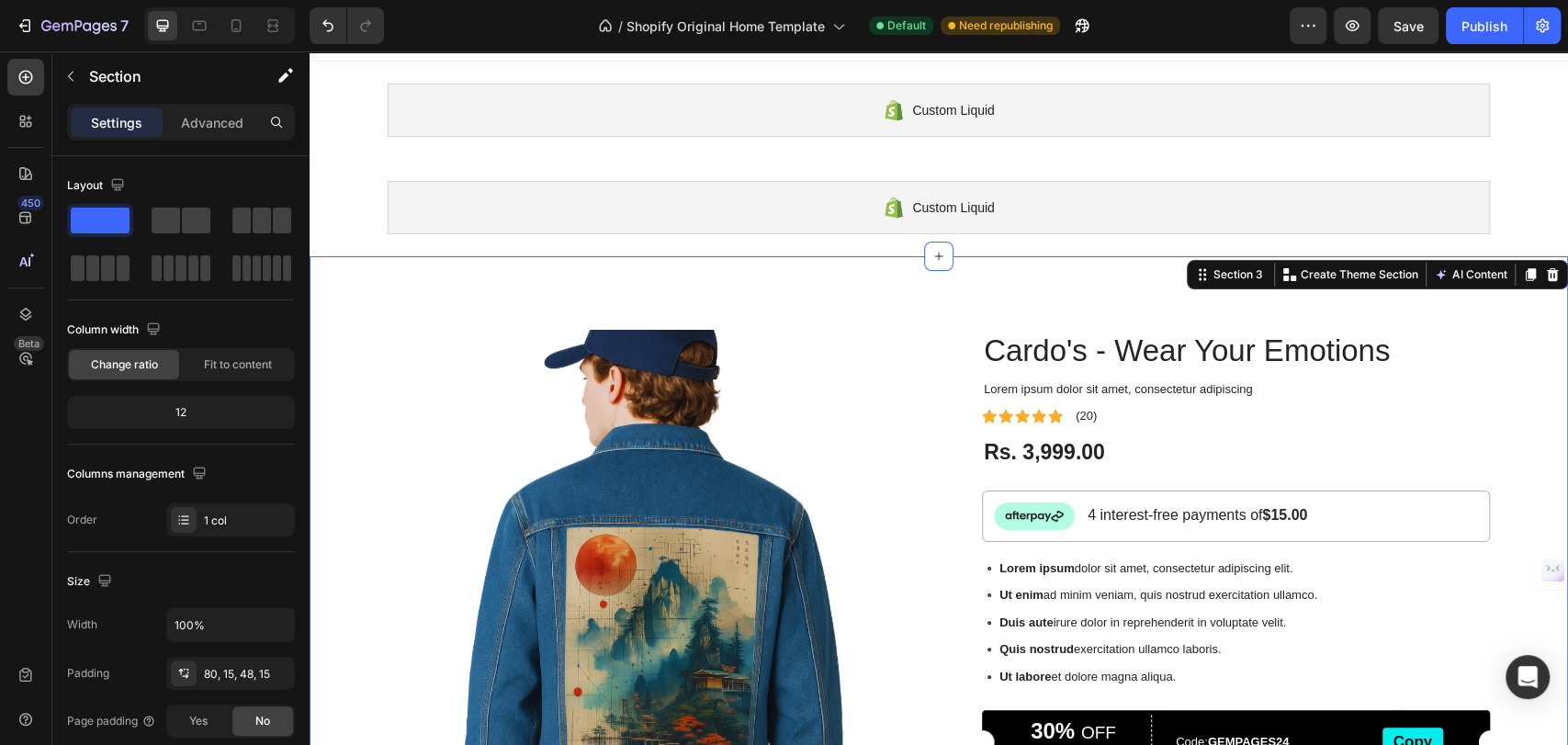 click on "Product Images
Icon Free shipping  Text Block
Icon Money-Back Guarantee Text Block
Icon Support 24/7 Text Block
Icon Easy Returns and Exchanges Text Block Row Cardo's  - Wear Your Emotions Product Title Lorem ipsum dolor sit amet, consectetur adipiscing Text Block Icon Icon Icon Icon Icon Icon List (20) Text Block Row Rs. 3,999.00 Product Price Product Price Row Image 4 interest-free payments of  $15.00 Text Block Row
Lorem ipsum  dolor sit amet, consectetur adipiscing elit.
Ut enim  ad minim veniam, quis nostrud exercitation ullamco.
Duis aute  irure dolor in reprehenderit in voluptate velit.
Quis nostrud  exercitation ullamco laboris.
Ut labore  et dolore magna aliqua. Item List 30%   OFF Text Block Limited Time Deal Text Block Row Code:  GEMPAGES24 Text Block Copy Button Row
1
Product Quantity Add to cart Add to Cart Row Image Image Image Image Image Row Row" at bounding box center (939, 702) 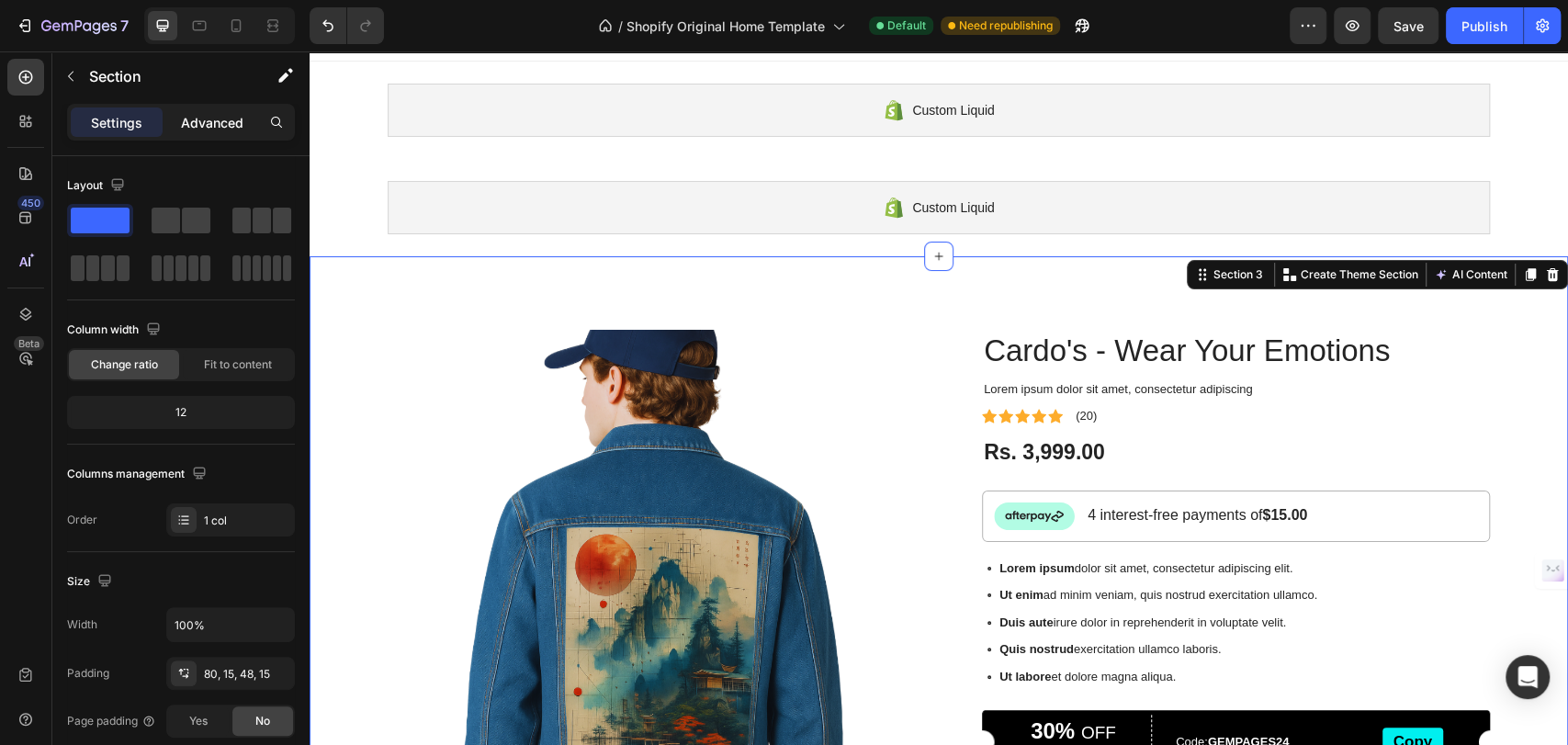 click on "Advanced" at bounding box center (212, 122) 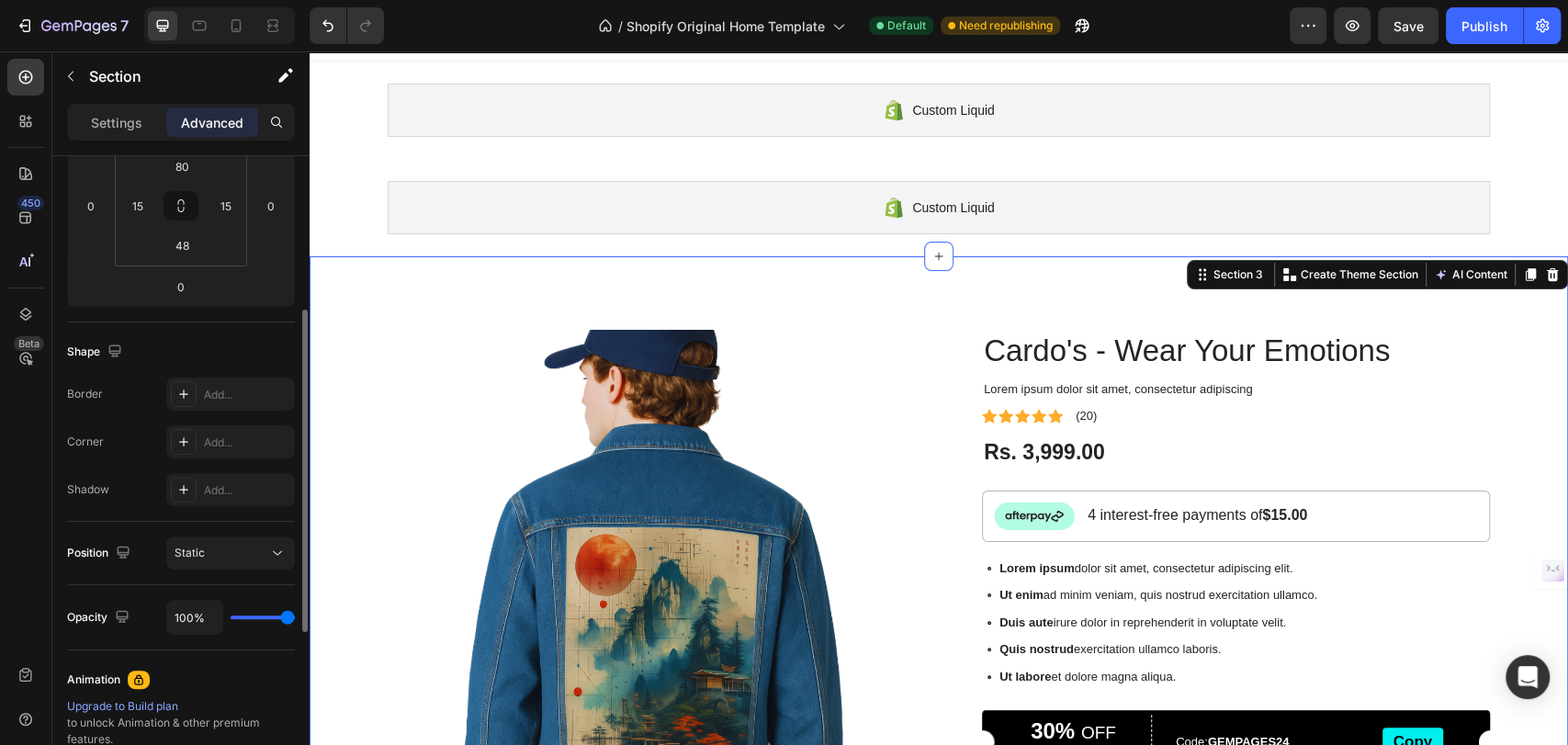 scroll, scrollTop: 102, scrollLeft: 0, axis: vertical 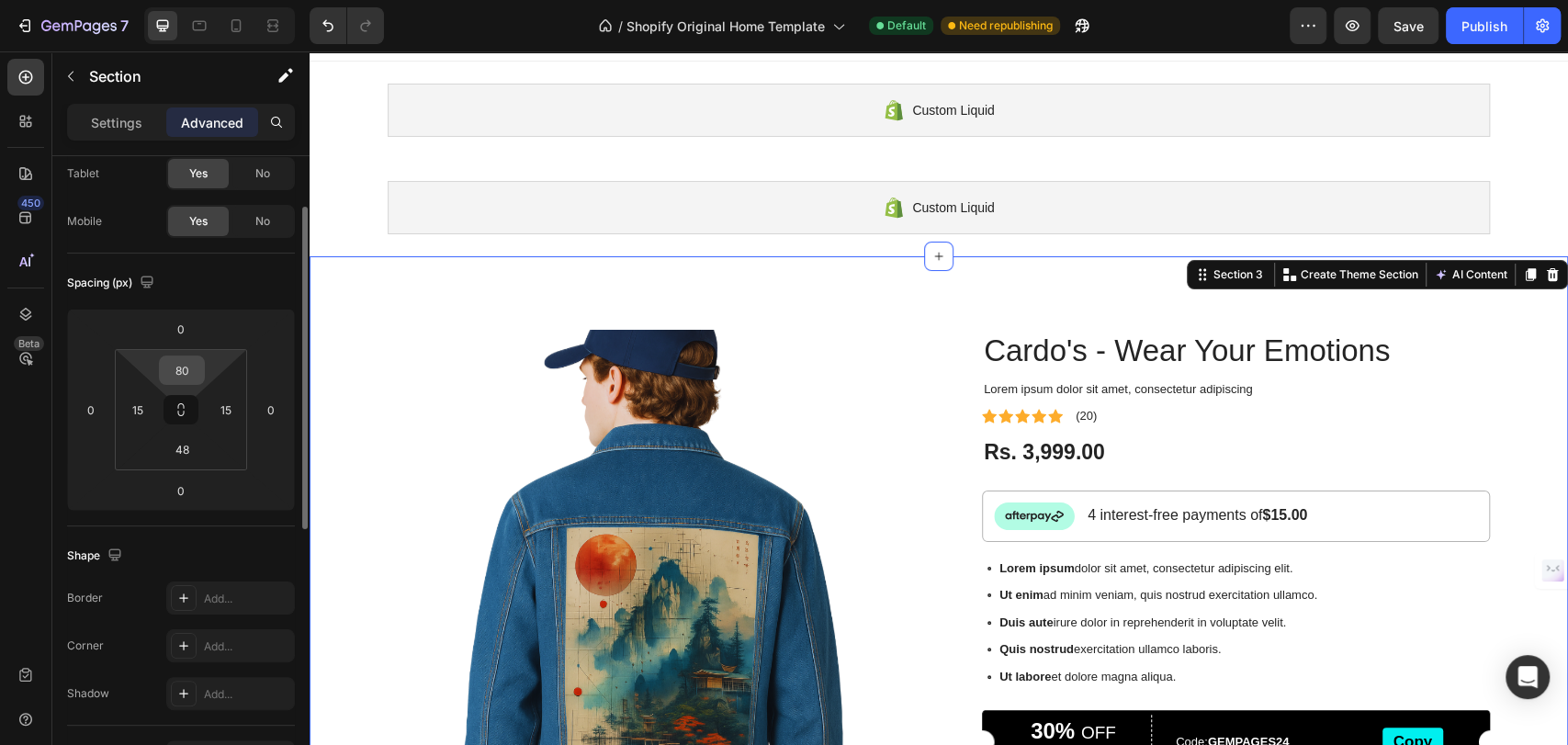 click on "80" at bounding box center (182, 370) 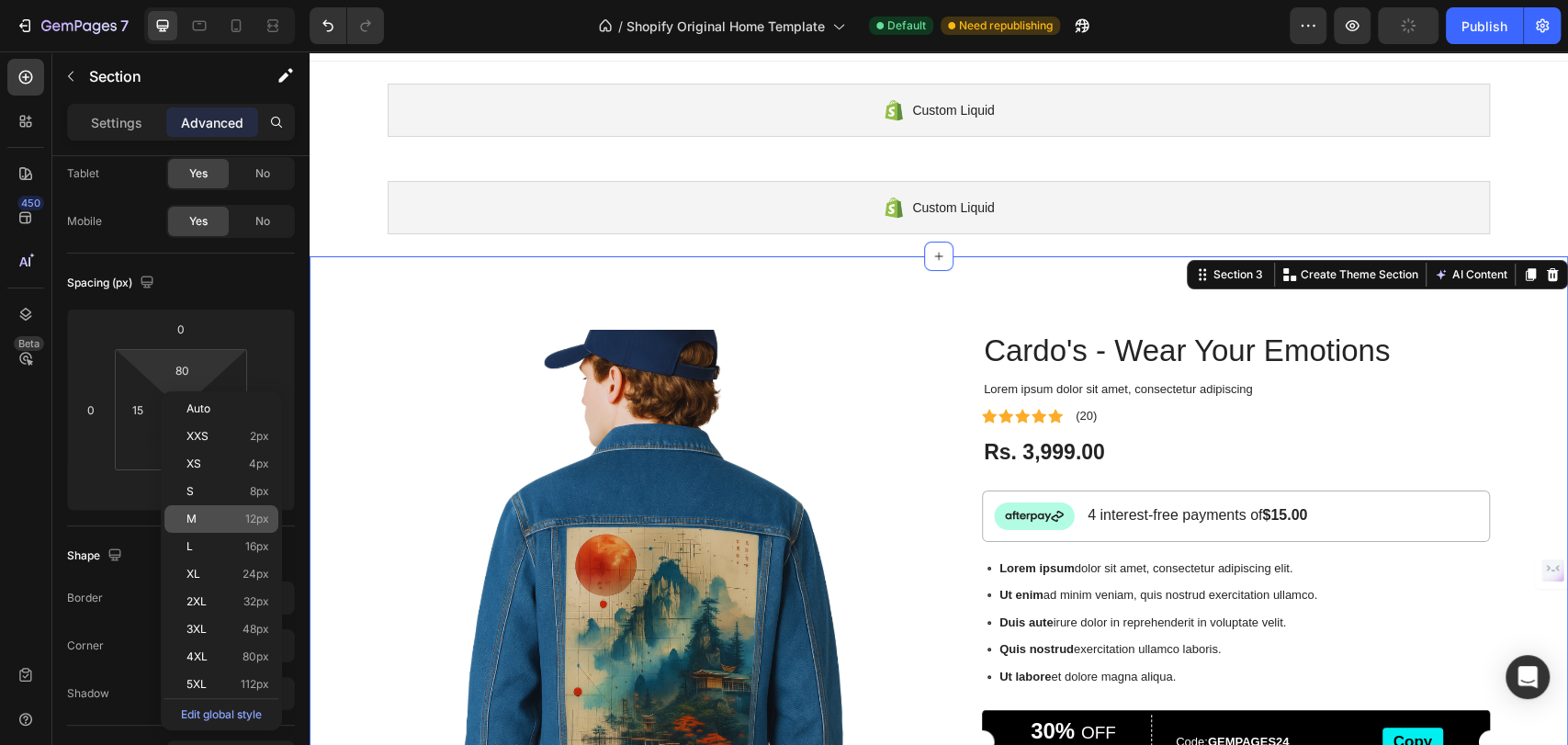 click on "M 12px" at bounding box center [228, 519] 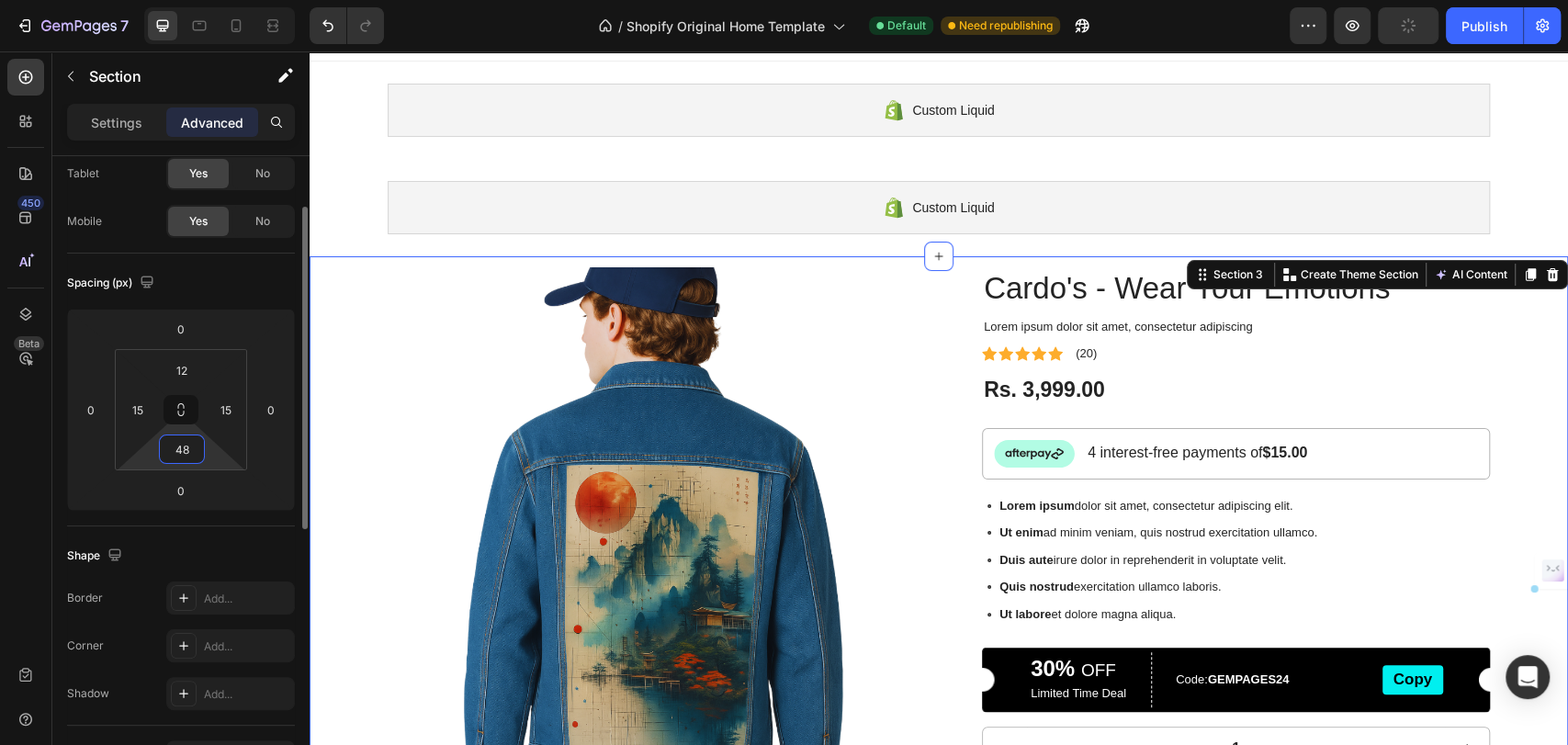 click on "48" at bounding box center (182, 449) 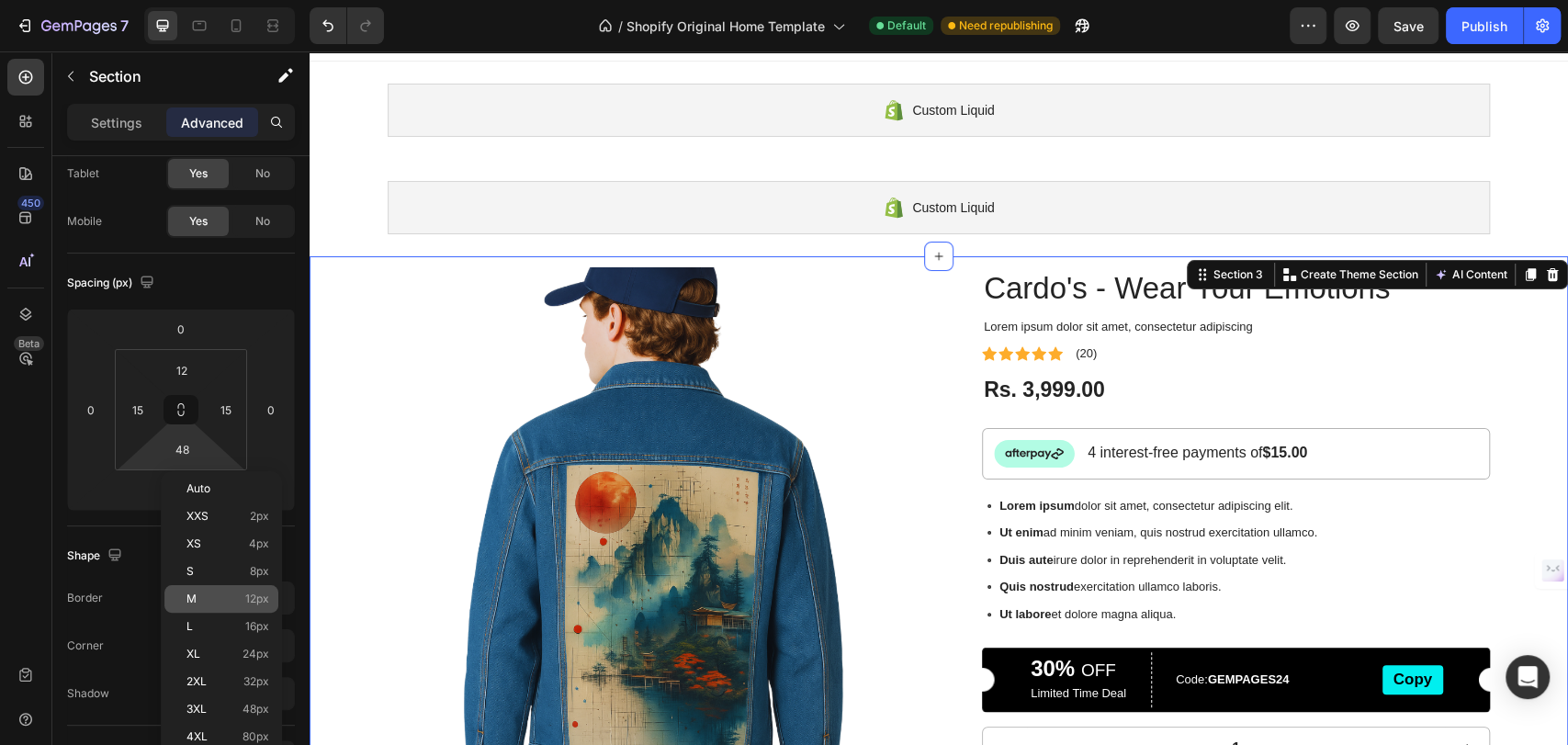 click on "M 12px" at bounding box center (228, 599) 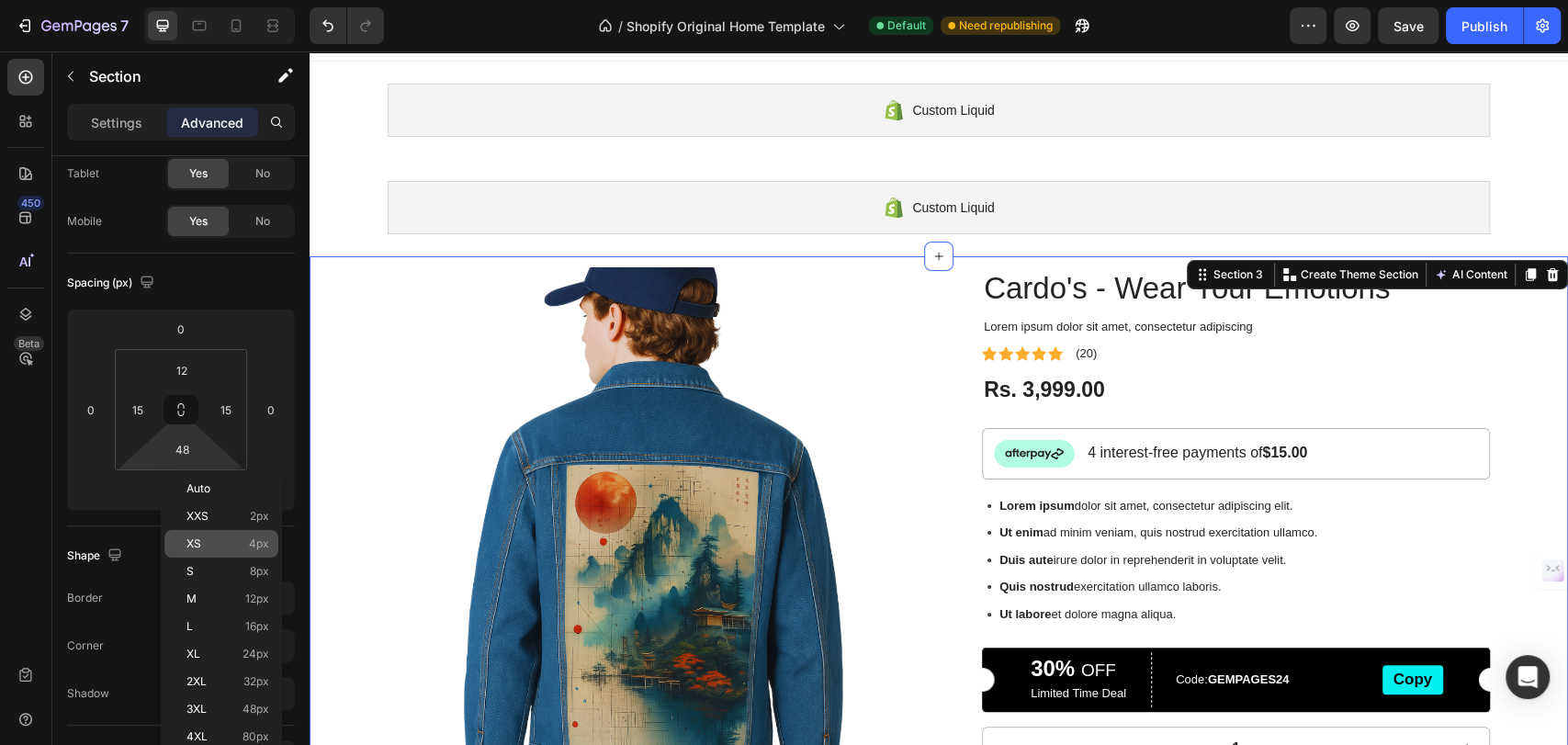 type on "12" 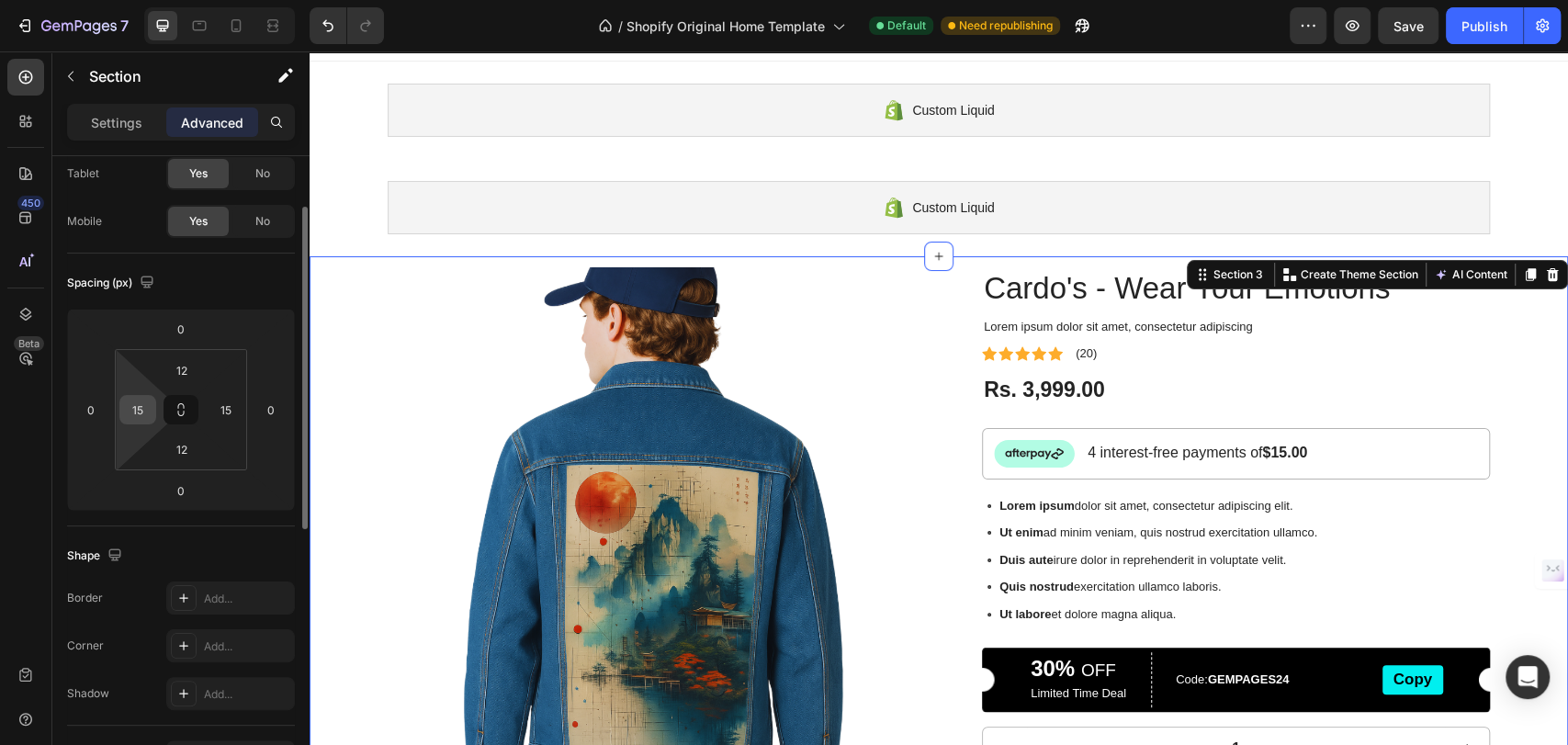 click on "15" at bounding box center [138, 410] 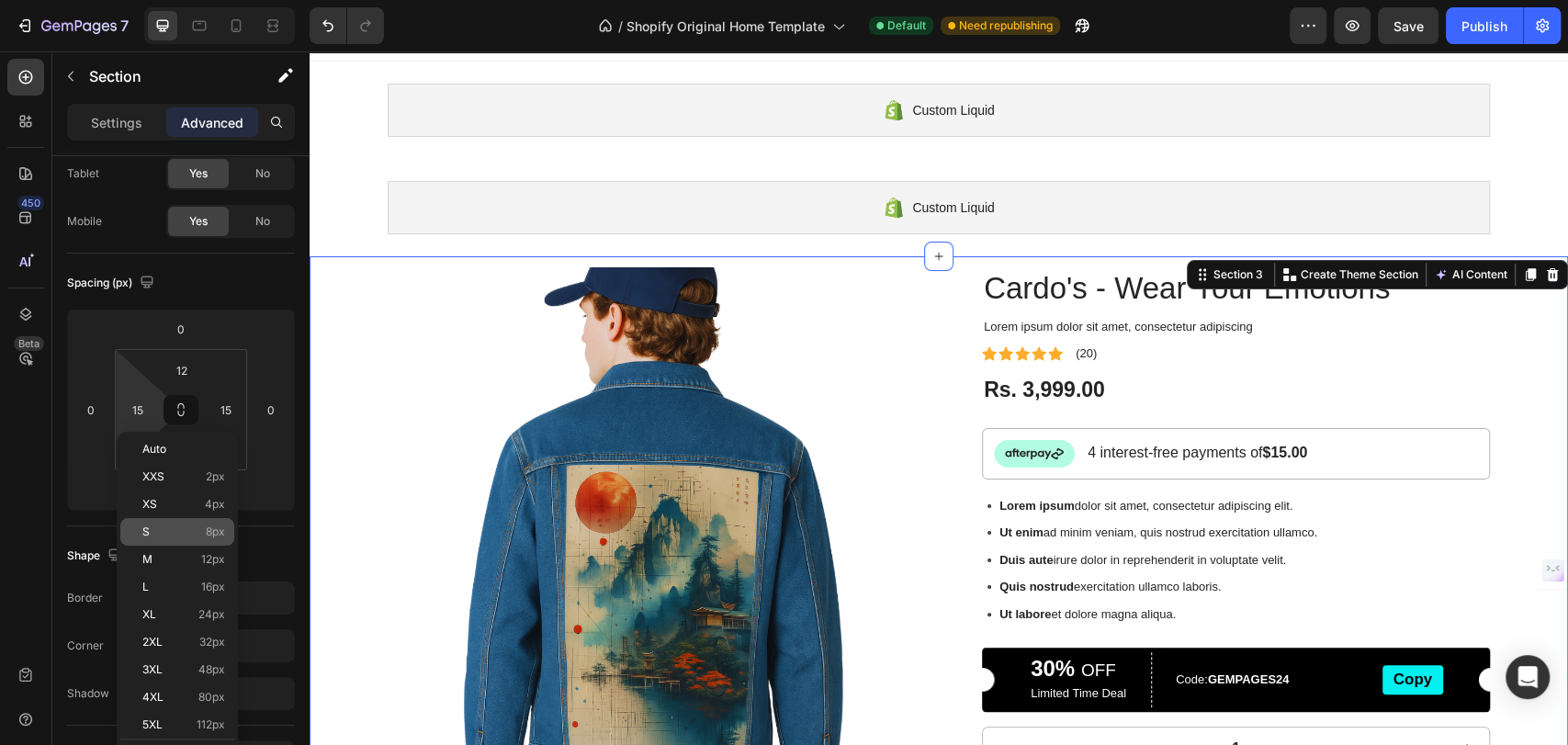 click on "S 8px" at bounding box center (184, 532) 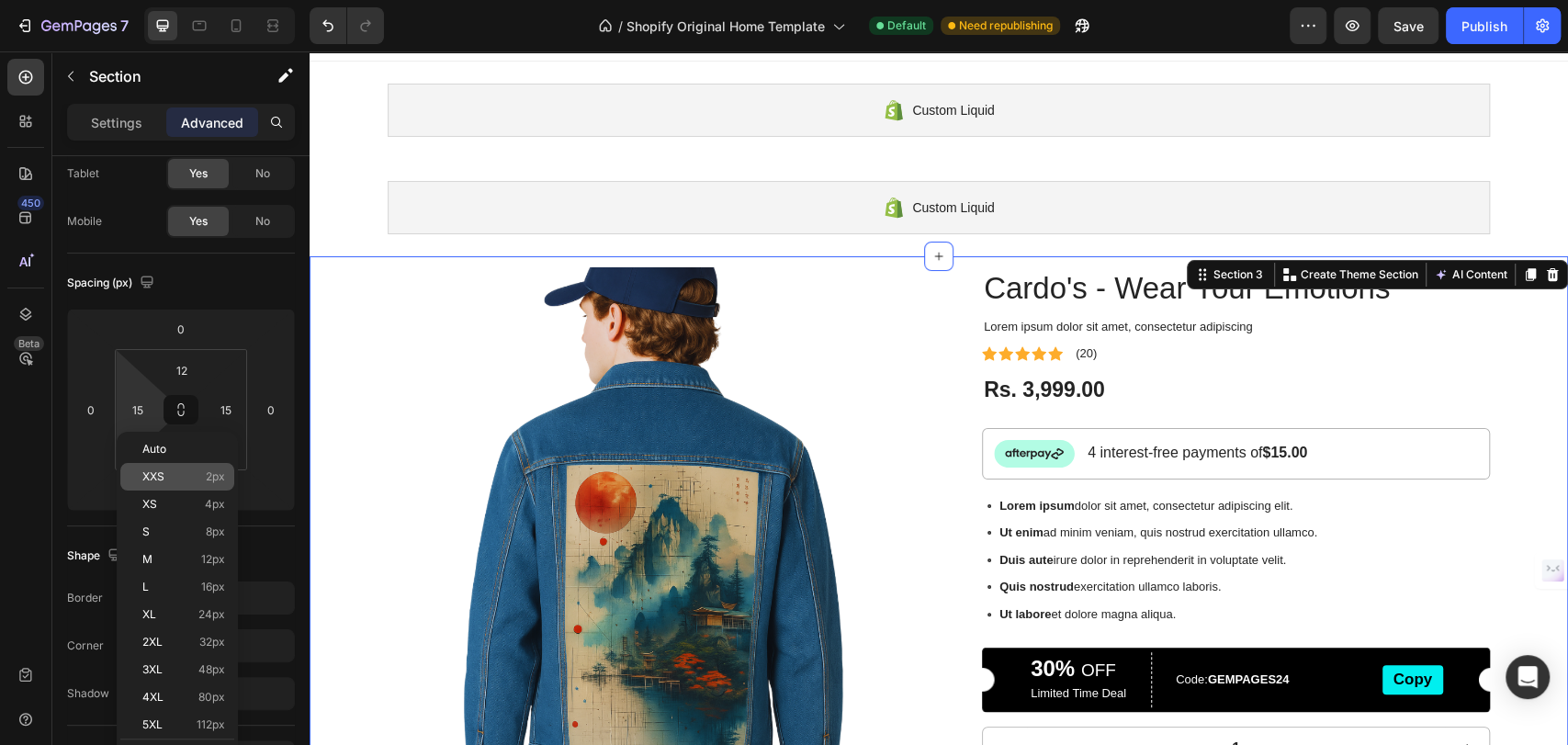 type on "8" 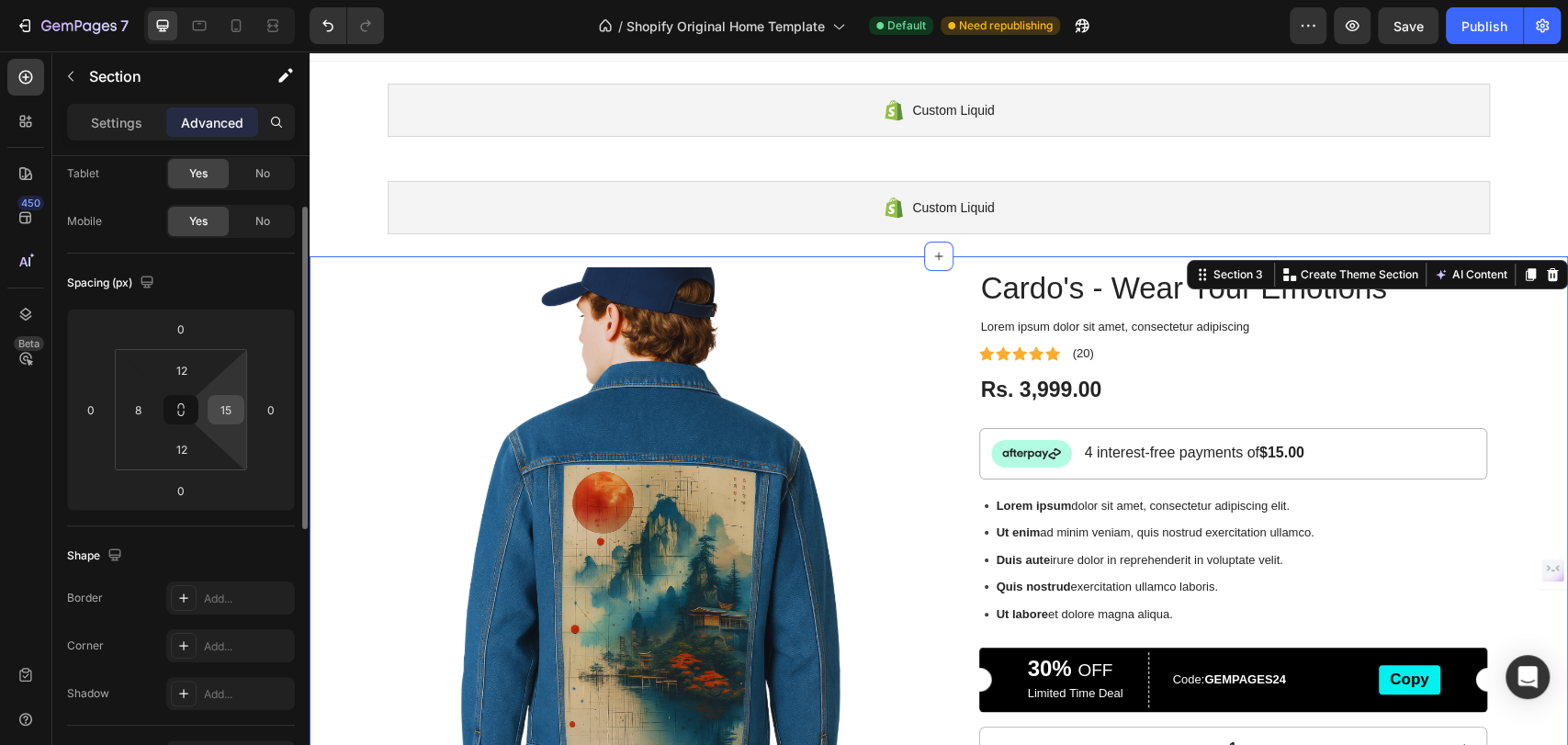 click on "15" at bounding box center (226, 410) 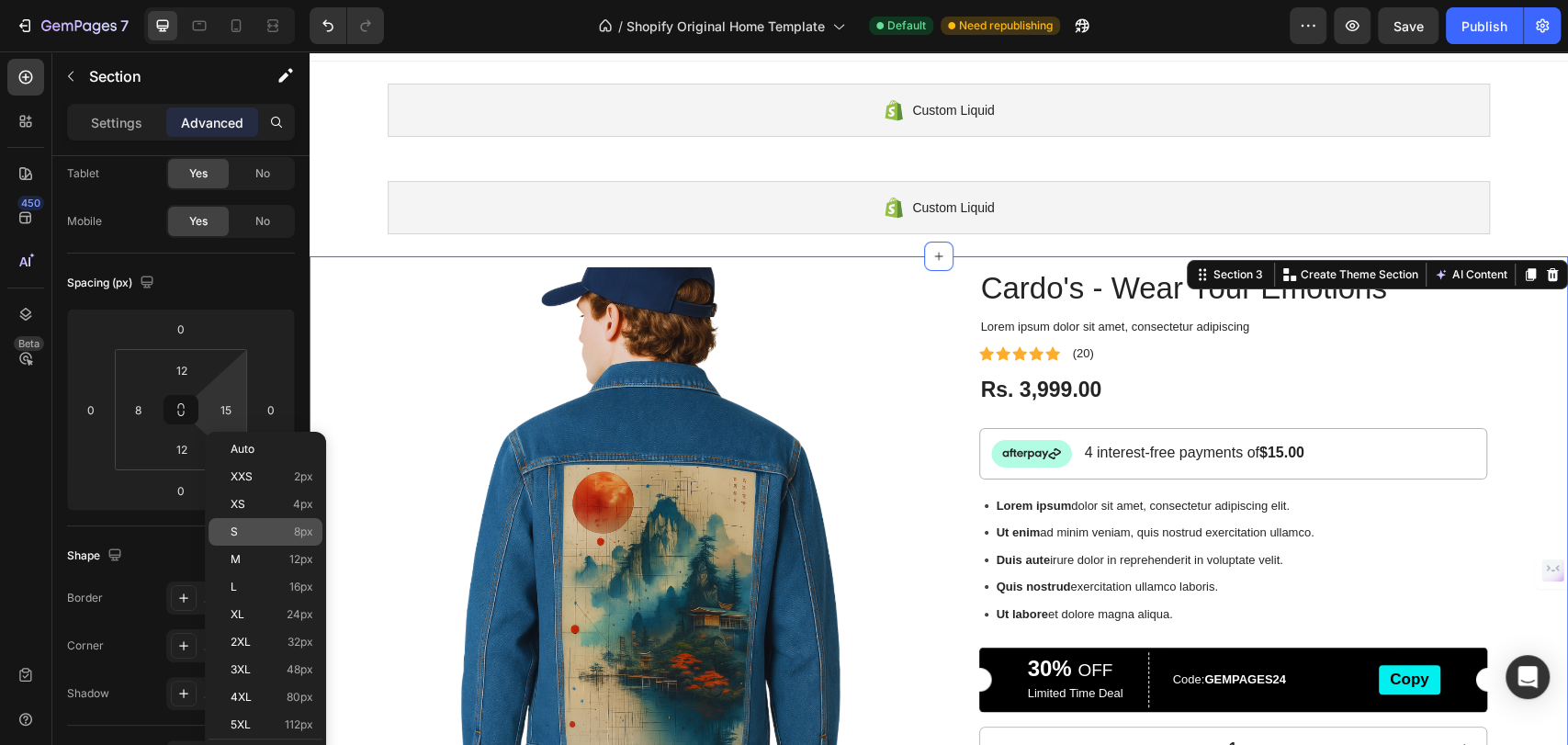 click on "S 8px" at bounding box center [272, 532] 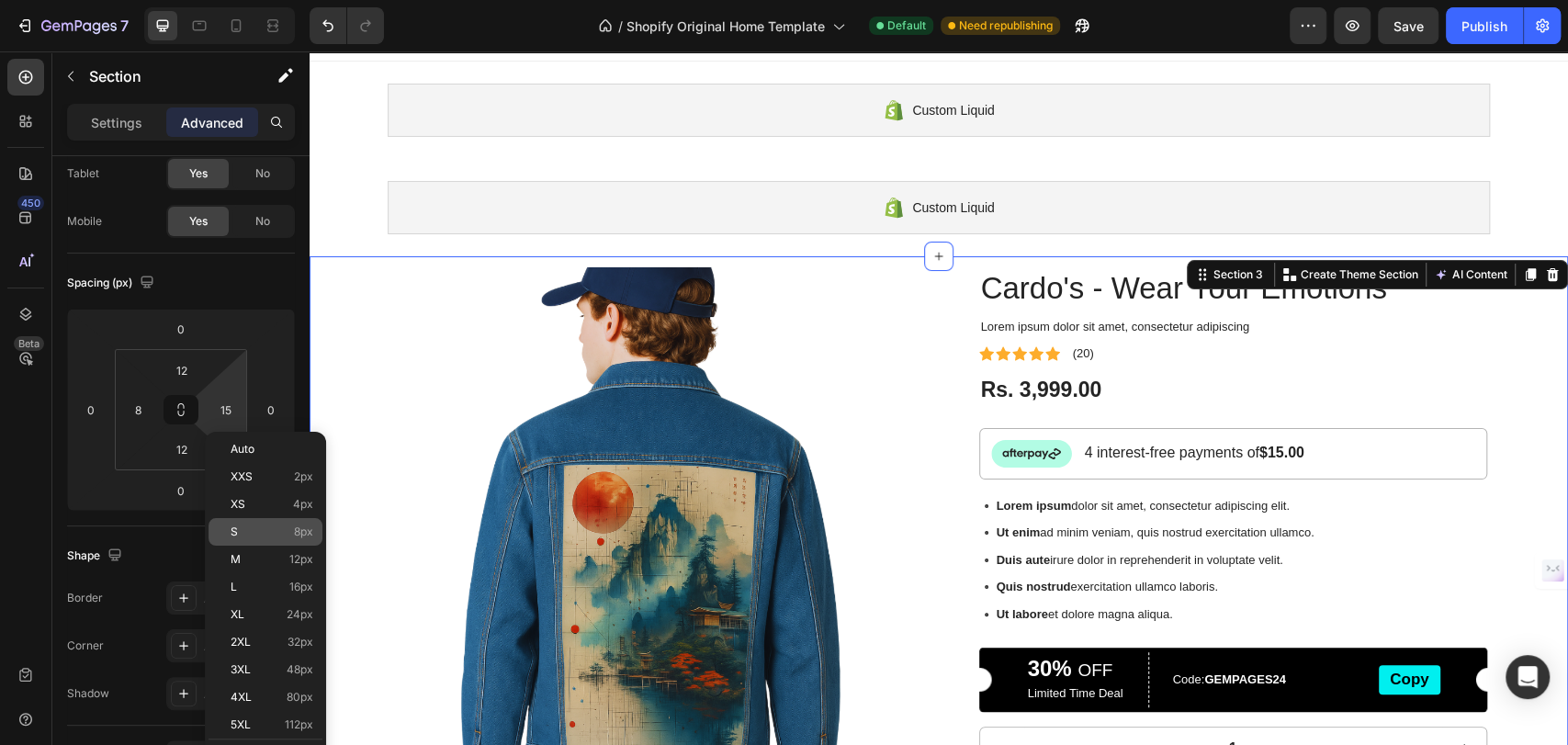 type on "8" 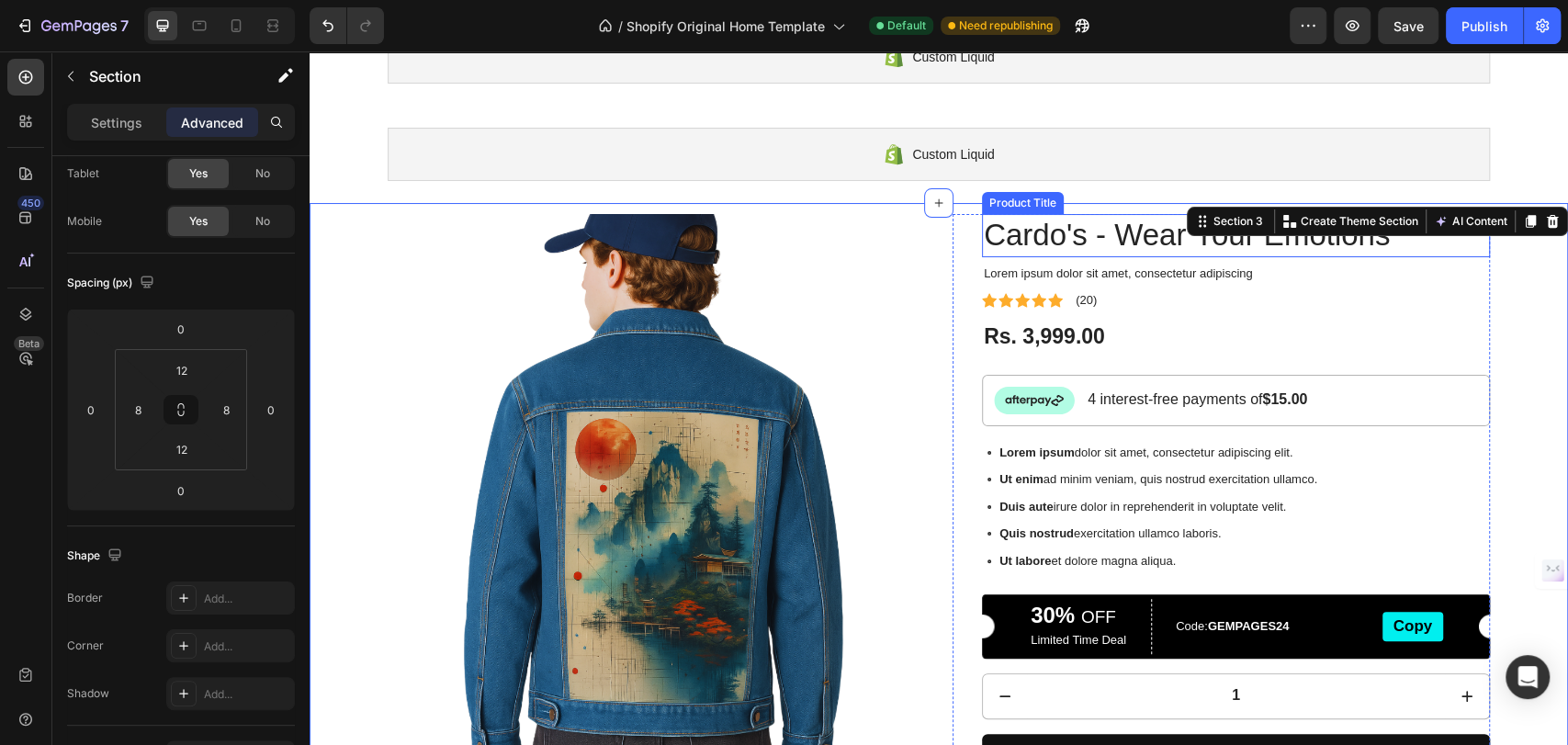 scroll, scrollTop: 130, scrollLeft: 0, axis: vertical 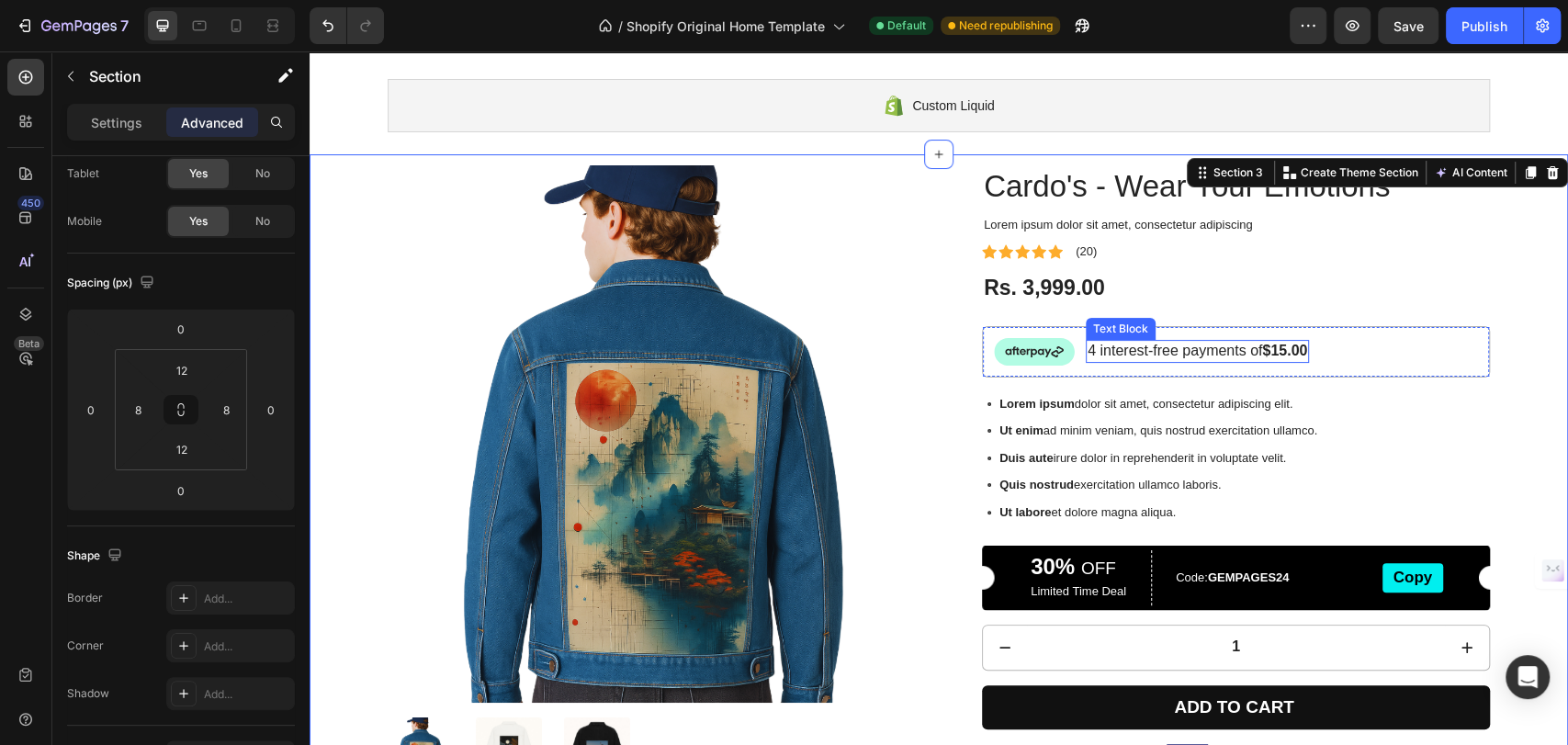 click on "$15.00" at bounding box center (1284, 350) 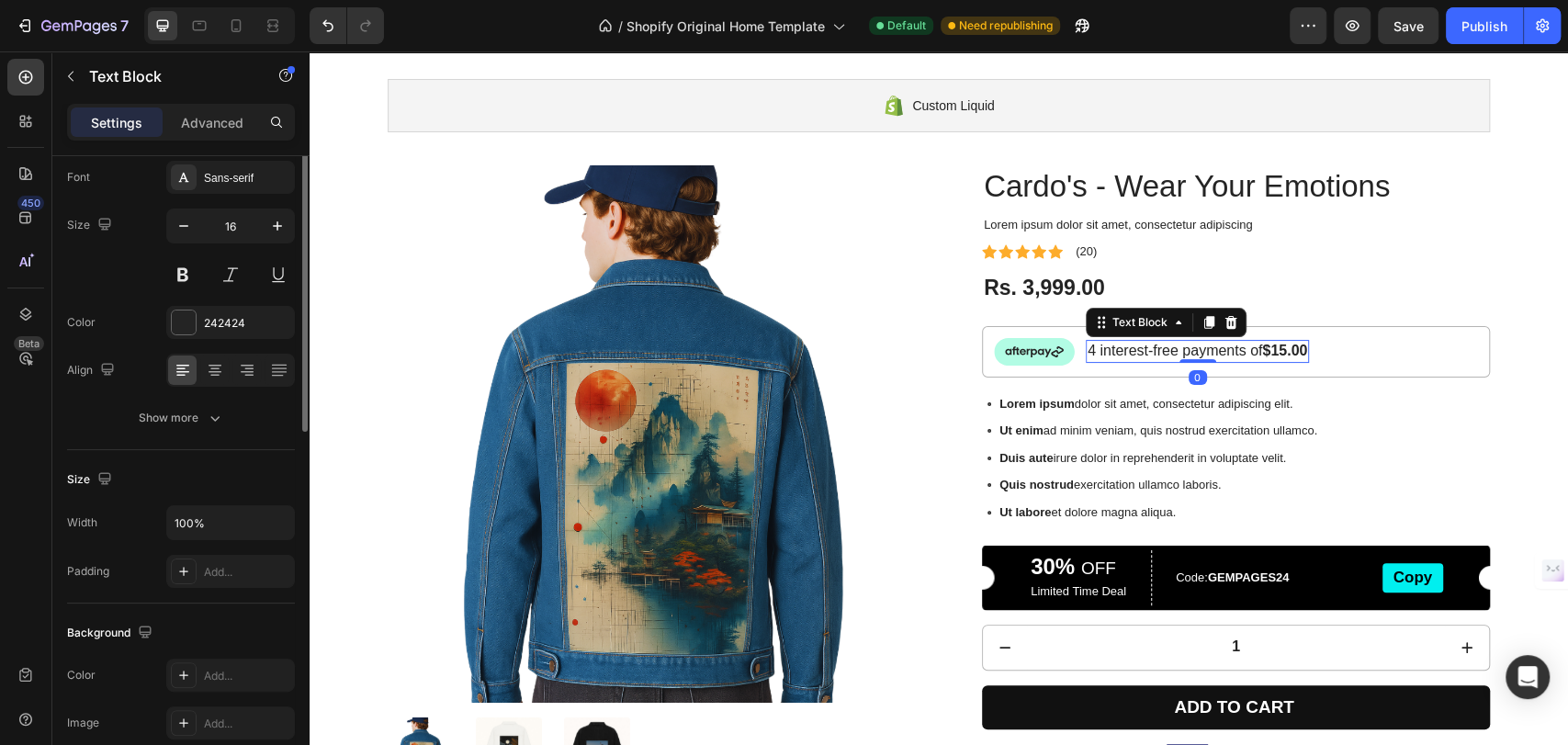 scroll, scrollTop: 0, scrollLeft: 0, axis: both 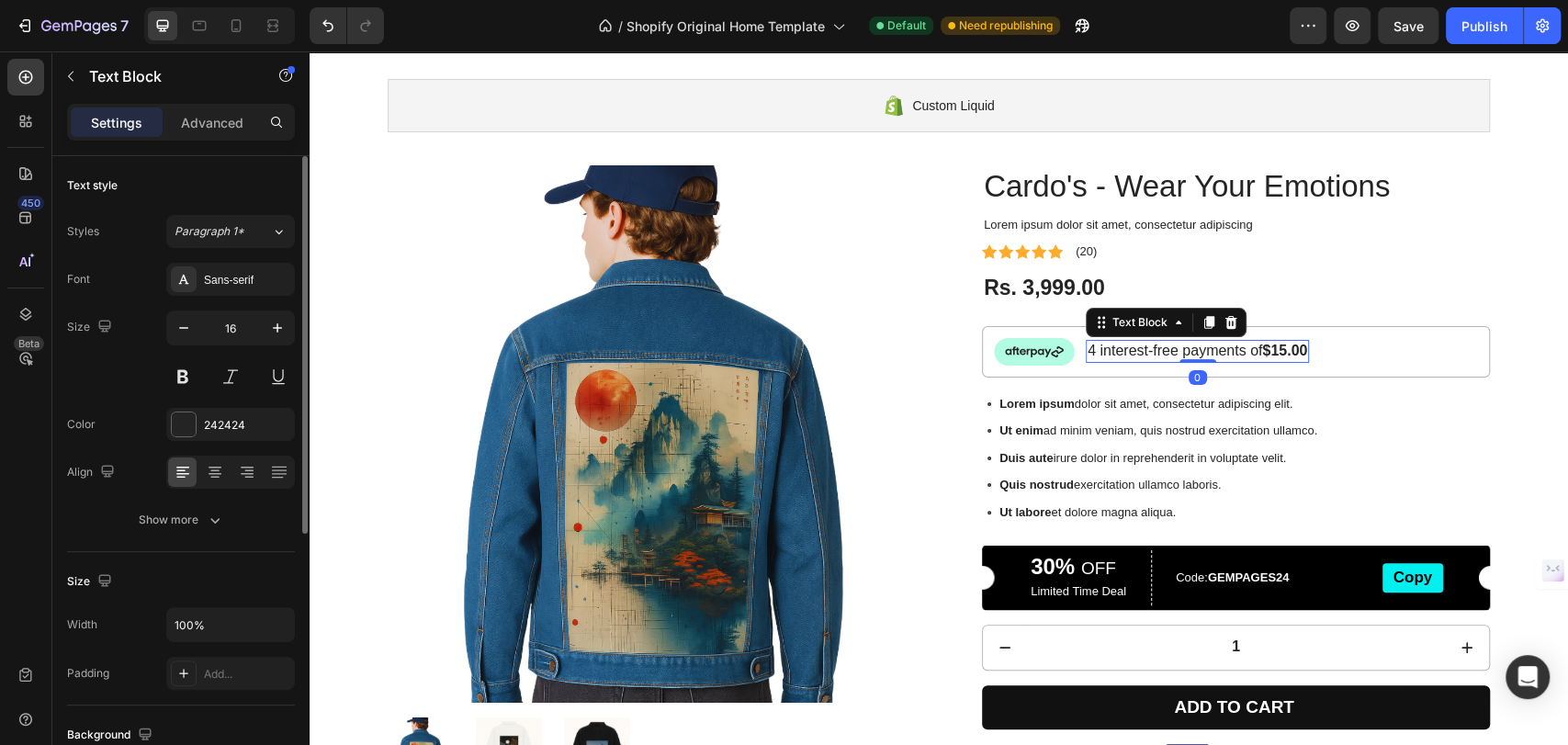 click on "$15.00" at bounding box center [1284, 350] 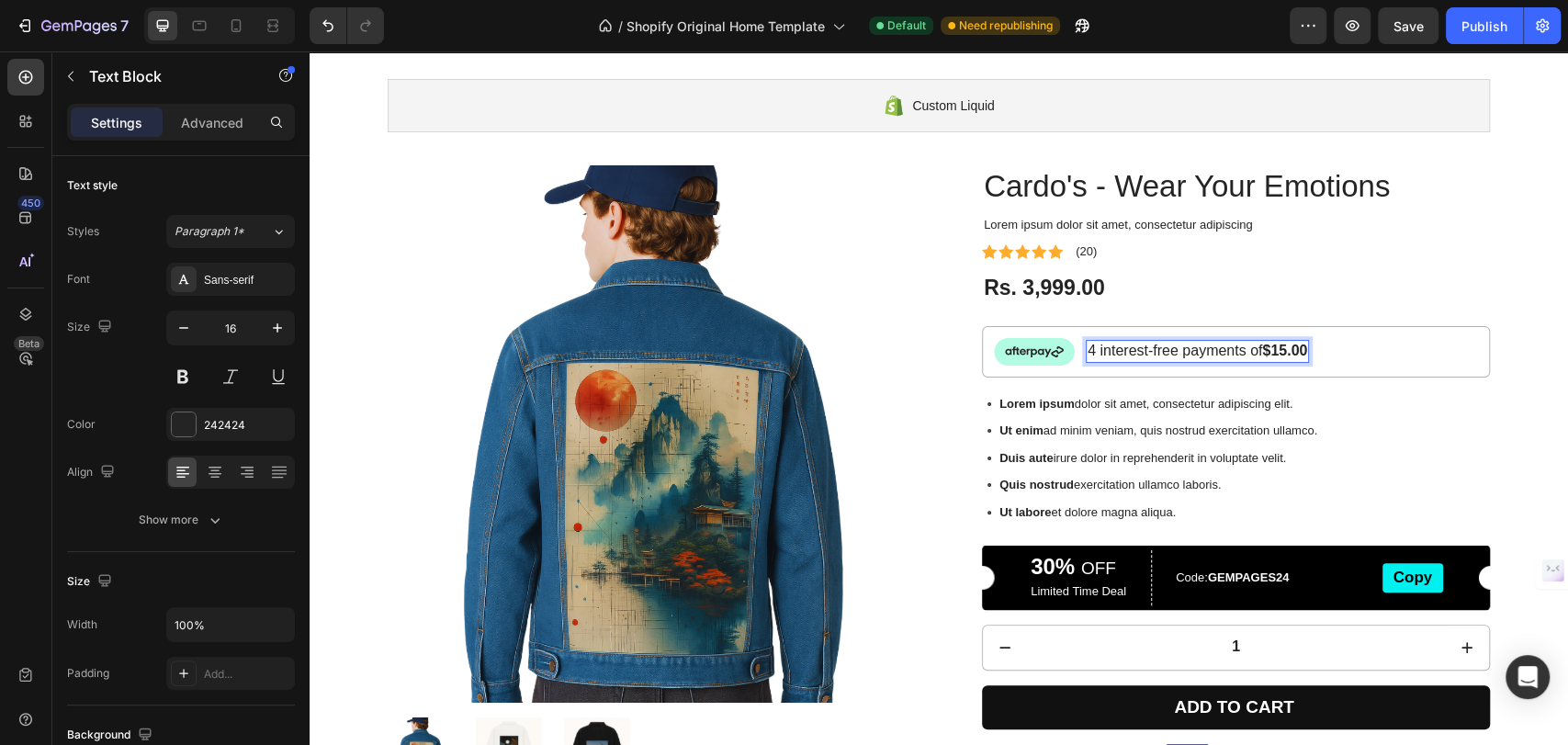 click on "$15.00" at bounding box center [1284, 350] 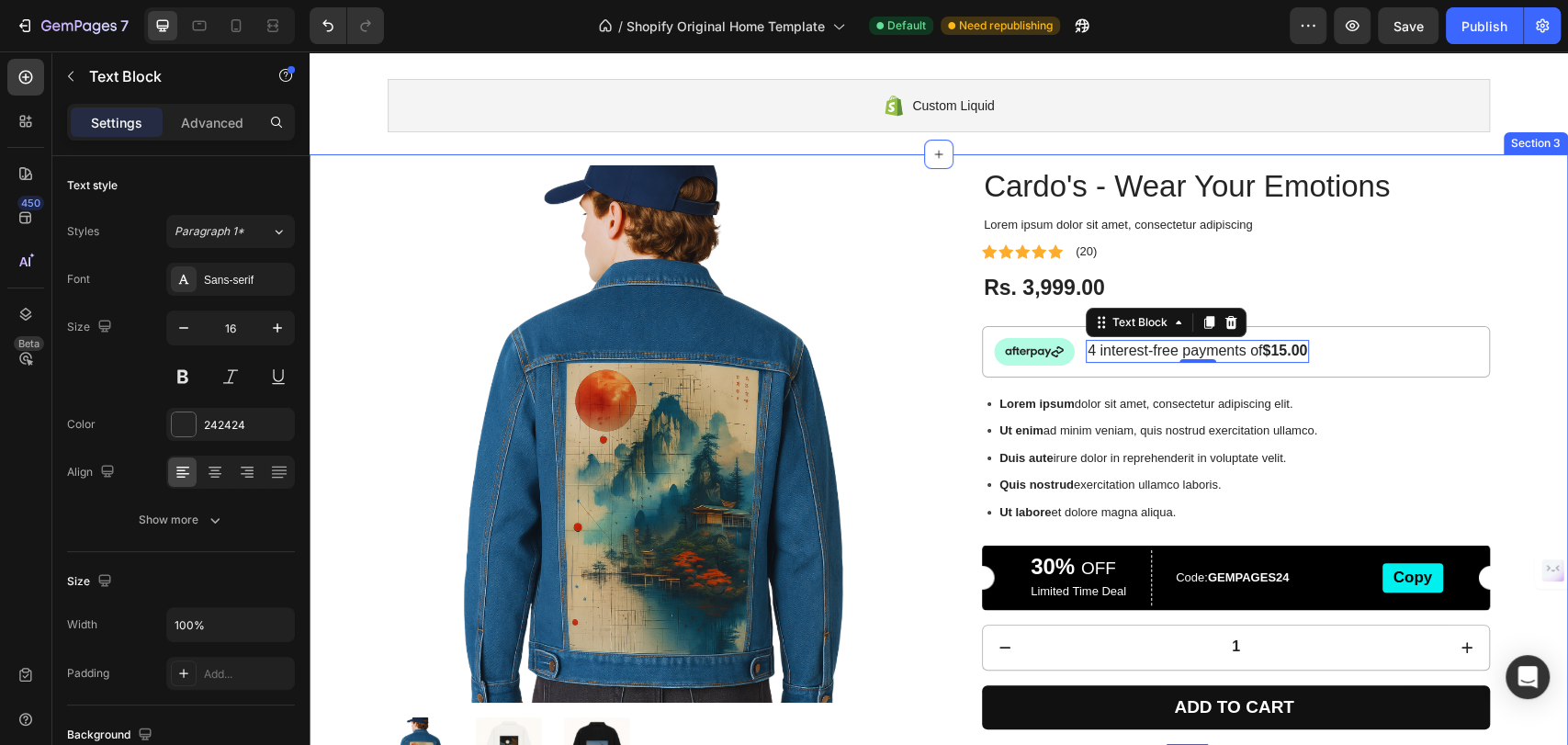 click on "Product Images
Icon Free shipping  Text Block
Icon Money-Back Guarantee Text Block
Icon Support 24/7 Text Block
Icon Easy Returns and Exchanges Text Block Row Cardo's  - Wear Your Emotions Product Title Lorem ipsum dolor sit amet, consectetur adipiscing Text Block Icon Icon Icon Icon Icon Icon List (20) Text Block Row Rs. 3,999.00 Product Price Product Price Row Image 4 interest-free payments of  $15.00 Text Block   0 Row
Lorem ipsum  dolor sit amet, consectetur adipiscing elit.
Ut enim  ad minim veniam, quis nostrud exercitation ullamco.
Duis aute  irure dolor in reprehenderit in voluptate velit.
Quis nostrud  exercitation ullamco laboris.
Ut labore  et dolore magna aliqua. Item List 30%   OFF Text Block Limited Time Deal Text Block Row Code:  GEMPAGES24 Text Block Copy Button Row
1
Product Quantity Add to cart Add to Cart Row Image Image Image Image Image Row Row" at bounding box center [939, 552] 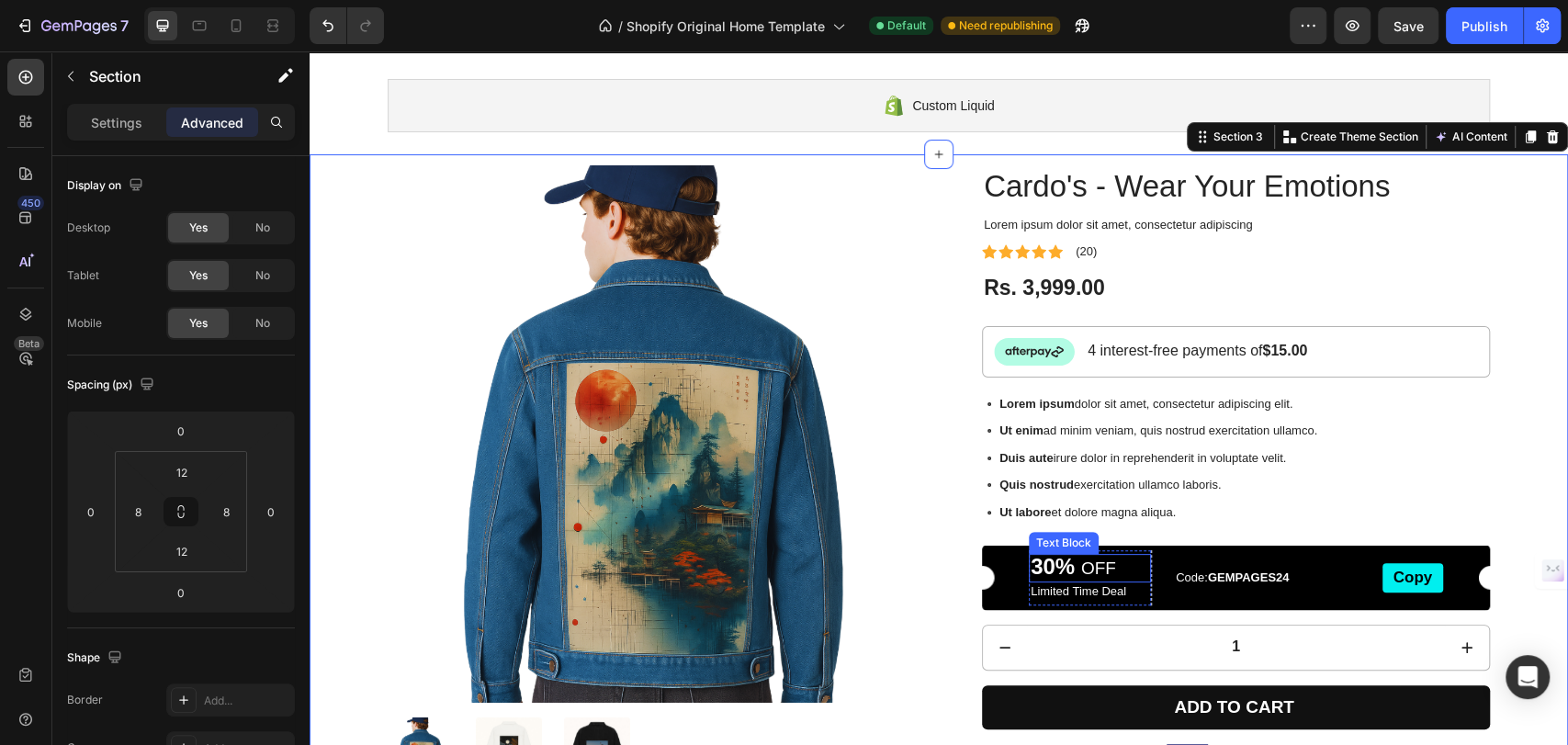 click on "30%" at bounding box center [1053, 566] 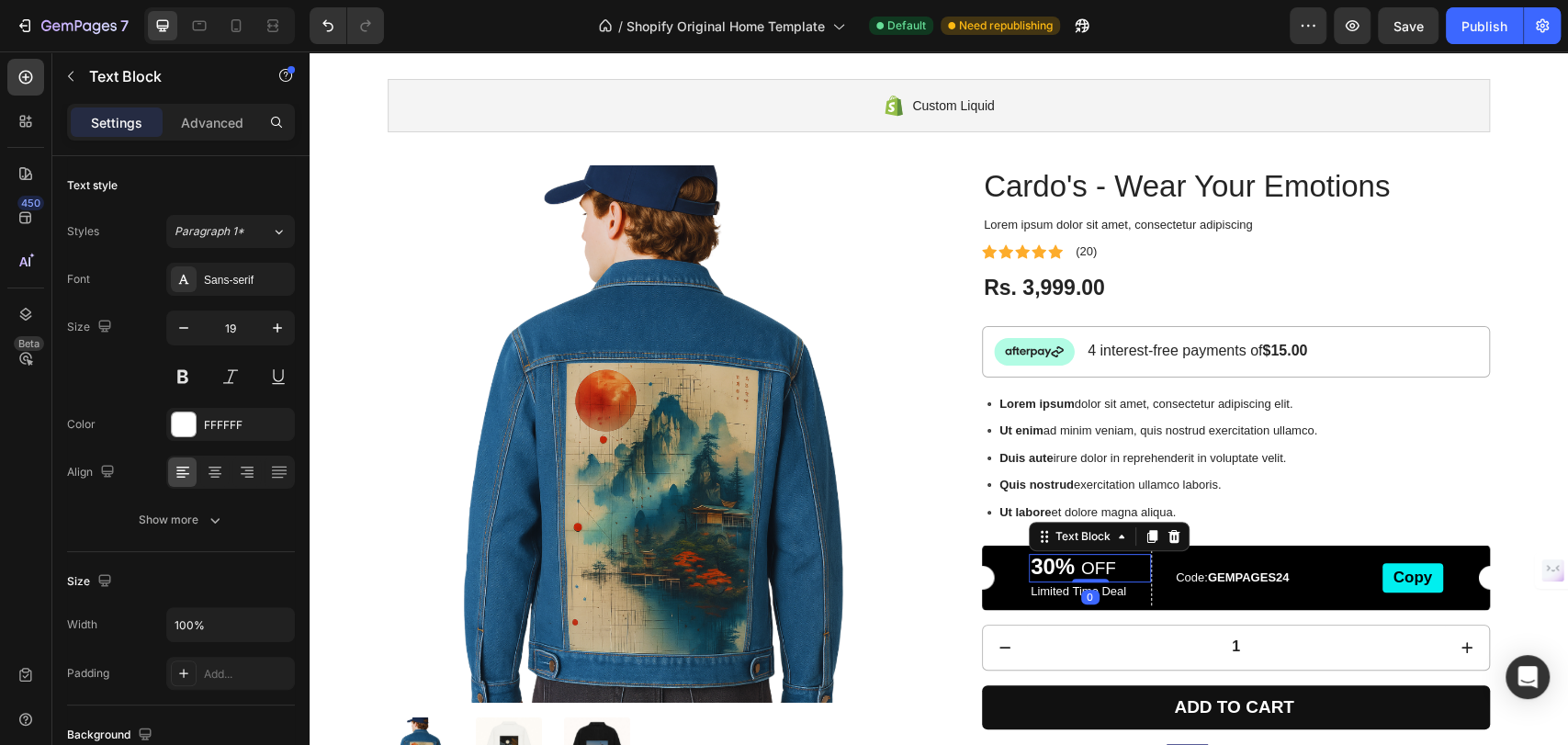 click on "30%" at bounding box center (1053, 566) 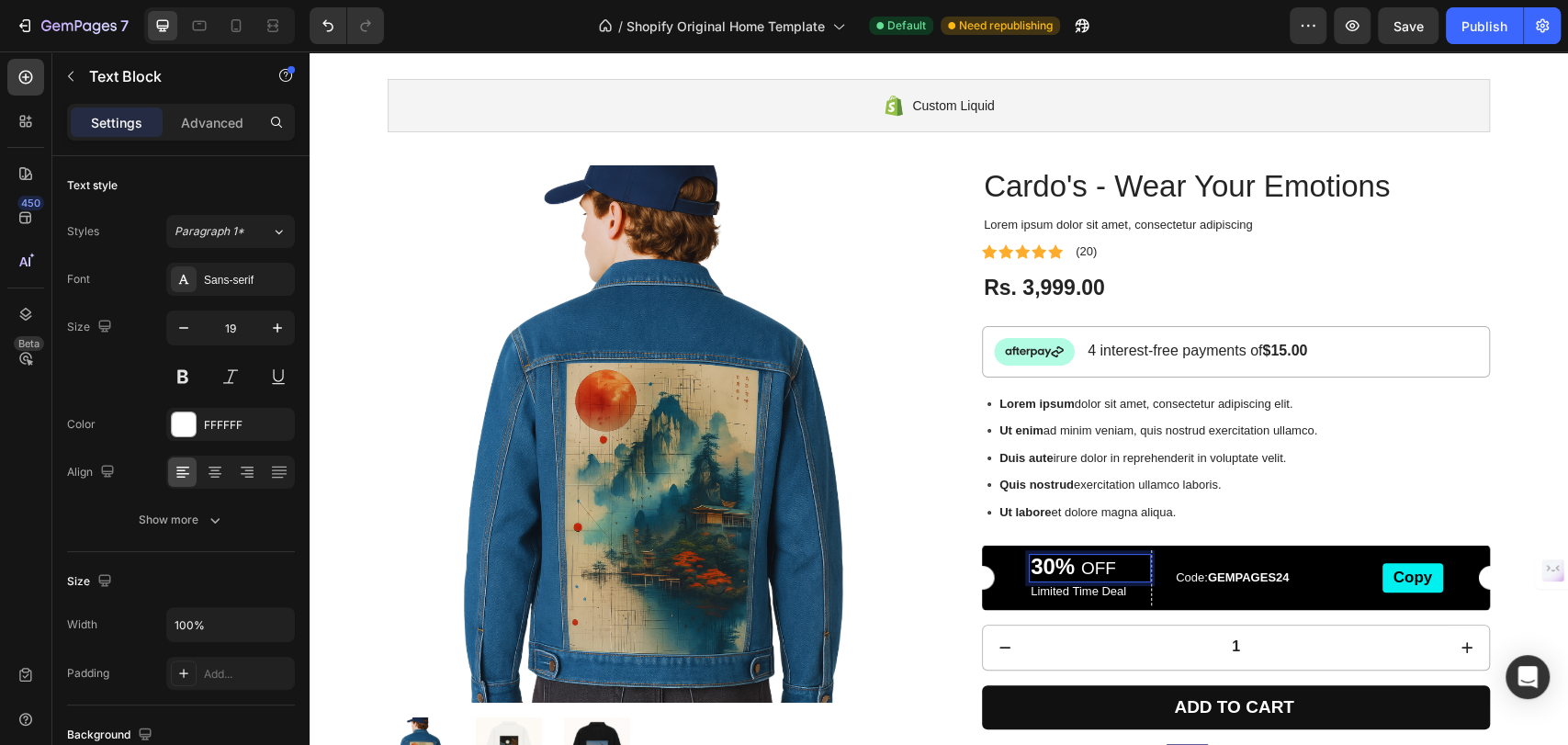 click on "30%" at bounding box center [1053, 566] 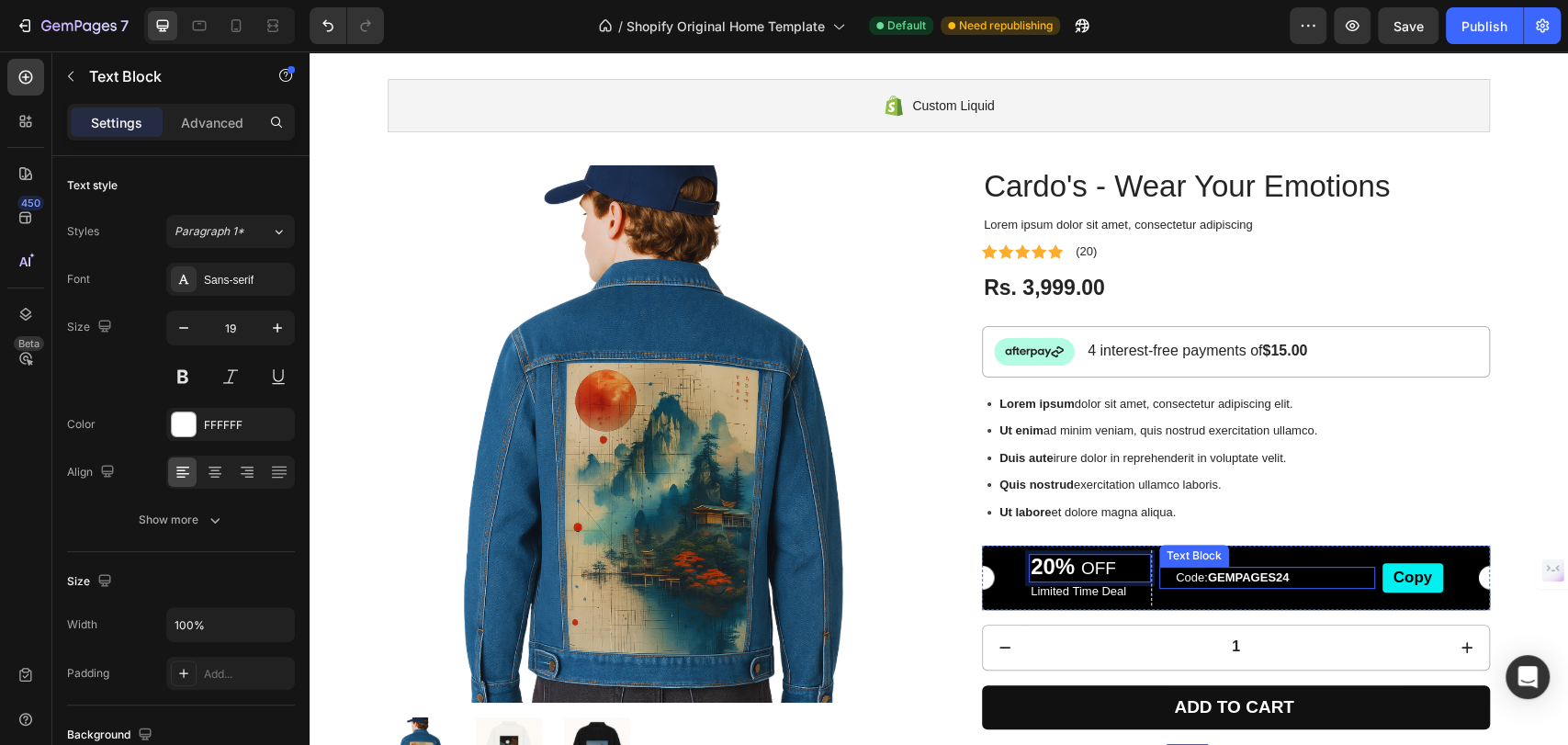 click on "GEMPAGES24" at bounding box center (1248, 577) 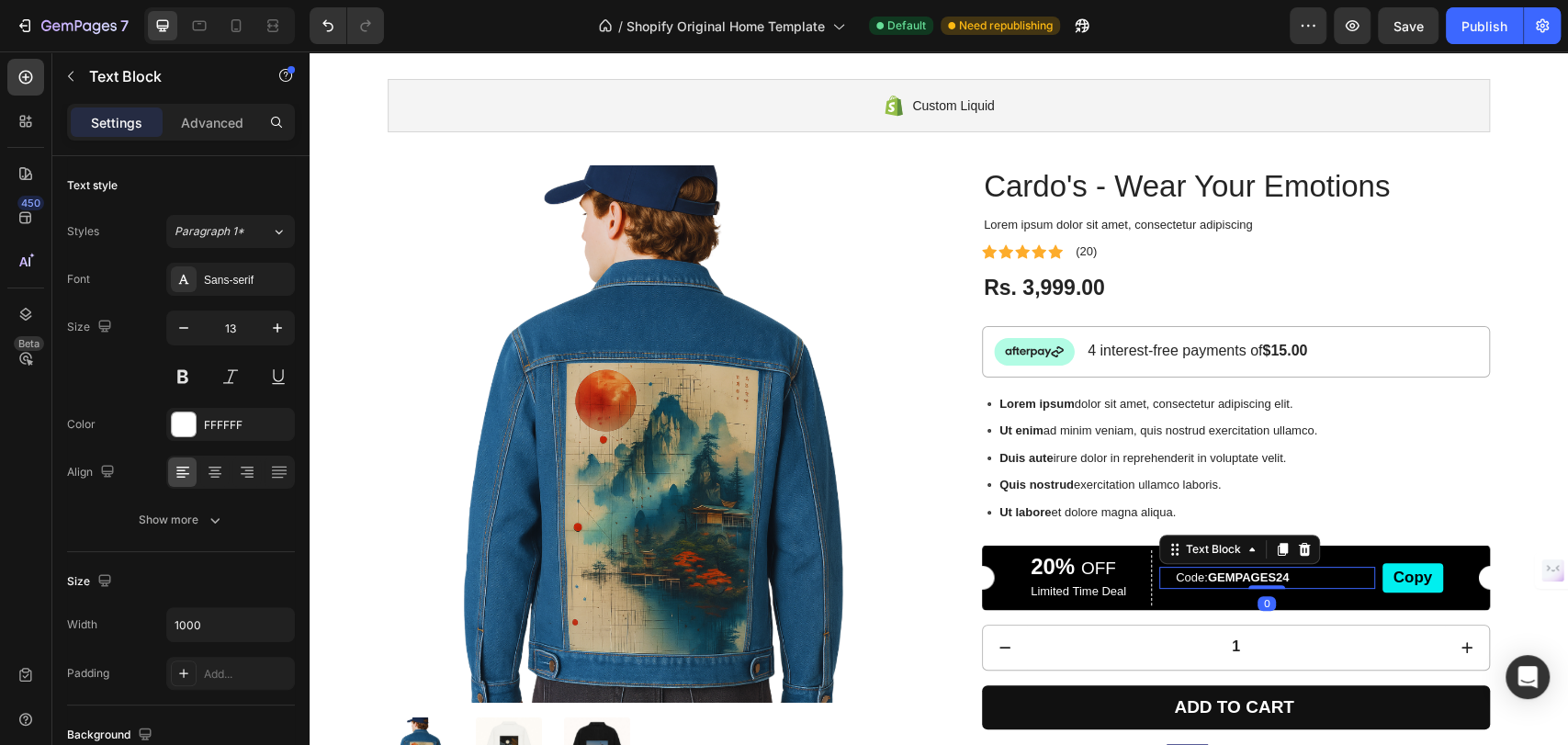 click on "GEMPAGES24" at bounding box center (1248, 577) 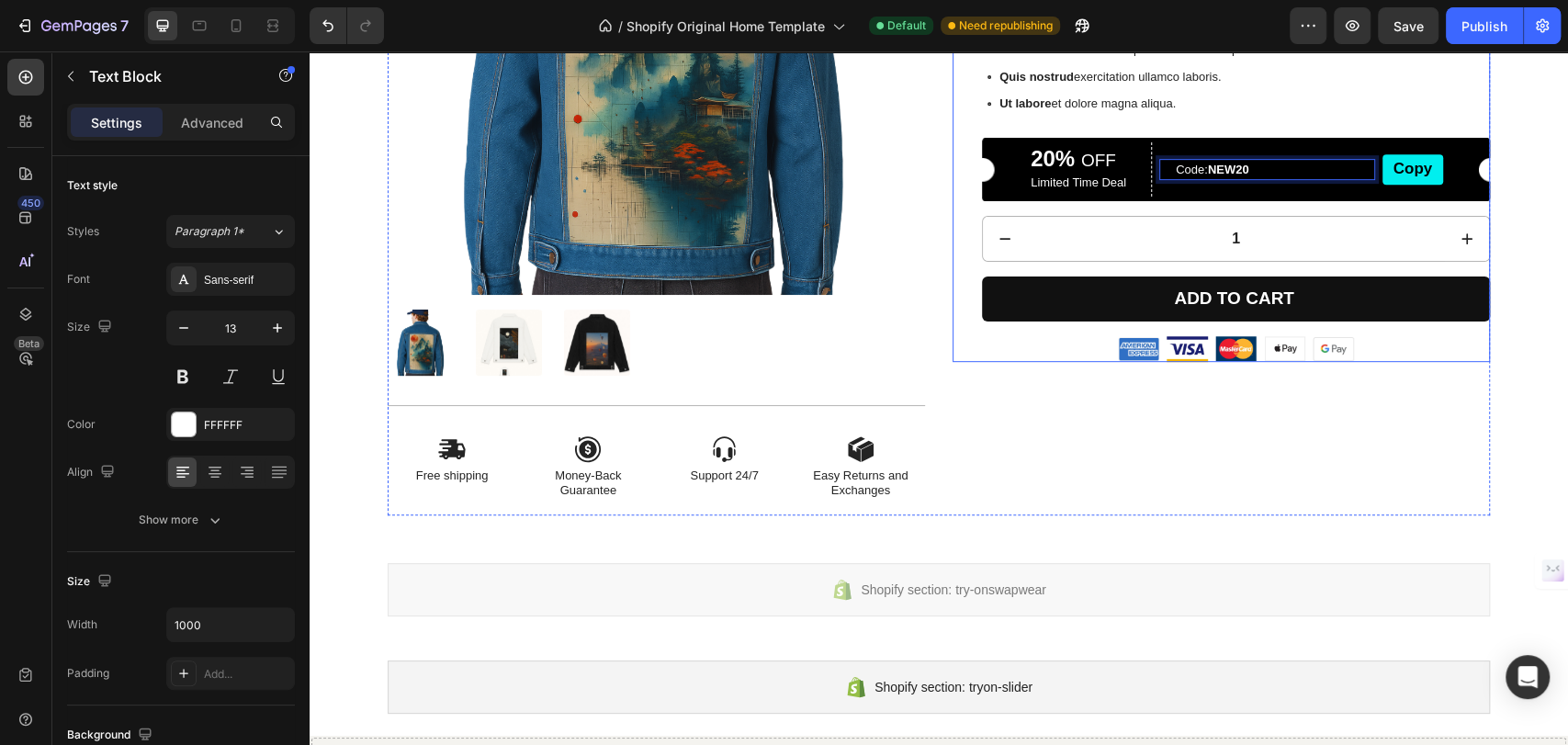 scroll, scrollTop: 639, scrollLeft: 0, axis: vertical 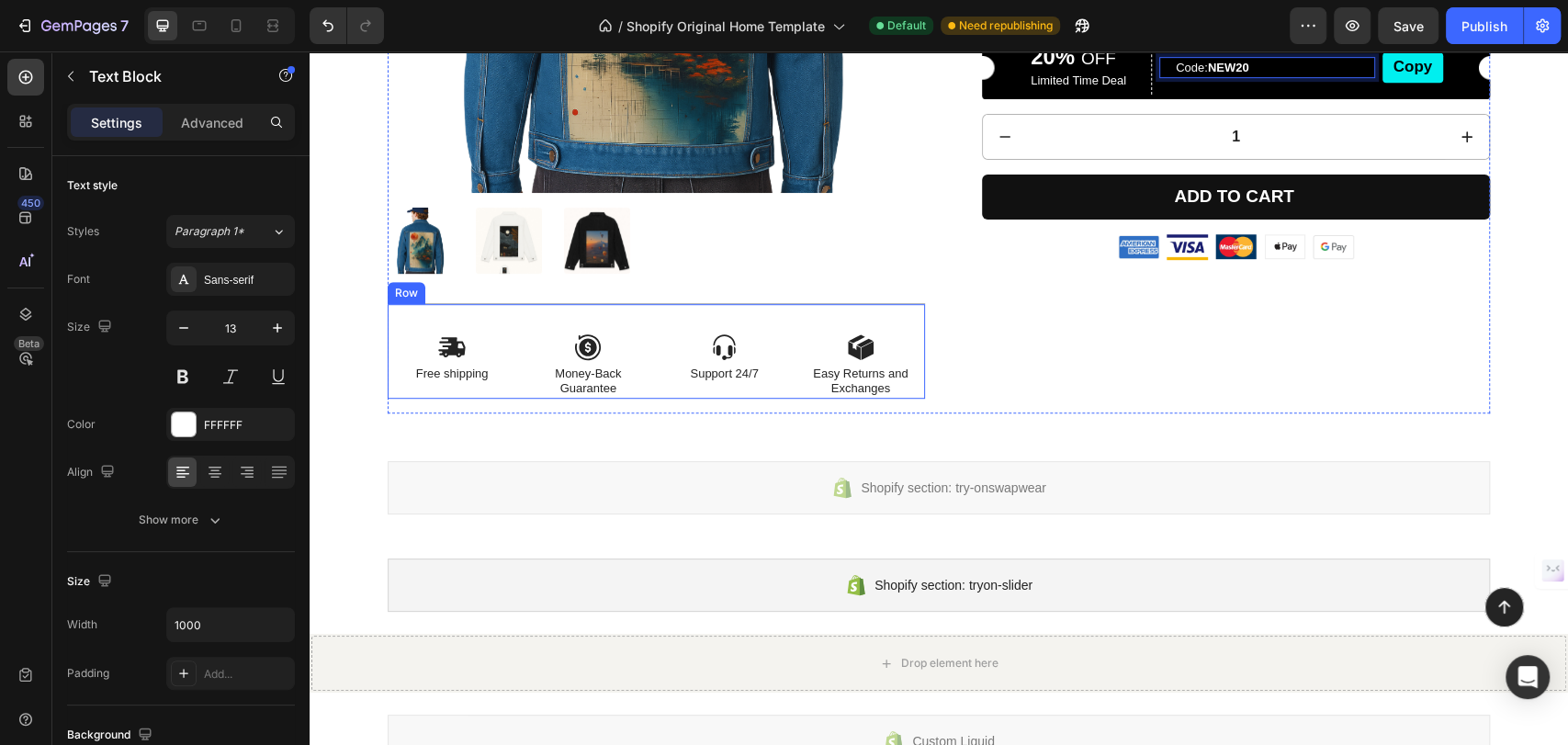 click on "Icon Free shipping  Text Block
Icon Money-Back Guarantee Text Block
Icon Support 24/7 Text Block
Icon Easy Returns and Exchanges Text Block Row" at bounding box center (656, 351) 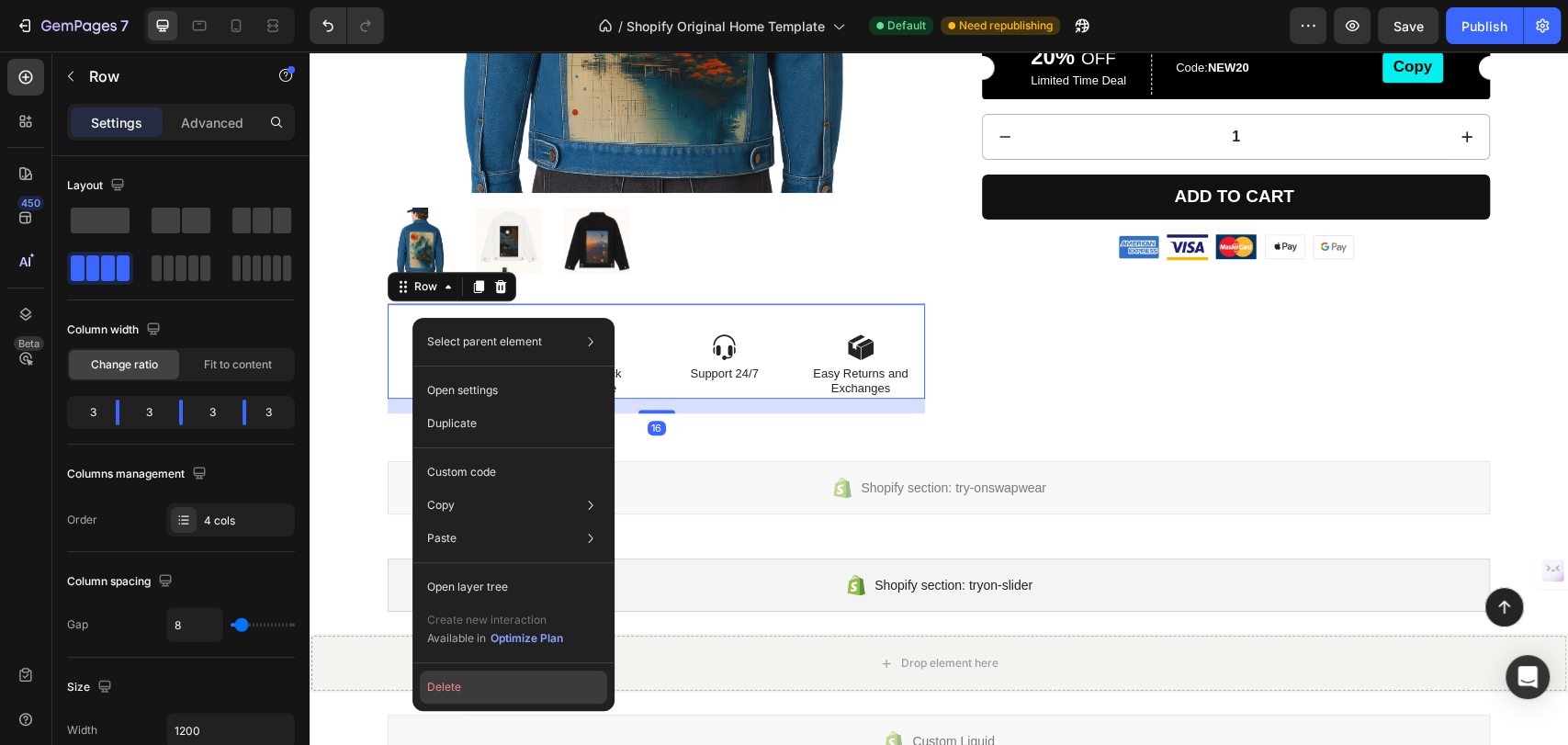 click on "Delete" 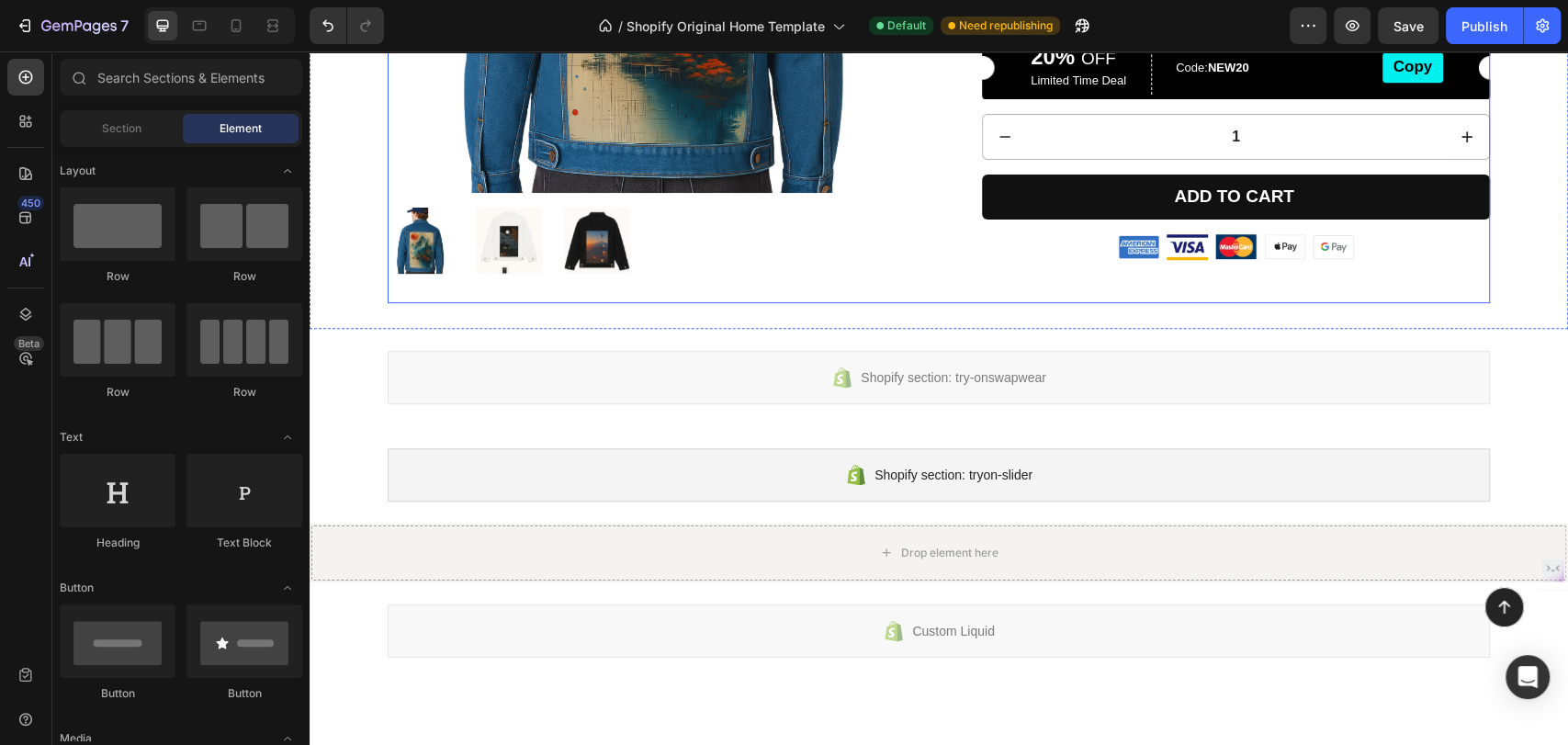 click on "Cardo's  - Wear Your Emotions Product Title Lorem ipsum dolor sit amet, consectetur adipiscing Text Block Icon Icon Icon Icon Icon Icon List (20) Text Block Row Rs. 3,999.00 Product Price Product Price Row Image 4 interest-free payments of  $15.00 Text Block Row
Lorem ipsum  dolor sit amet, consectetur adipiscing elit.
Ut enim  ad minim veniam, quis nostrud exercitation ullamco.
Duis aute  irure dolor in reprehenderit in voluptate velit.
Quis nostrud  exercitation ullamco laboris.
Ut labore  et dolore magna aliqua. Item List 20%   OFF Text Block Limited Time Deal Text Block Row Code:  NEW20 Text Block Copy Button Row
1
Product Quantity Add to cart Add to Cart Row Image Image Image Image Image Row Row" at bounding box center [1221, -21] 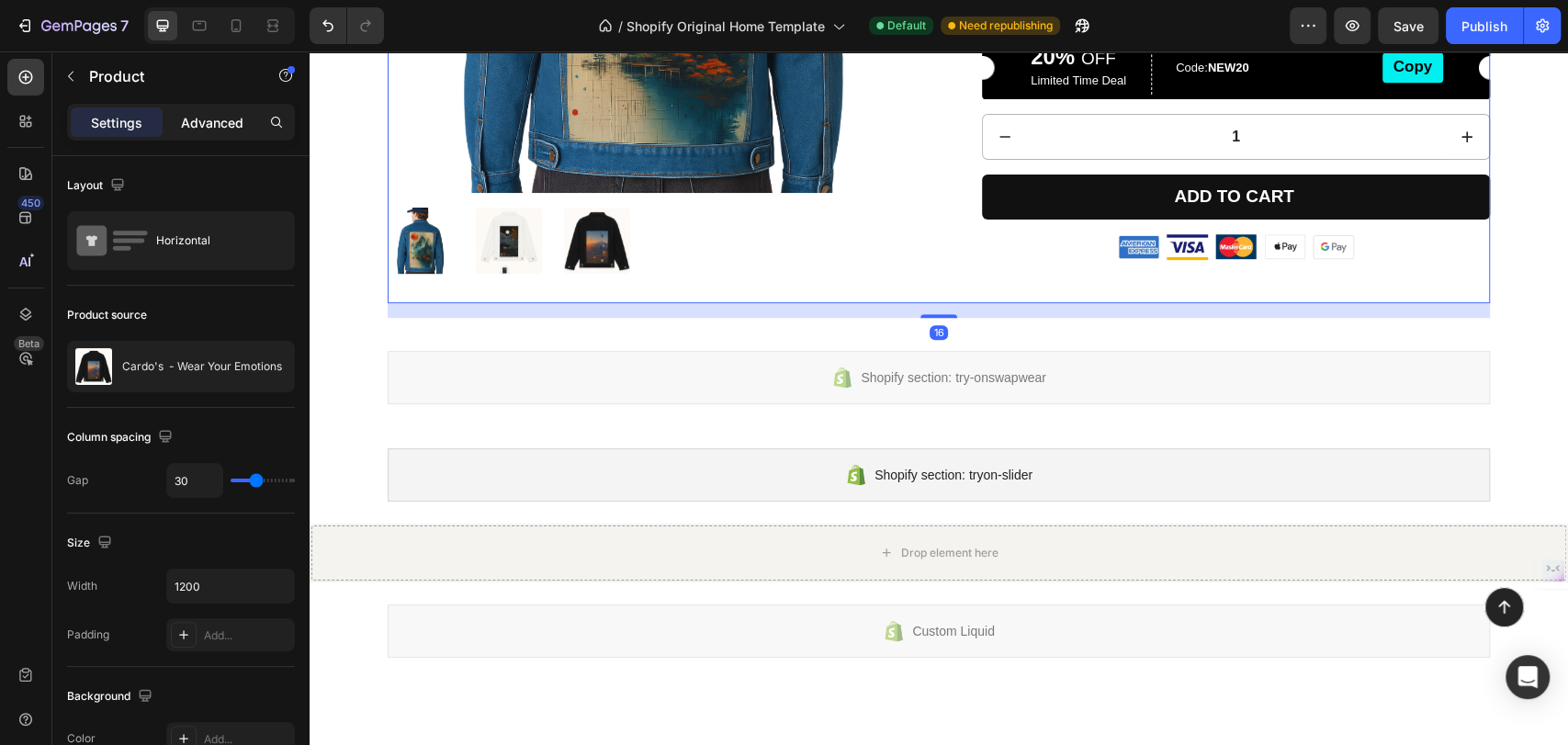 click on "Advanced" at bounding box center [212, 122] 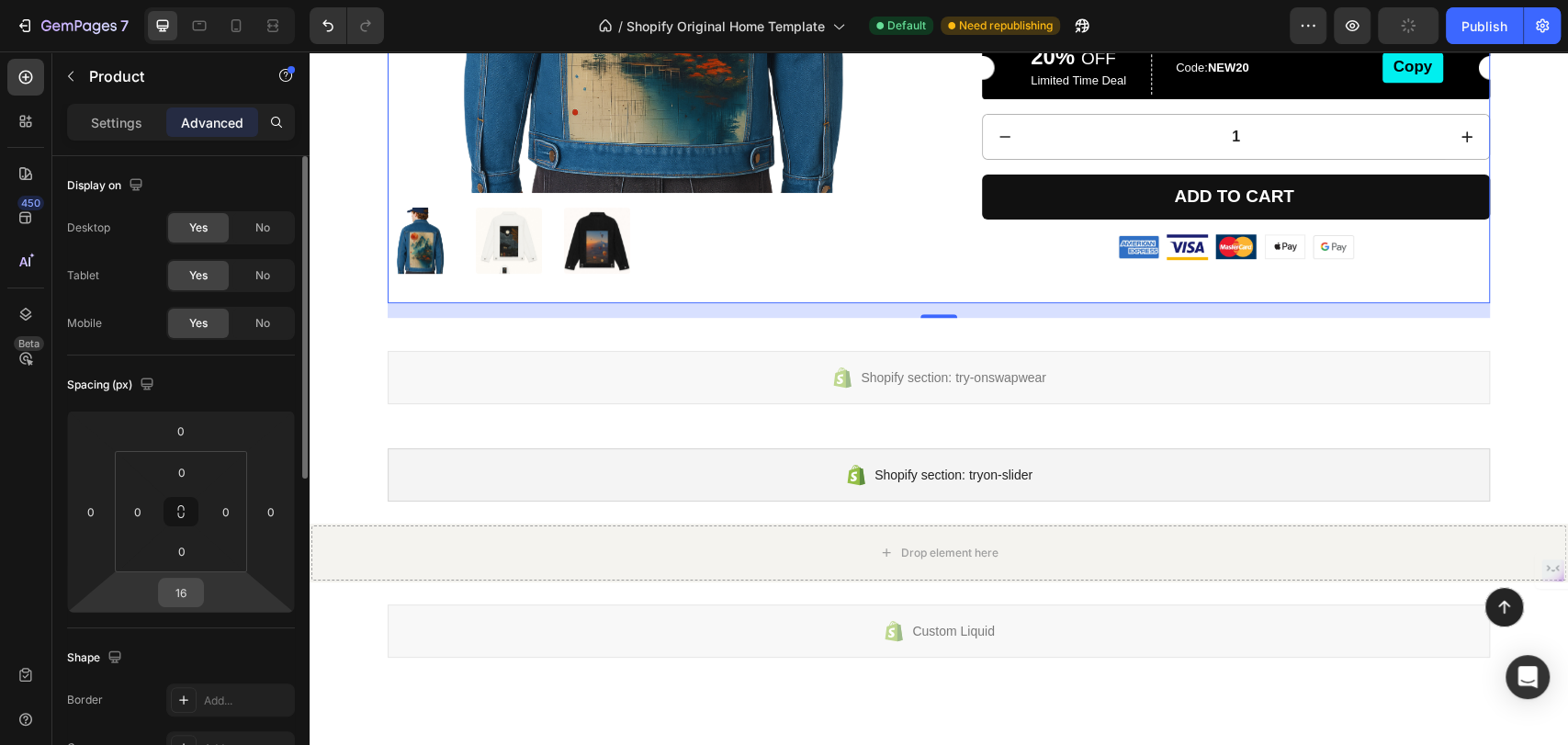 click on "16" at bounding box center [181, 593] 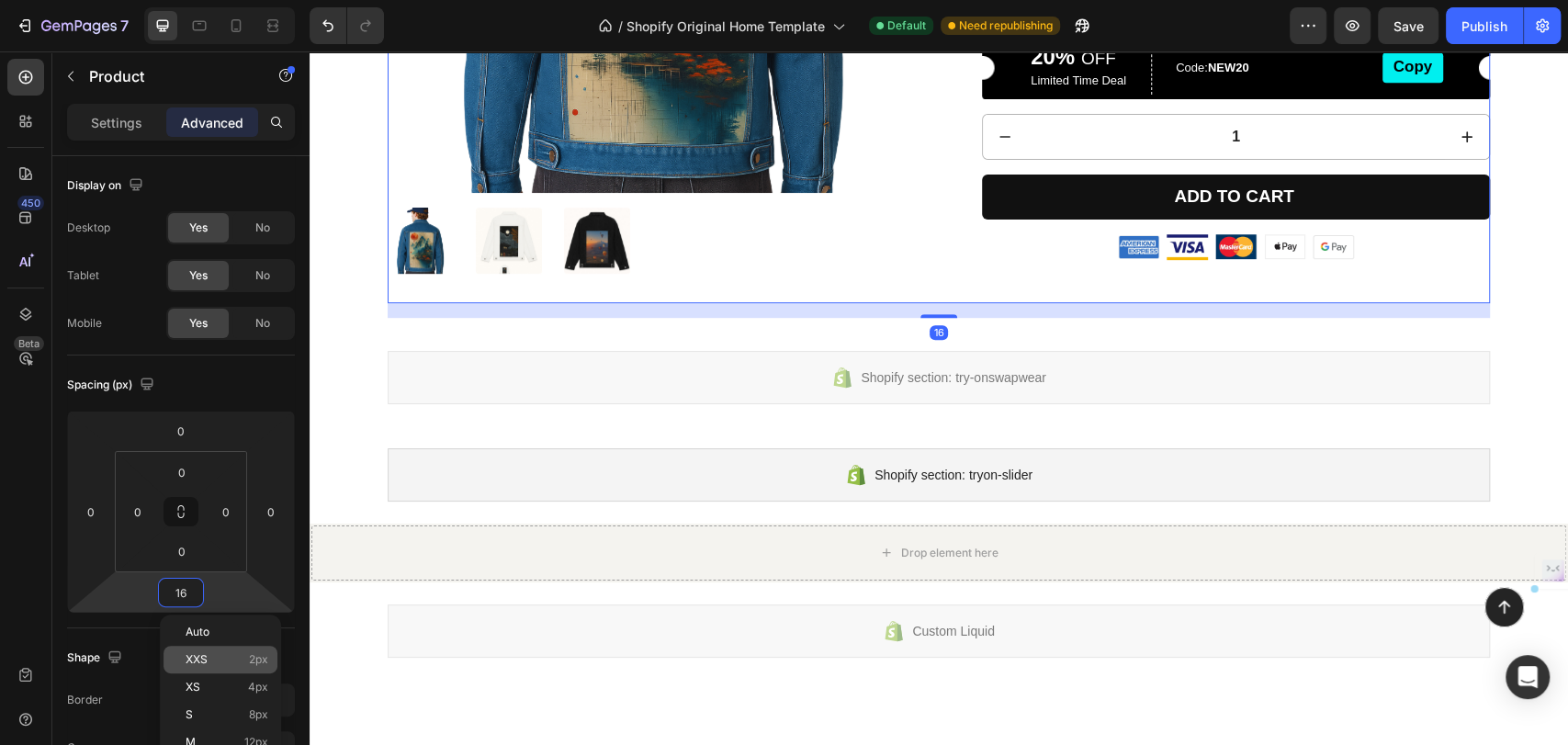 click on "XXS 2px" 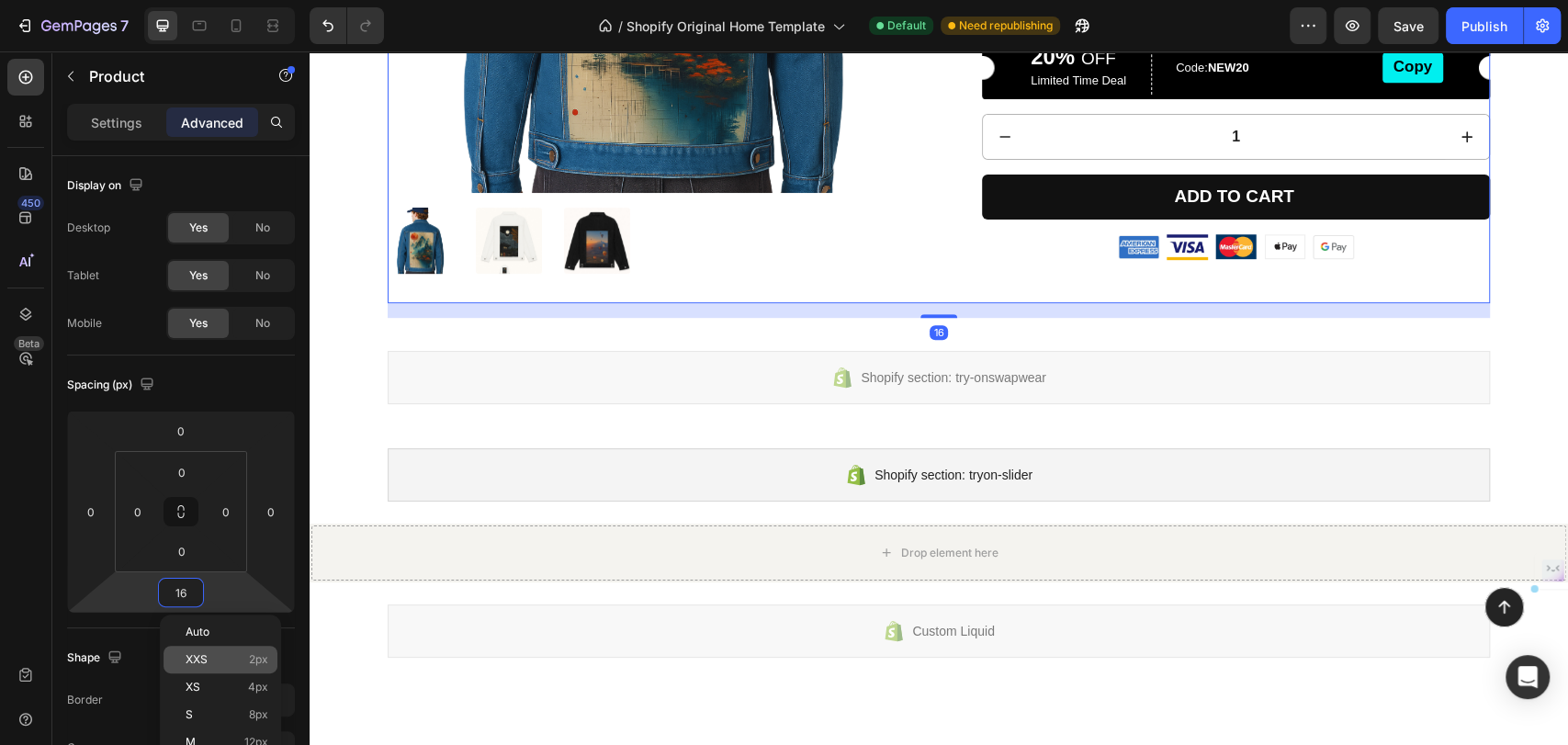 type on "2" 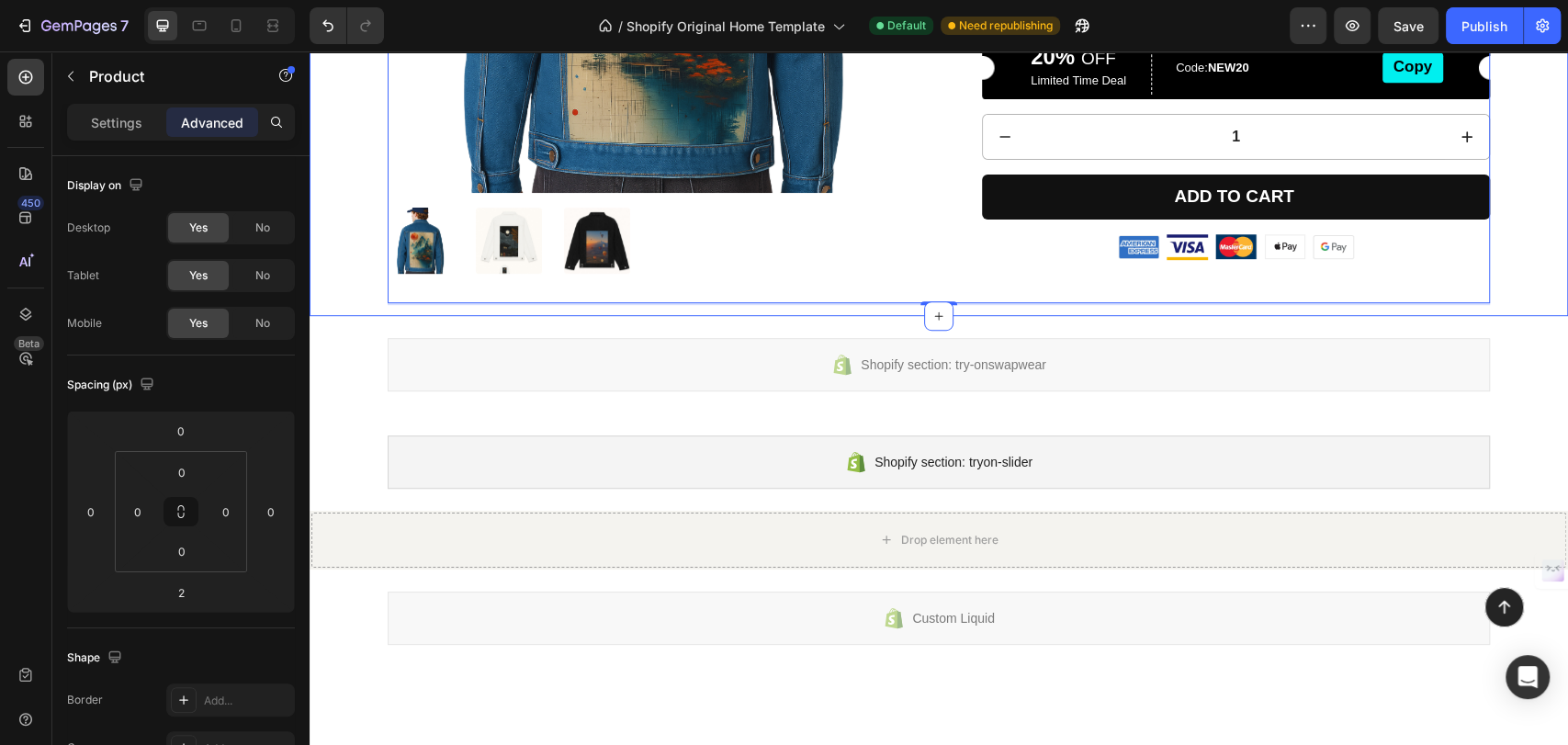 click on "Product Images Cardo's  - Wear Your Emotions Product Title Lorem ipsum dolor sit amet, consectetur adipiscing Text Block Icon Icon Icon Icon Icon Icon List (20) Text Block Row Rs. 3,999.00 Product Price Product Price Row Image 4 interest-free payments of  $15.00 Text Block Row
Lorem ipsum  dolor sit amet, consectetur adipiscing elit.
Ut enim  ad minim veniam, quis nostrud exercitation ullamco.
Duis aute  irure dolor in reprehenderit in voluptate velit.
Quis nostrud  exercitation ullamco laboris.
Ut labore  et dolore magna aliqua. Item List 20%   OFF Text Block Limited Time Deal Text Block Row Code:  NEW20 Text Block Copy Button Row
1
Product Quantity Add to cart Add to Cart Row Image Image Image Image Image Row Row Product   2" at bounding box center [939, -20] 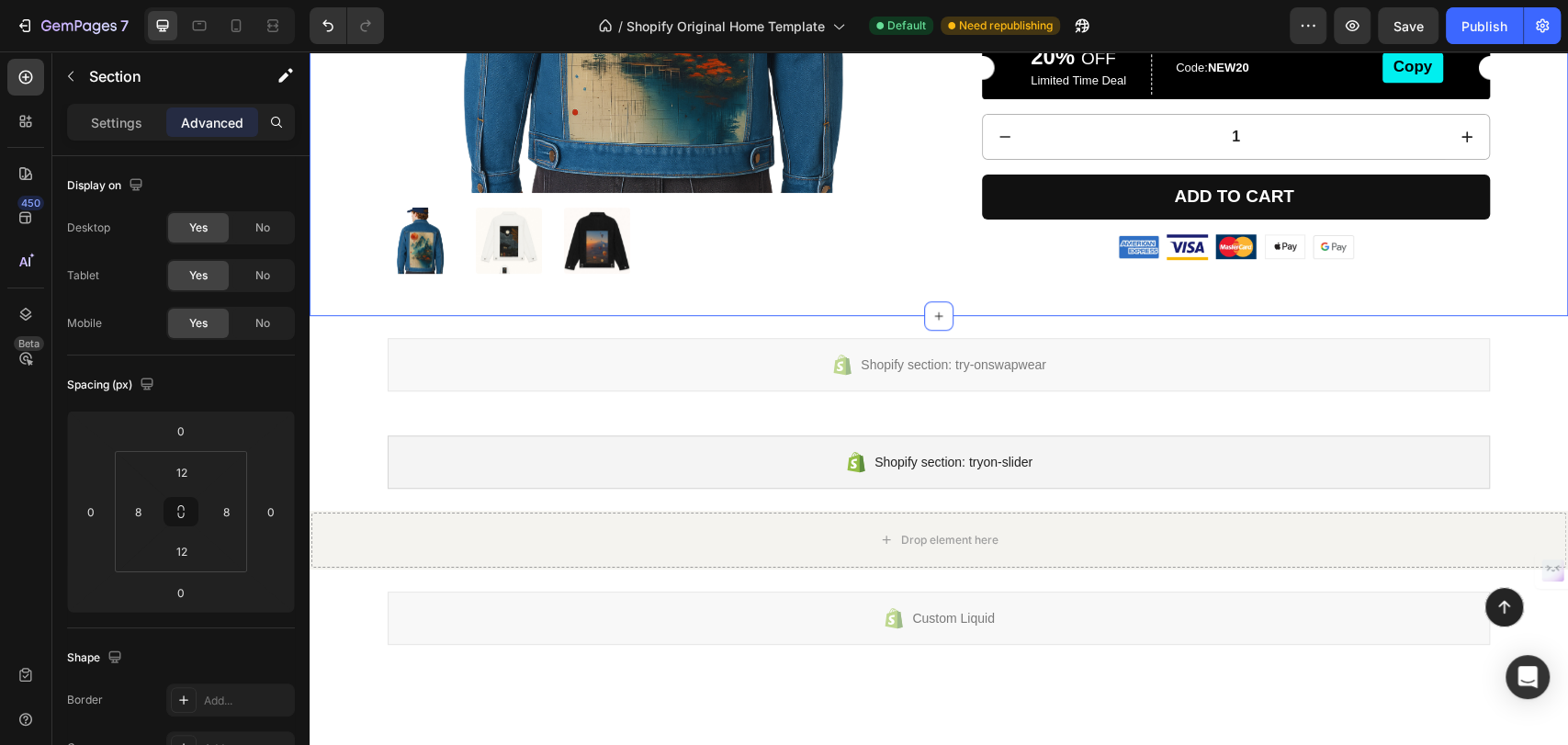 click on "Product Images Cardo's  - Wear Your Emotions Product Title Lorem ipsum dolor sit amet, consectetur adipiscing Text Block Icon Icon Icon Icon Icon Icon List (20) Text Block Row Rs. 3,999.00 Product Price Product Price Row Image 4 interest-free payments of  $15.00 Text Block Row
Lorem ipsum  dolor sit amet, consectetur adipiscing elit.
Ut enim  ad minim veniam, quis nostrud exercitation ullamco.
Duis aute  irure dolor in reprehenderit in voluptate velit.
Quis nostrud  exercitation ullamco laboris.
Ut labore  et dolore magna aliqua. Item List 20%   OFF Text Block Limited Time Deal Text Block Row Code:  NEW20 Text Block Copy Button Row
1
Product Quantity Add to cart Add to Cart Row Image Image Image Image Image Row Row Product" at bounding box center [939, -20] 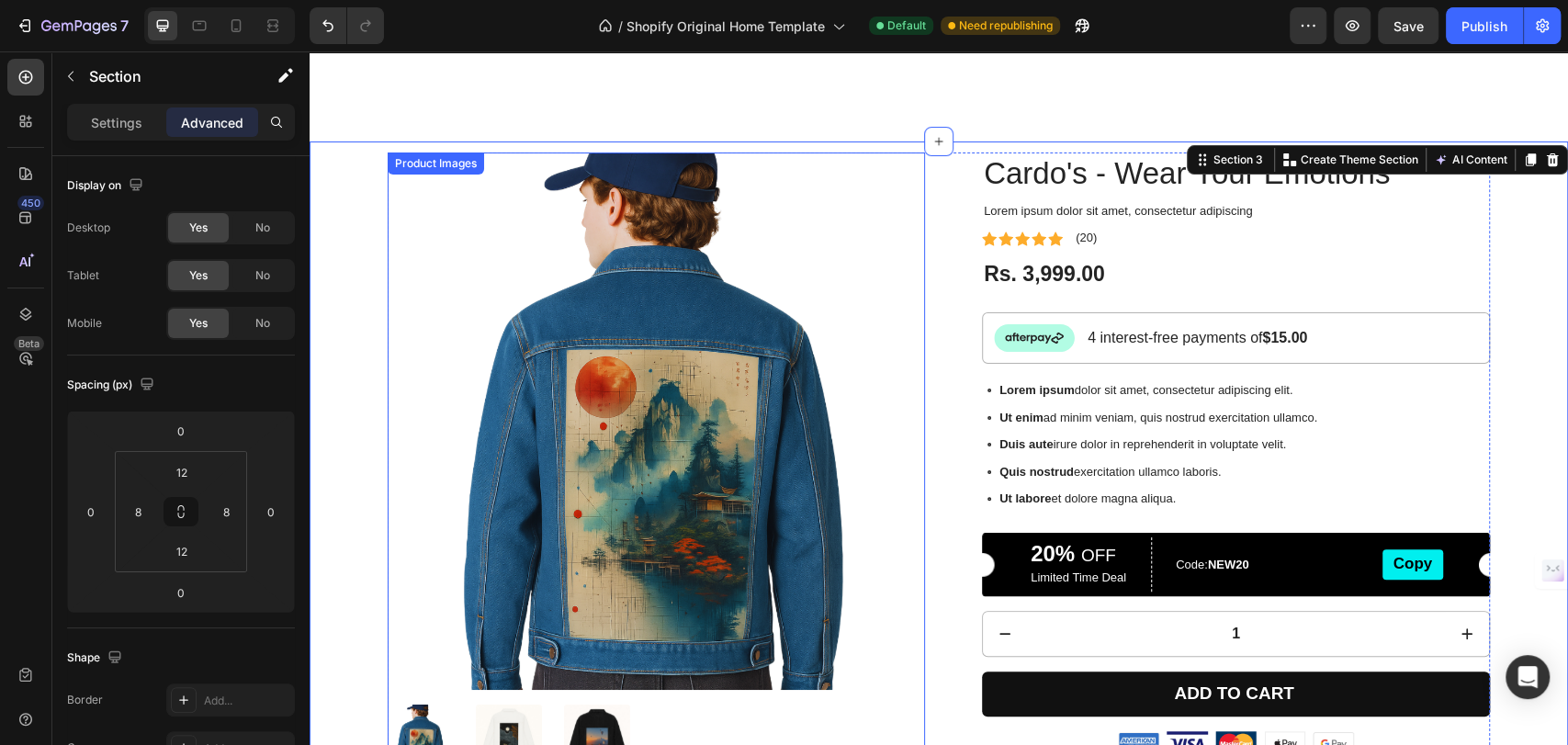 scroll, scrollTop: 130, scrollLeft: 0, axis: vertical 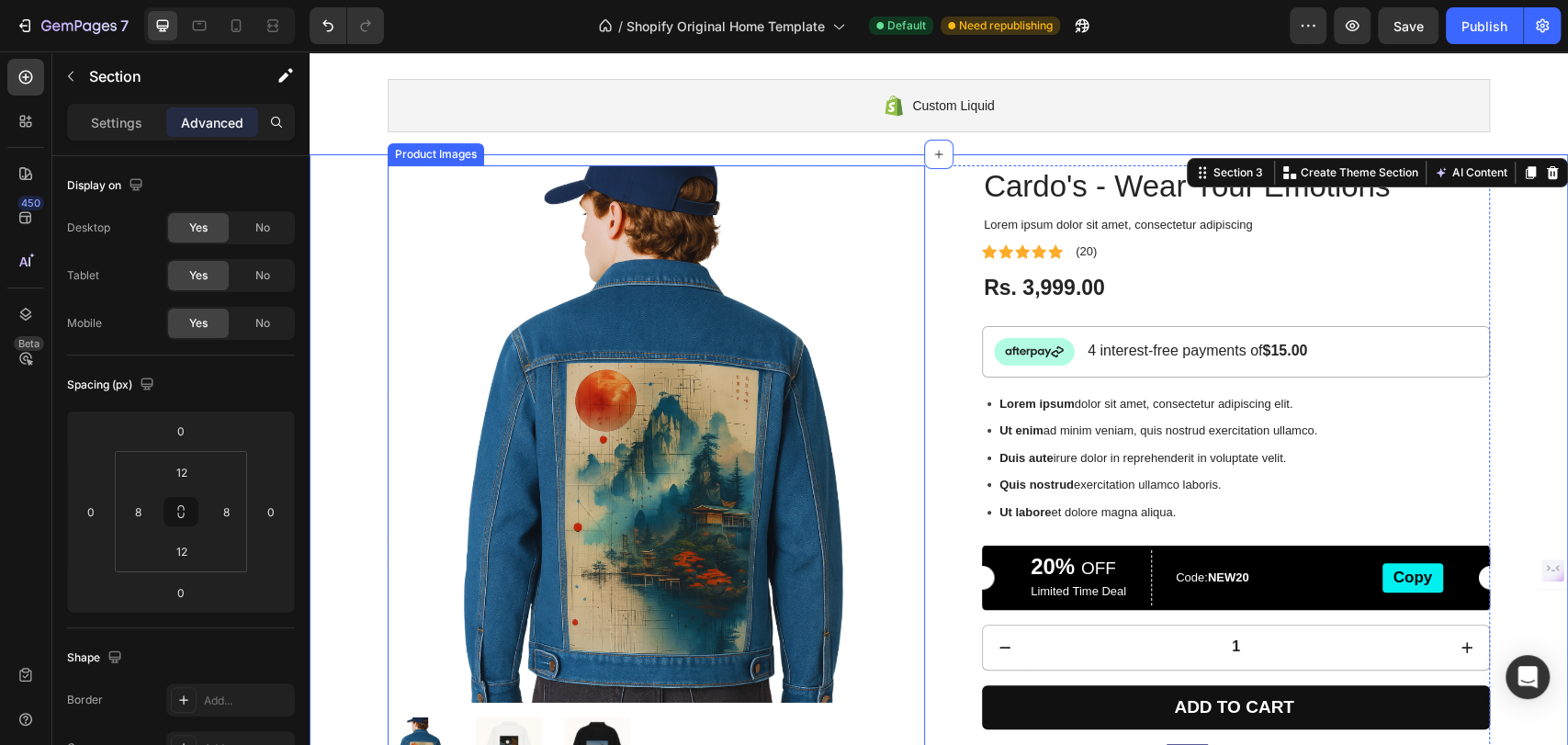 click at bounding box center (656, 434) 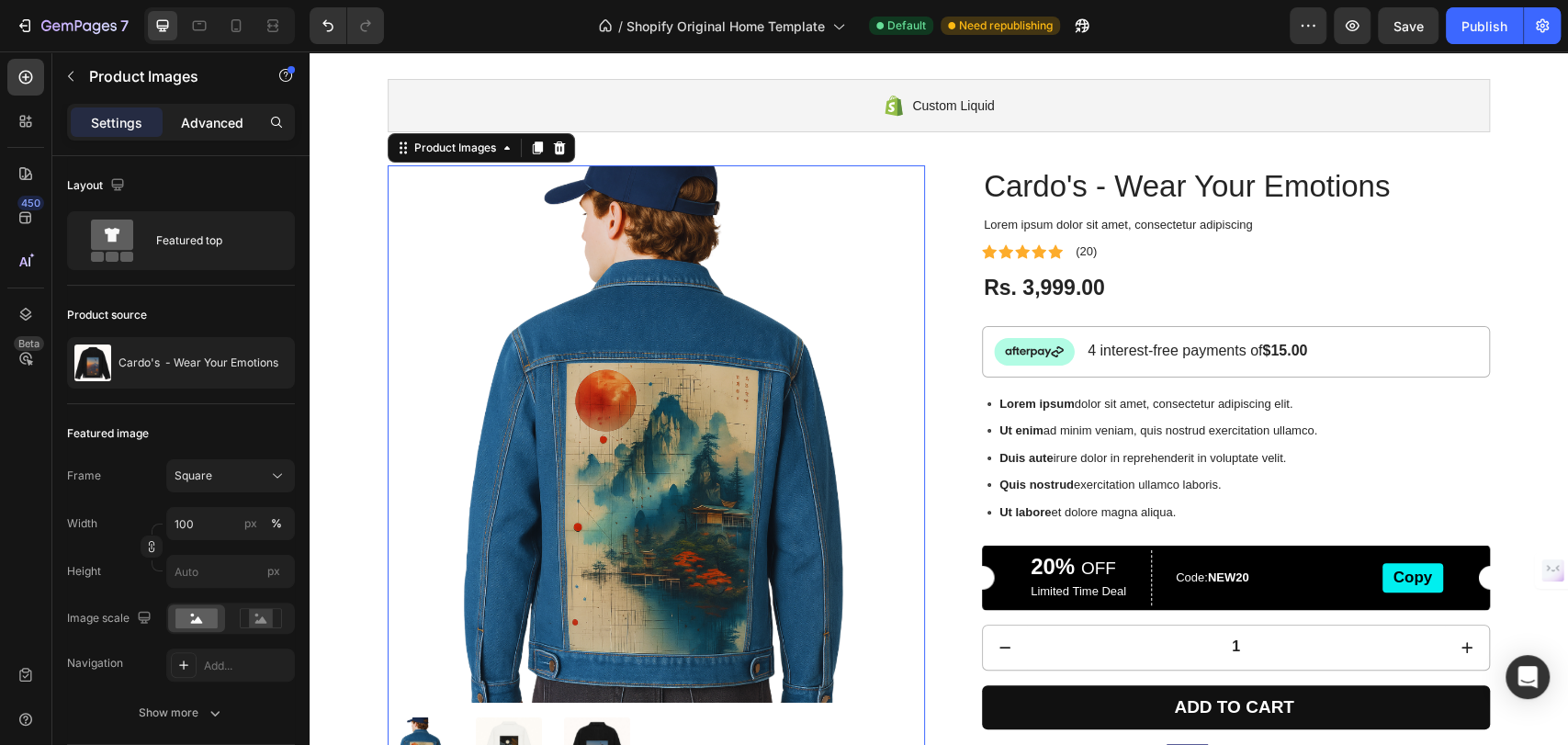 click on "Advanced" 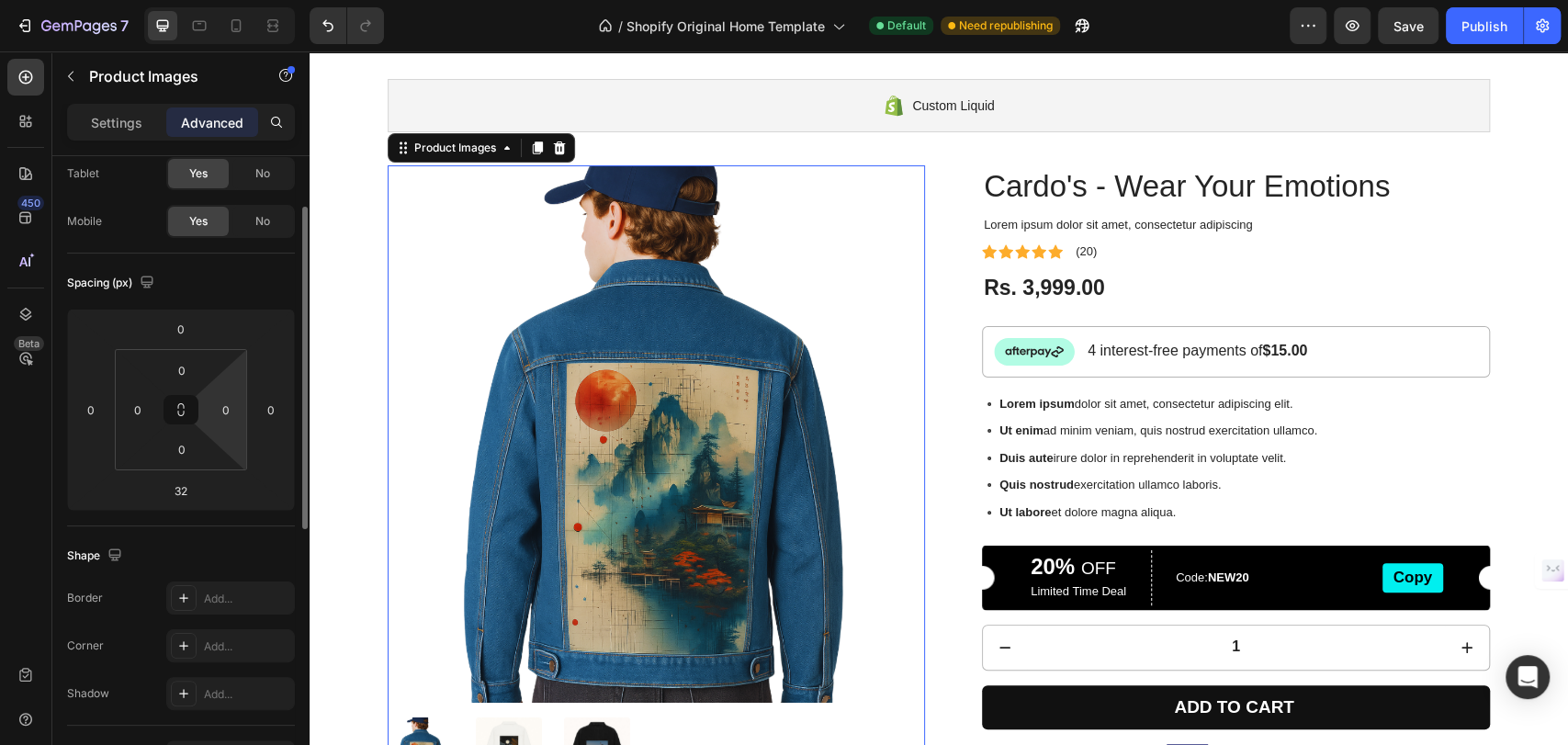 scroll, scrollTop: 204, scrollLeft: 0, axis: vertical 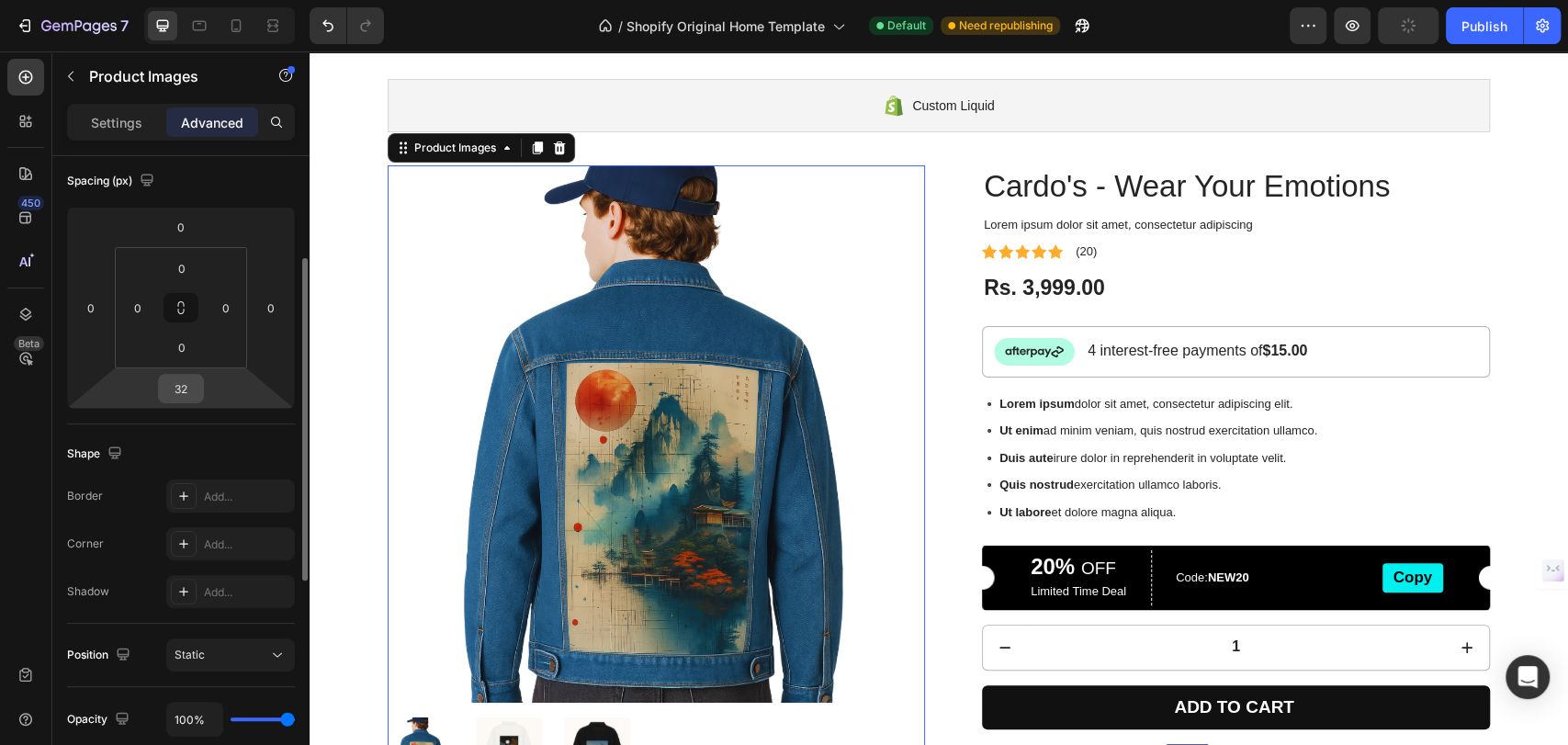 click on "32" at bounding box center [181, 389] 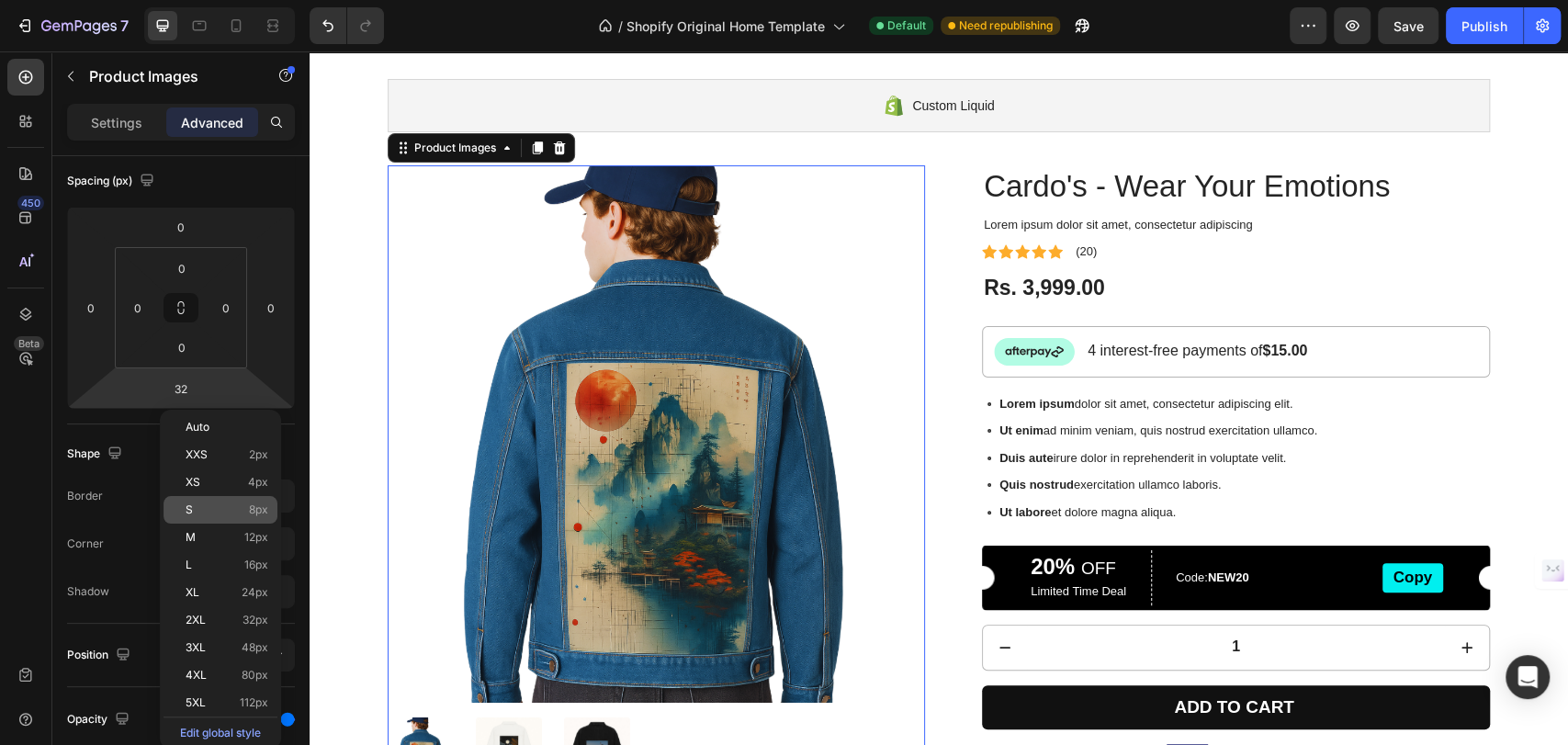 click on "S 8px" at bounding box center [227, 510] 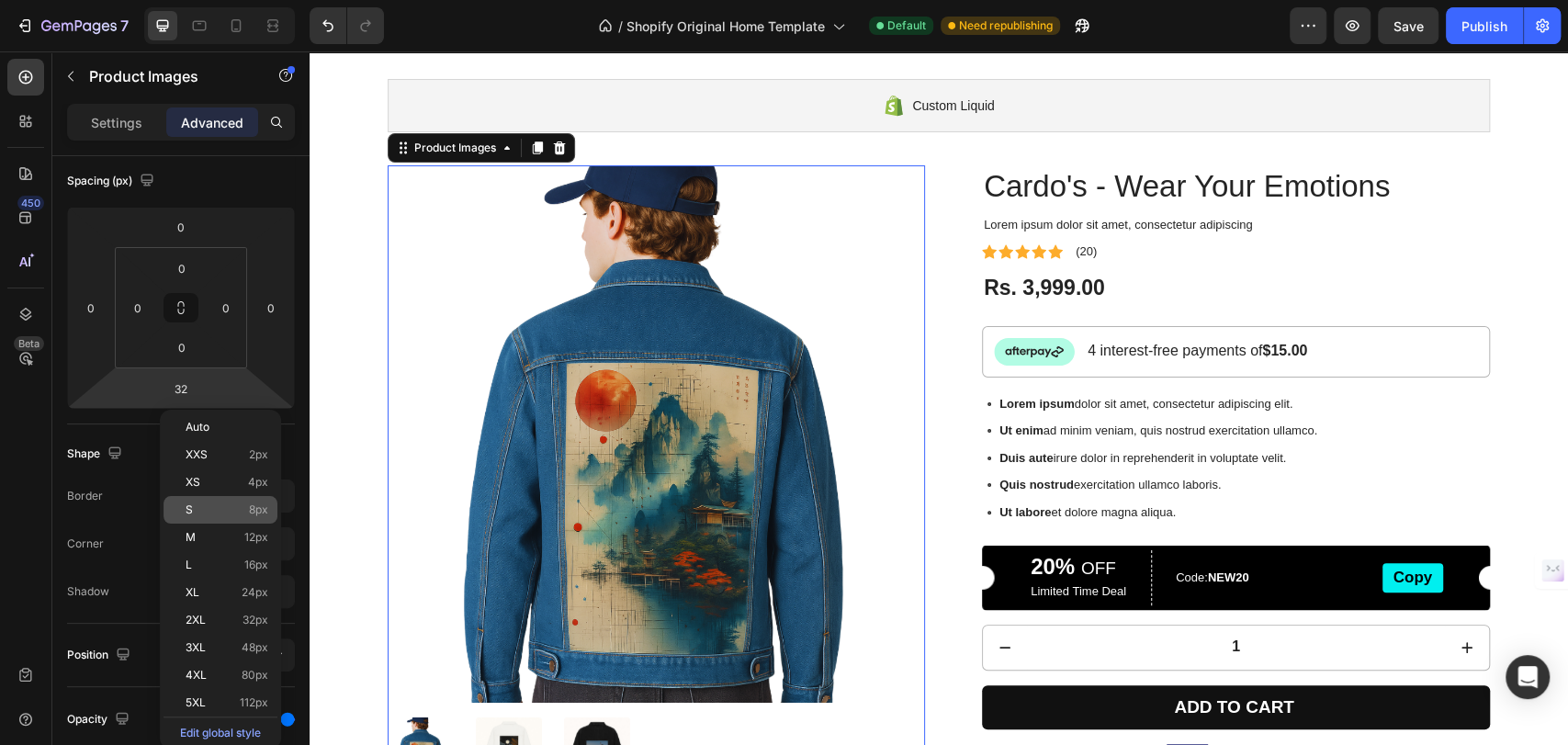 type on "8" 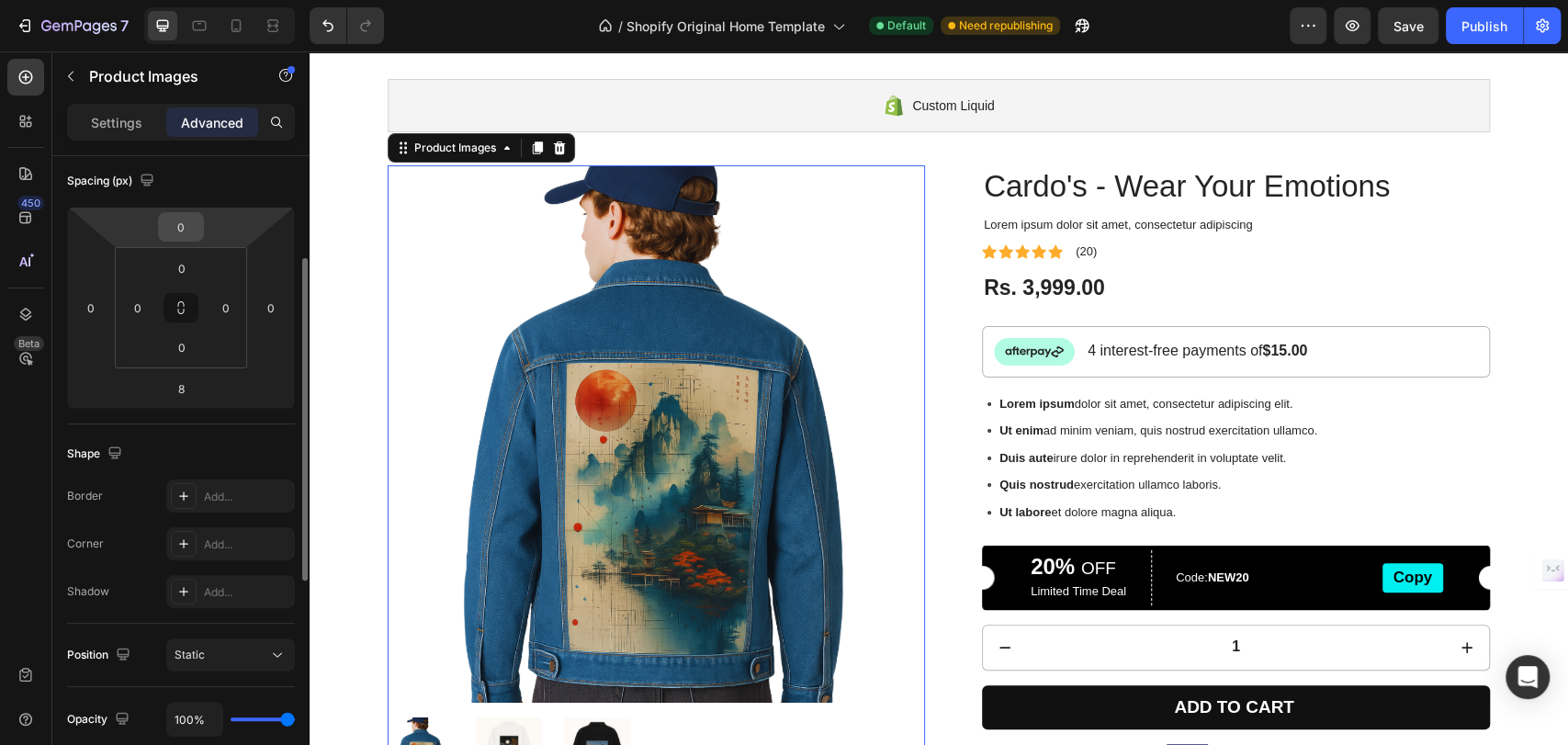 click on "0" at bounding box center (181, 227) 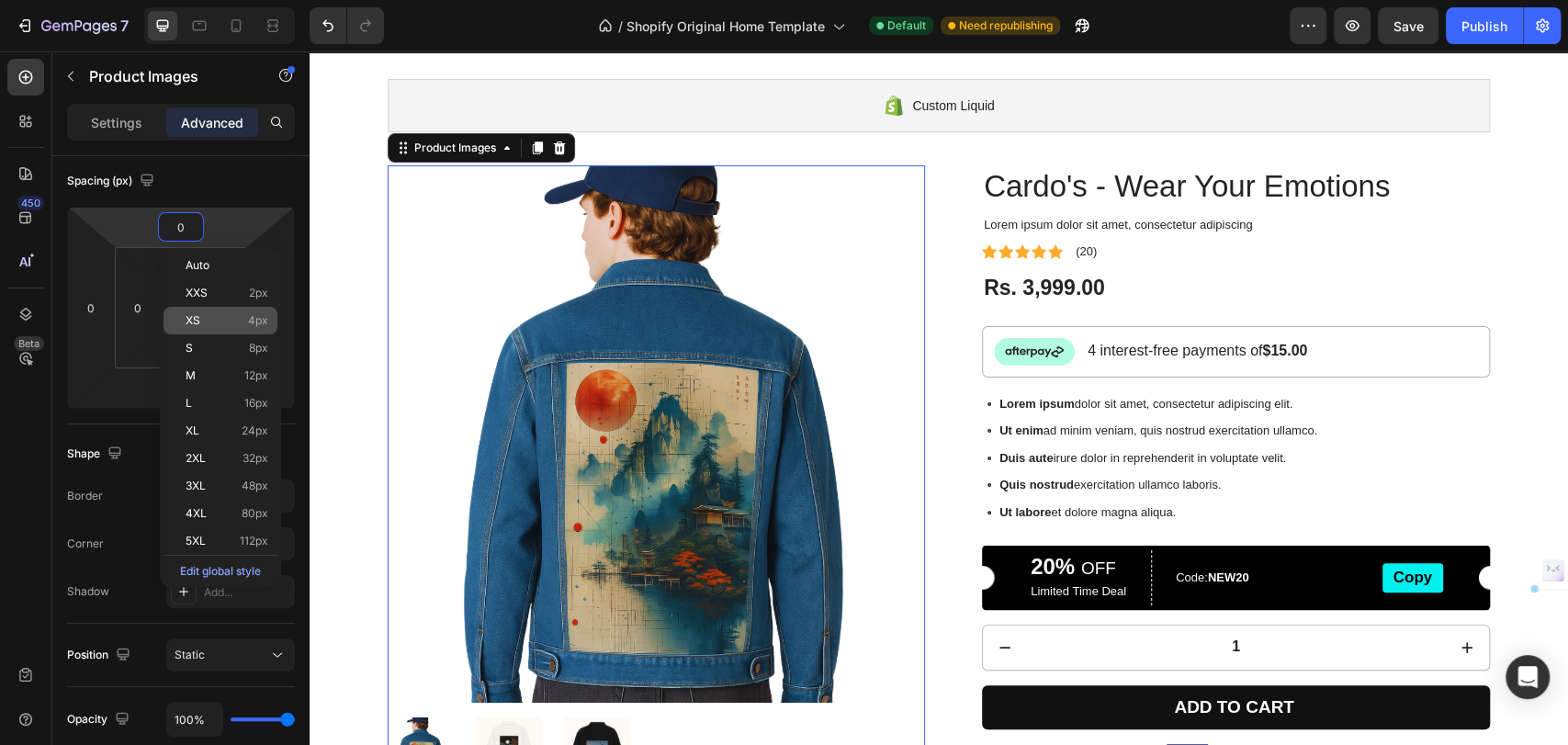 click on "XS 4px" 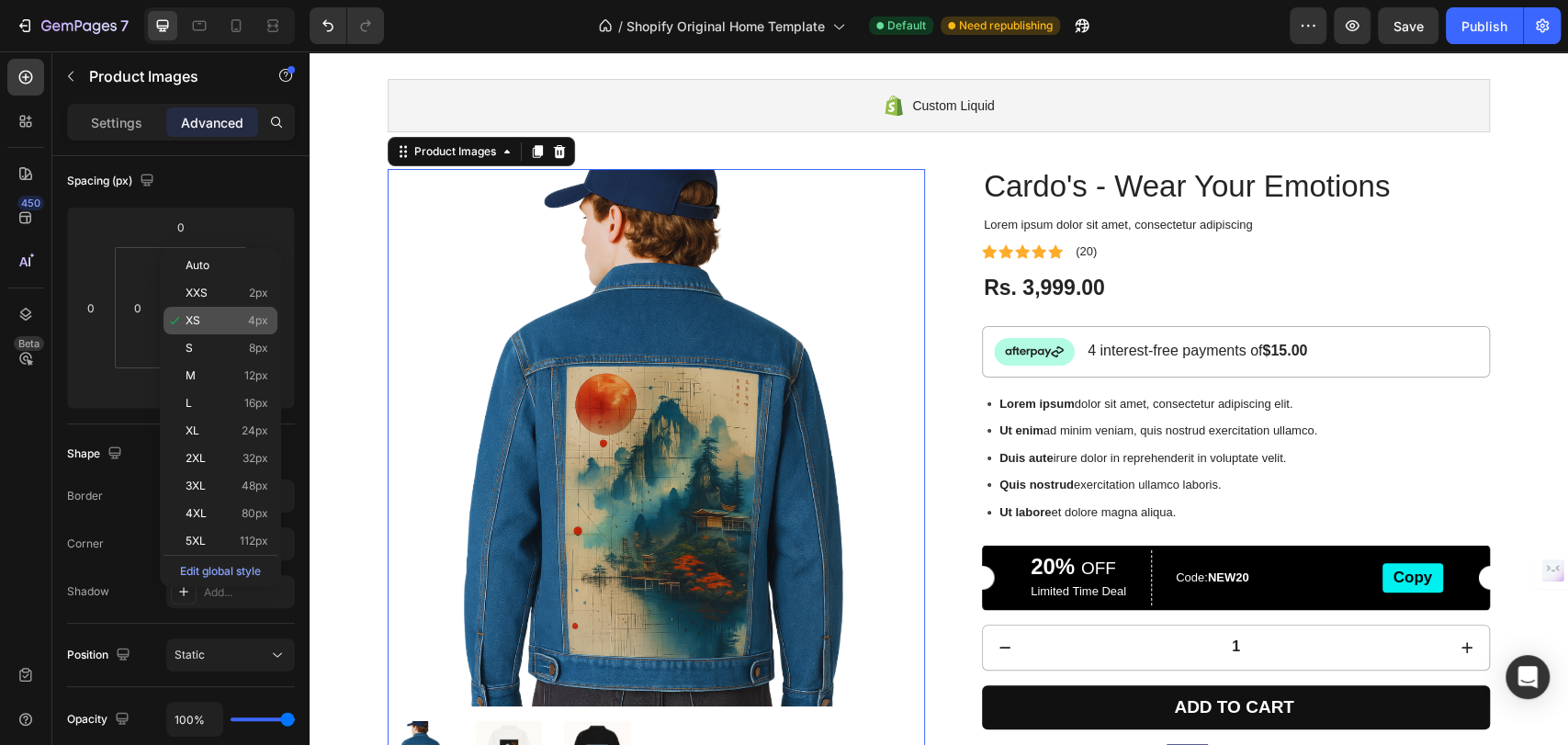 type on "4" 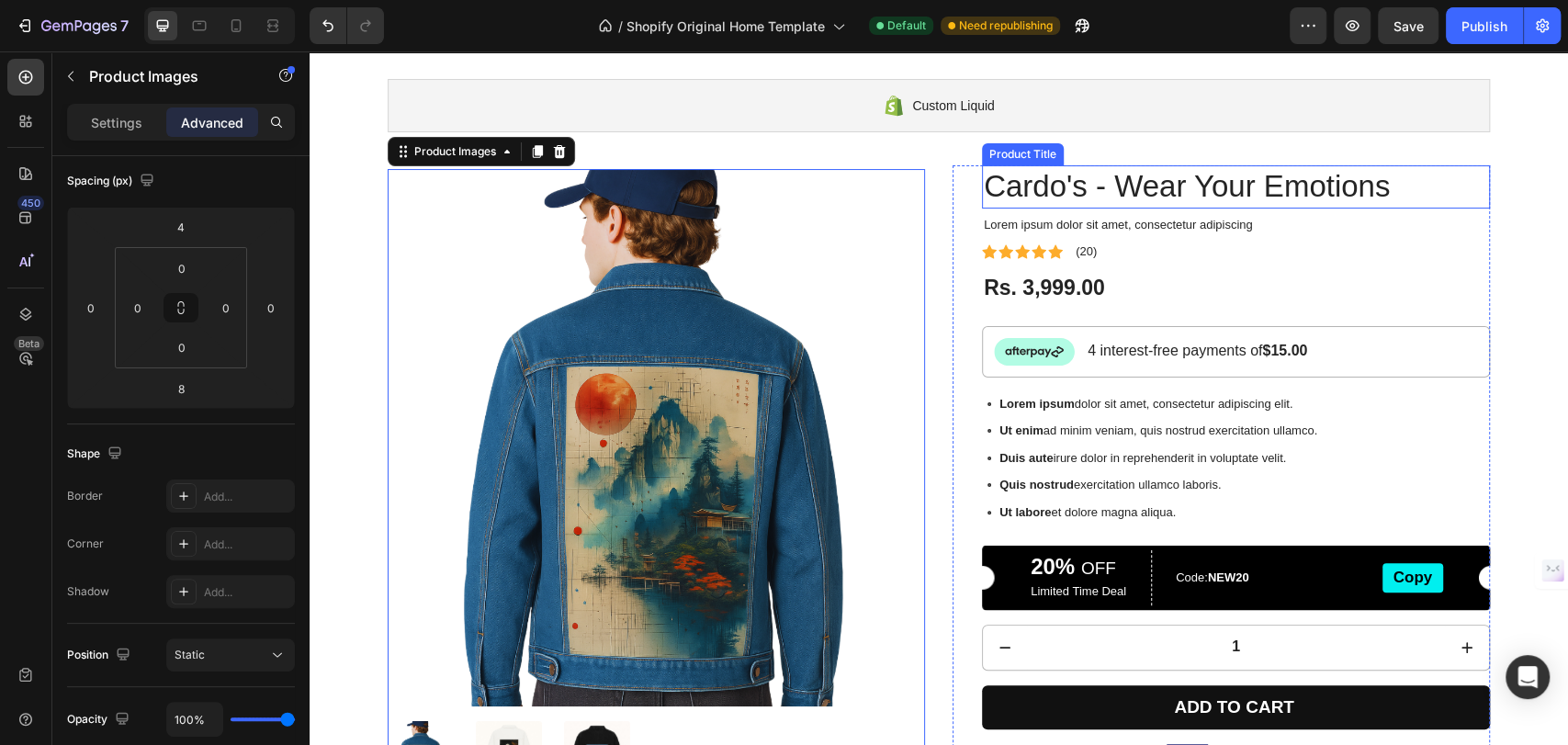 click on "Cardo's  - Wear Your Emotions" at bounding box center [1235, 186] 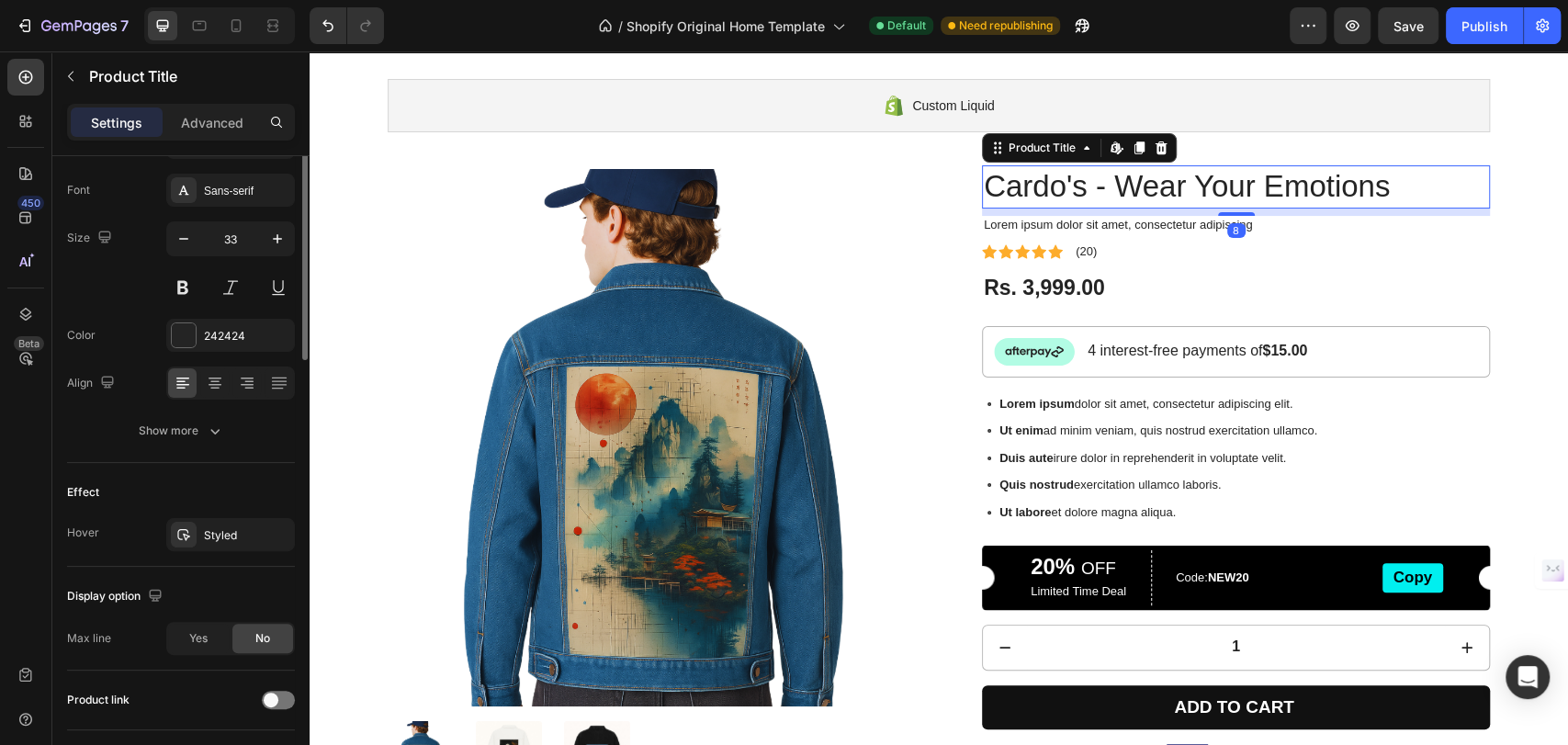 scroll, scrollTop: 0, scrollLeft: 0, axis: both 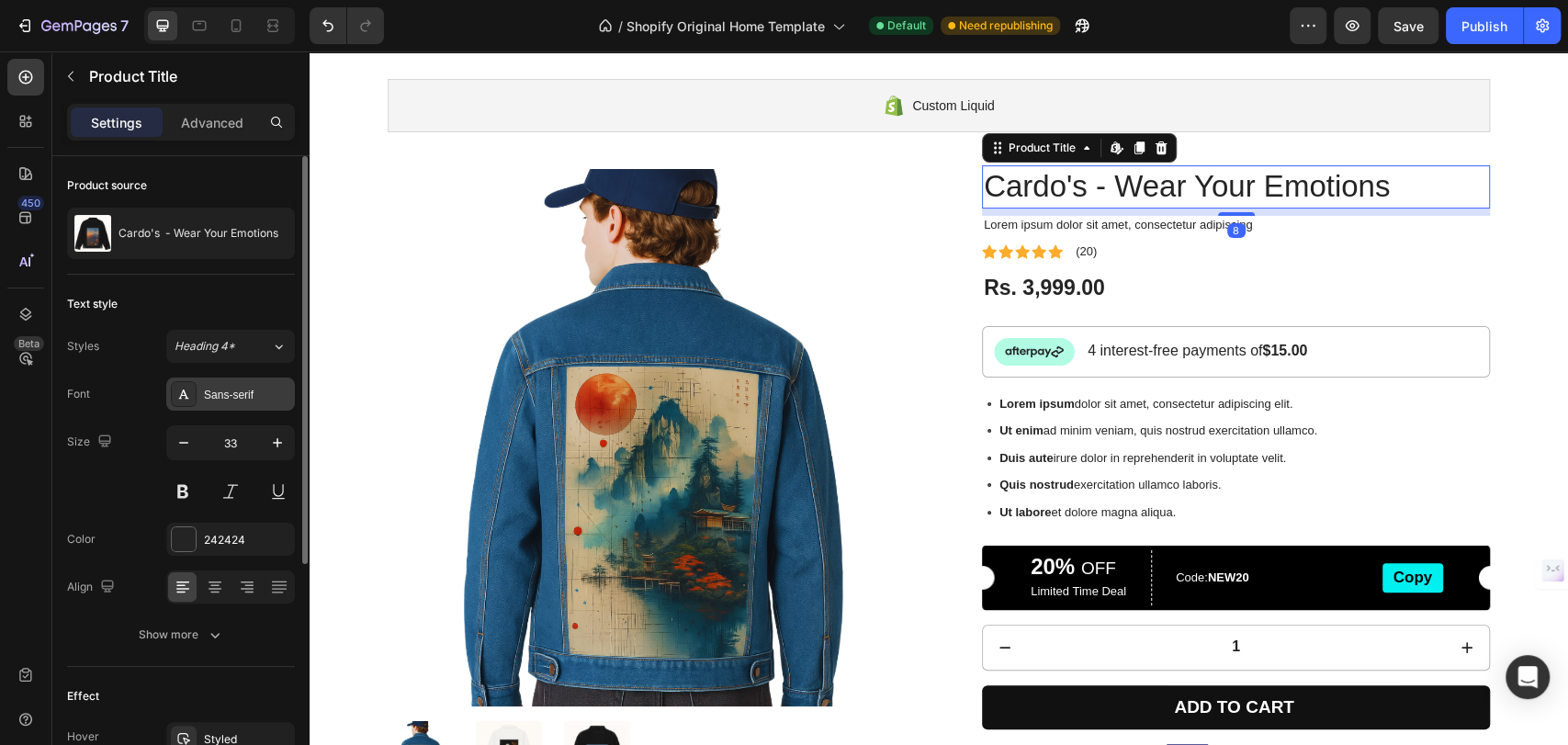 click on "Sans-serif" at bounding box center [231, 394] 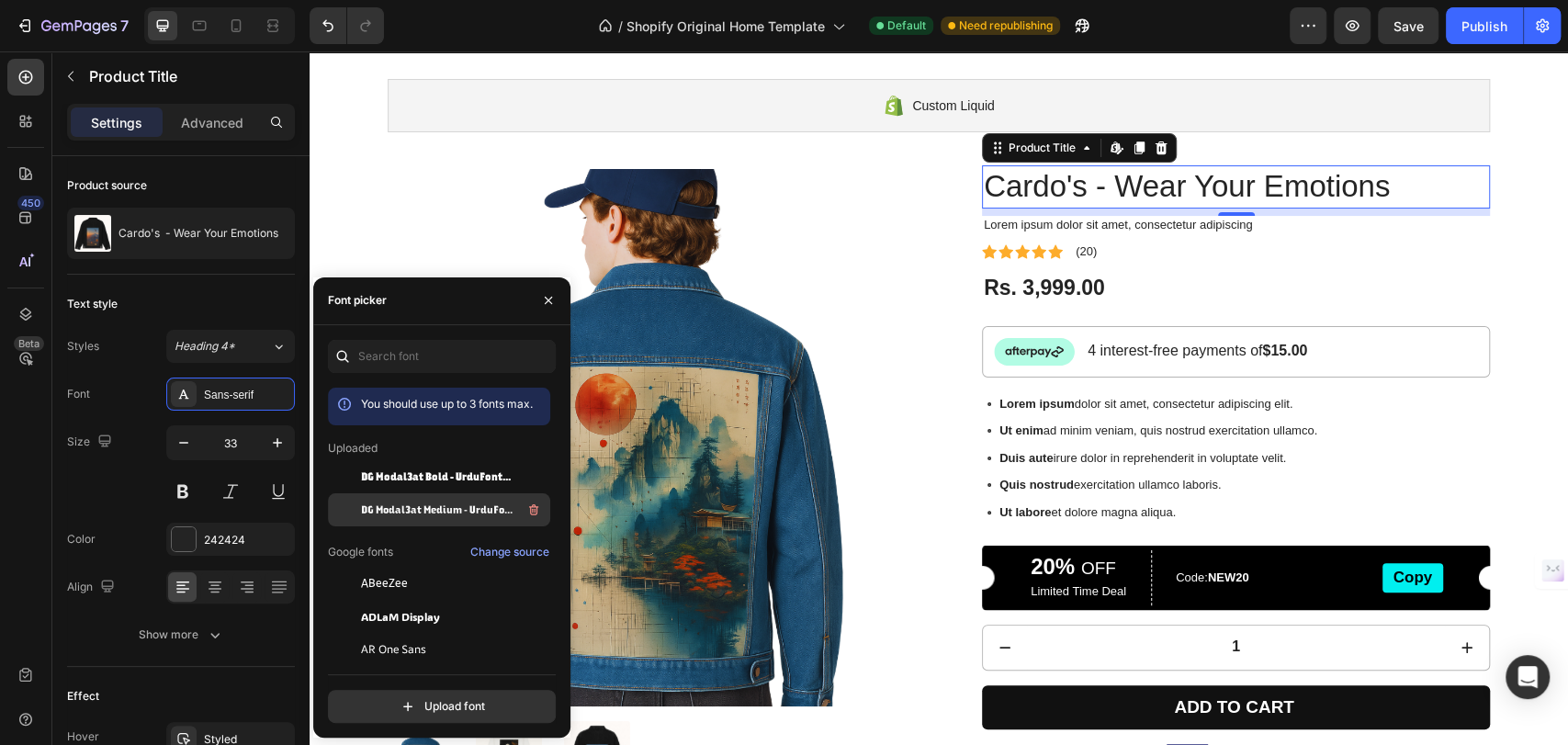 click on "DG Modal3at Medium - UrduFontscom" at bounding box center [437, 510] 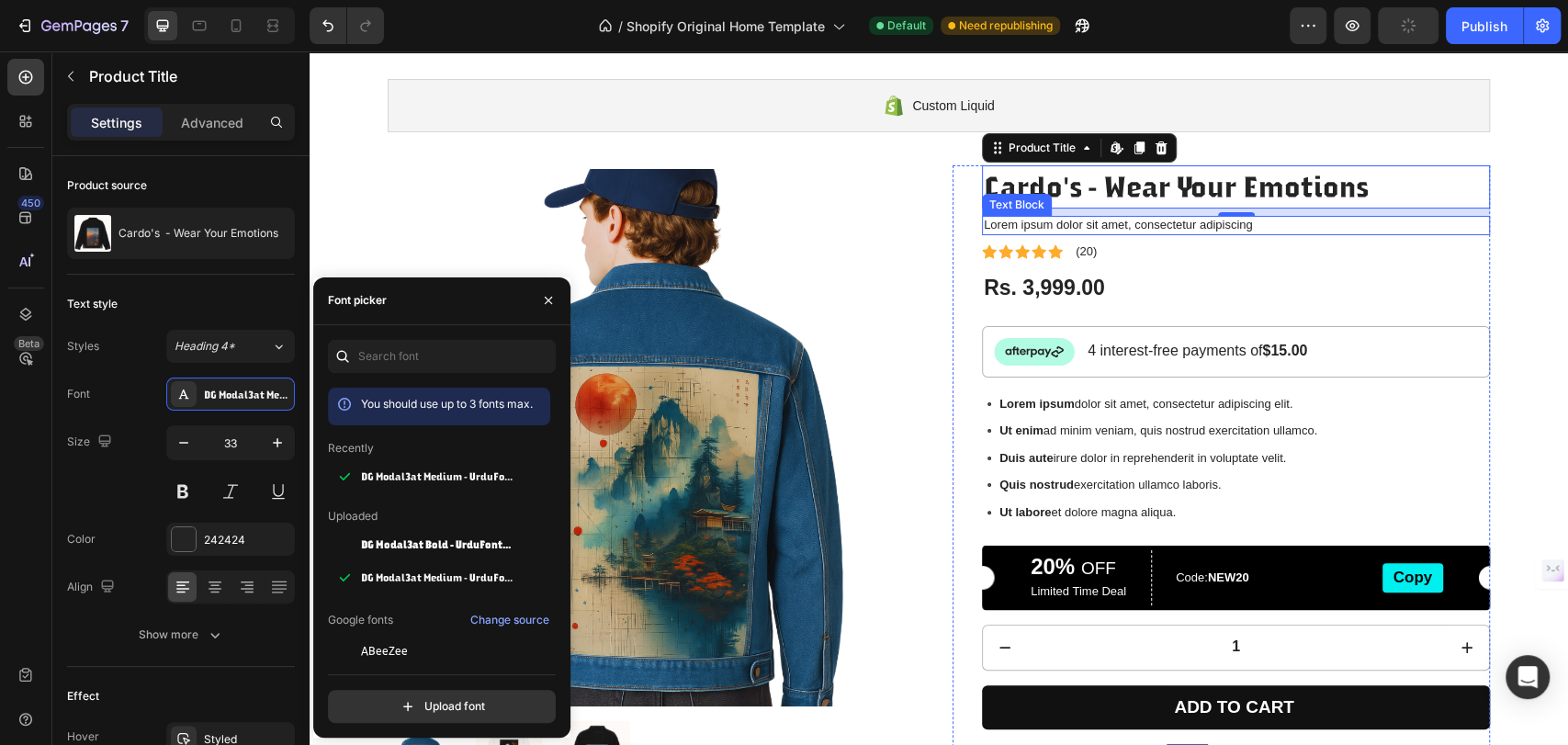 click on "Lorem ipsum dolor sit amet, consectetur adipiscing" at bounding box center [1235, 225] 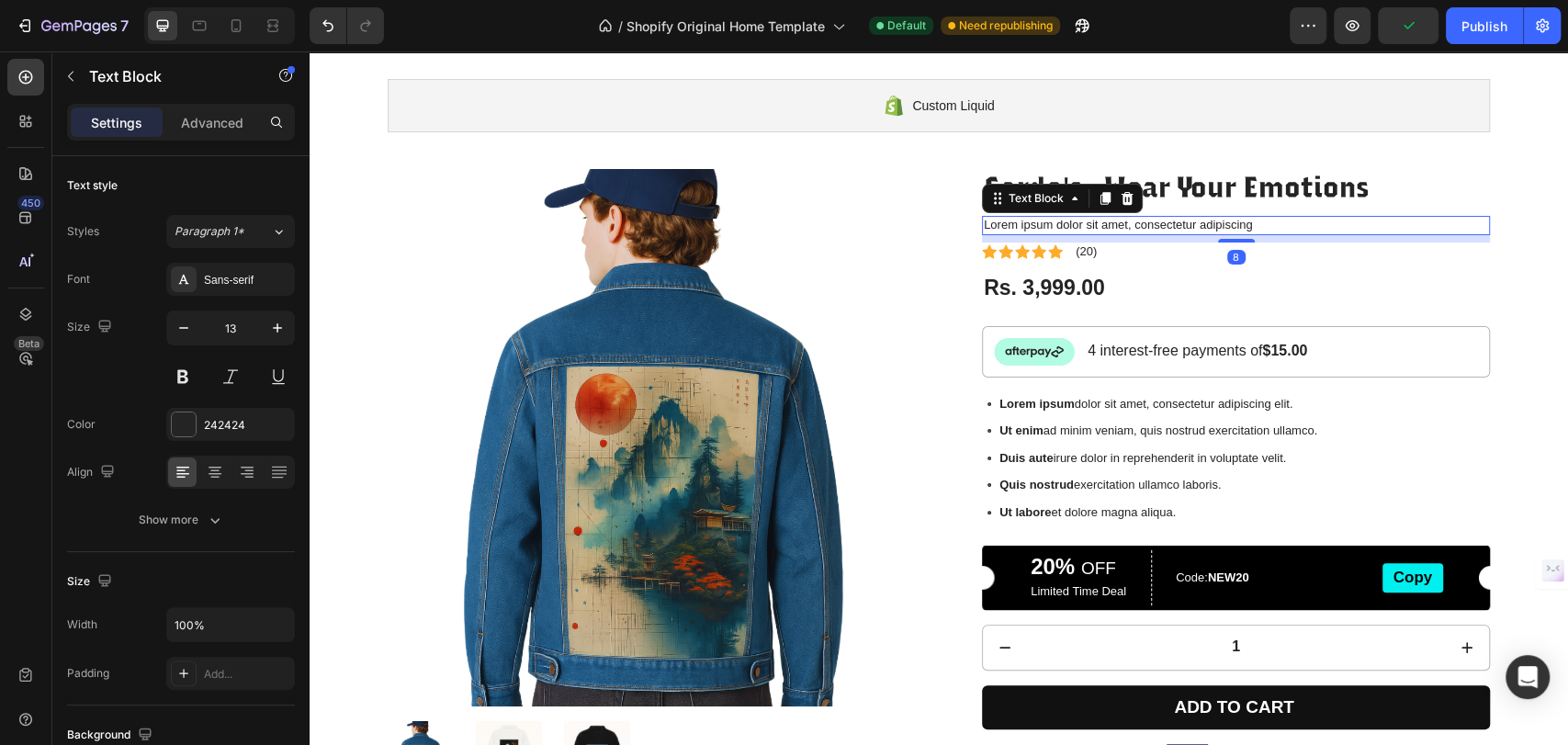 click on "Lorem ipsum dolor sit amet, consectetur adipiscing" at bounding box center (1235, 225) 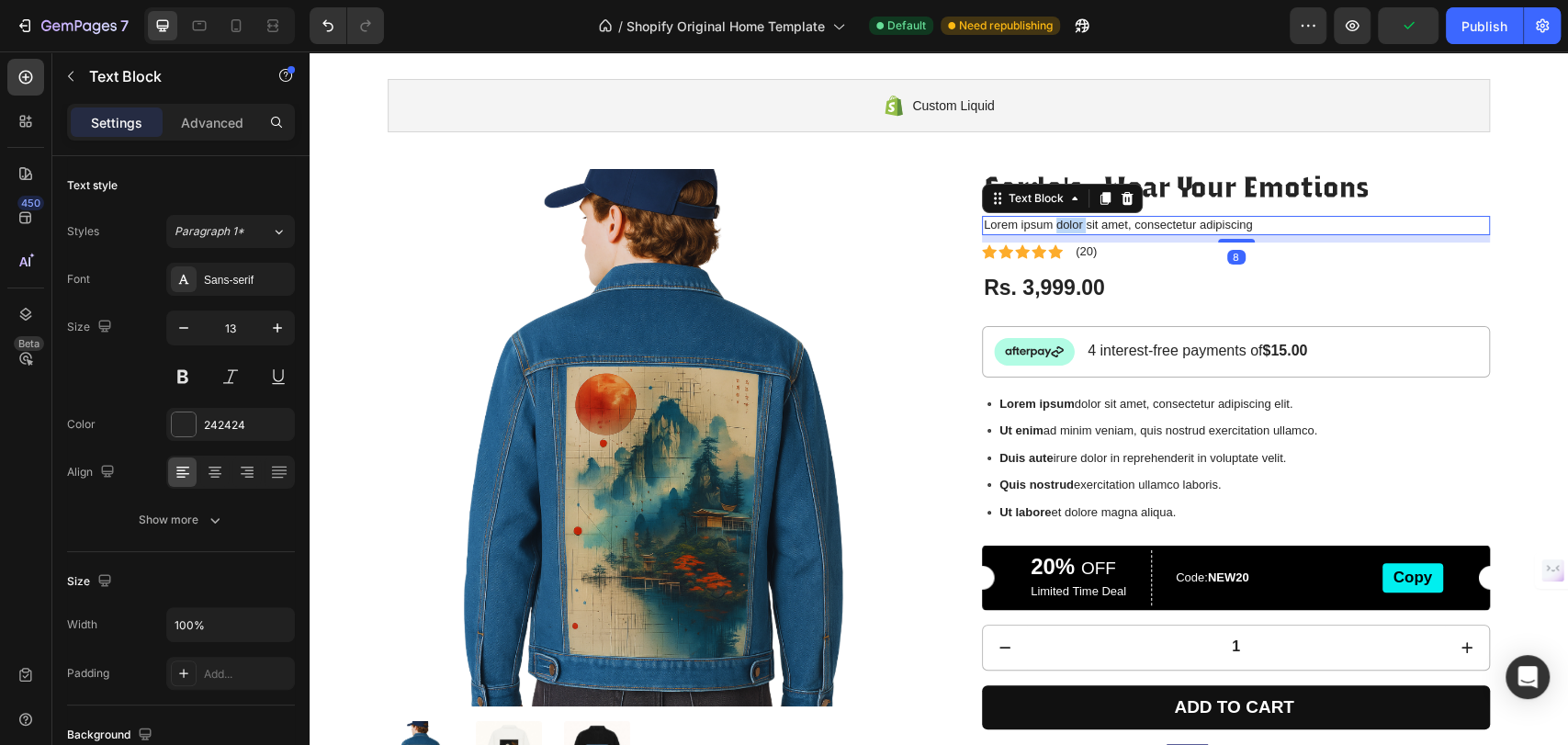 click on "Lorem ipsum dolor sit amet, consectetur adipiscing" at bounding box center (1235, 225) 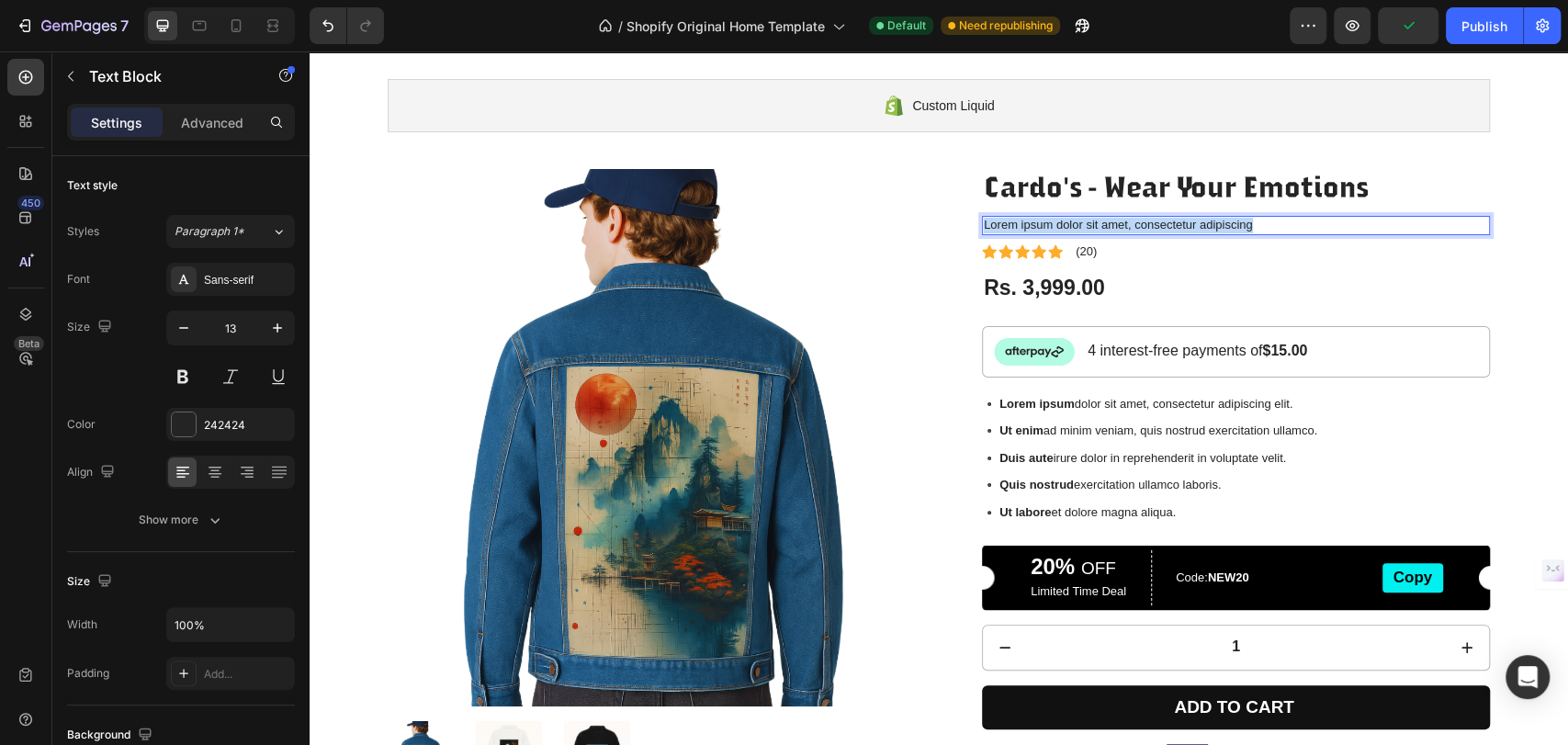 click on "Lorem ipsum dolor sit amet, consectetur adipiscing" at bounding box center [1235, 225] 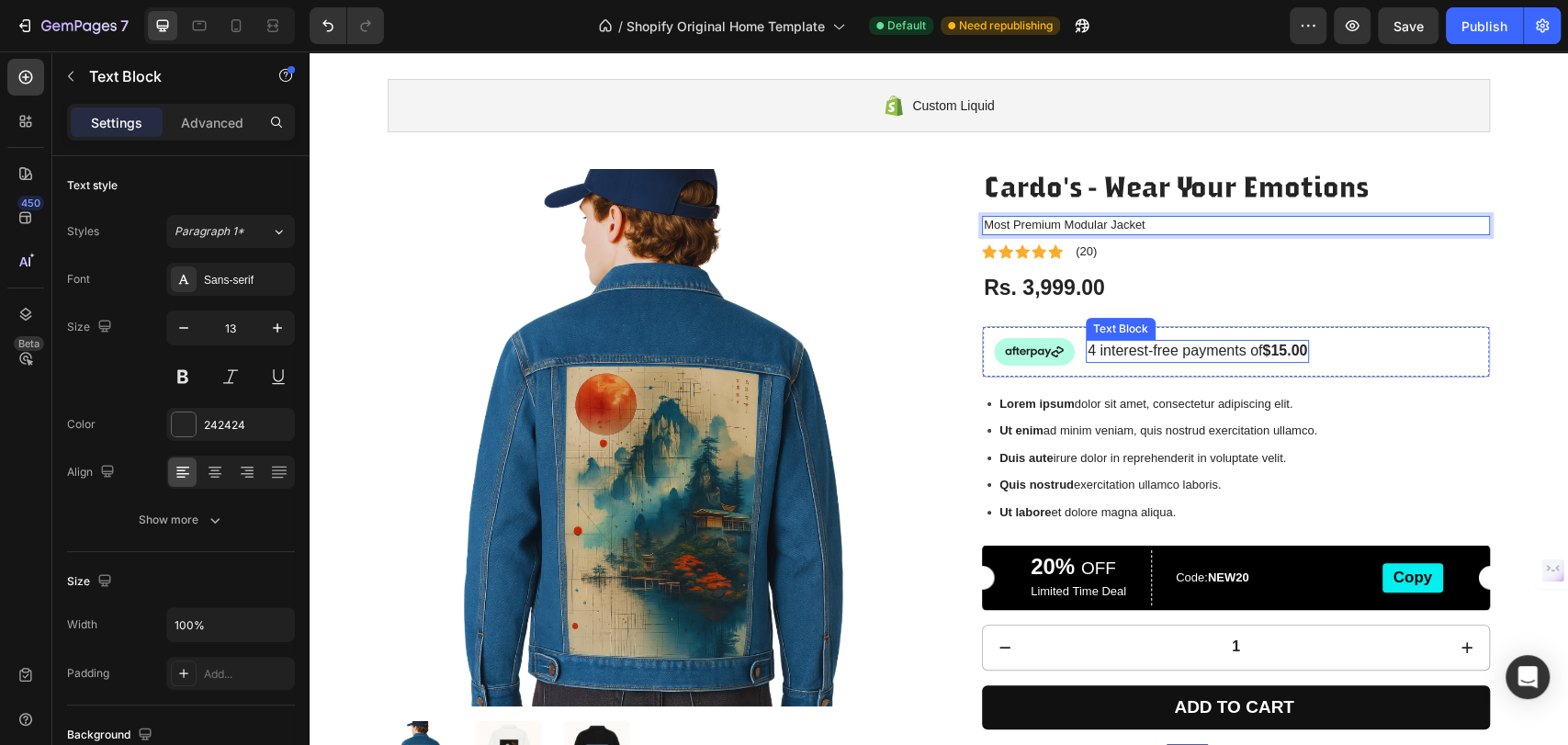click on "4 interest-free payments of  $15.00" at bounding box center (1197, 351) 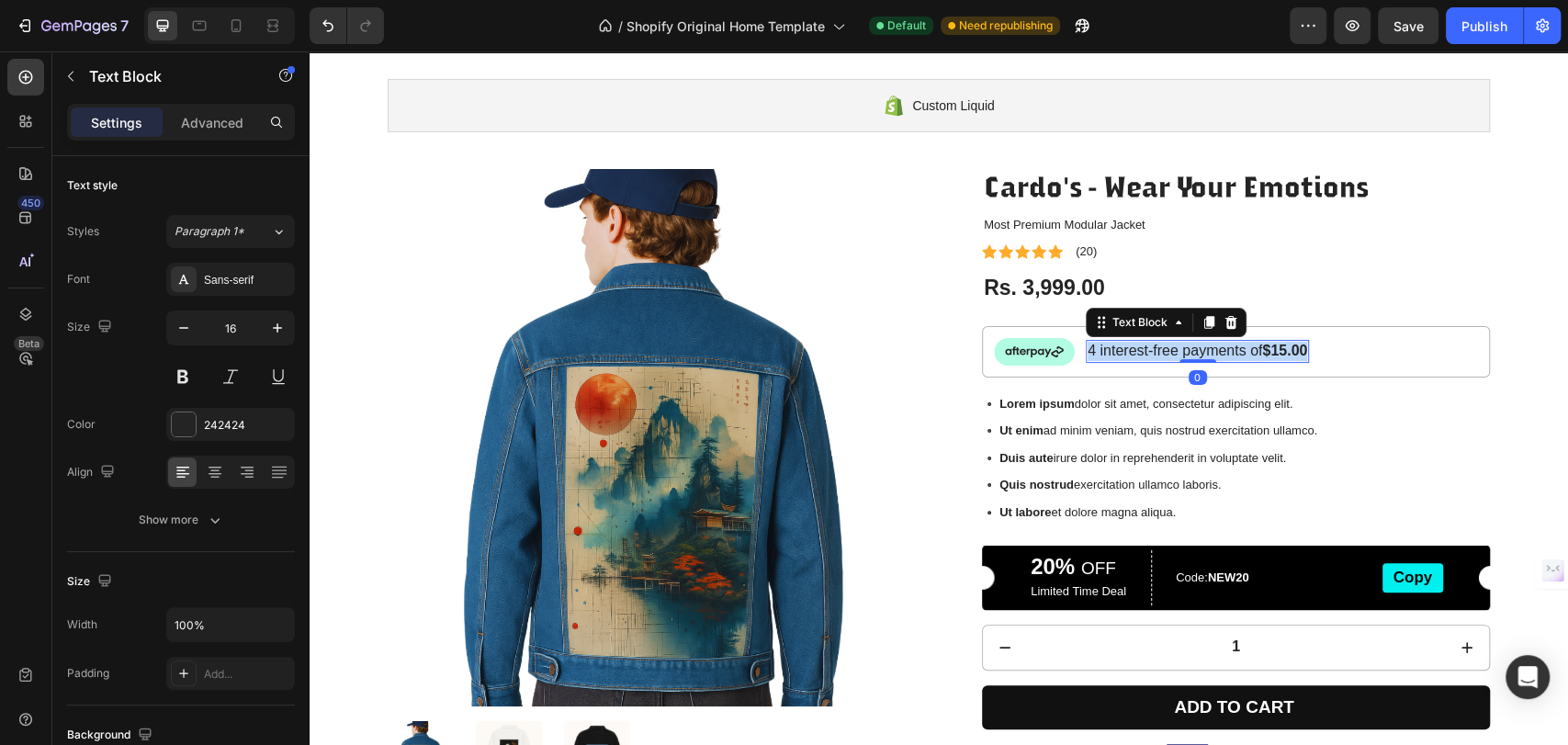 click on "4 interest-free payments of  $15.00" at bounding box center (1197, 351) 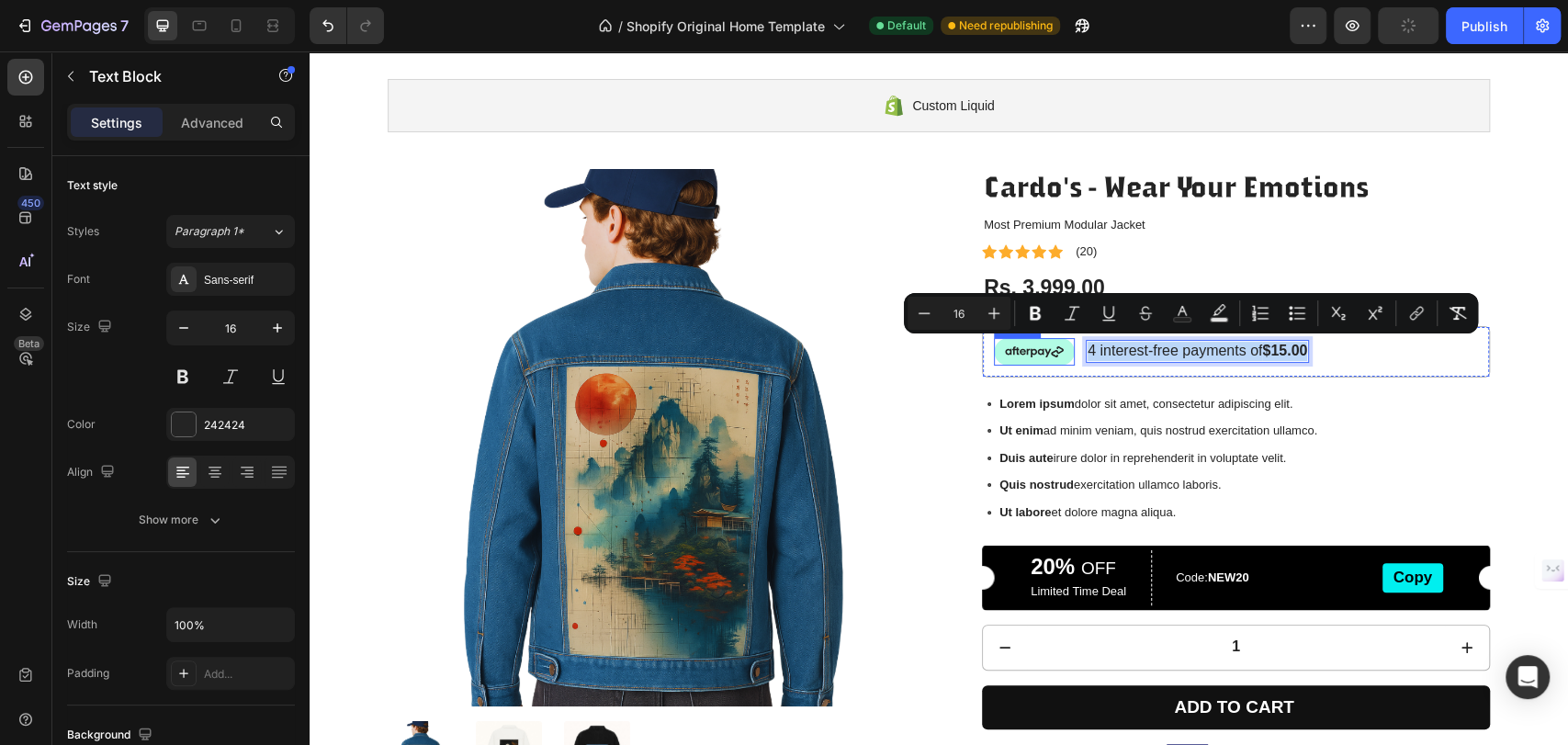 click at bounding box center (1034, 352) 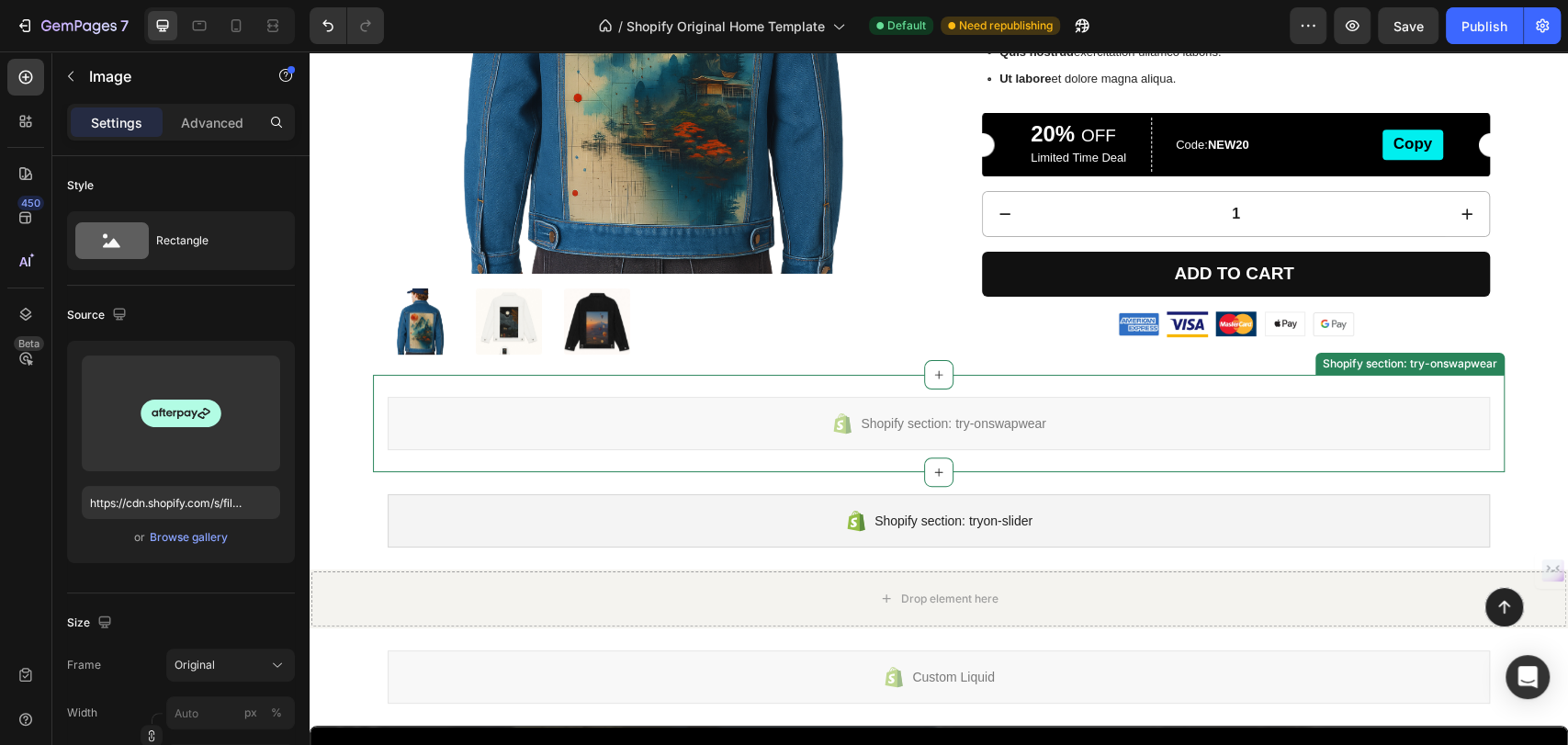 scroll, scrollTop: 742, scrollLeft: 0, axis: vertical 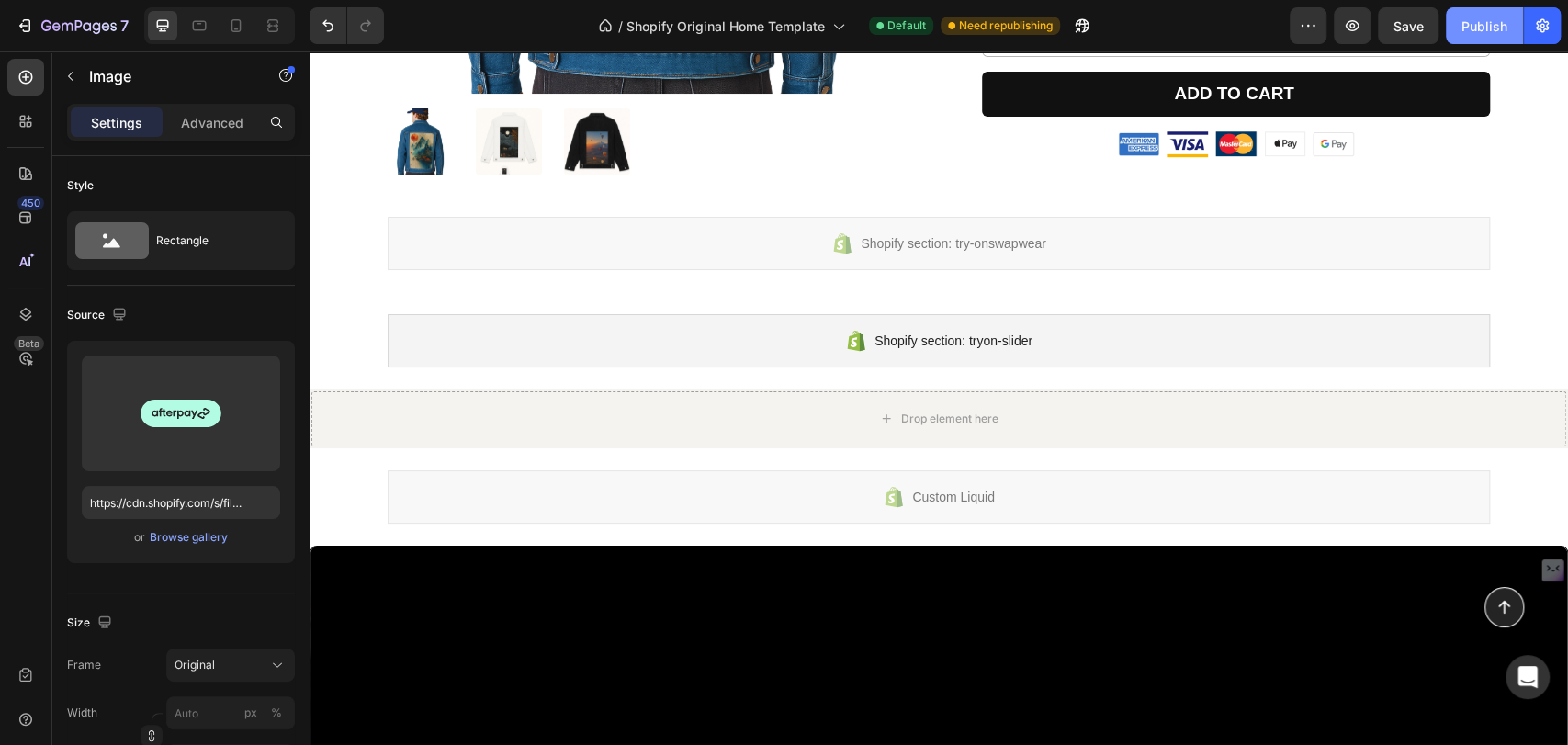 click on "Publish" at bounding box center [1484, 26] 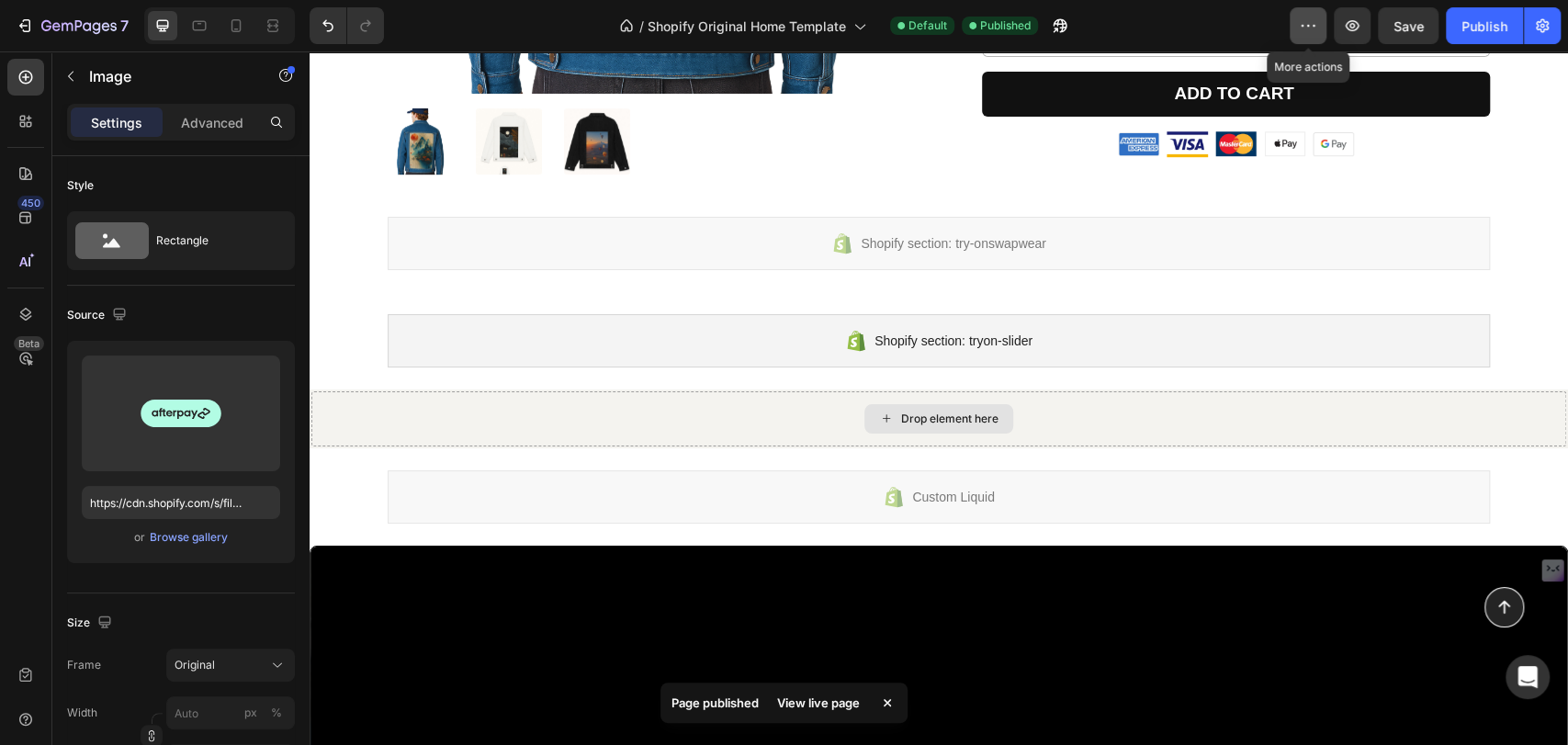 click 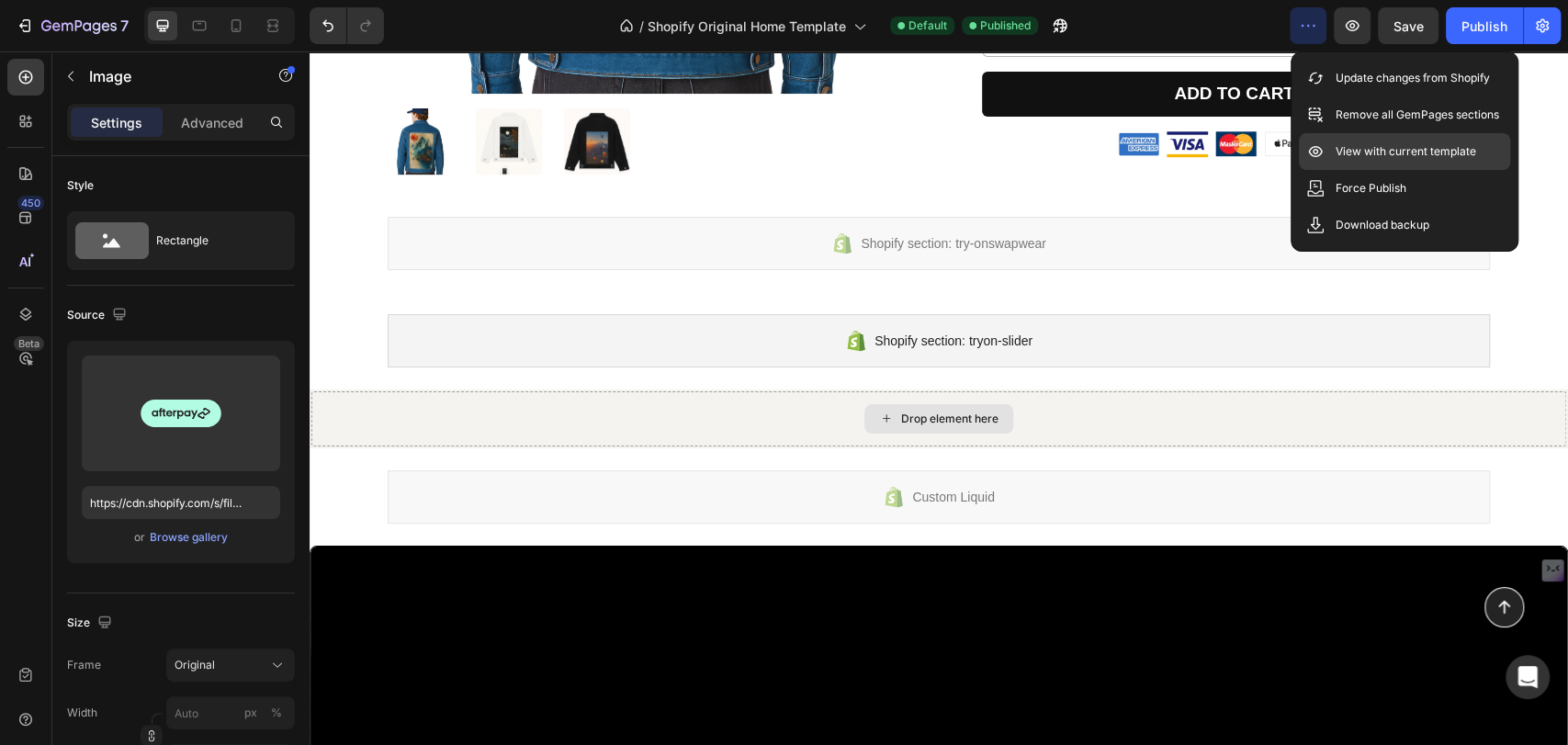 click on "View with current template" at bounding box center (1405, 152) 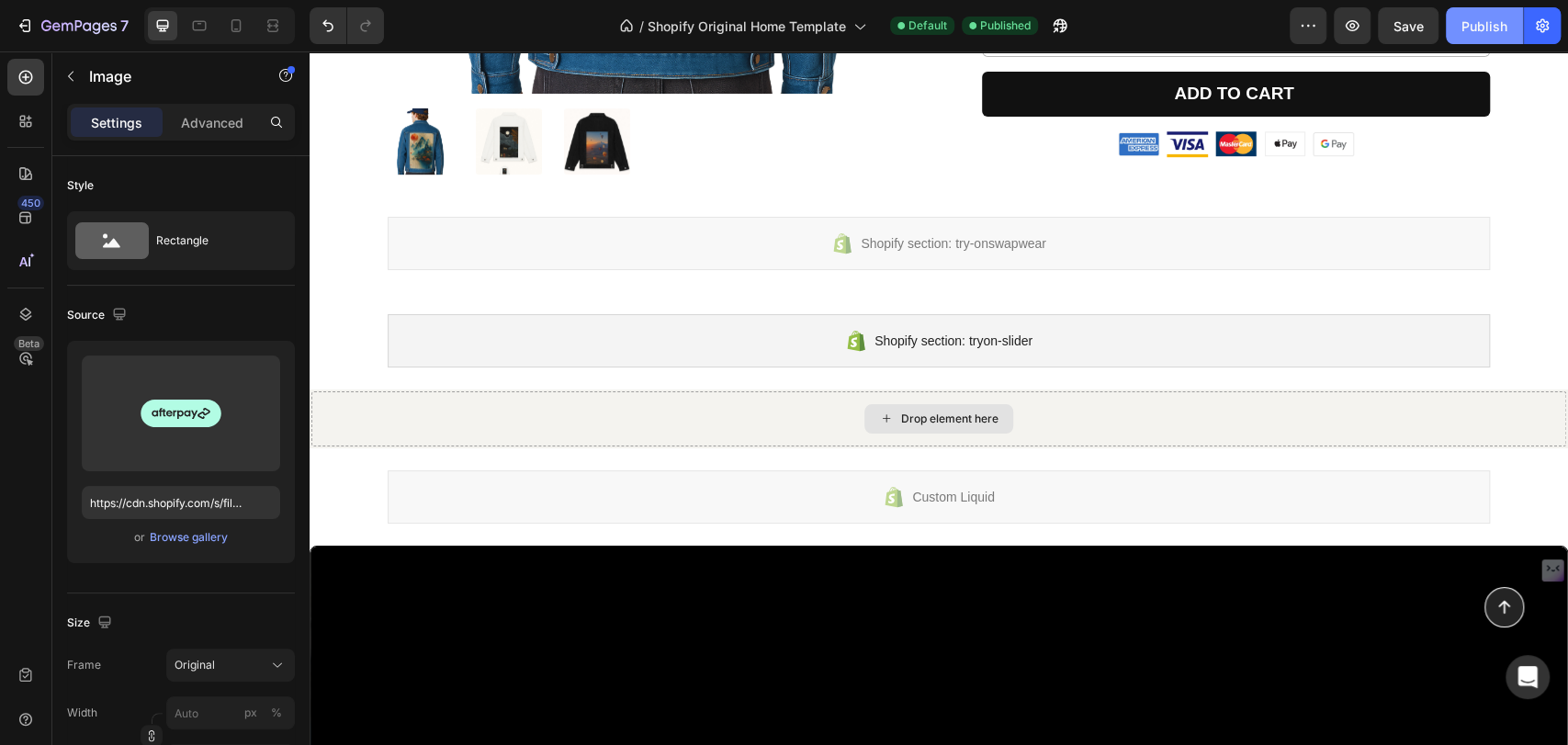 click on "Publish" at bounding box center [1484, 26] 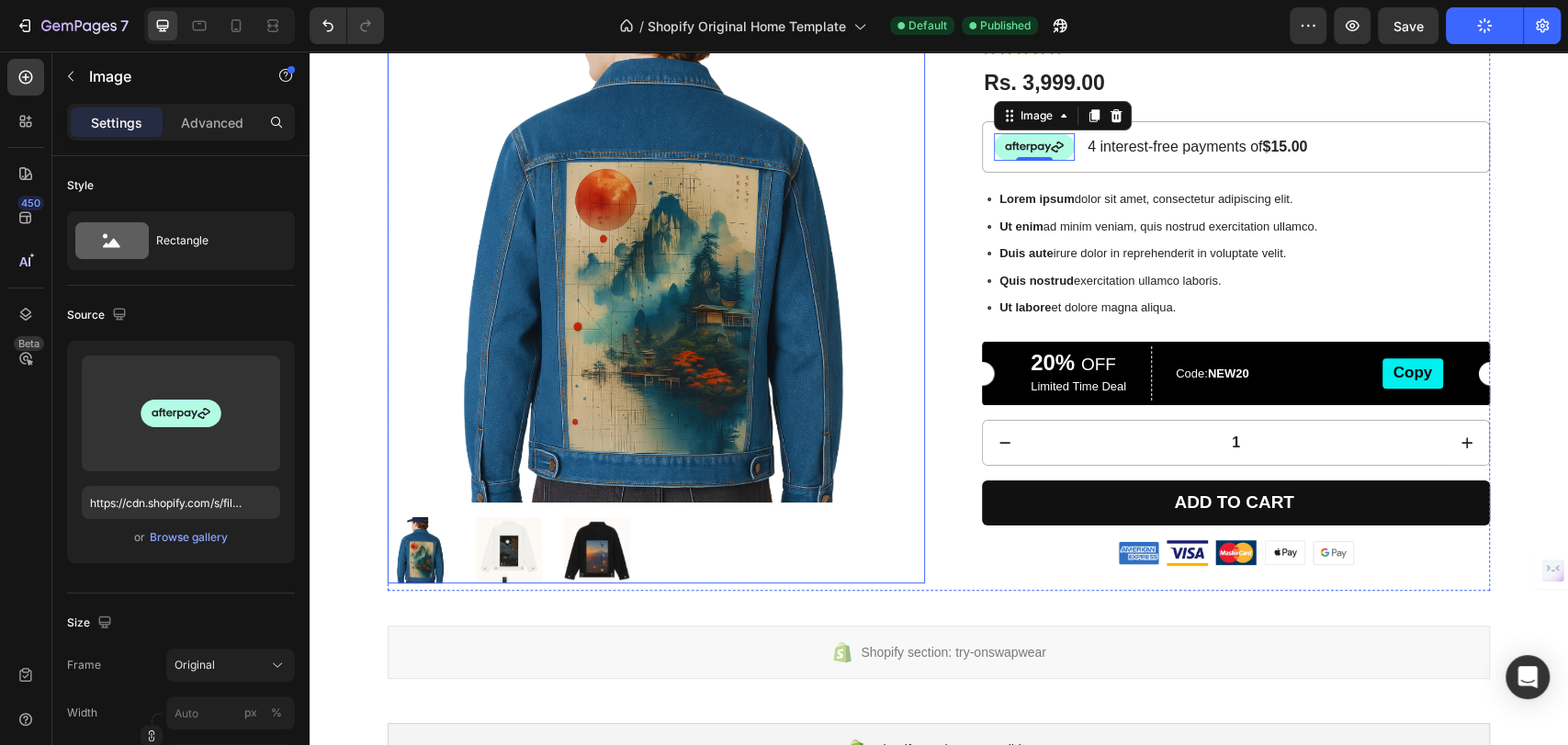 scroll, scrollTop: 231, scrollLeft: 0, axis: vertical 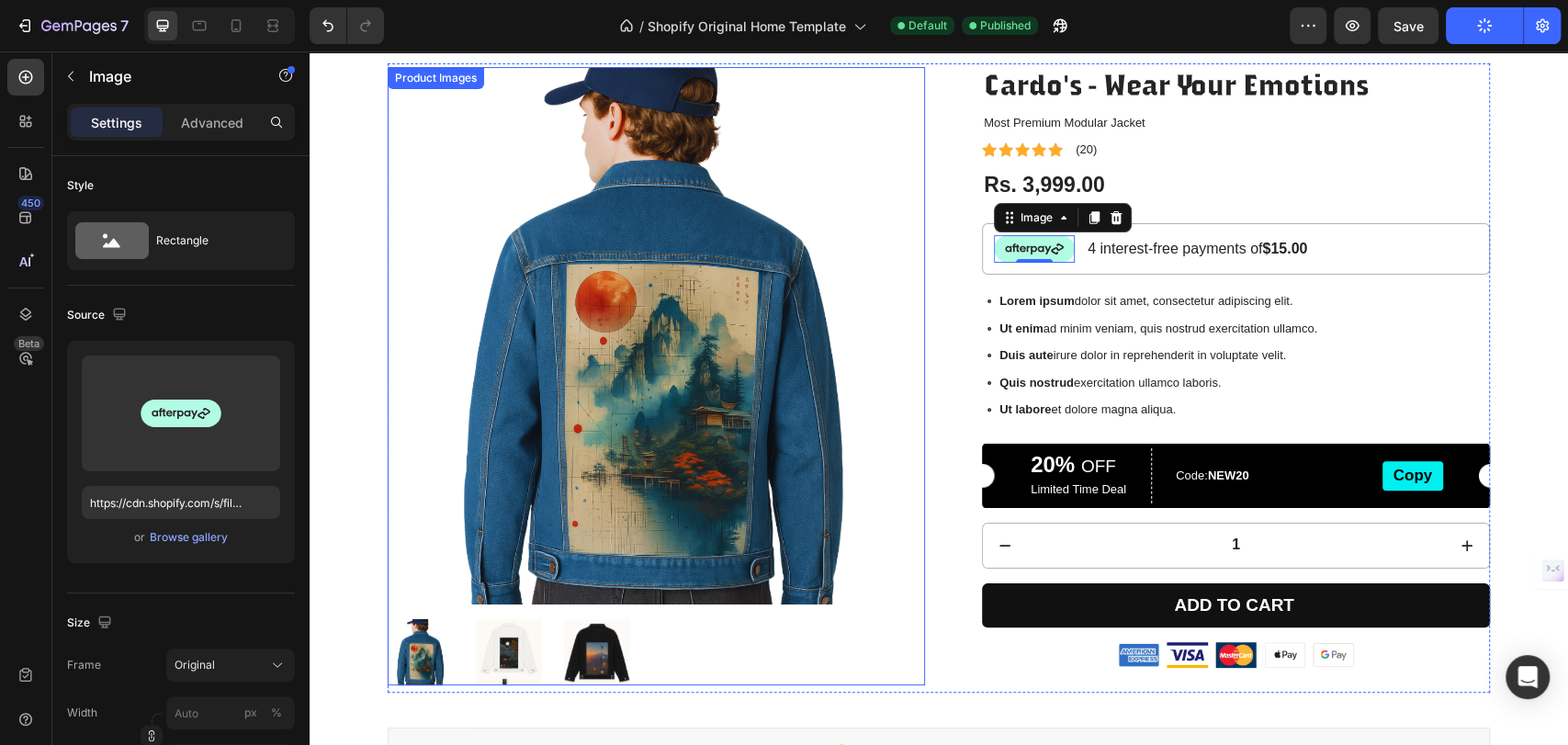 click at bounding box center [656, 335] 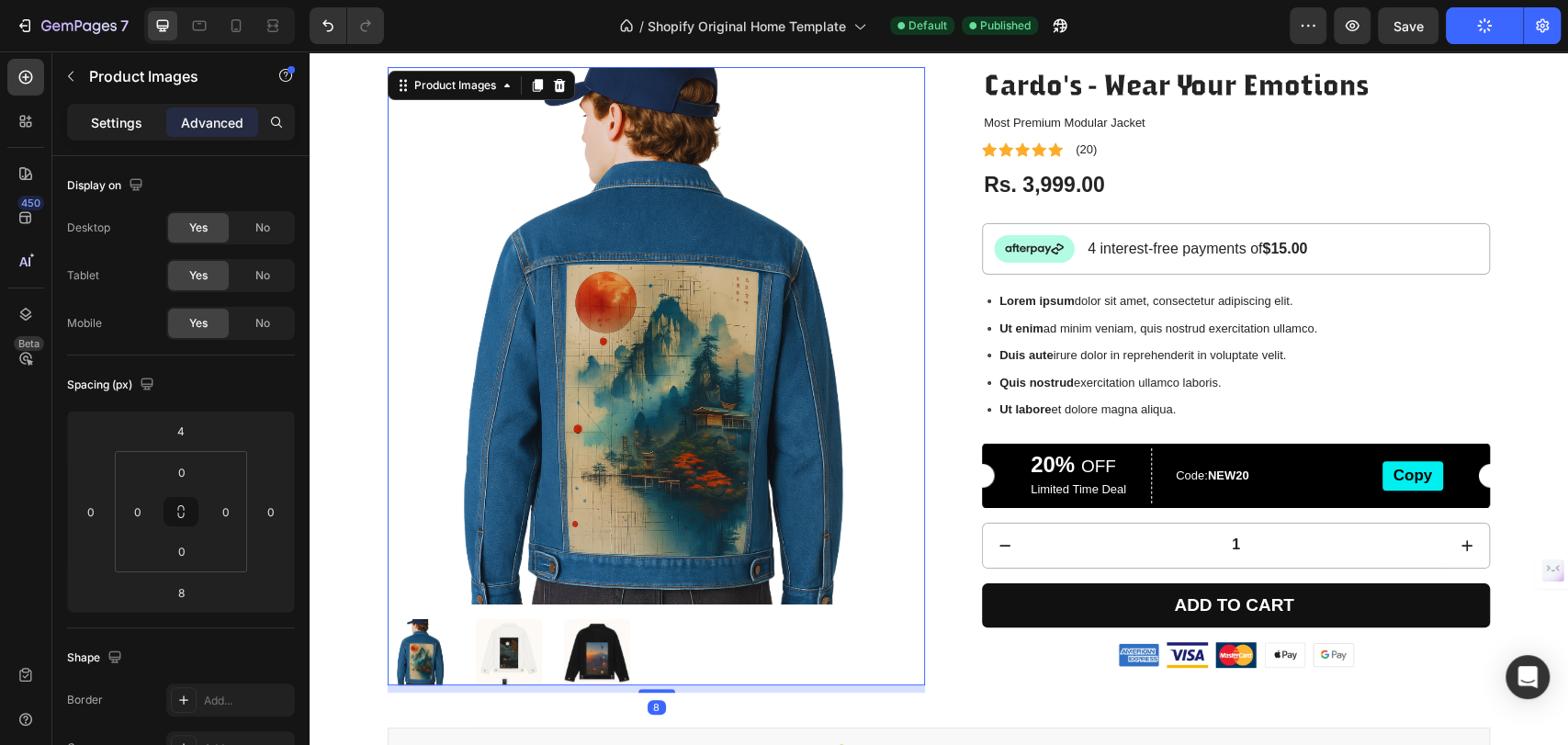 click on "Settings" at bounding box center (117, 122) 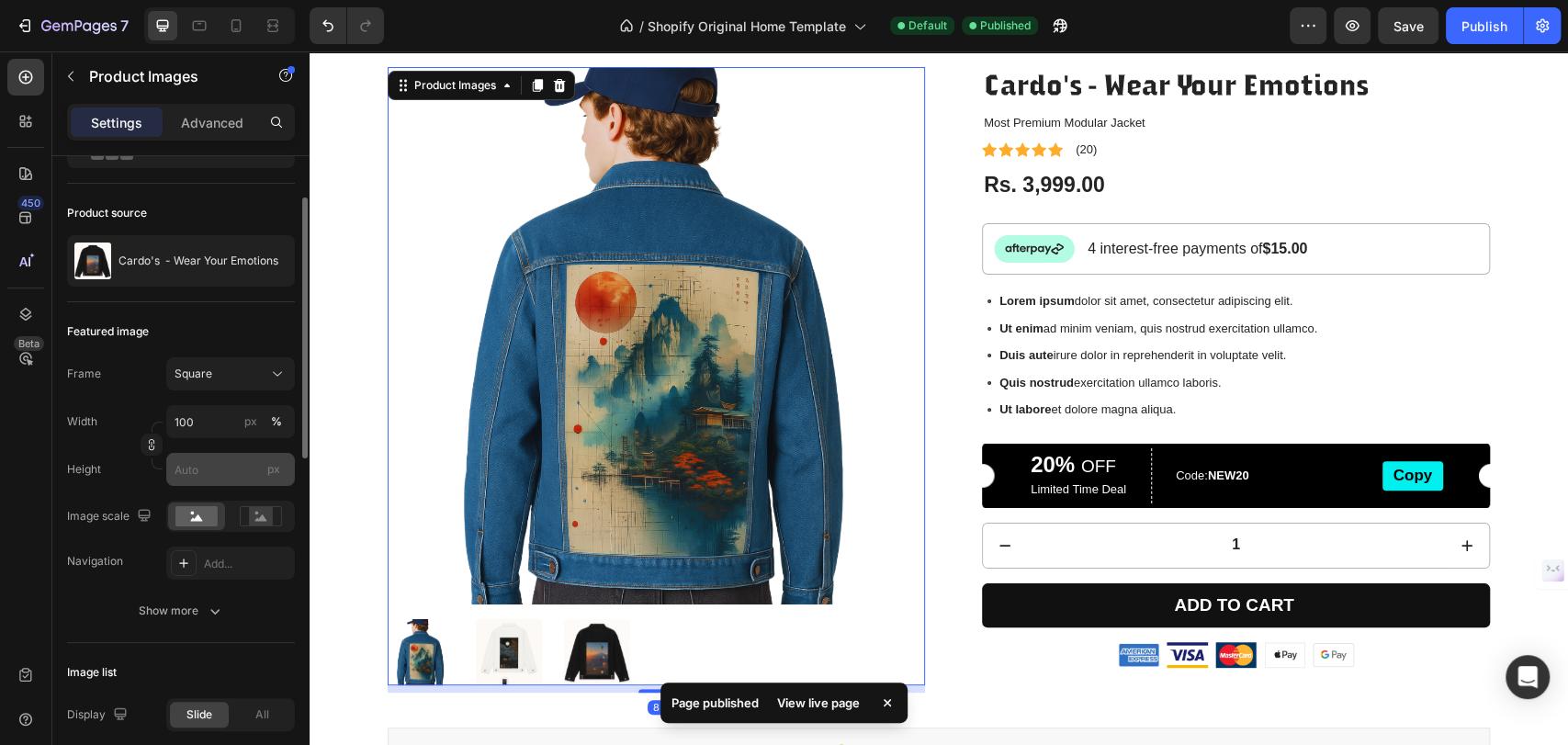 scroll, scrollTop: 204, scrollLeft: 0, axis: vertical 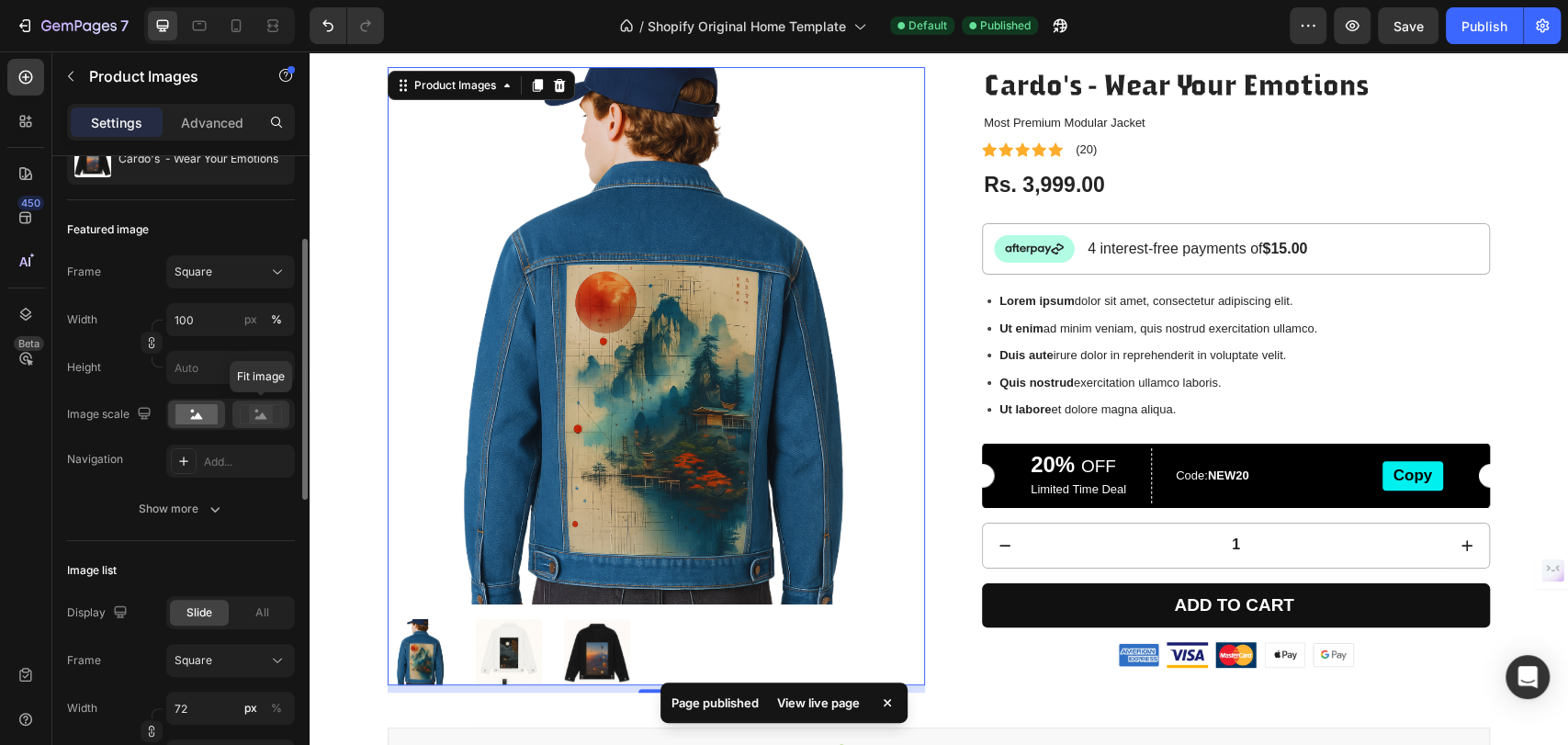 click 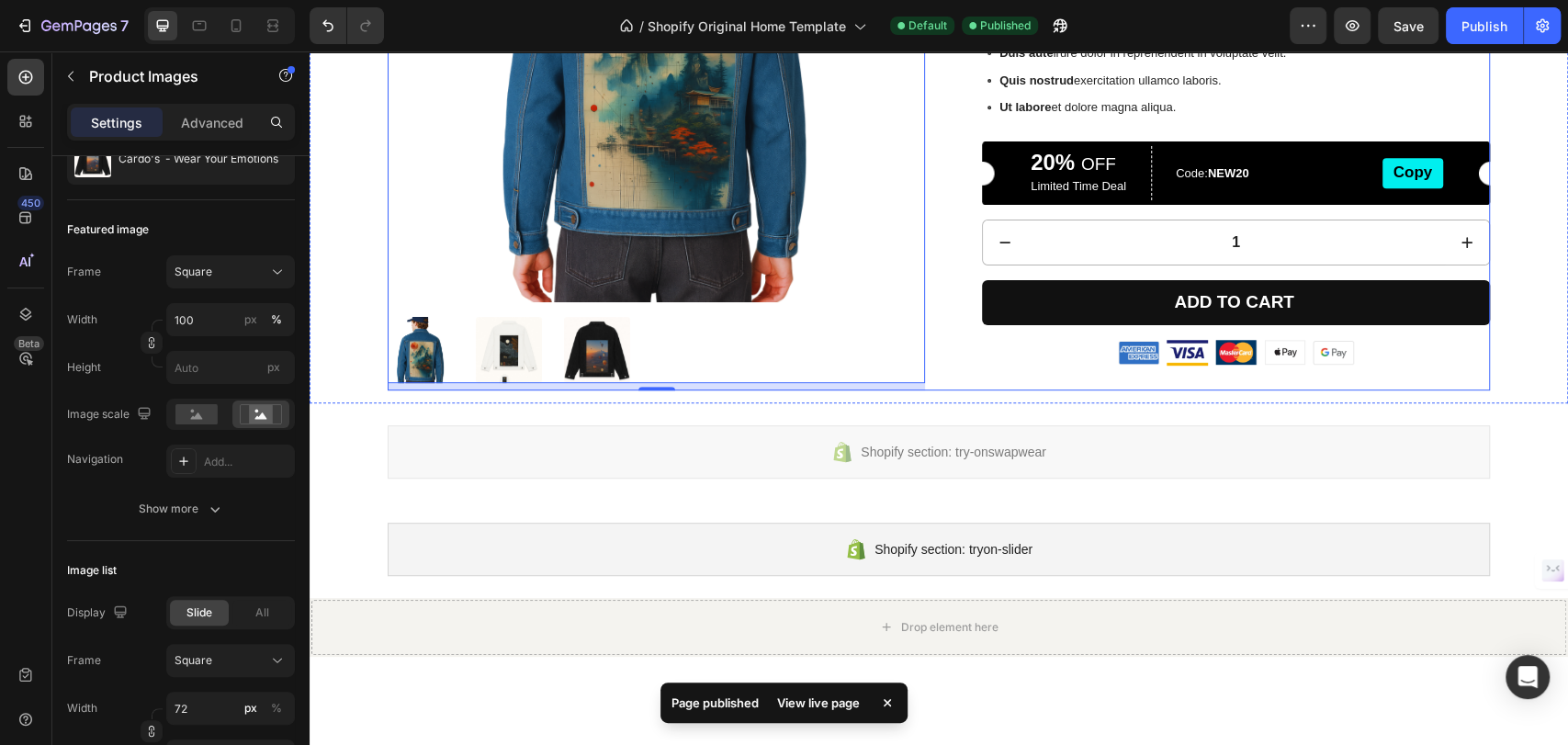 scroll, scrollTop: 537, scrollLeft: 0, axis: vertical 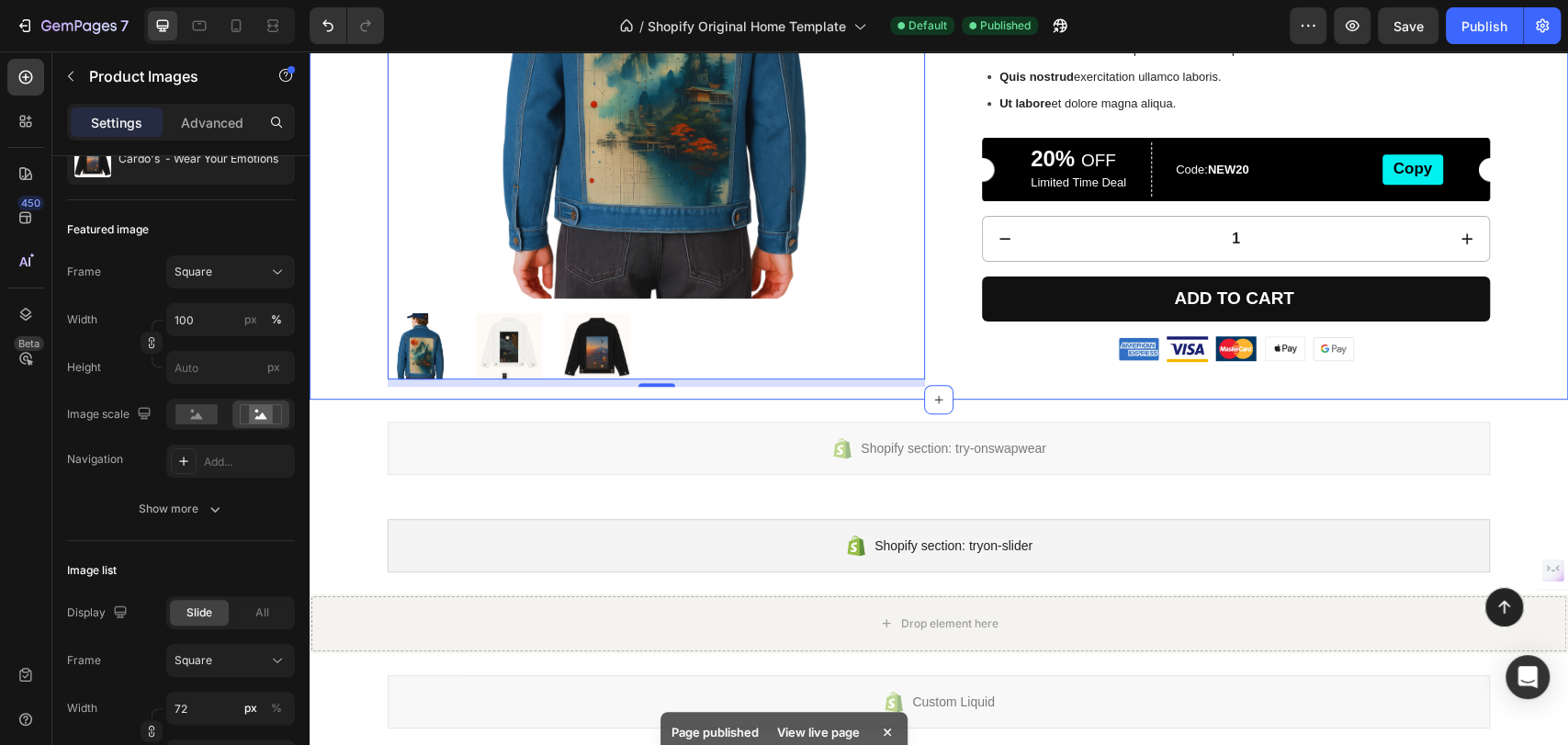 click on "Product Images   8 Cardo's  - Wear Your Emotions Product Title Most Premium Modular Jacket Text Block Icon Icon Icon Icon Icon Icon List (20) Text Block Row Rs. 3,999.00 Product Price Product Price Row Image 4 interest-free payments of  $15.00 Text Block Row
Lorem ipsum  dolor sit amet, consectetur adipiscing elit.
Ut enim  ad minim veniam, quis nostrud exercitation ullamco.
Duis aute  irure dolor in reprehenderit in voluptate velit.
Quis nostrud  exercitation ullamco laboris.
Ut labore  et dolore magna aliqua. Item List 20%   OFF Text Block Limited Time Deal Text Block Row Code:  NEW20 Text Block Copy Button Row
1
Product Quantity Add to cart Add to Cart Row Image Image Image Image Image Row Row Product Section 3" at bounding box center (939, 73) 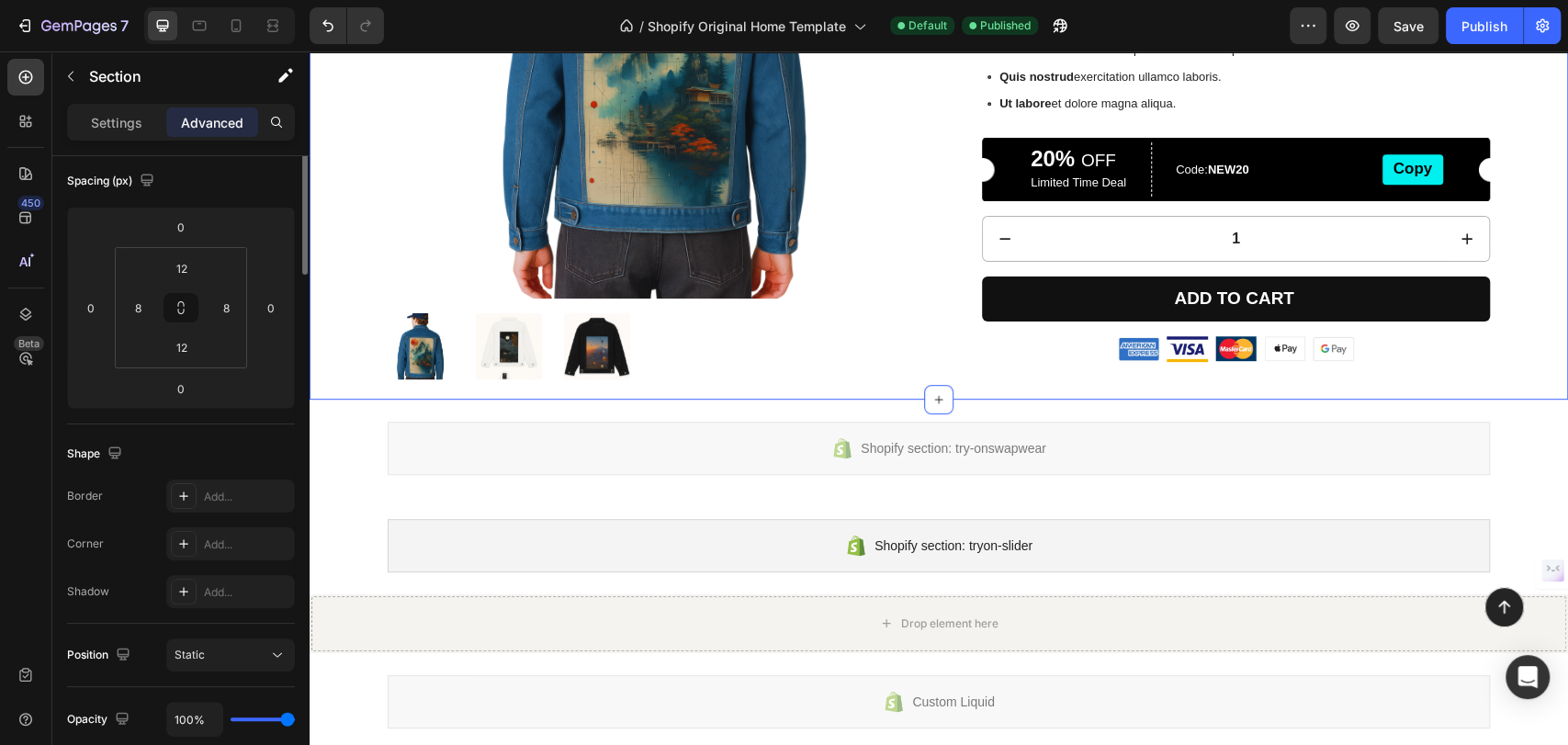 scroll, scrollTop: 0, scrollLeft: 0, axis: both 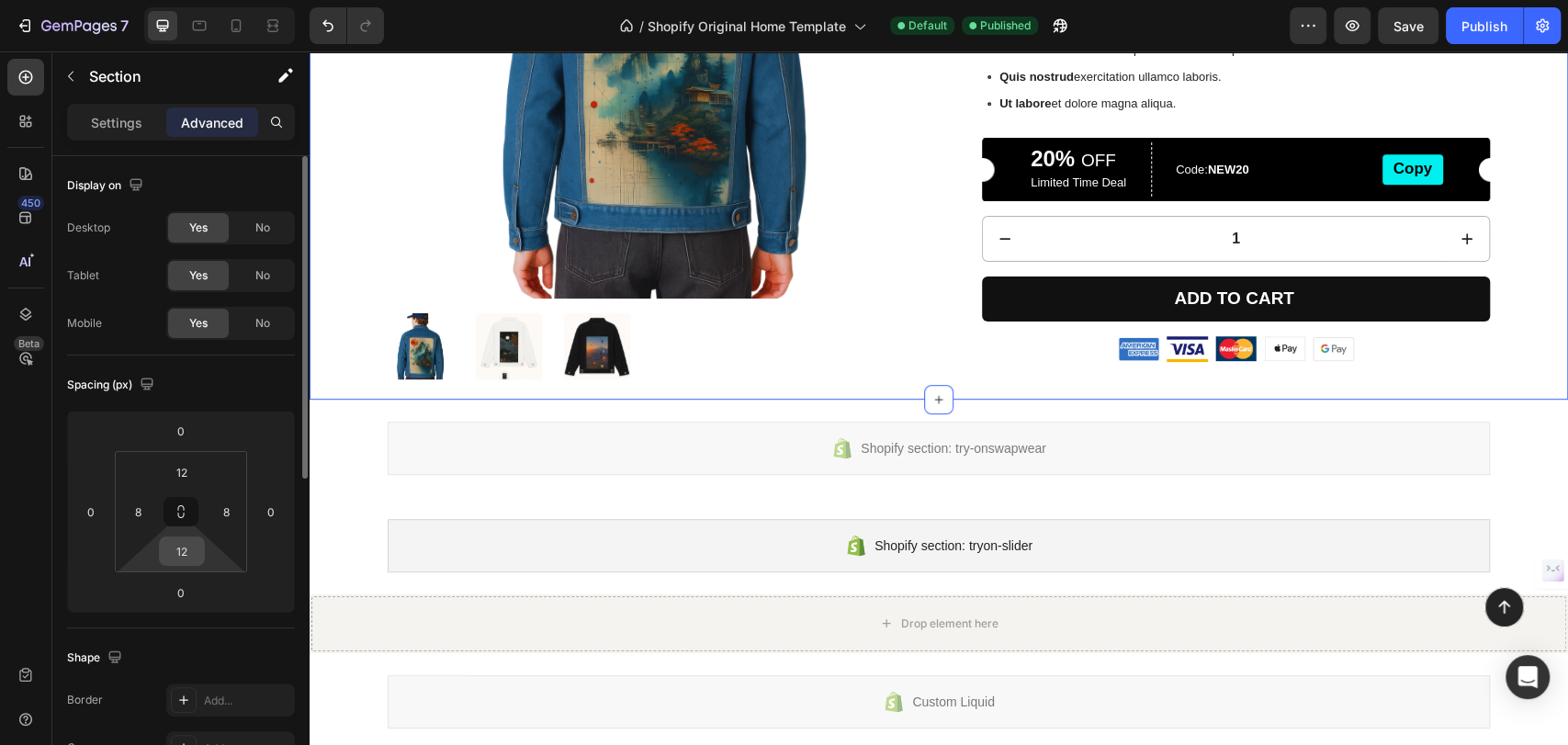 click on "12" at bounding box center [182, 551] 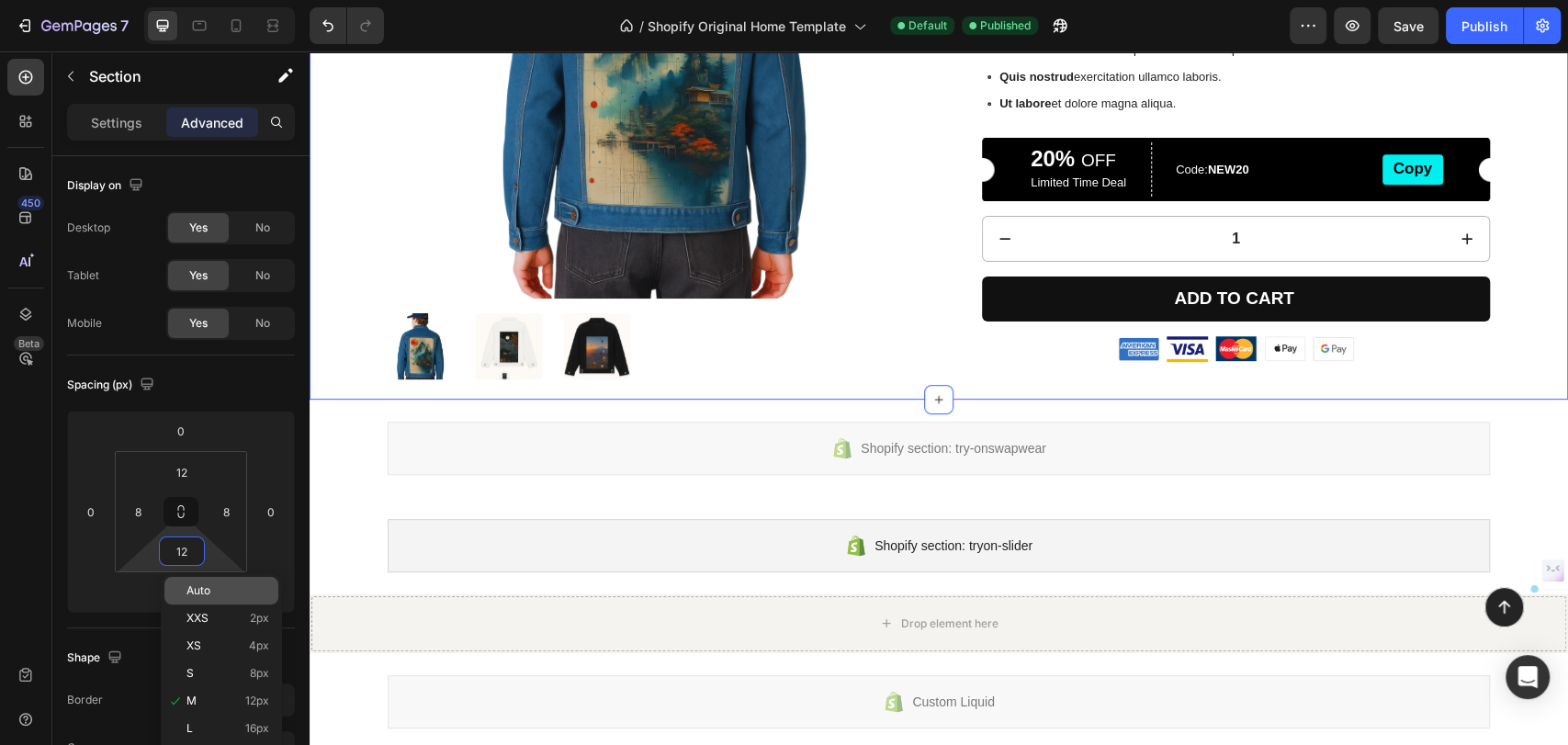 click on "Auto" at bounding box center (198, 591) 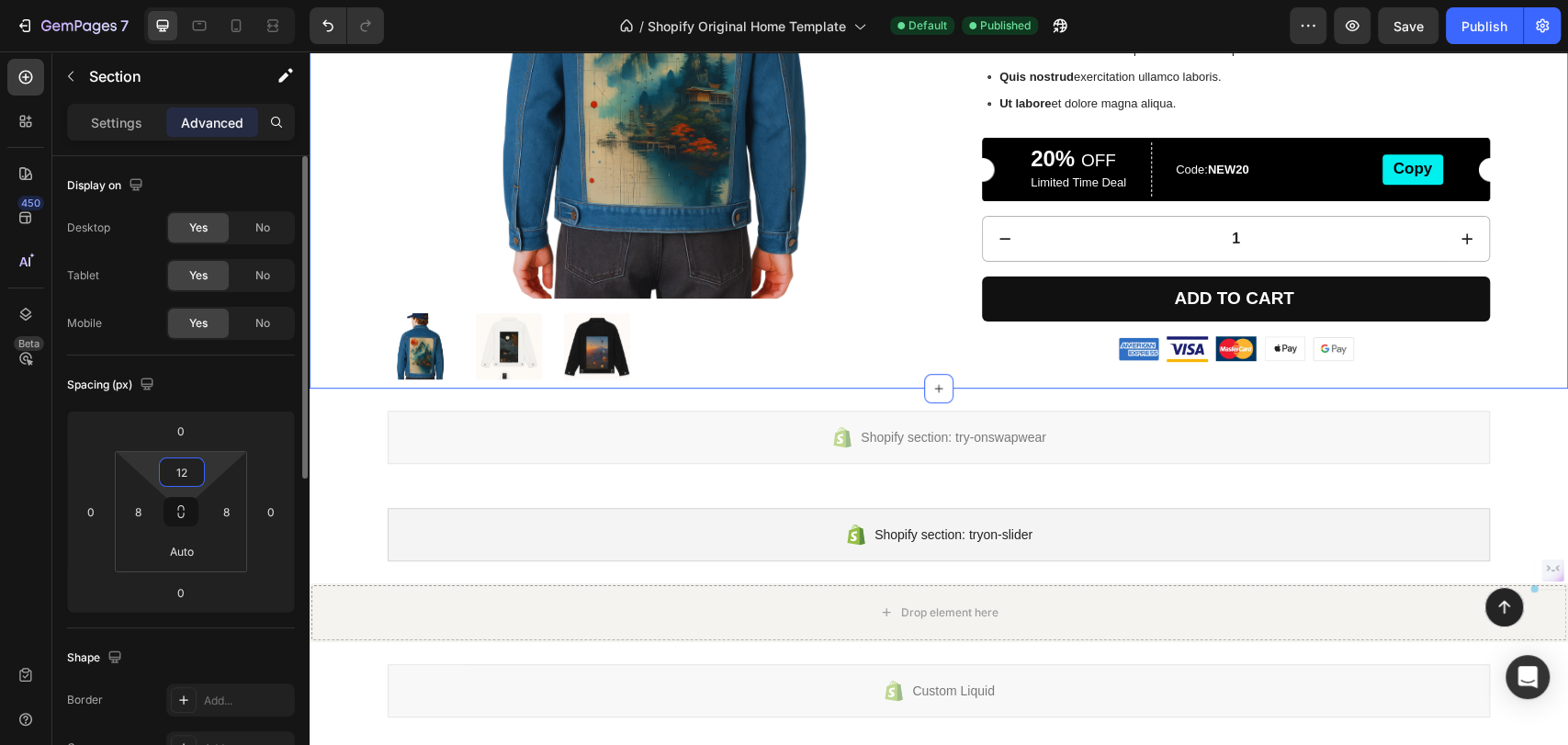 click on "12" at bounding box center (182, 472) 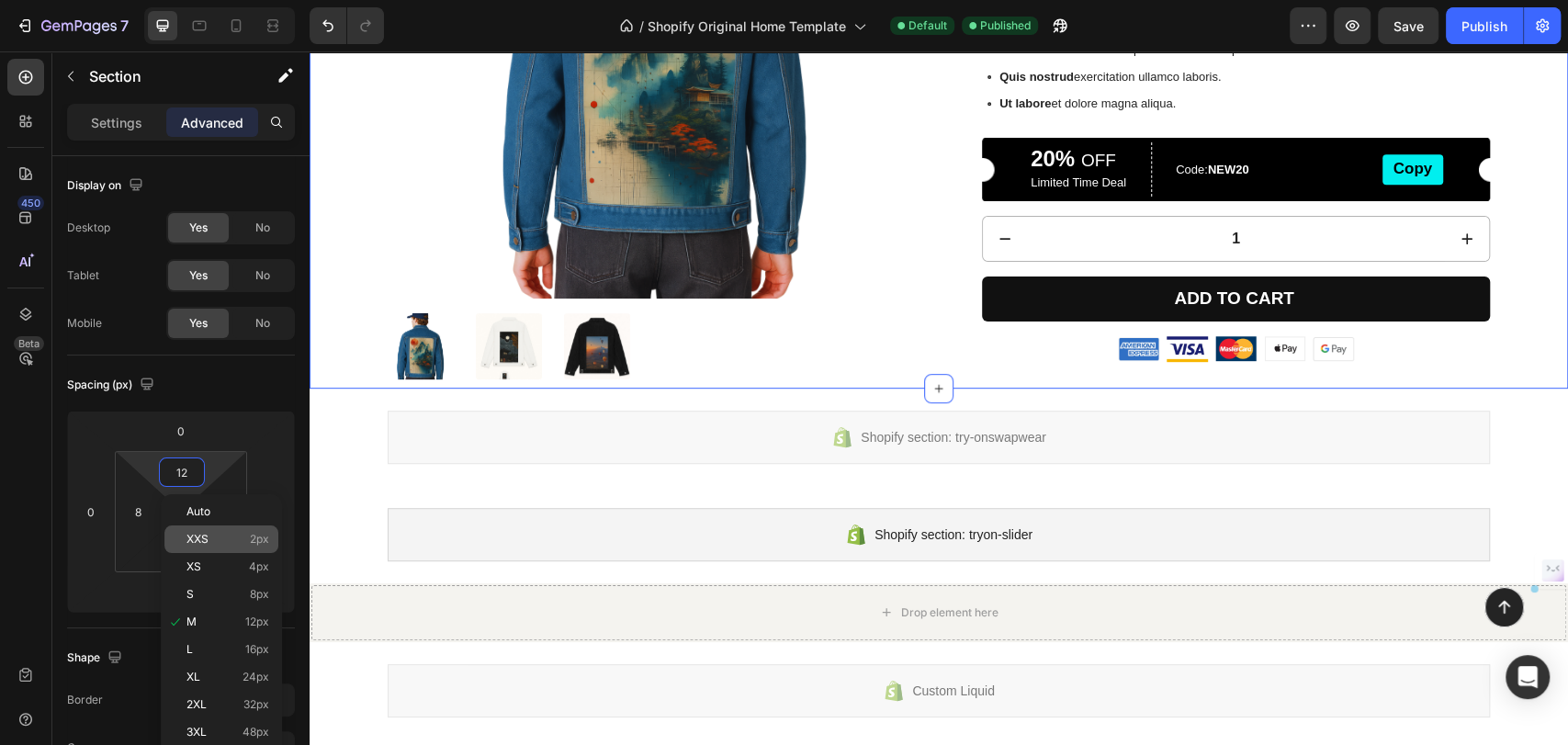 click on "XXS" at bounding box center [197, 539] 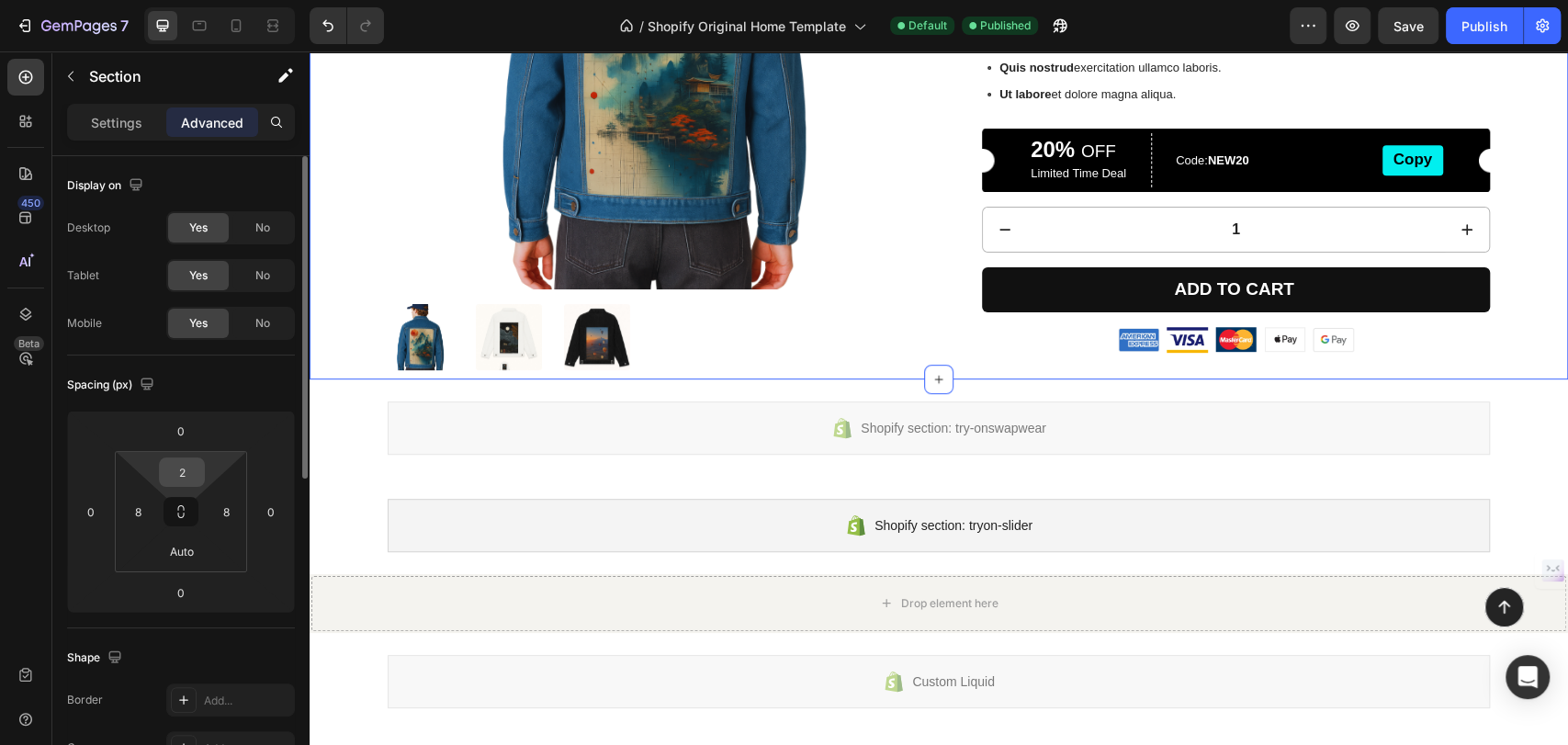 click on "2" at bounding box center (182, 472) 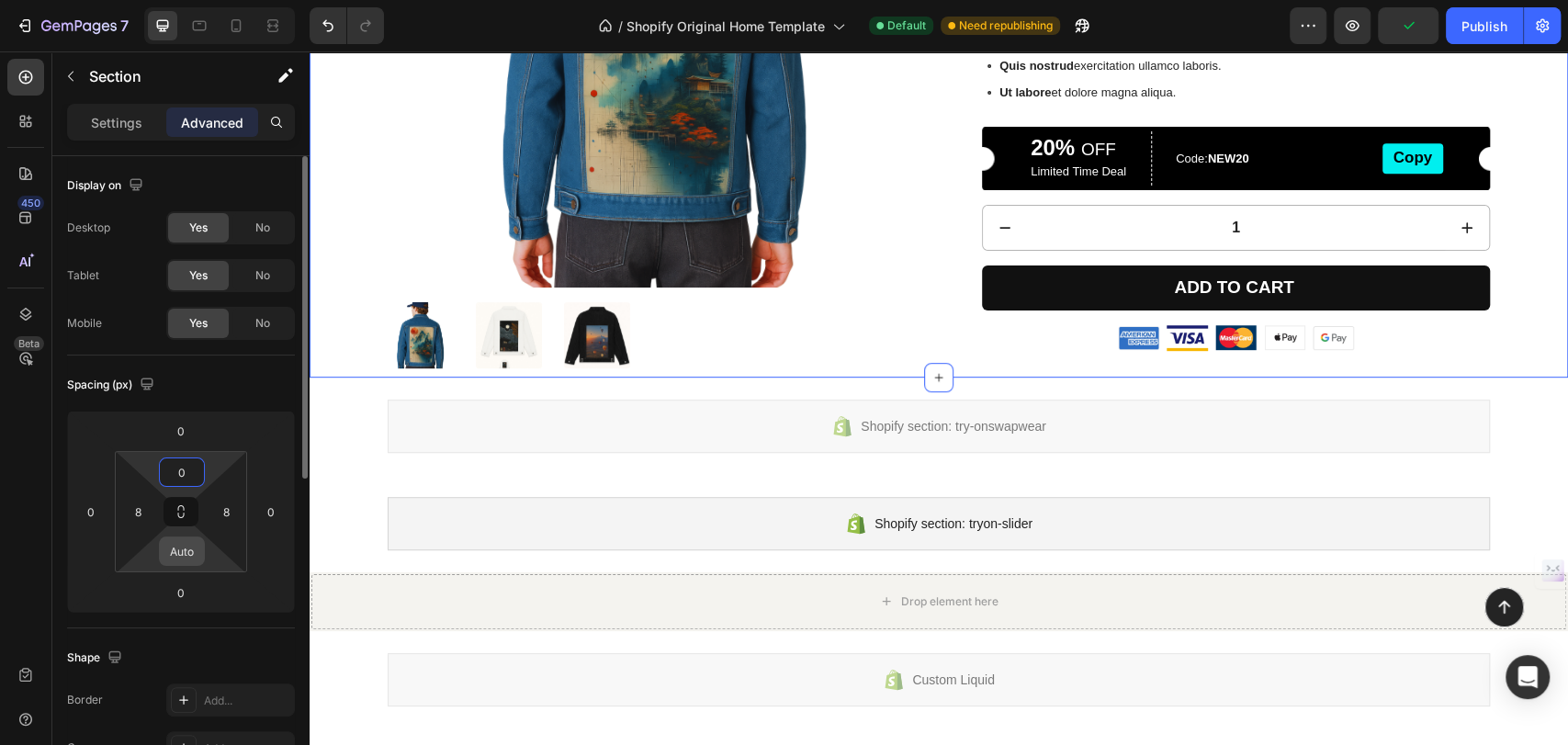 type on "0" 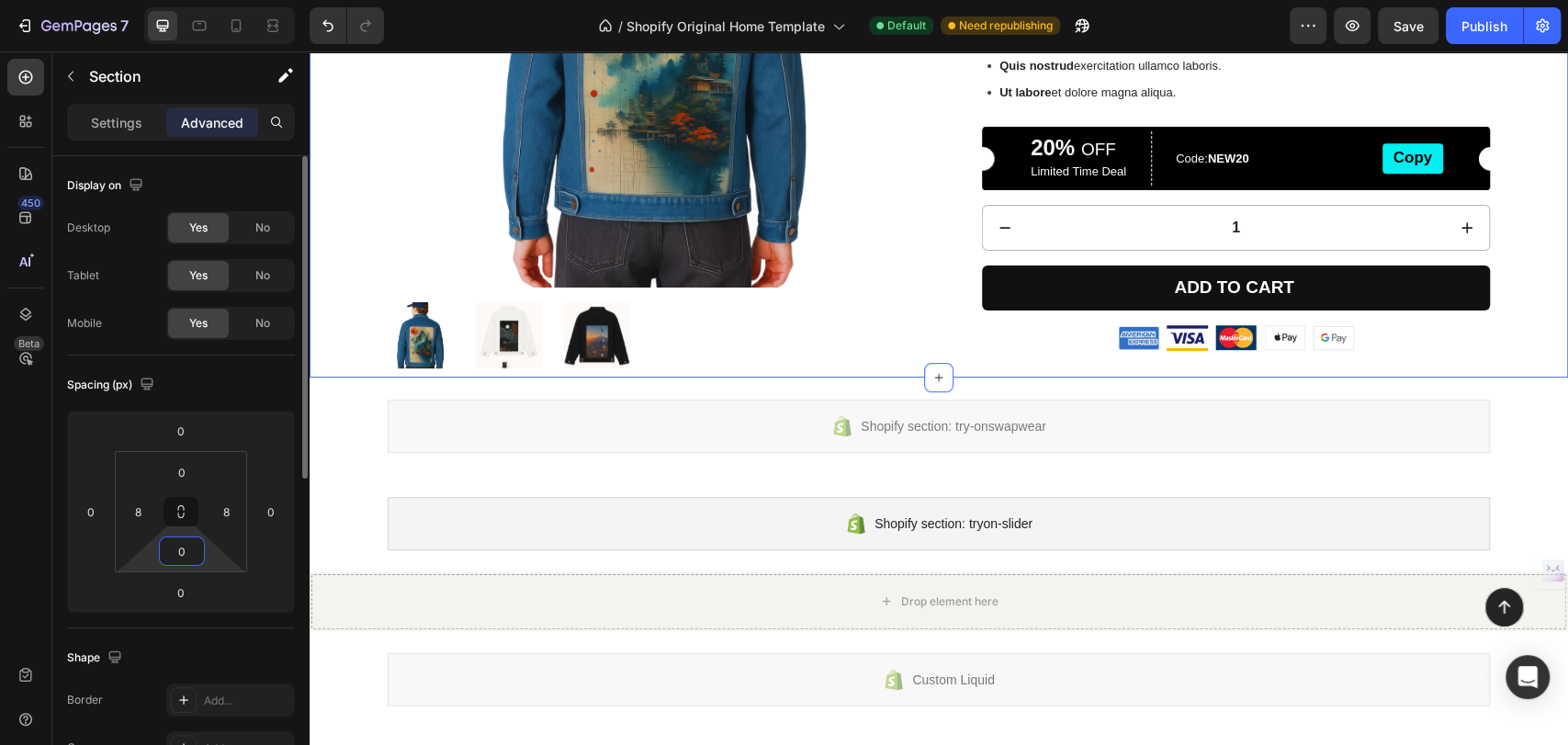 type on "0" 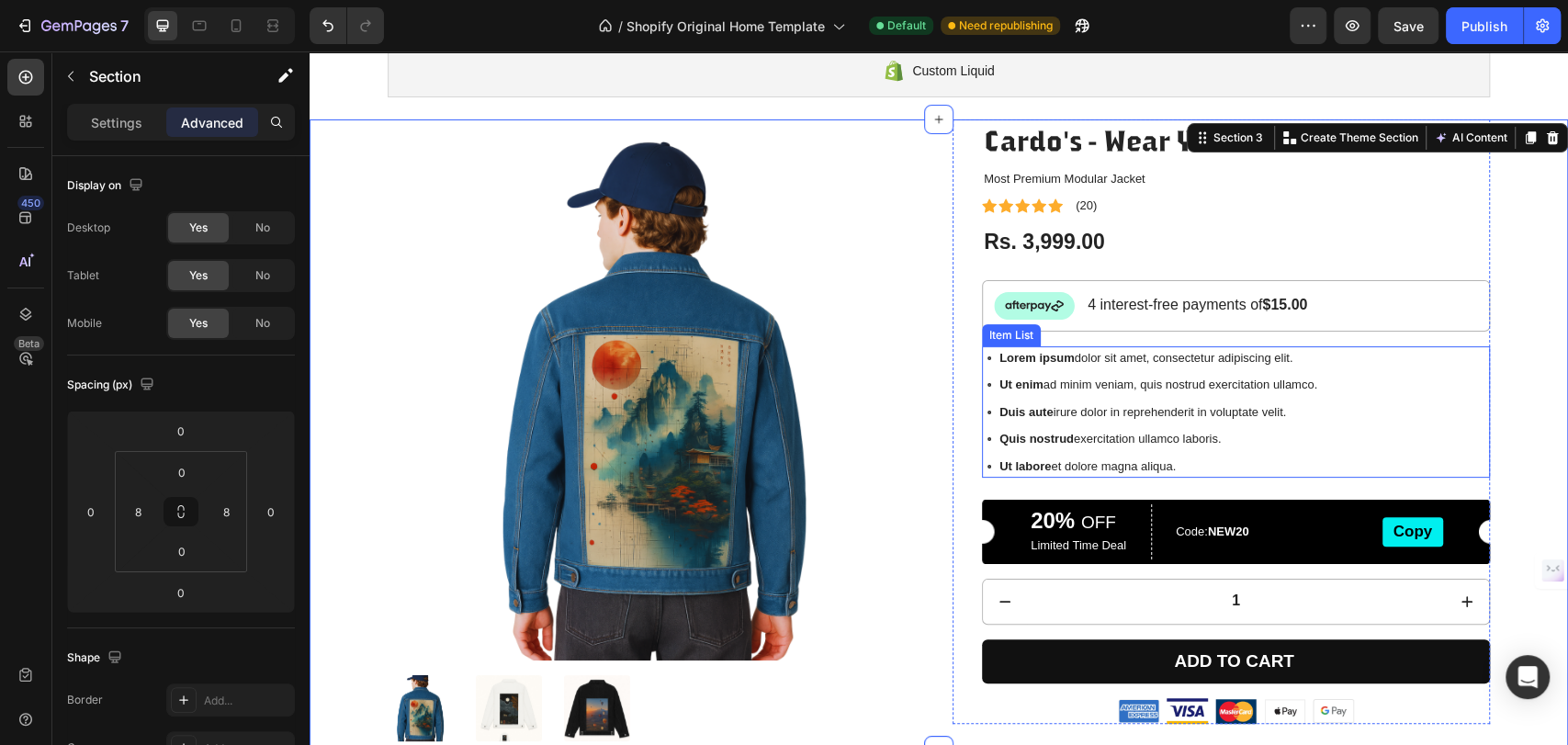 scroll, scrollTop: 28, scrollLeft: 0, axis: vertical 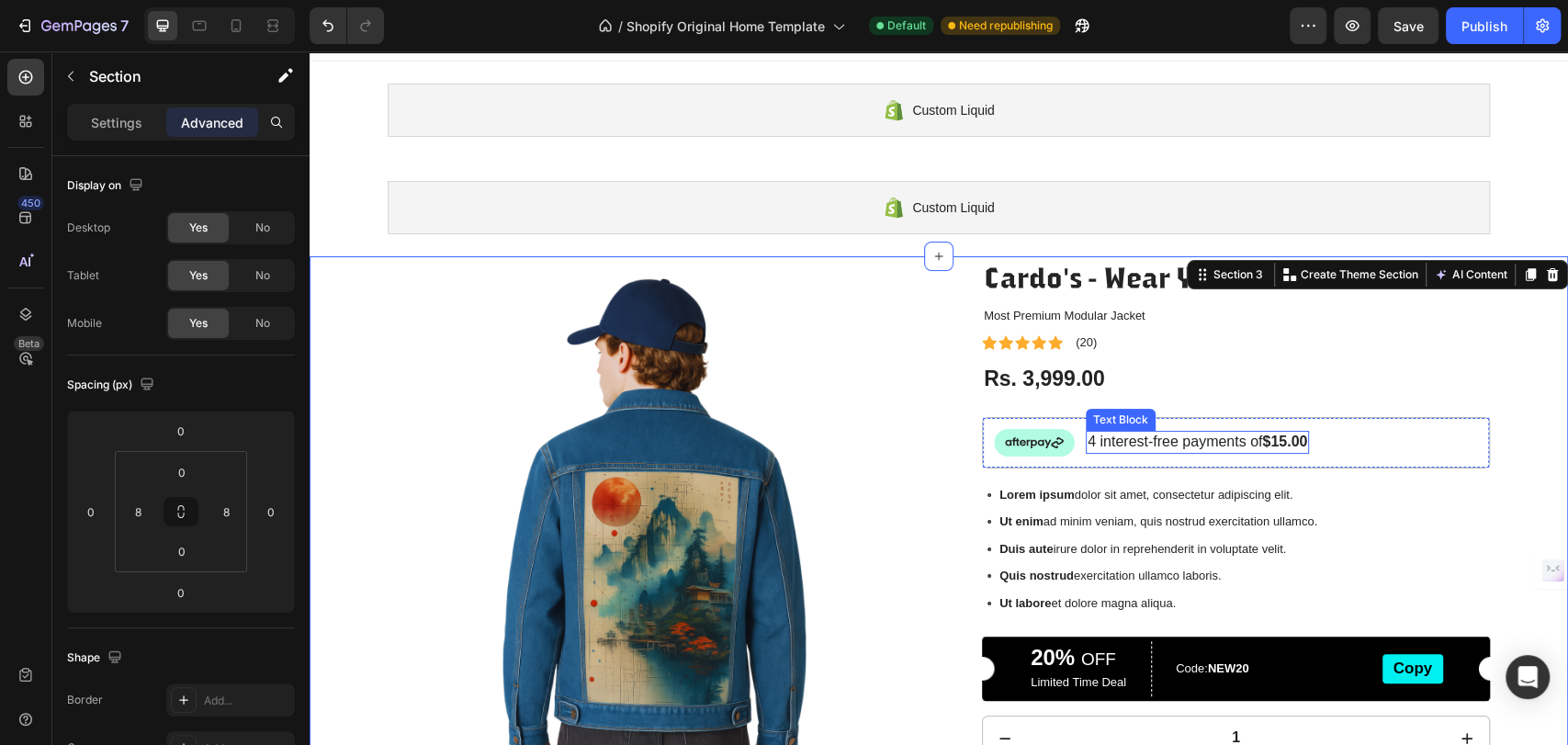 click on "4 interest-free payments of  $15.00" at bounding box center (1197, 442) 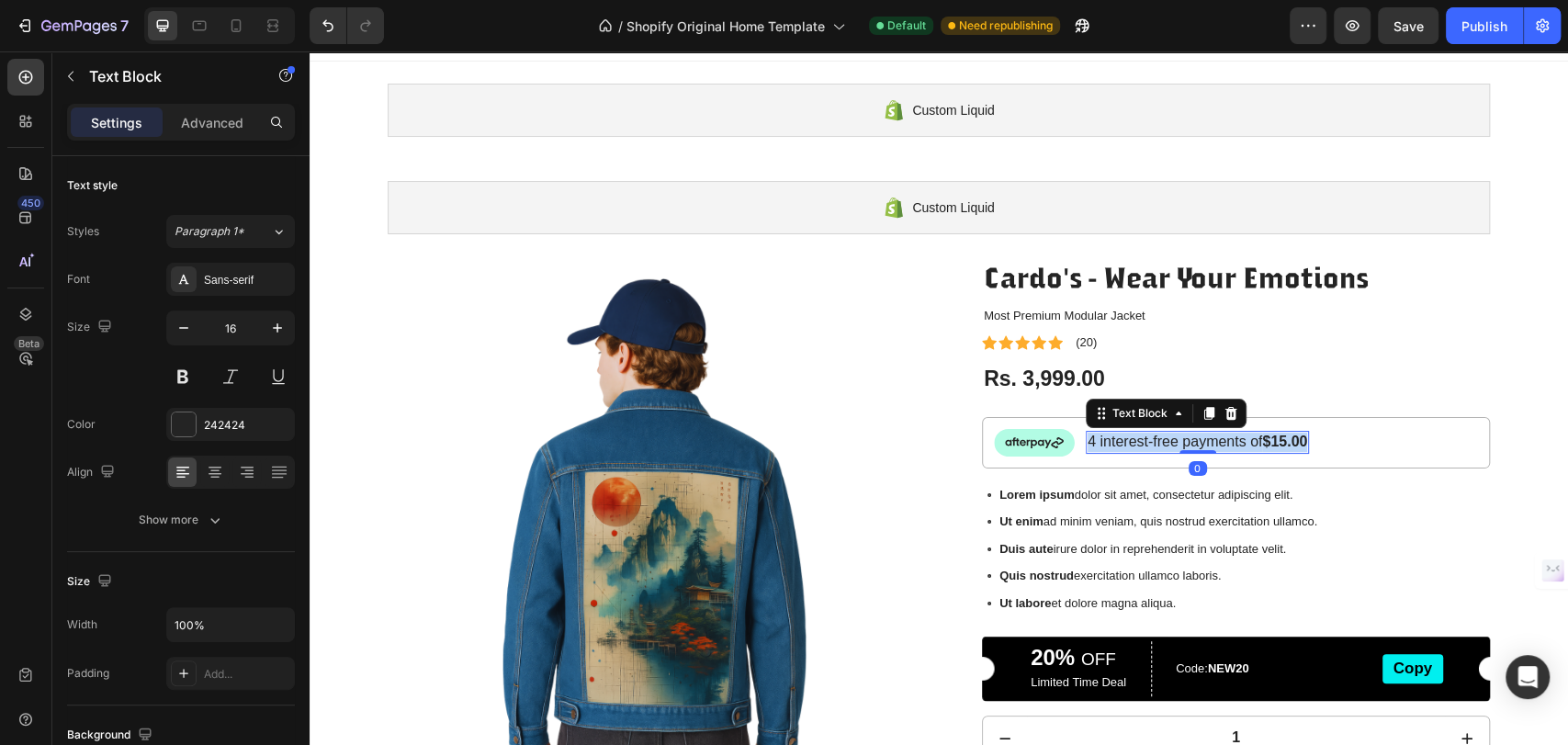 click on "4 interest-free payments of  $15.00" at bounding box center (1197, 442) 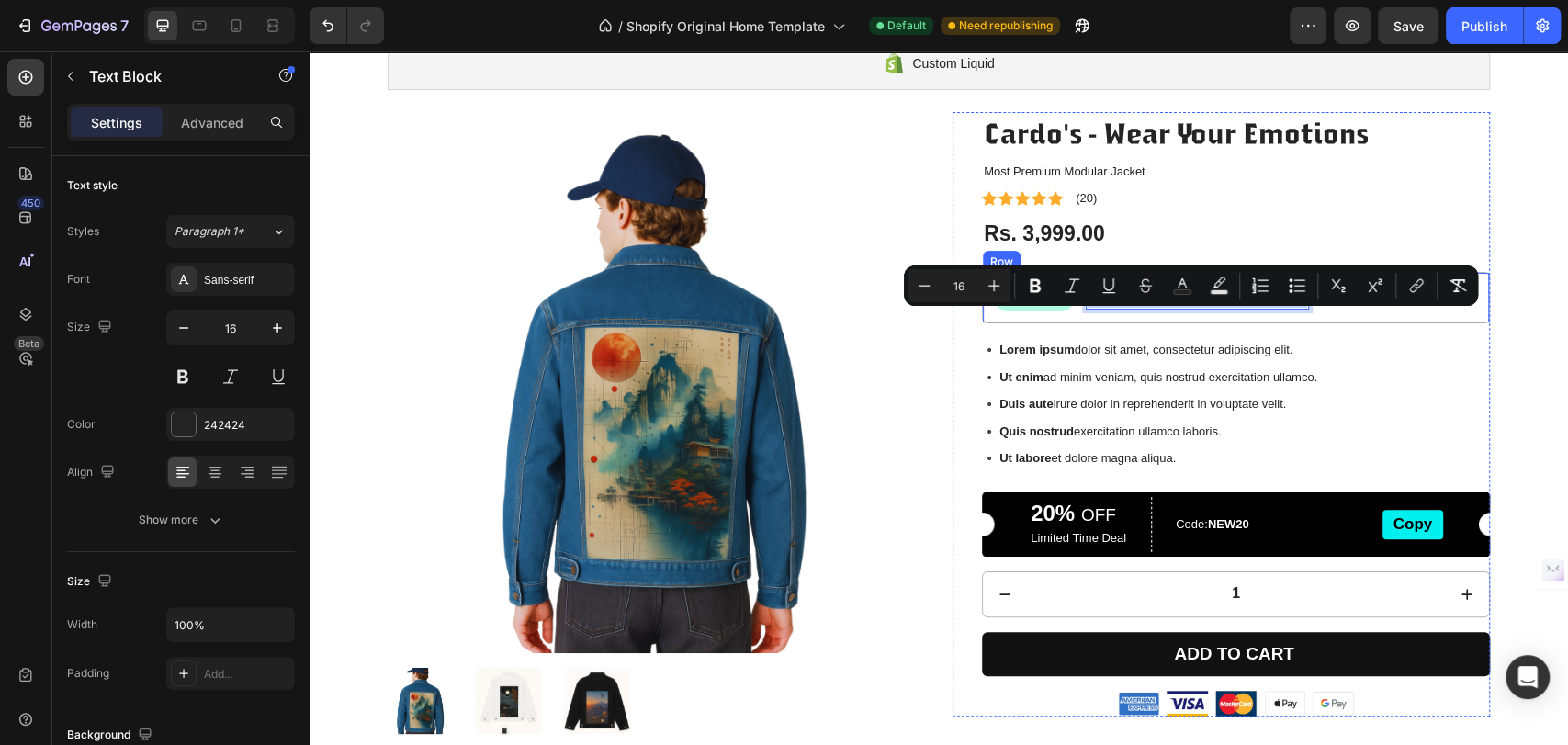 scroll, scrollTop: 130, scrollLeft: 0, axis: vertical 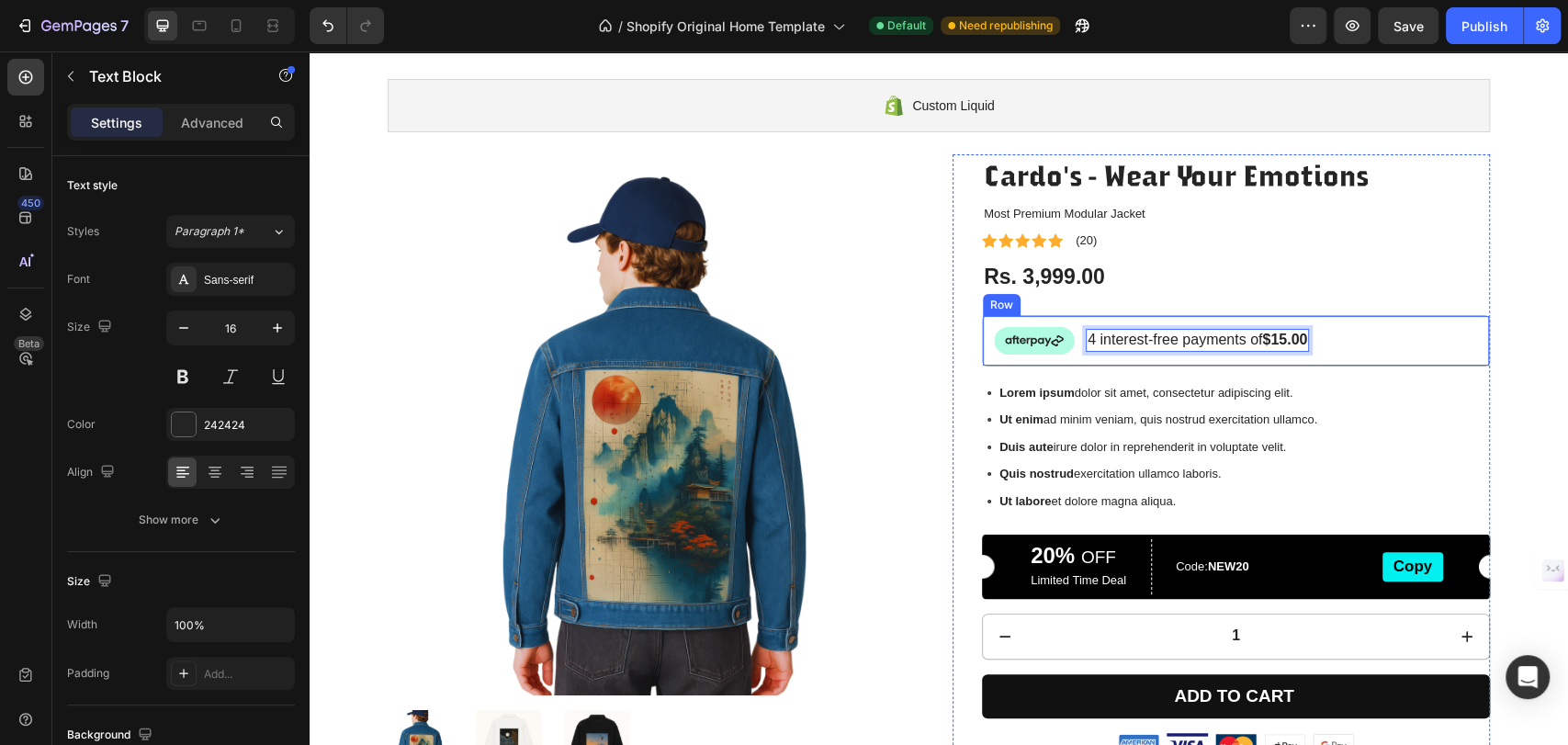 click on "4 interest-free payments of  $15.00" at bounding box center (1197, 340) 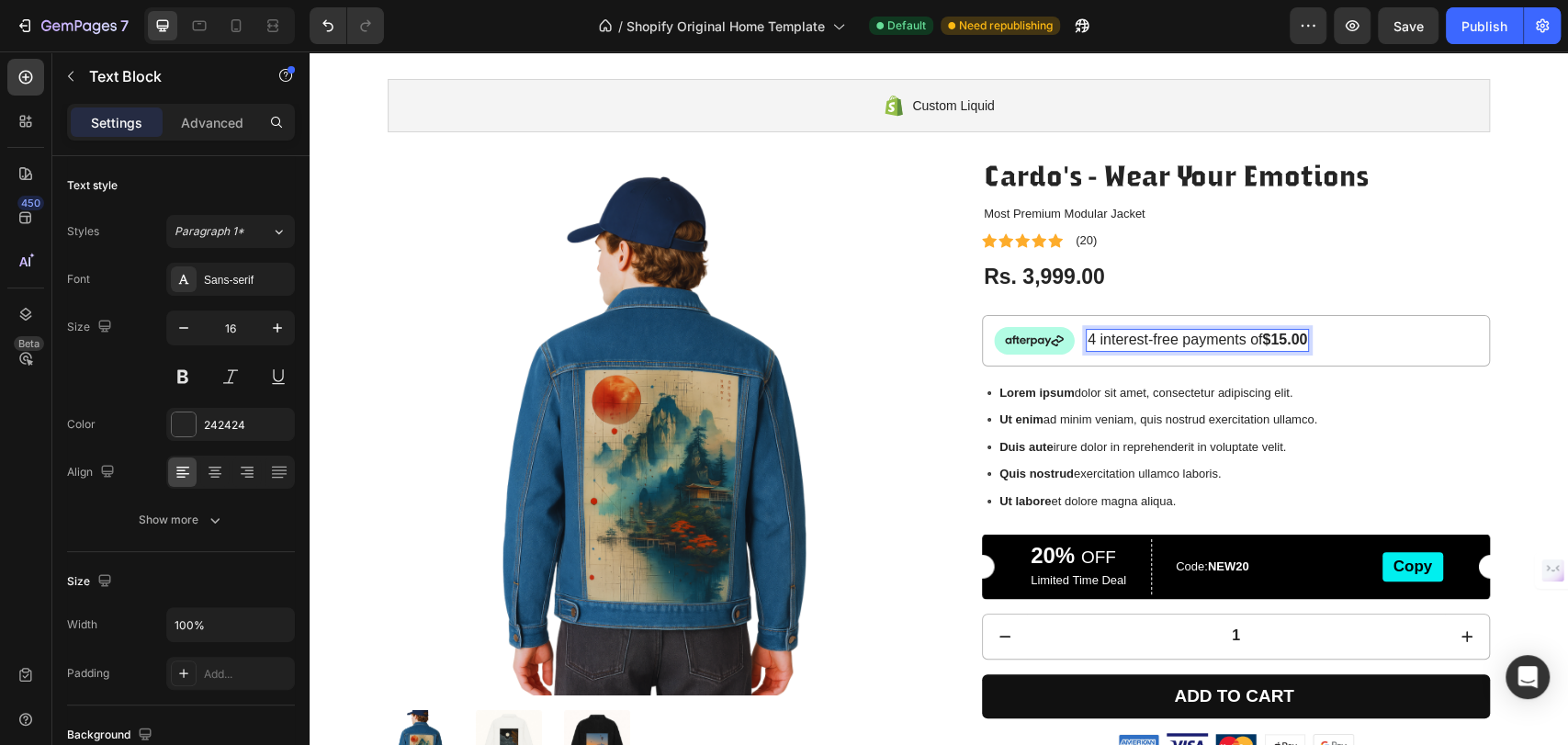 click on "4 interest-free payments of  $15.00" at bounding box center (1197, 340) 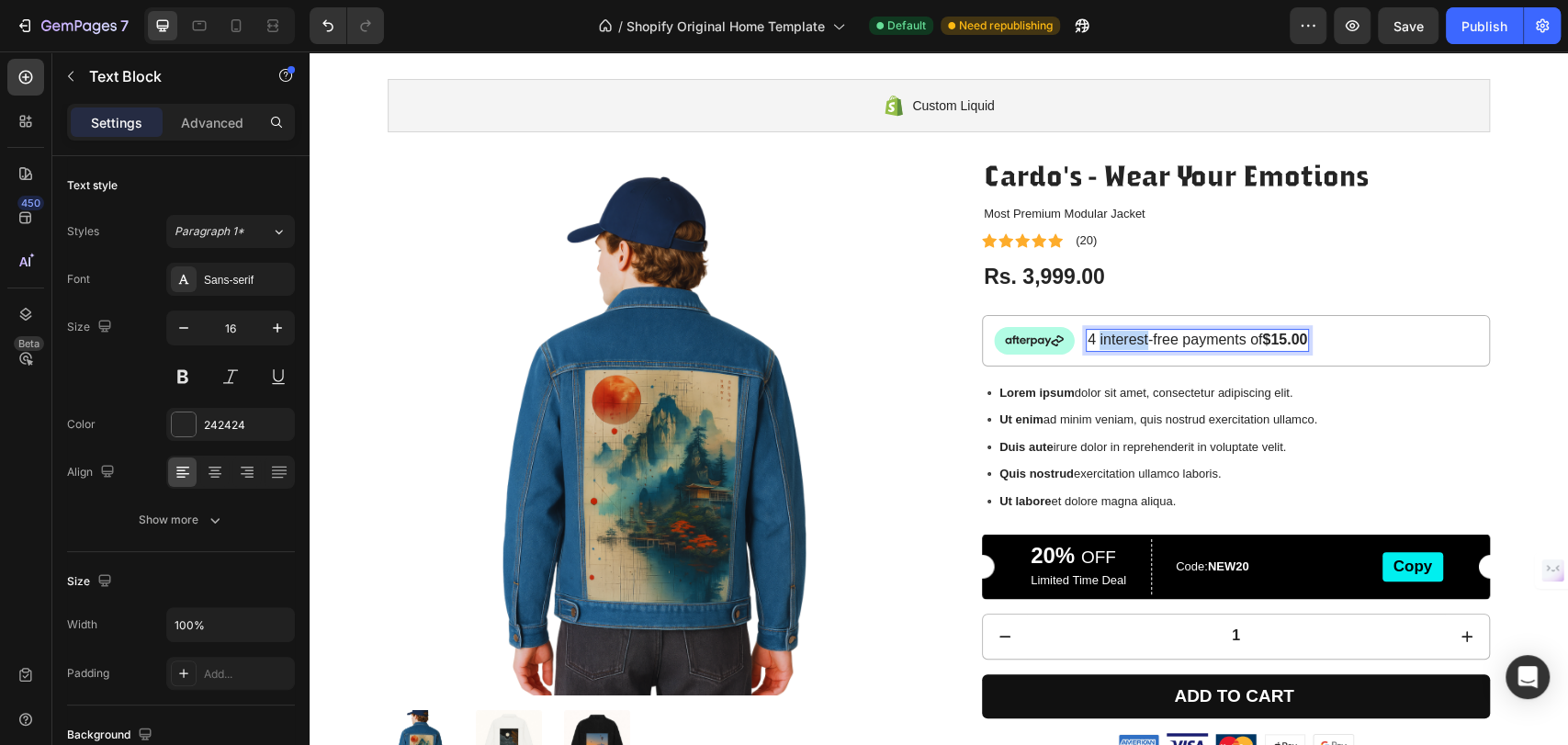 click on "4 interest-free payments of  $15.00" at bounding box center (1197, 340) 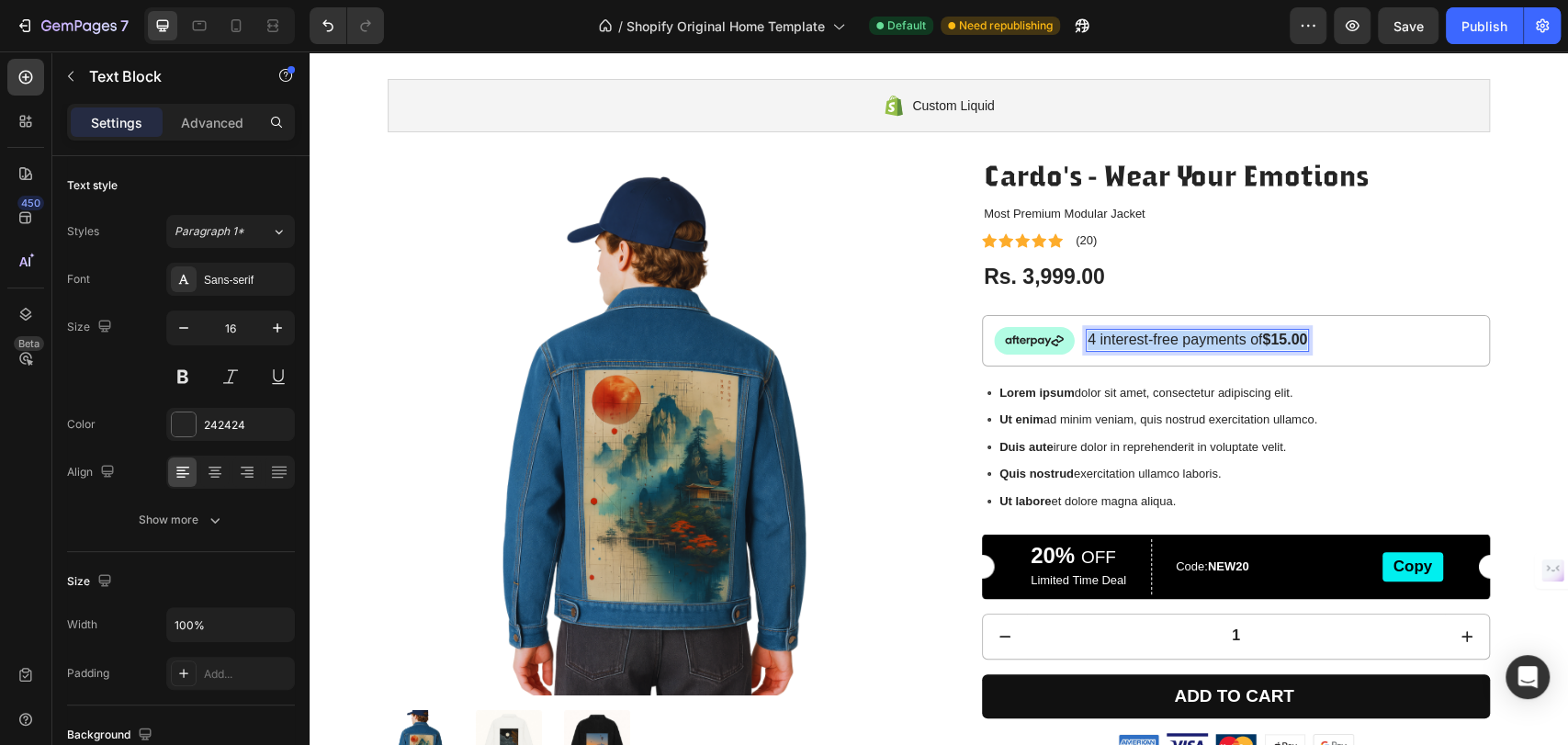 click on "4 interest-free payments of  $15.00" at bounding box center (1197, 340) 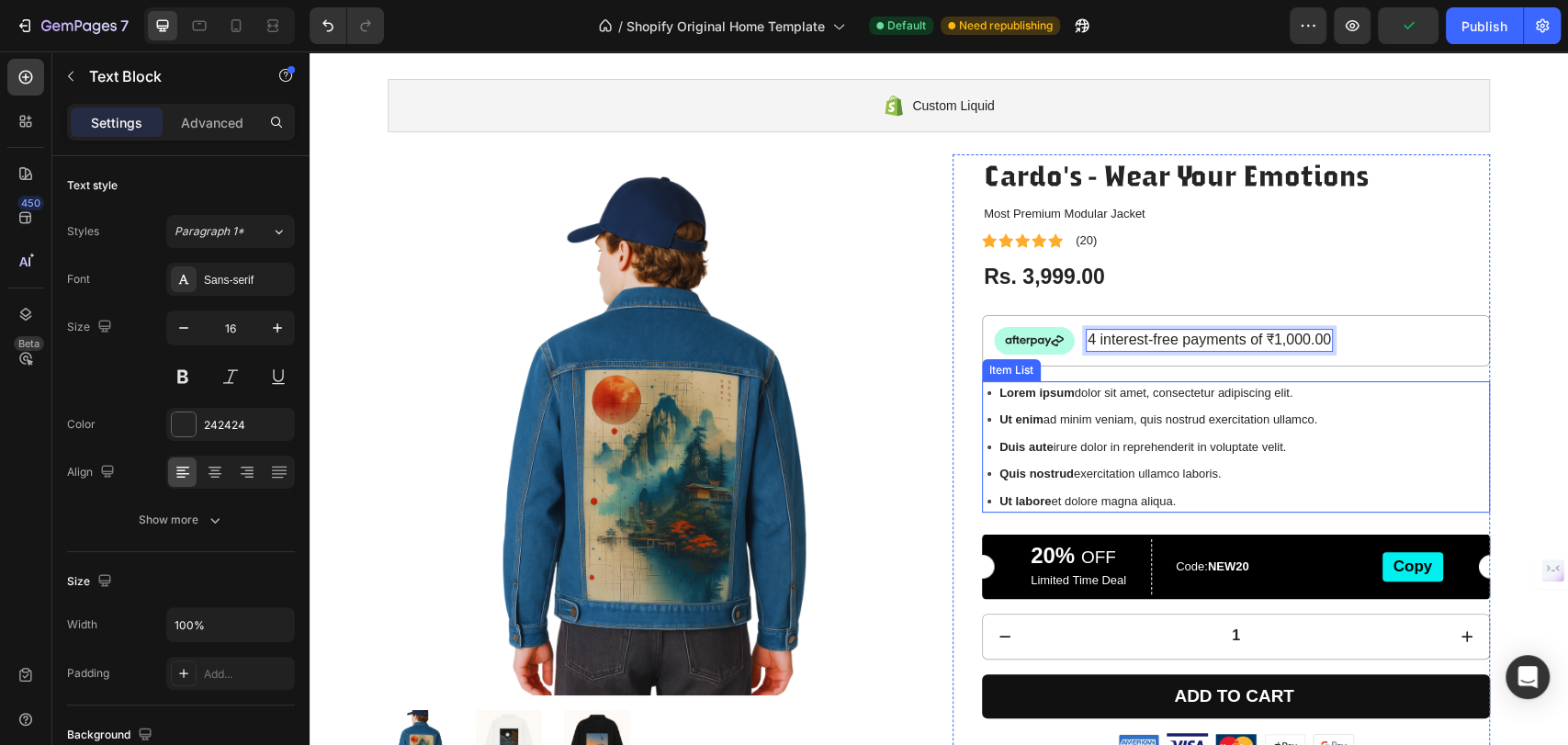 click on "Lorem ipsum" at bounding box center (1037, 392) 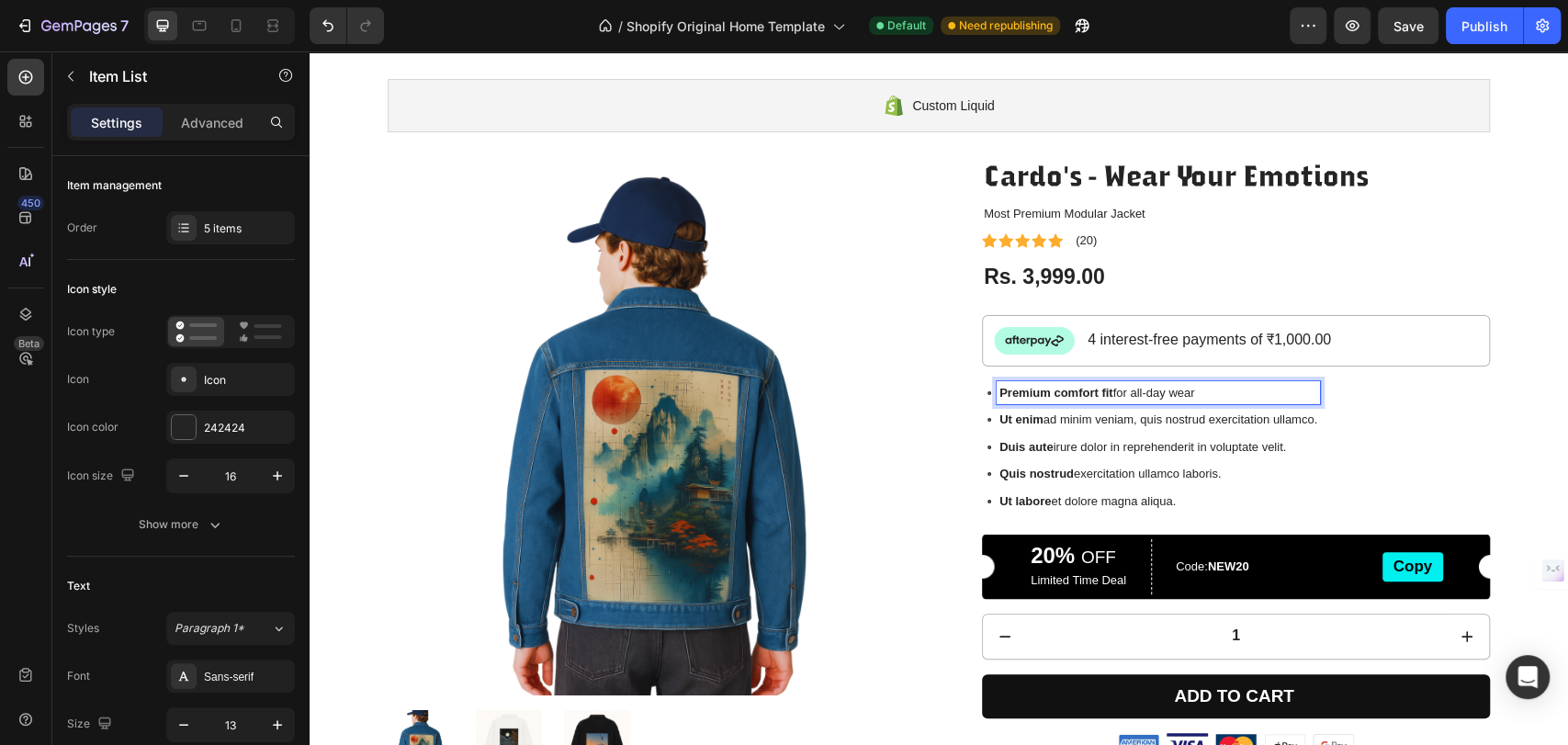 click on "Ut enim  ad minim veniam, quis nostrud exercitation ullamco." at bounding box center [1158, 420] 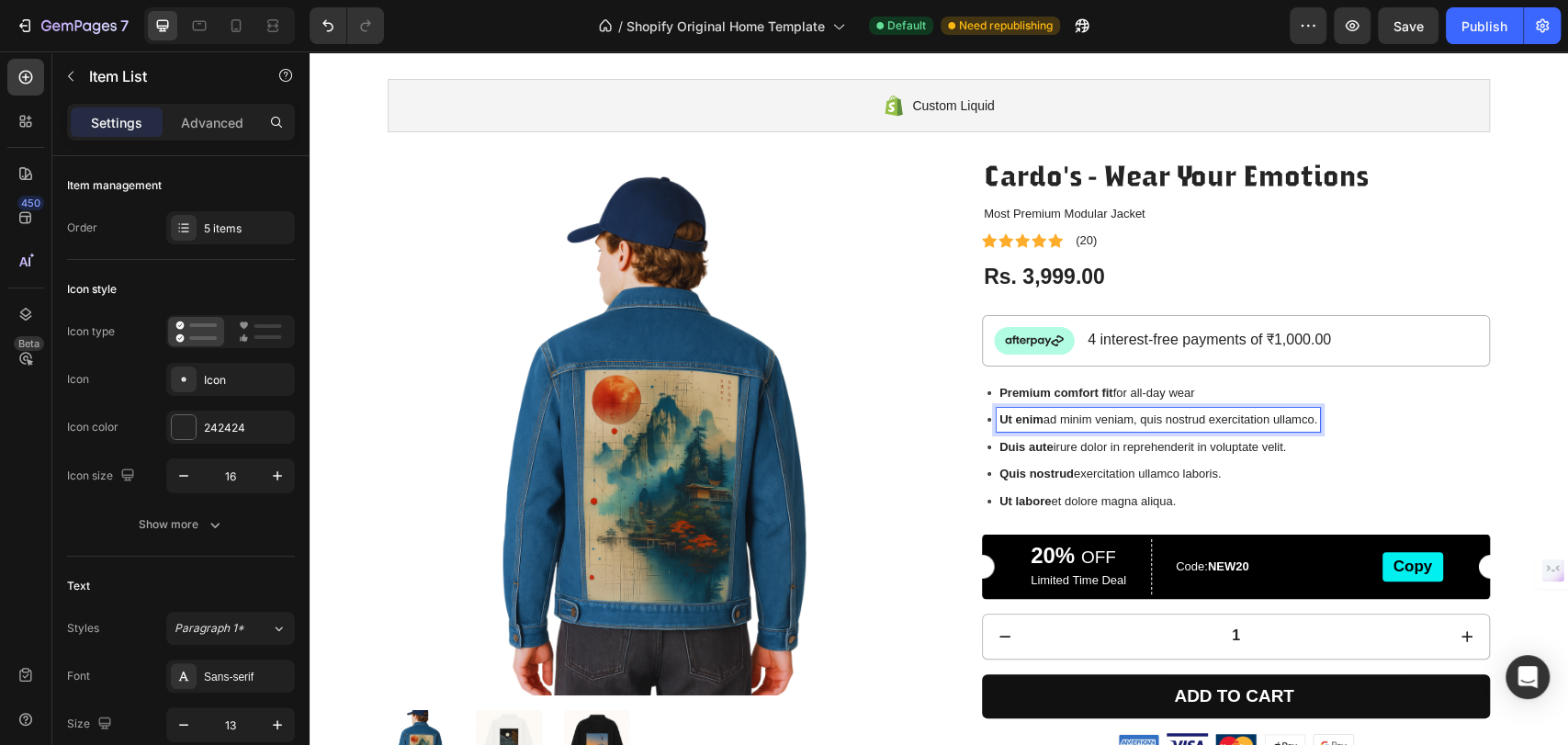 click on "Ut enim  ad minim veniam, quis nostrud exercitation ullamco." at bounding box center [1158, 420] 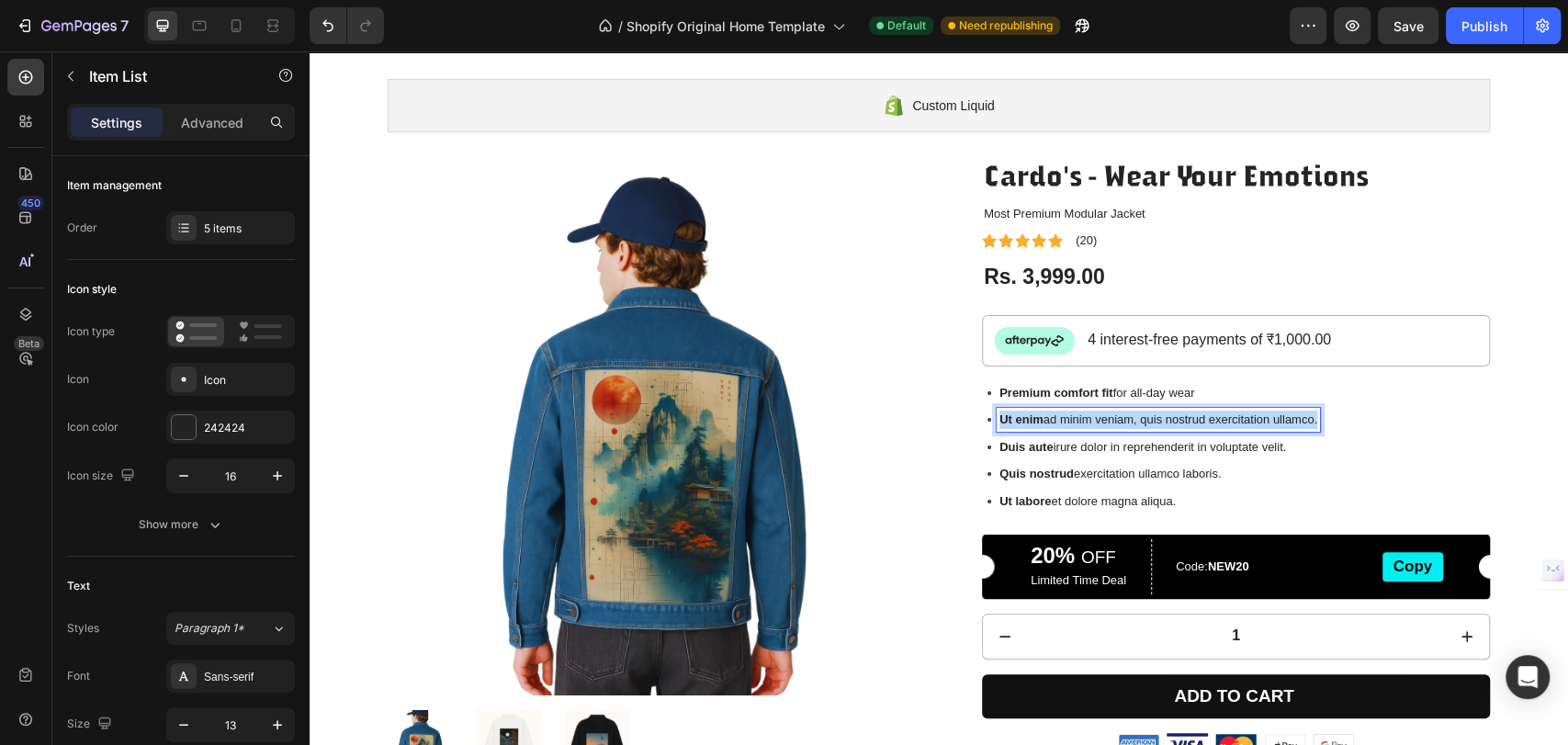 click on "Ut enim  ad minim veniam, quis nostrud exercitation ullamco." at bounding box center (1158, 420) 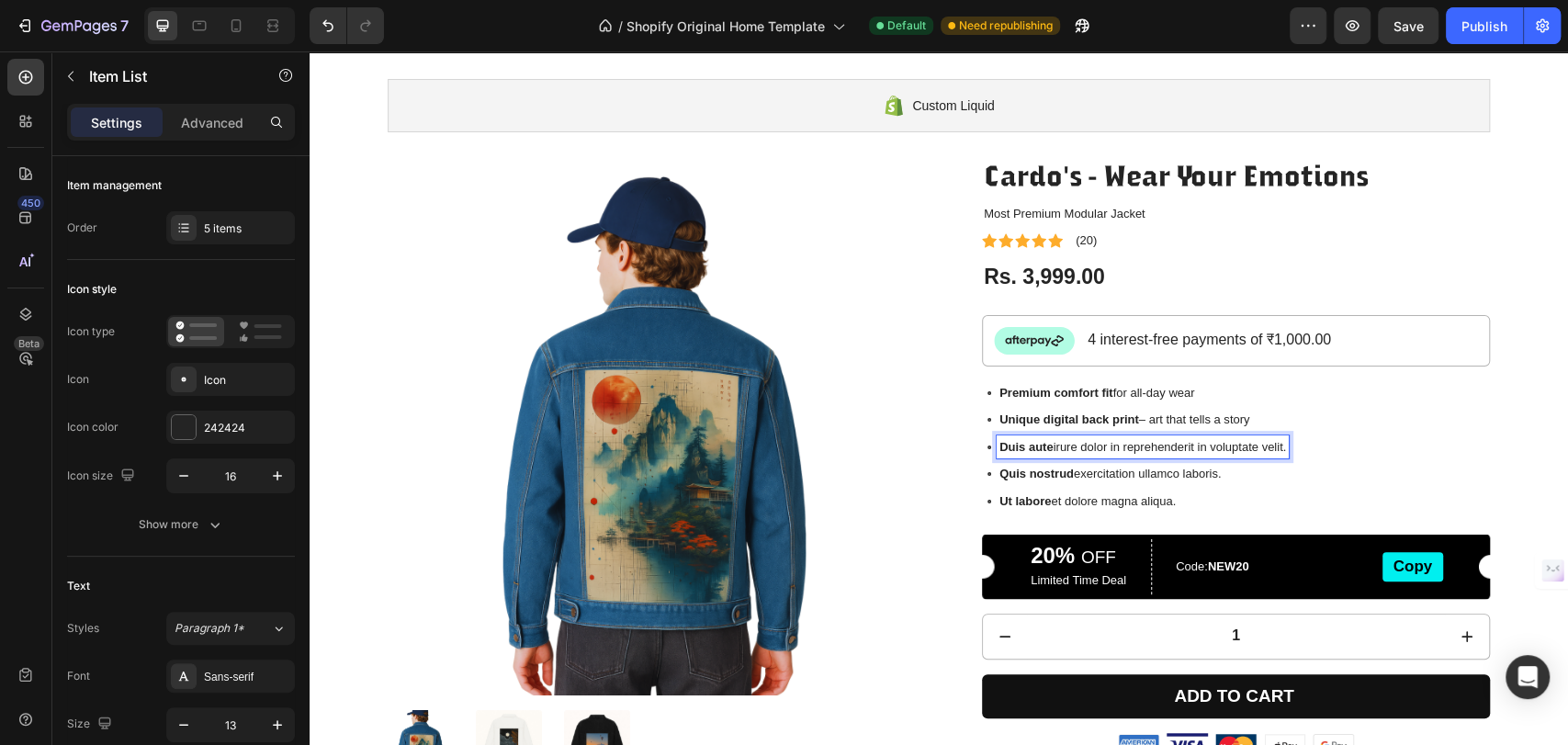 click on "Duis aute  irure dolor in reprehenderit in voluptate velit." at bounding box center [1143, 447] 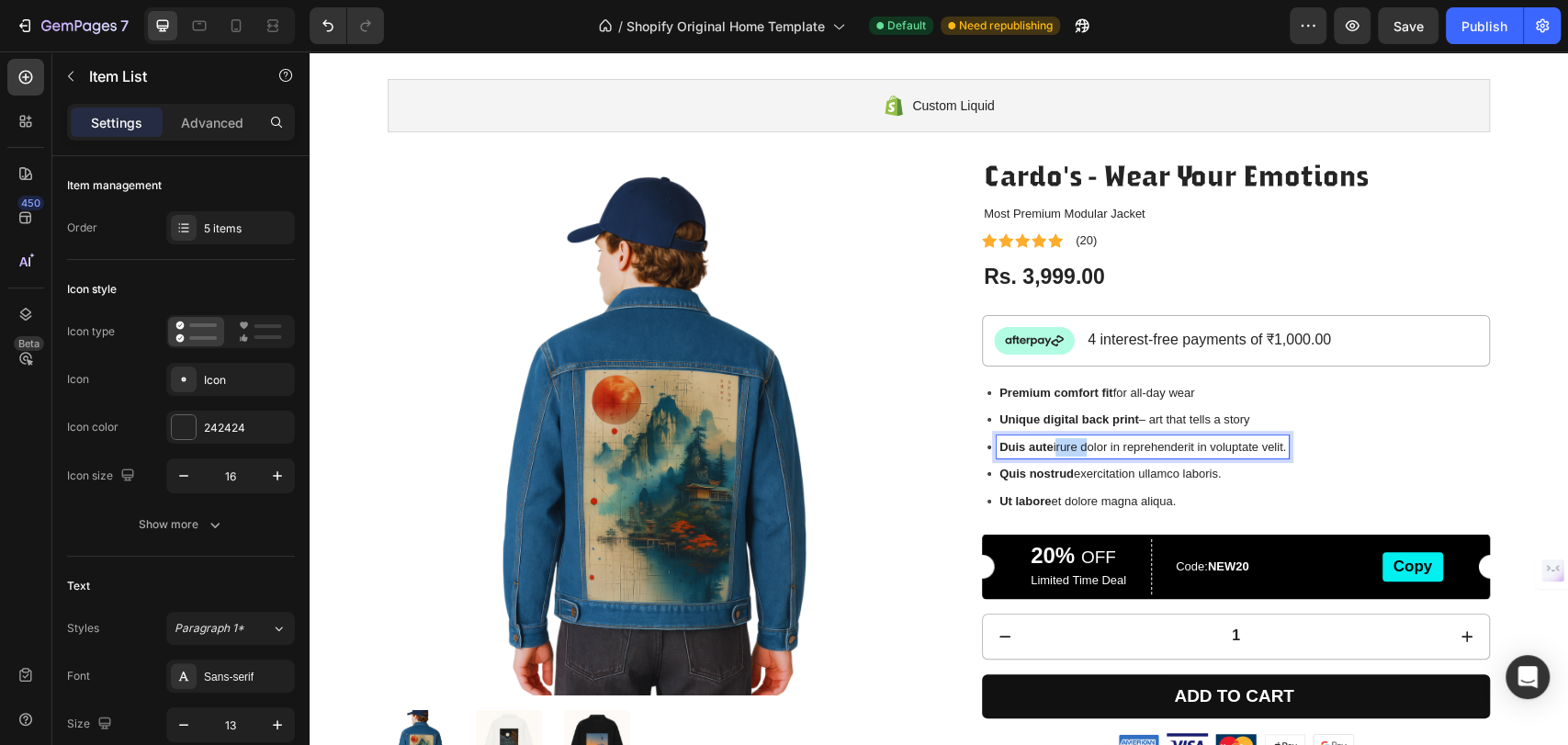 click on "Duis aute  irure dolor in reprehenderit in voluptate velit." at bounding box center [1143, 447] 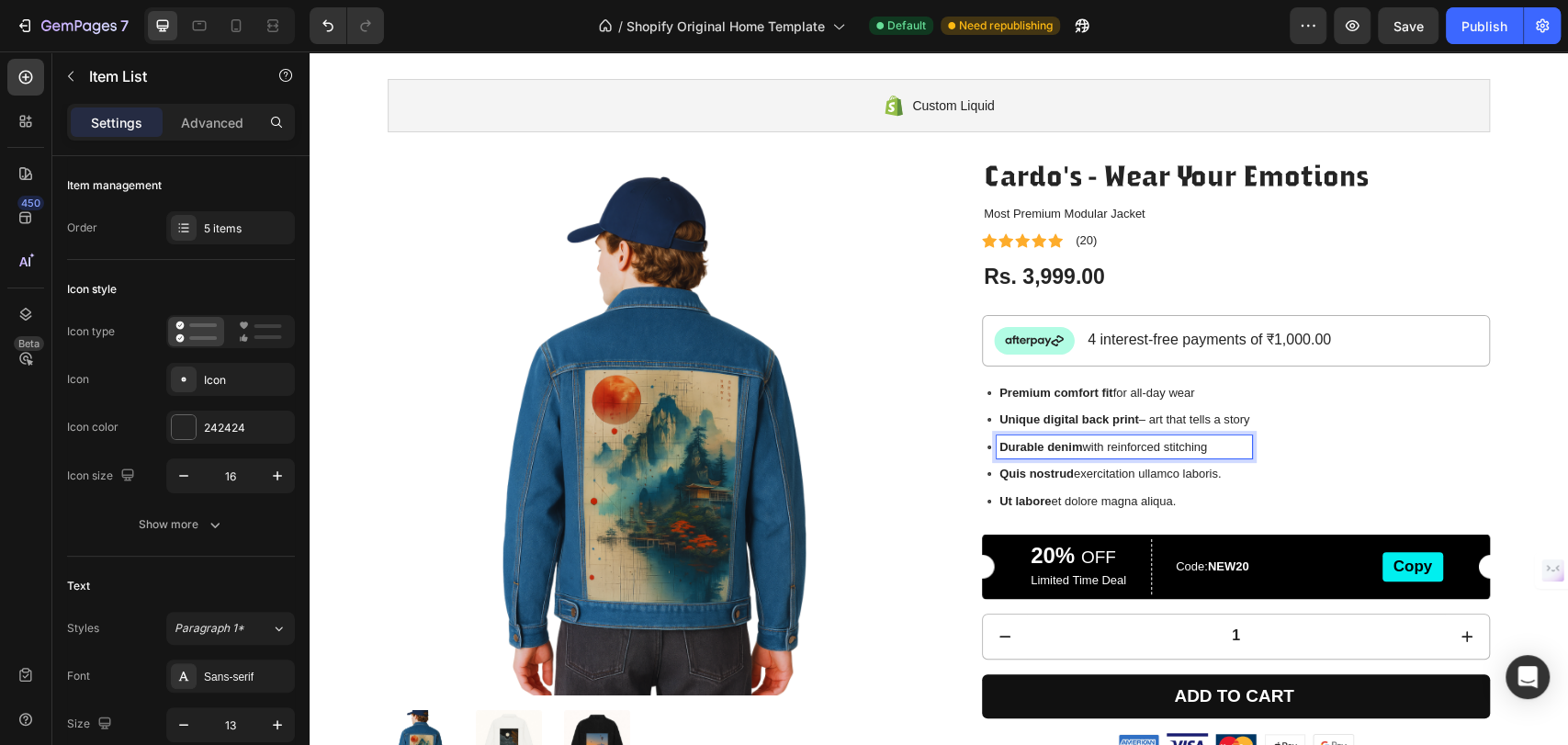 click on "Quis nostrud  exercitation ullamco laboris." at bounding box center (1124, 474) 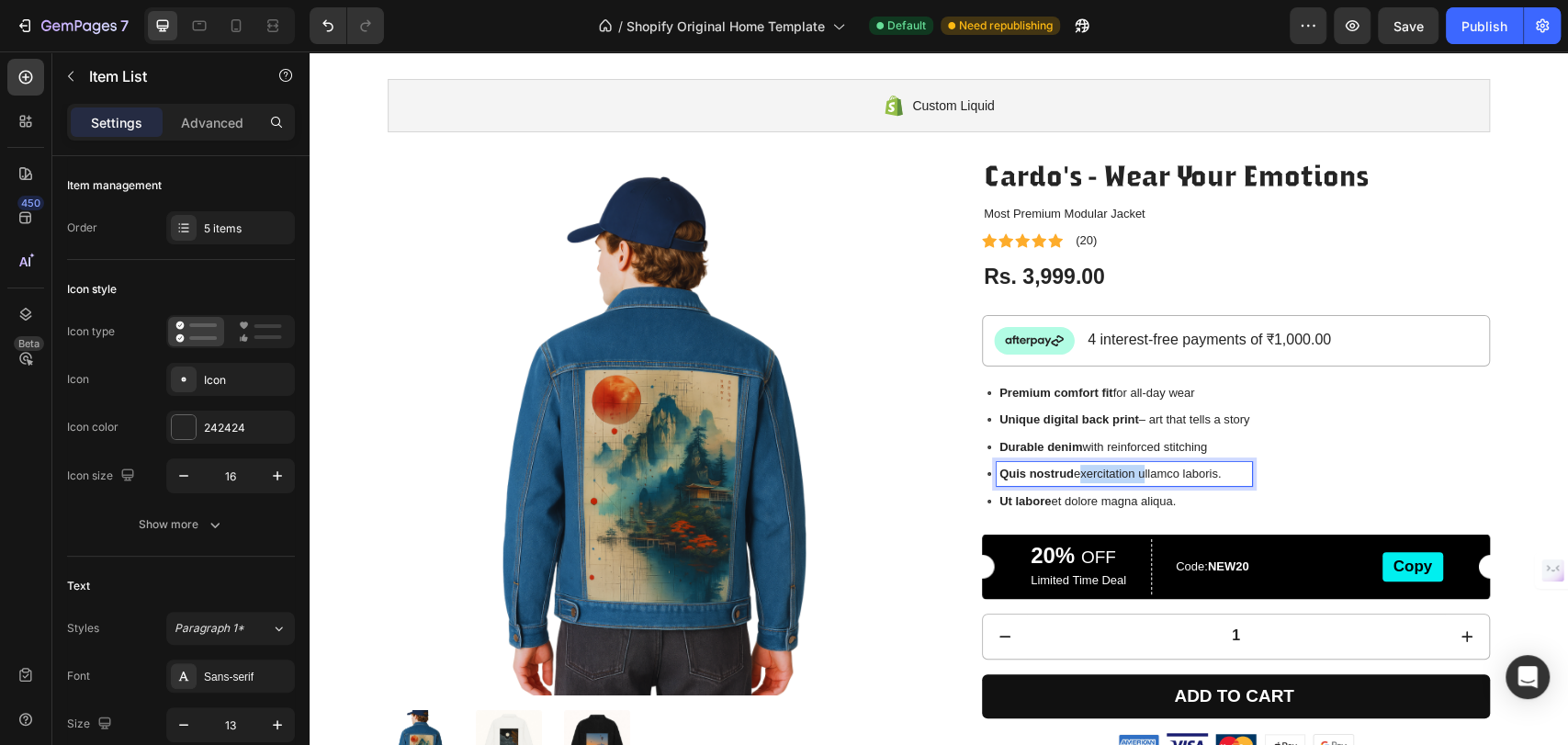 click on "Quis nostrud  exercitation ullamco laboris." at bounding box center [1124, 474] 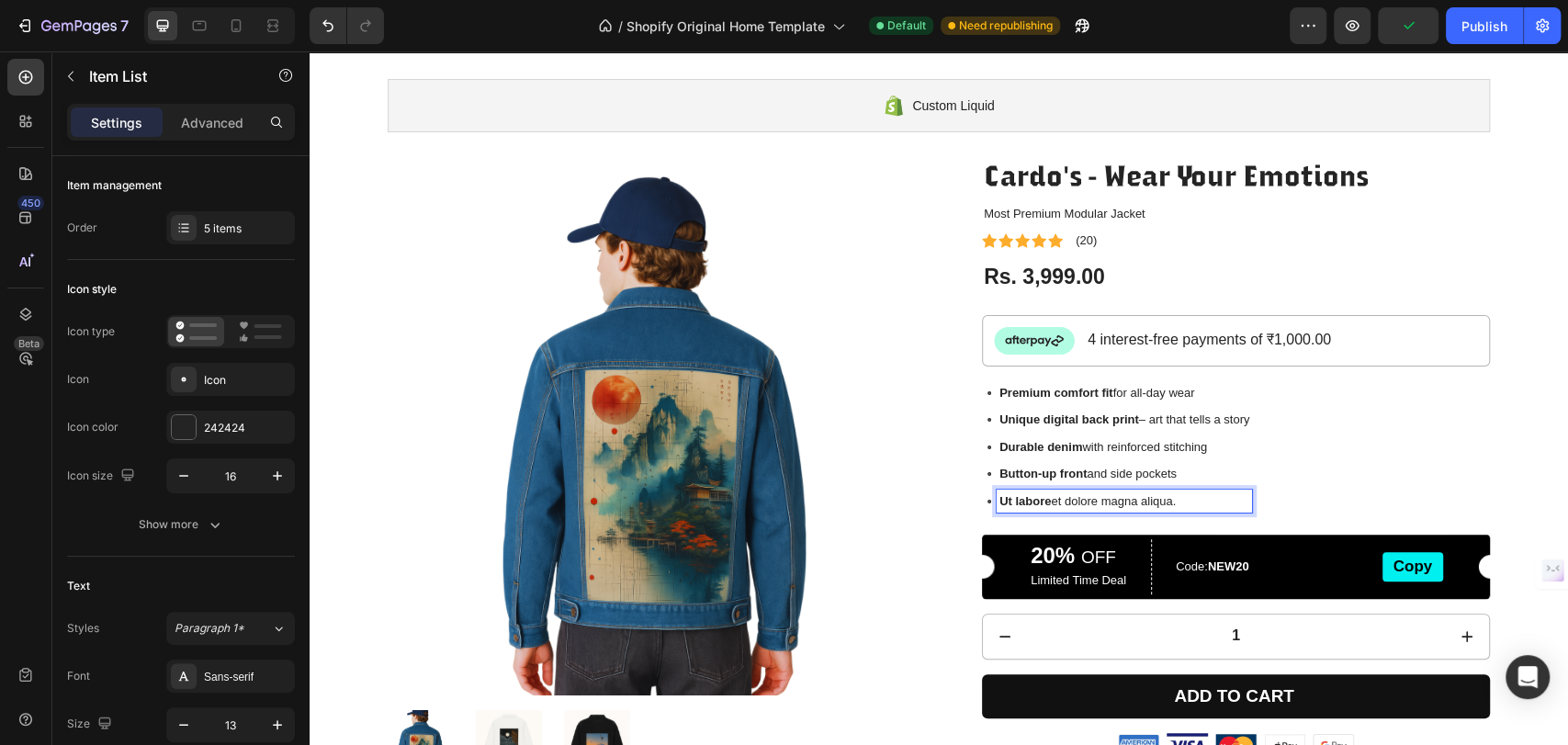 click on "Ut labore" at bounding box center [1025, 501] 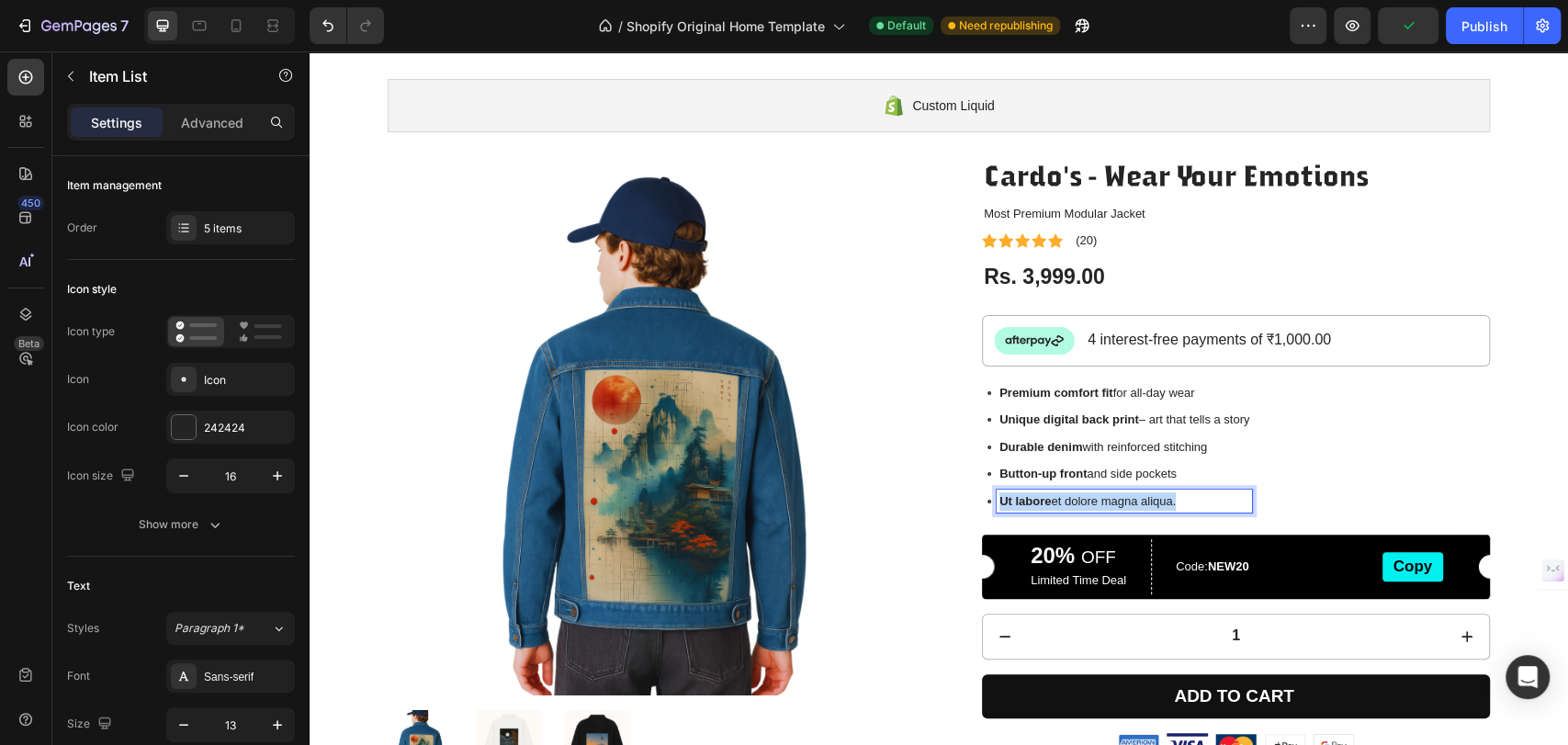 click on "Ut labore" at bounding box center [1025, 501] 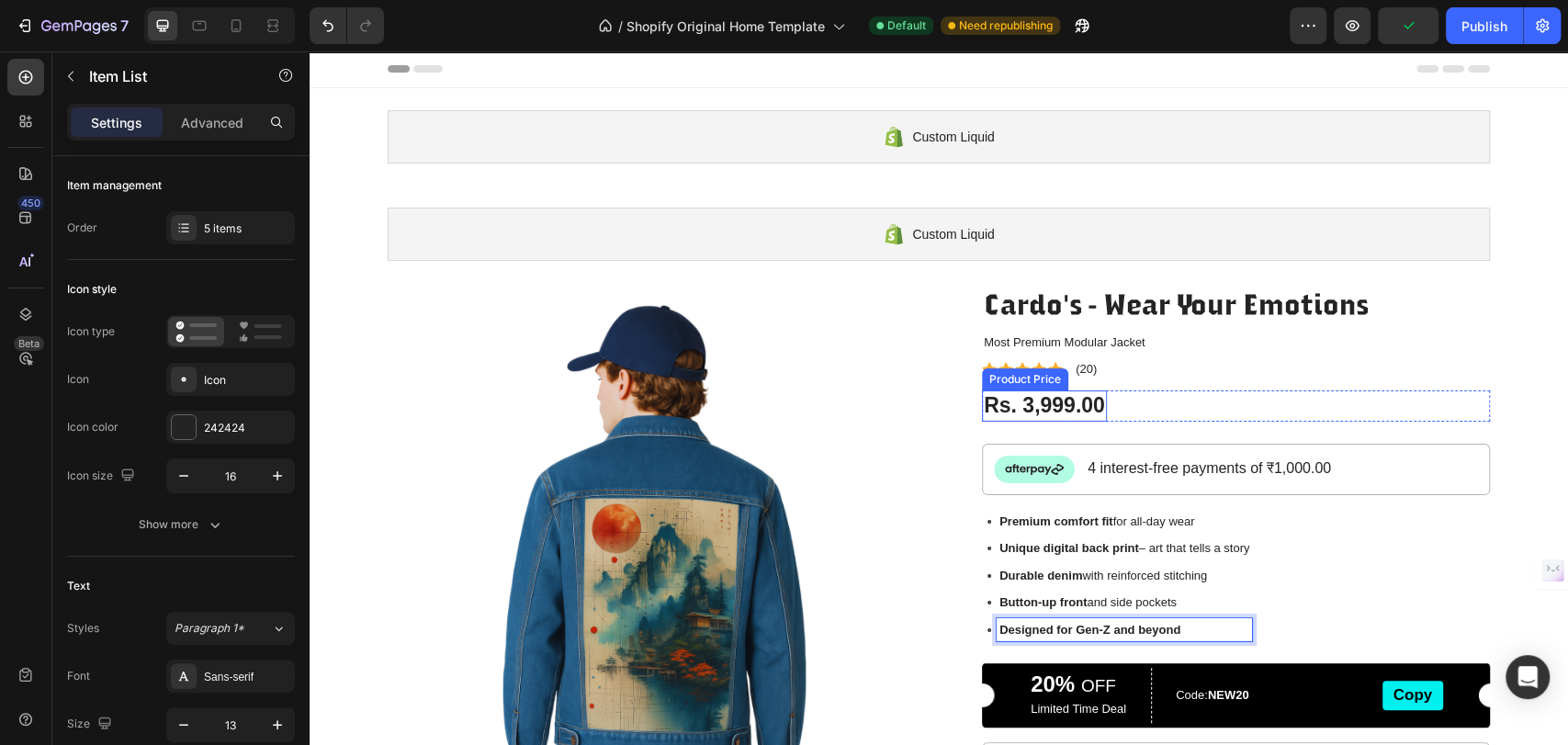 scroll, scrollTop: 0, scrollLeft: 0, axis: both 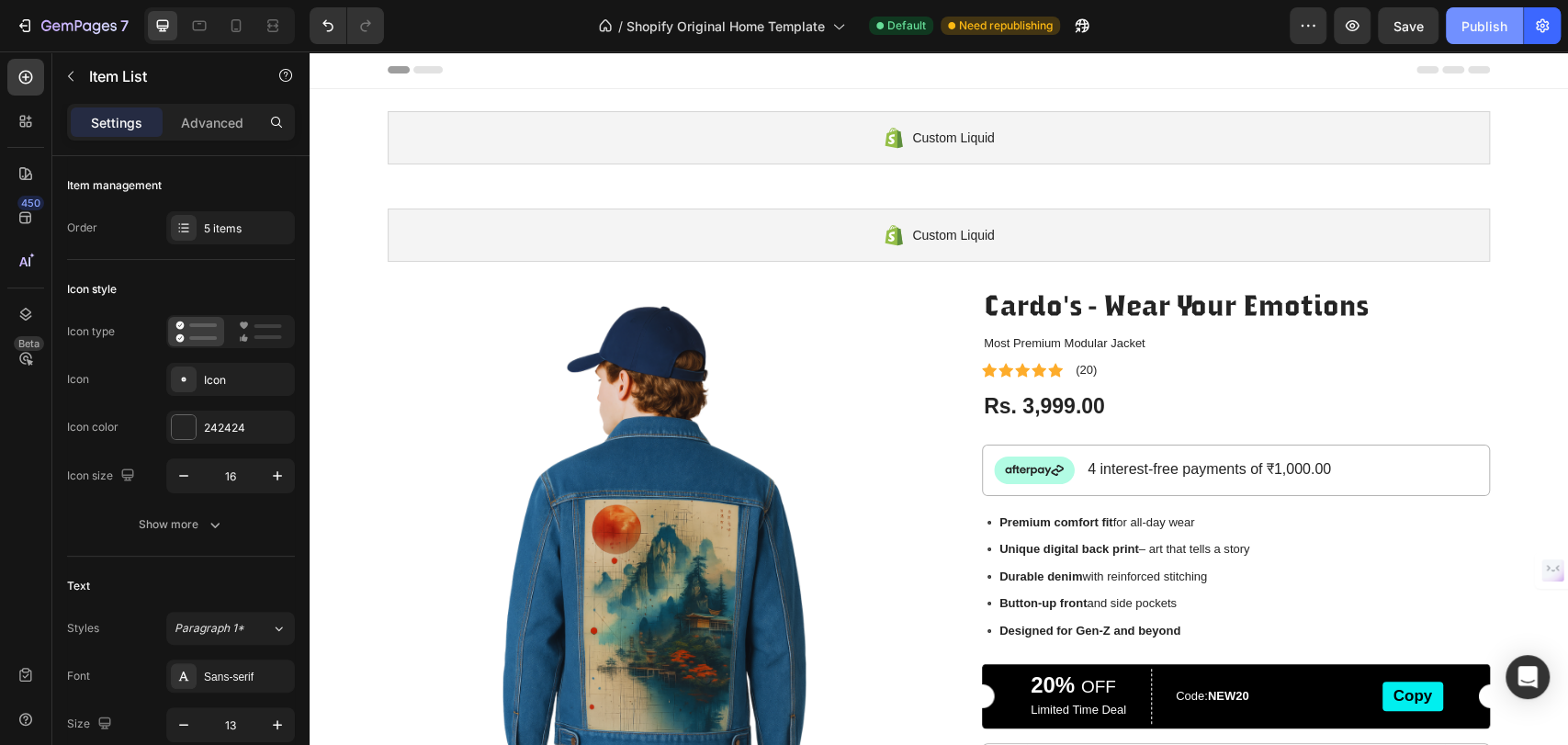 click on "Publish" at bounding box center [1484, 26] 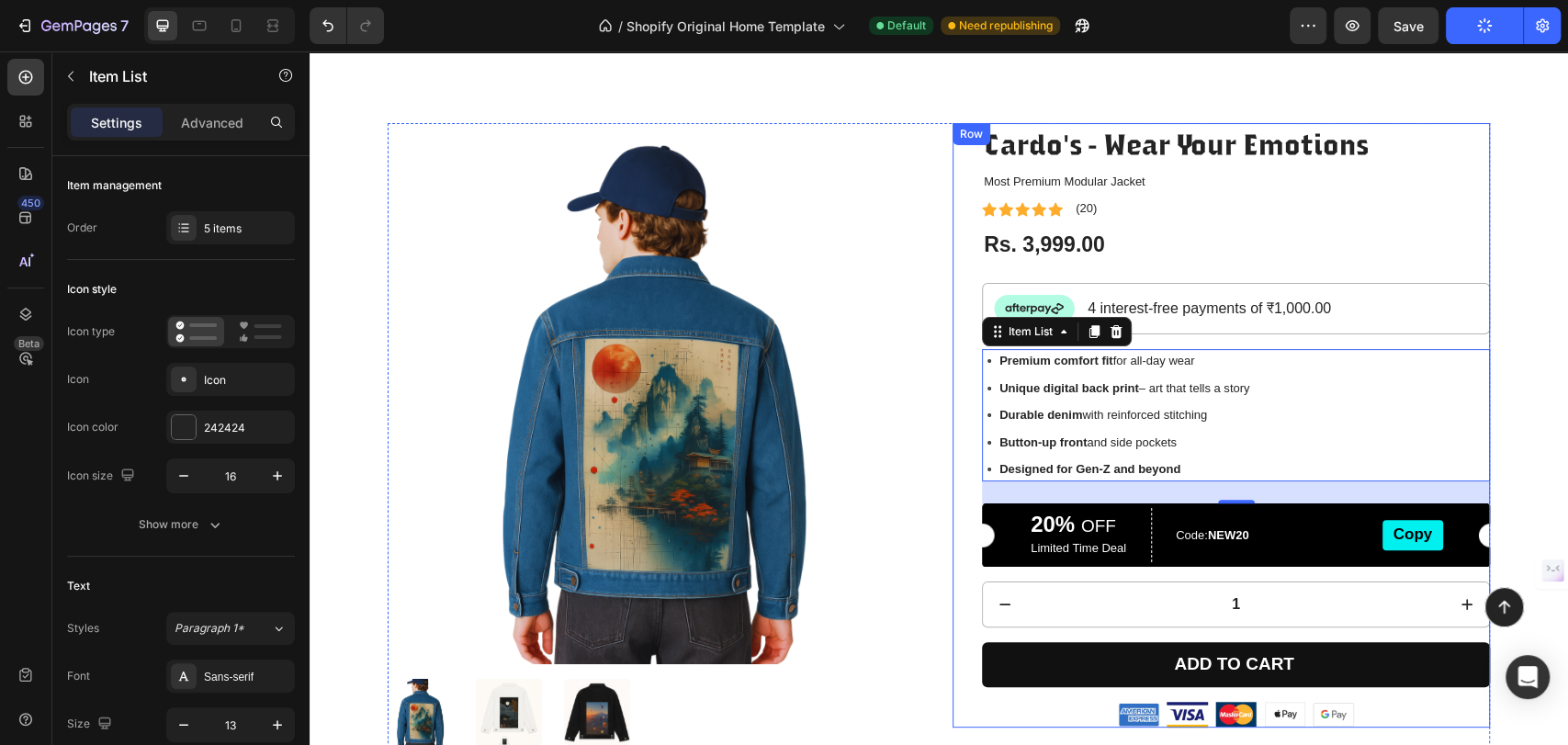 scroll, scrollTop: 510, scrollLeft: 0, axis: vertical 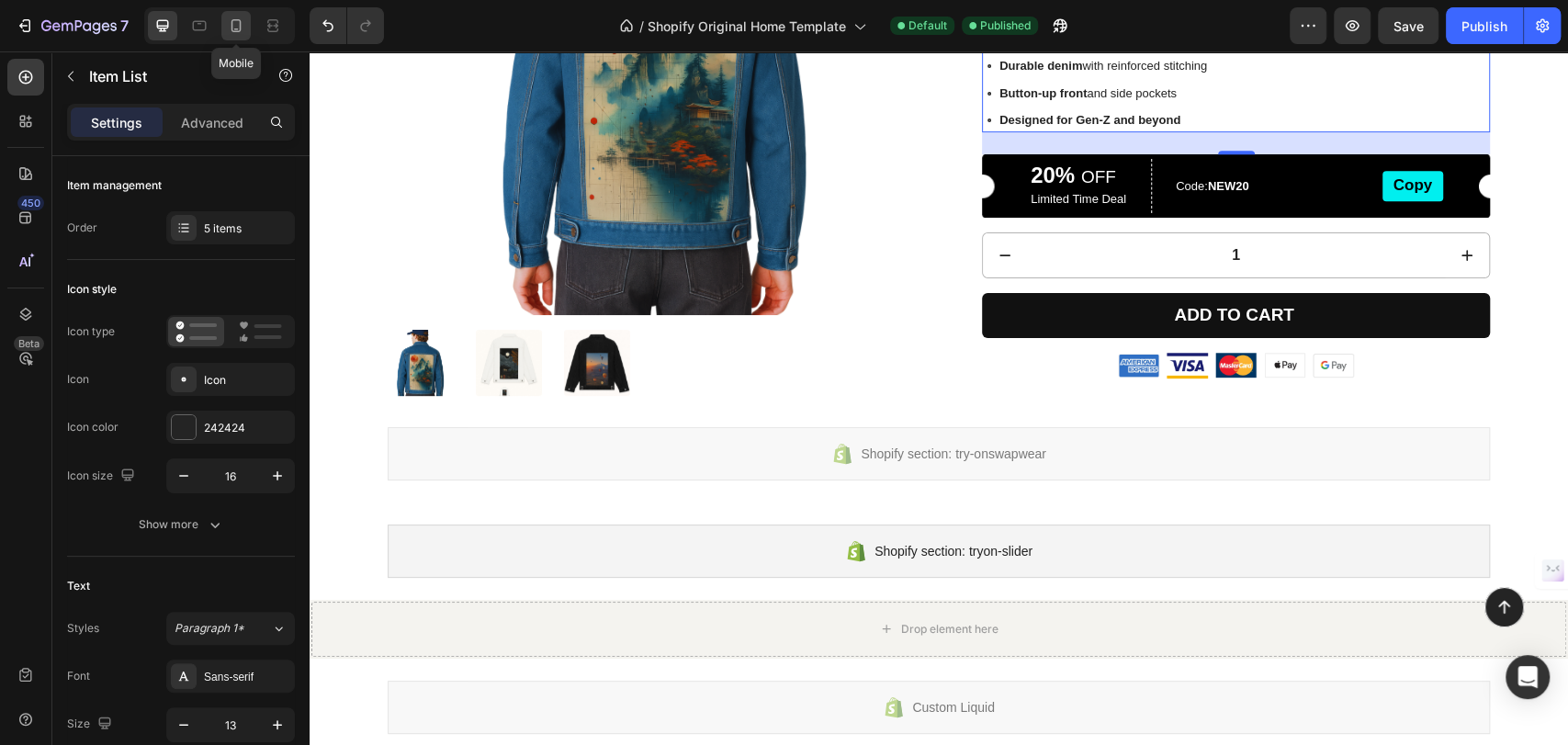click 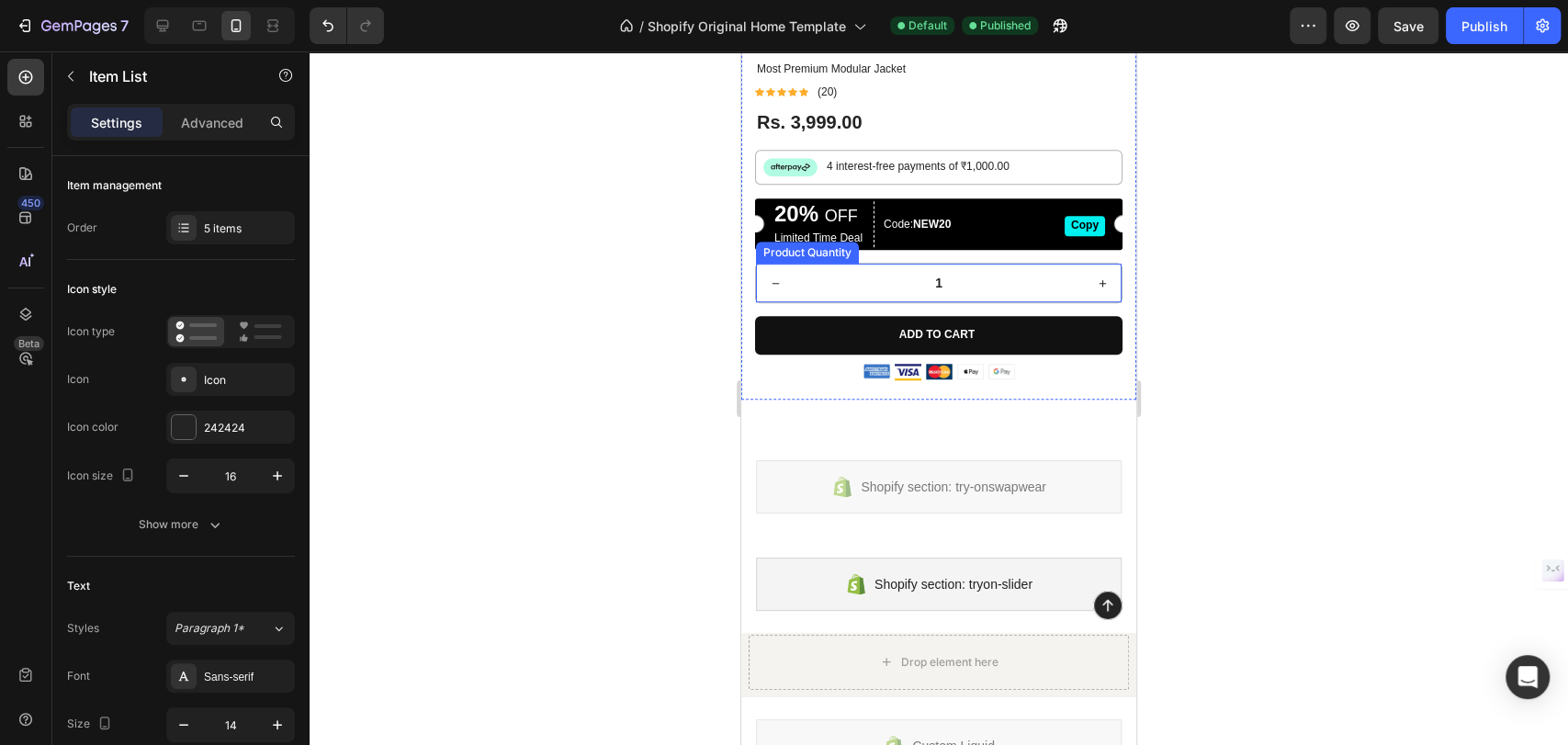 scroll, scrollTop: 714, scrollLeft: 0, axis: vertical 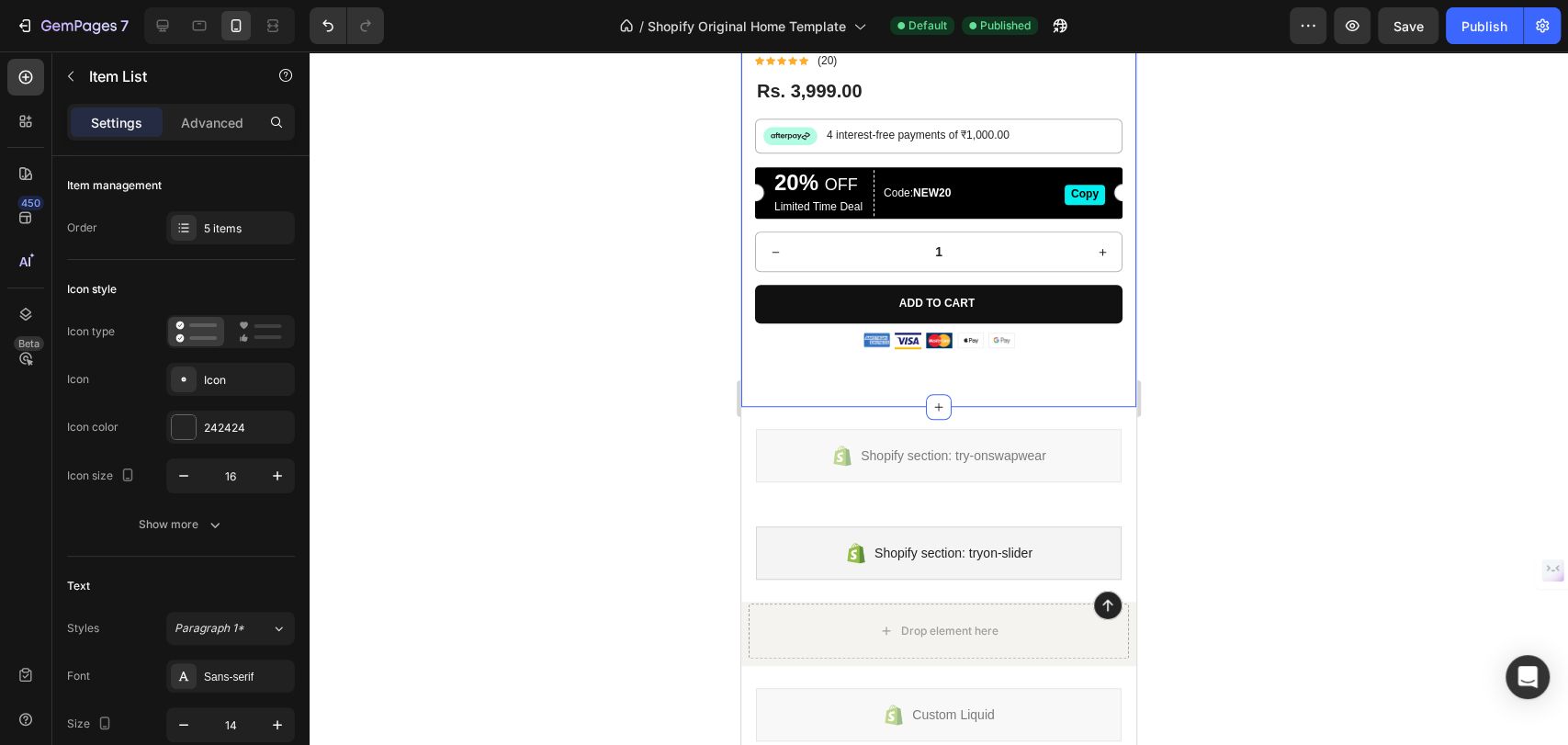 click on "Product Images Cardo's  - Wear Your Emotions Product Title Most Premium Modular Jacket Text Block Icon Icon Icon Icon Icon Icon List (20) Text Block Row Rs. 3,999.00 Product Price Product Price Row Image 4 interest-free payments of ₹1,000.00 Text Block Row
Premium comfort fit  for all-day wear
Unique digital back print  – art that tells a story
Durable denim  with reinforced stitching
Button-up front  and side pockets
Designed for Gen-Z and beyond Item List 20%   OFF Text Block Limited Time Deal Text Block Row Code:  NEW20 Text Block Copy Button Row
1
Product Quantity Add to cart Add to Cart Row Image Image Image Image Image Row Row Product" at bounding box center [939, -18] 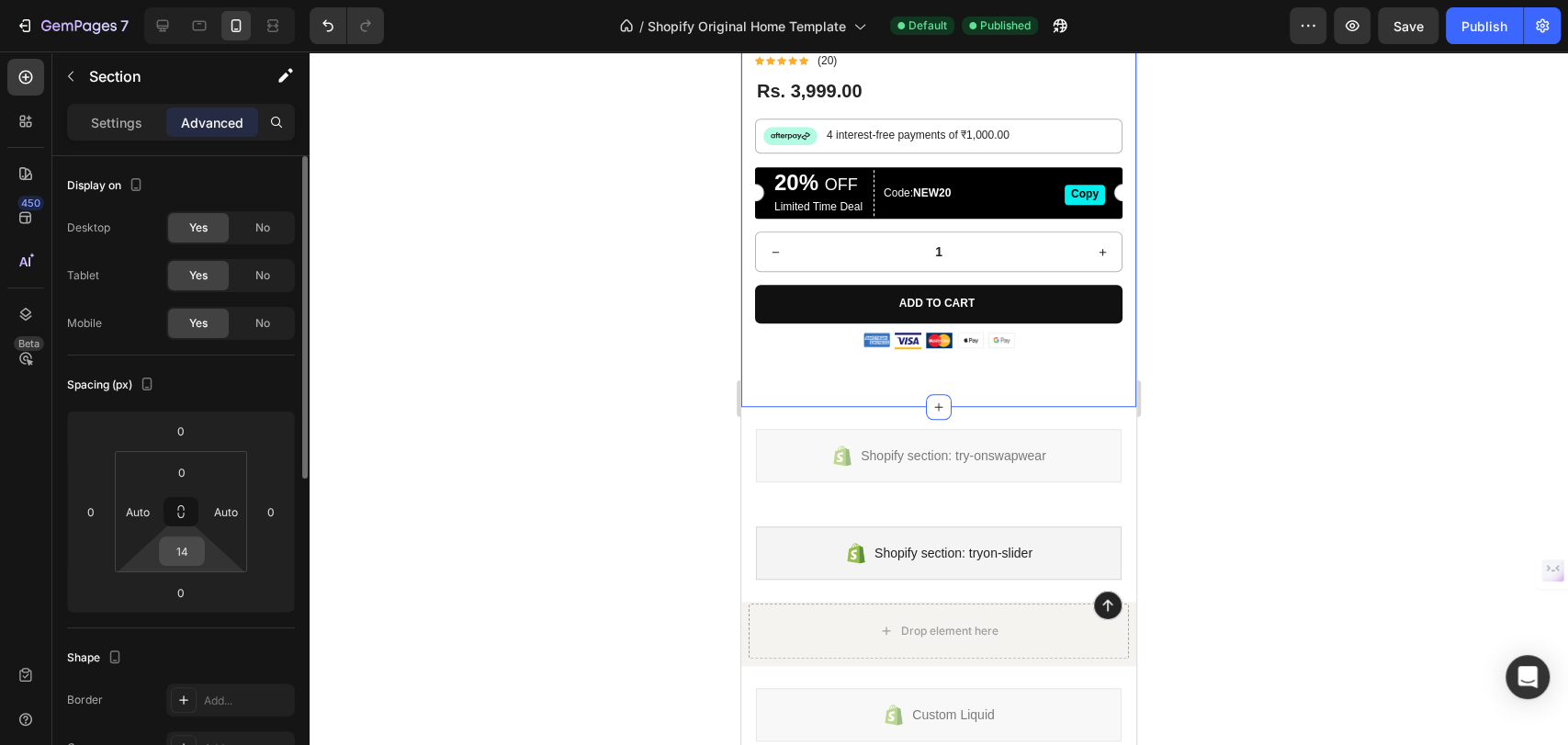 click on "14" at bounding box center (182, 551) 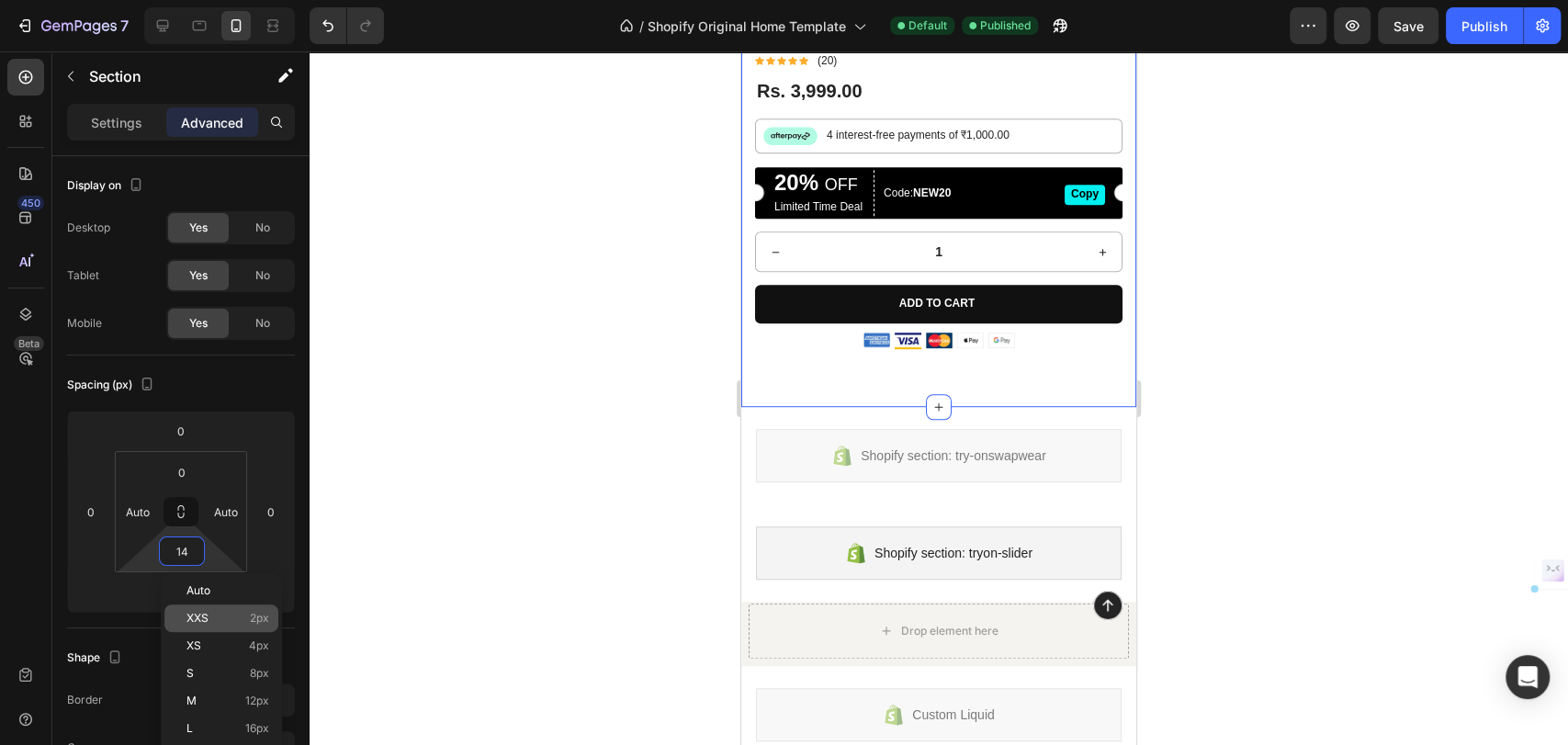 click on "XXS" at bounding box center [197, 618] 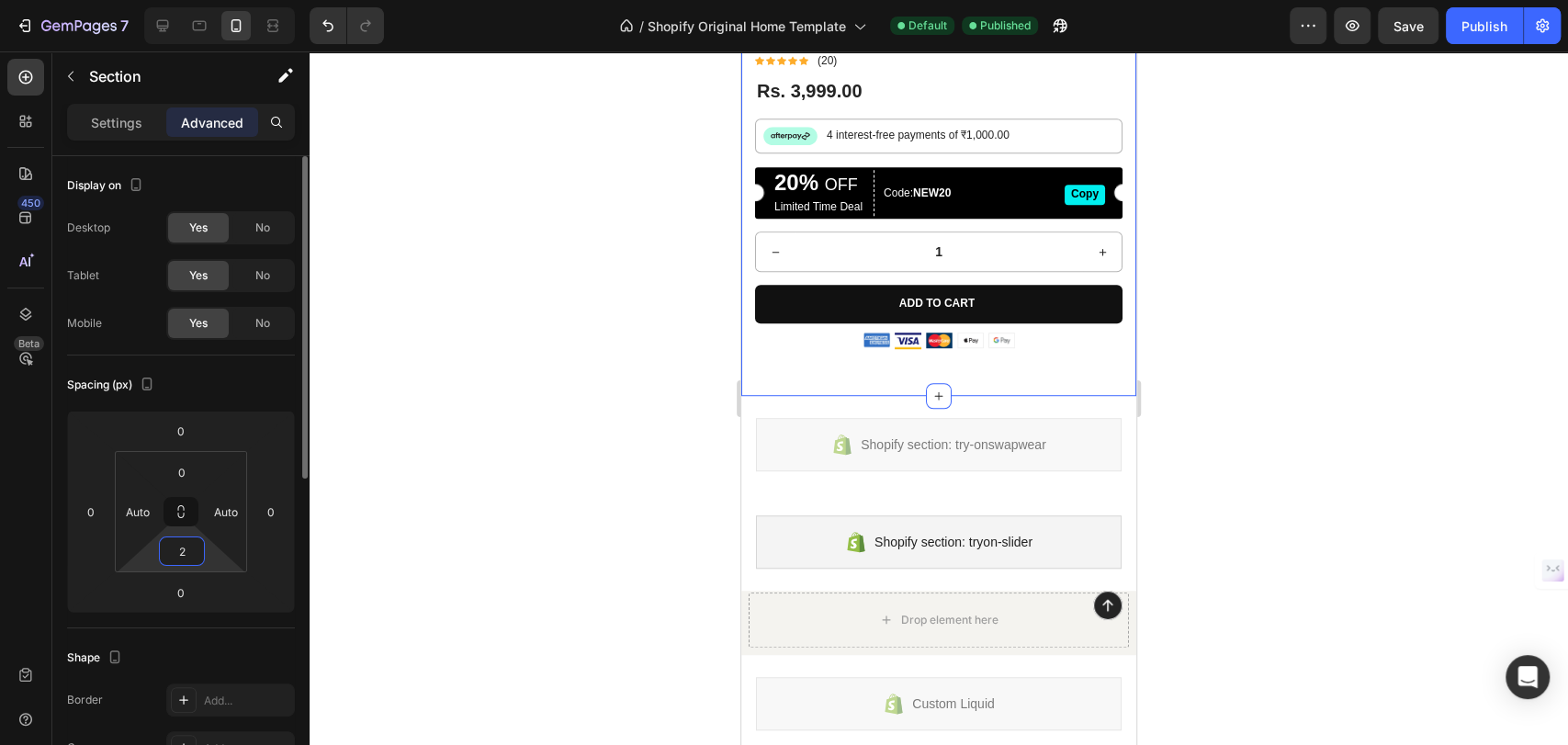 click on "2" at bounding box center (182, 551) 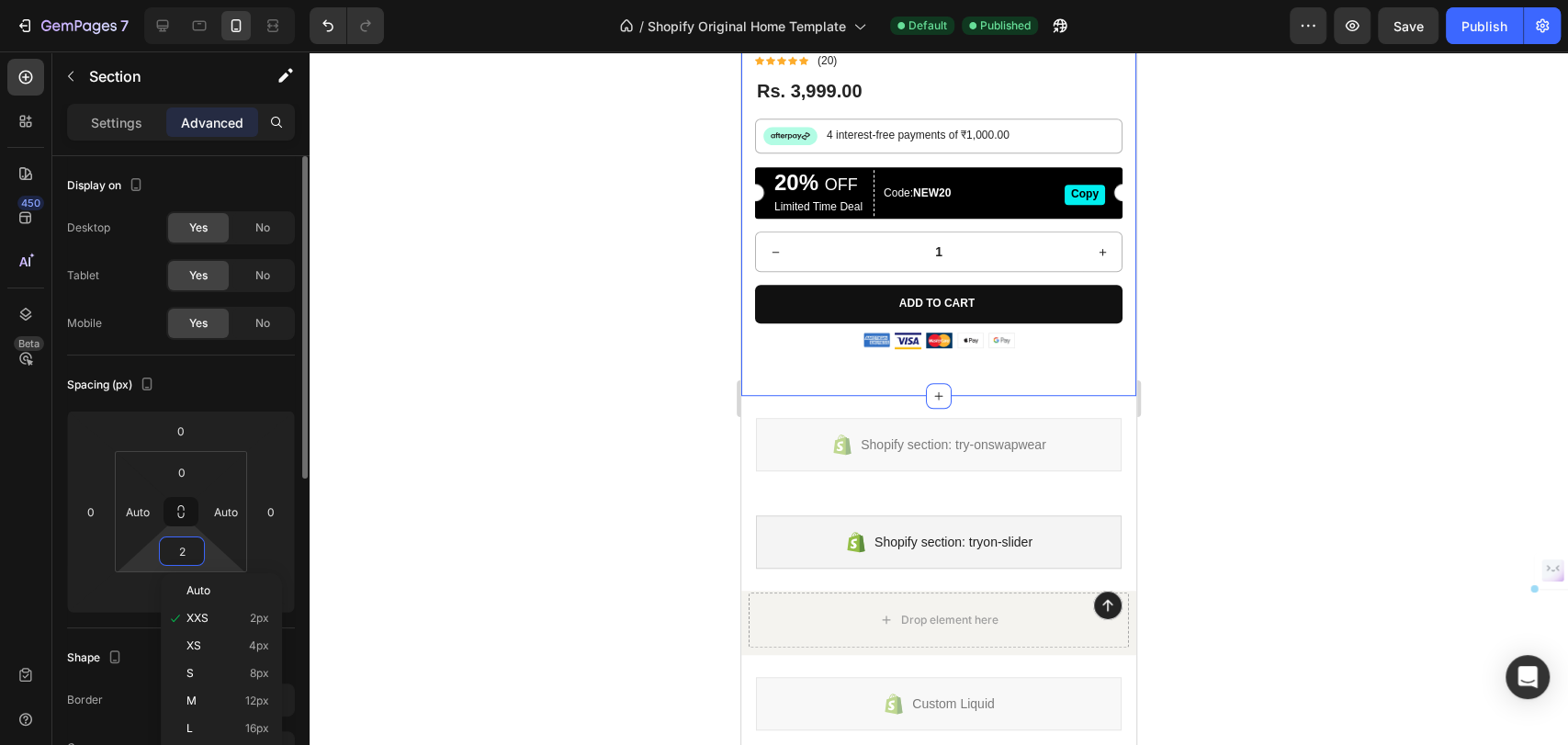 type on "0" 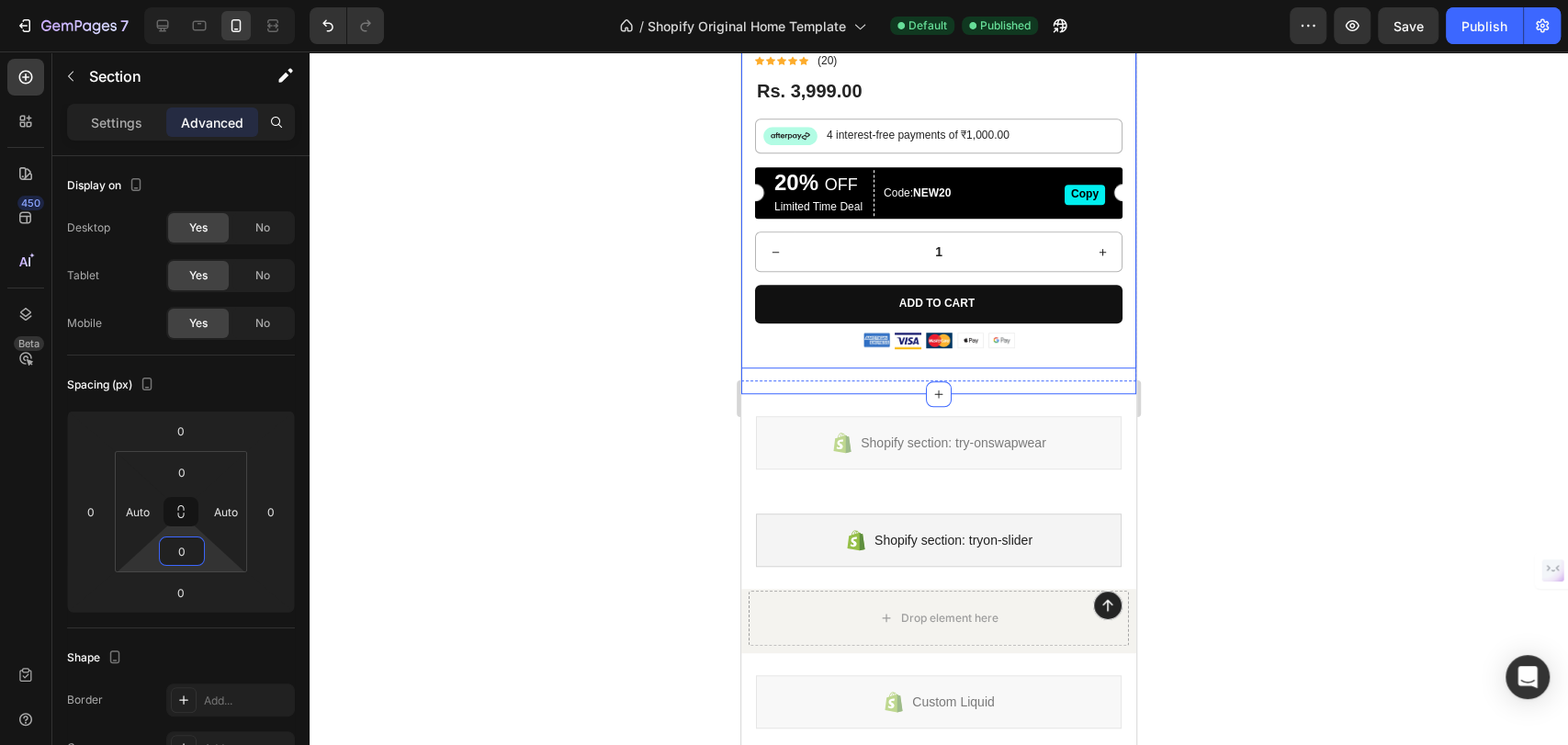 click on "Cardo's  - Wear Your Emotions Product Title Most Premium Modular Jacket Text Block Icon Icon Icon Icon Icon Icon List (20) Text Block Row Rs. 3,999.00 Product Price Product Price Row Image 4 interest-free payments of ₹1,000.00 Text Block Row
Premium comfort fit  for all-day wear
Unique digital back print  – art that tells a story
Durable denim  with reinforced stitching
Button-up front  and side pockets
Designed for Gen-Z and beyond Item List 20%   OFF Text Block Limited Time Deal Text Block Row Code:  NEW20 Text Block Copy Button Row
1
Product Quantity Add to cart Add to Cart Row Image Image Image Image Image Row Row" at bounding box center [939, 168] 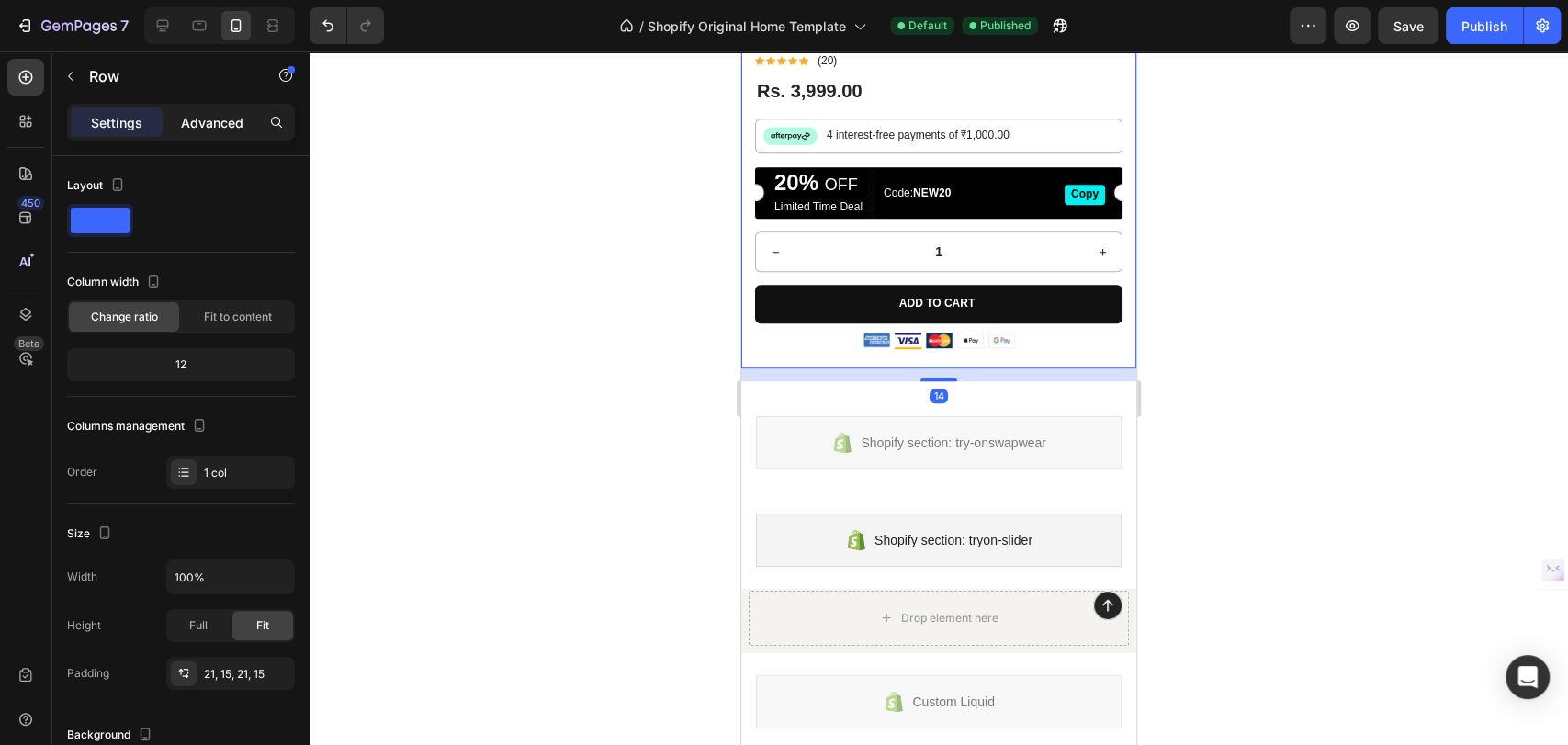 click on "Advanced" at bounding box center [212, 122] 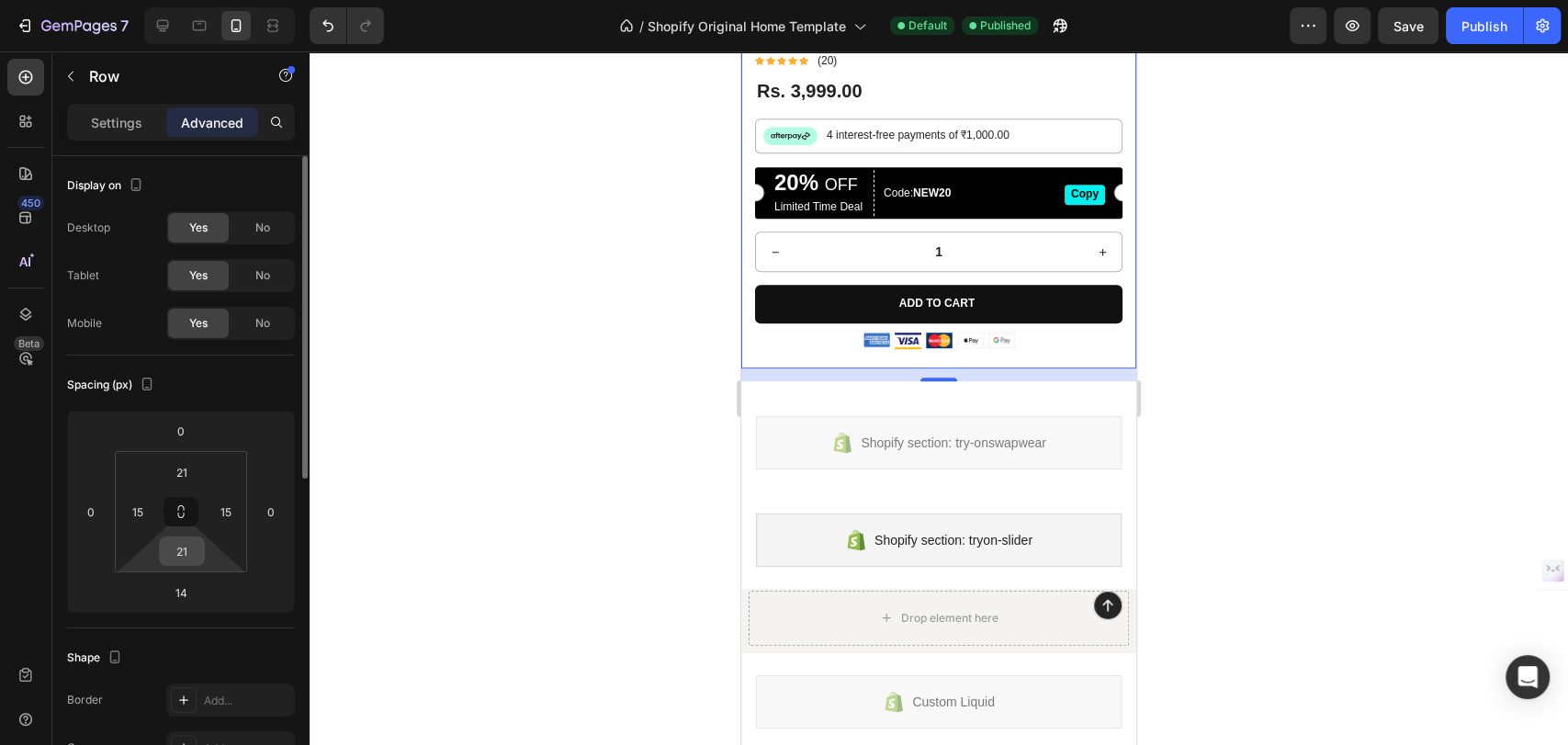click on "21" at bounding box center (182, 551) 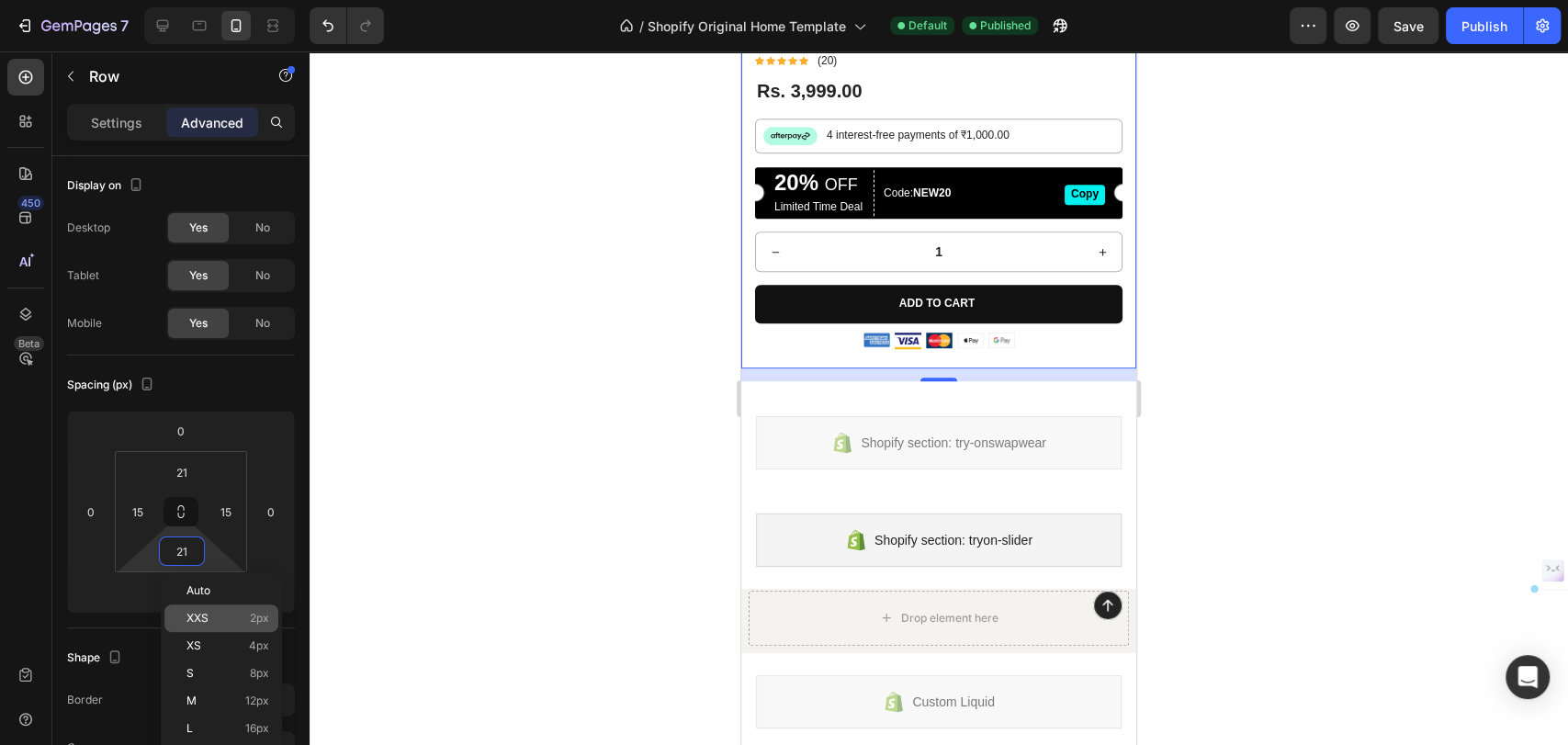 click on "XXS" at bounding box center (197, 618) 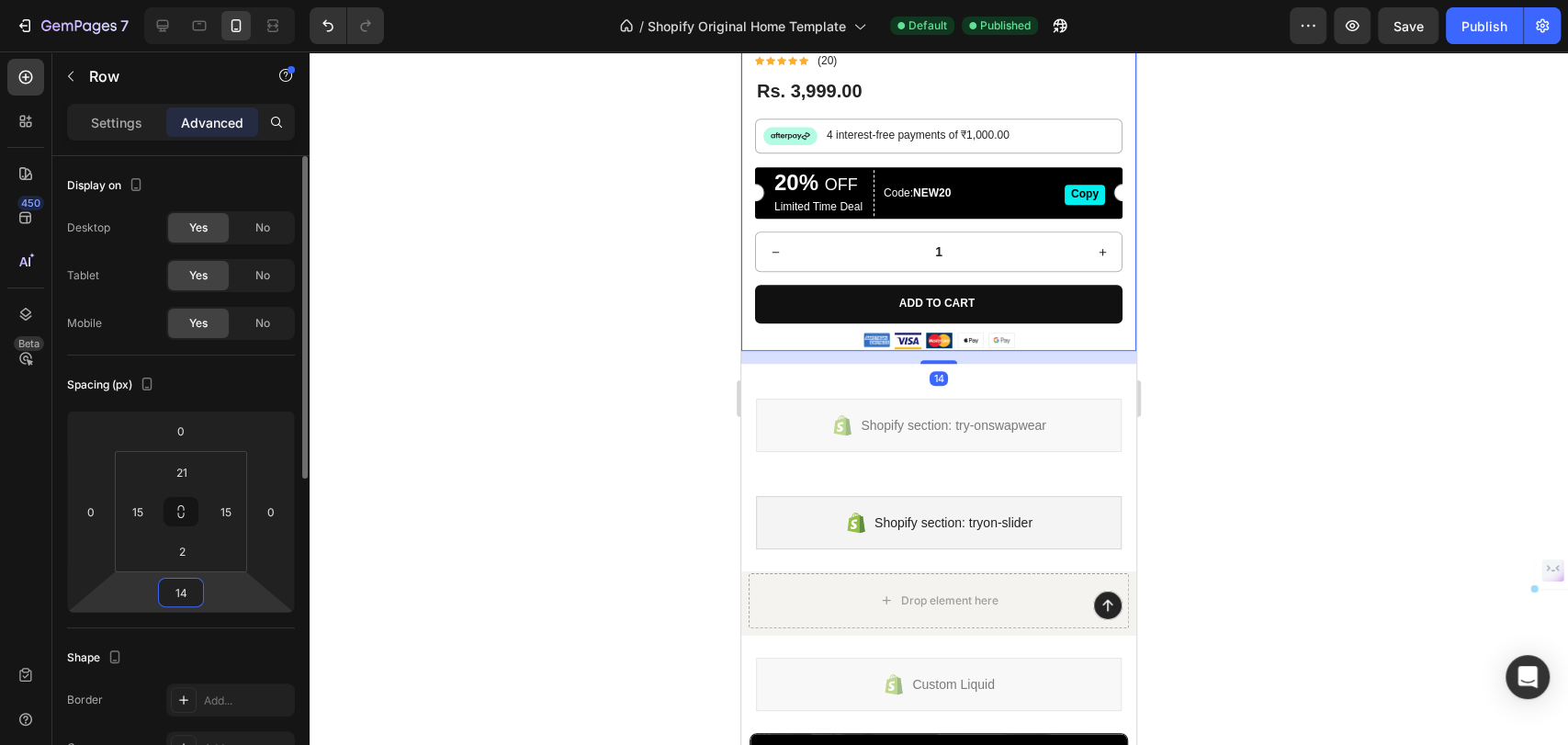 click on "14" at bounding box center (181, 593) 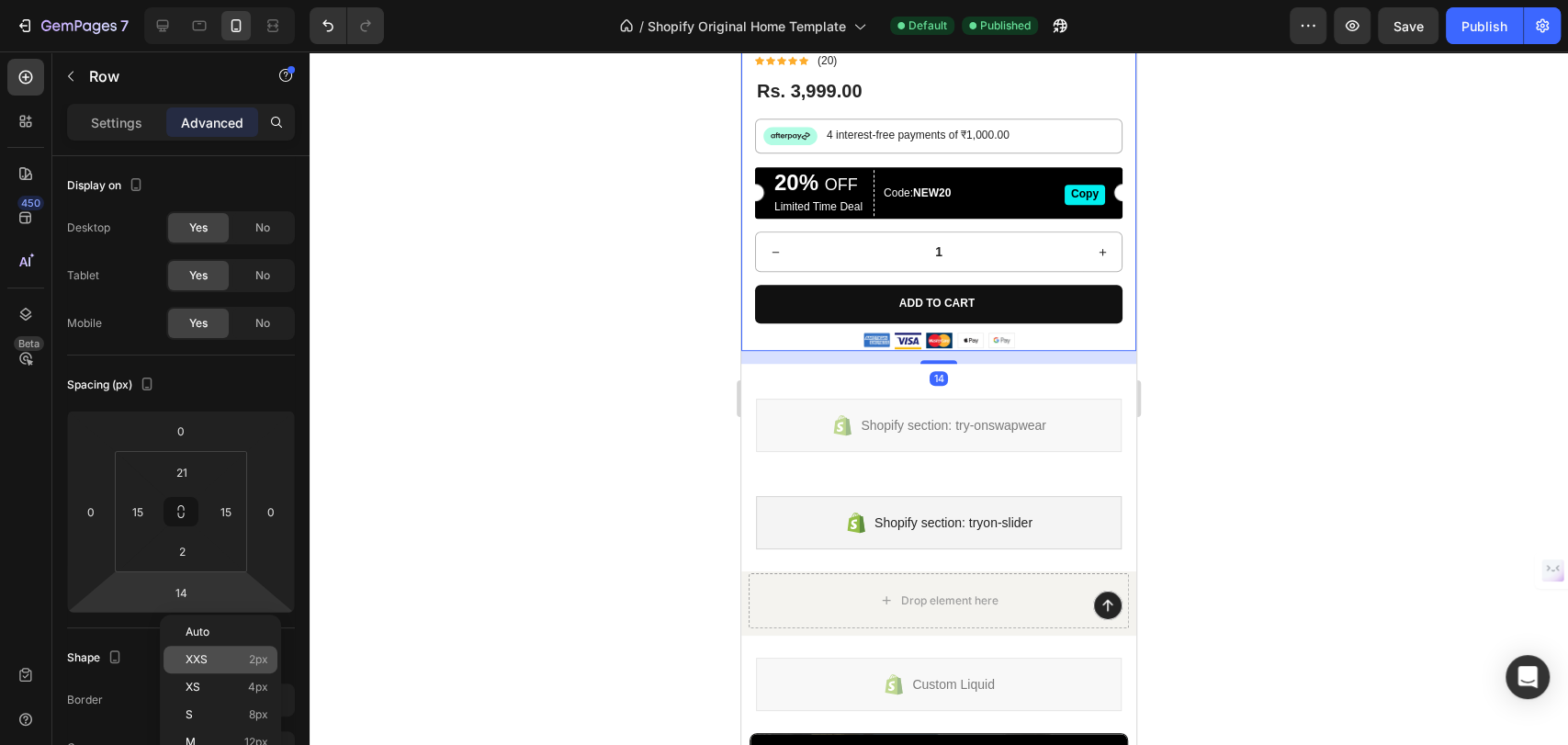 click on "XXS" at bounding box center (197, 660) 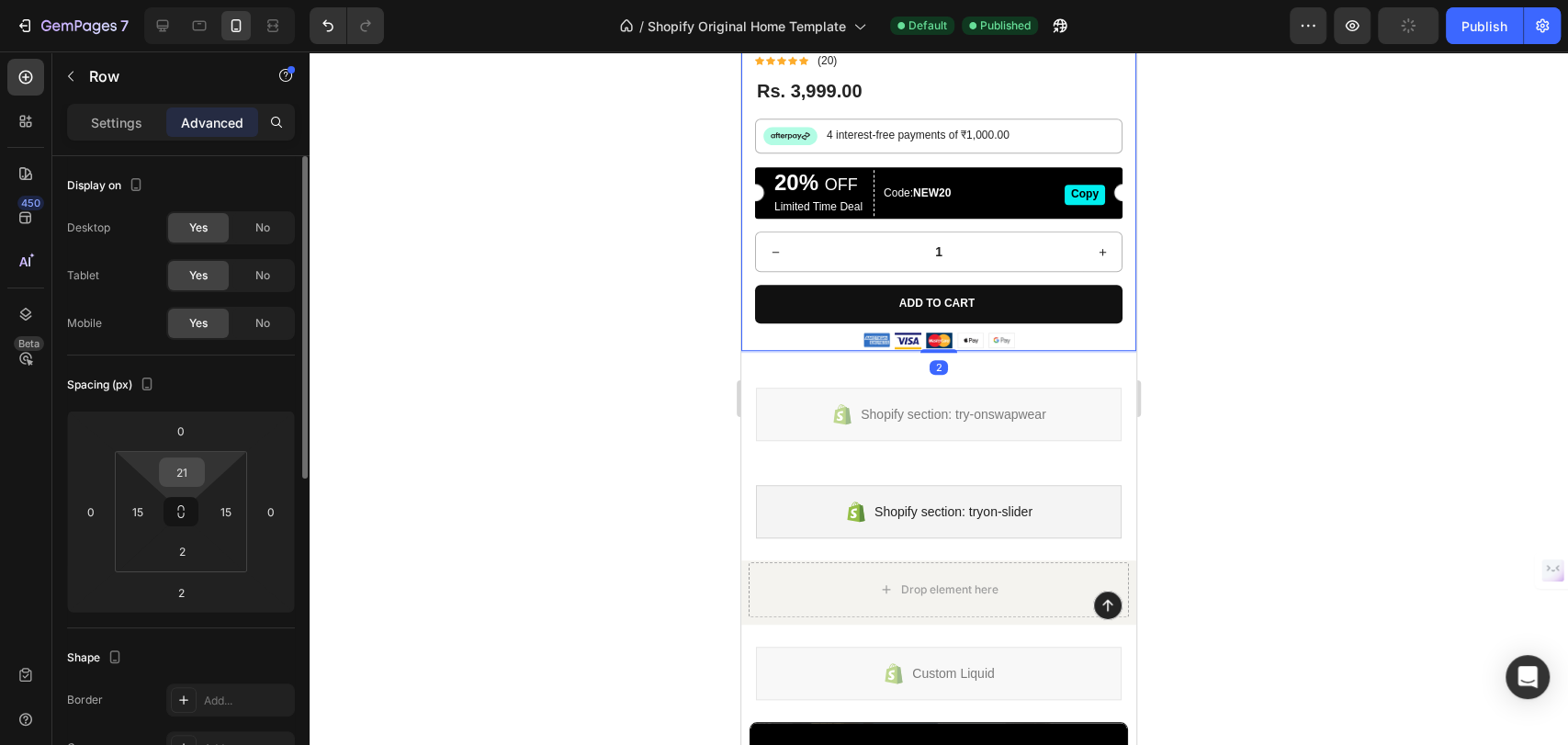 click on "21" at bounding box center [182, 472] 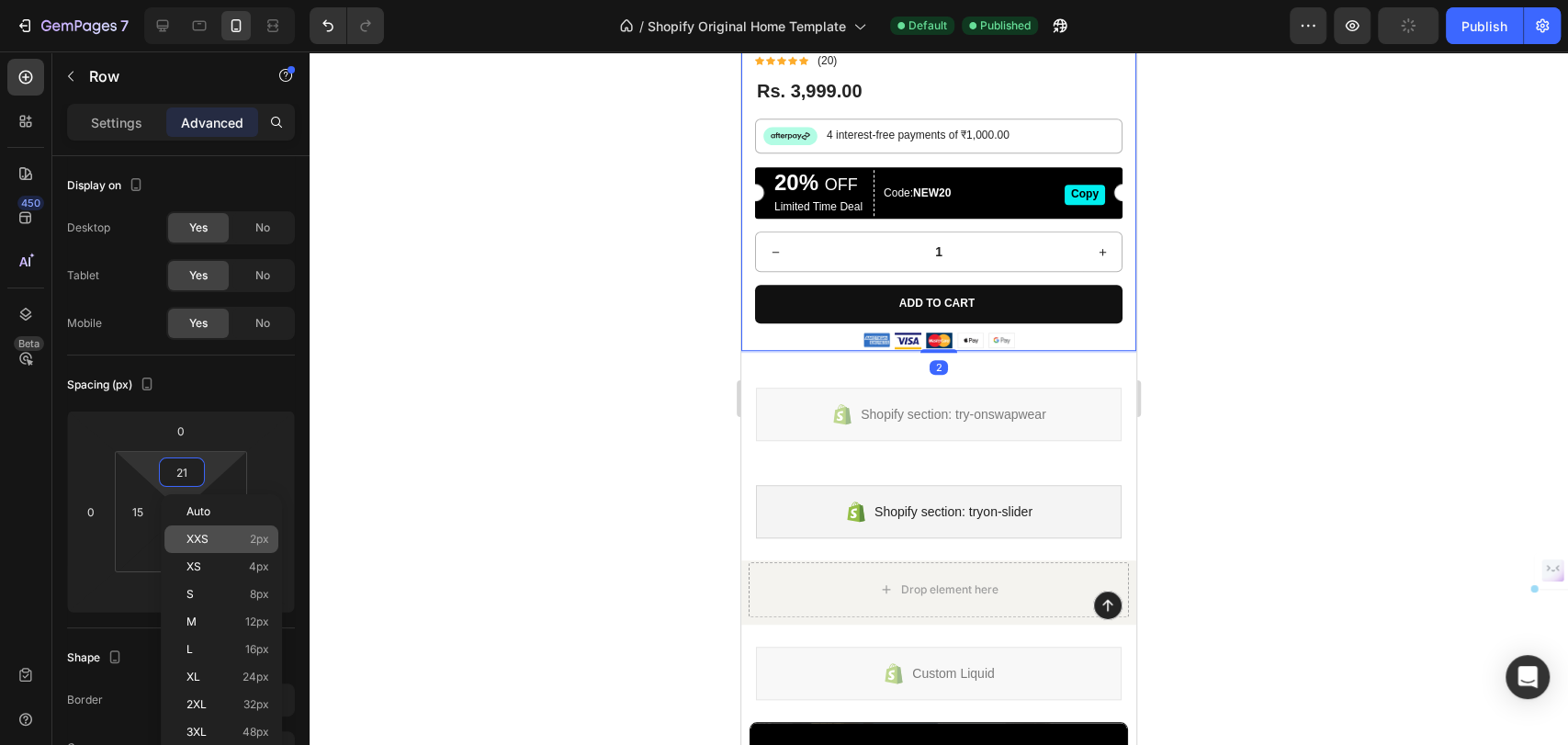 click on "XXS" at bounding box center (197, 539) 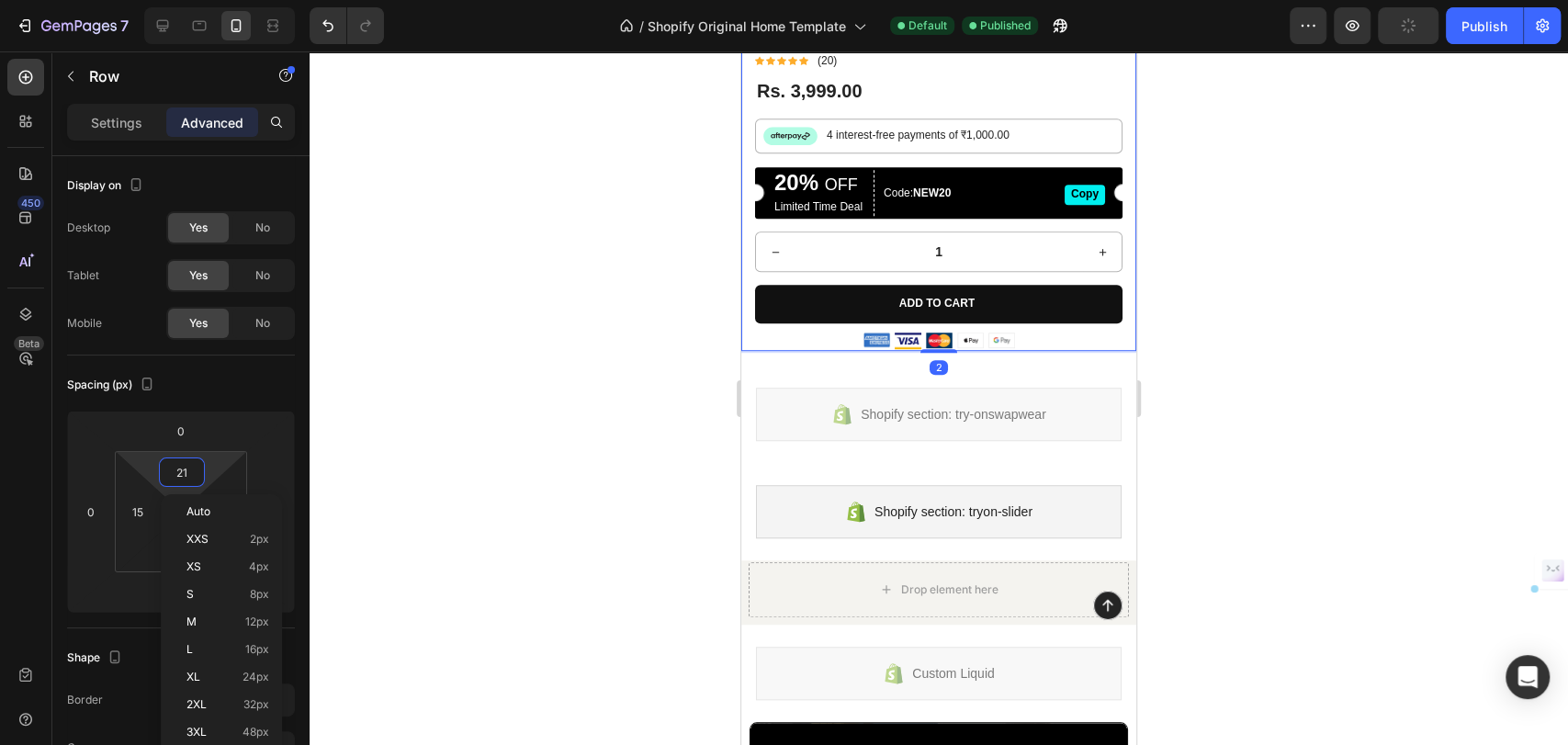 type on "2" 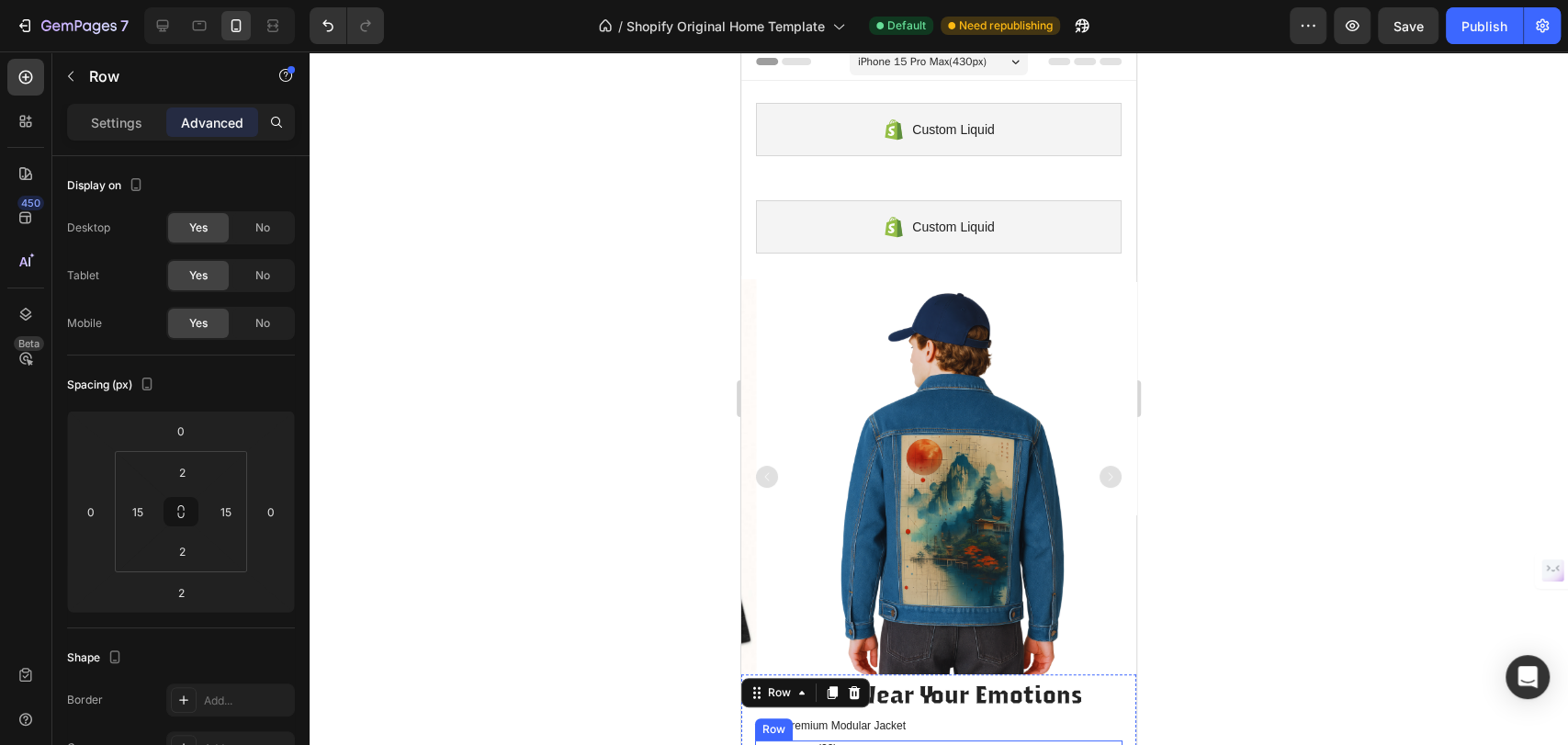 scroll, scrollTop: 0, scrollLeft: 0, axis: both 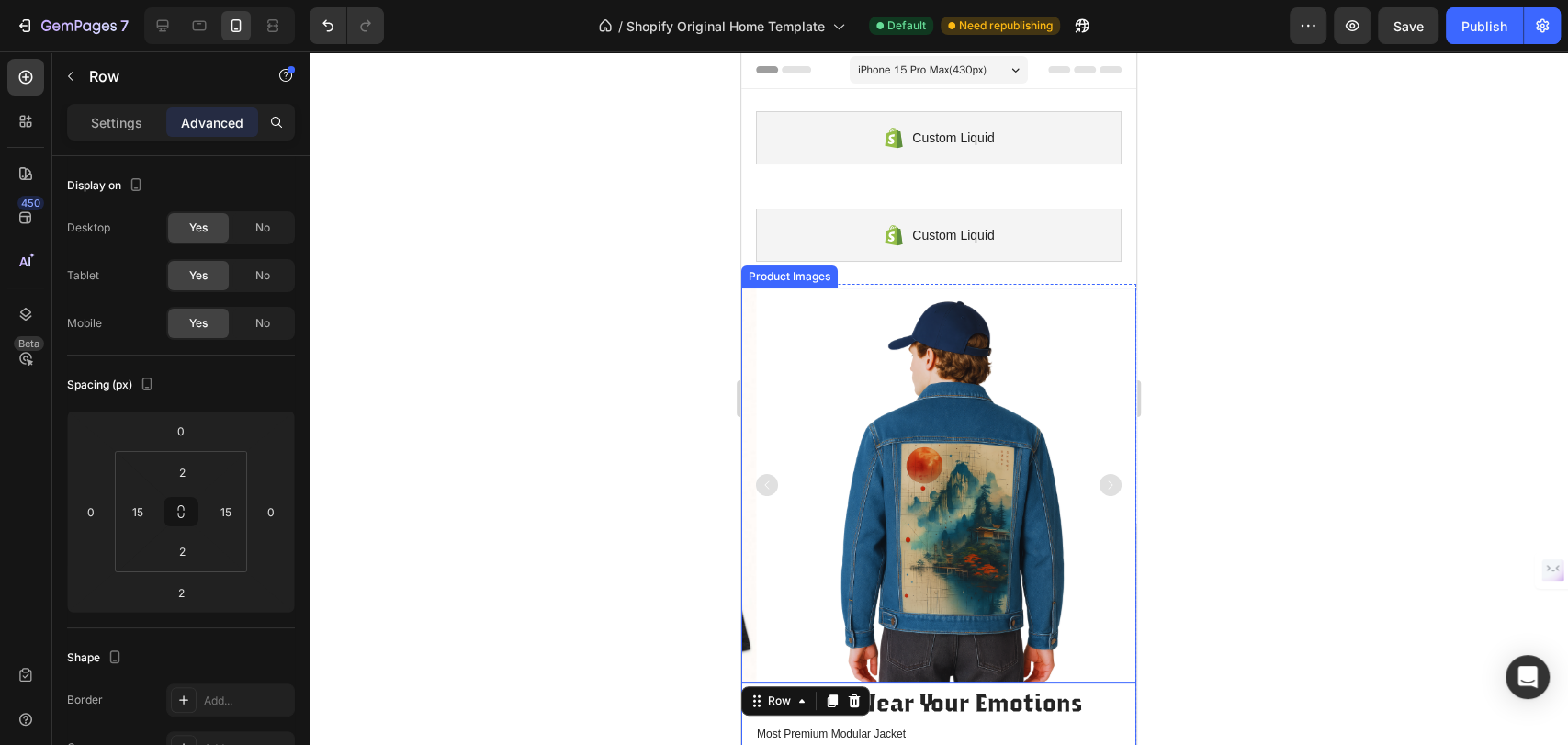 click at bounding box center [954, 485] 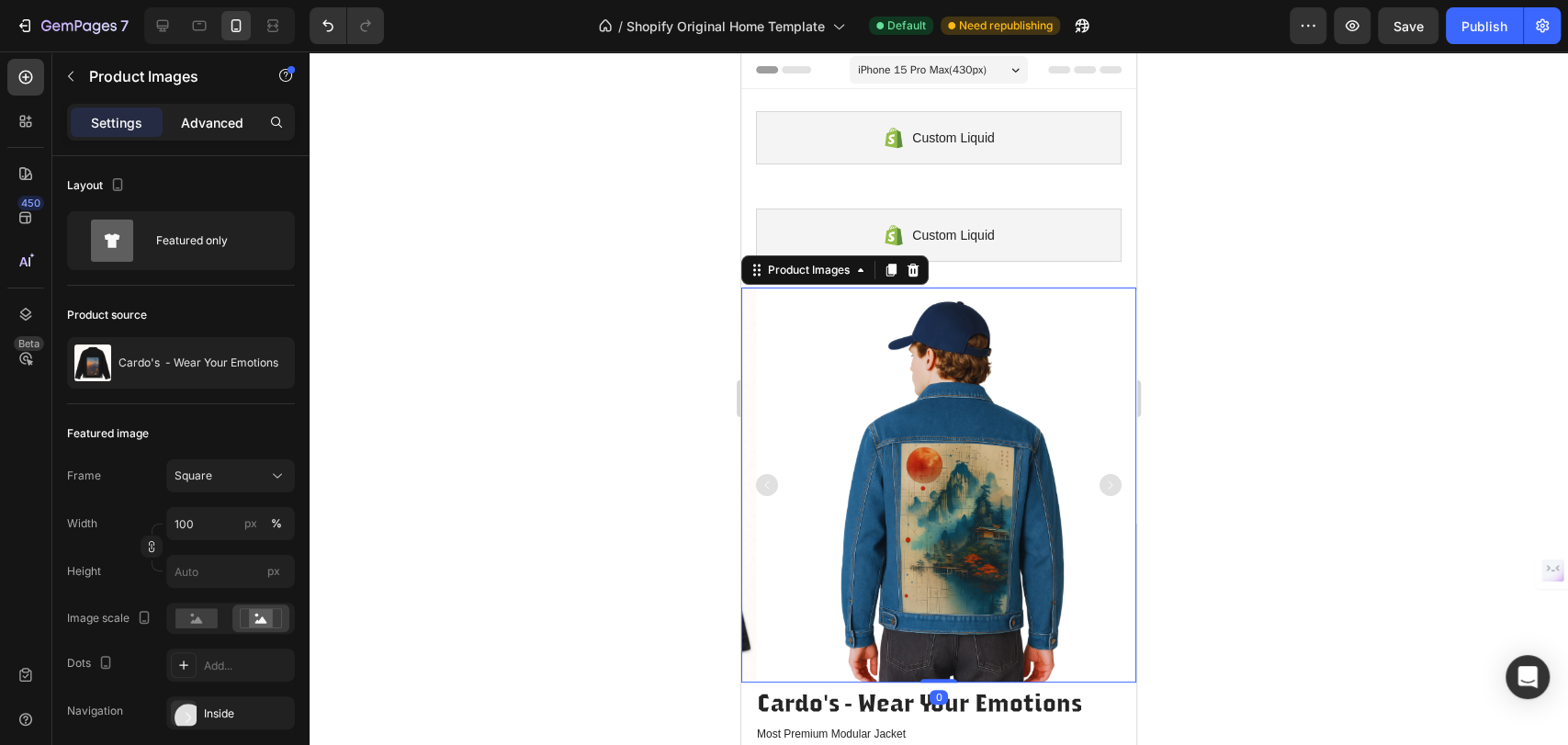 click on "Advanced" at bounding box center (212, 122) 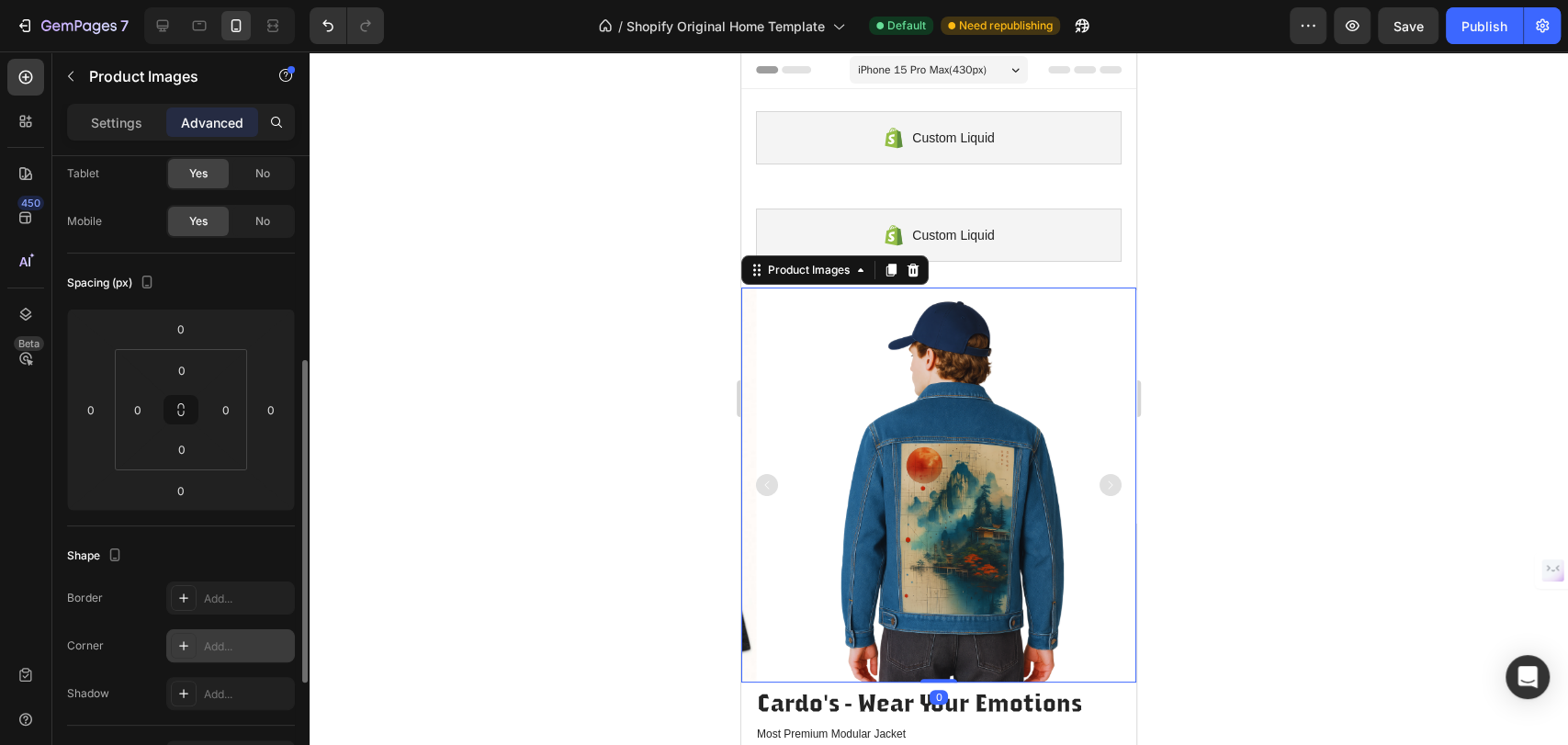 scroll, scrollTop: 306, scrollLeft: 0, axis: vertical 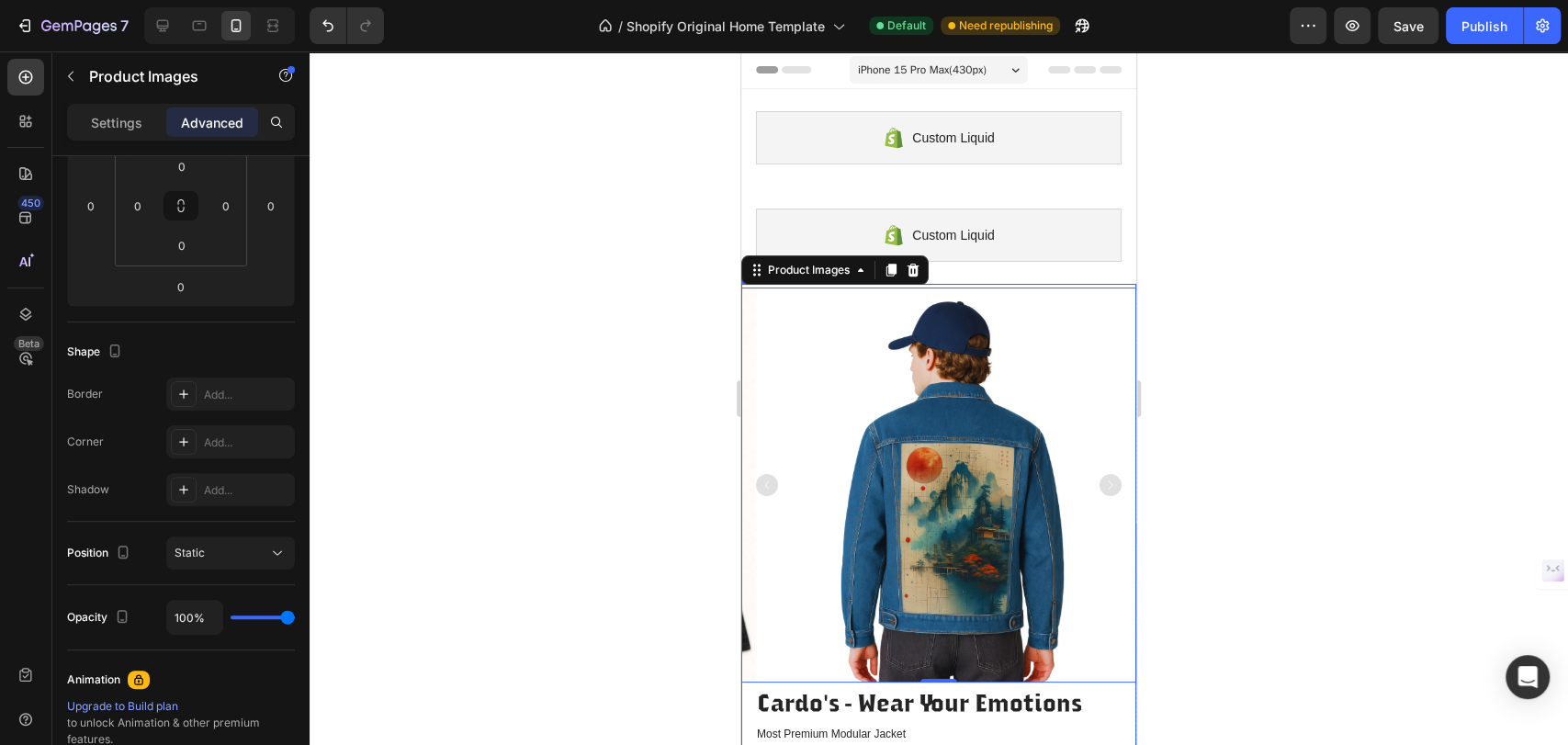 click on "Product Images   0" at bounding box center (939, 483) 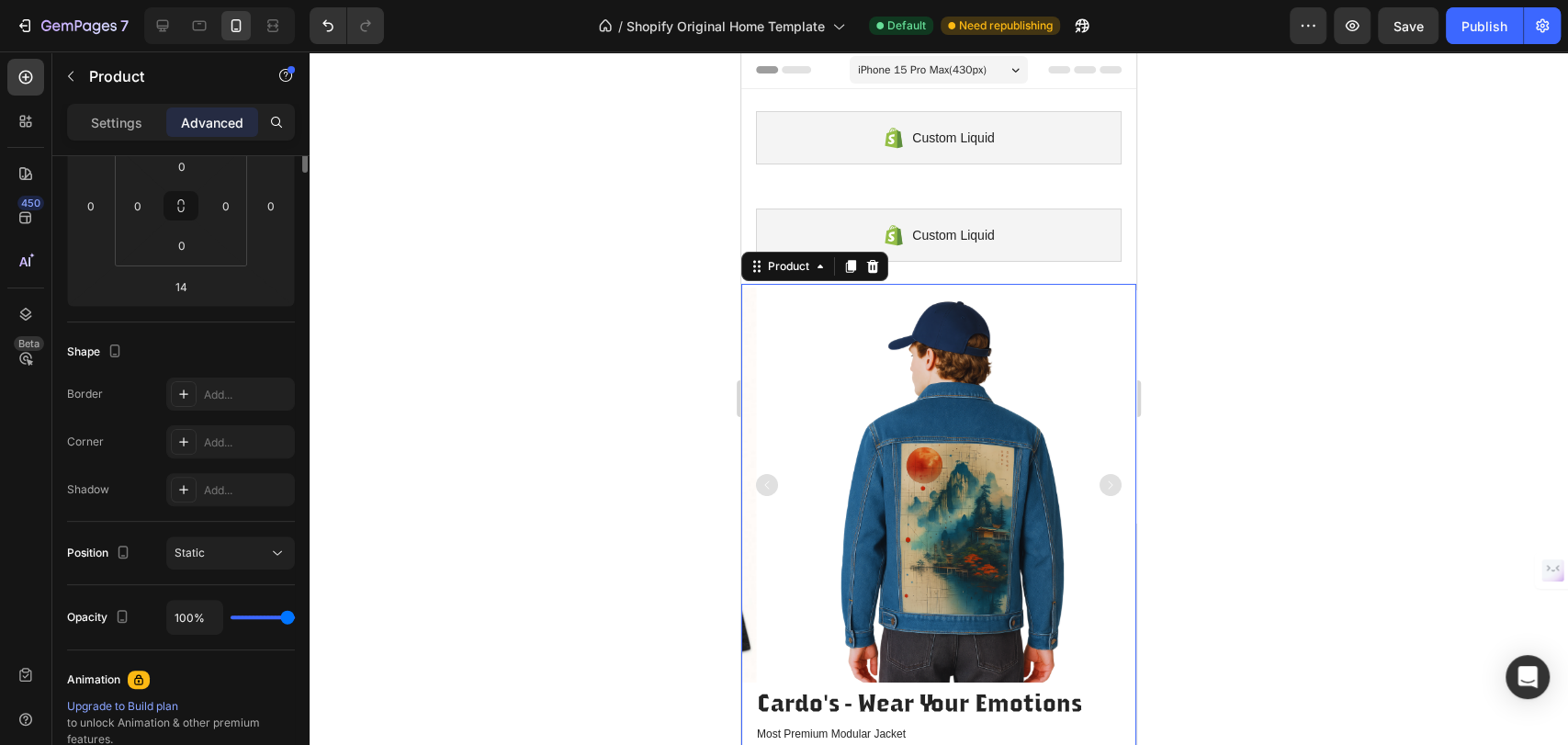 scroll, scrollTop: 0, scrollLeft: 0, axis: both 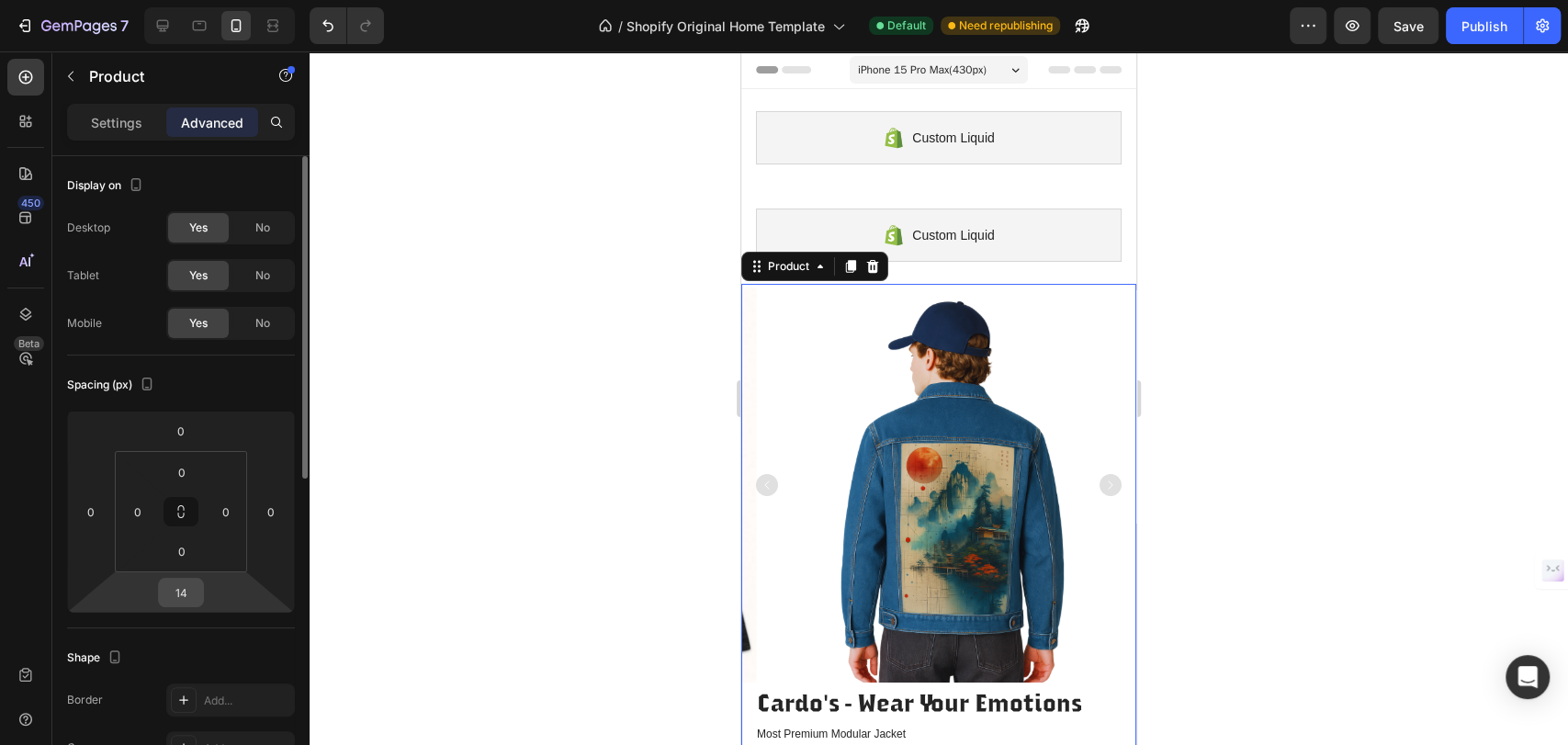 click on "14" at bounding box center [181, 593] 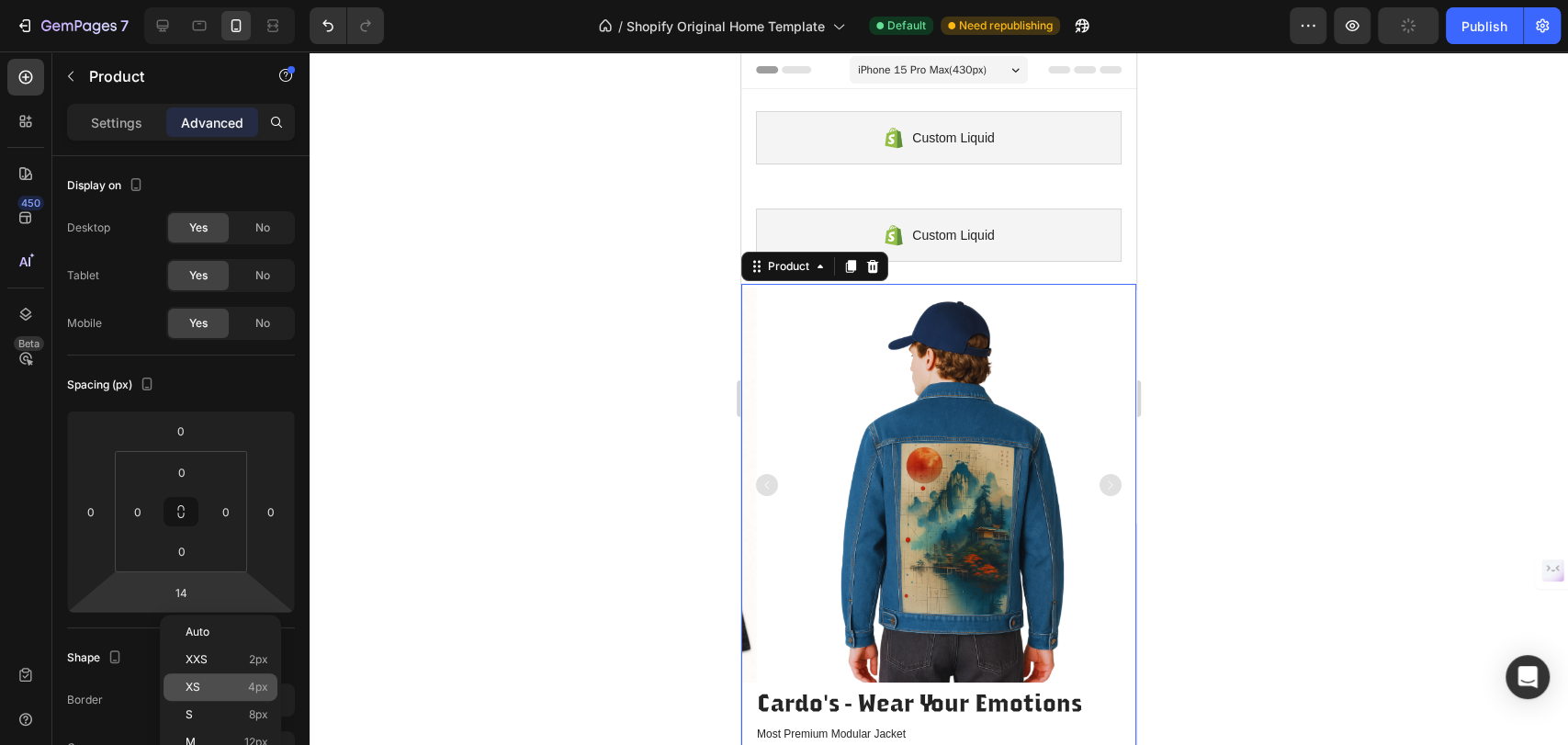 click on "XS 4px" 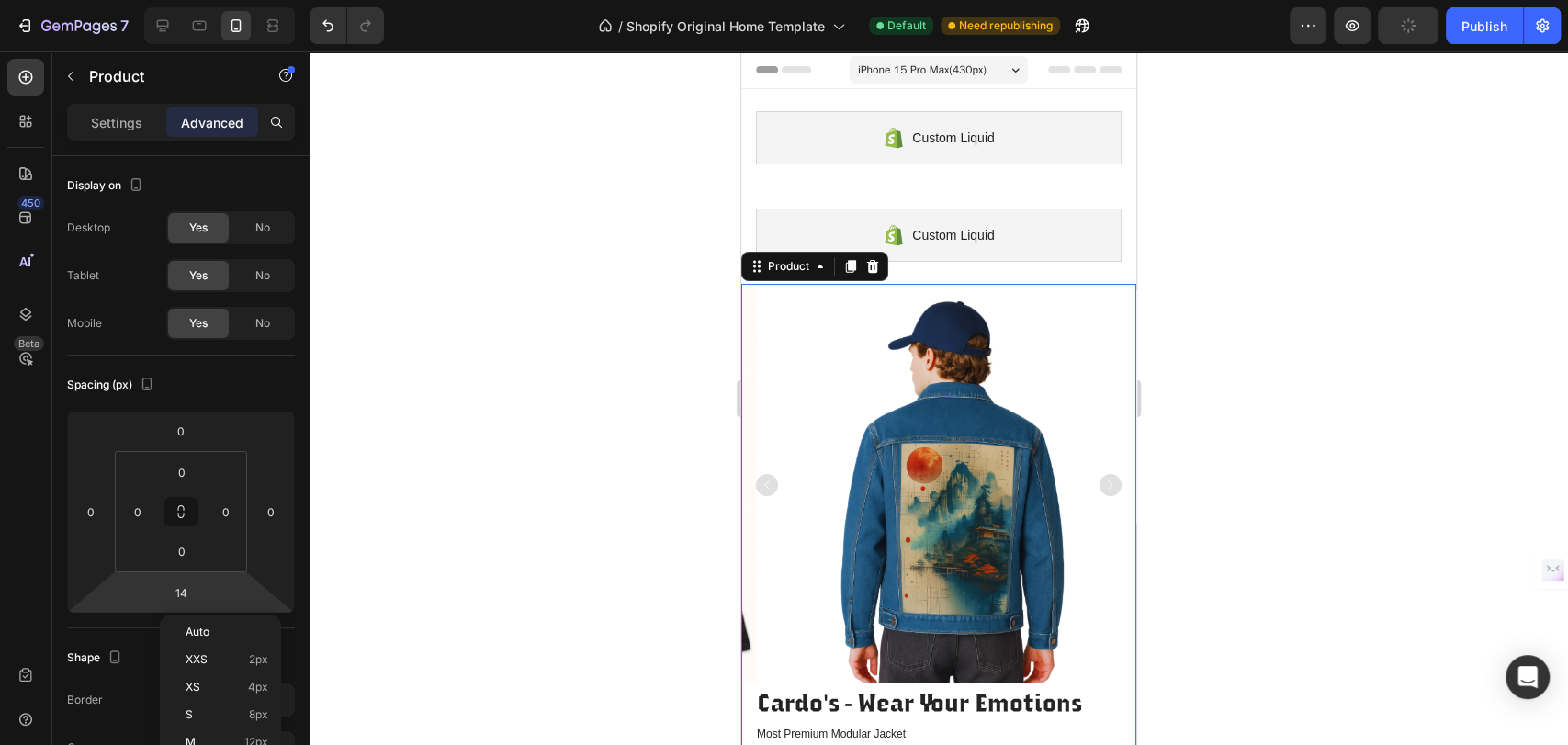 type on "4" 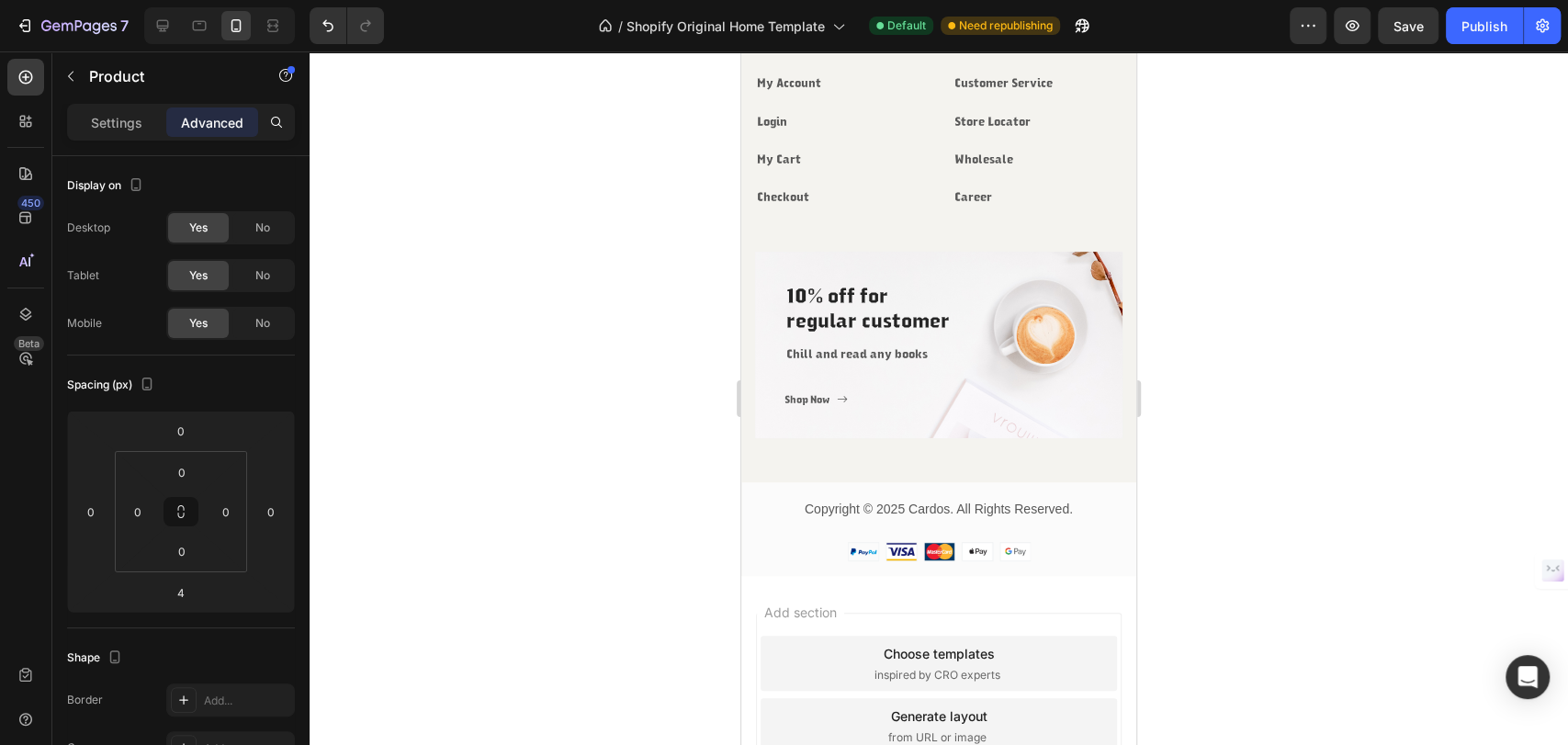 scroll, scrollTop: 2347, scrollLeft: 0, axis: vertical 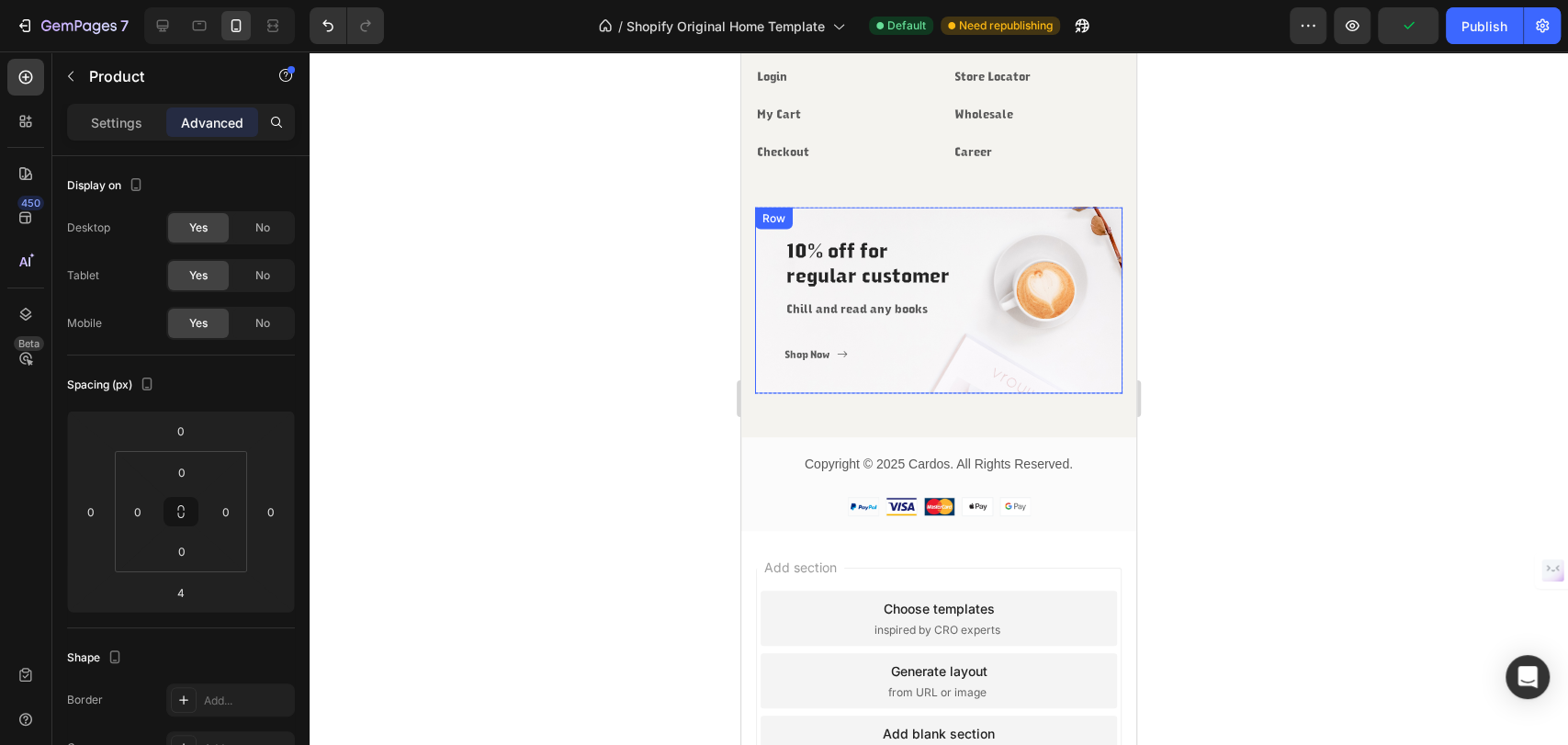 click on "10% off for regular customer Heading Chill and read any books Text block
Shop Now Button Row" at bounding box center [939, 299] 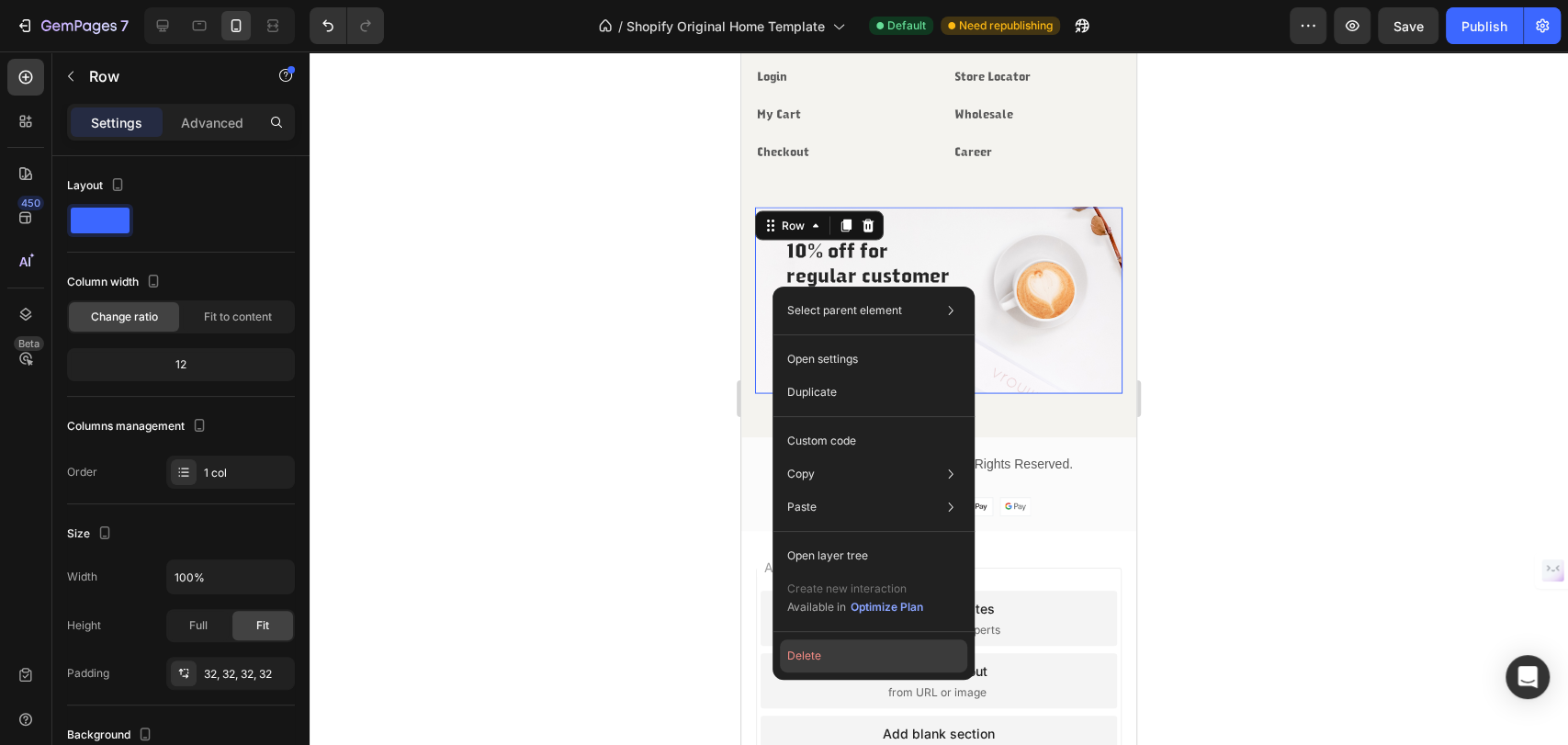 click on "Delete" 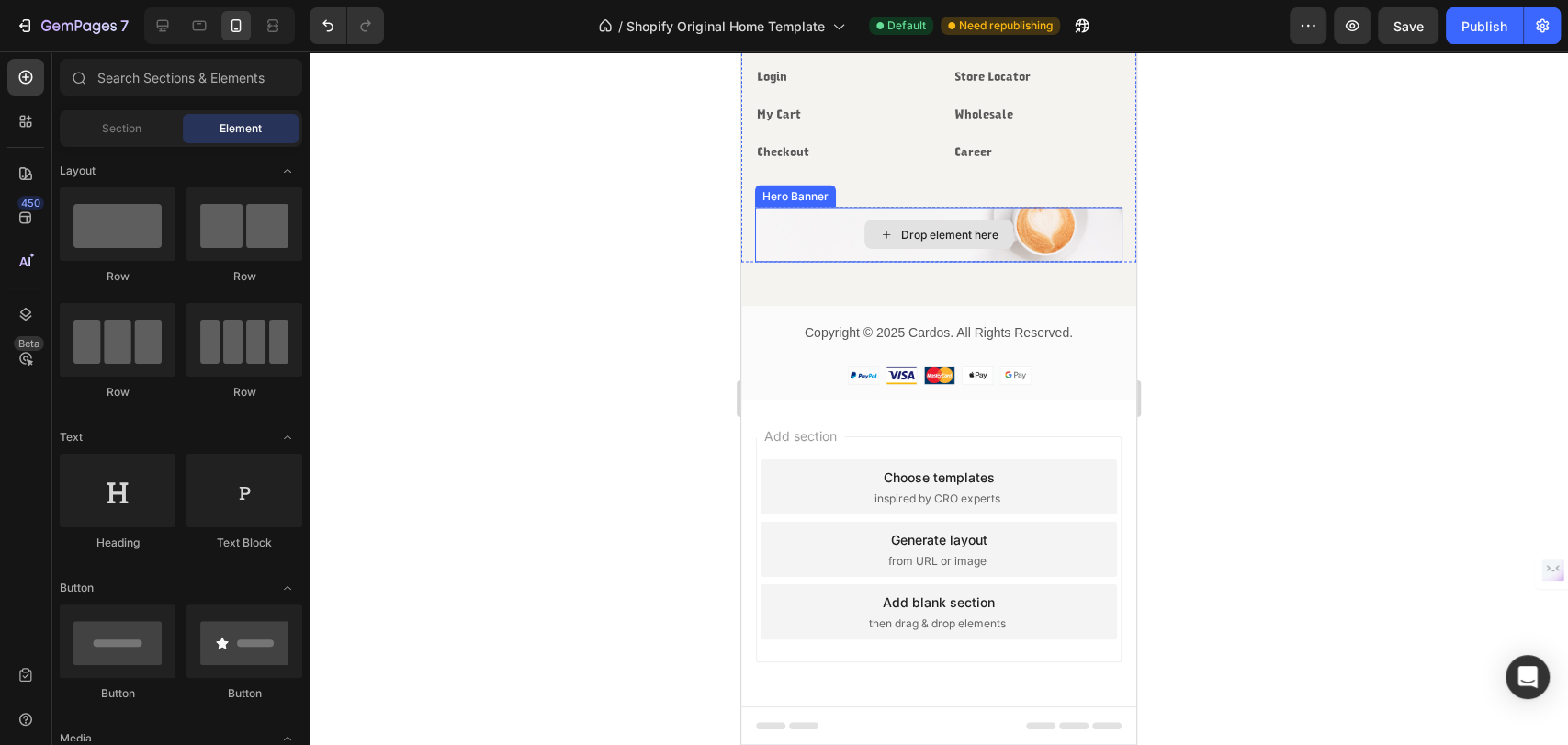 click on "Drop element here" at bounding box center (939, 234) 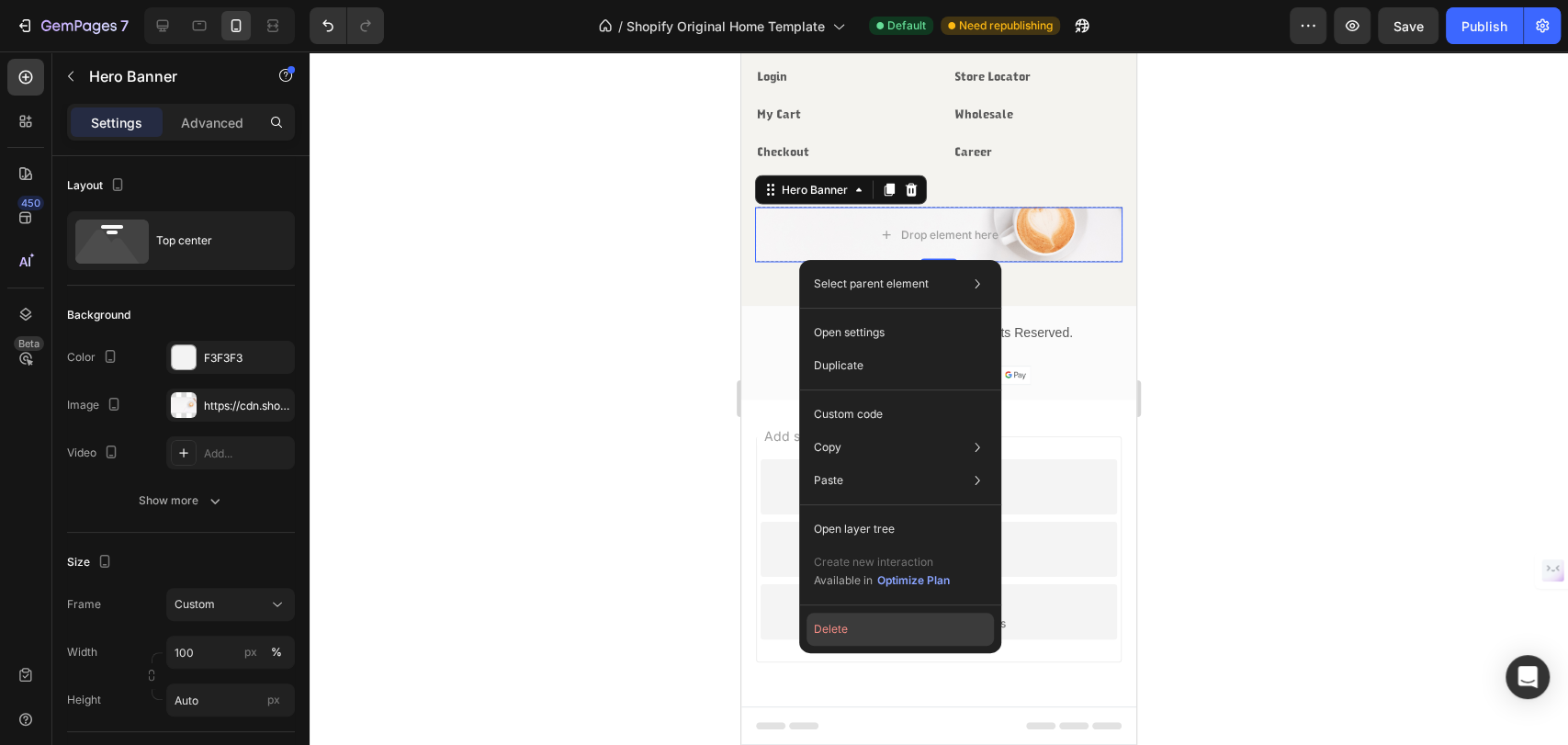 click on "Delete" 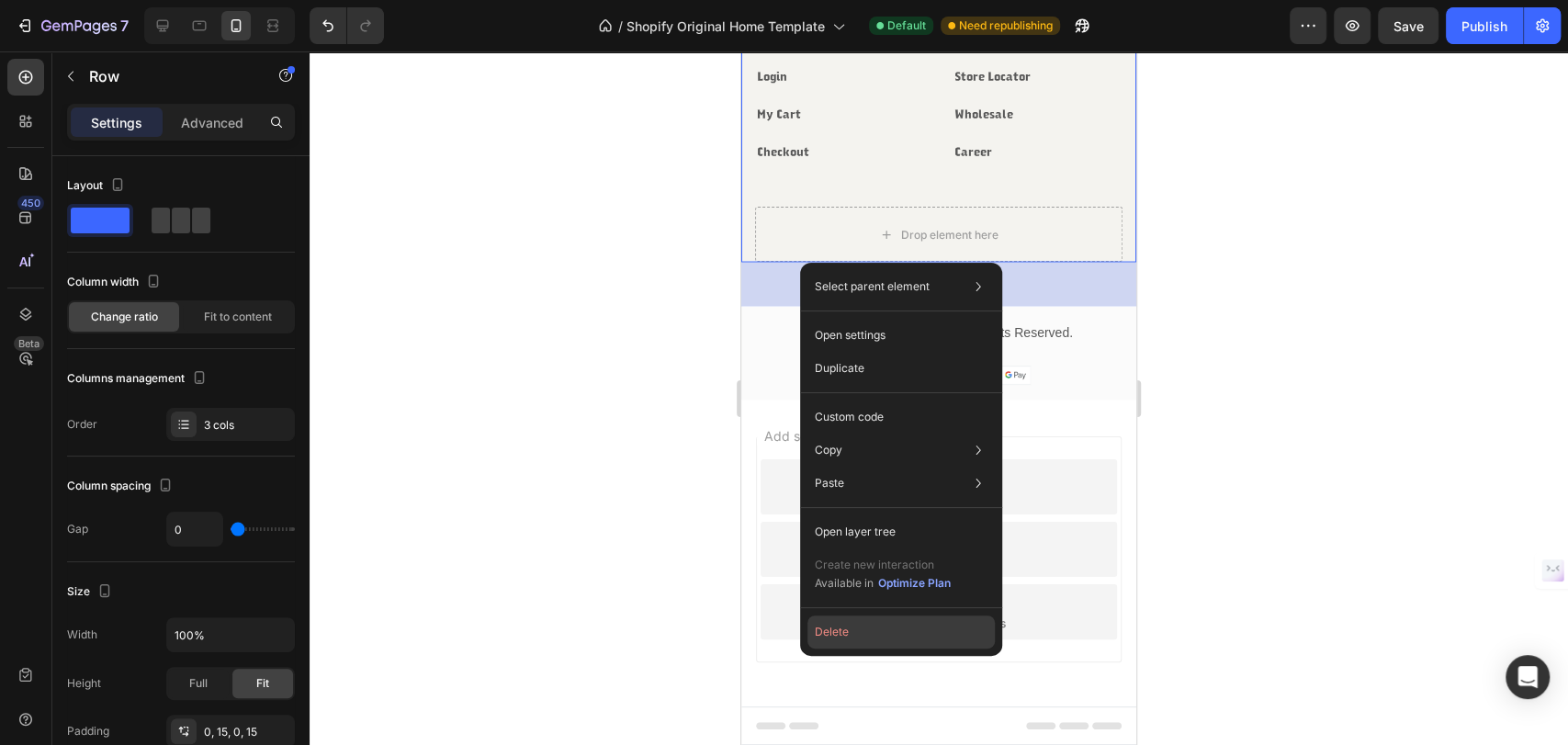 click on "Delete" 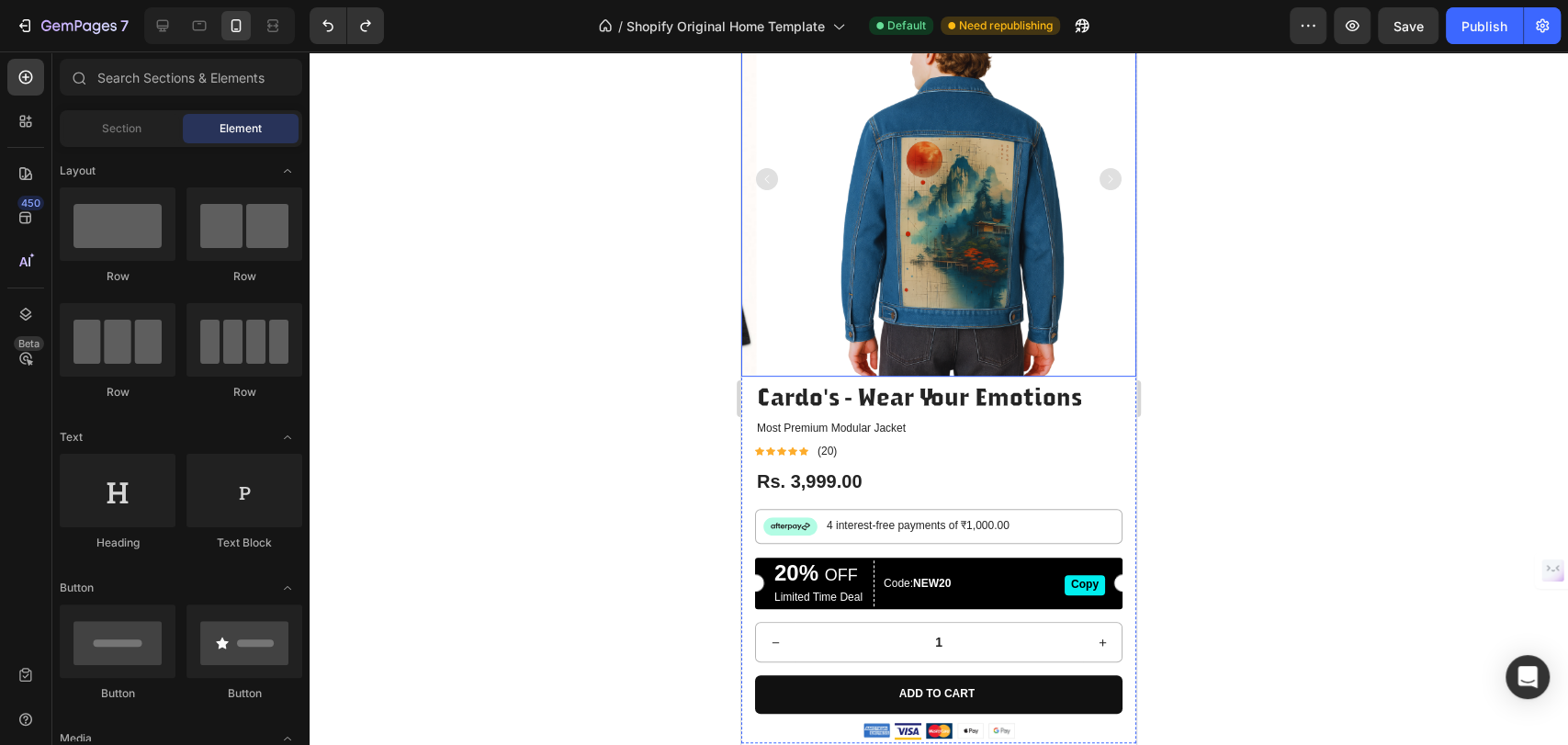 scroll, scrollTop: 408, scrollLeft: 0, axis: vertical 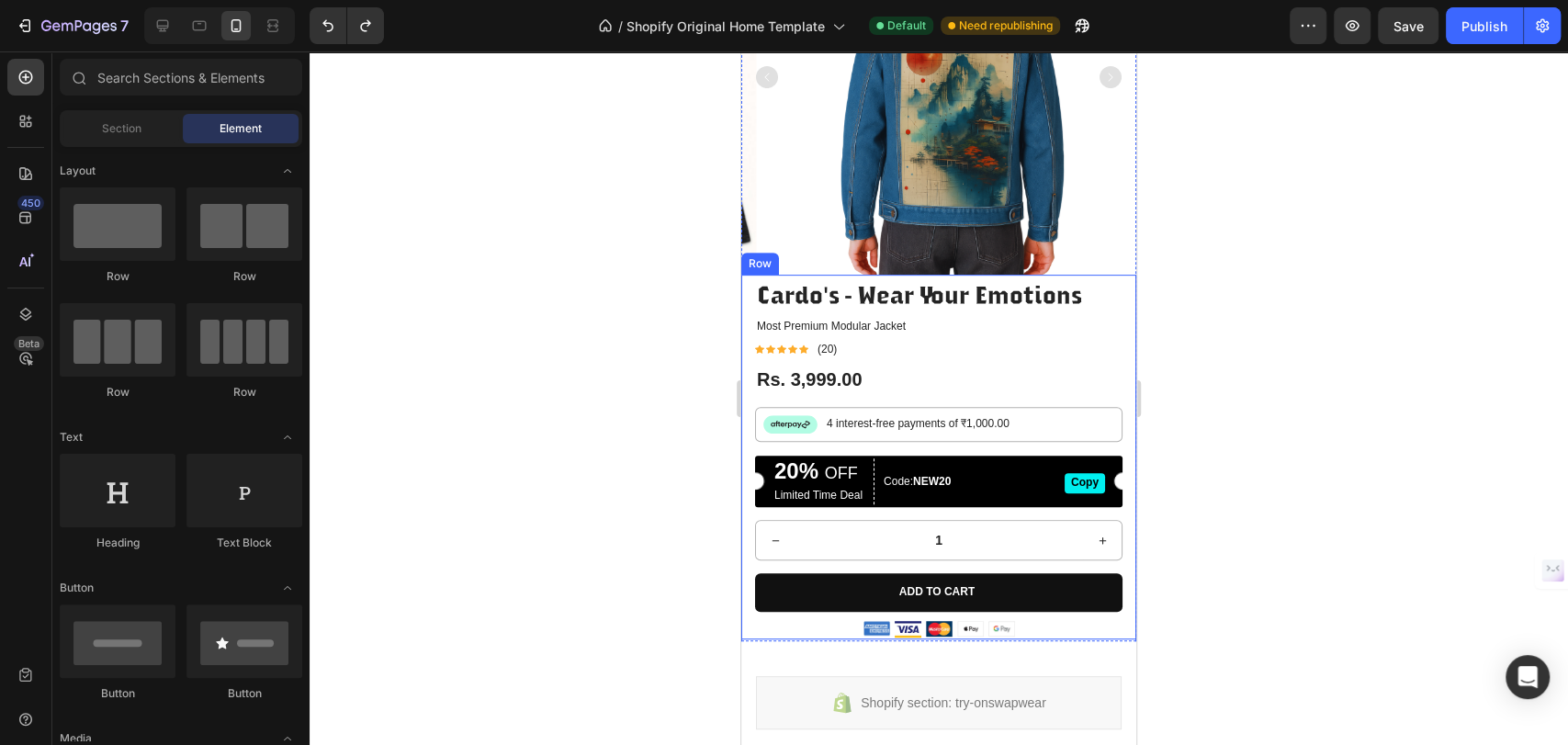 click on "Cardo's  - Wear Your Emotions Product Title Most Premium Modular Jacket Text Block Icon Icon Icon Icon Icon Icon List (20) Text Block Row Rs. 3,999.00 Product Price Product Price Row Image 4 interest-free payments of ₹1,000.00 Text Block Row
Premium comfort fit  for all-day wear
Unique digital back print  – art that tells a story
Durable denim  with reinforced stitching
Button-up front  and side pockets
Designed for Gen-Z and beyond Item List 20%   OFF Text Block Limited Time Deal Text Block Row Code:  NEW20 Text Block Copy Button Row
1
Product Quantity Add to cart Add to Cart Row Image Image Image Image Image Row Row" at bounding box center (939, 457) 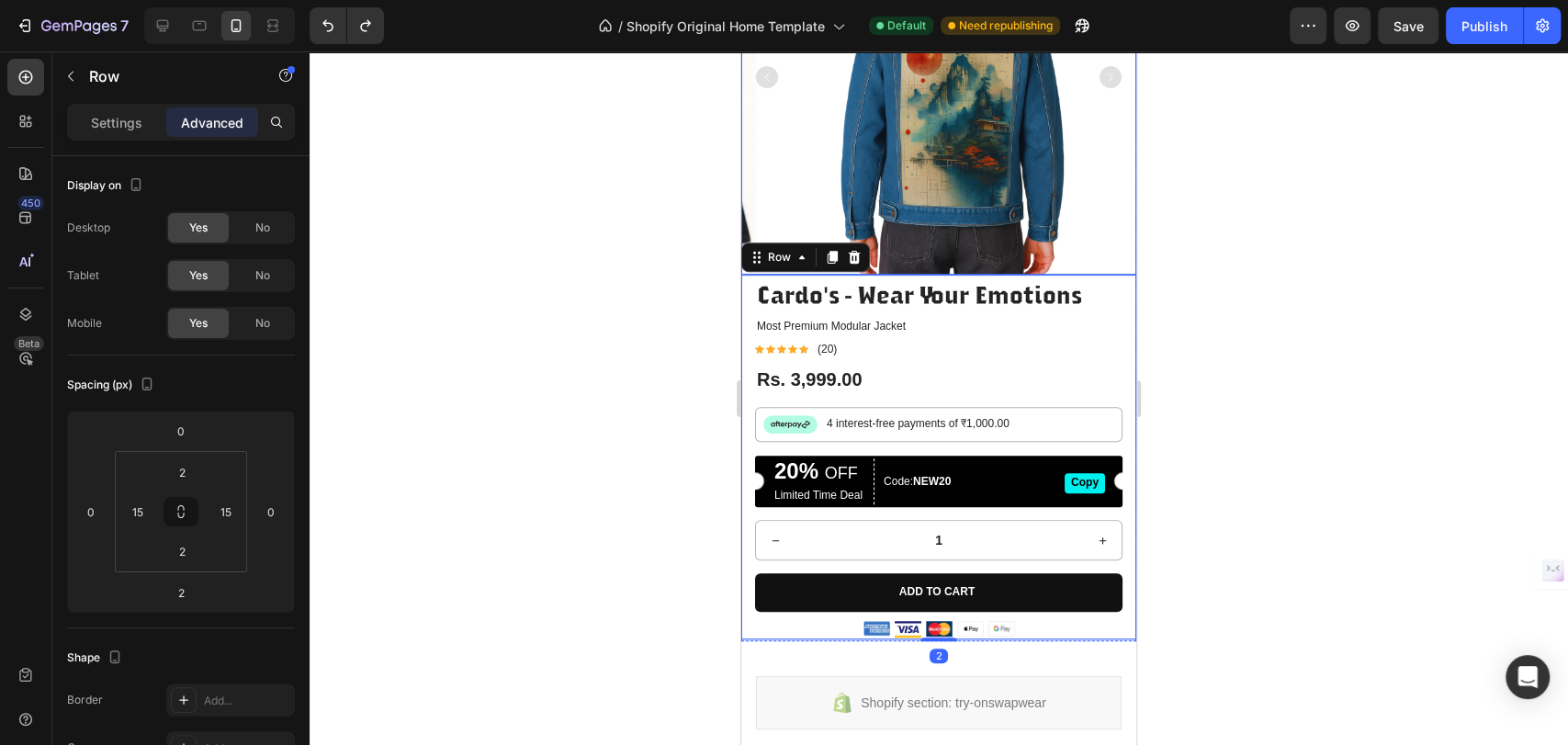 scroll, scrollTop: 0, scrollLeft: 0, axis: both 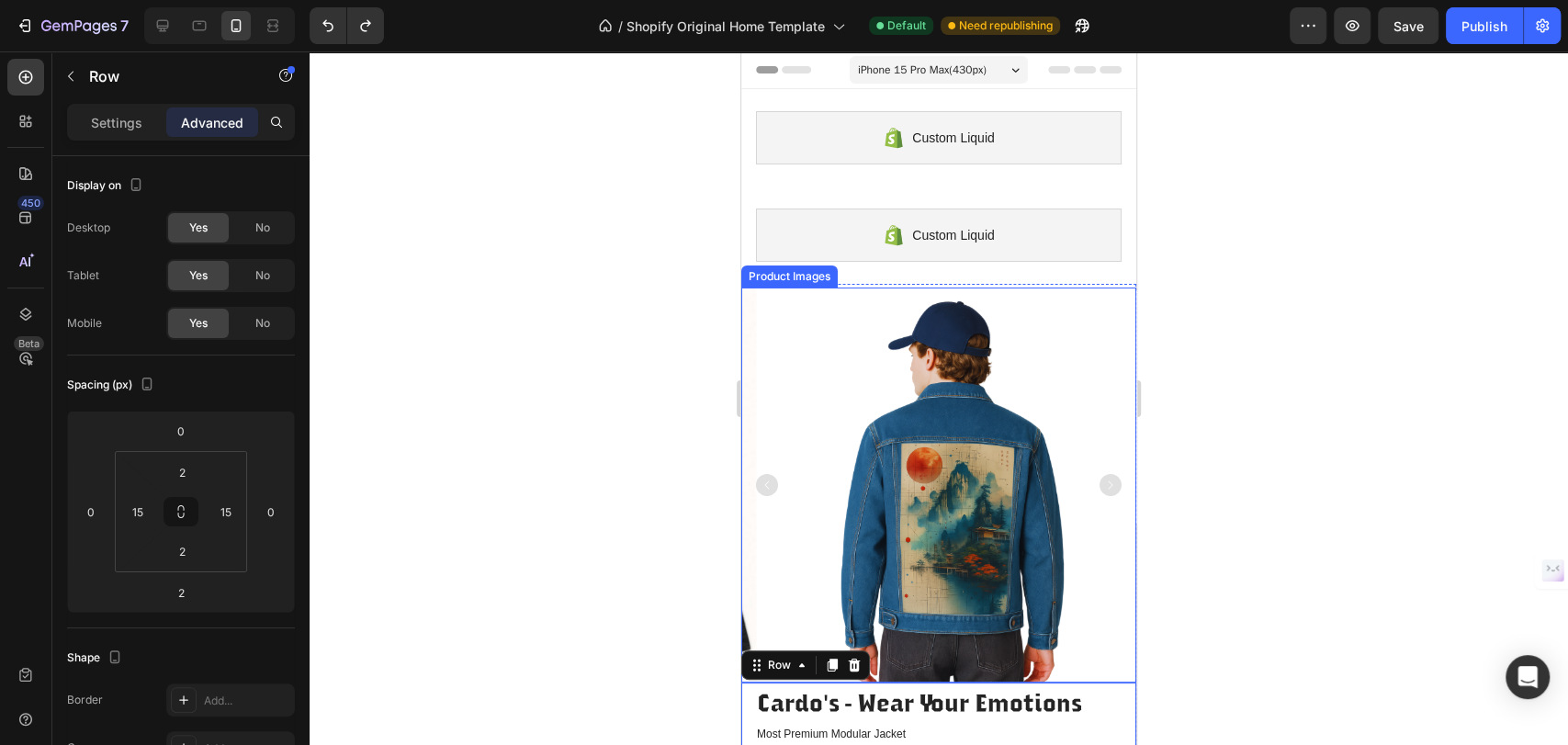 click at bounding box center (954, 485) 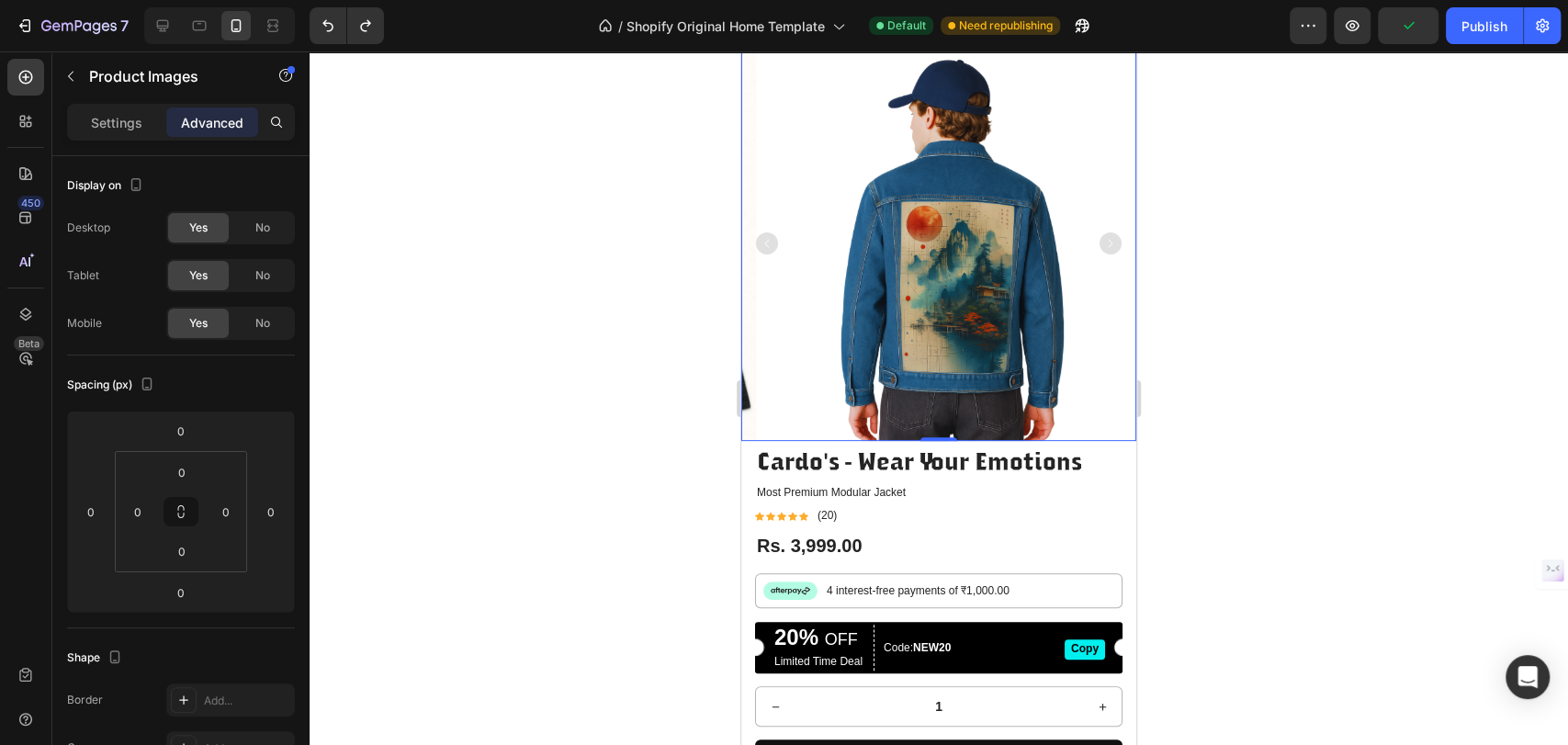scroll, scrollTop: 306, scrollLeft: 0, axis: vertical 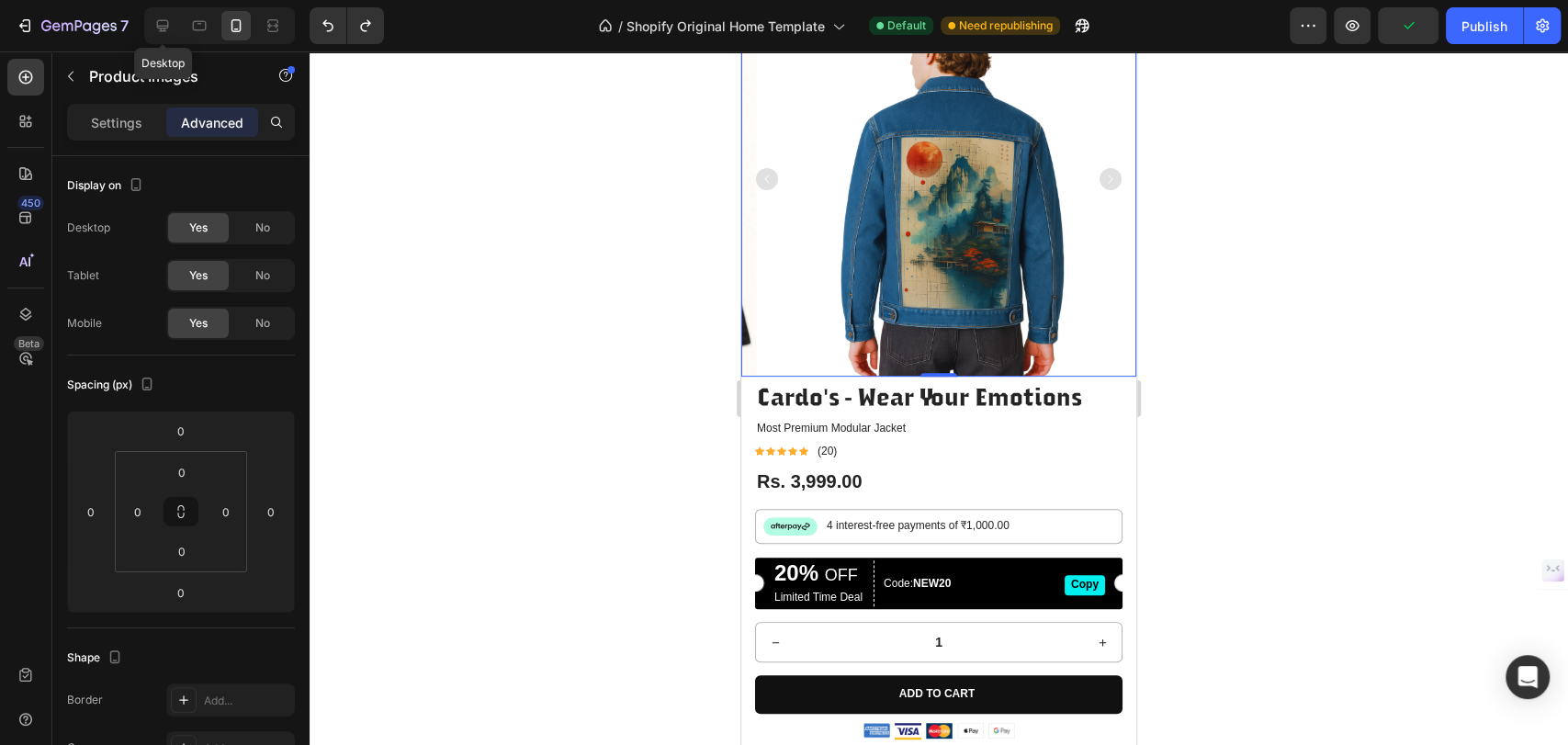 click 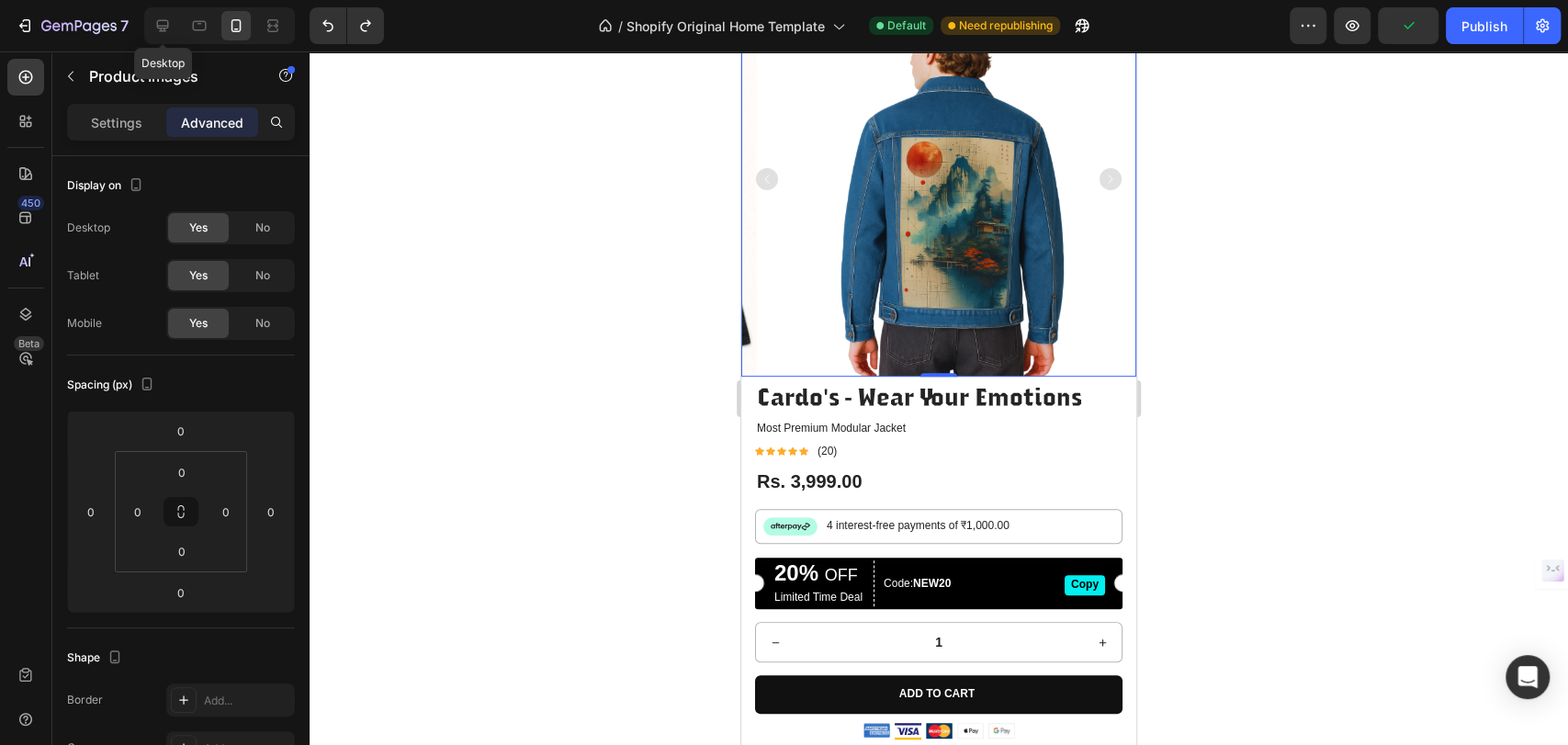 type on "4" 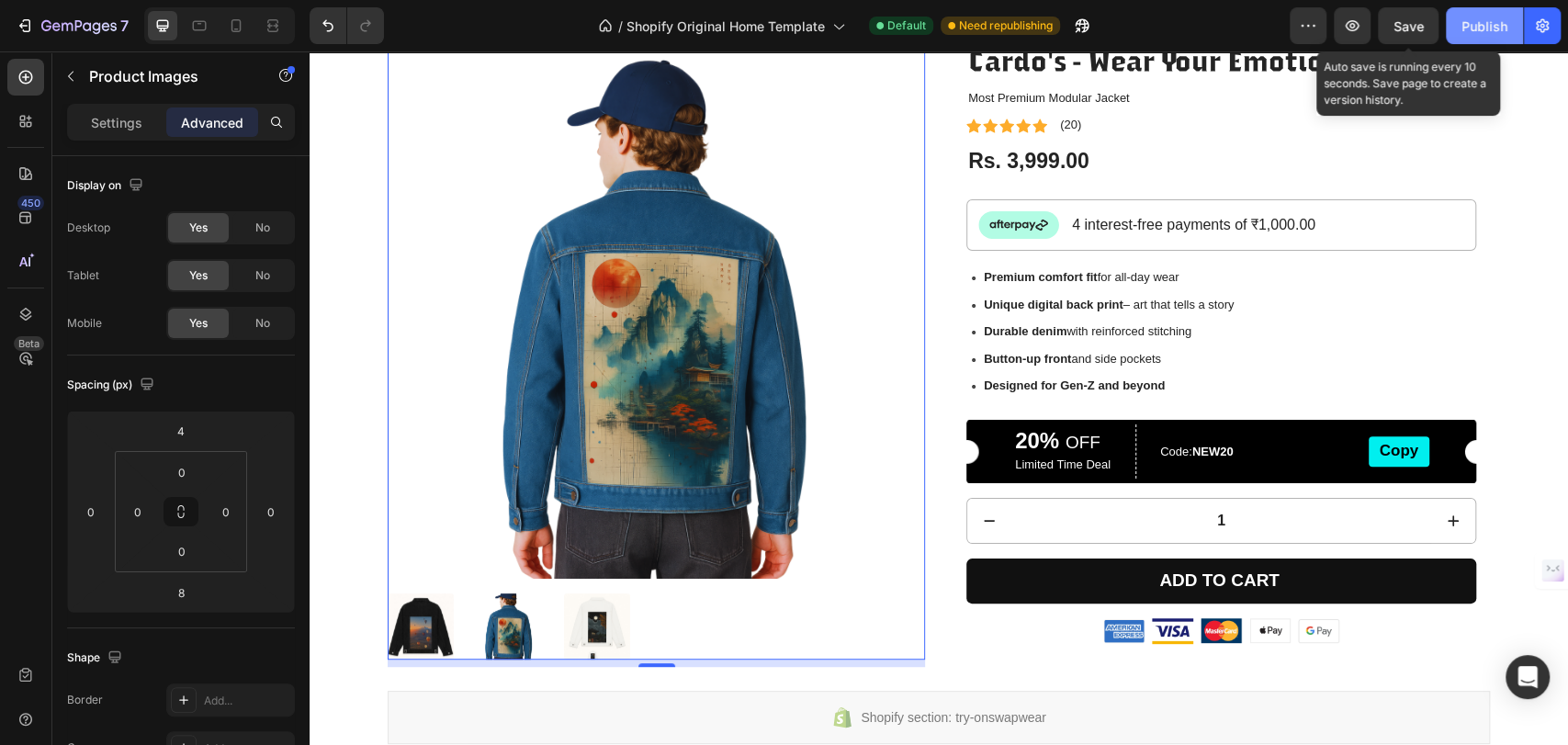 scroll, scrollTop: 171, scrollLeft: 0, axis: vertical 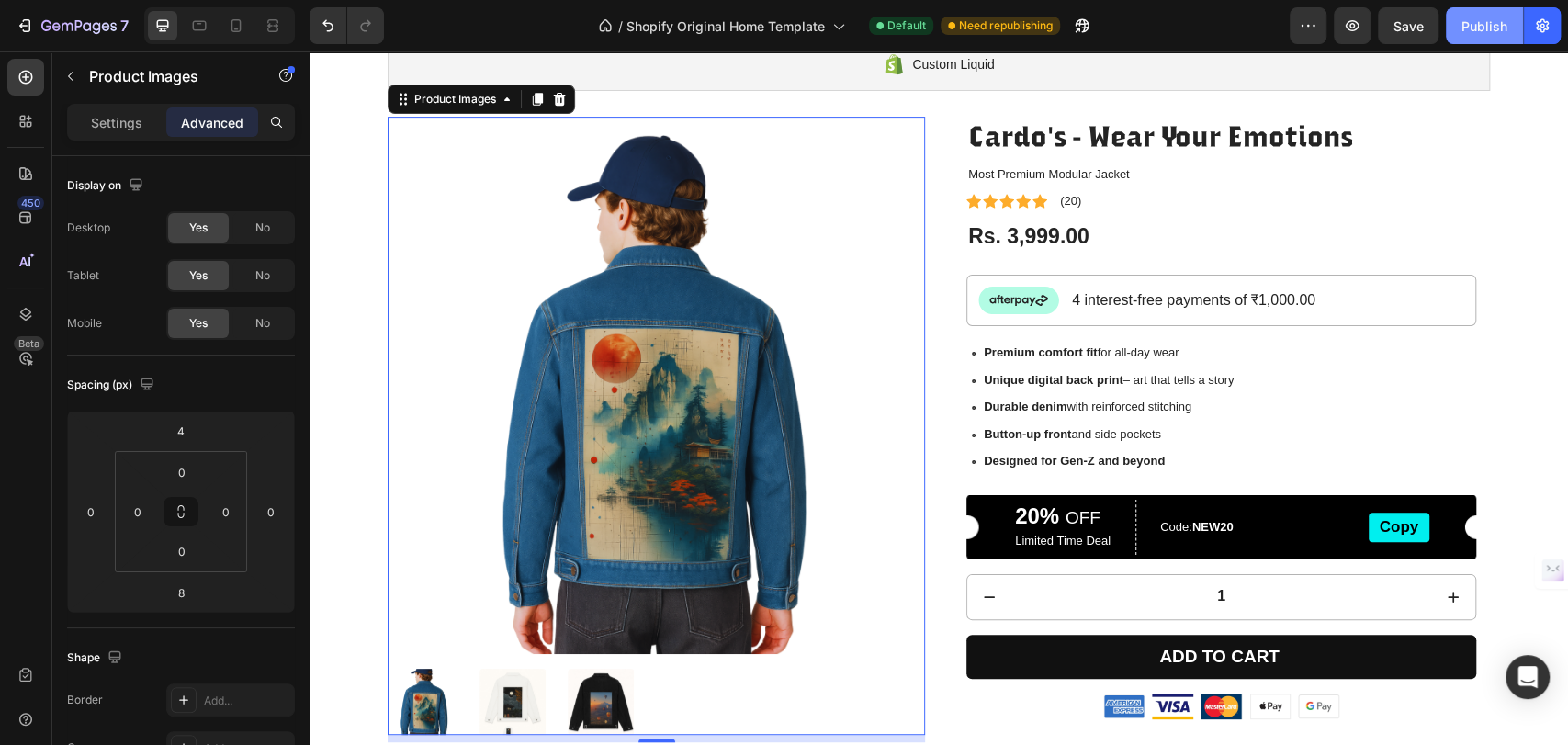 click on "Publish" at bounding box center (1484, 26) 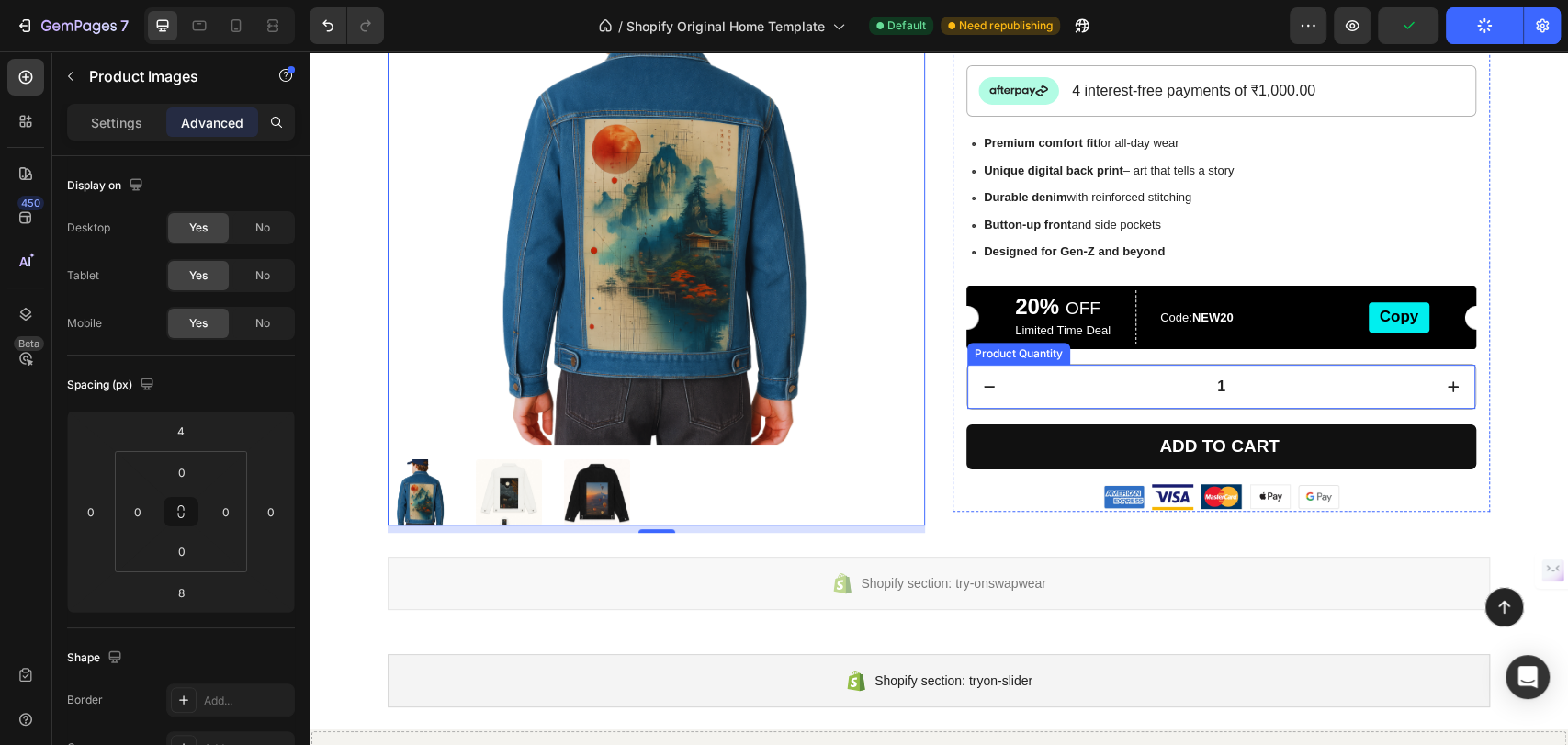 scroll, scrollTop: 580, scrollLeft: 0, axis: vertical 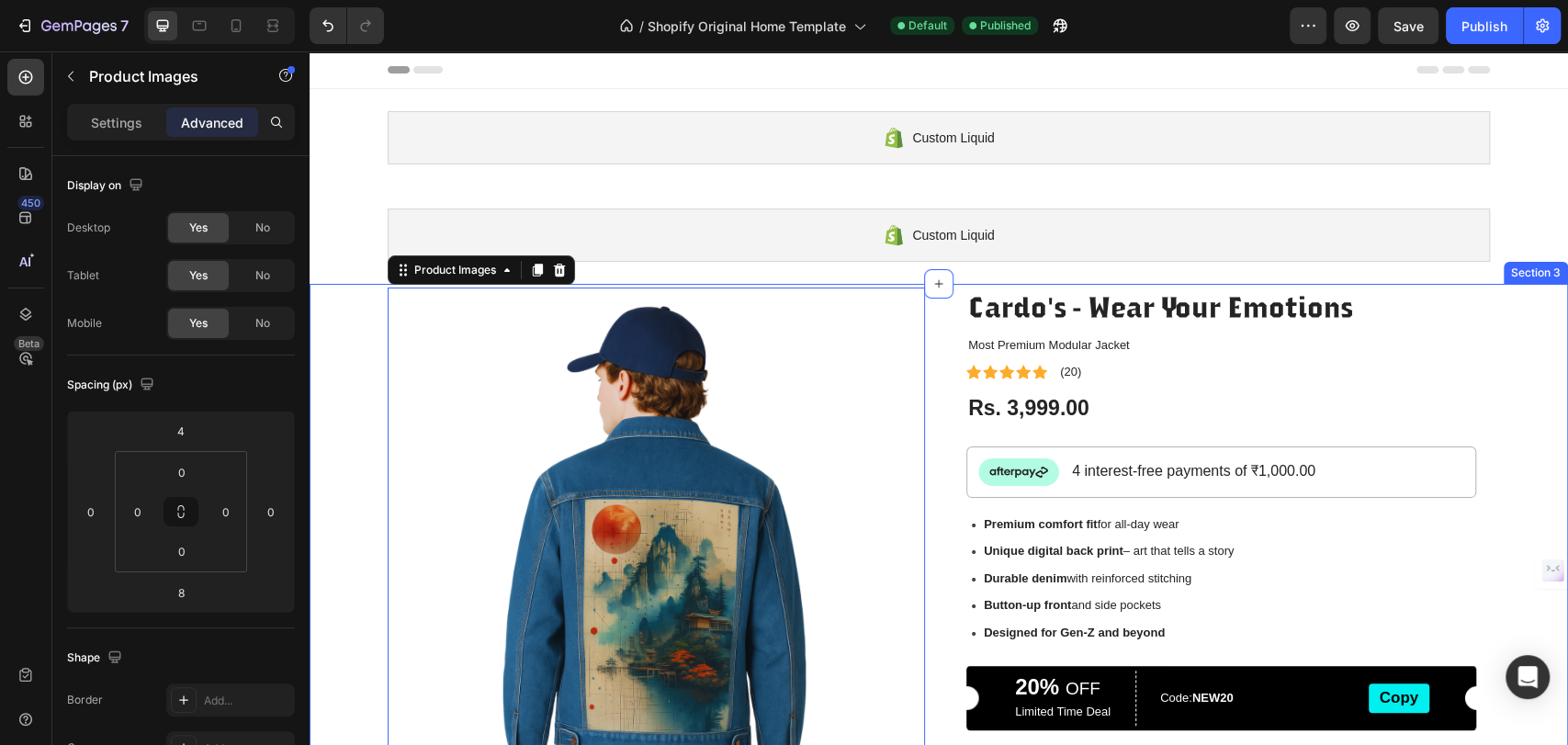 click on "Product Images   0 Cardo's  - Wear Your Emotions Product Title Most Premium Modular Jacket Text Block Icon Icon Icon Icon Icon Icon List (20) Text Block Row Rs. 3,999.00 Product Price Product Price Row Image 4 interest-free payments of ₹1,000.00 Text Block Row
Premium comfort fit  for all-day wear
Unique digital back print  – art that tells a story
Durable denim  with reinforced stitching
Button-up front  and side pockets
Designed for Gen-Z and beyond Item List 20%   OFF Text Block Limited Time Deal Text Block Row Code:  NEW20 Text Block Copy Button Row
1
Product Quantity Add to cart Add to Cart Row Image Image Image Image Image Row Row Product" at bounding box center [939, 599] 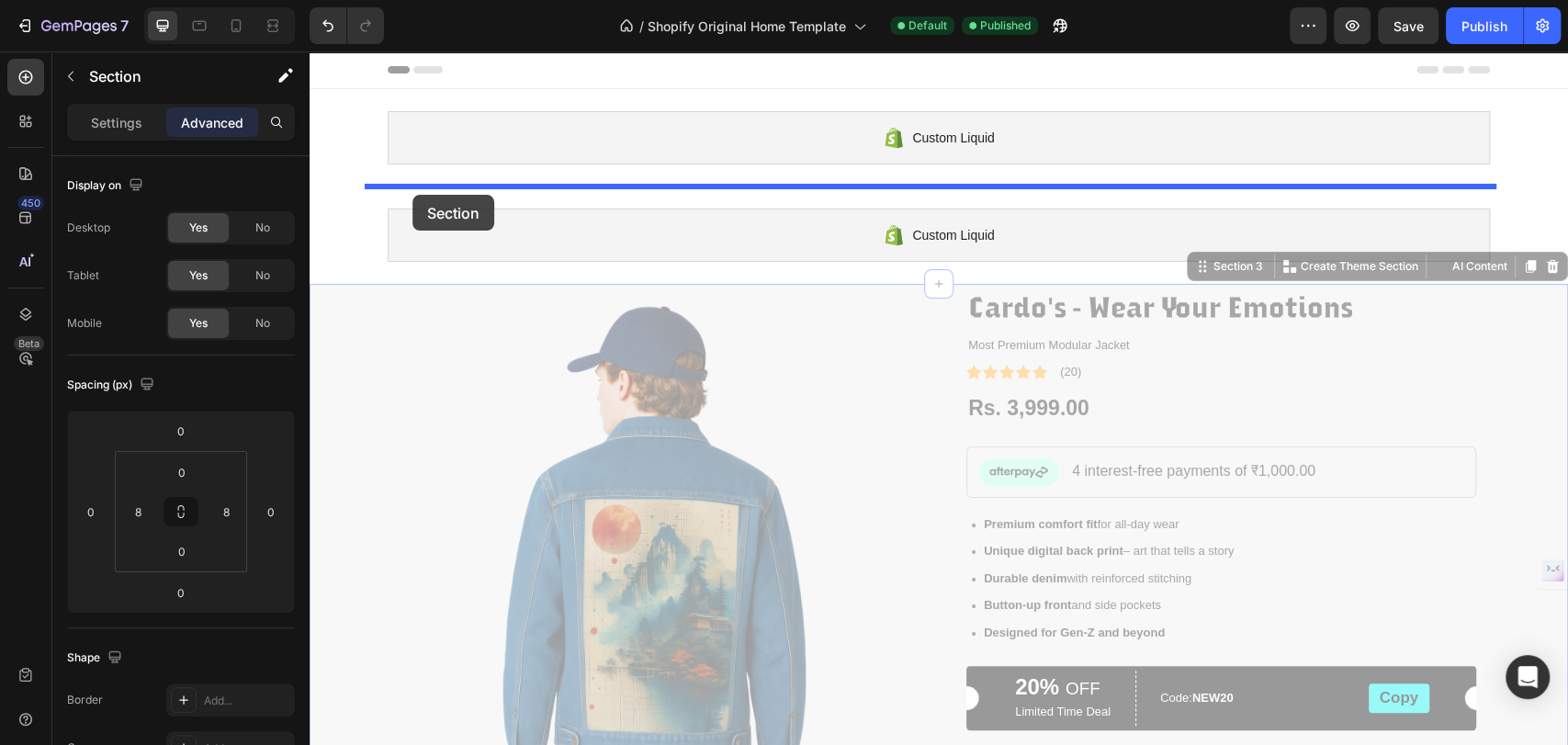 drag, startPoint x: 342, startPoint y: 324, endPoint x: 412, endPoint y: 195, distance: 146.7685 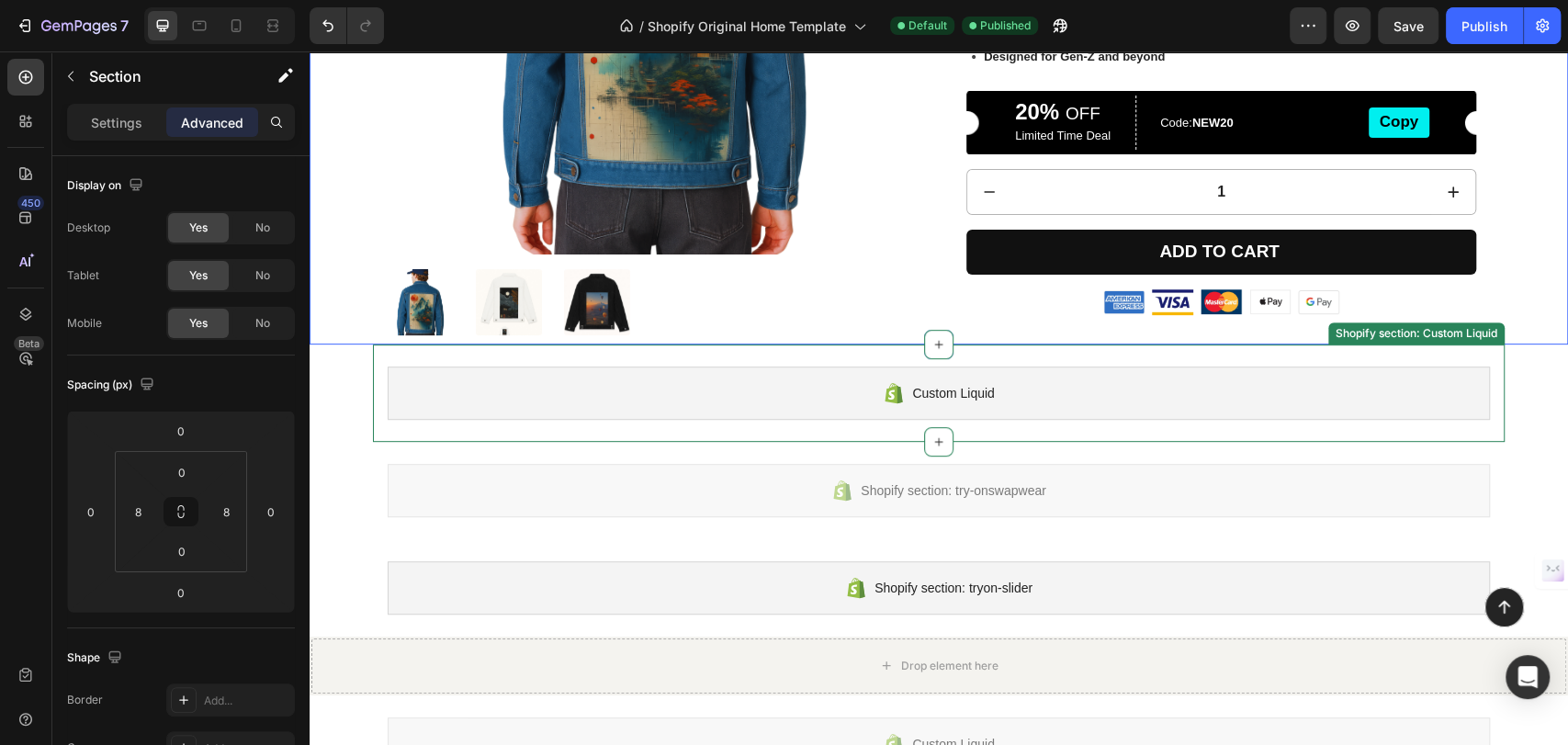 scroll, scrollTop: 510, scrollLeft: 0, axis: vertical 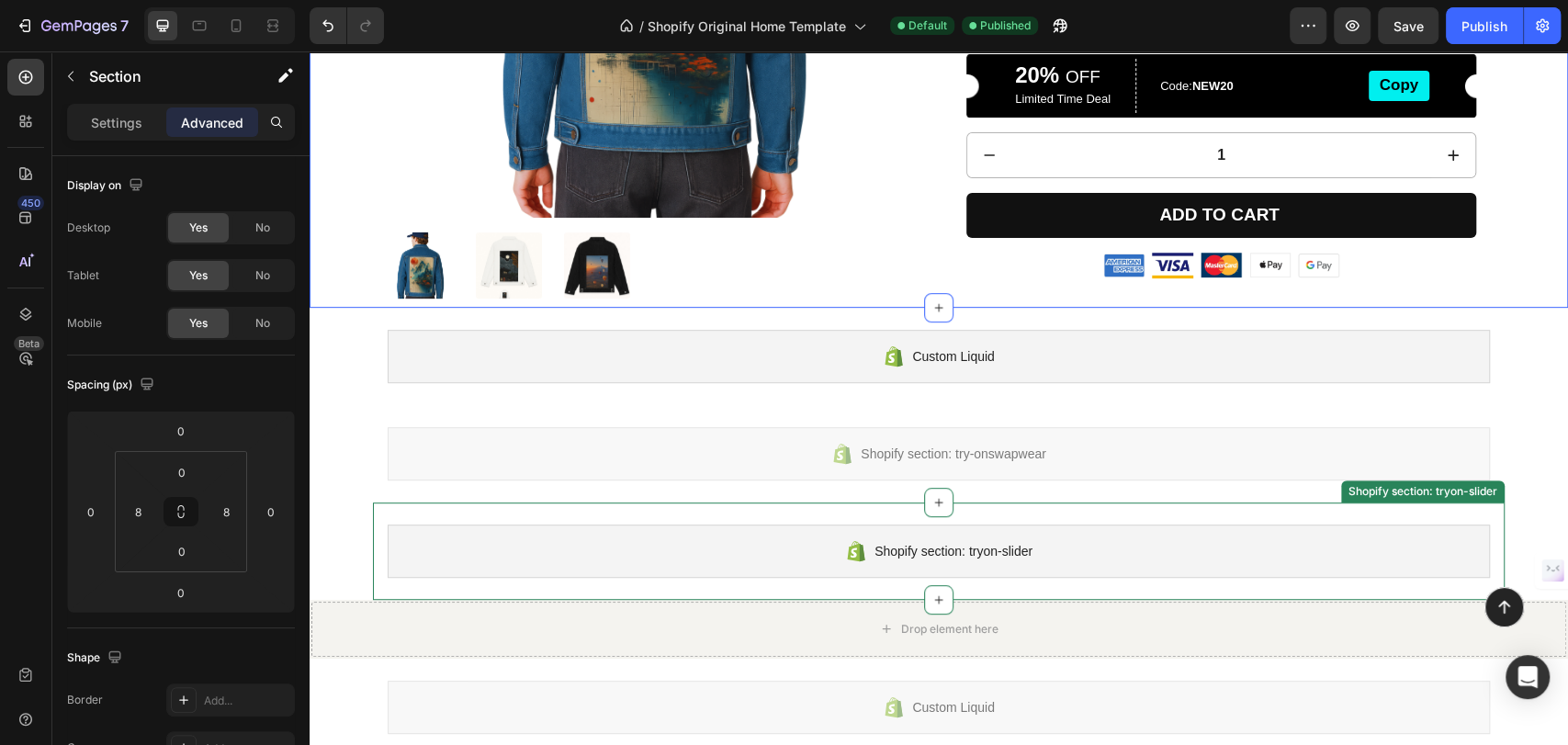 click on "Shopify section: tryon-slider Shopify section: tryon-slider" at bounding box center [939, 551] 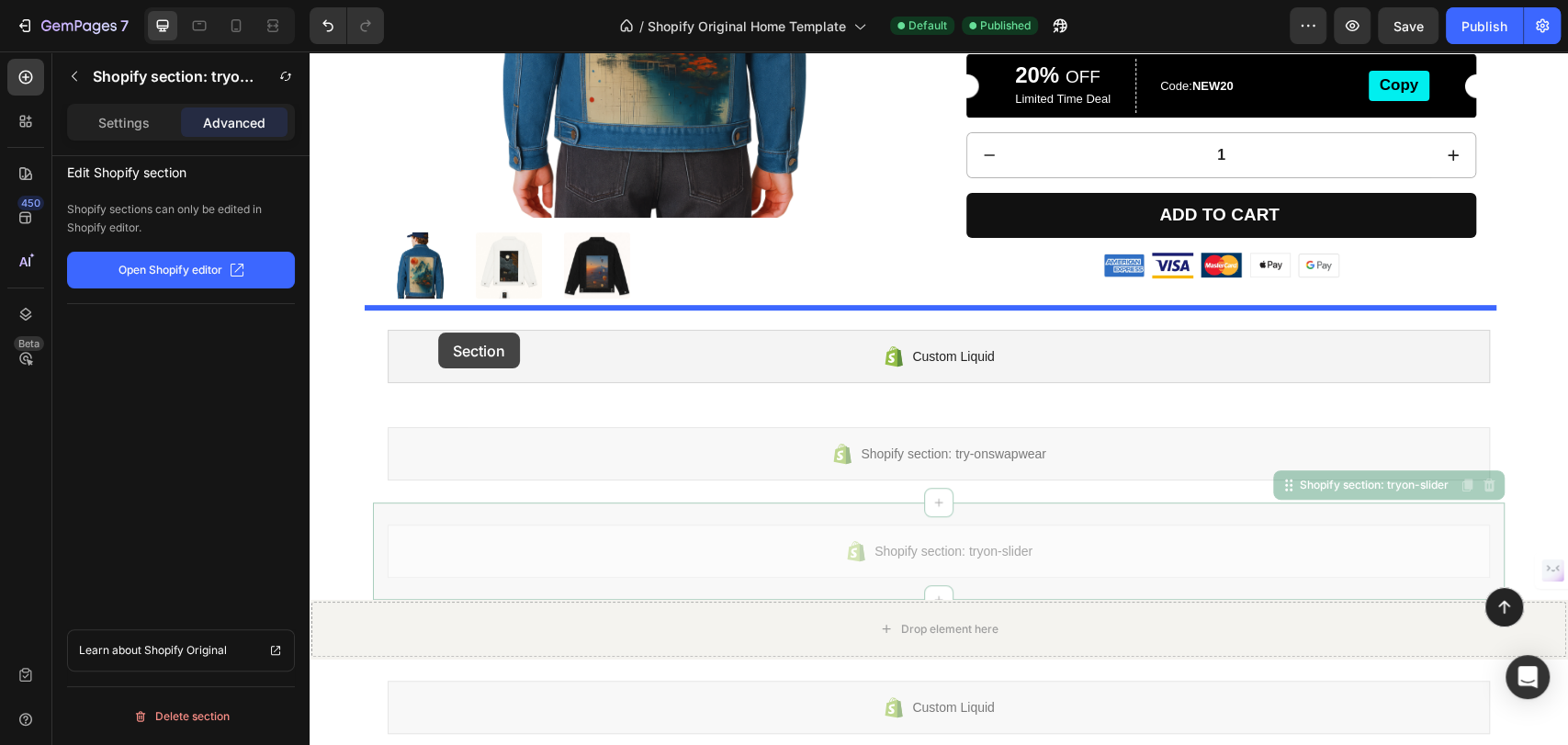 drag, startPoint x: 427, startPoint y: 520, endPoint x: 438, endPoint y: 333, distance: 187.32325 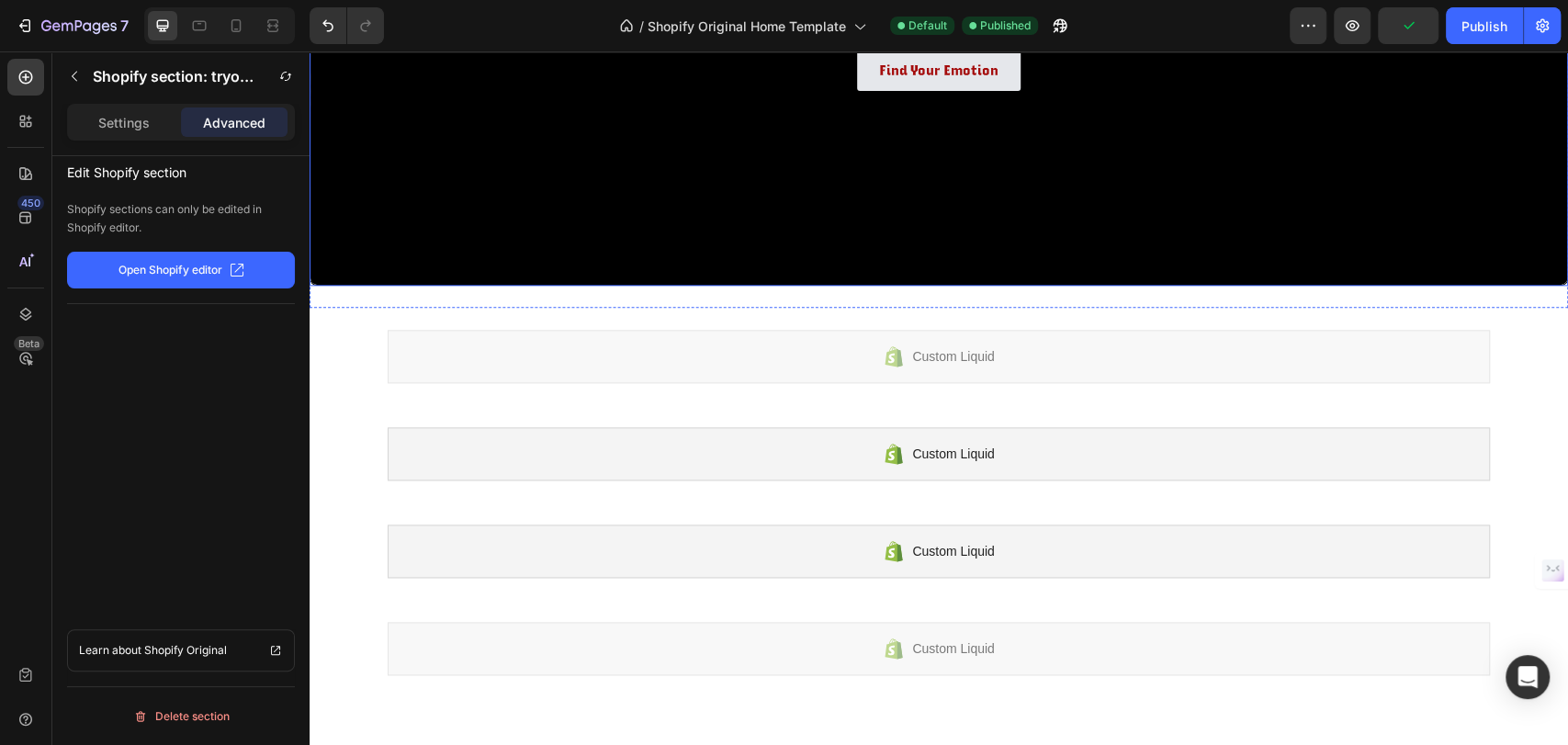 scroll, scrollTop: 1530, scrollLeft: 0, axis: vertical 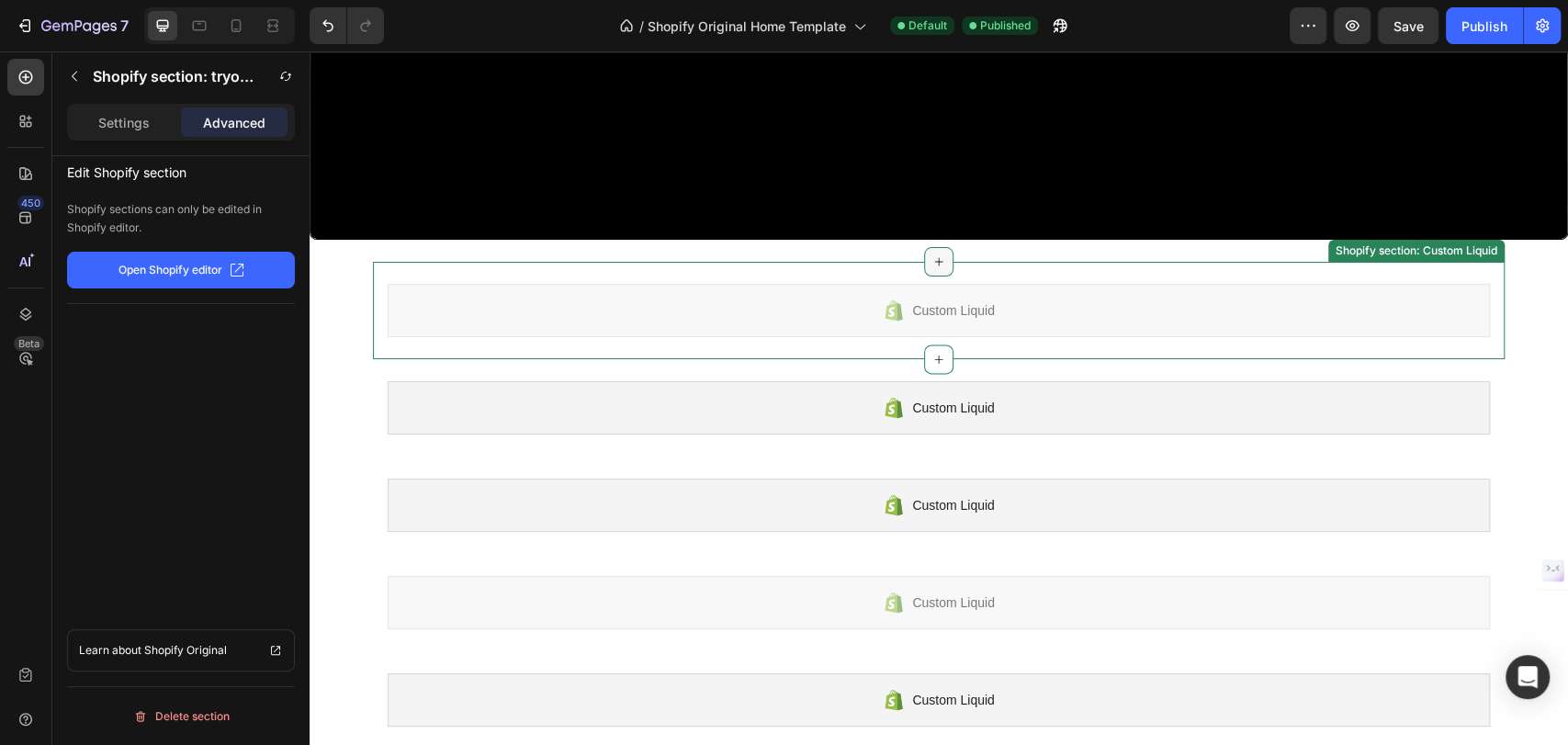 click 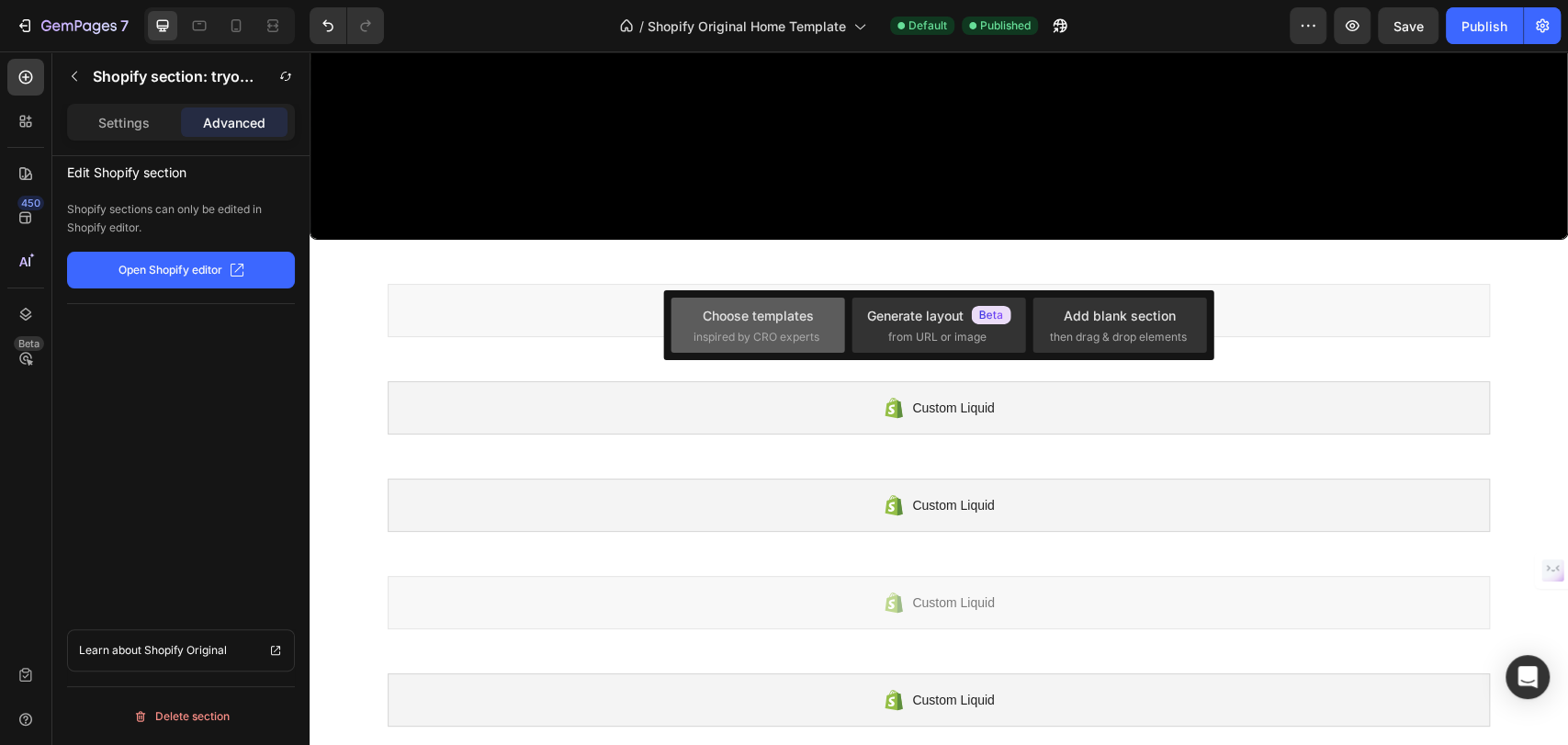 click on "Choose templates" at bounding box center [758, 315] 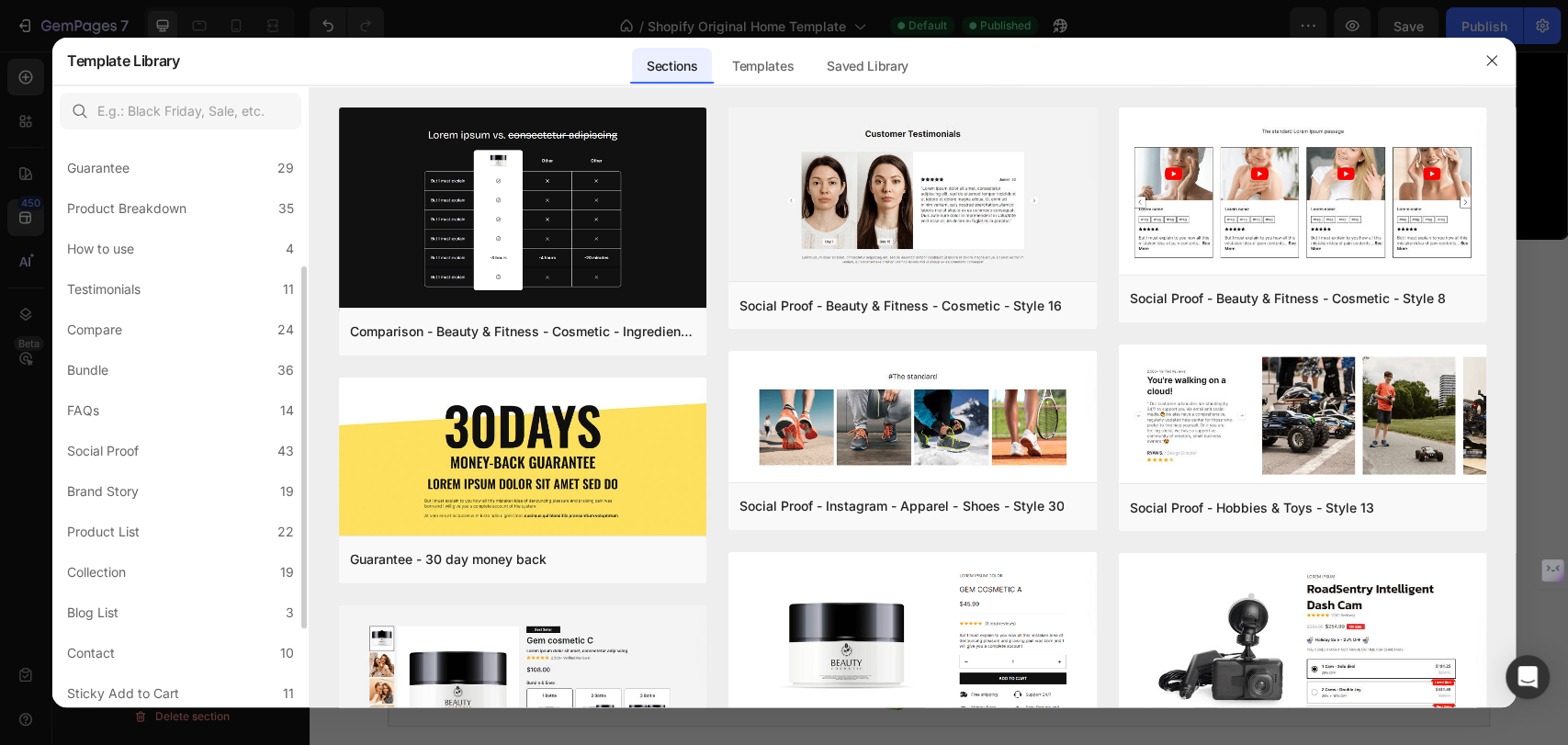 scroll, scrollTop: 306, scrollLeft: 0, axis: vertical 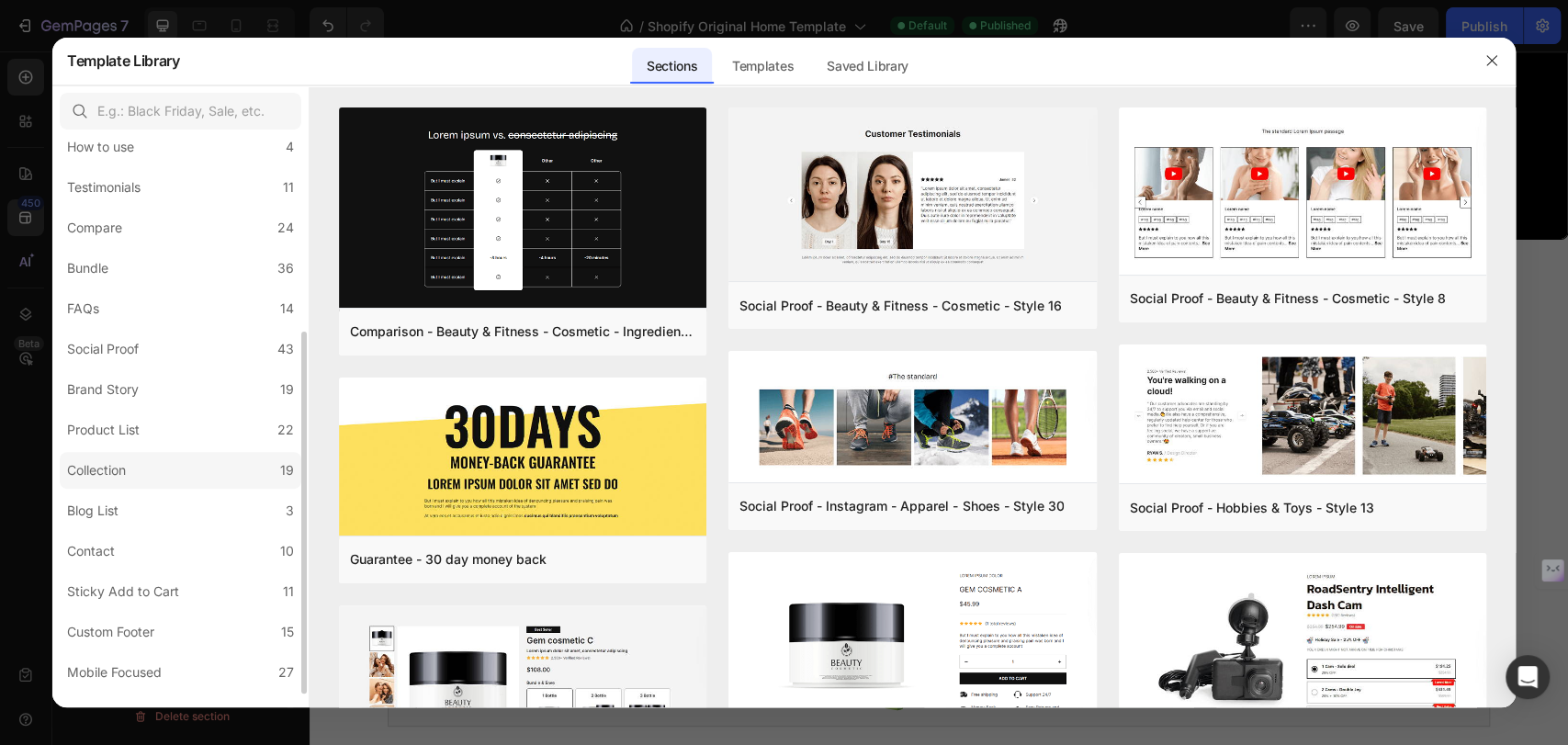 click on "Collection 19" 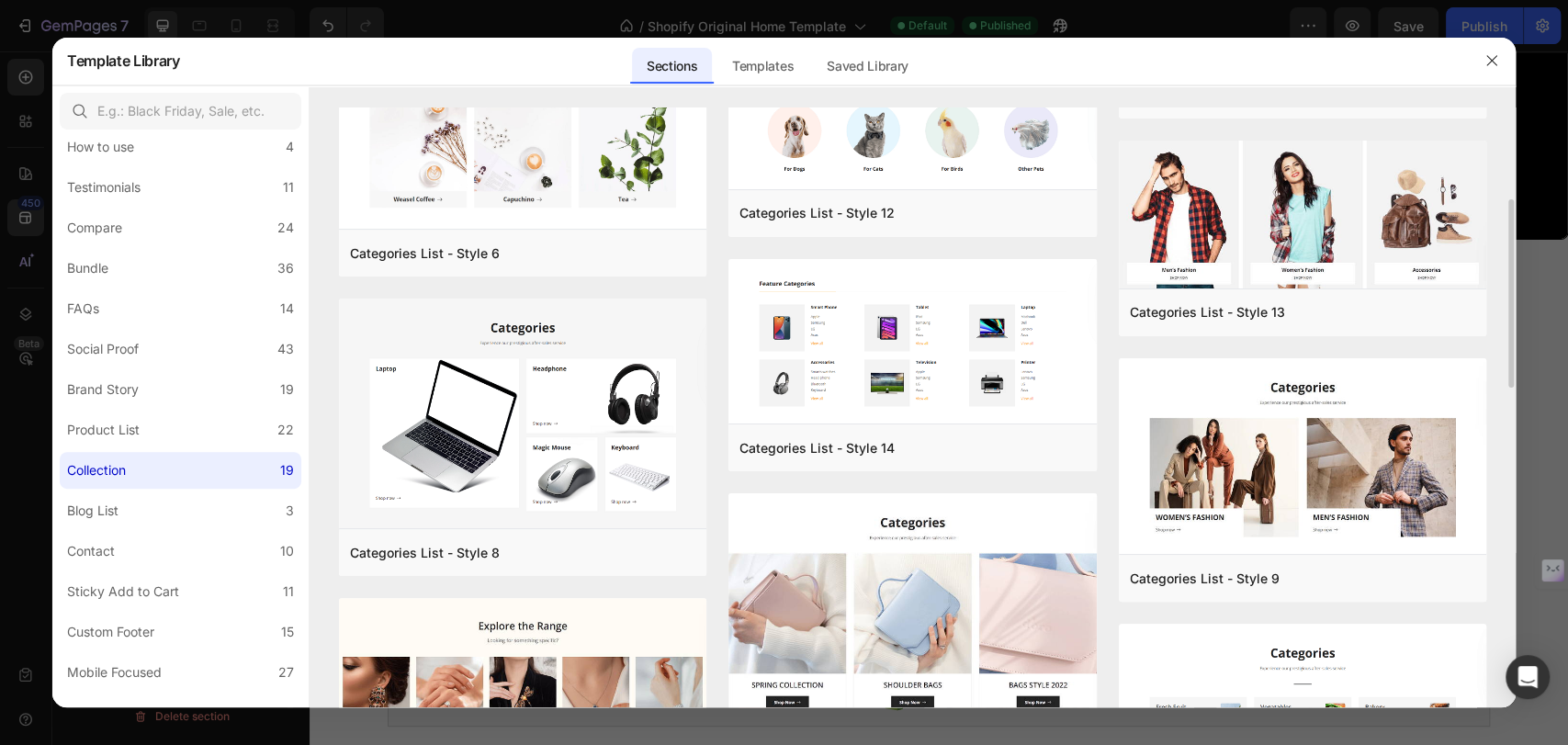 scroll, scrollTop: 193, scrollLeft: 0, axis: vertical 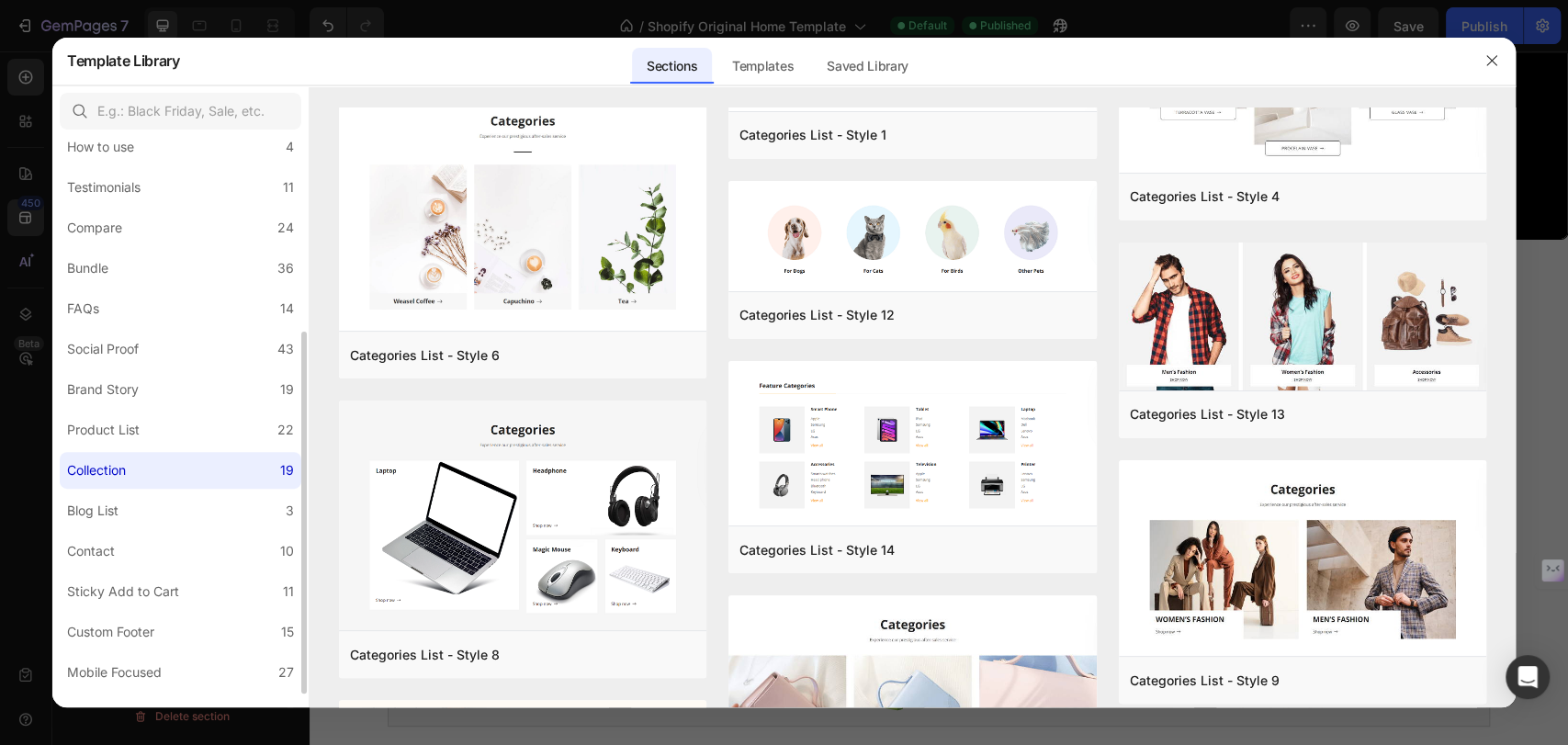click on "Collection" at bounding box center (100, 470) 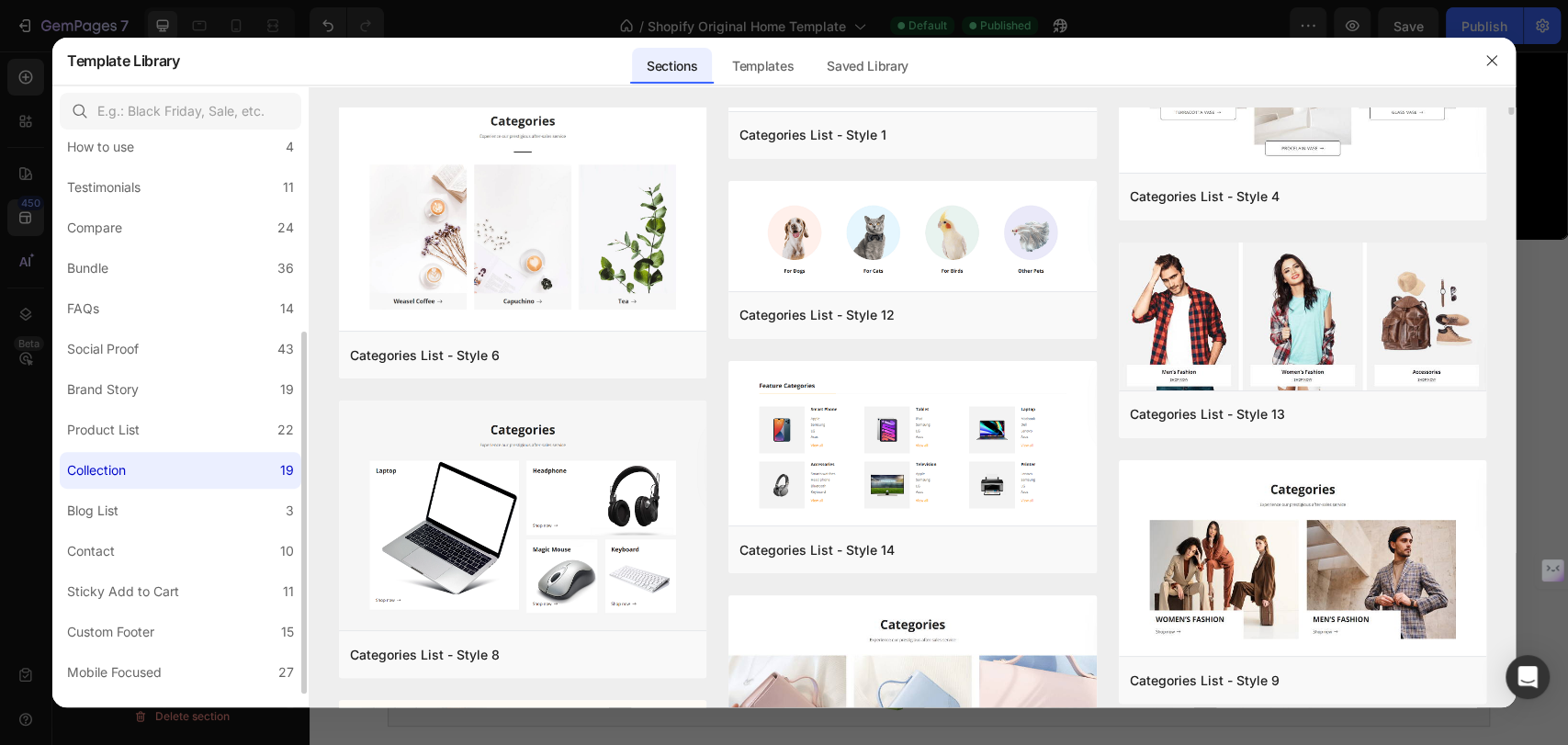 scroll, scrollTop: 0, scrollLeft: 0, axis: both 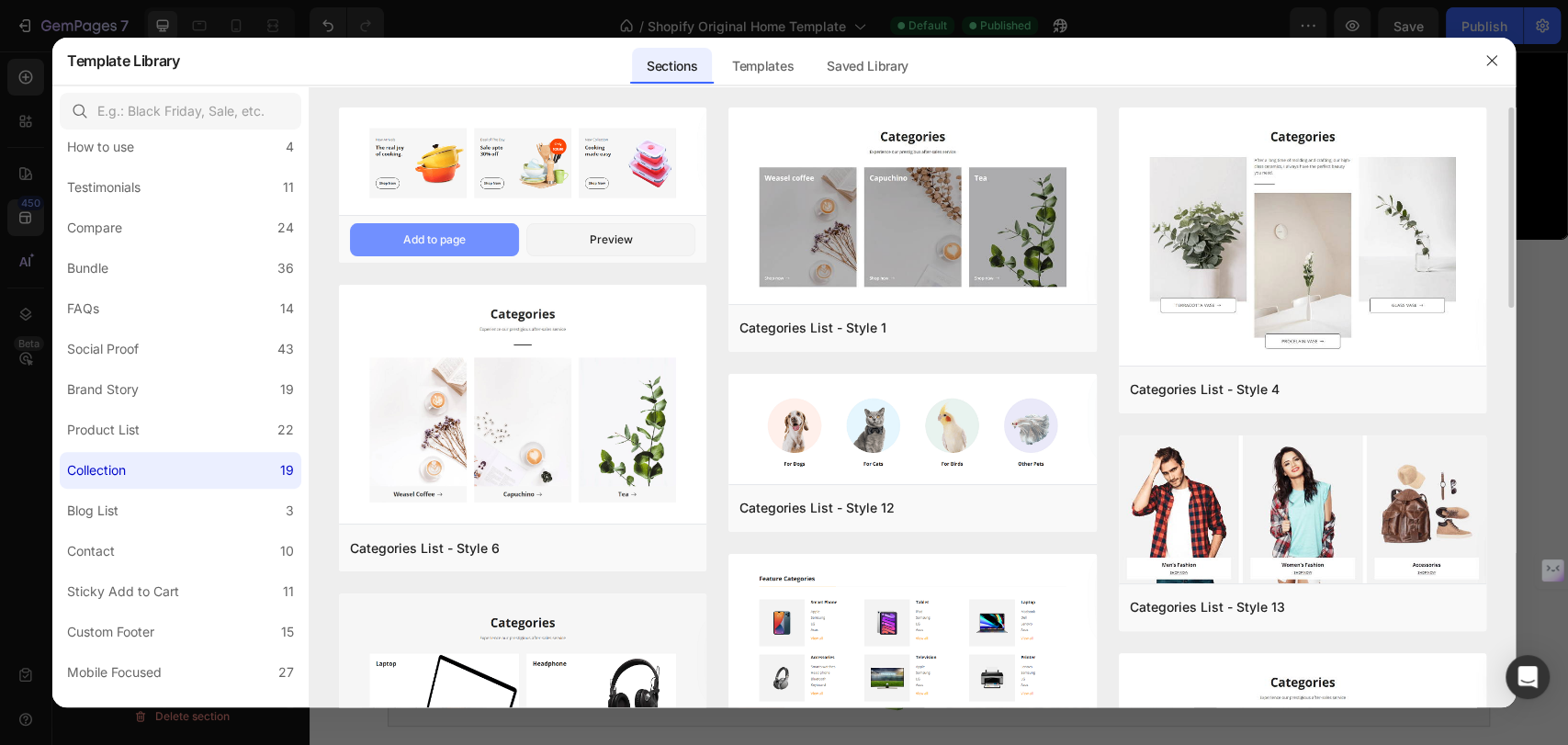 click on "Add to page" at bounding box center (434, 240) 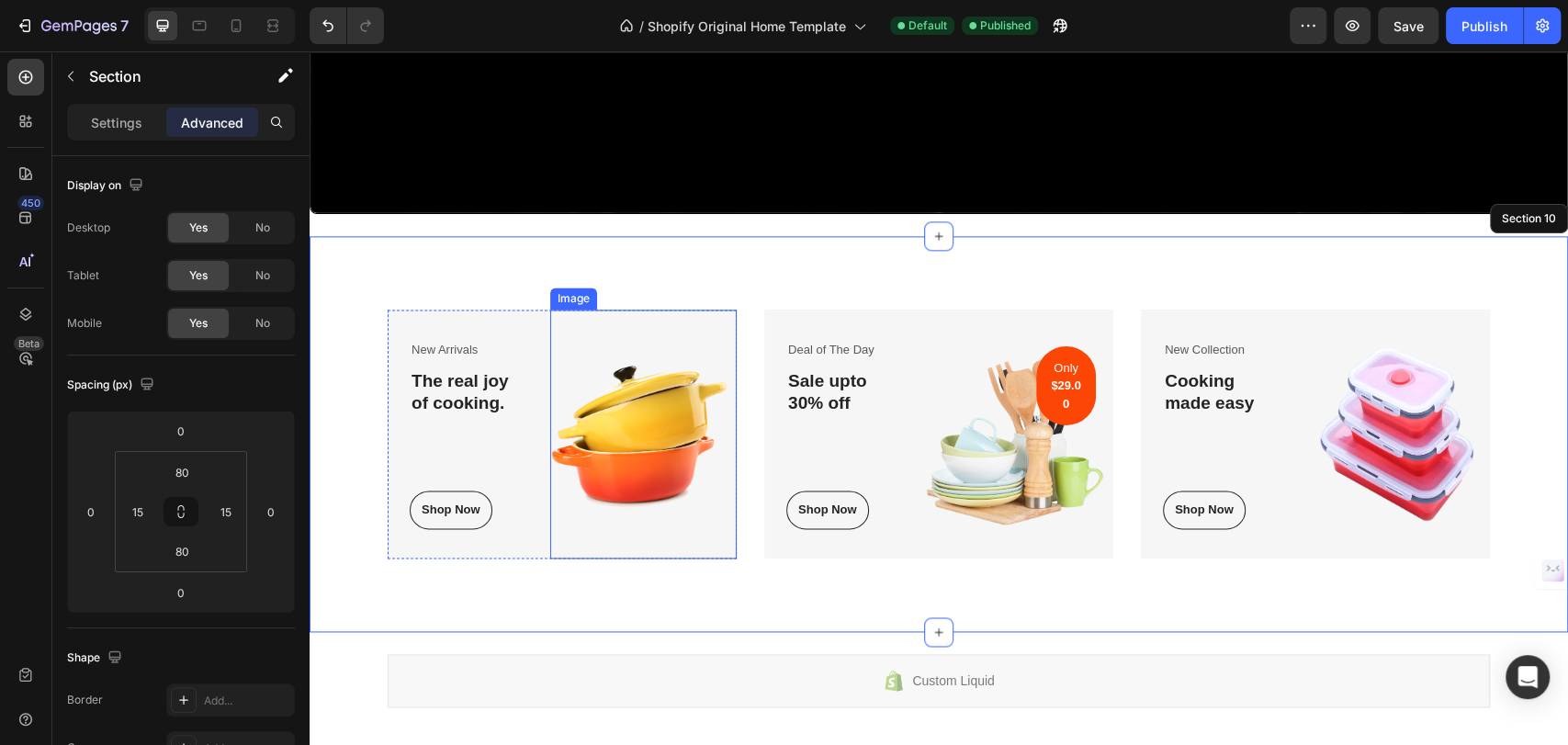scroll, scrollTop: 1536, scrollLeft: 0, axis: vertical 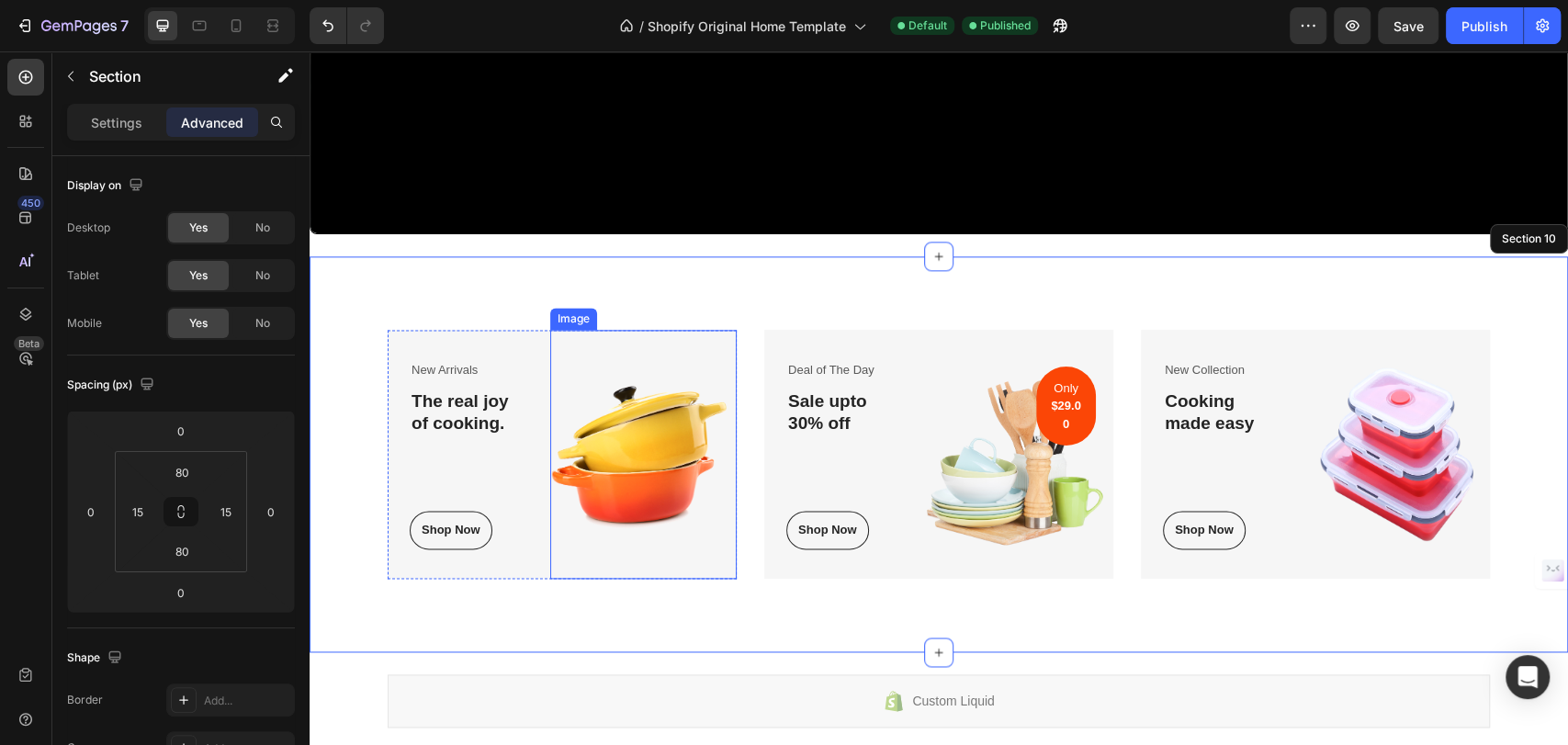 click at bounding box center (643, 454) 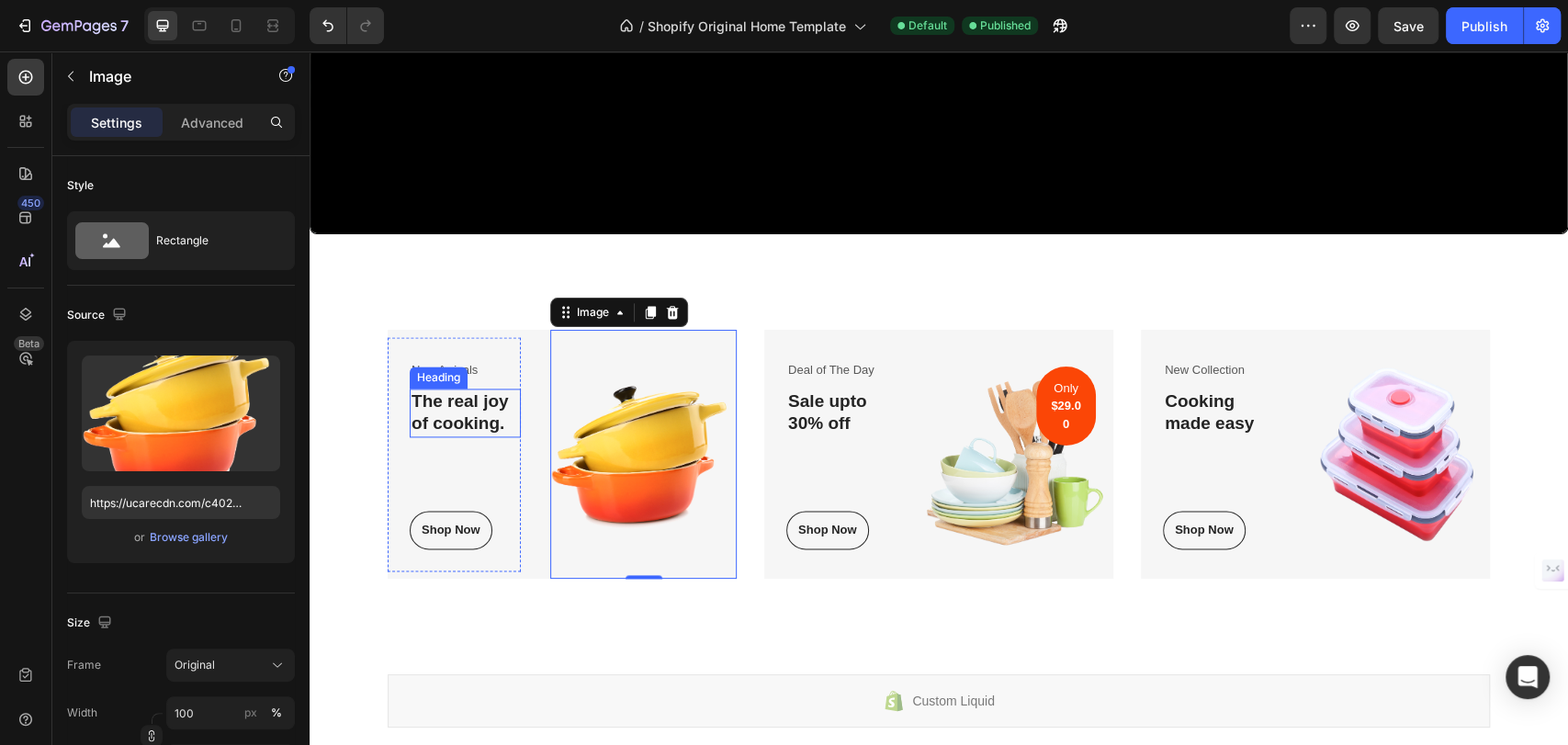 click on "The real joy of cooking." at bounding box center [465, 412] 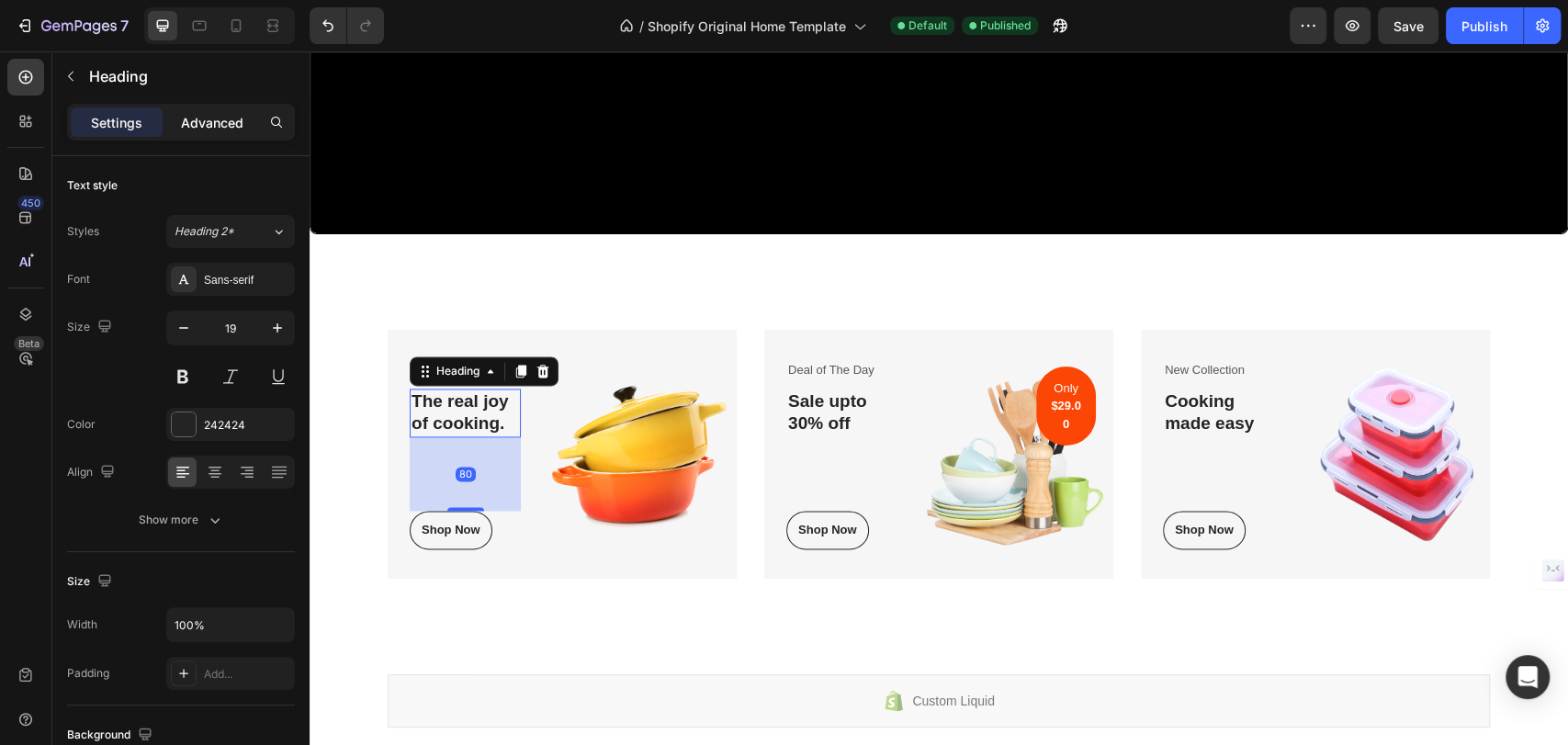 click on "Advanced" at bounding box center (212, 122) 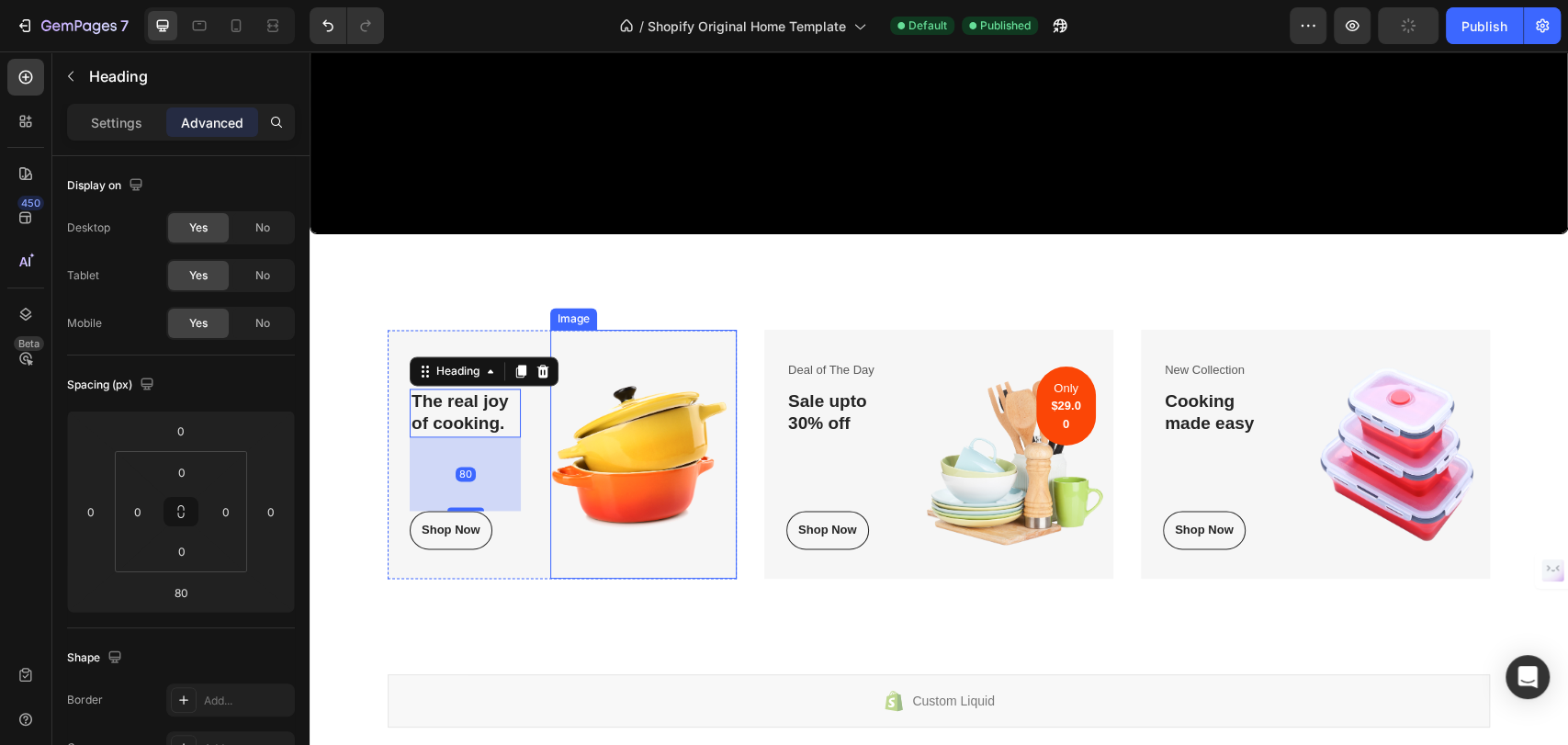click at bounding box center (643, 454) 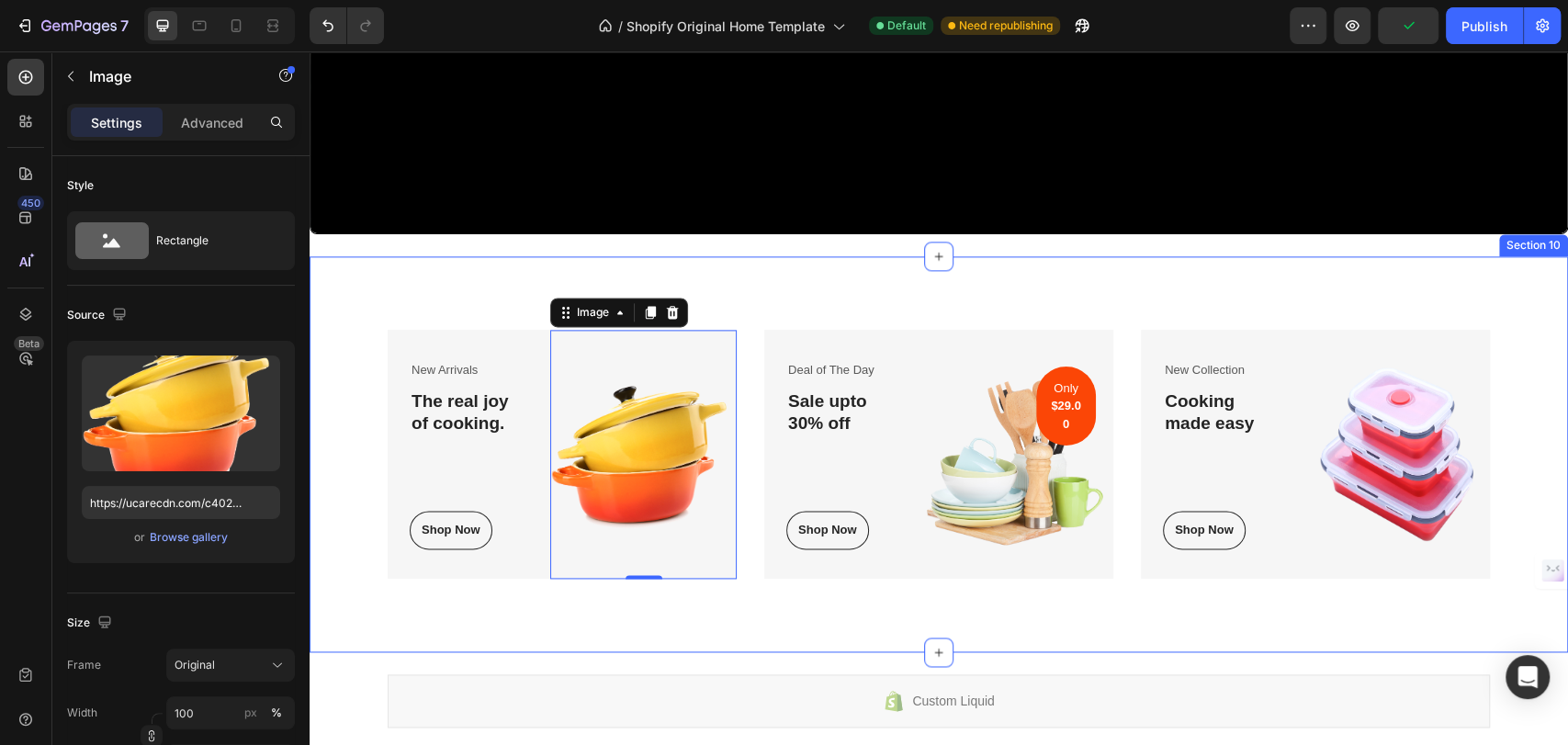 click on "New Arrivals Text block The real joy of cooking. Heading Shop Now Button Row Image   0 Row Deal of The Day Text block Sale upto 30% off Heading Shop Now Button Row Image Only $29.00 Text block Row Row New Collection Text block Cooking made easy Heading Shop Now Button Row Image Row Row Section 10" at bounding box center [939, 454] 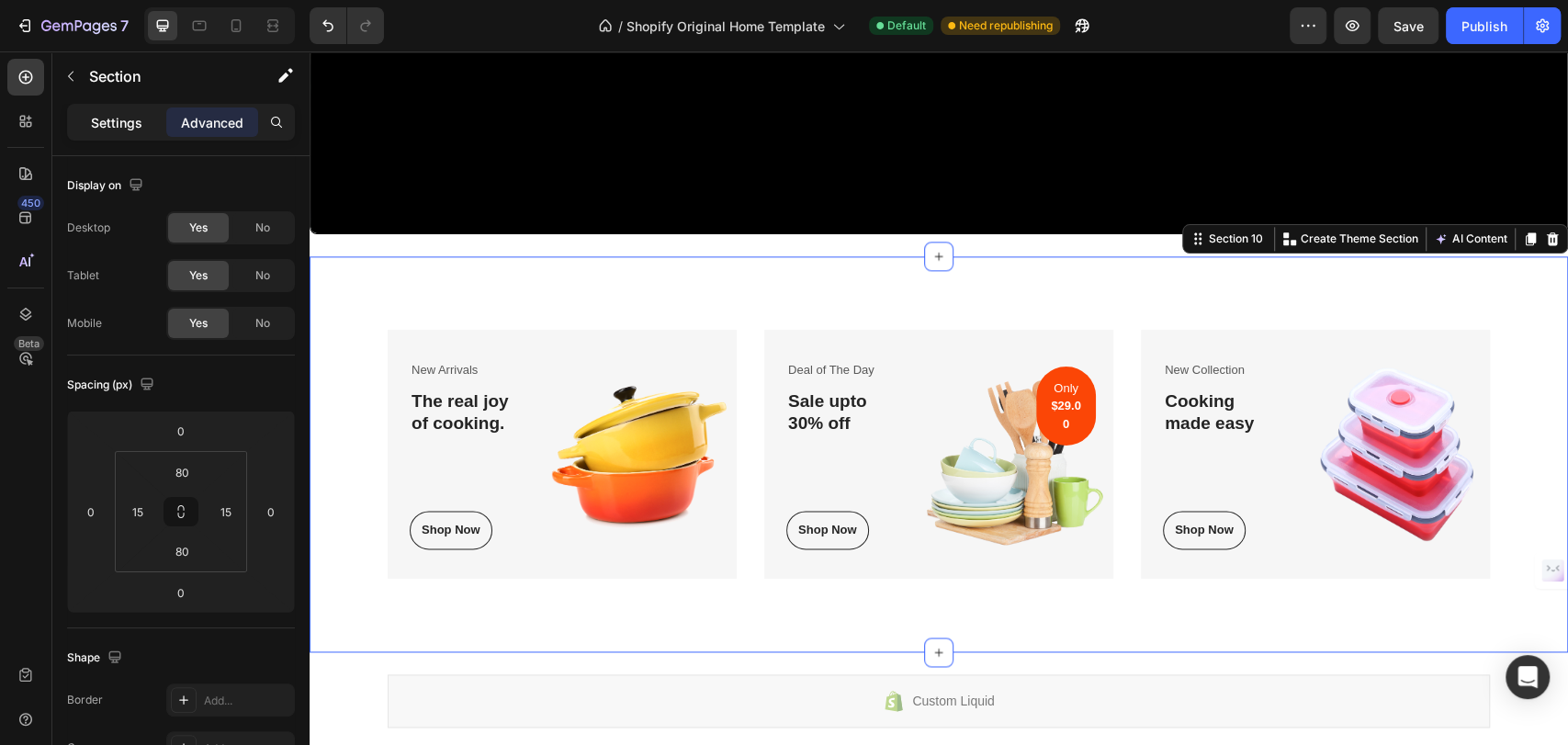 click on "Settings" 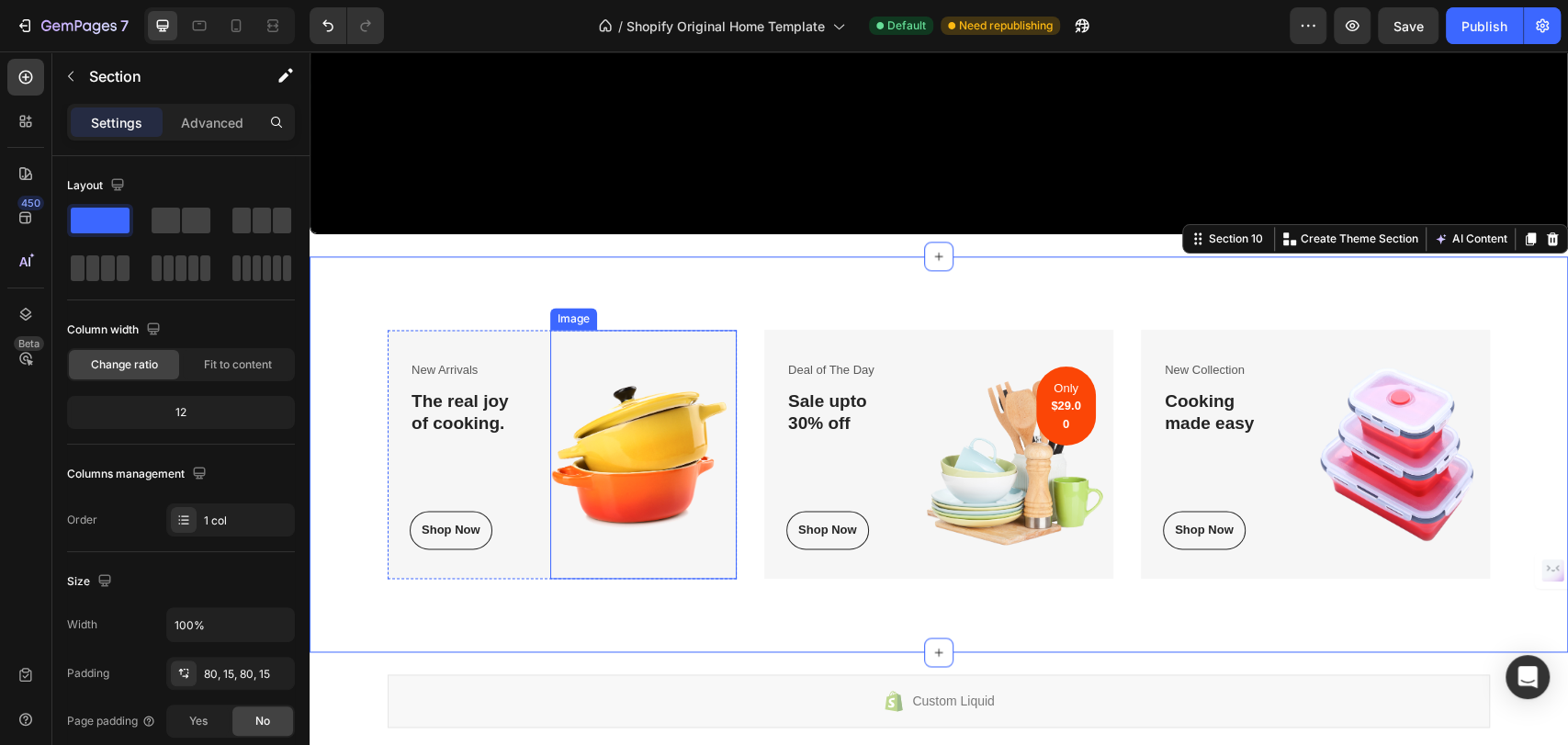 click at bounding box center (643, 454) 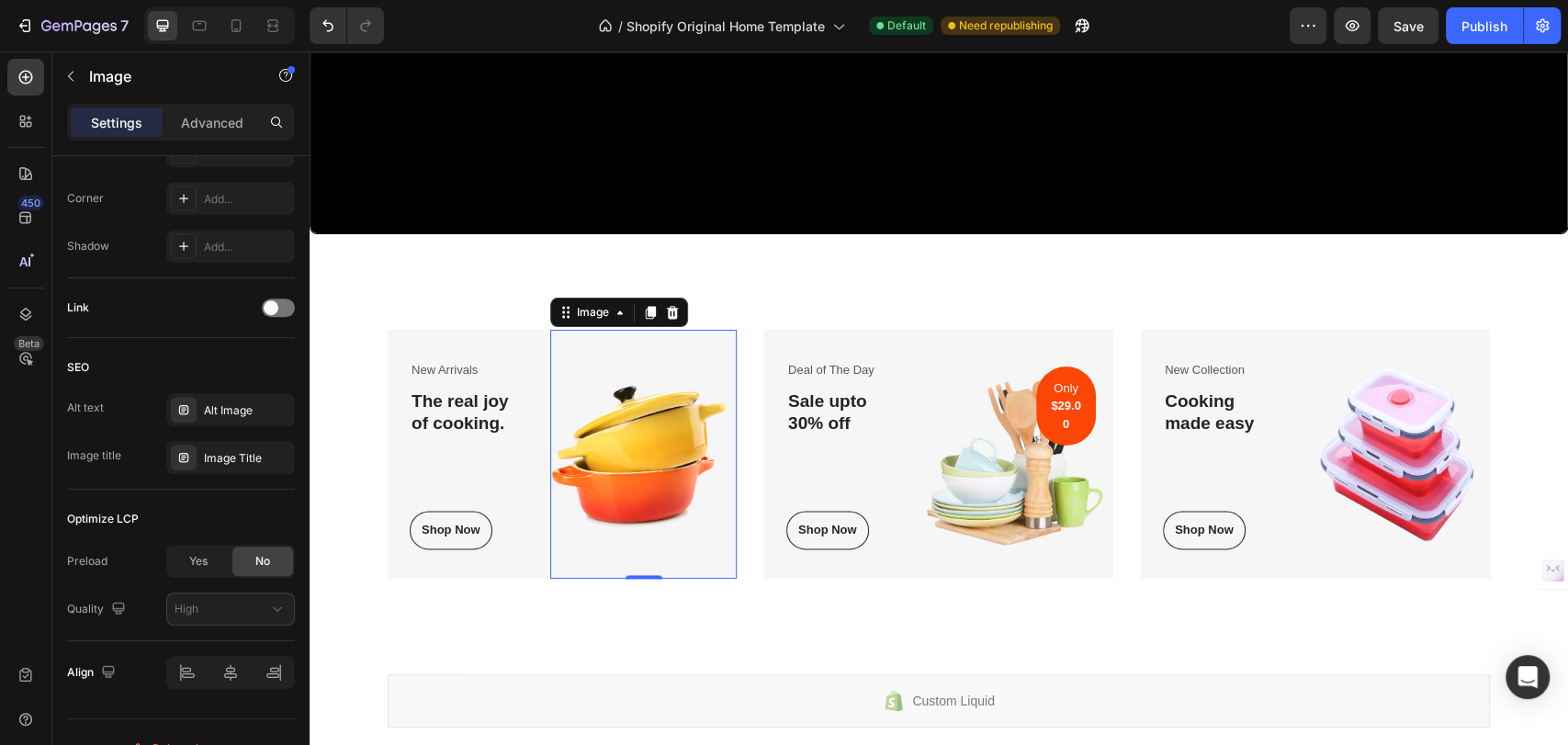 scroll, scrollTop: 0, scrollLeft: 0, axis: both 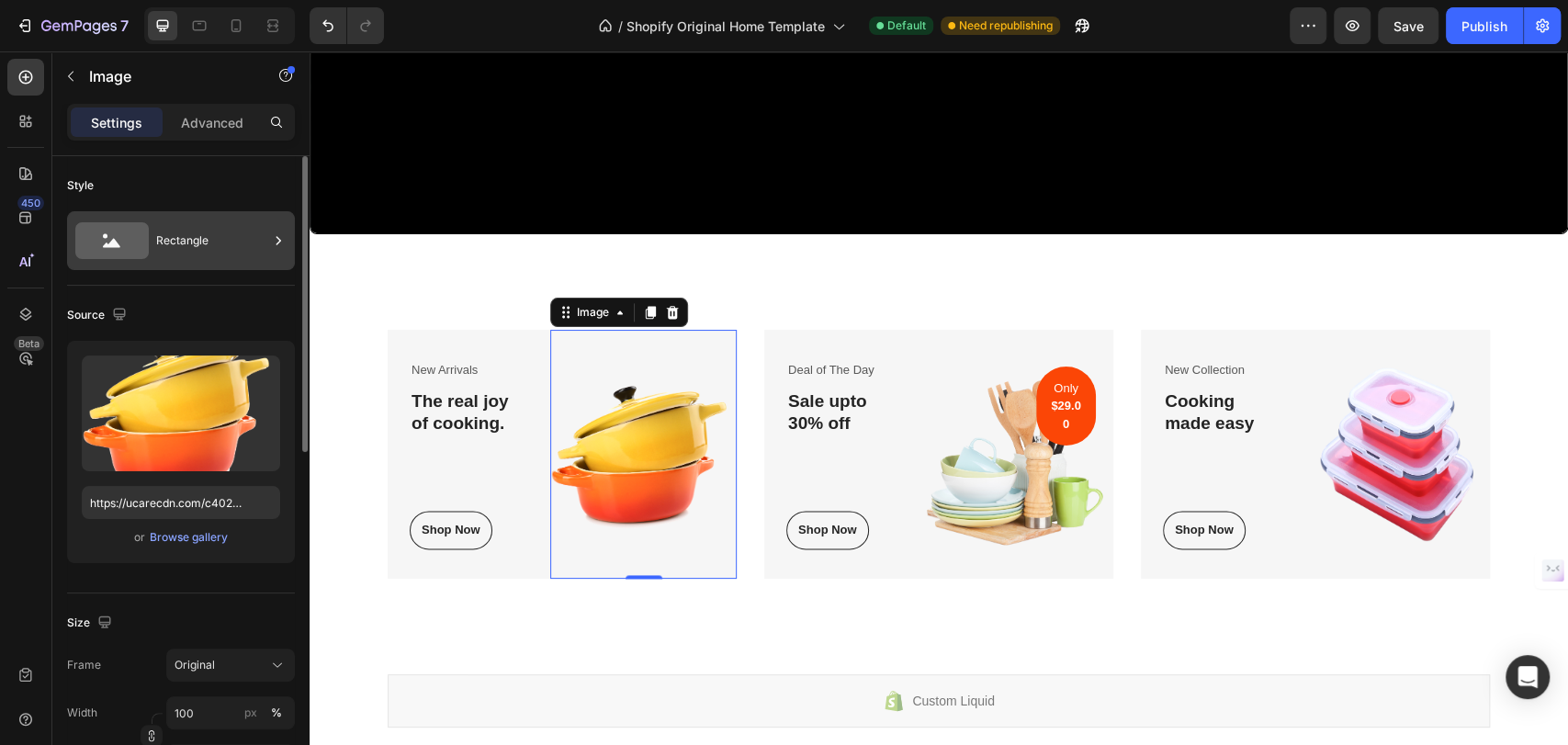 click on "Rectangle" at bounding box center [212, 241] 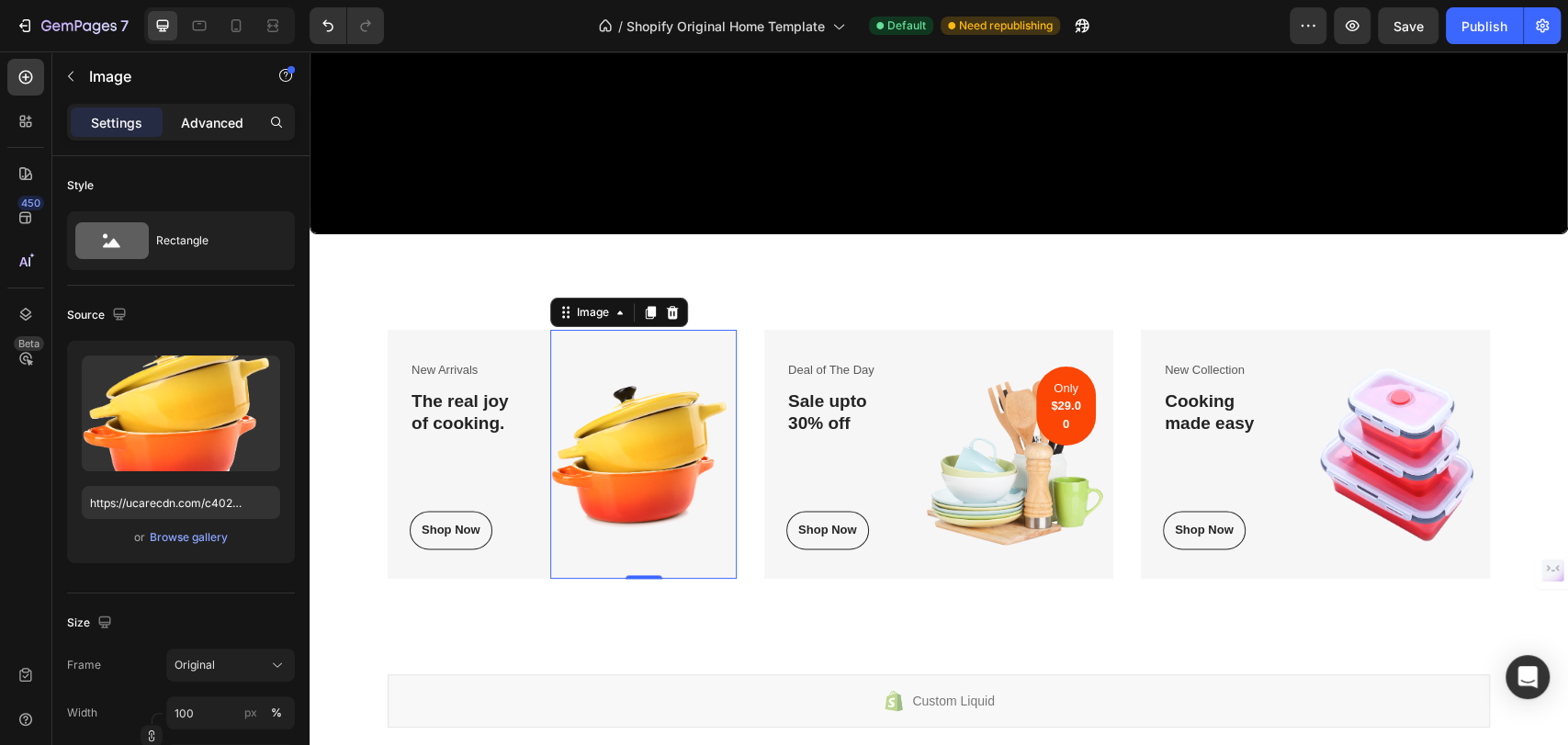 click on "Advanced" at bounding box center [212, 122] 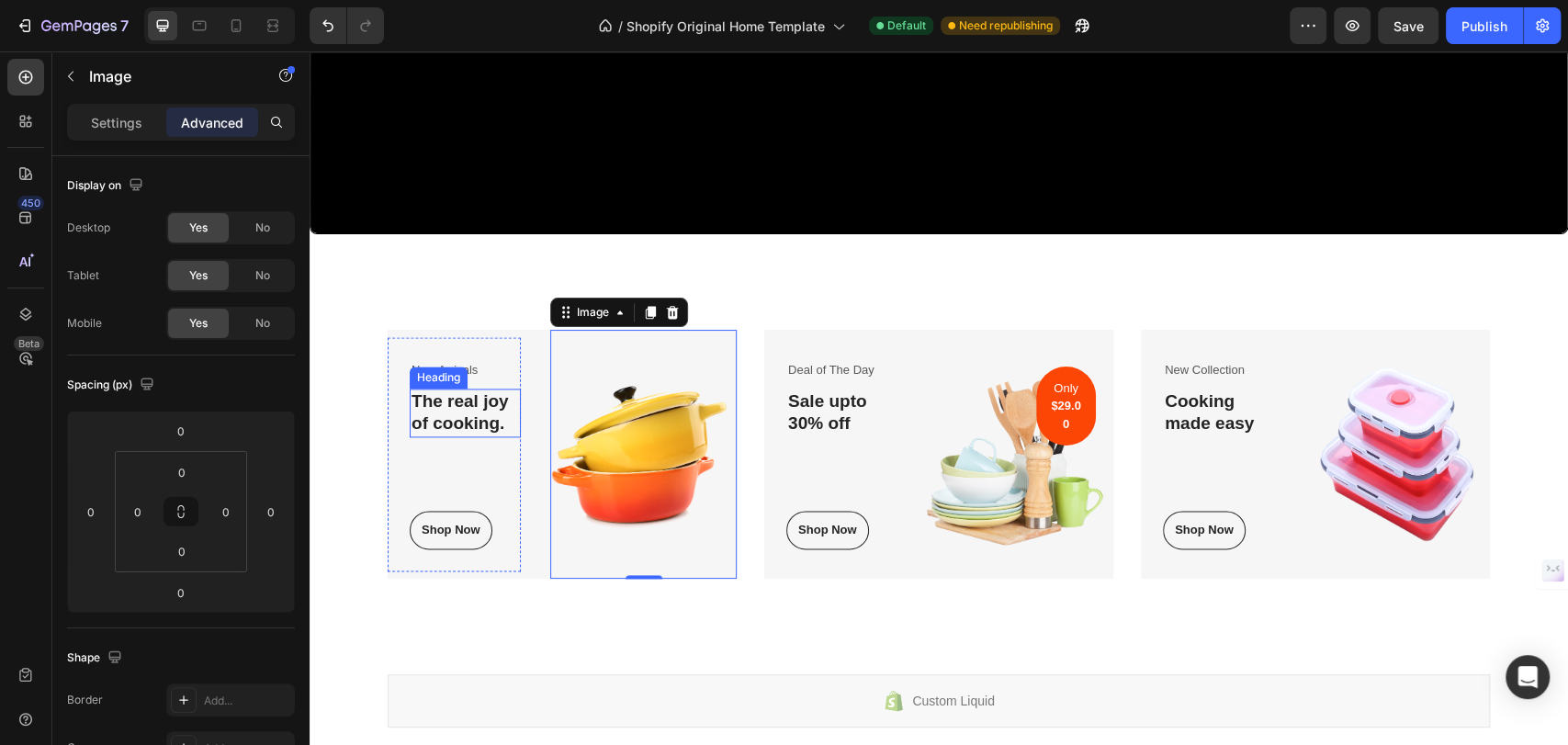 click on "The real joy of cooking." at bounding box center (465, 412) 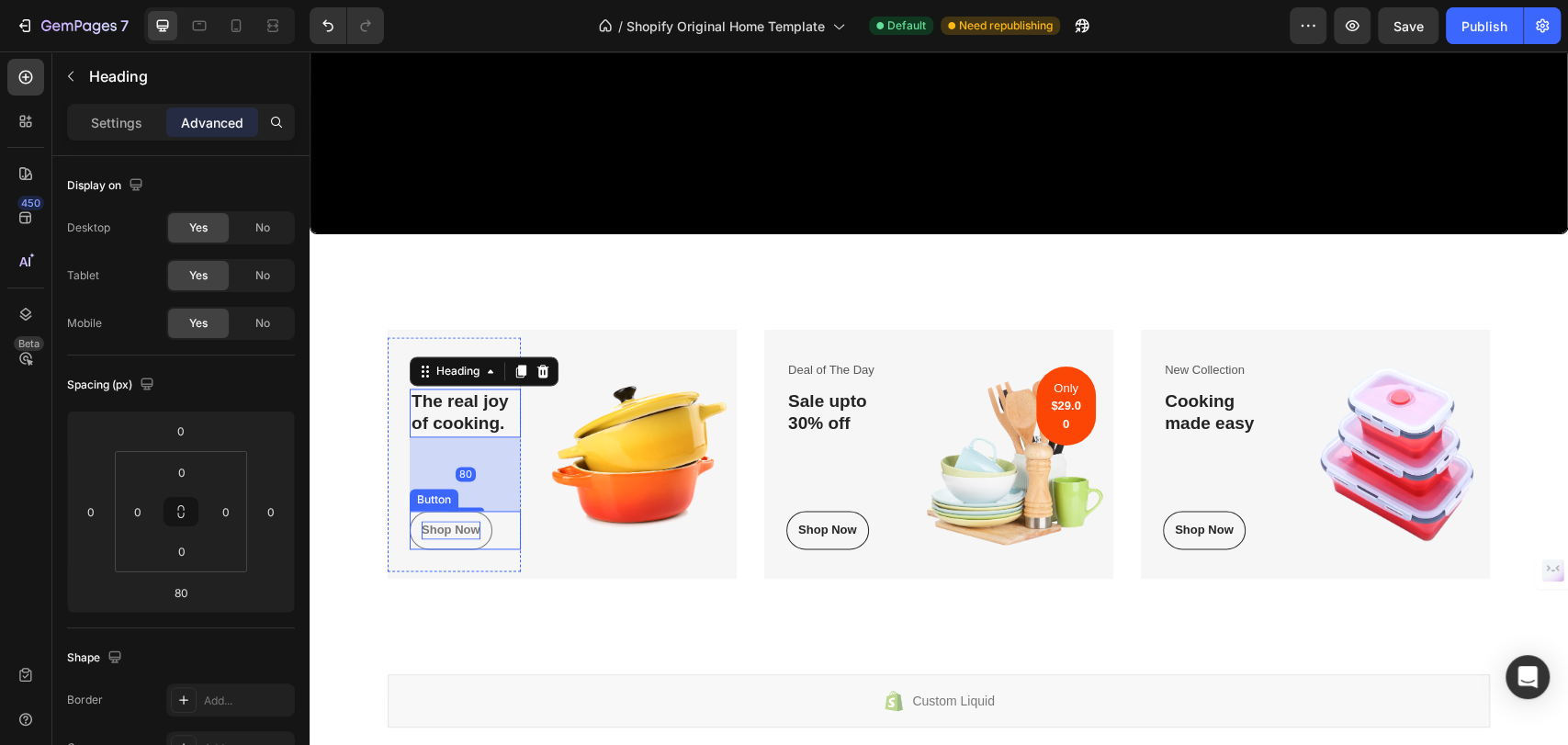 click on "Shop Now" at bounding box center [451, 530] 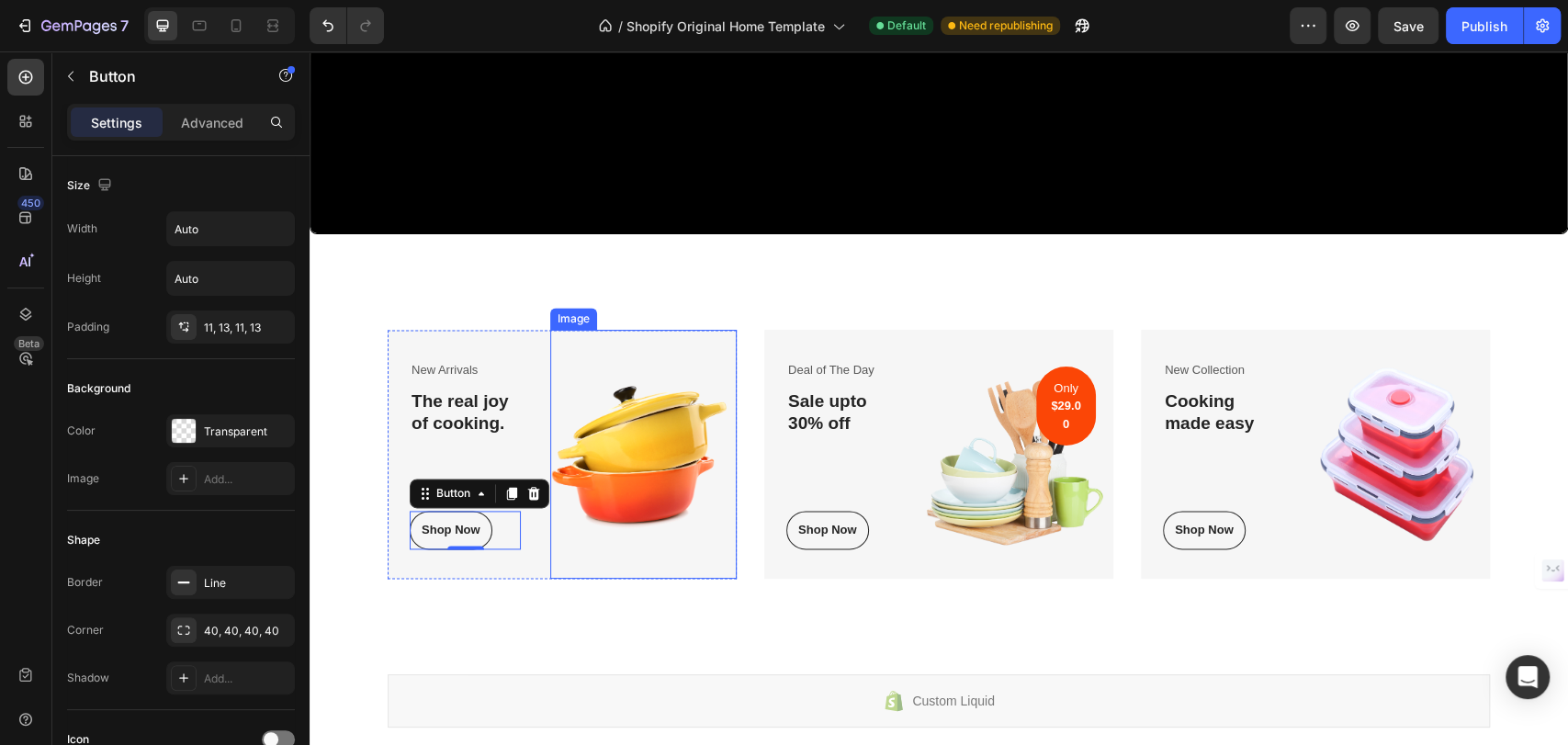 click at bounding box center [643, 454] 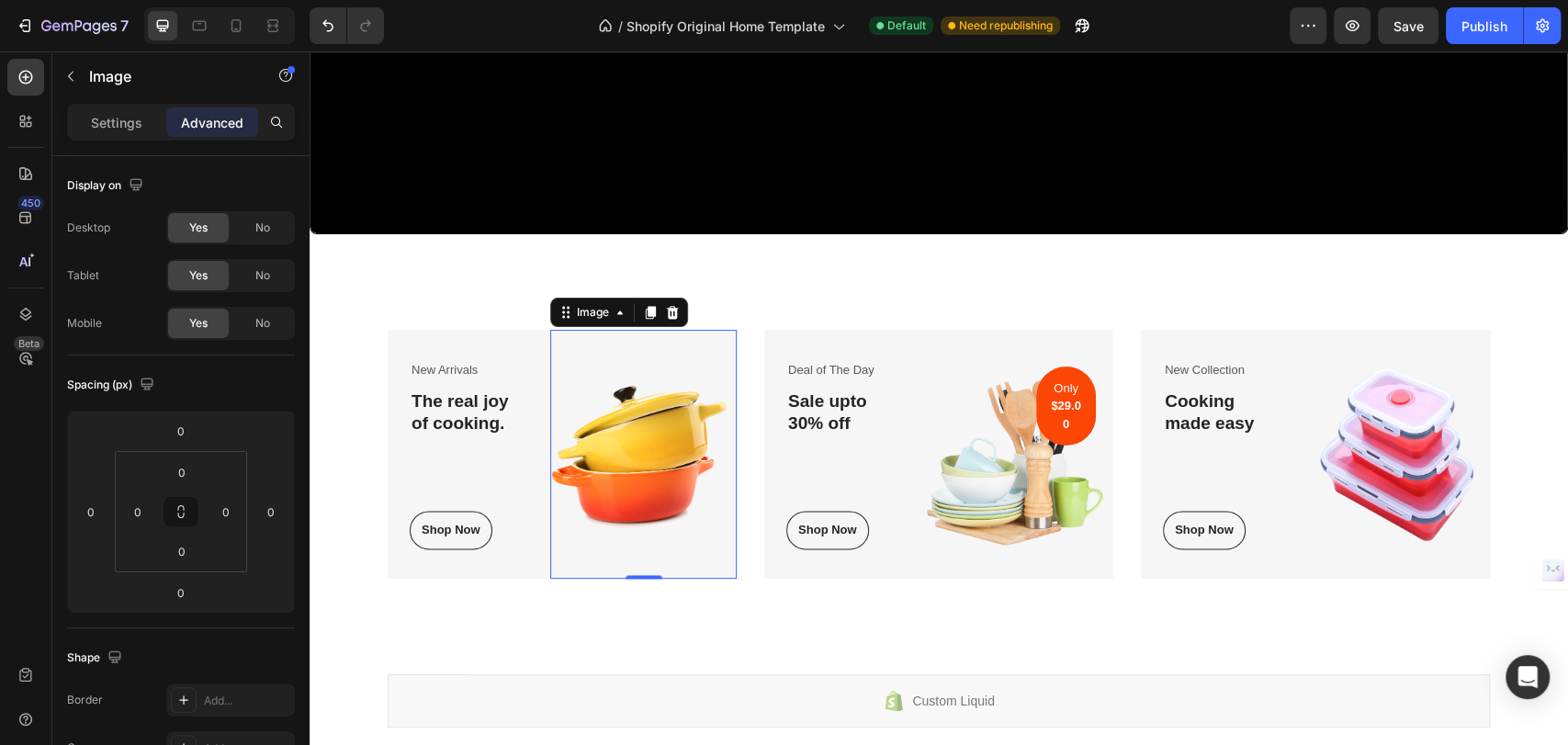click at bounding box center [643, 454] 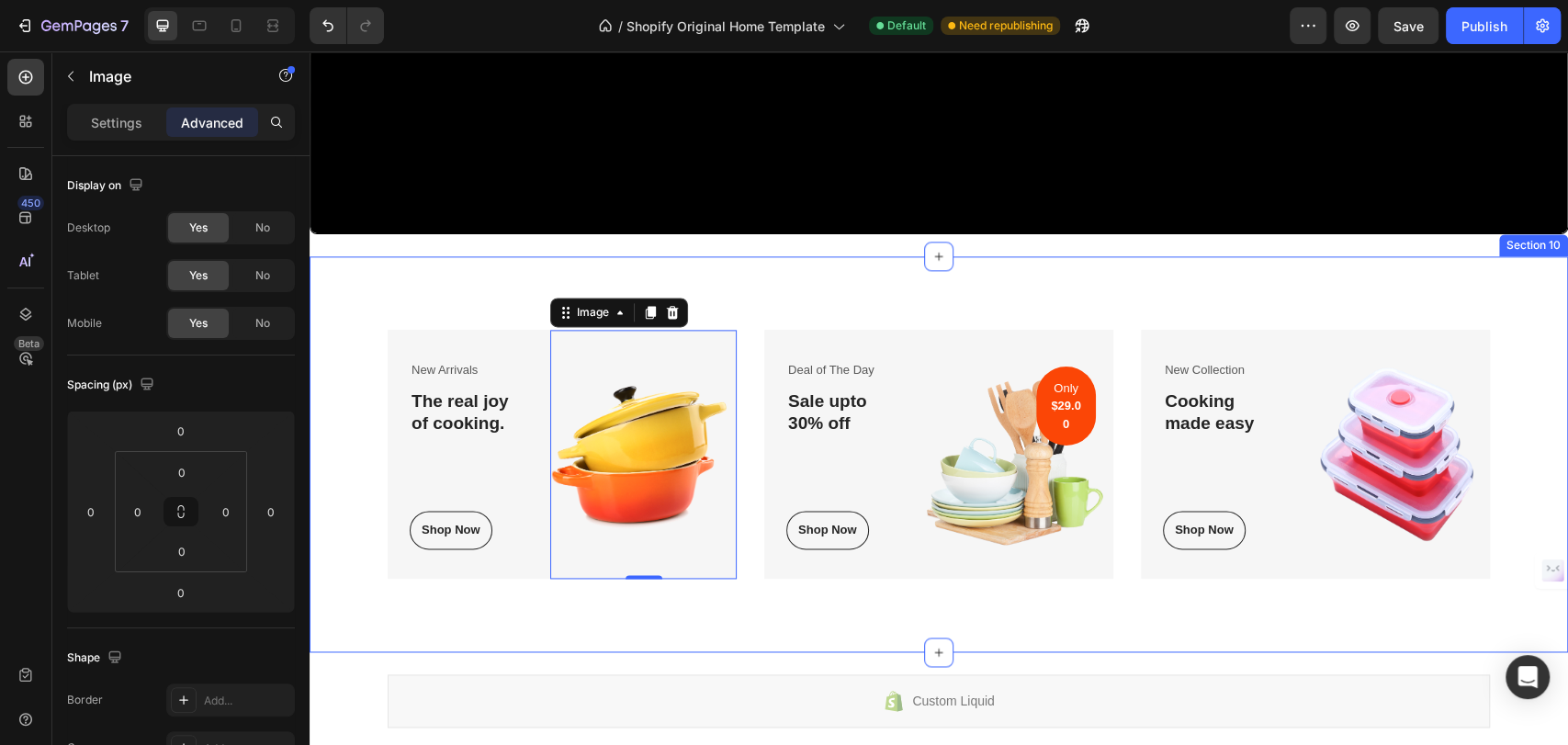 click on "New Arrivals Text block The real joy of cooking. Heading Shop Now Button Row Image   0 Row Deal of The Day Text block Sale upto 30% off Heading Shop Now Button Row Image Only $29.00 Text block Row Row New Collection Text block Cooking made easy Heading Shop Now Button Row Image Row Row Section 10" at bounding box center [939, 454] 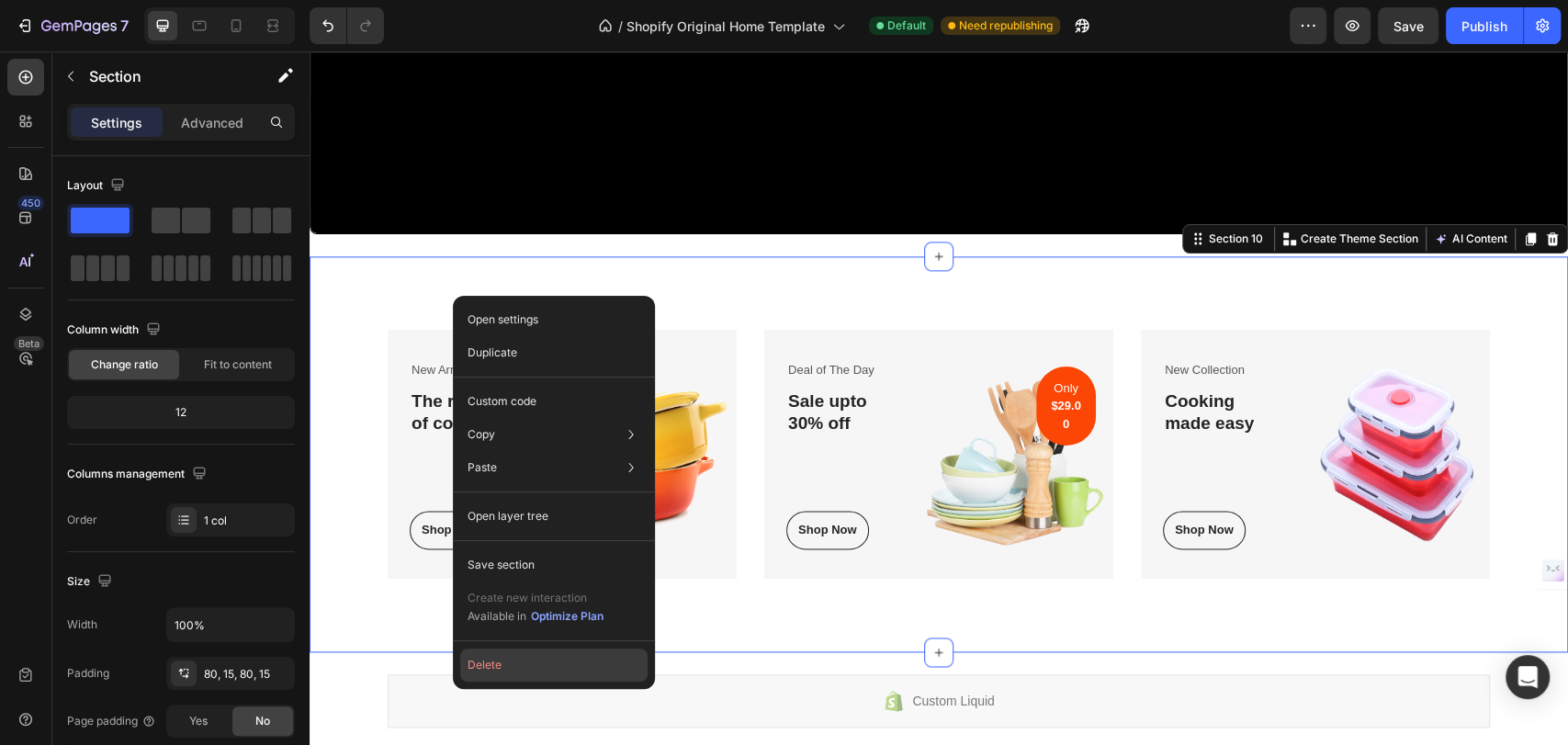 drag, startPoint x: 512, startPoint y: 660, endPoint x: 217, endPoint y: 531, distance: 321.97205 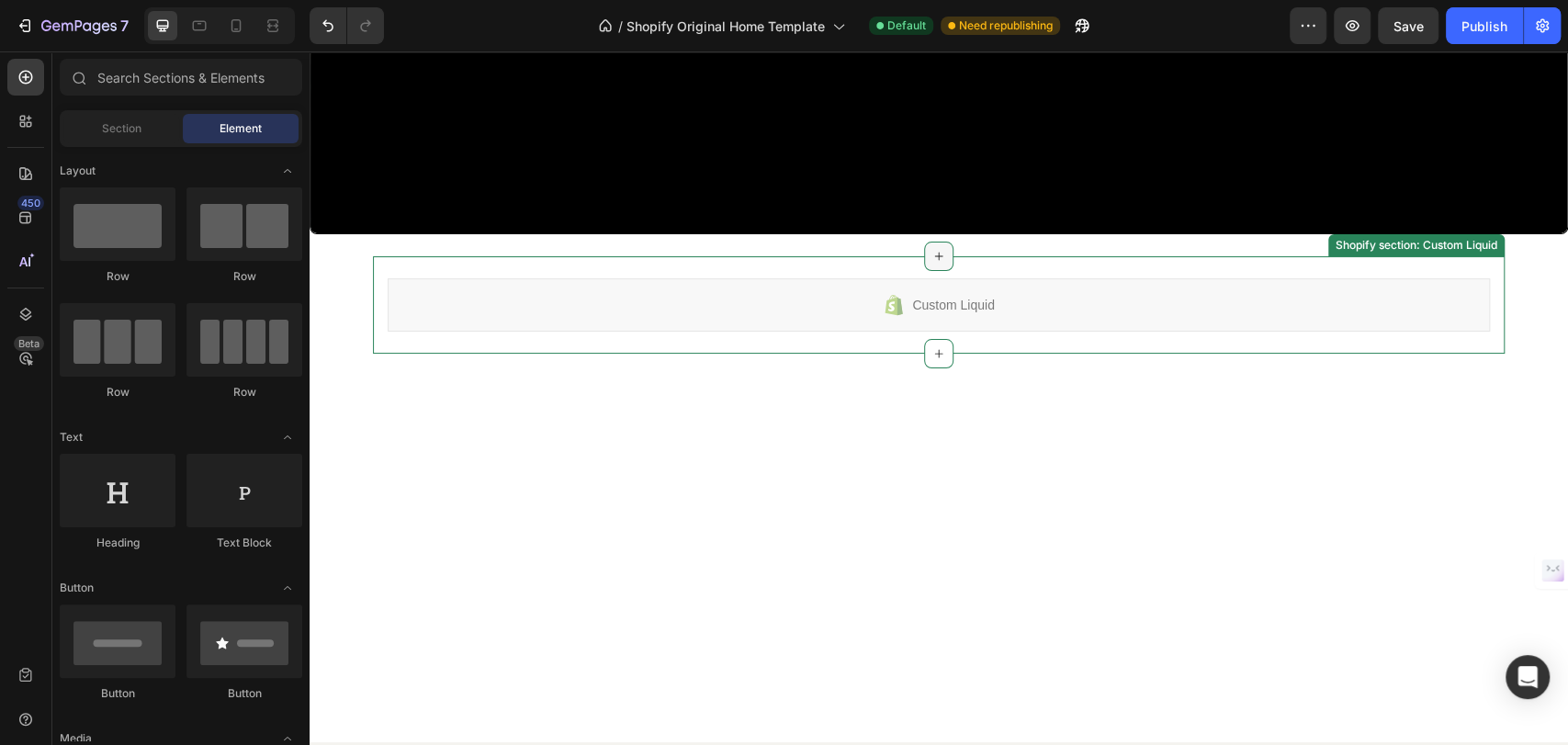 click 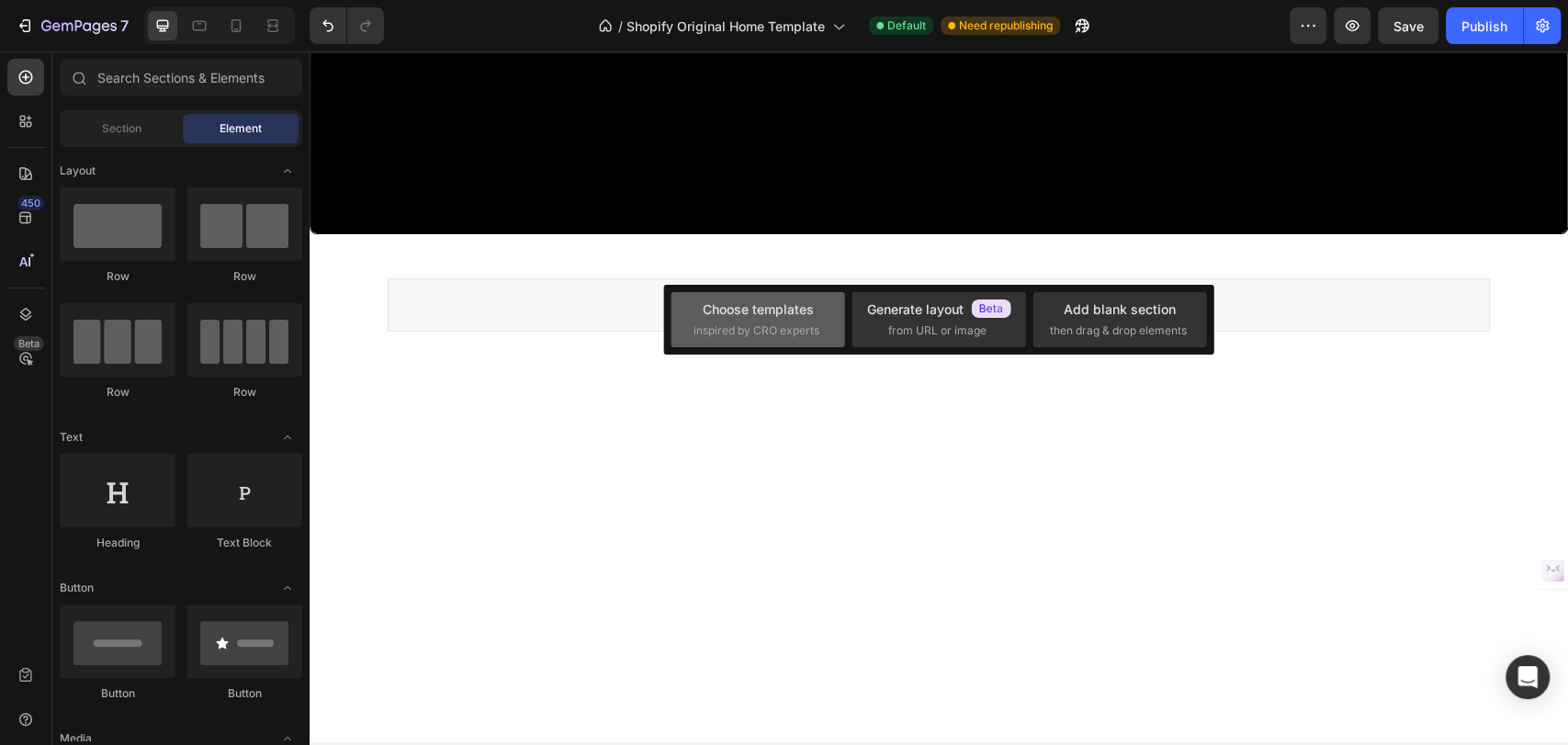 click on "Choose templates" at bounding box center (758, 309) 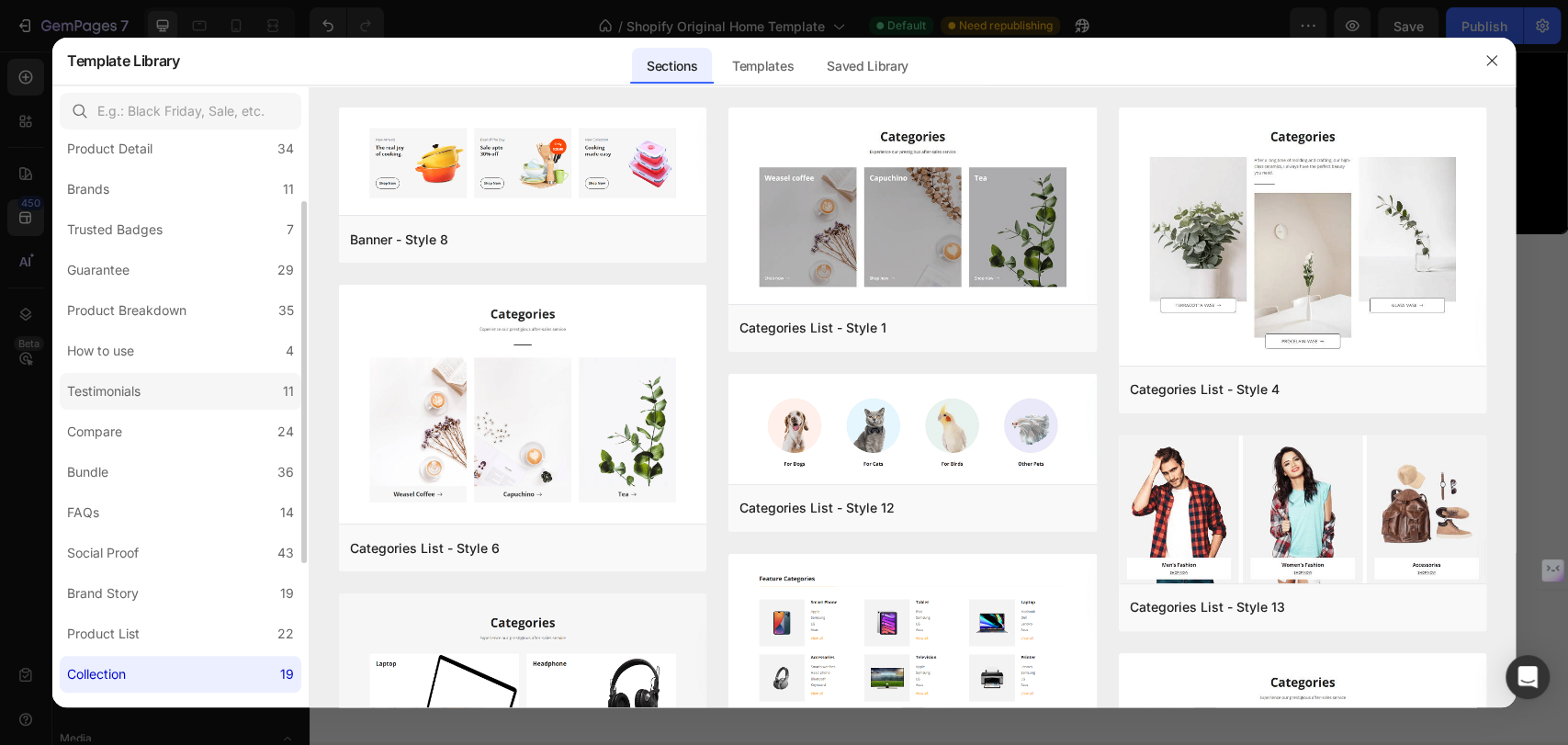 scroll, scrollTop: 204, scrollLeft: 0, axis: vertical 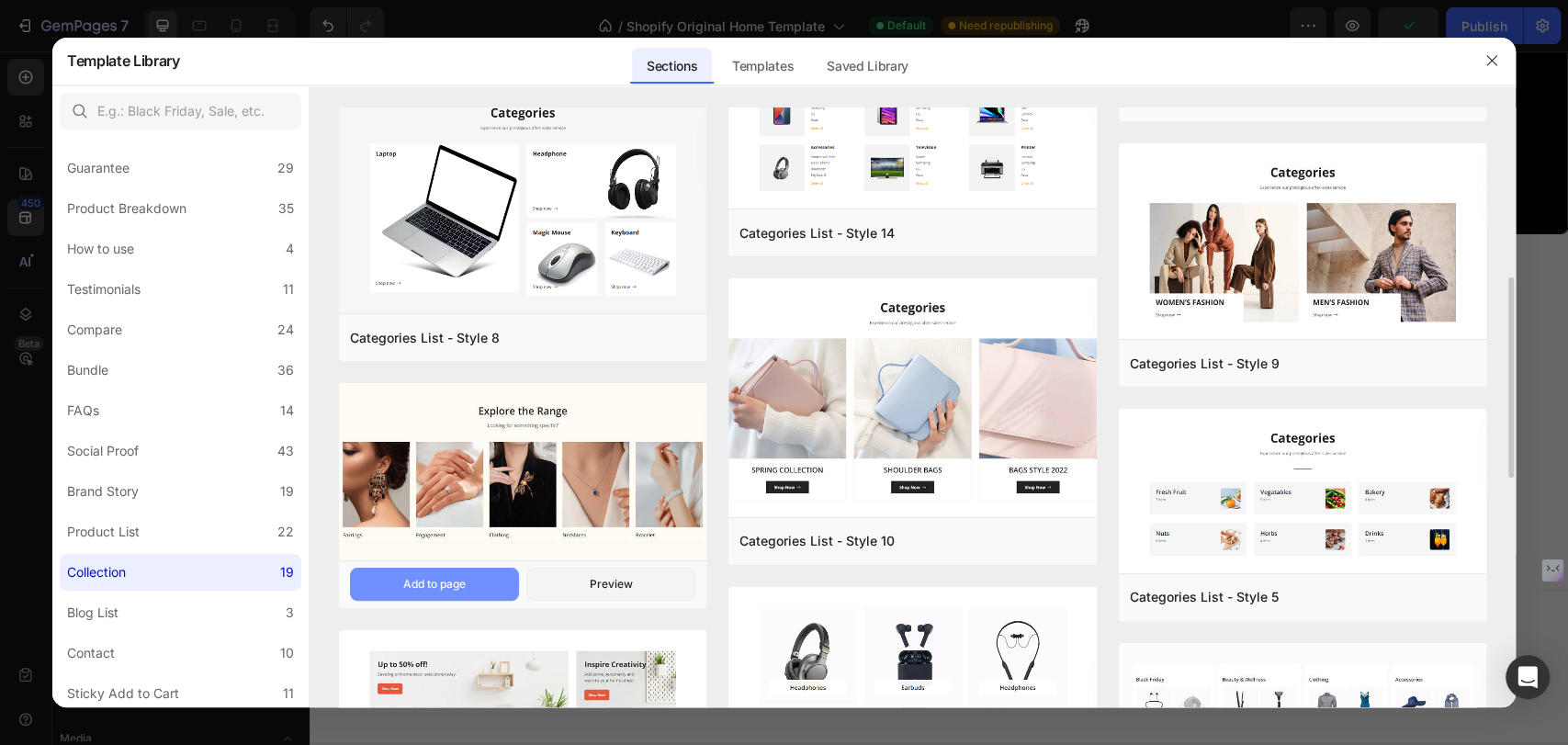 click on "Add to page" at bounding box center (434, 584) 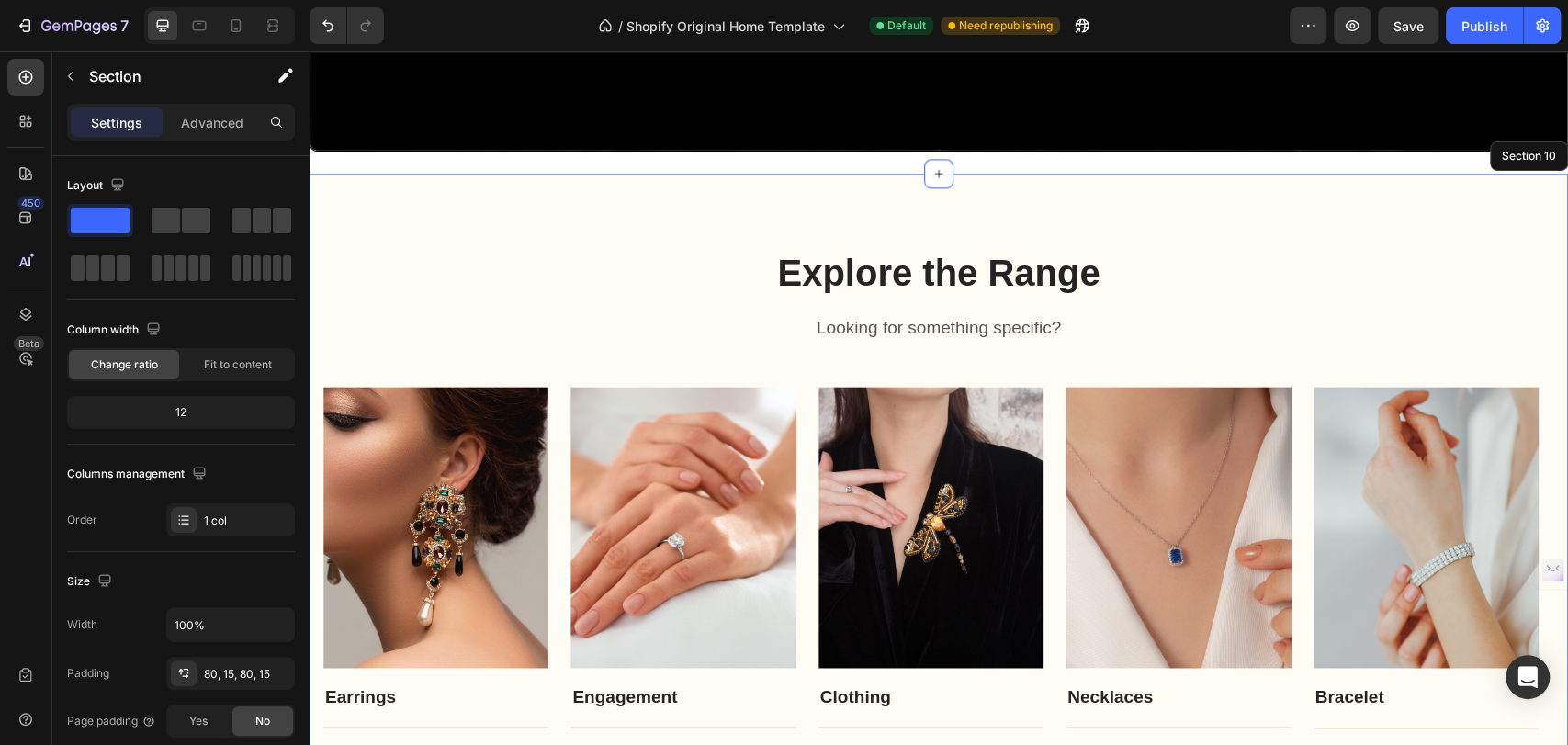 scroll, scrollTop: 1741, scrollLeft: 0, axis: vertical 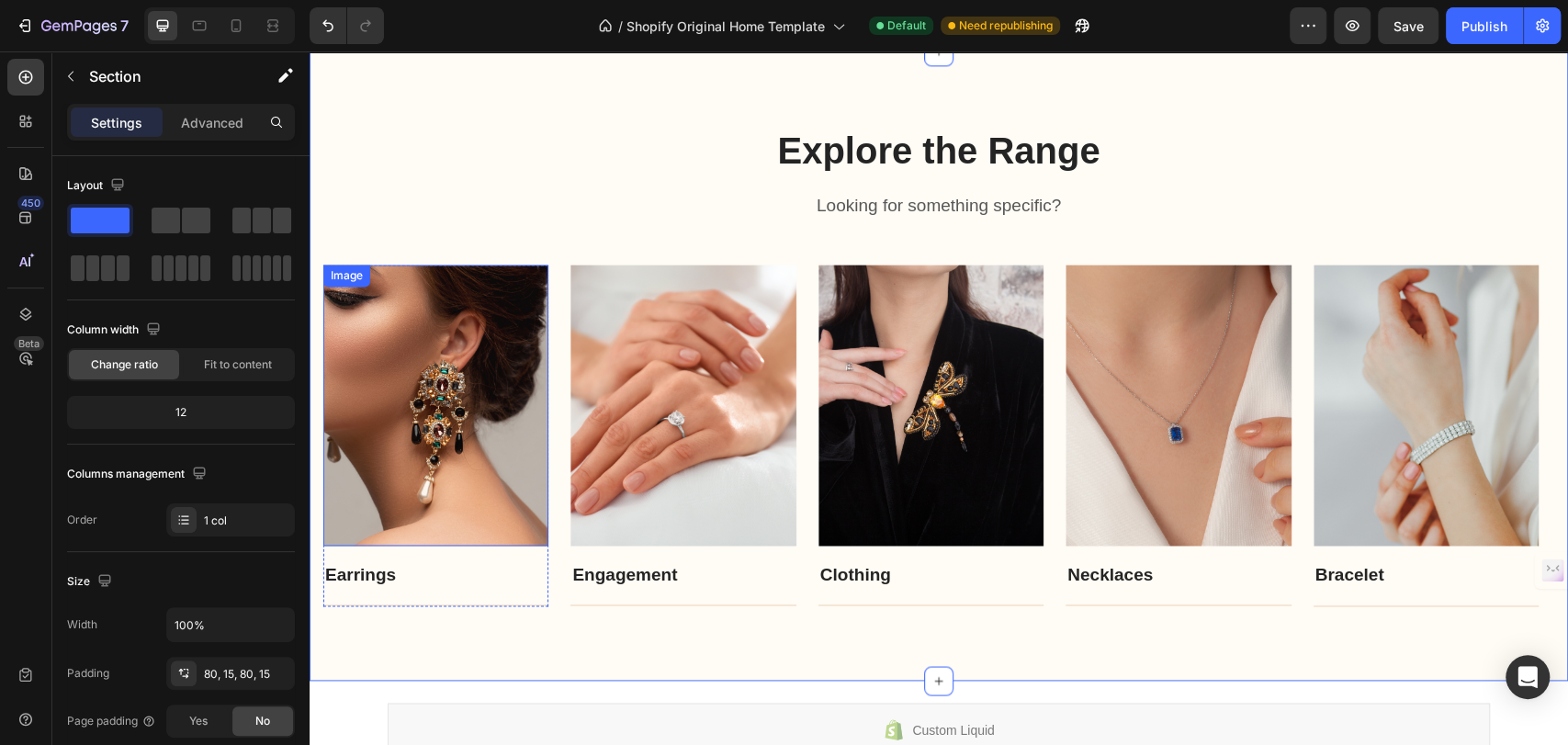 click at bounding box center (435, 404) 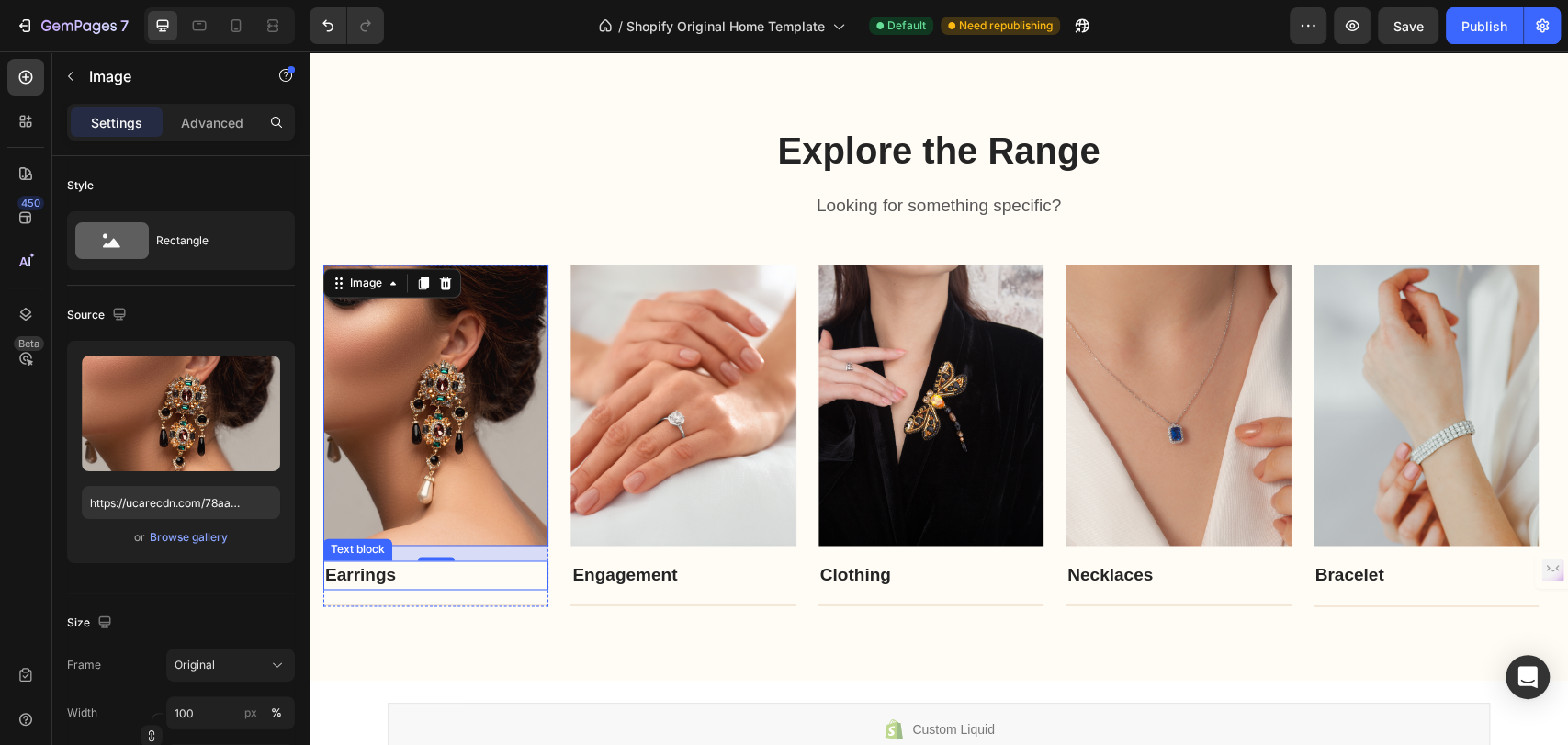 click on "Earrings" at bounding box center (435, 575) 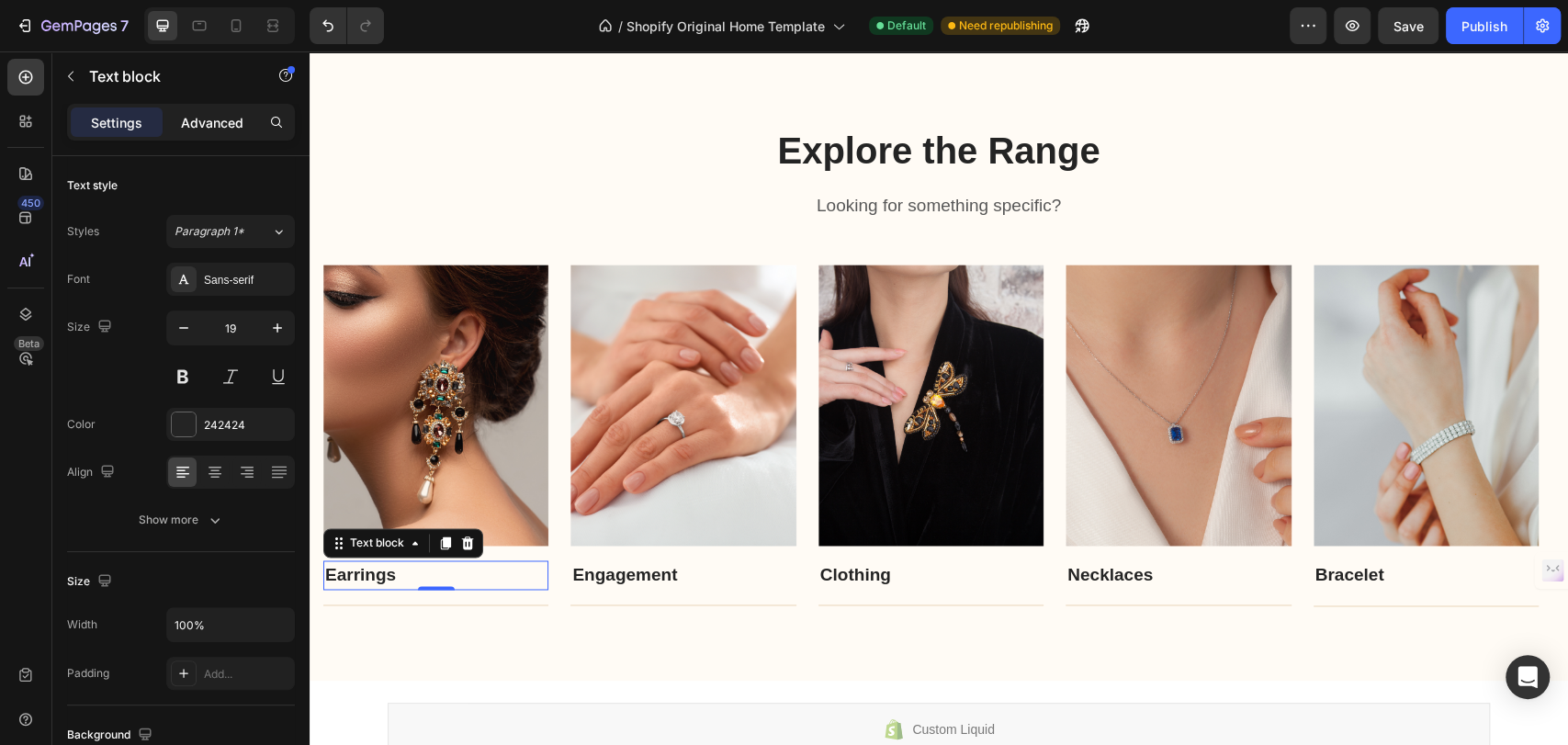 click on "Advanced" at bounding box center (212, 122) 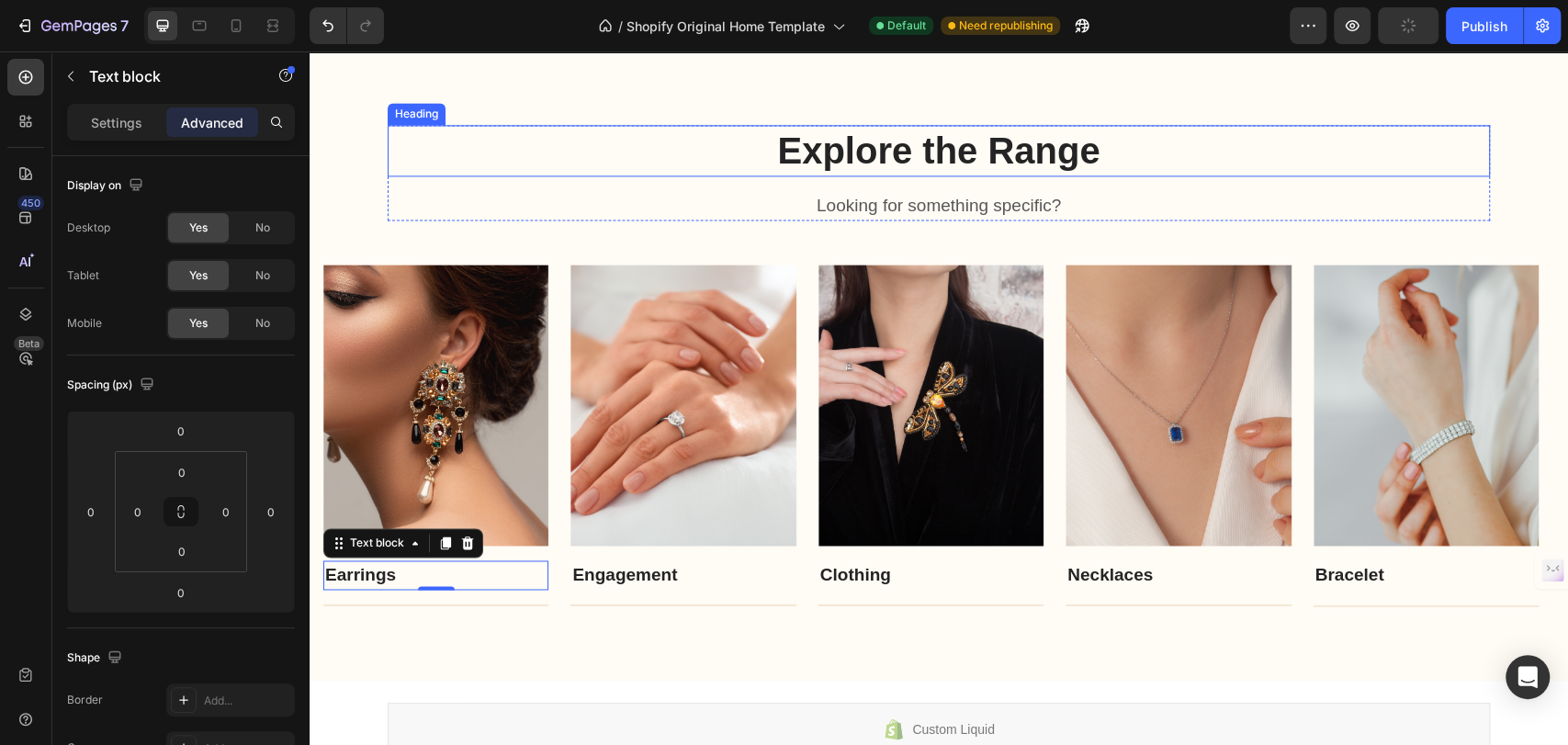 click on "Explore the Range" at bounding box center (939, 151) 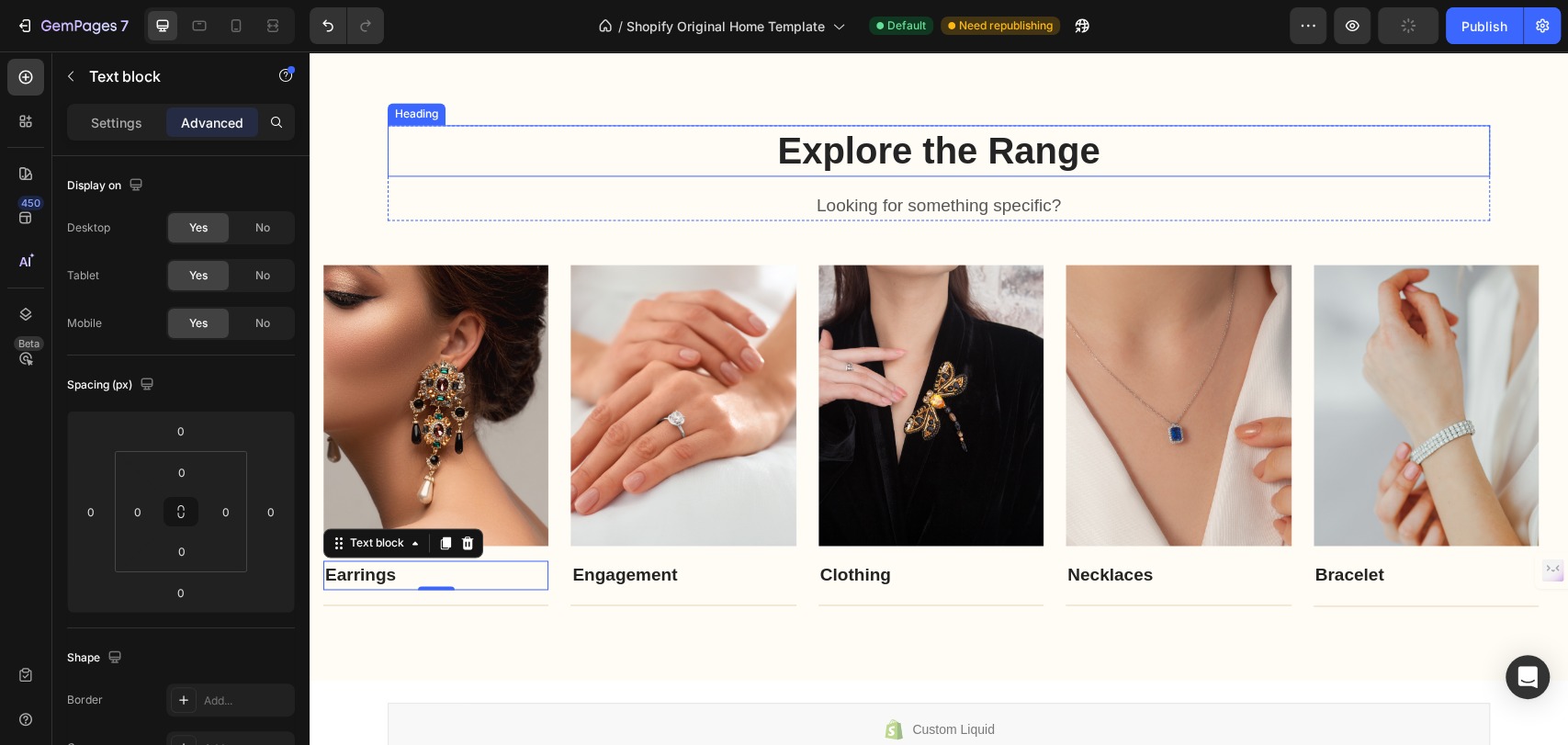 click on "Explore the Range" at bounding box center (939, 151) 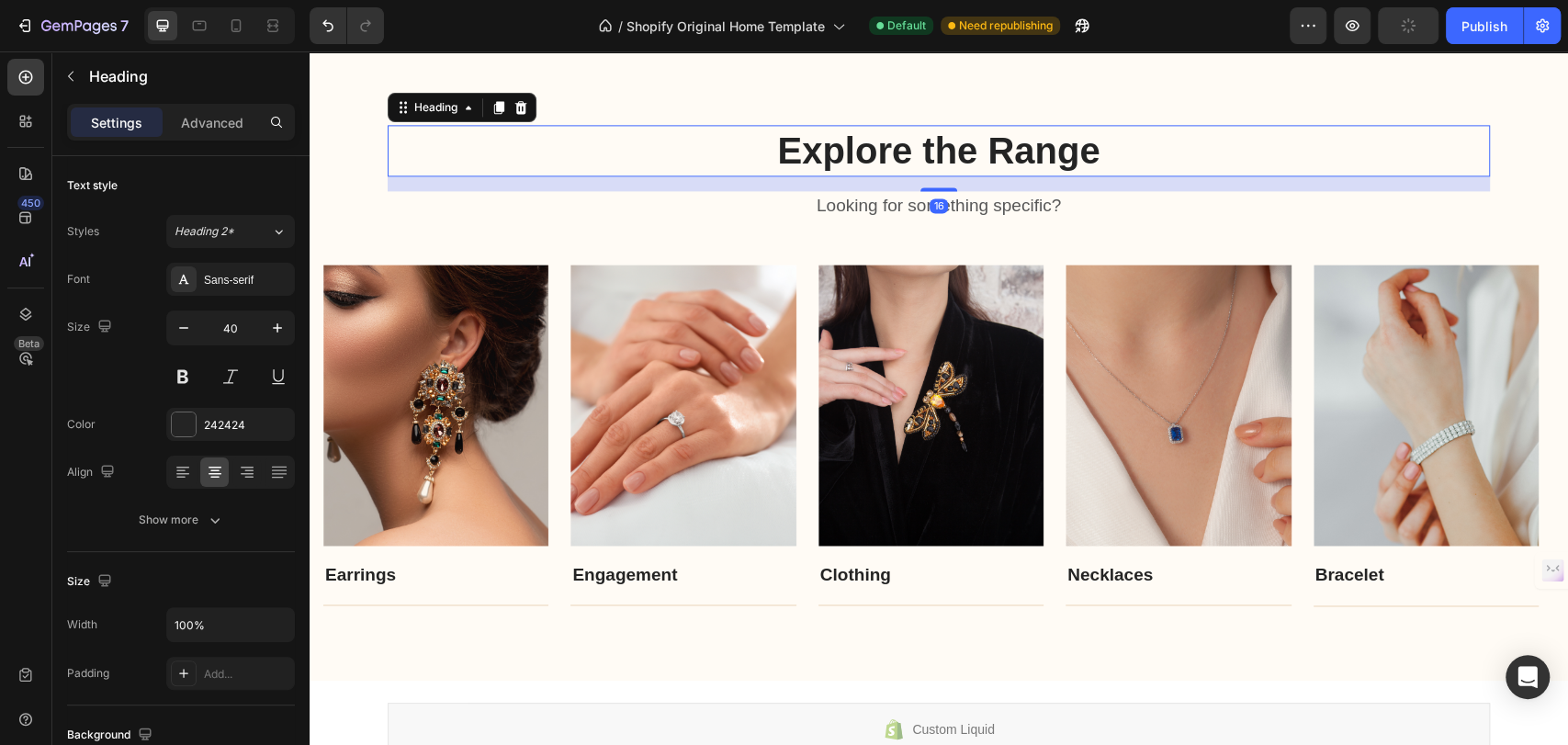 click on "Explore the Range" at bounding box center [939, 151] 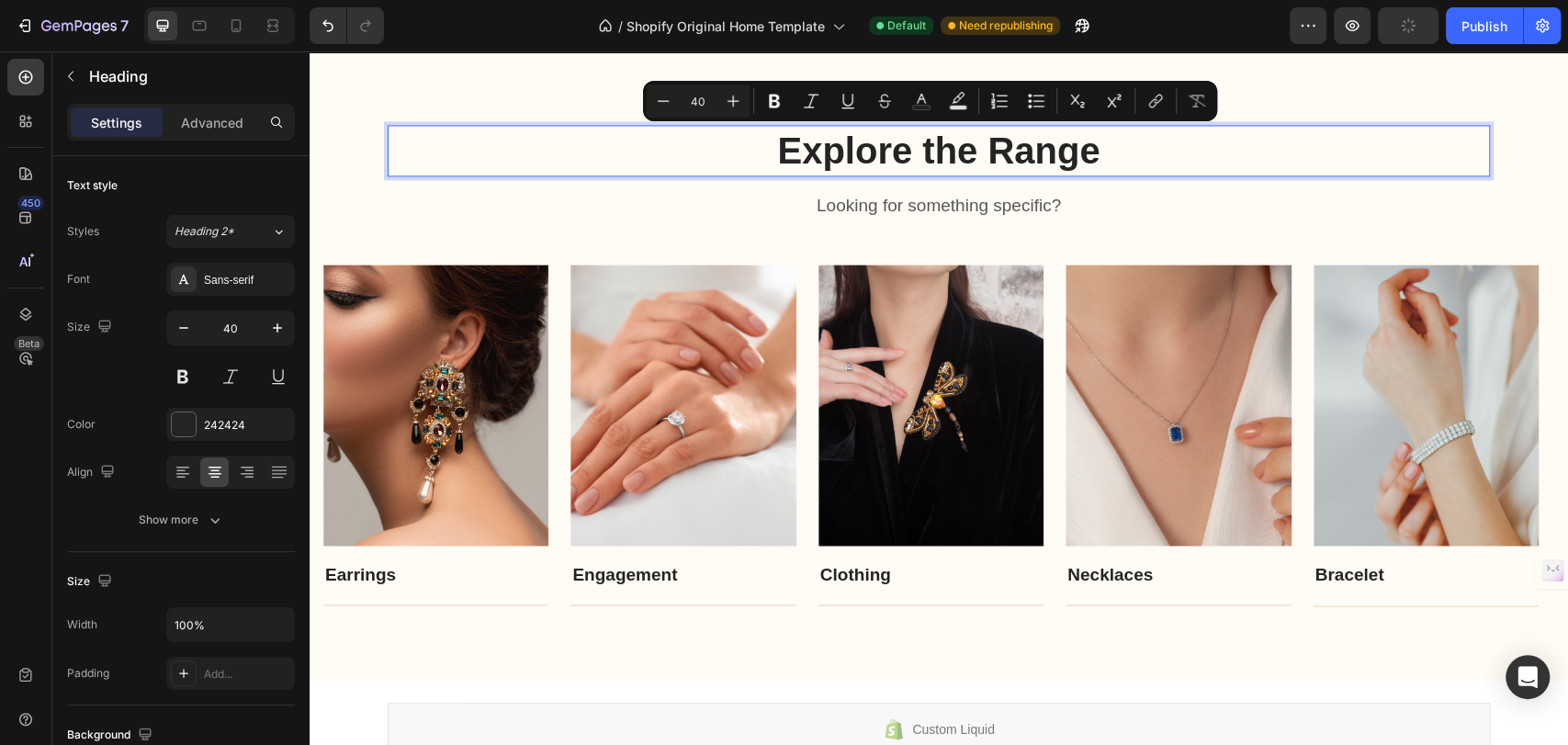 click on "Explore the Range" at bounding box center (939, 151) 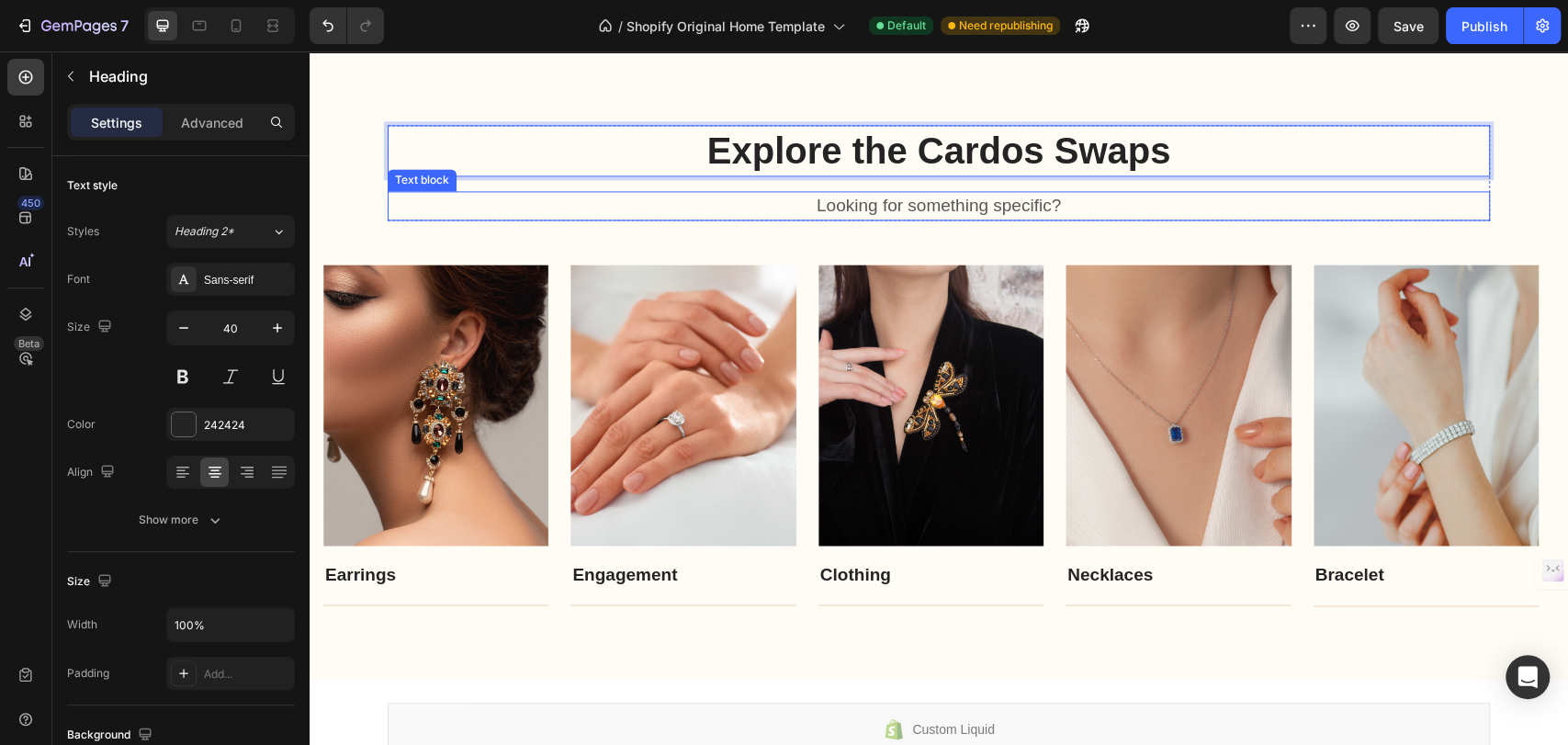 click on "Looking for something specific?" at bounding box center (939, 206) 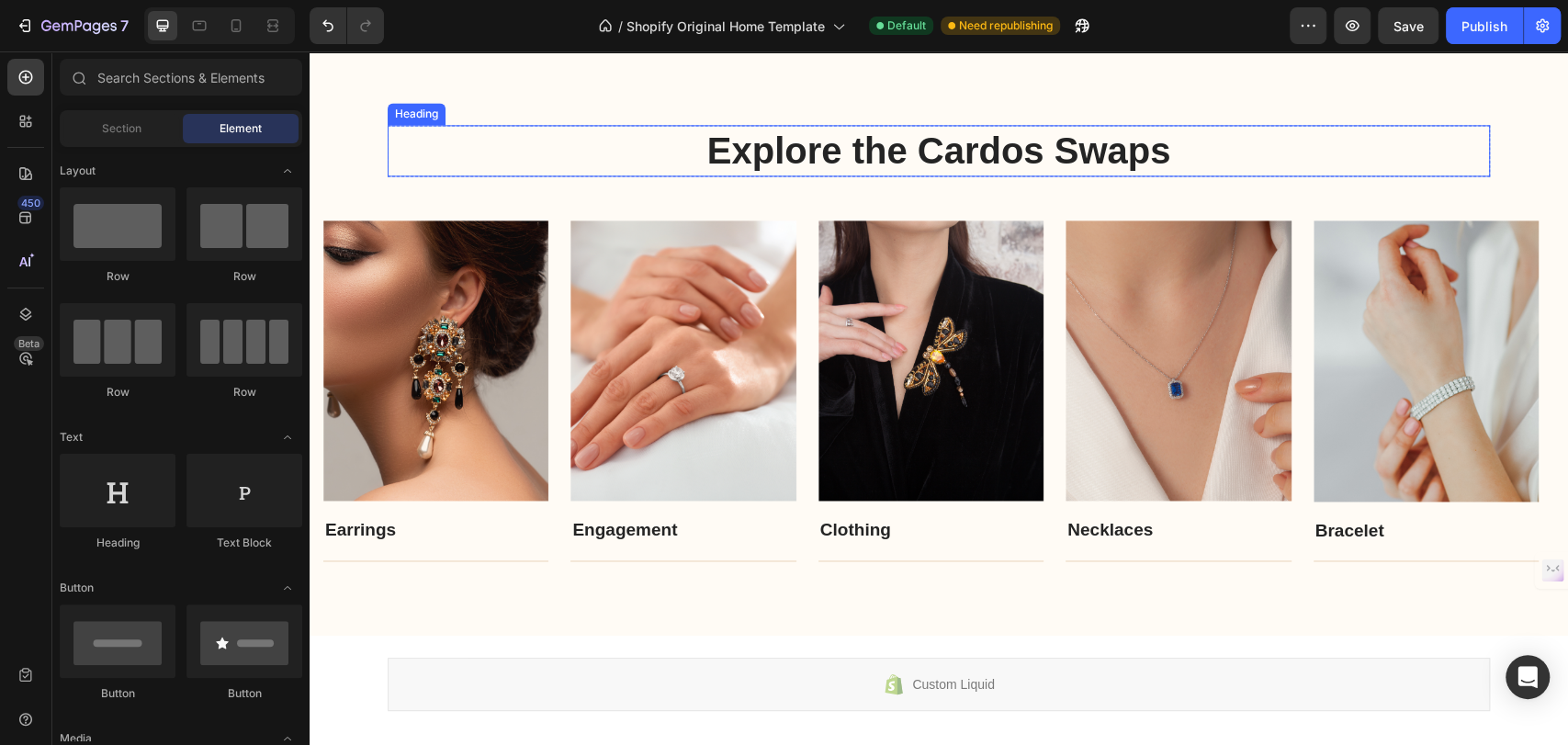 click on "Explore the Cardos Swaps" at bounding box center (939, 151) 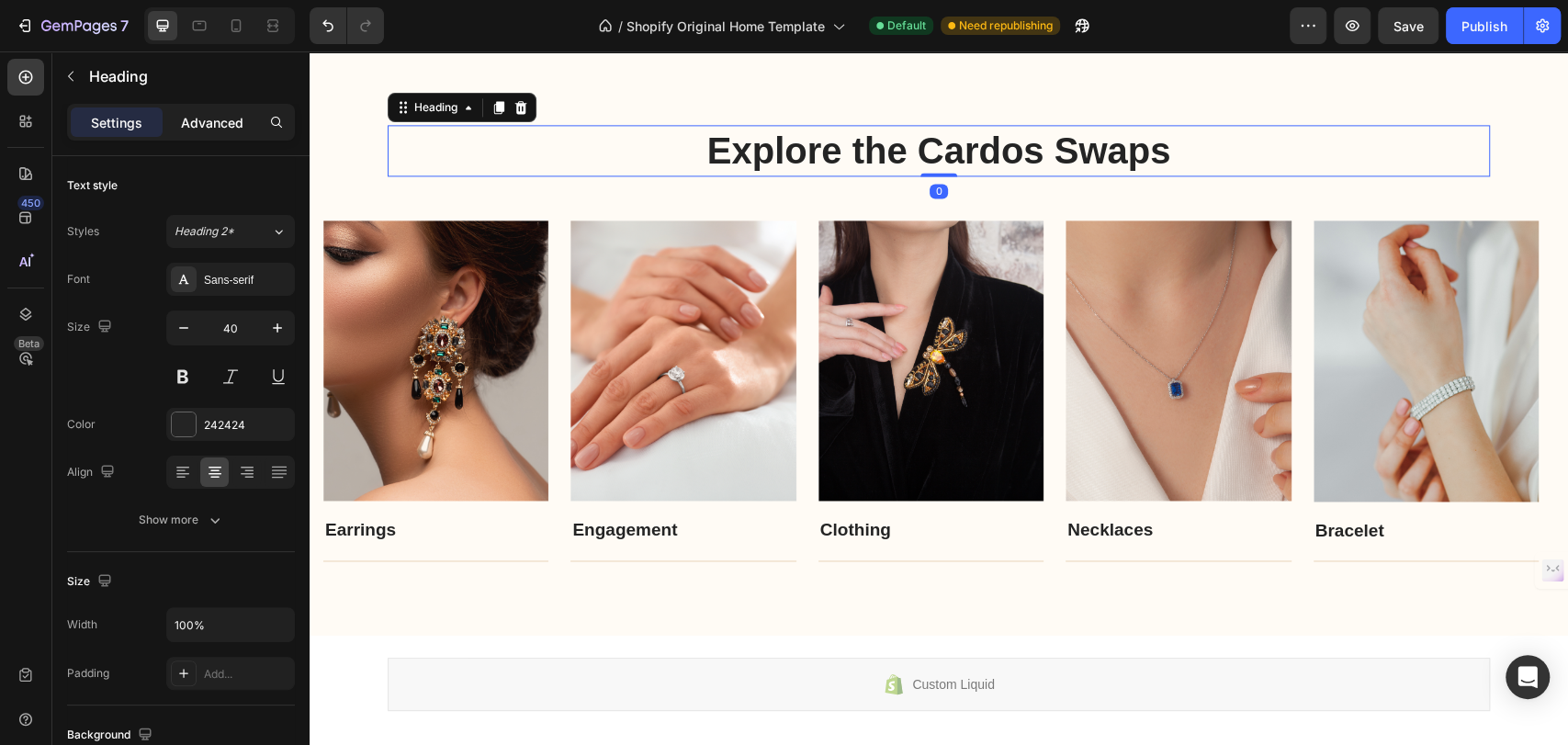 click on "Advanced" at bounding box center [212, 122] 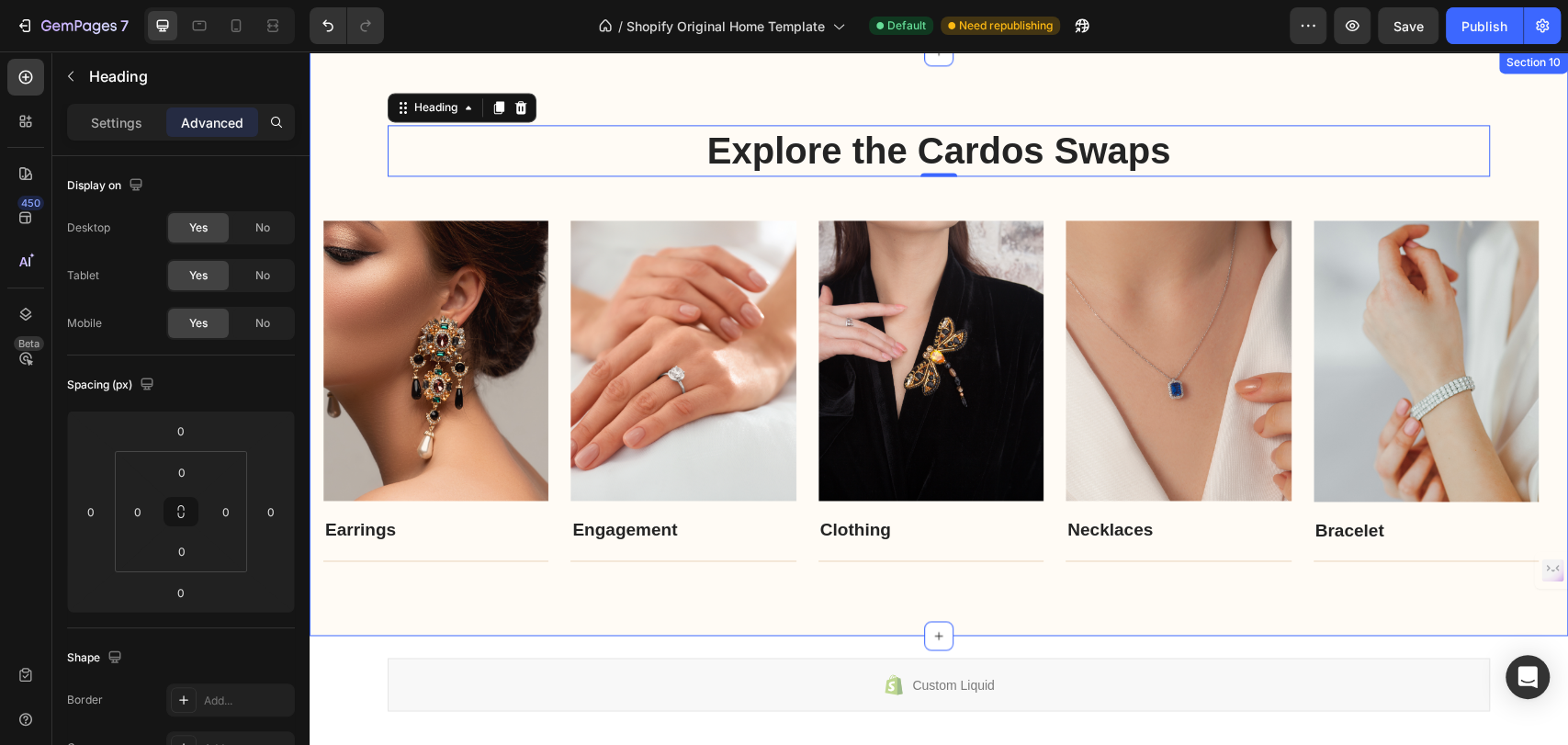 click on "Explore the Cardos Swaps Heading   0 Row Image Earrings Text block                Title Line Row Image Engagement Text block                Title Line Row Image Clothing Text block                Title Line Row Image Necklaces Text block                Title Line Row Image Bracelet Text block                Title Line Row Carousel Row" at bounding box center [939, 344] 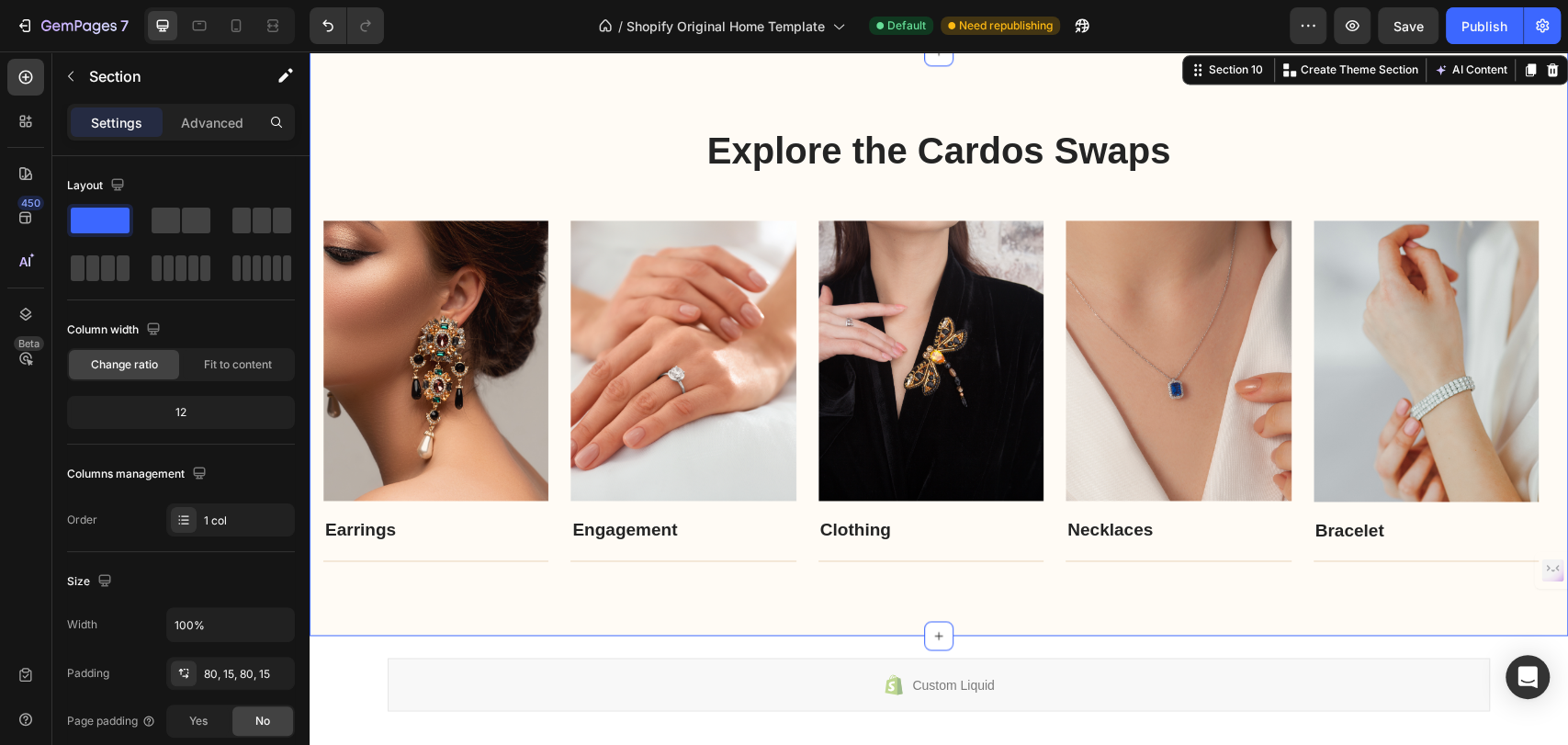 click on "Explore the Cardos Swaps Heading Row Image Earrings Text block                Title Line Row Image Engagement Text block                Title Line Row Image Clothing Text block                Title Line Row Image Necklaces Text block                Title Line Row Image Bracelet Text block                Title Line Row Carousel Row Section 10   You can create reusable sections Create Theme Section AI Content Write with GemAI What would you like to describe here? Tone and Voice Persuasive Product Try on Show more Generate" at bounding box center (939, 344) 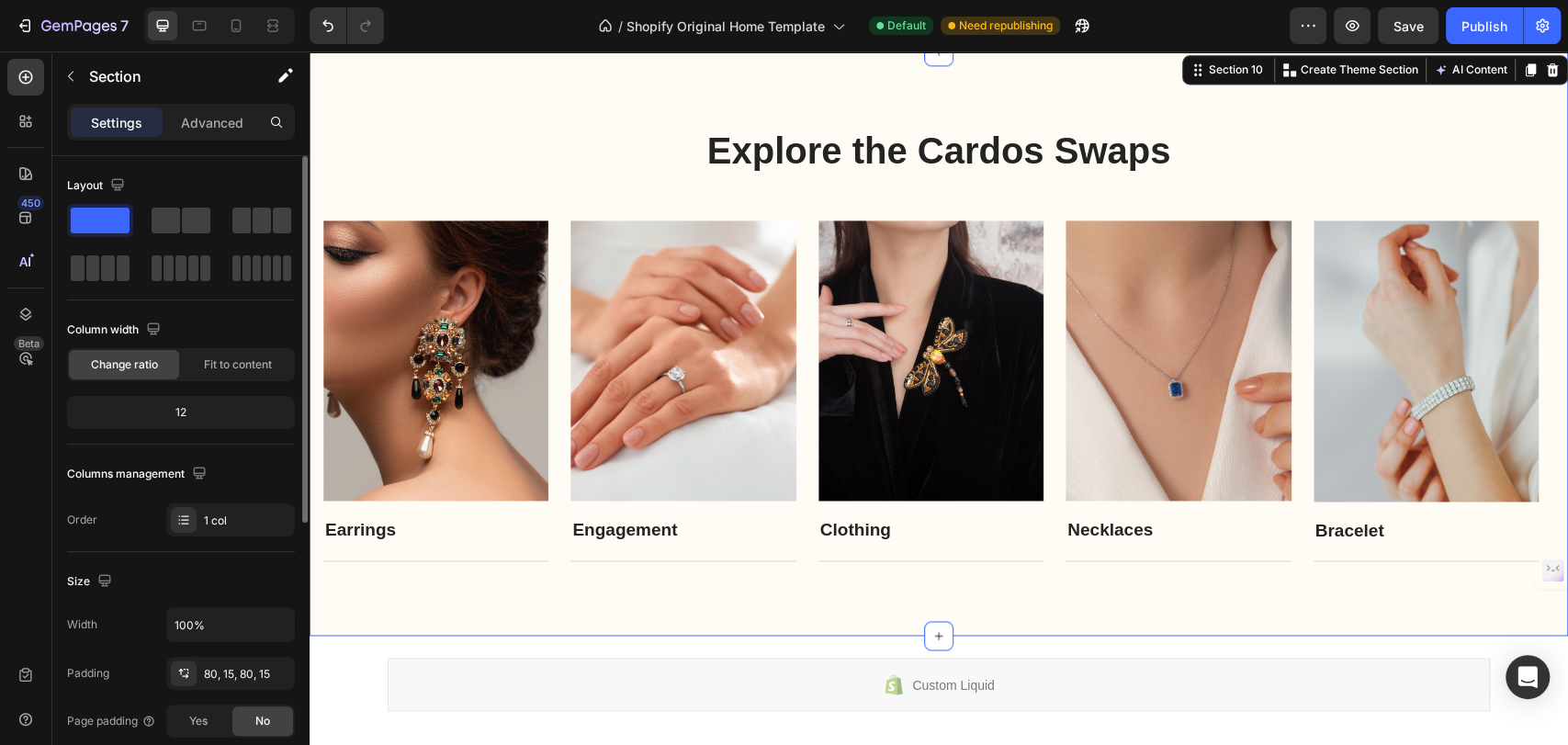 drag, startPoint x: 219, startPoint y: 117, endPoint x: 201, endPoint y: 157, distance: 43.86342 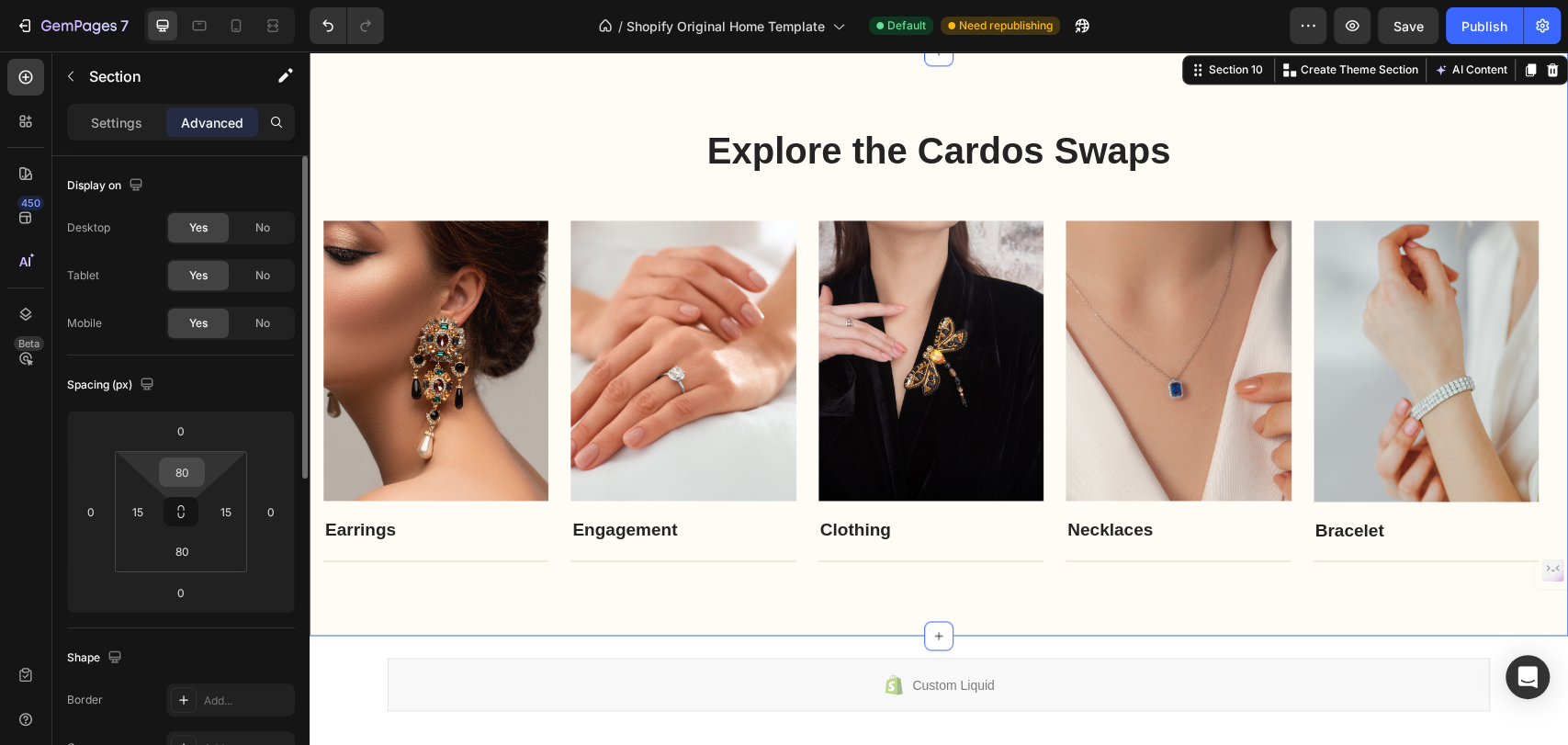 click on "80" at bounding box center [182, 472] 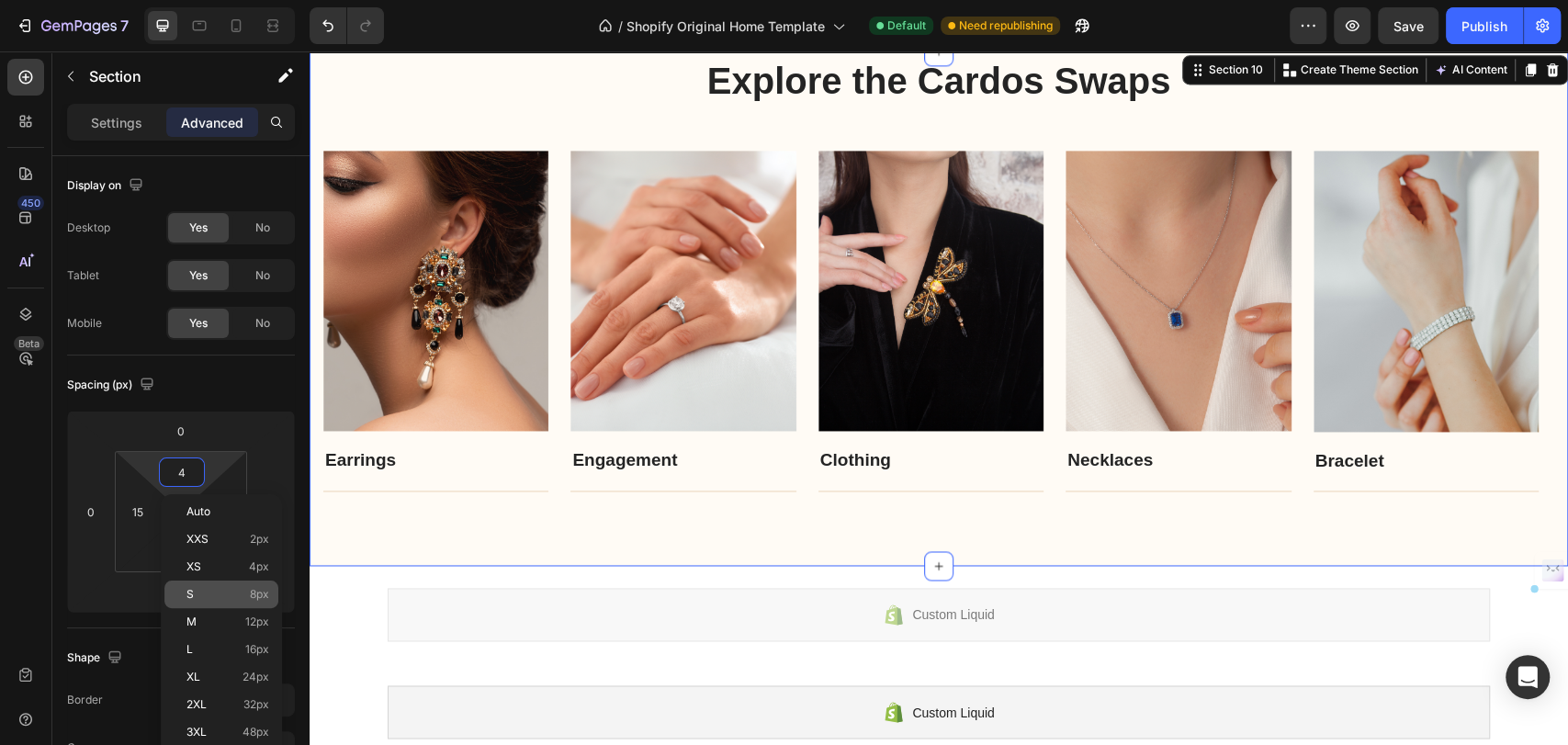 click on "S 8px" 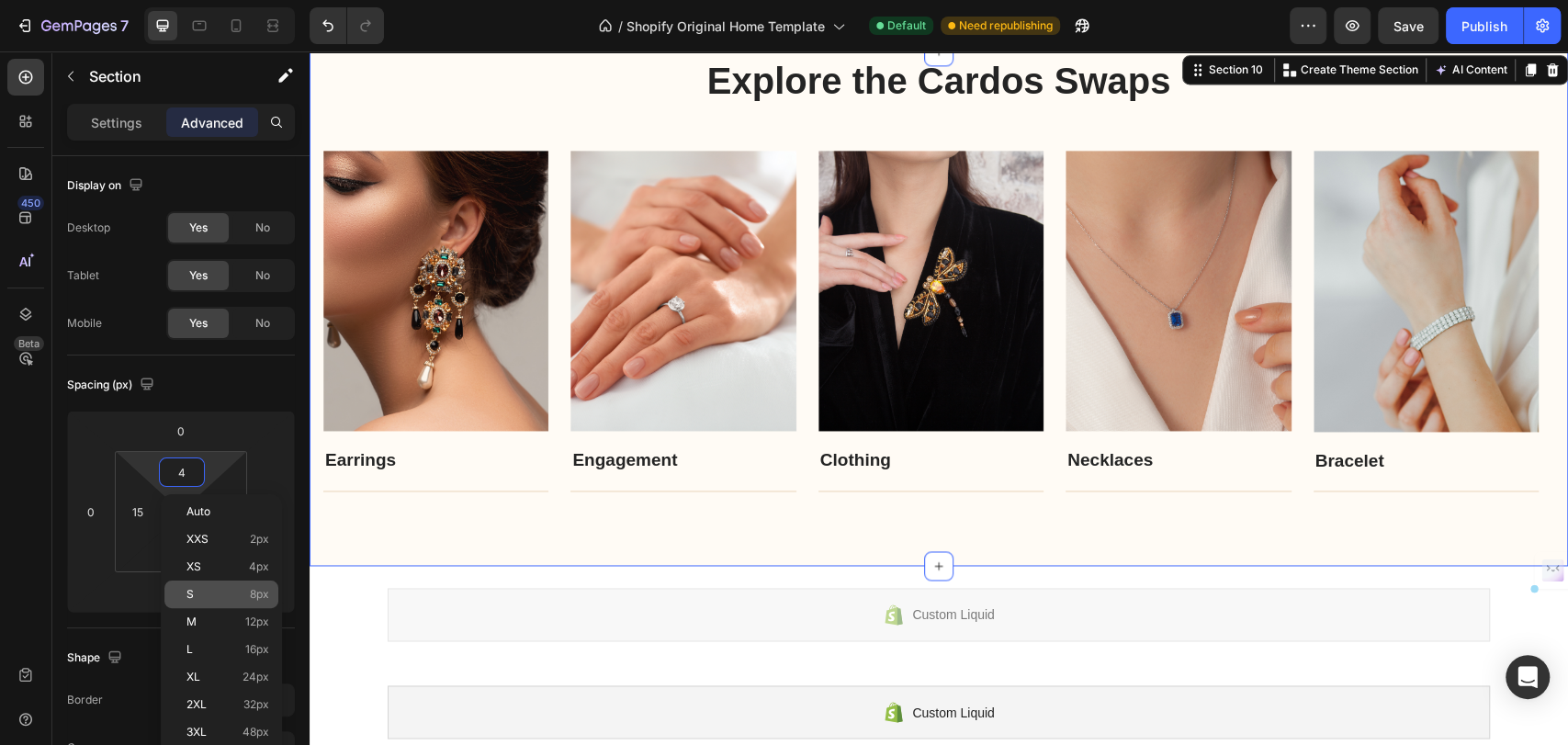type on "8" 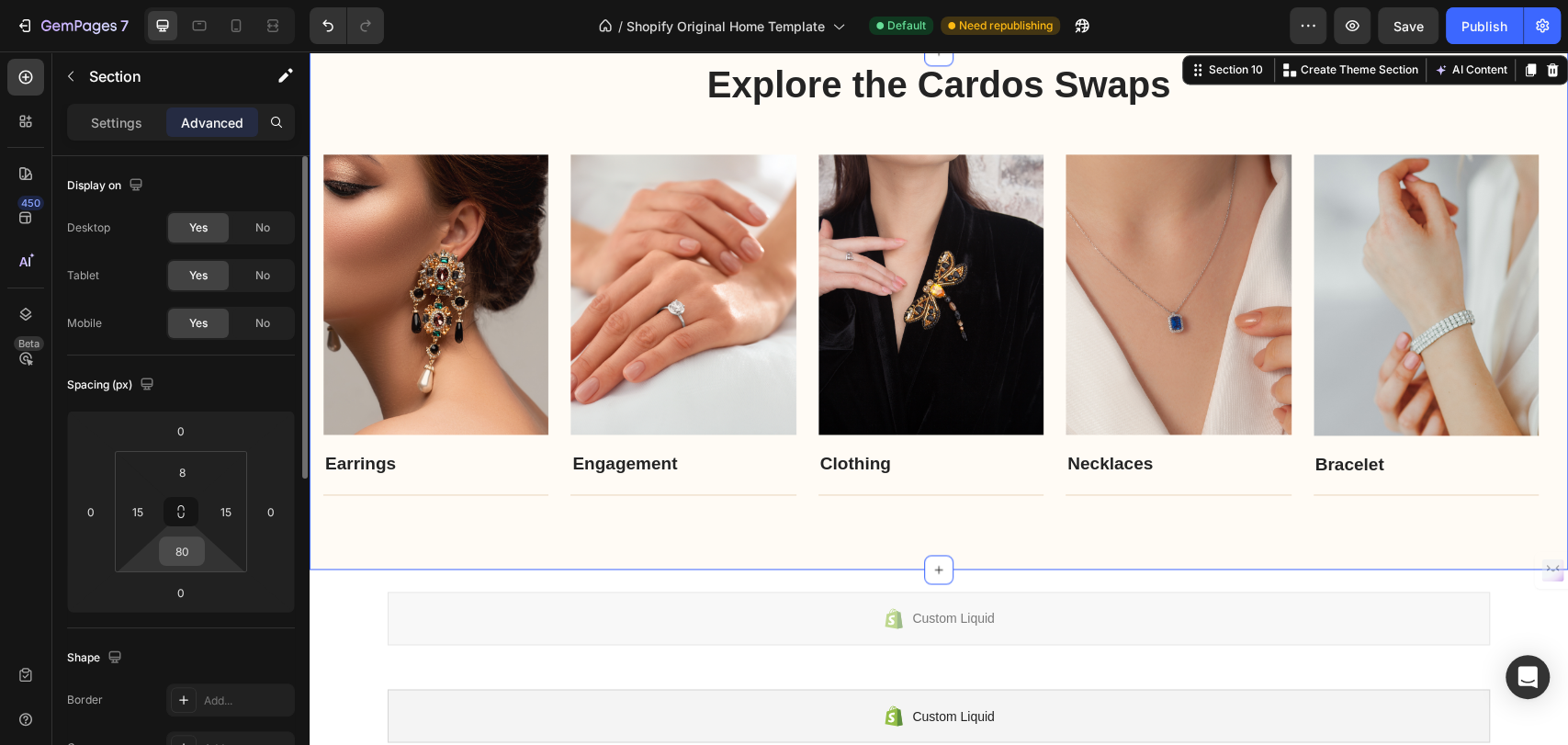 click on "80" at bounding box center [182, 551] 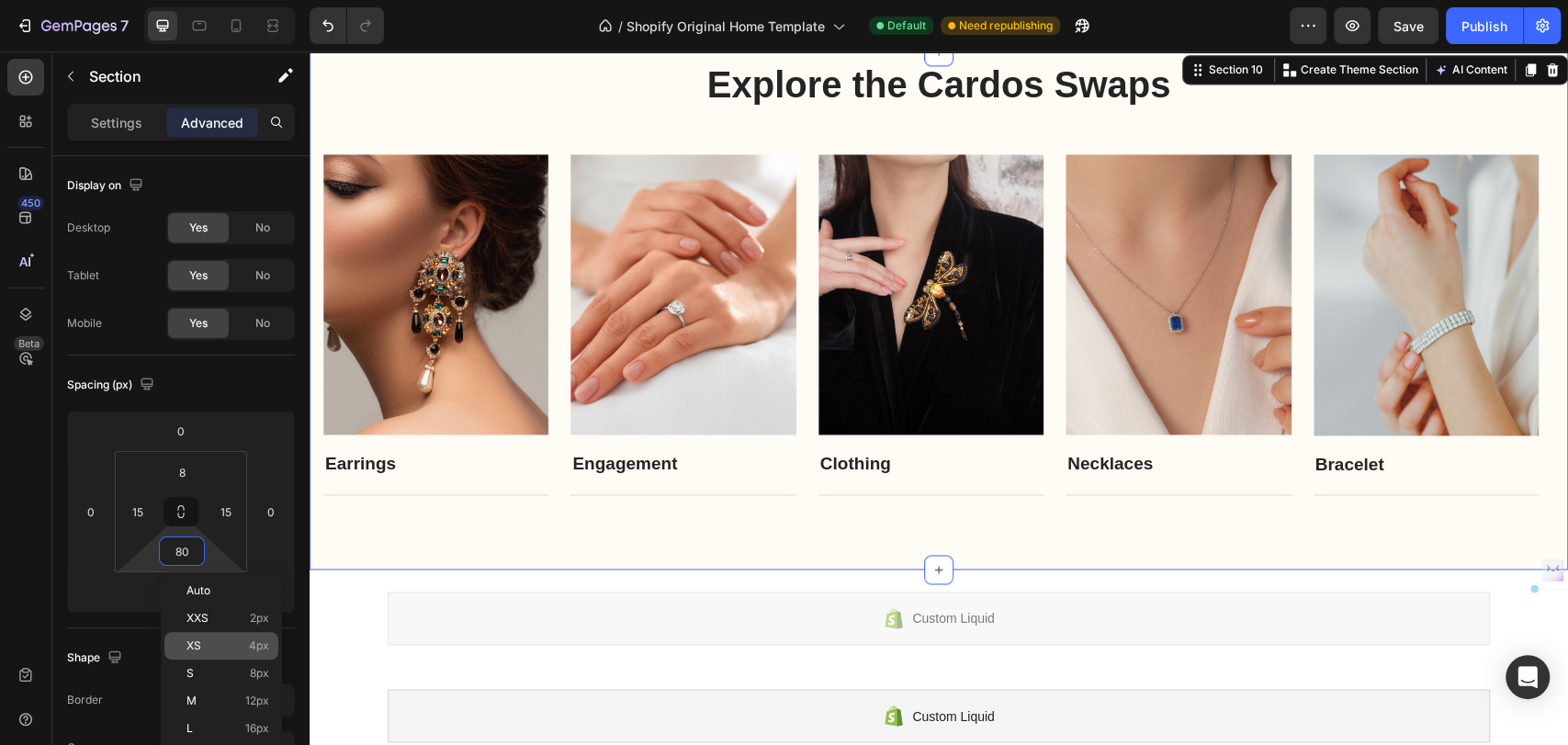 click on "XS" at bounding box center (194, 646) 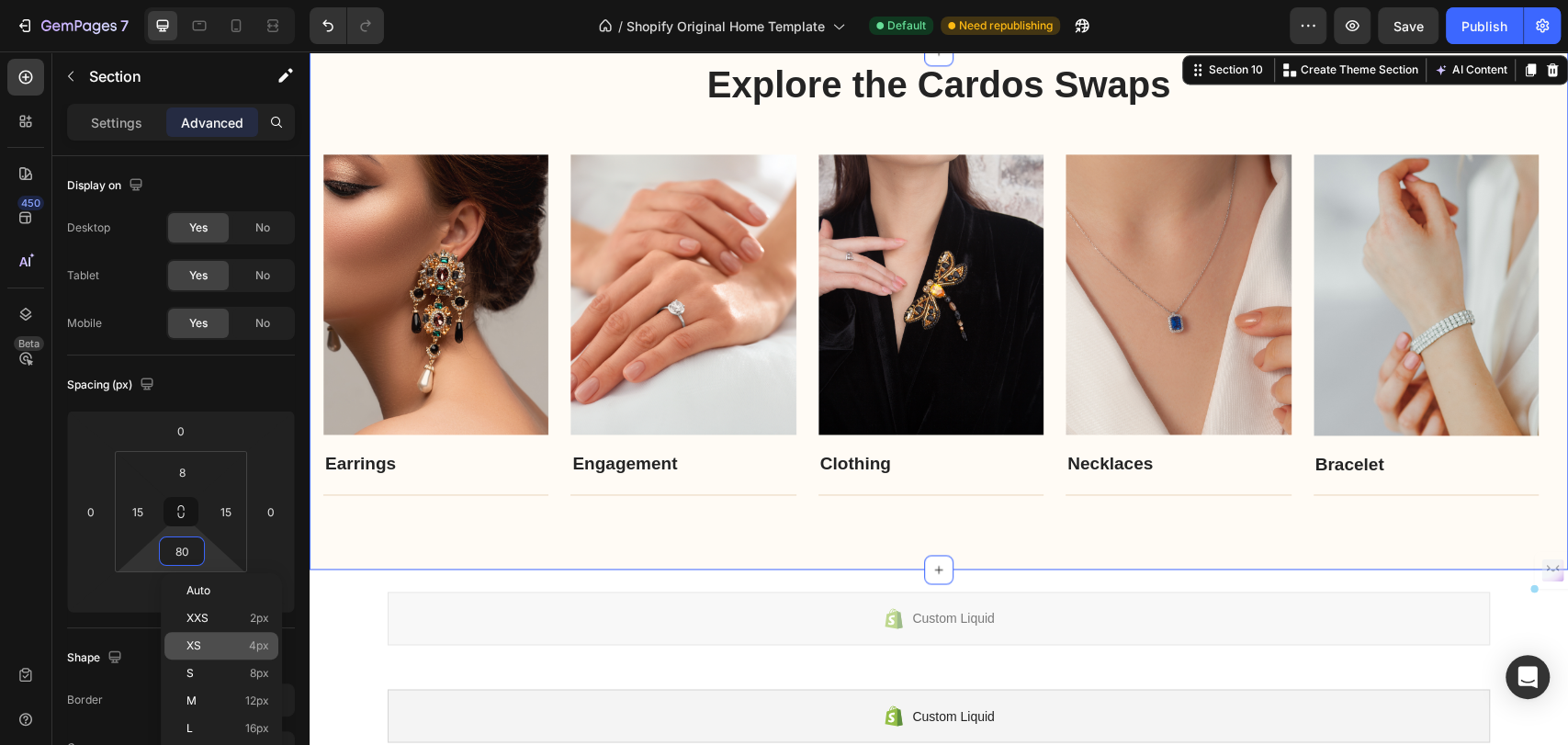 type on "4" 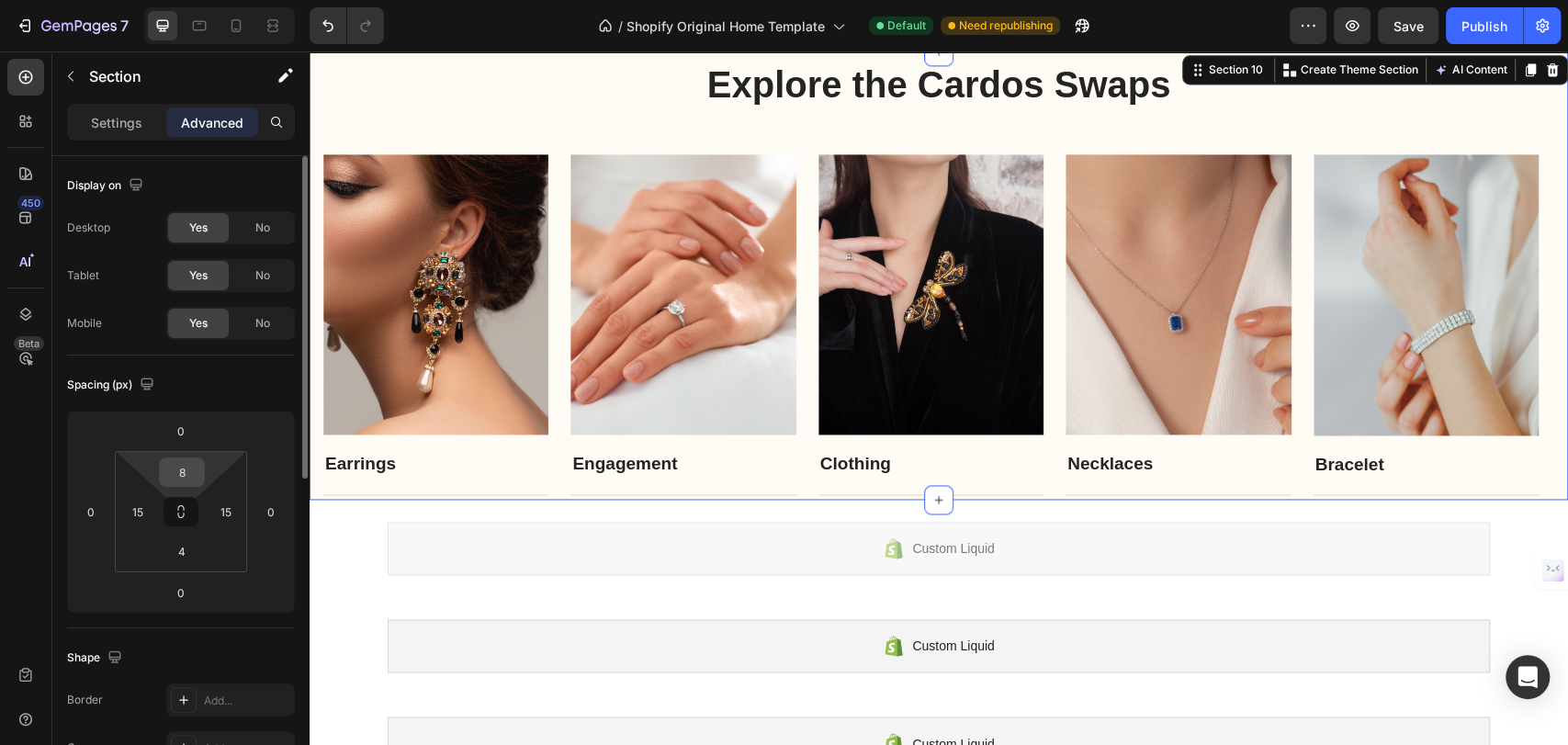 click on "8" at bounding box center [182, 472] 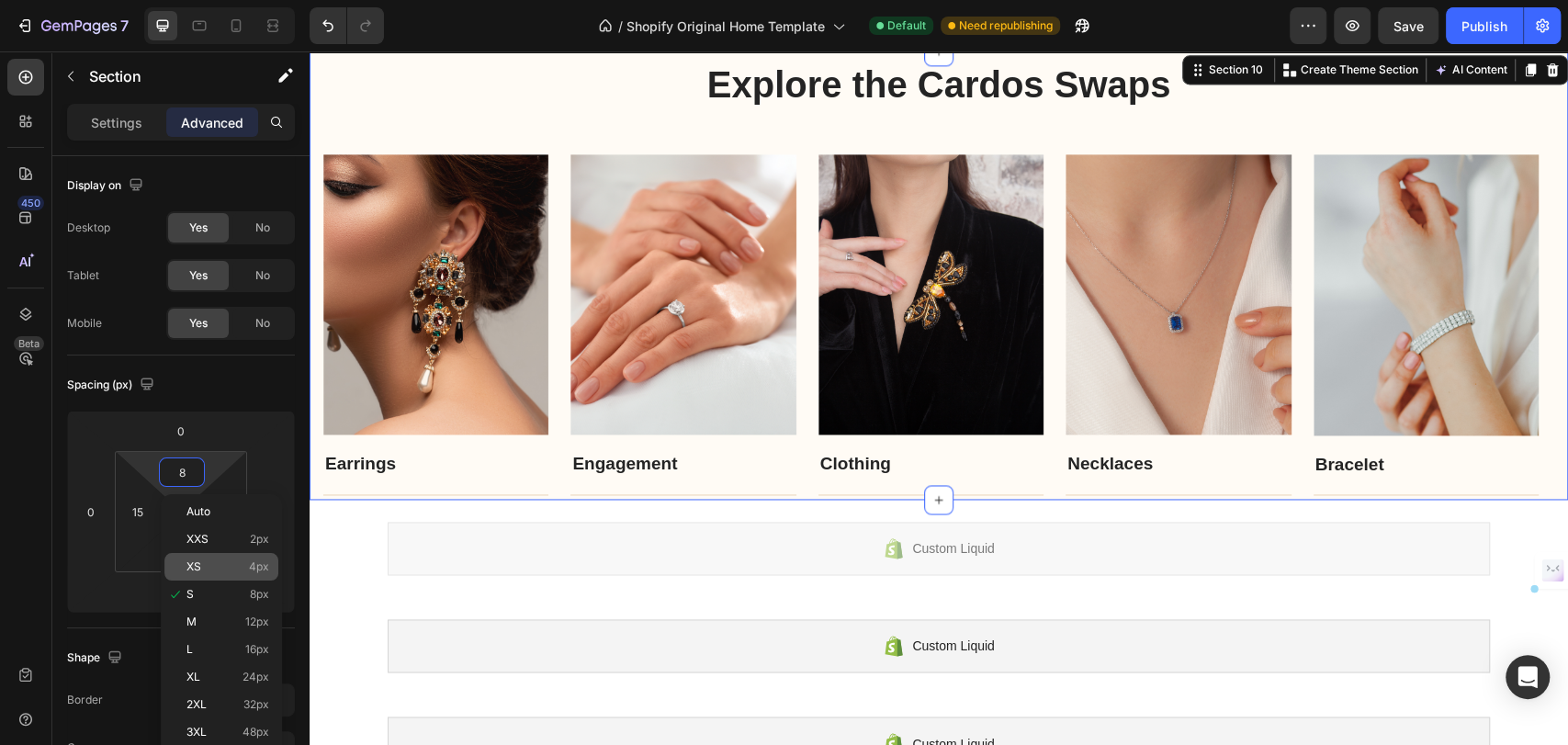 click on "XS 4px" at bounding box center (228, 567) 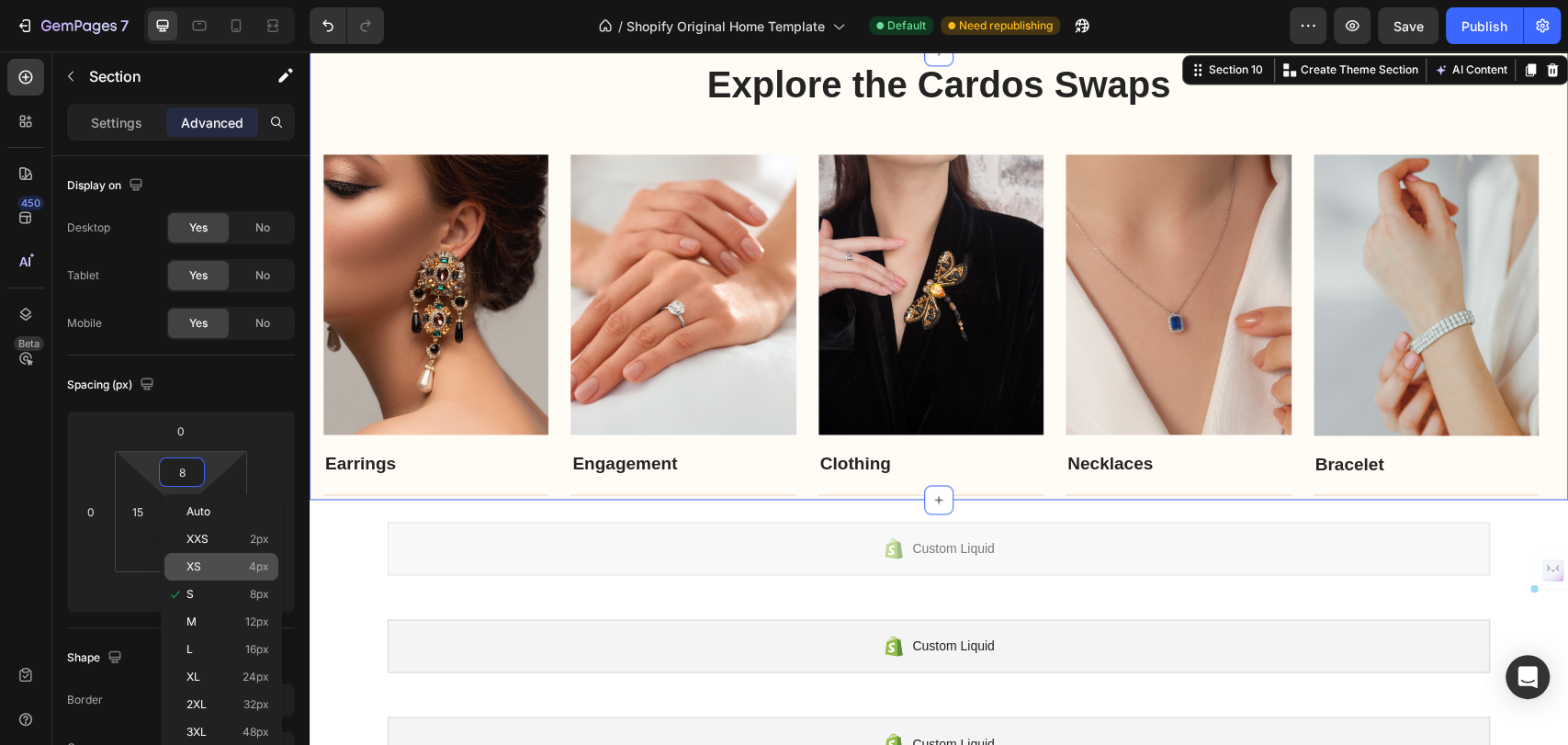 type on "4" 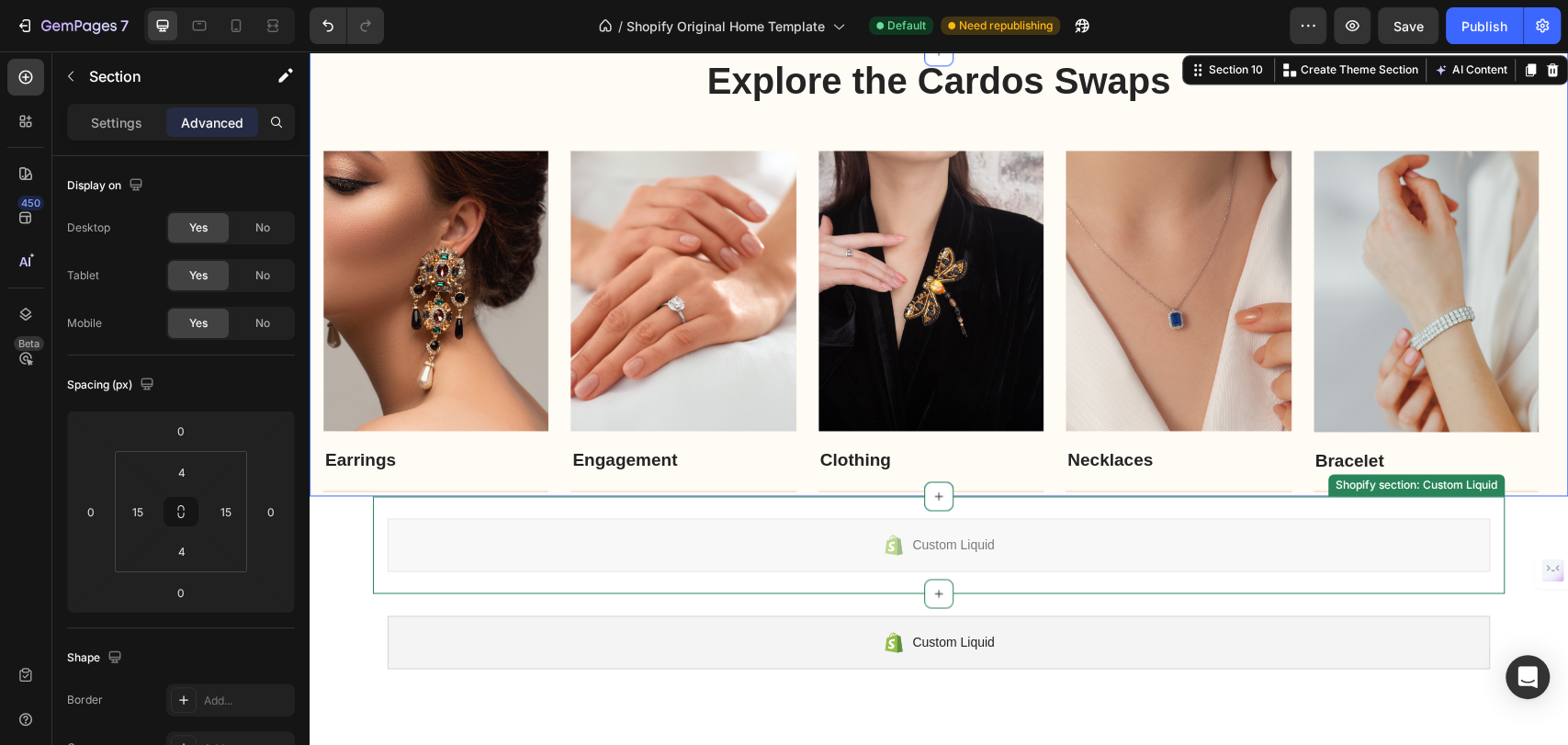 scroll, scrollTop: 1536, scrollLeft: 0, axis: vertical 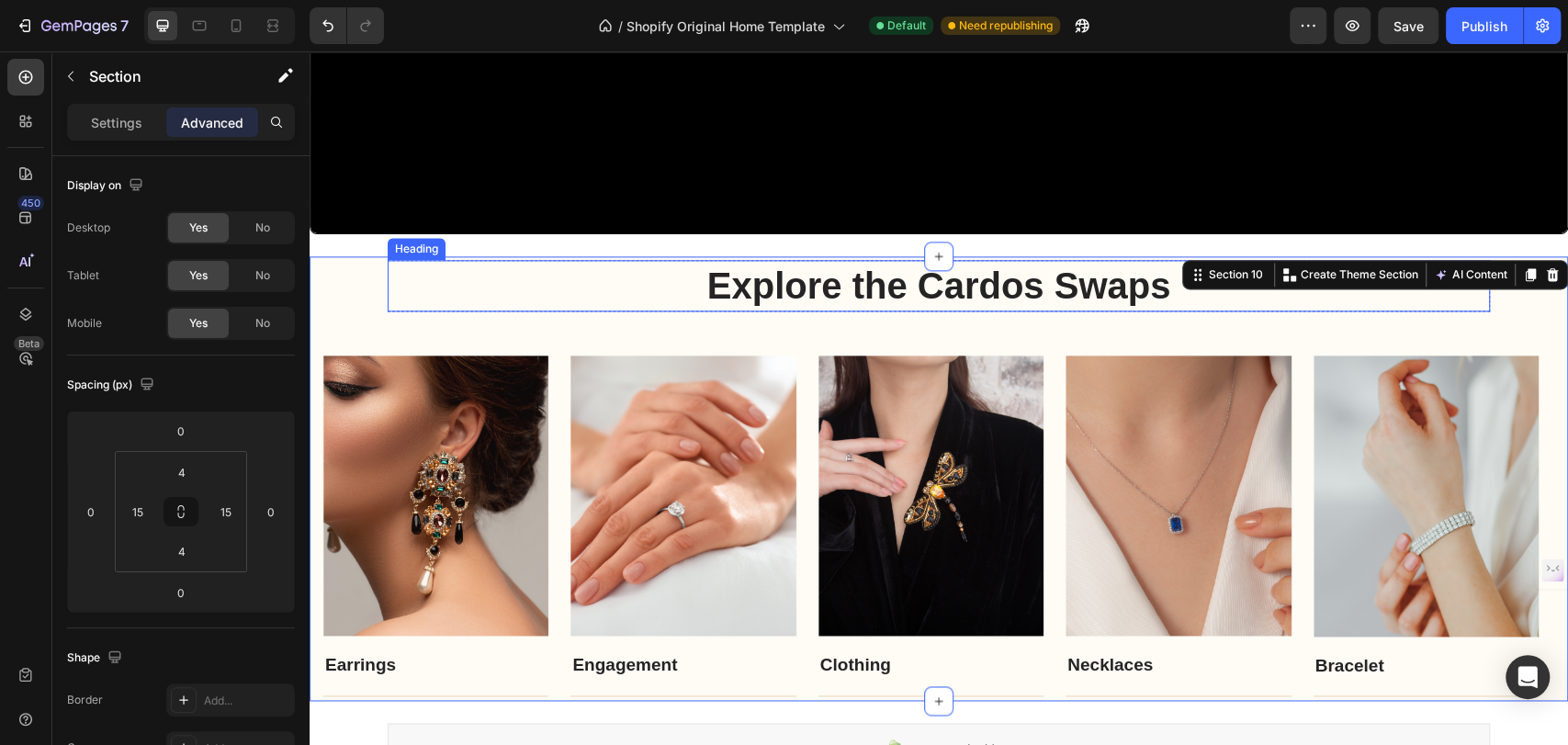 click on "Explore the Cardos Swaps" at bounding box center [939, 286] 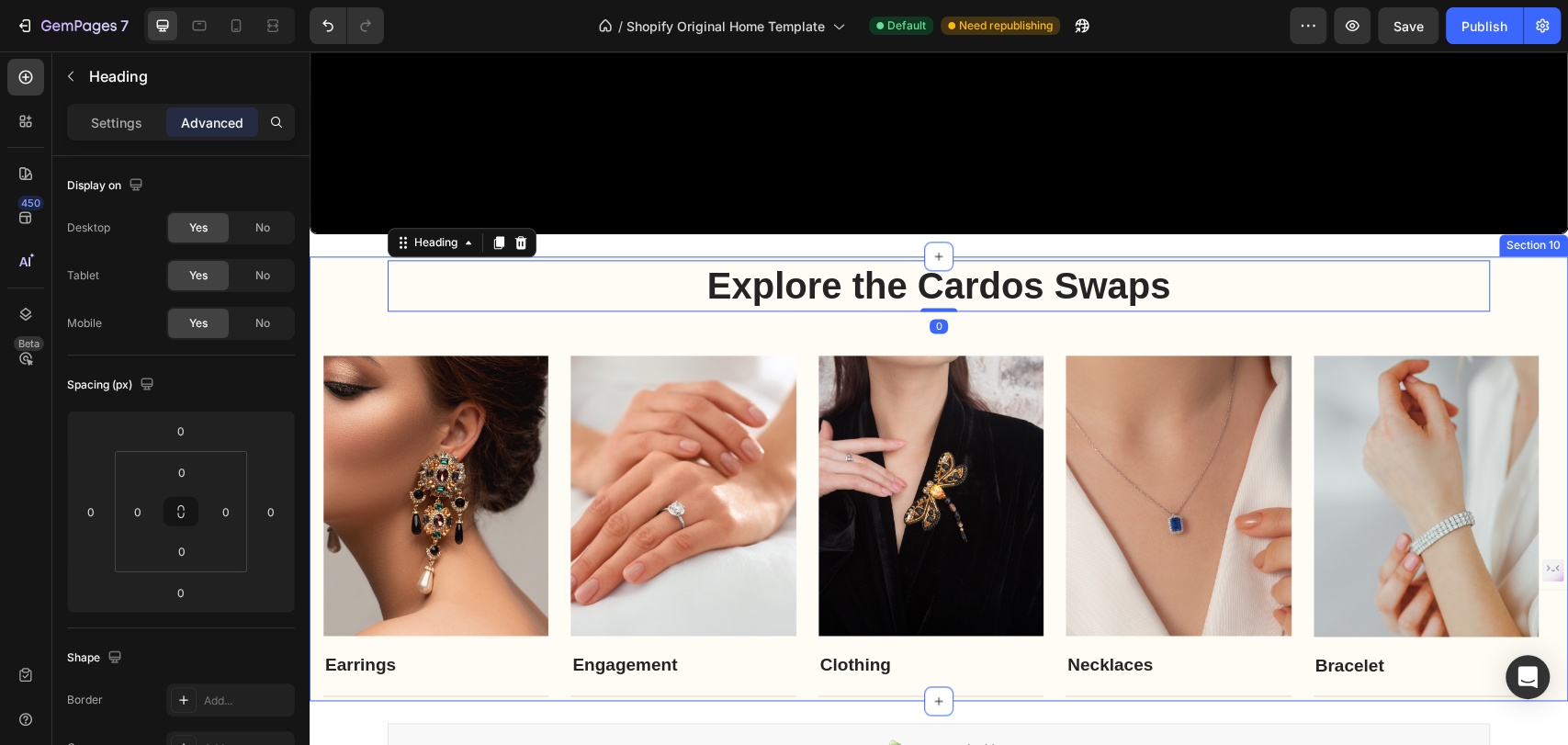 click on "Explore the Cardos Swaps Heading   0 Row Image Earrings Text block                Title Line Row Image Engagement Text block                Title Line Row Image Clothing Text block                Title Line Row Image Necklaces Text block                Title Line Row Image Bracelet Text block                Title Line Row Carousel Row" at bounding box center (939, 479) 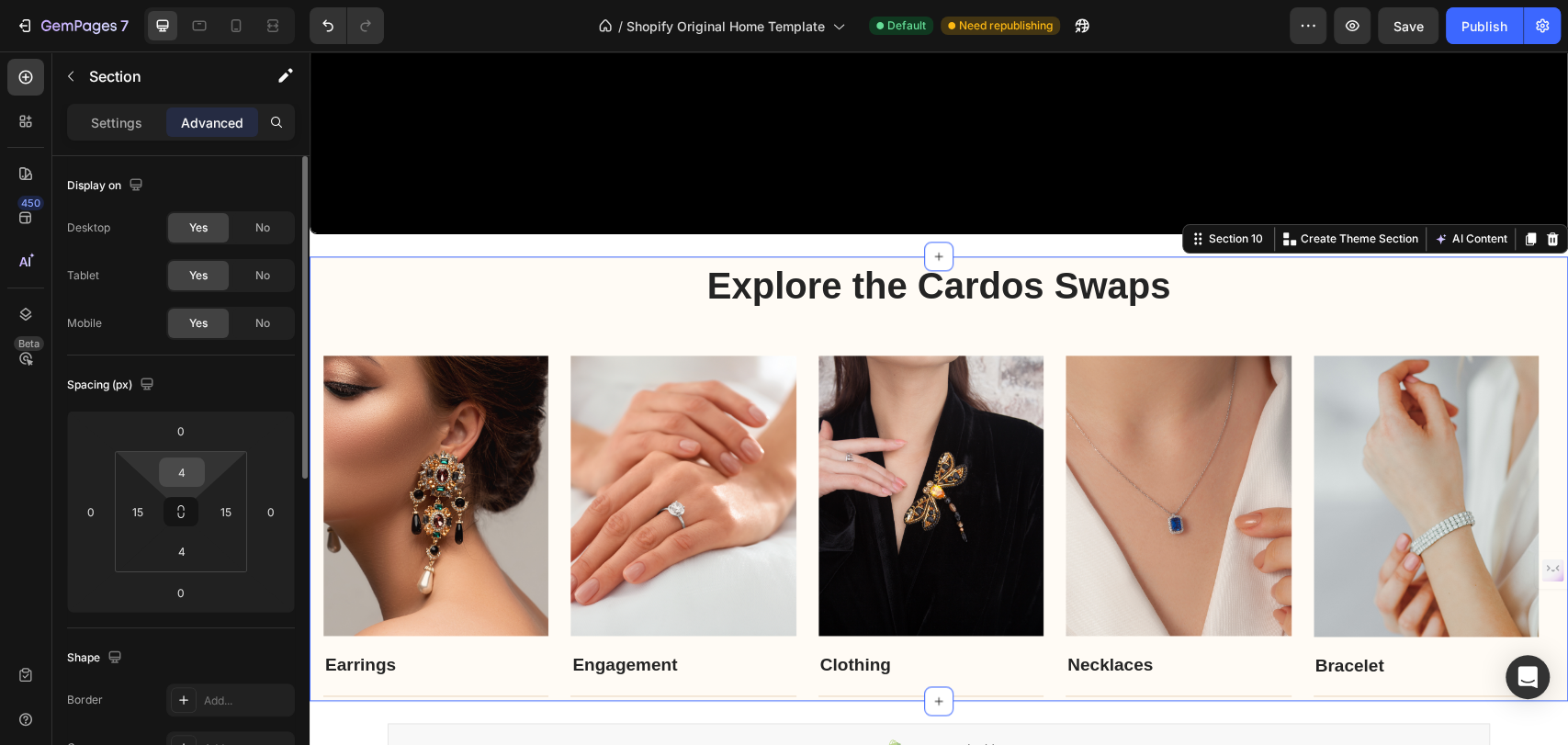click on "4" at bounding box center [182, 472] 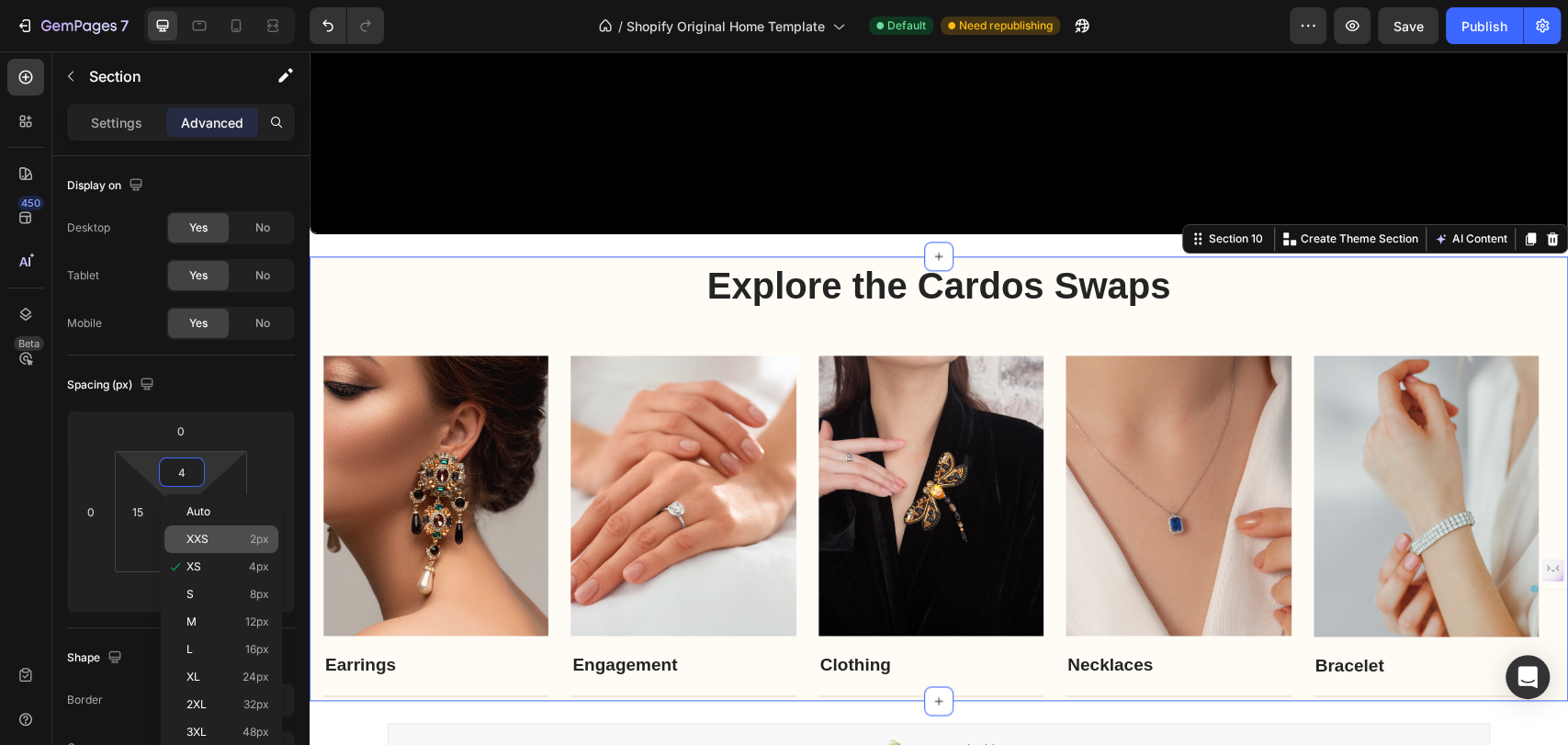 click on "XXS 2px" at bounding box center (228, 539) 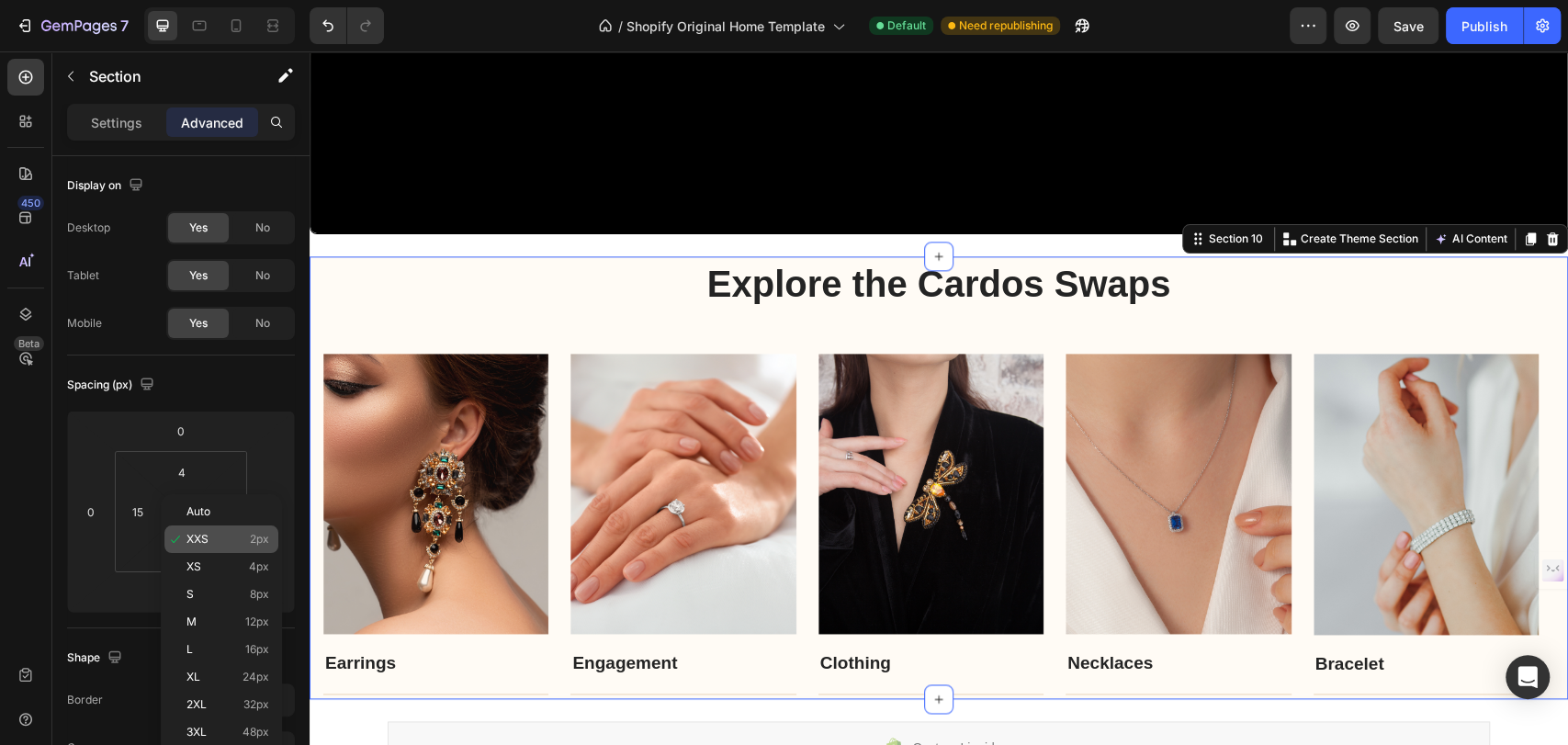 type on "2" 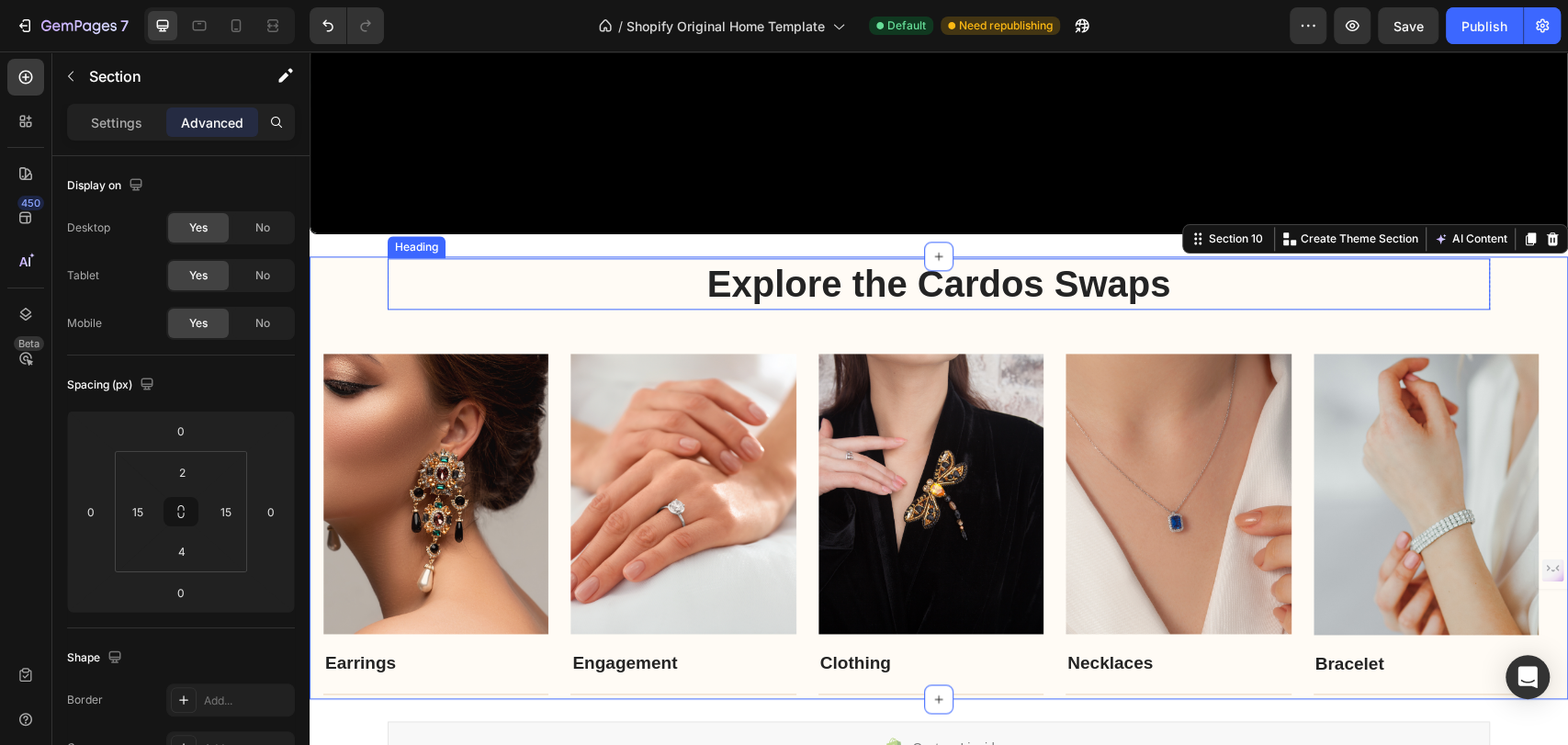 click on "Explore the Cardos Swaps" at bounding box center (939, 284) 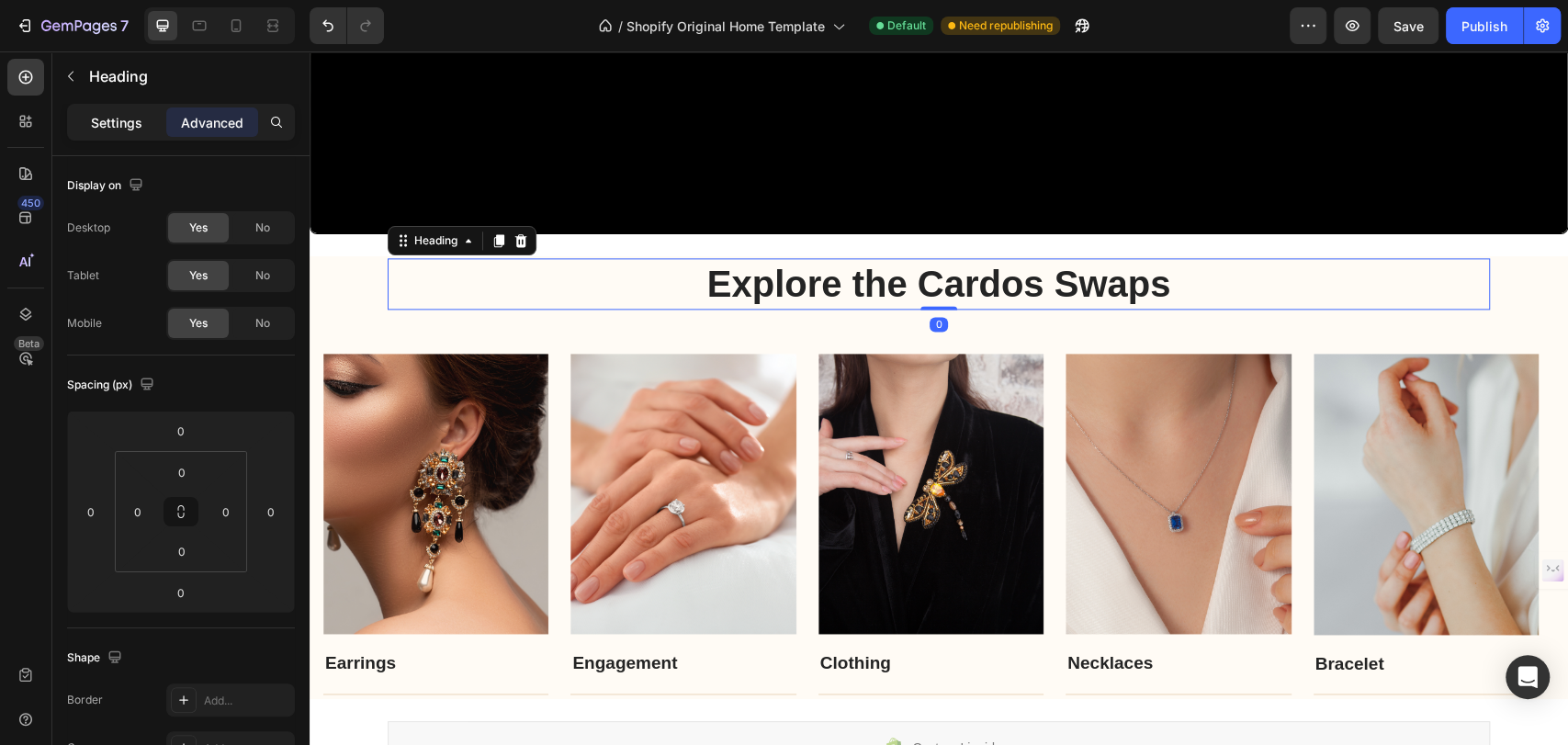 click on "Settings" at bounding box center [117, 122] 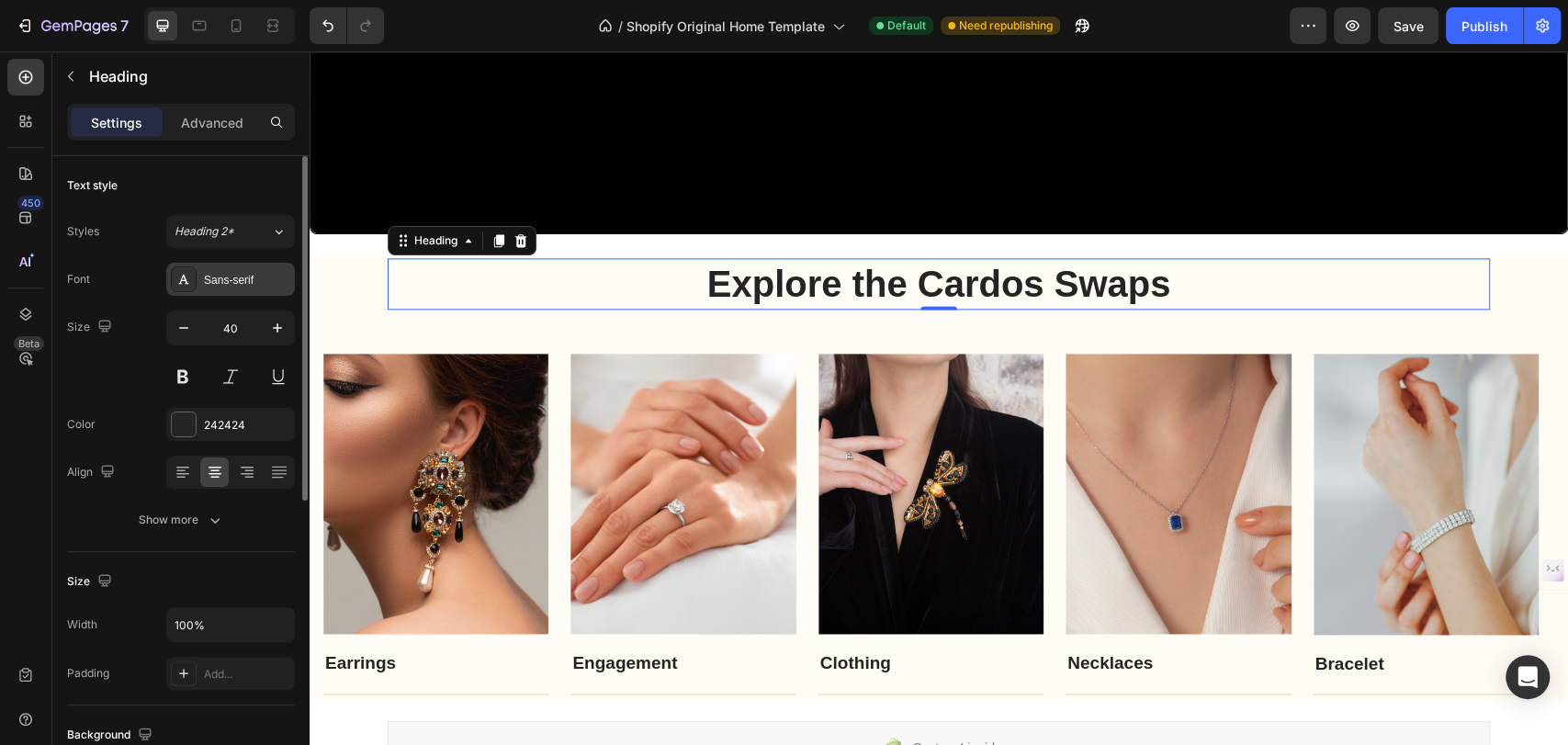 click on "Sans-serif" at bounding box center (247, 280) 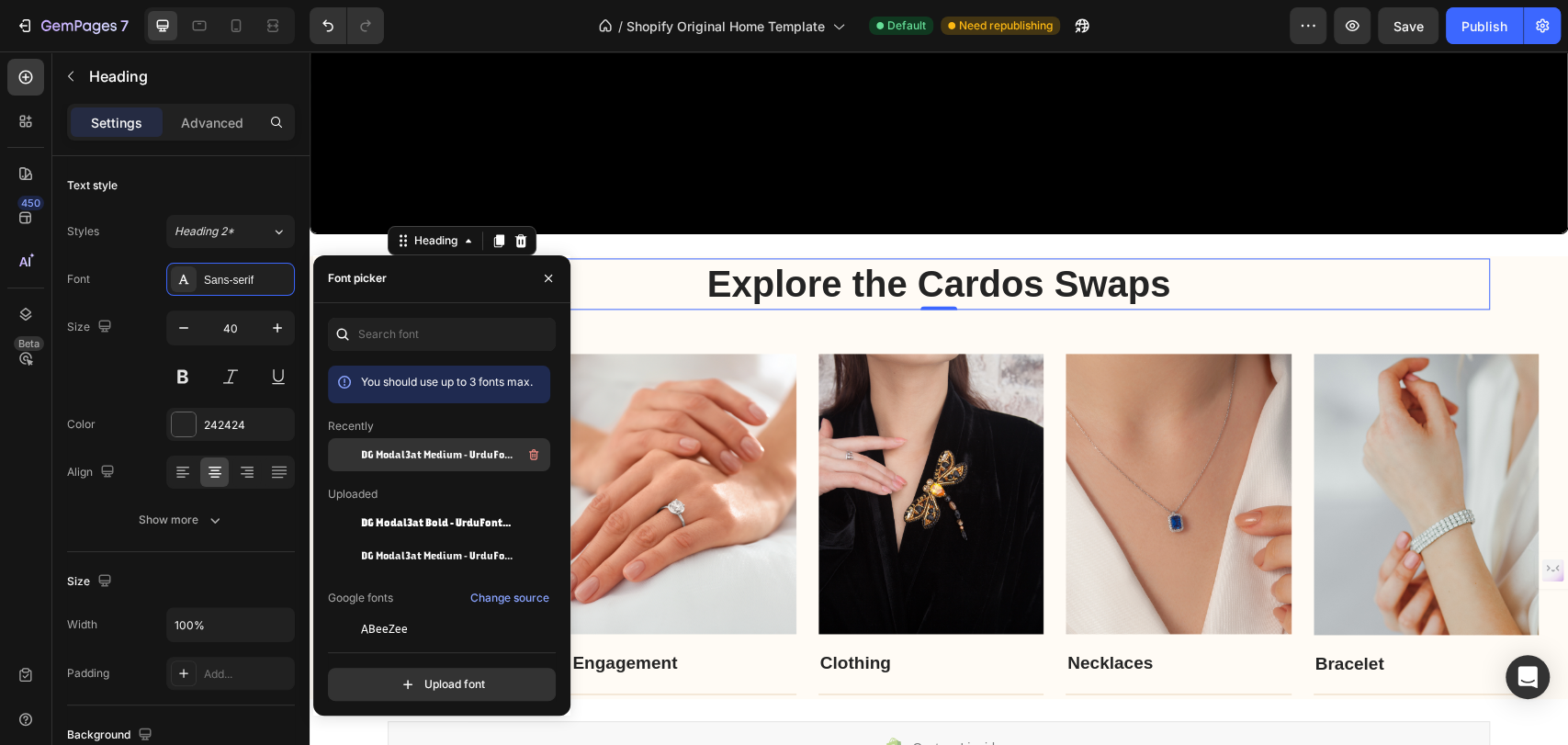 click on "DG Modal3at Medium - UrduFontscom" at bounding box center [437, 455] 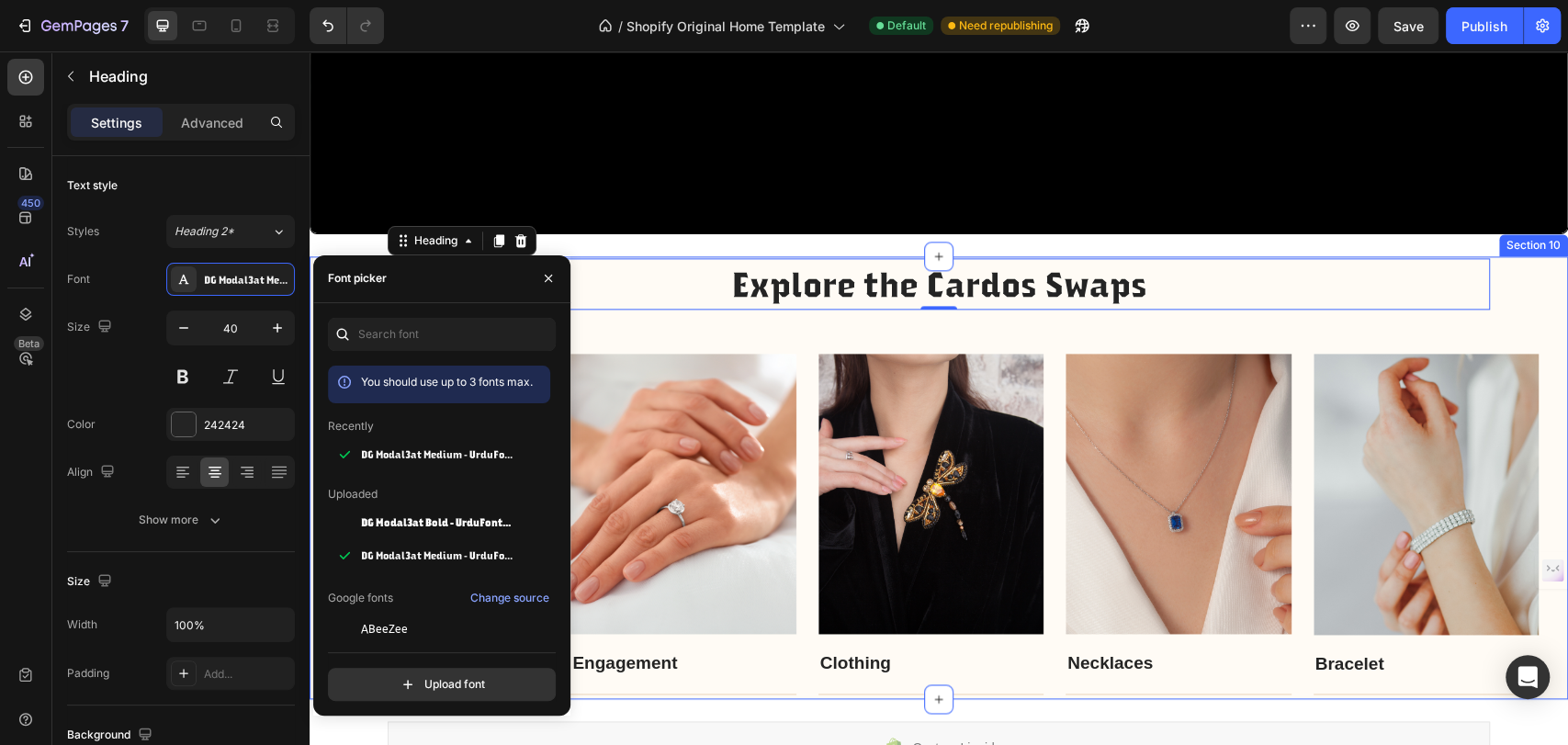 click on "Explore the Cardos Swaps Heading   0 Row Image Earrings Text block                Title Line Row Image Engagement Text block                Title Line Row Image Clothing Text block                Title Line Row Image Necklaces Text block                Title Line Row Image Bracelet Text block                Title Line Row Carousel Row" at bounding box center [939, 477] 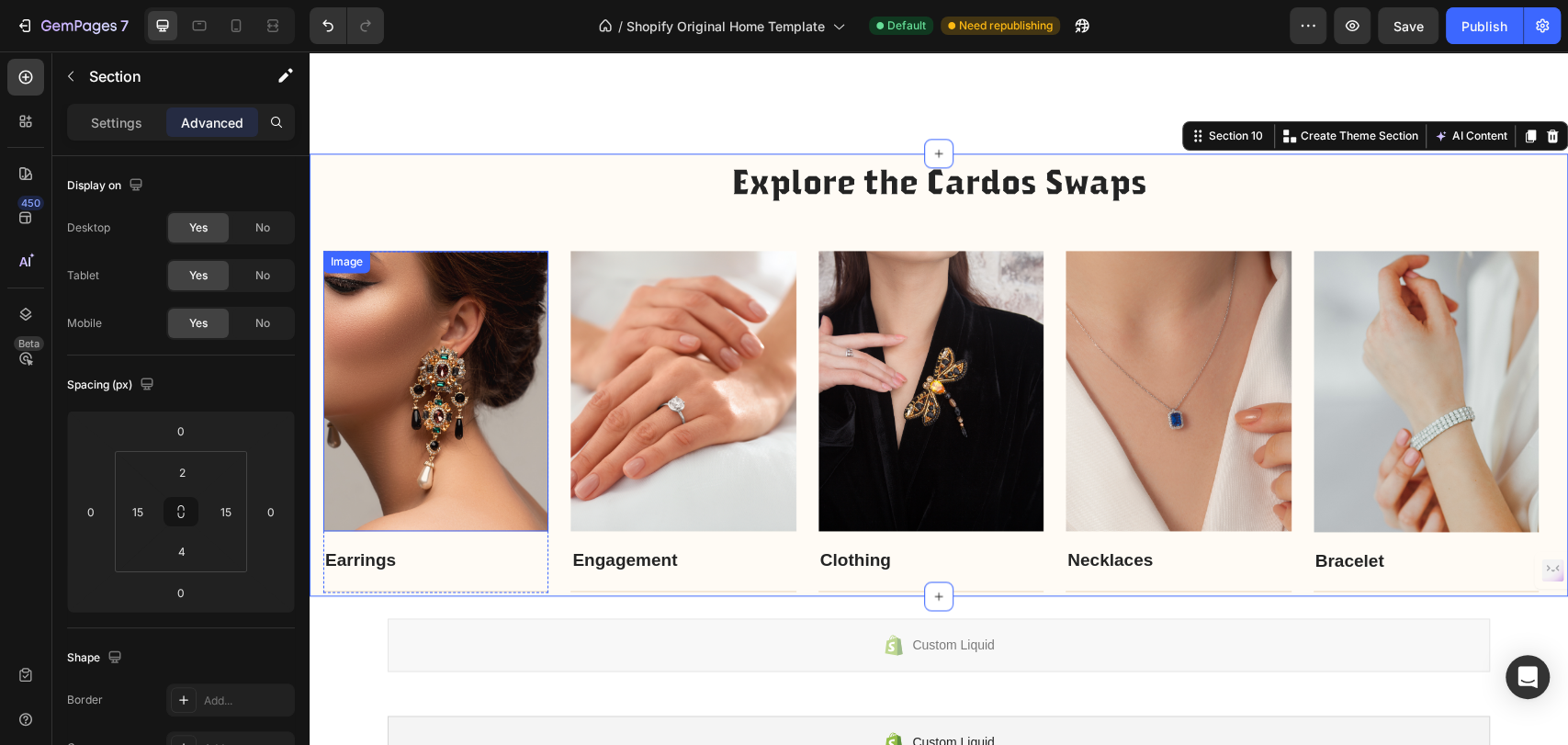 scroll, scrollTop: 1843, scrollLeft: 0, axis: vertical 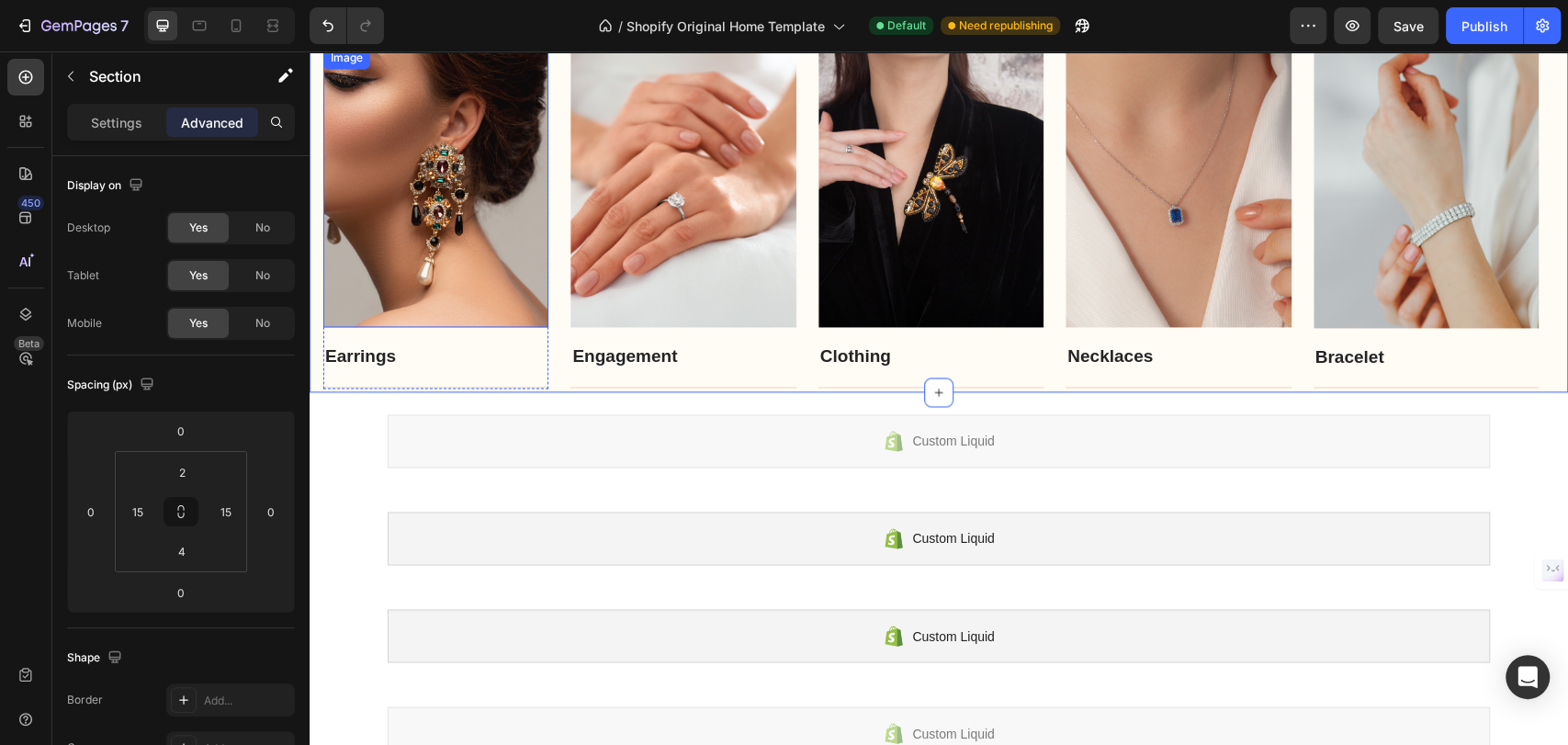 click at bounding box center (435, 186) 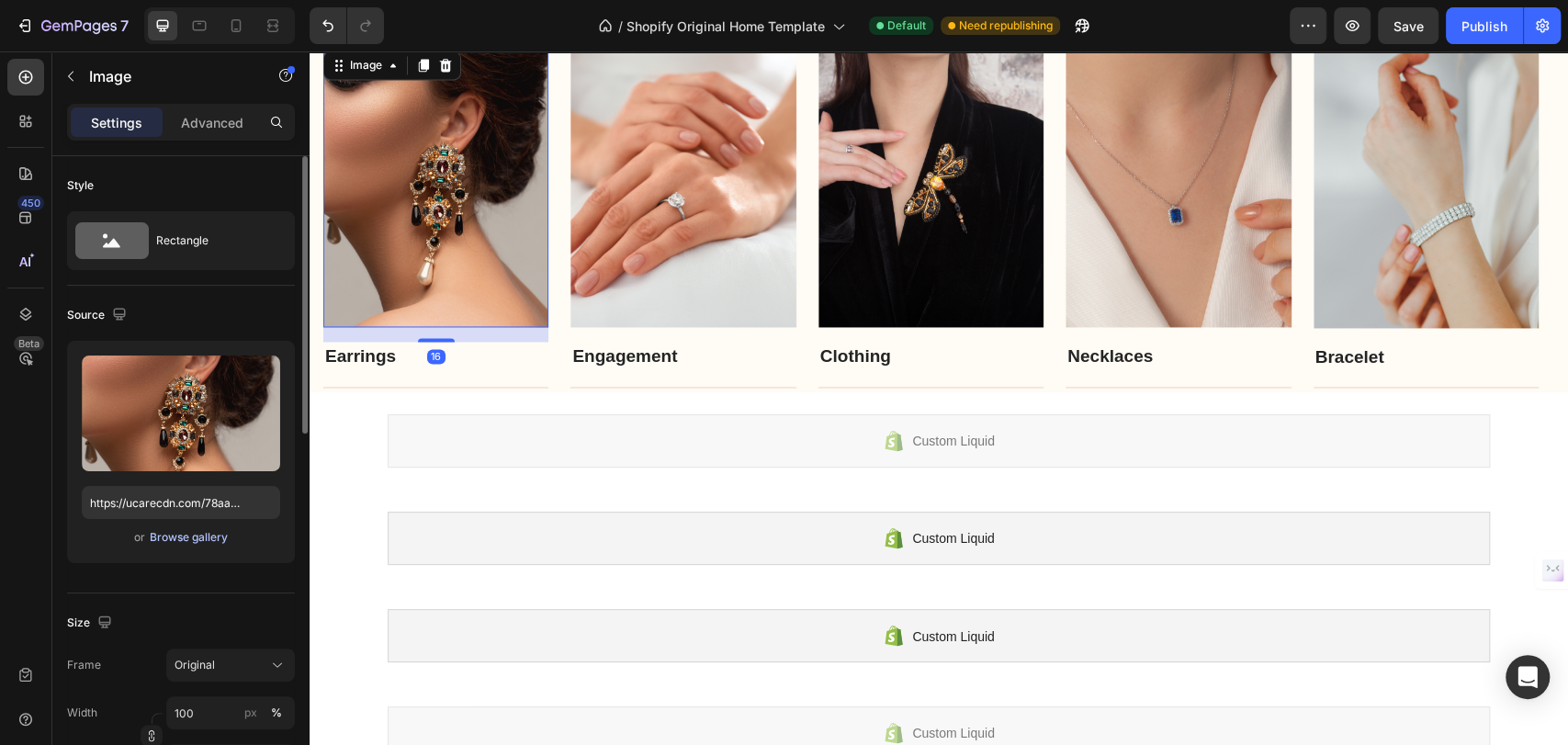 click on "Browse gallery" at bounding box center (188, 537) 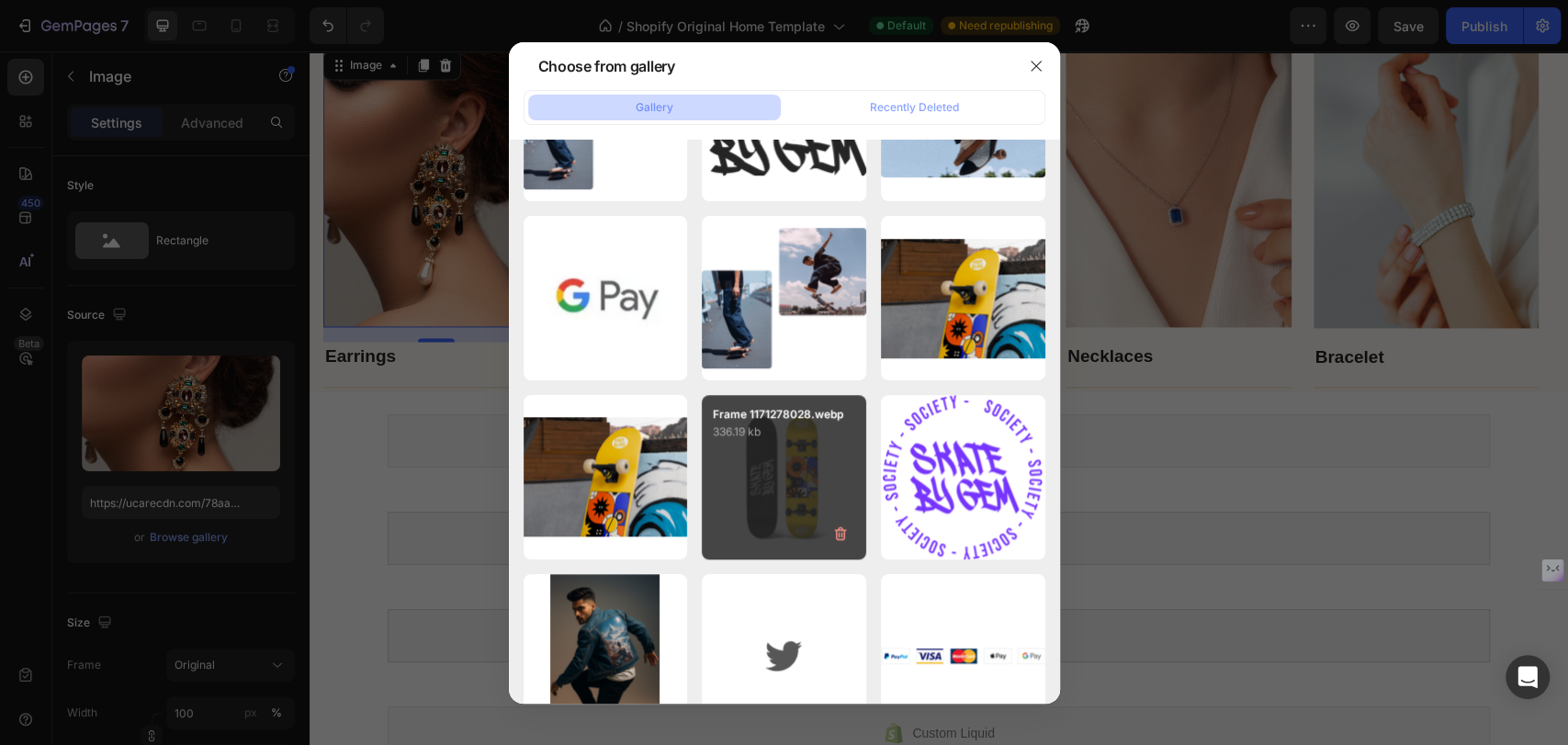 scroll, scrollTop: 5685, scrollLeft: 0, axis: vertical 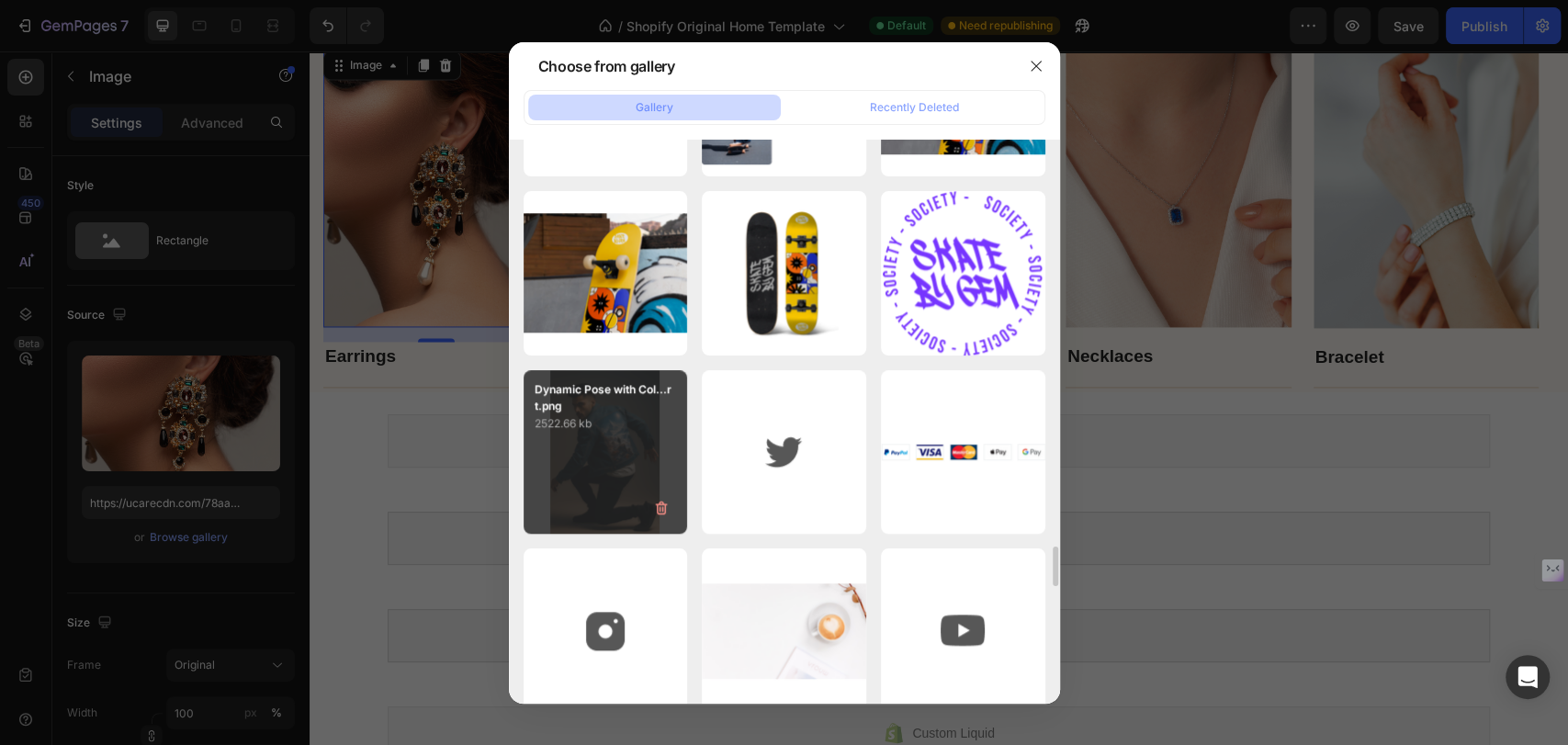 click on "2522.66 kb" at bounding box center (605, 423) 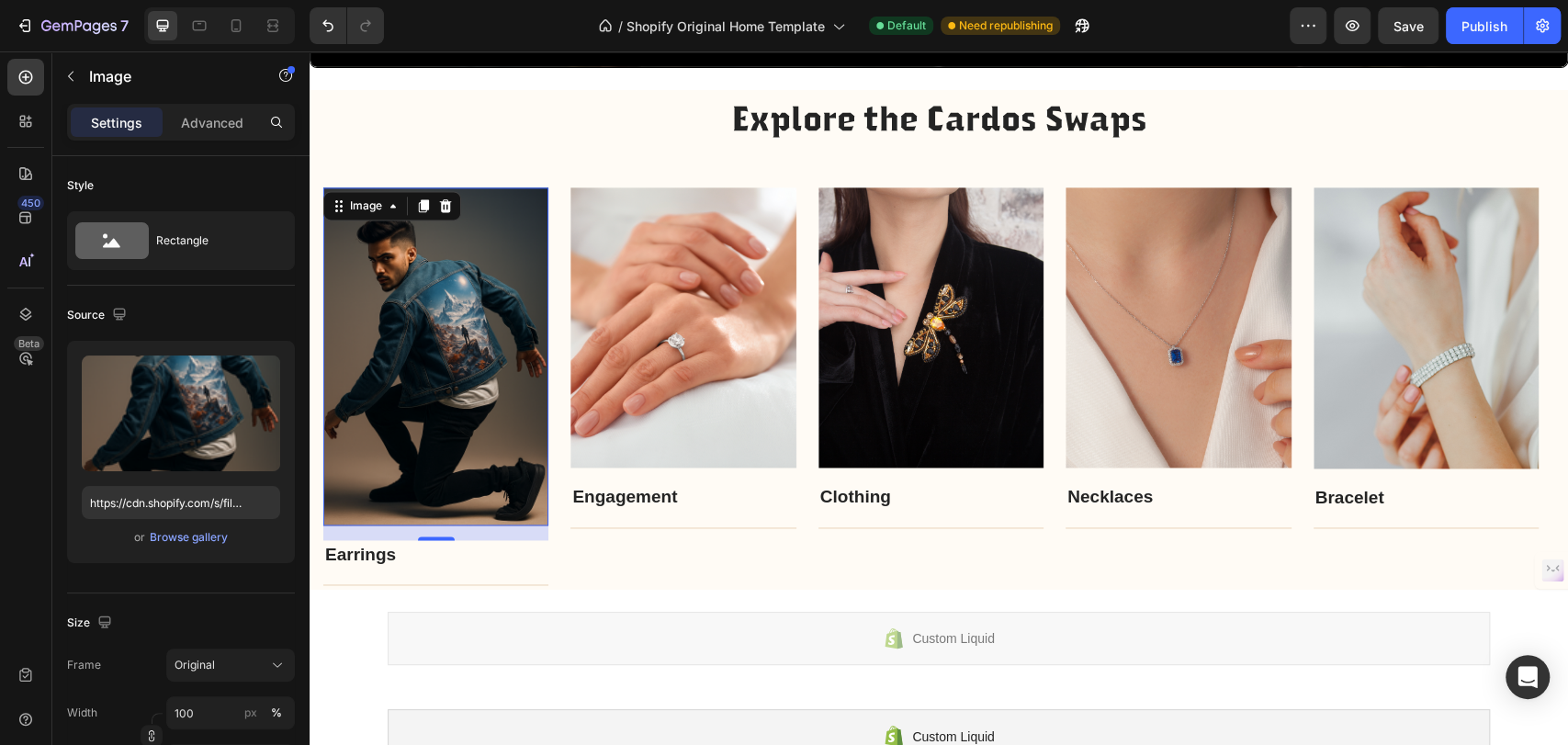 scroll, scrollTop: 1639, scrollLeft: 0, axis: vertical 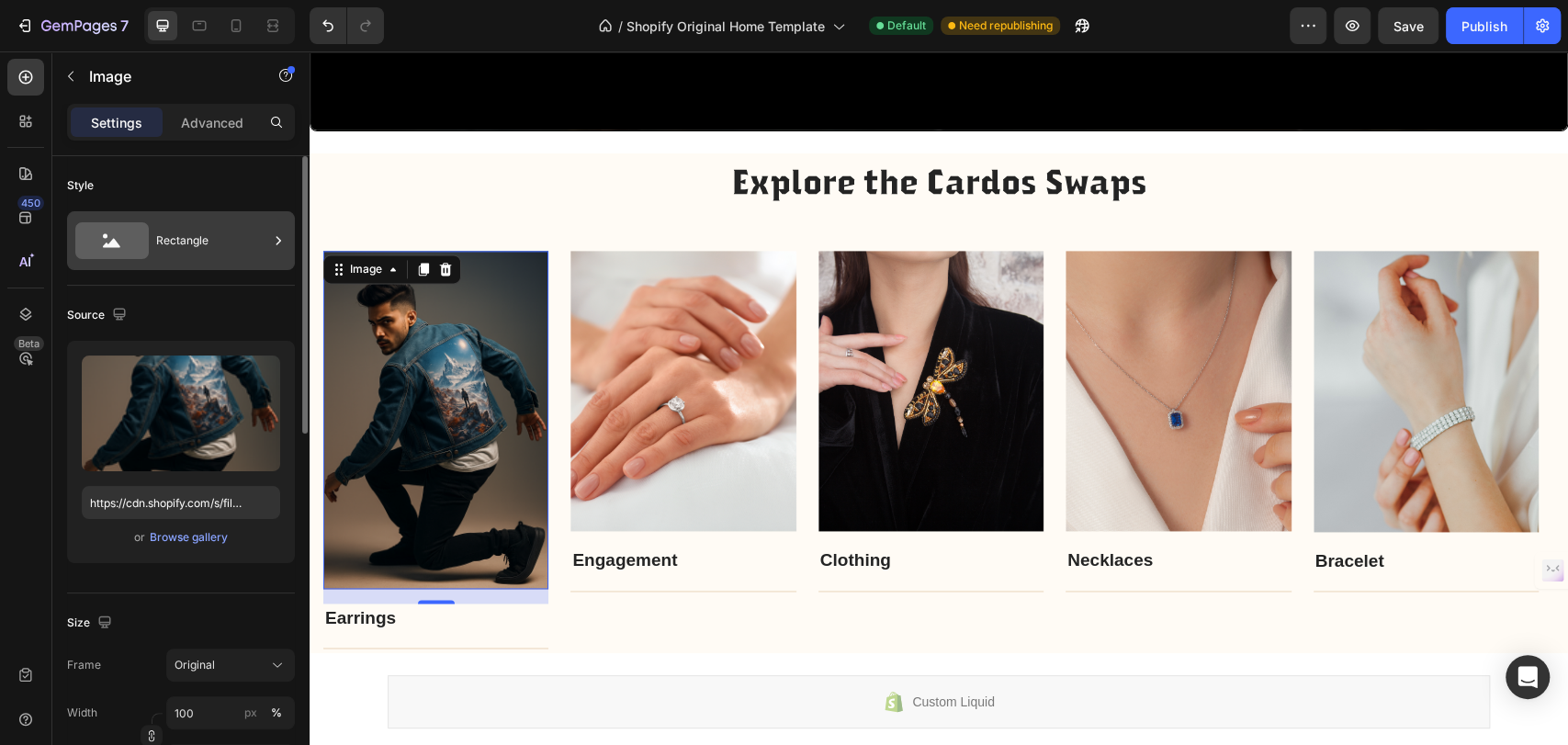 click on "Rectangle" at bounding box center [212, 241] 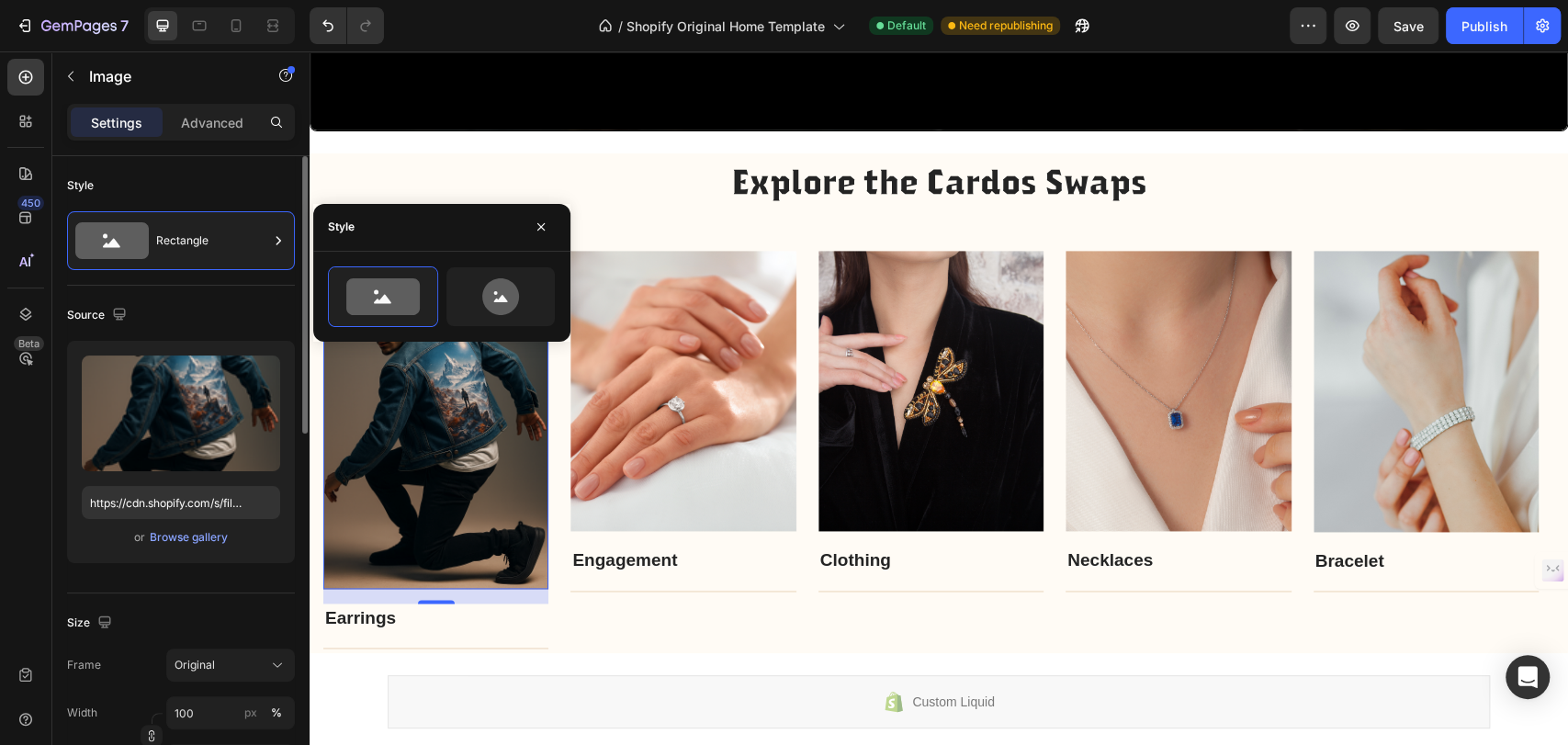 click on "Size Frame Original Width 100 px % Height px %" 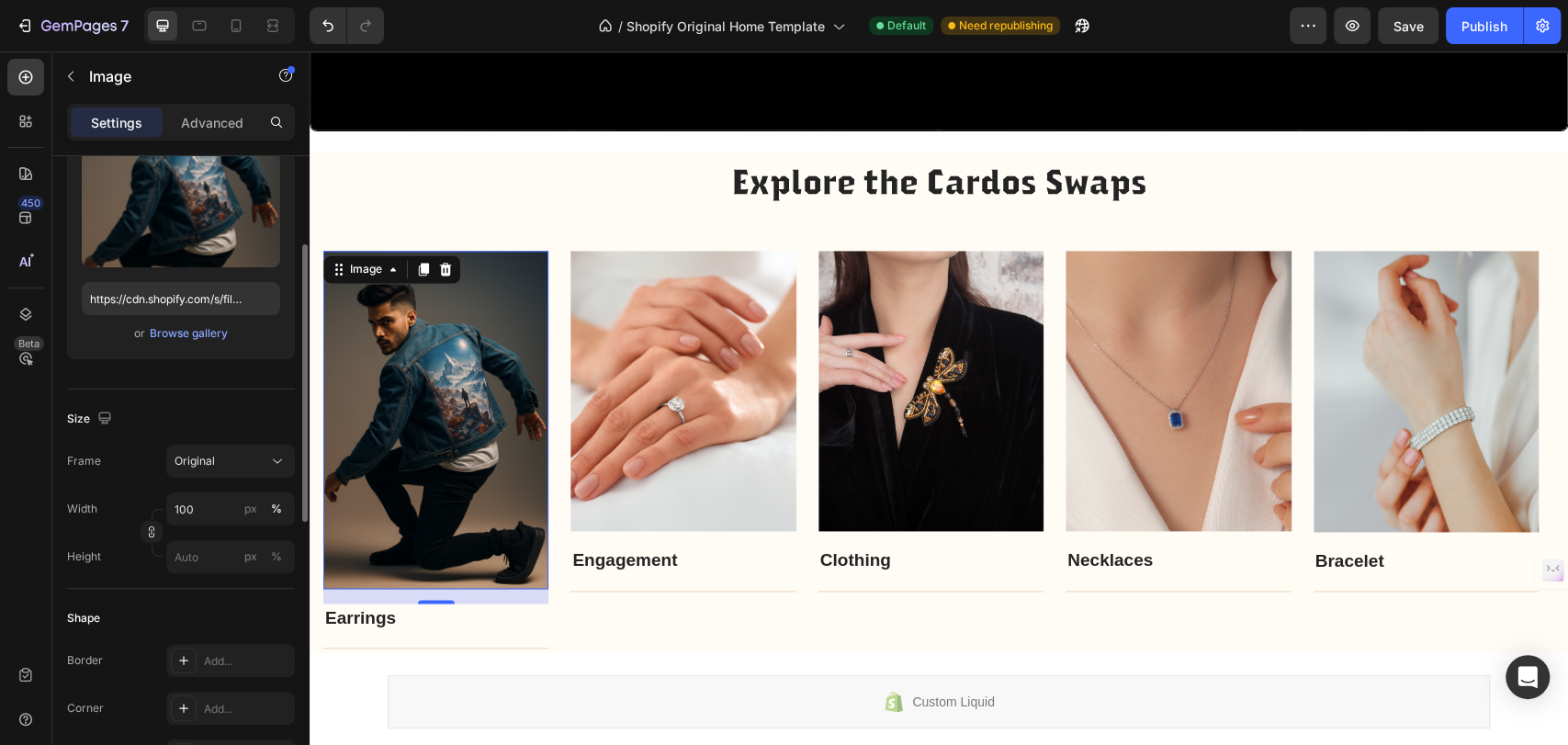 scroll, scrollTop: 306, scrollLeft: 0, axis: vertical 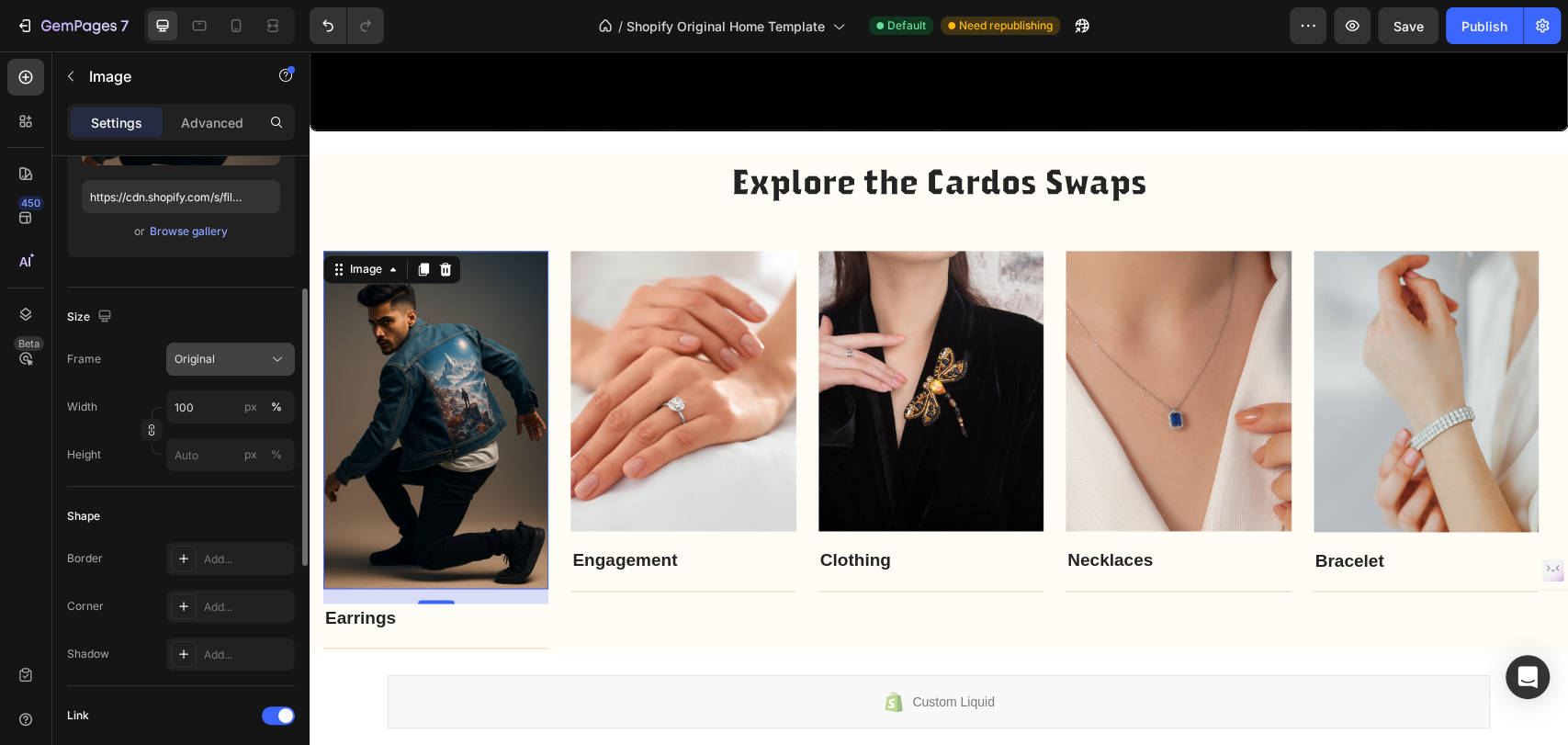 click on "Original" at bounding box center (195, 359) 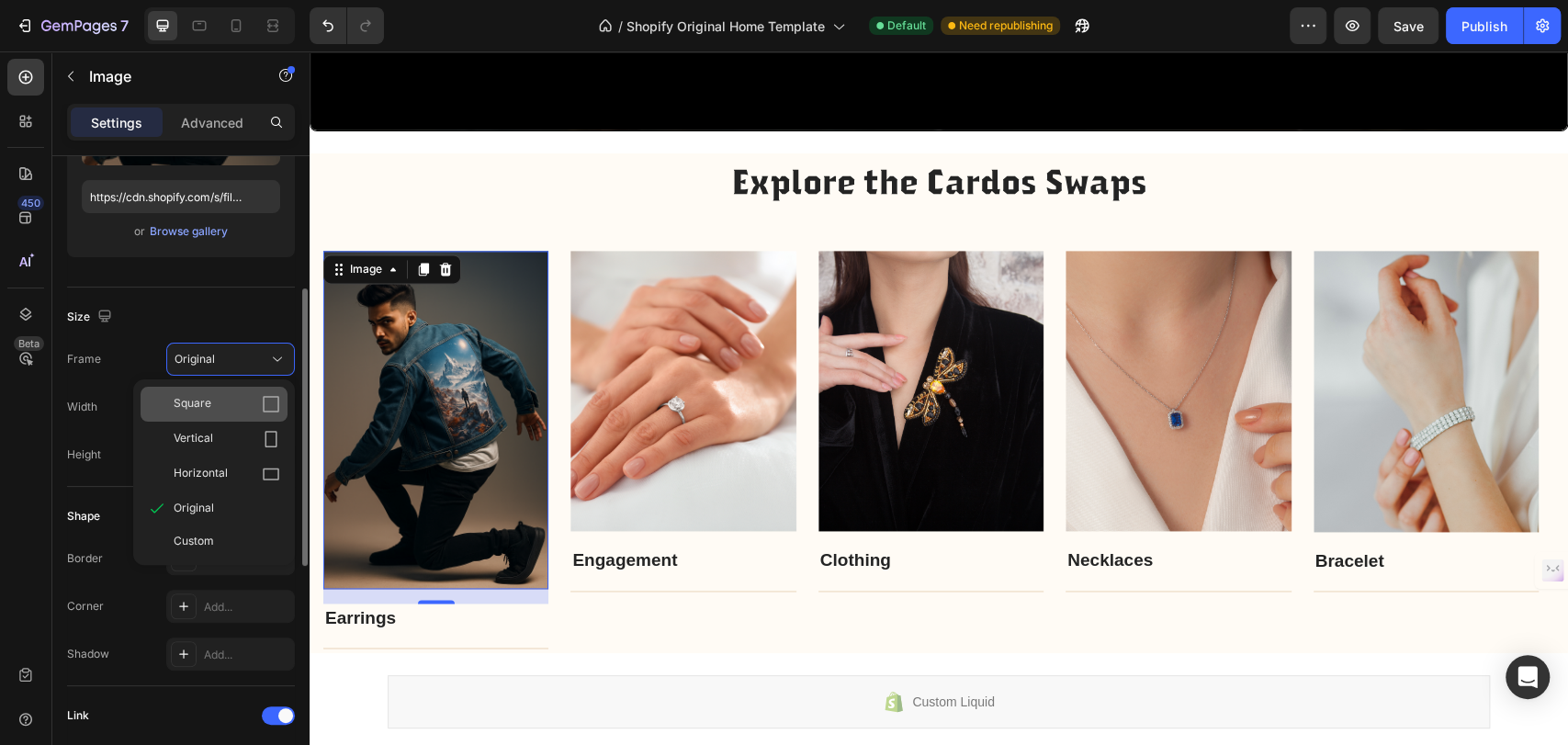 click on "Square" at bounding box center [192, 404] 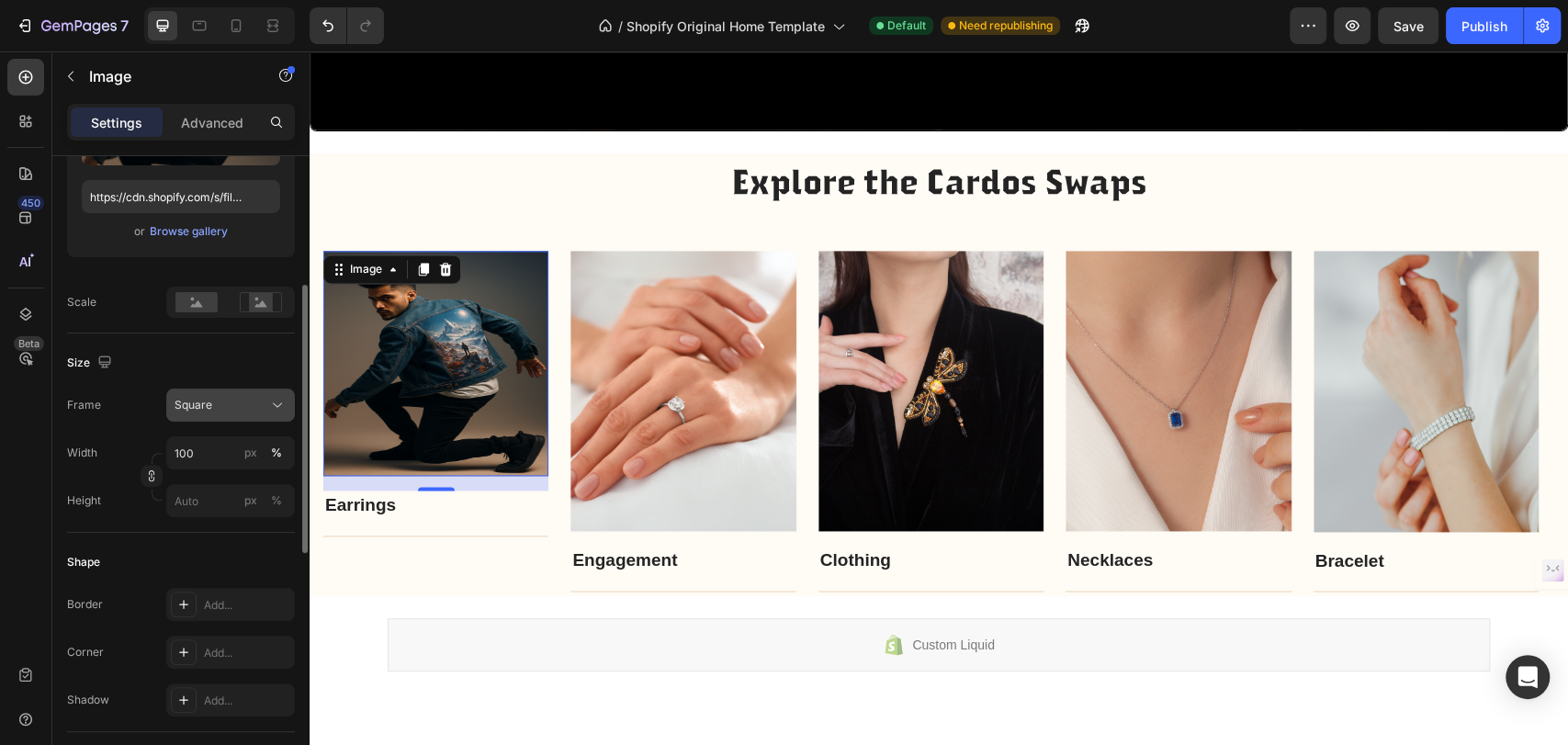 click on "Square" at bounding box center (193, 405) 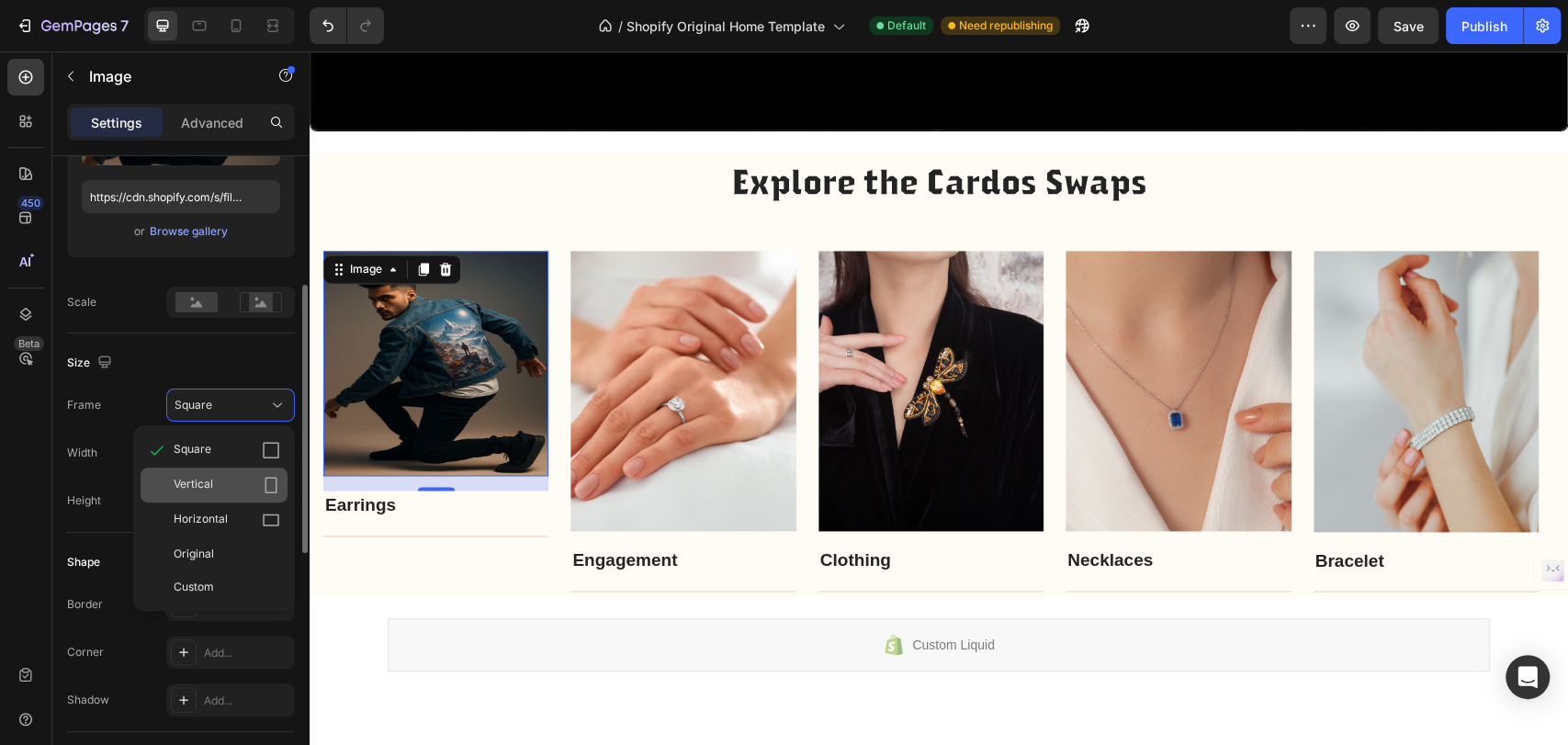 click on "Vertical" at bounding box center [193, 485] 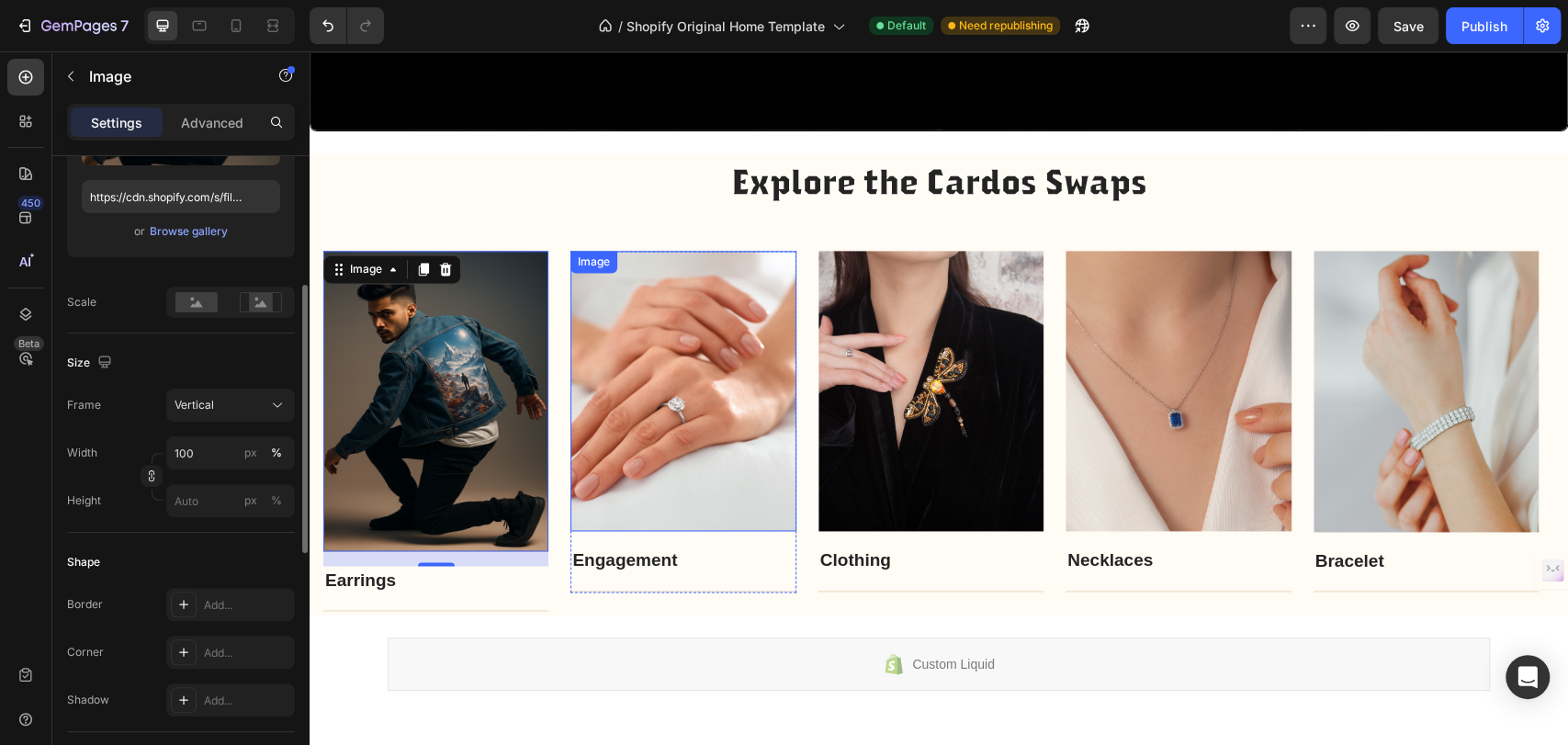 click at bounding box center [682, 390] 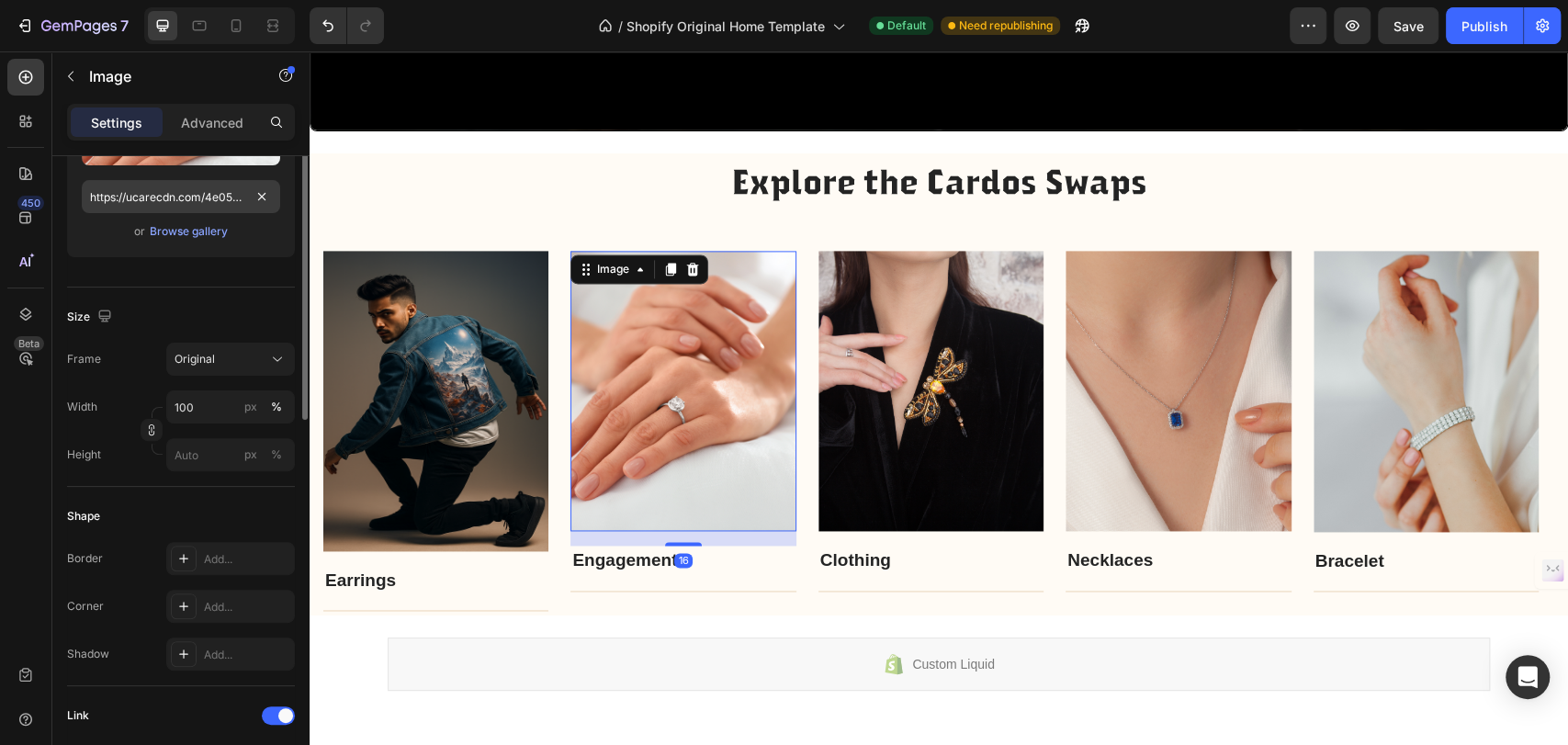scroll, scrollTop: 204, scrollLeft: 0, axis: vertical 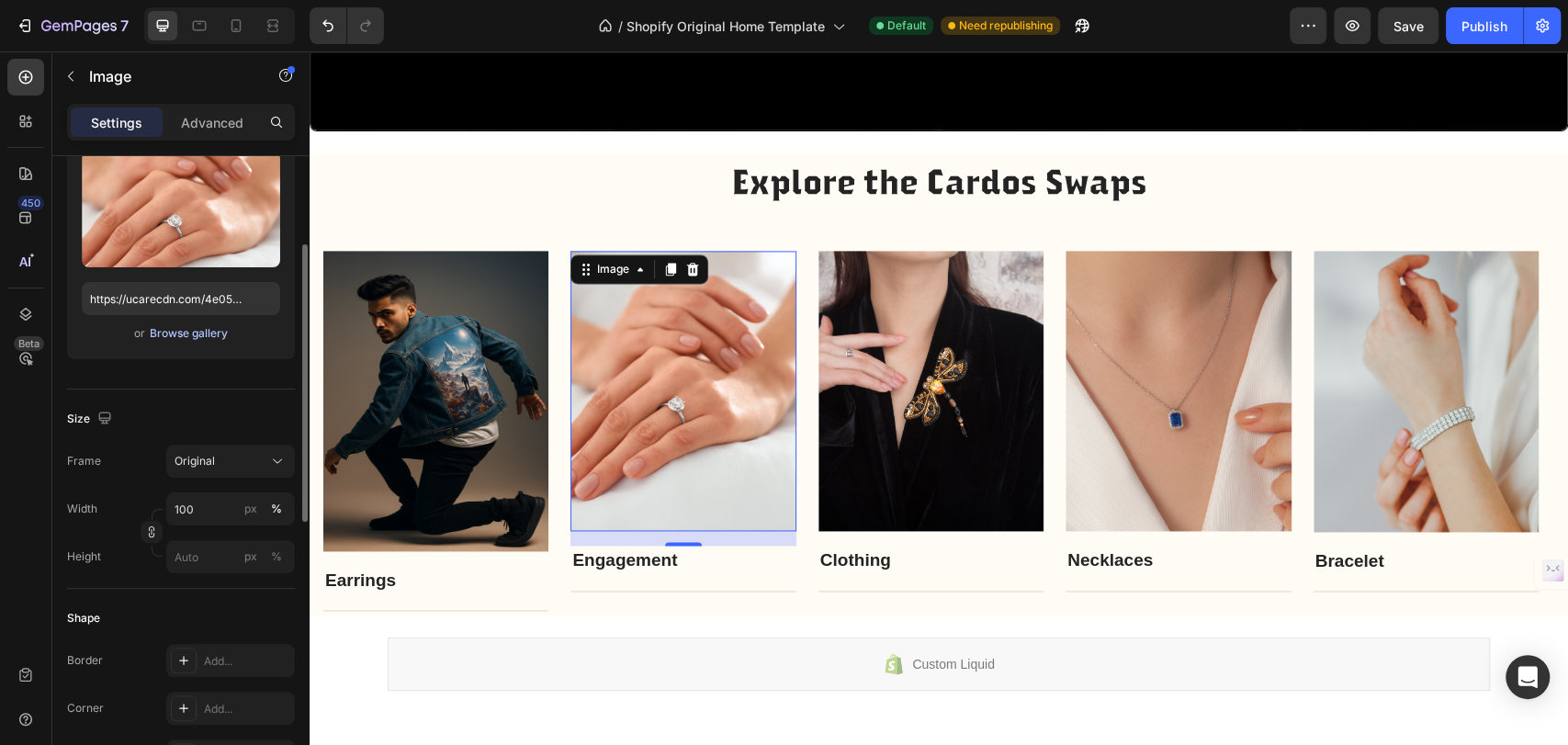 click on "Browse gallery" at bounding box center (188, 333) 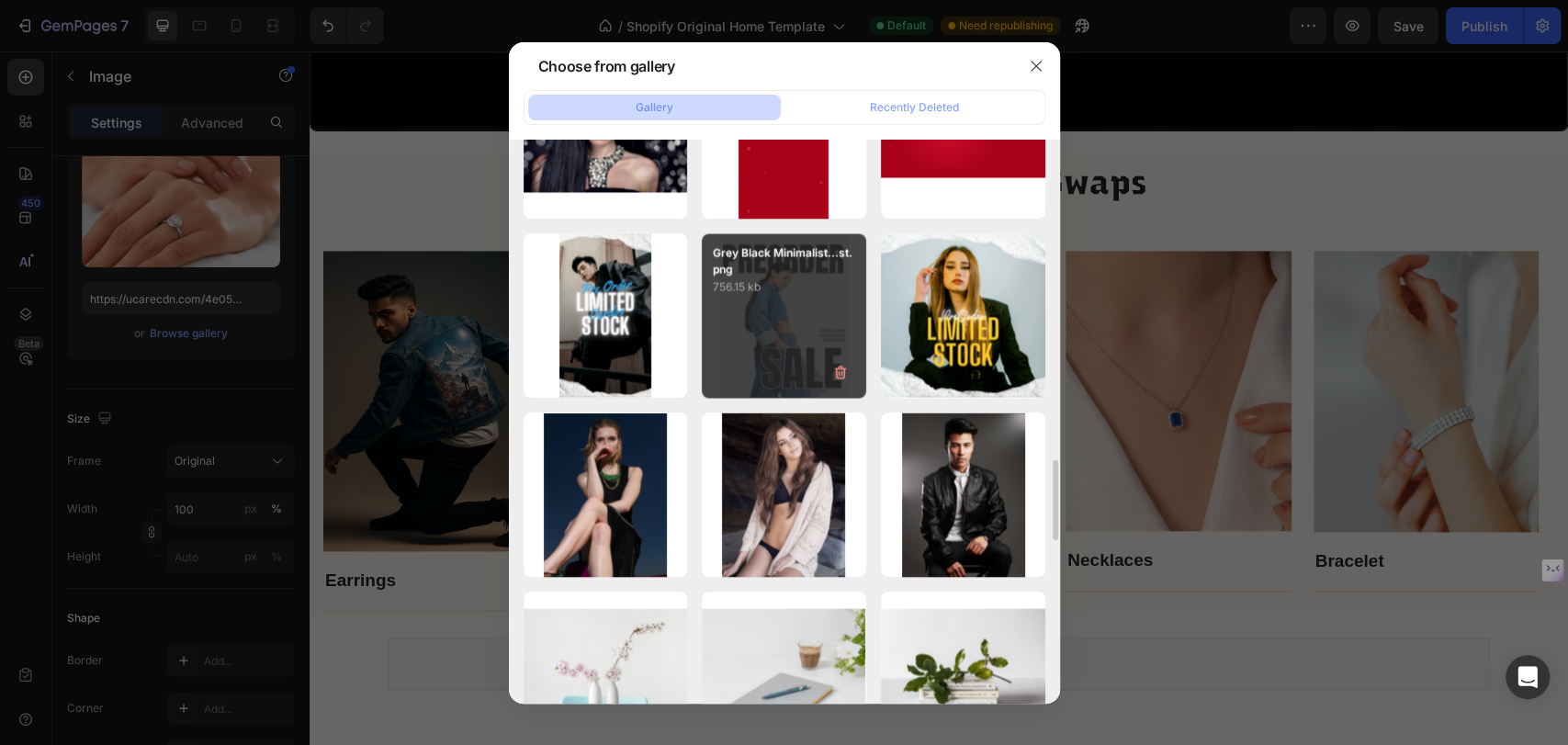 scroll, scrollTop: 2143, scrollLeft: 0, axis: vertical 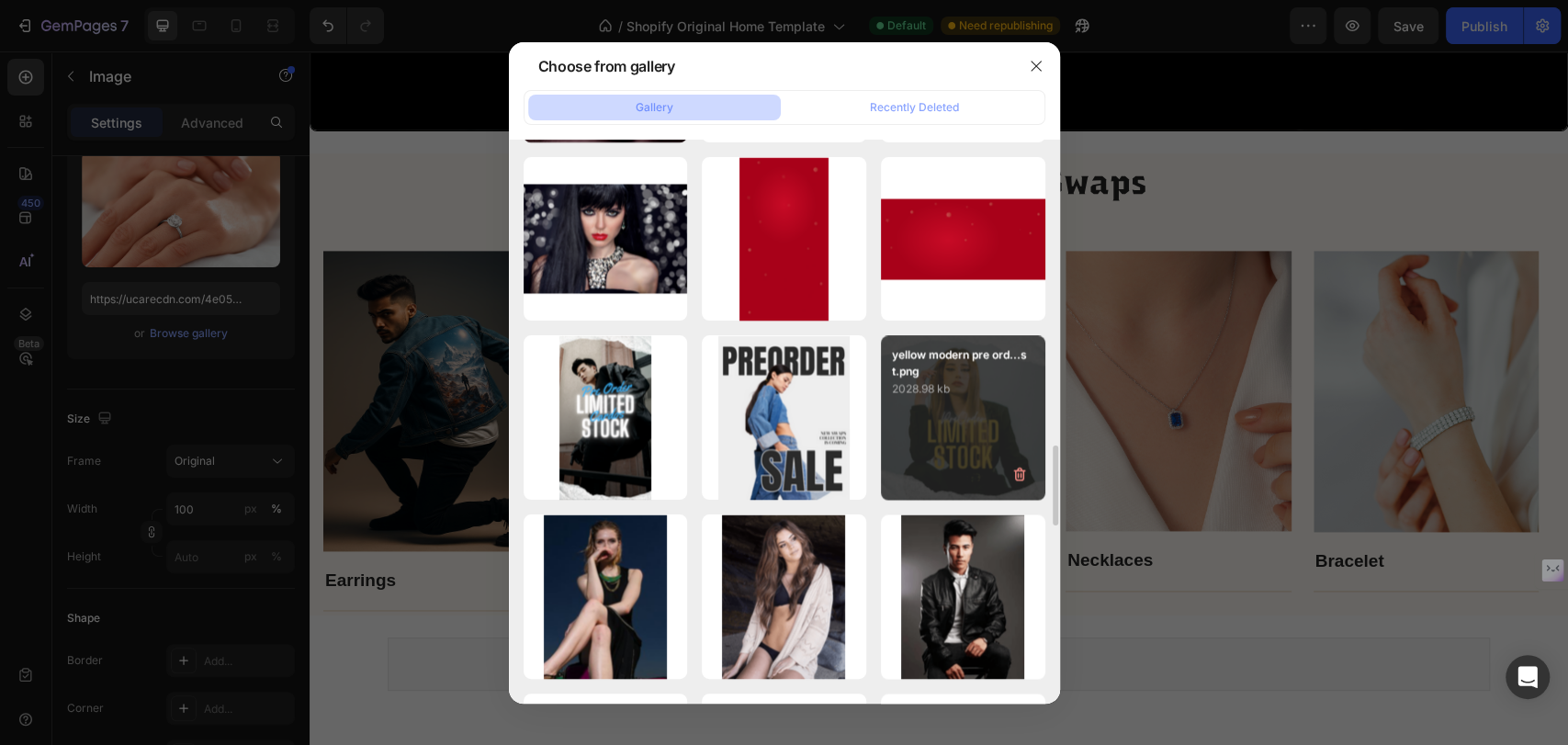 click on "yellow modern pre ord...st.png 2028.98 kb" at bounding box center [963, 417] 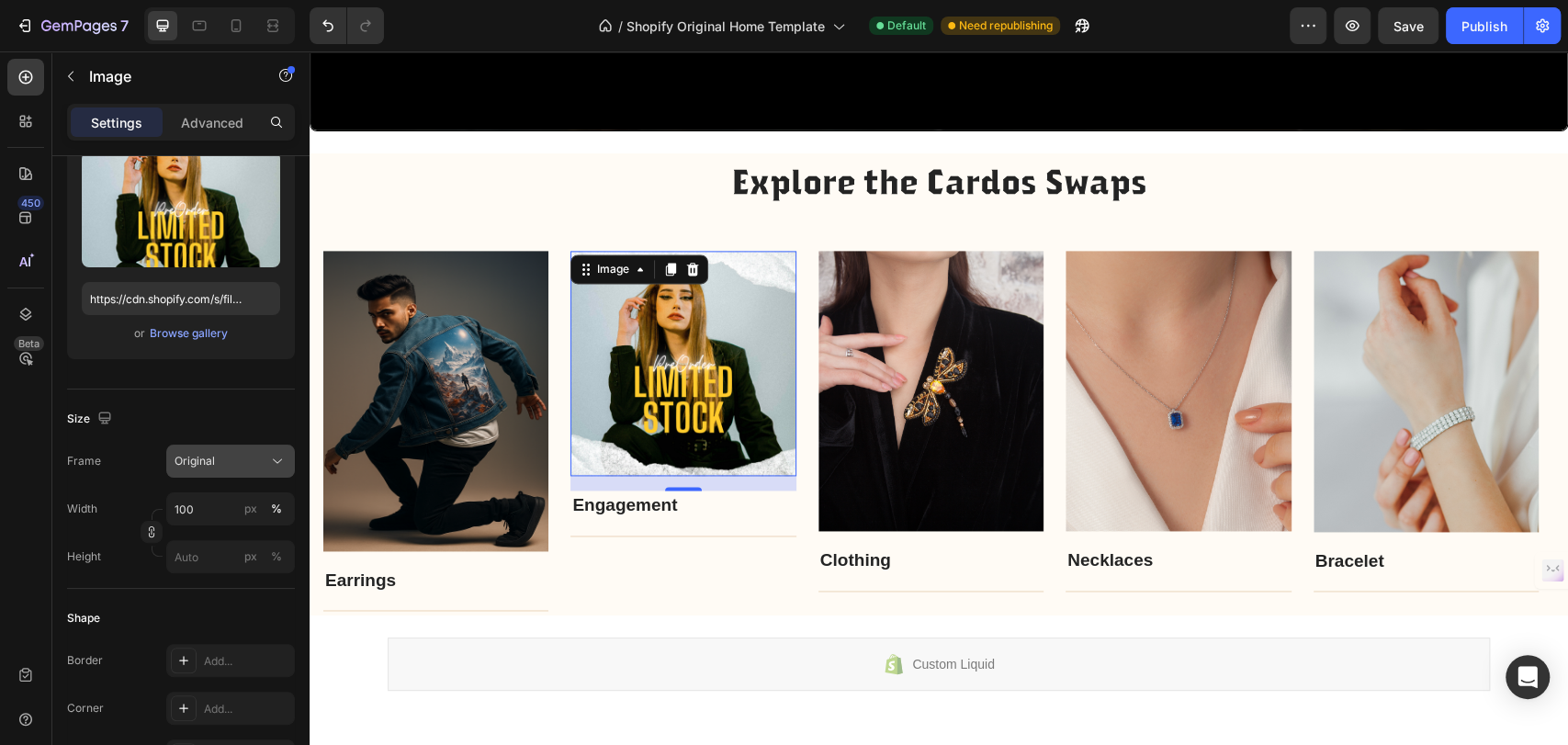 click on "Original" at bounding box center (231, 461) 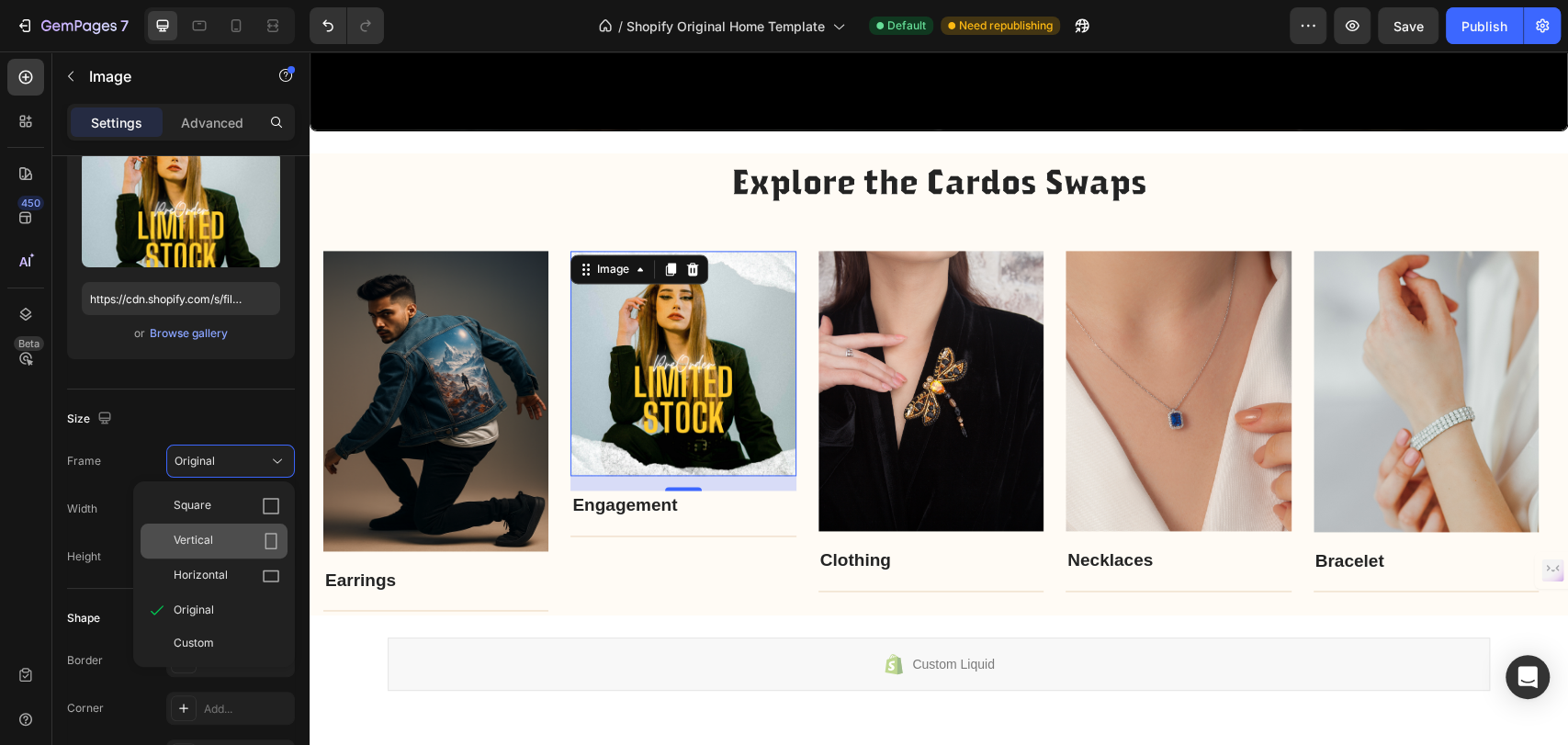click on "Vertical" at bounding box center [227, 541] 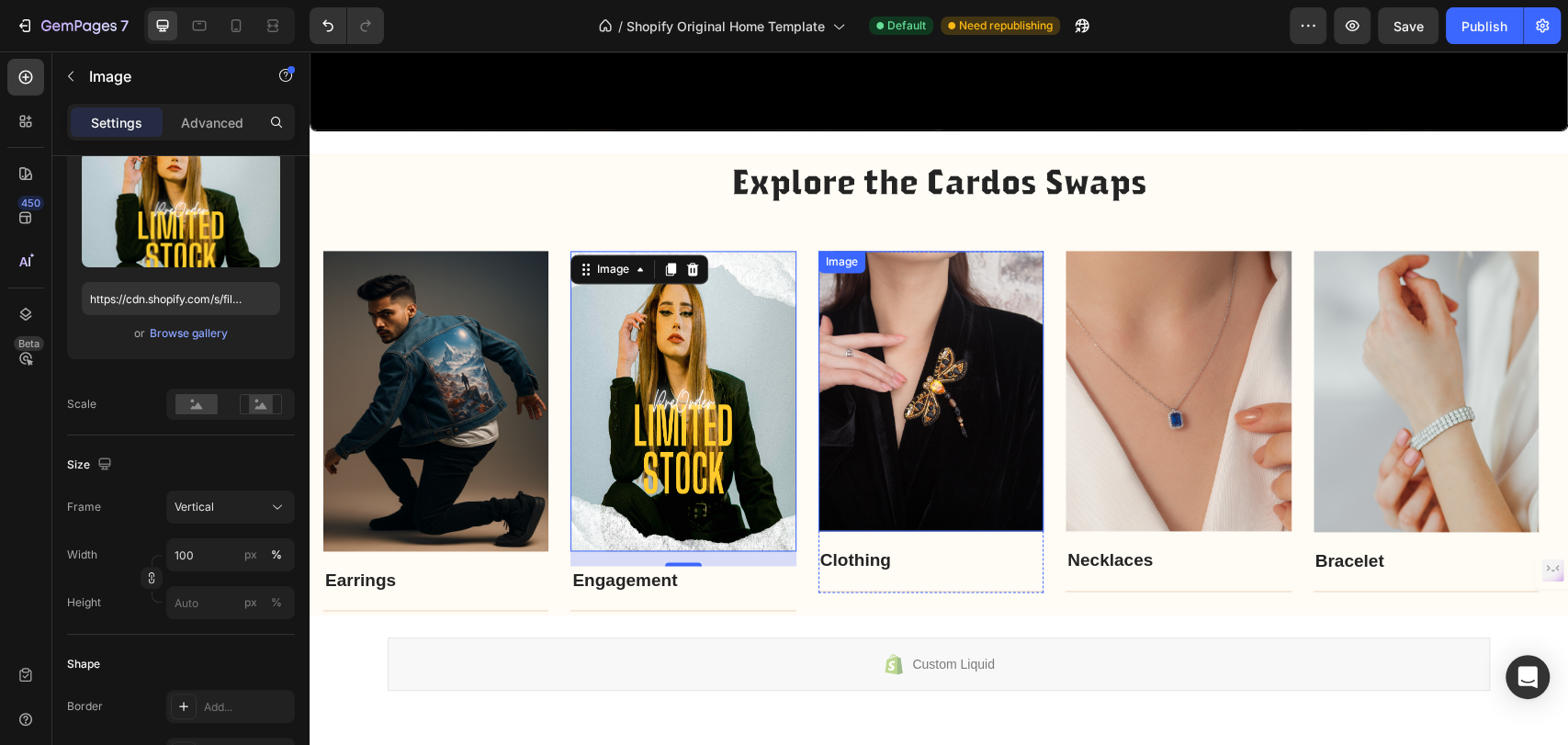click at bounding box center [931, 390] 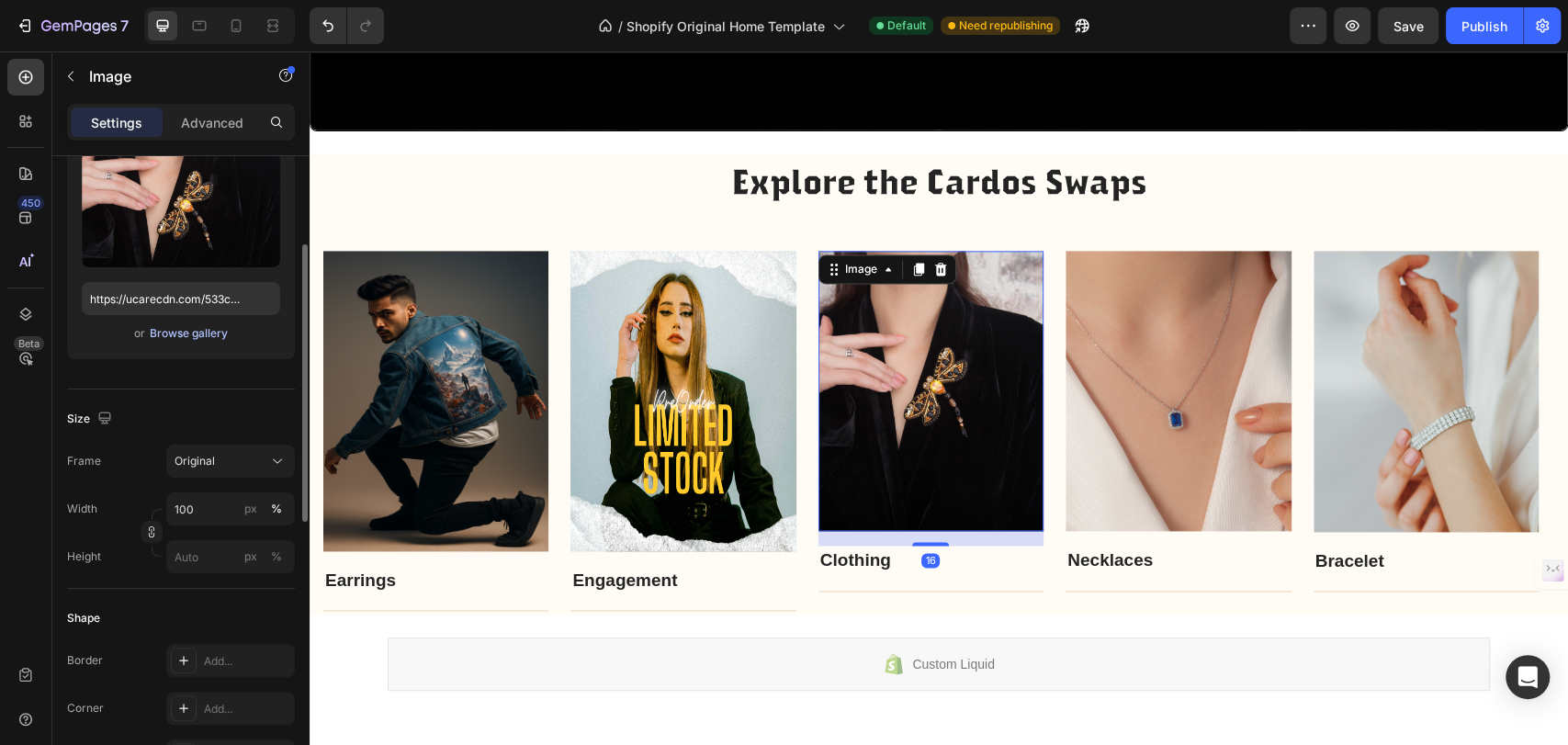 click on "Browse gallery" at bounding box center (188, 333) 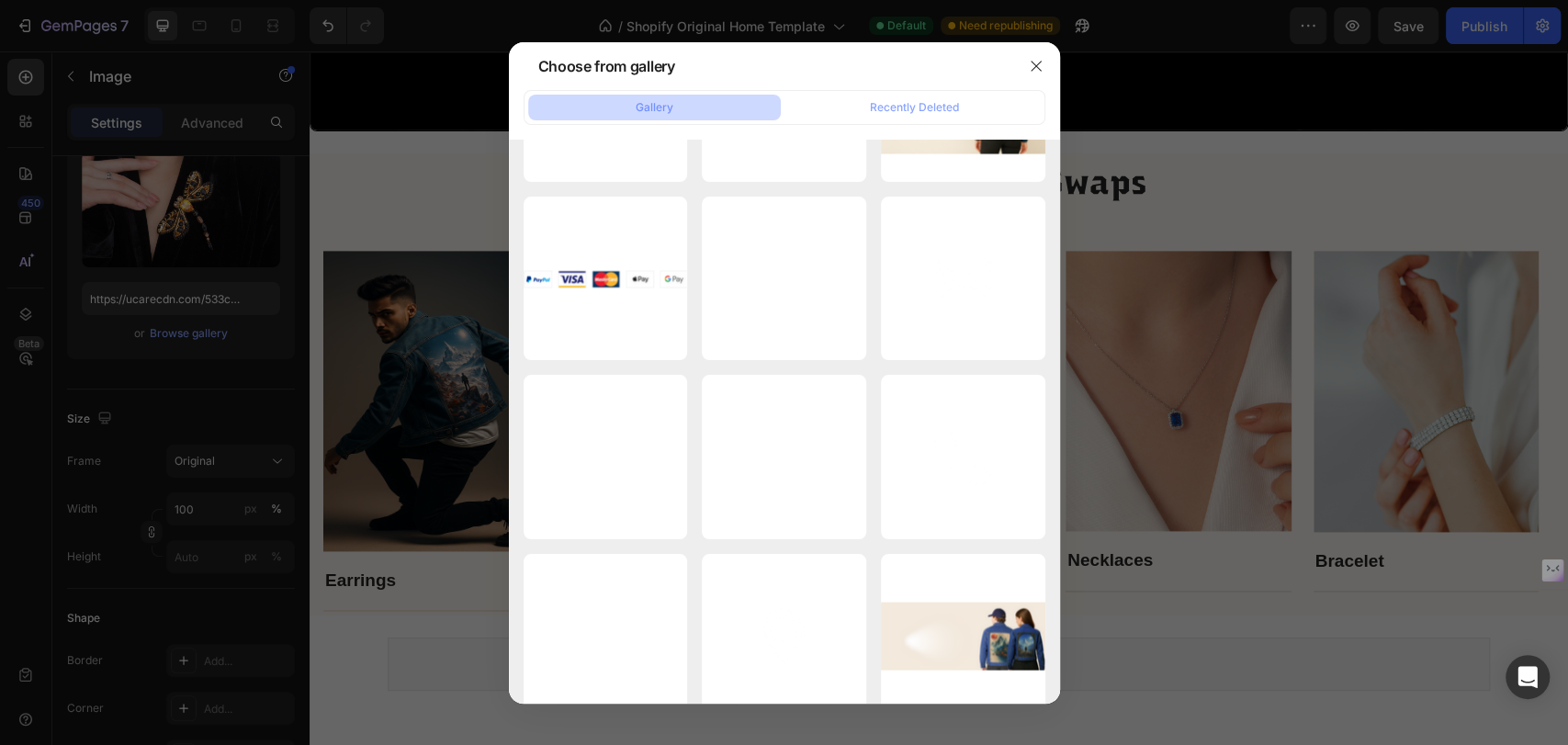 scroll, scrollTop: 7319, scrollLeft: 0, axis: vertical 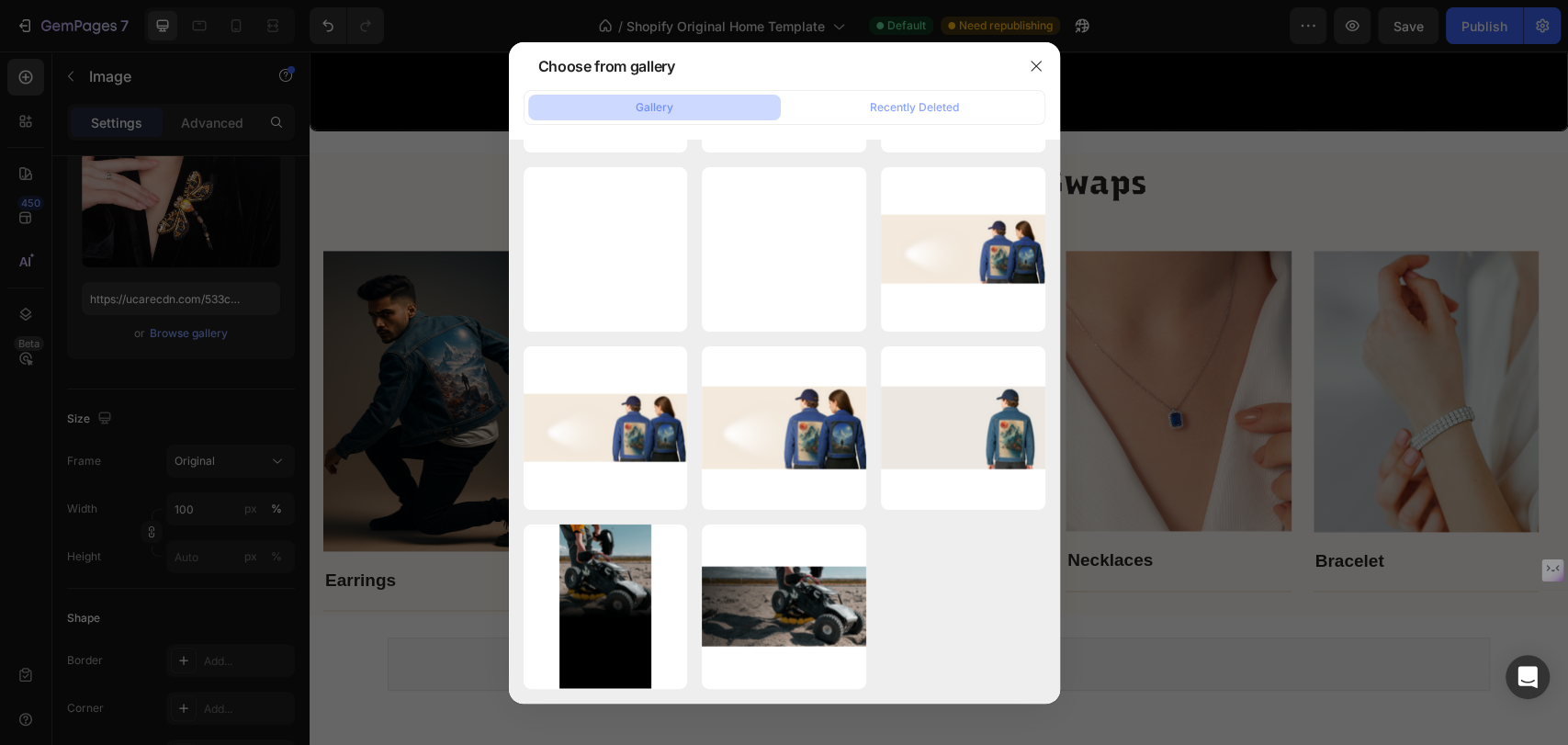 click on "Gallery" 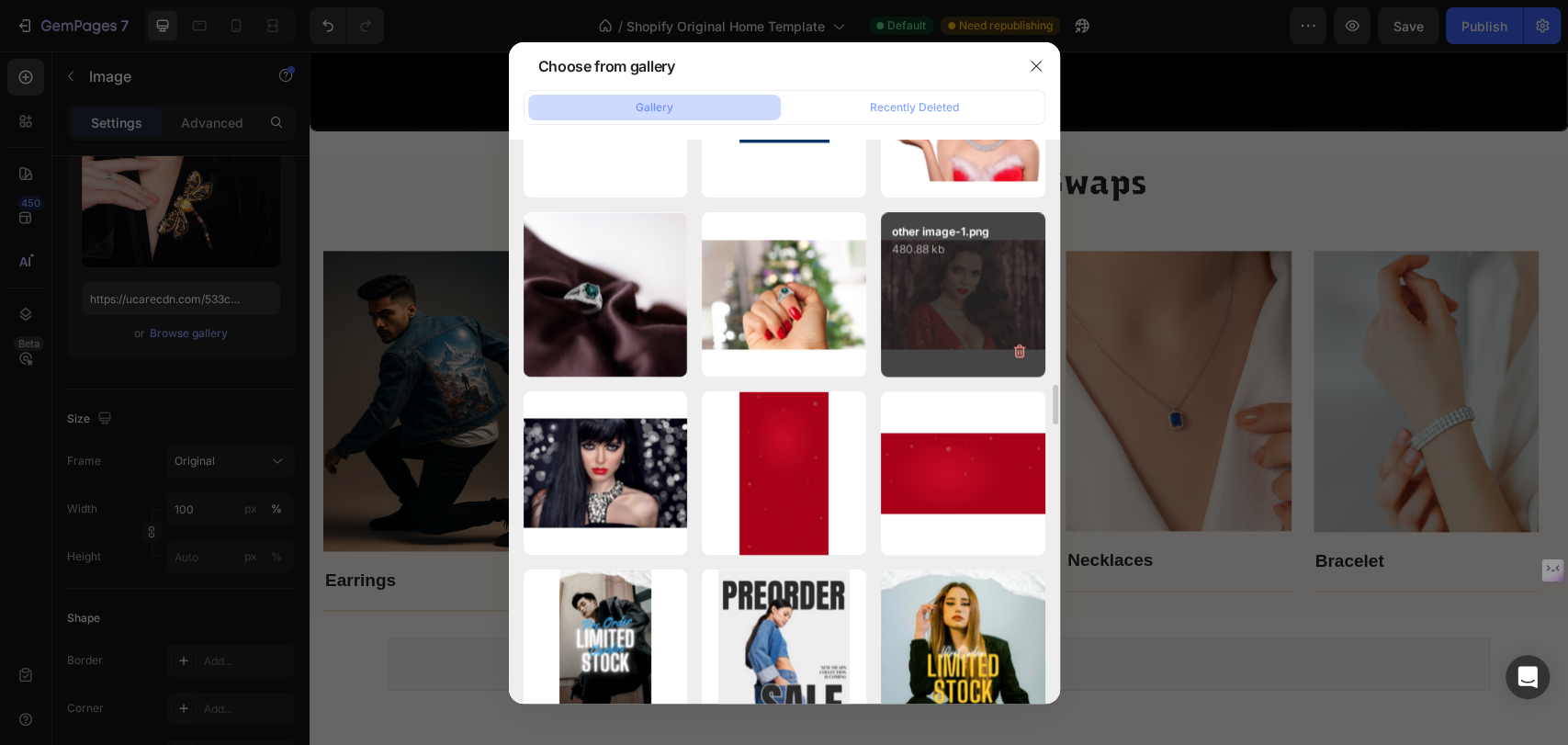 scroll, scrollTop: 2215, scrollLeft: 0, axis: vertical 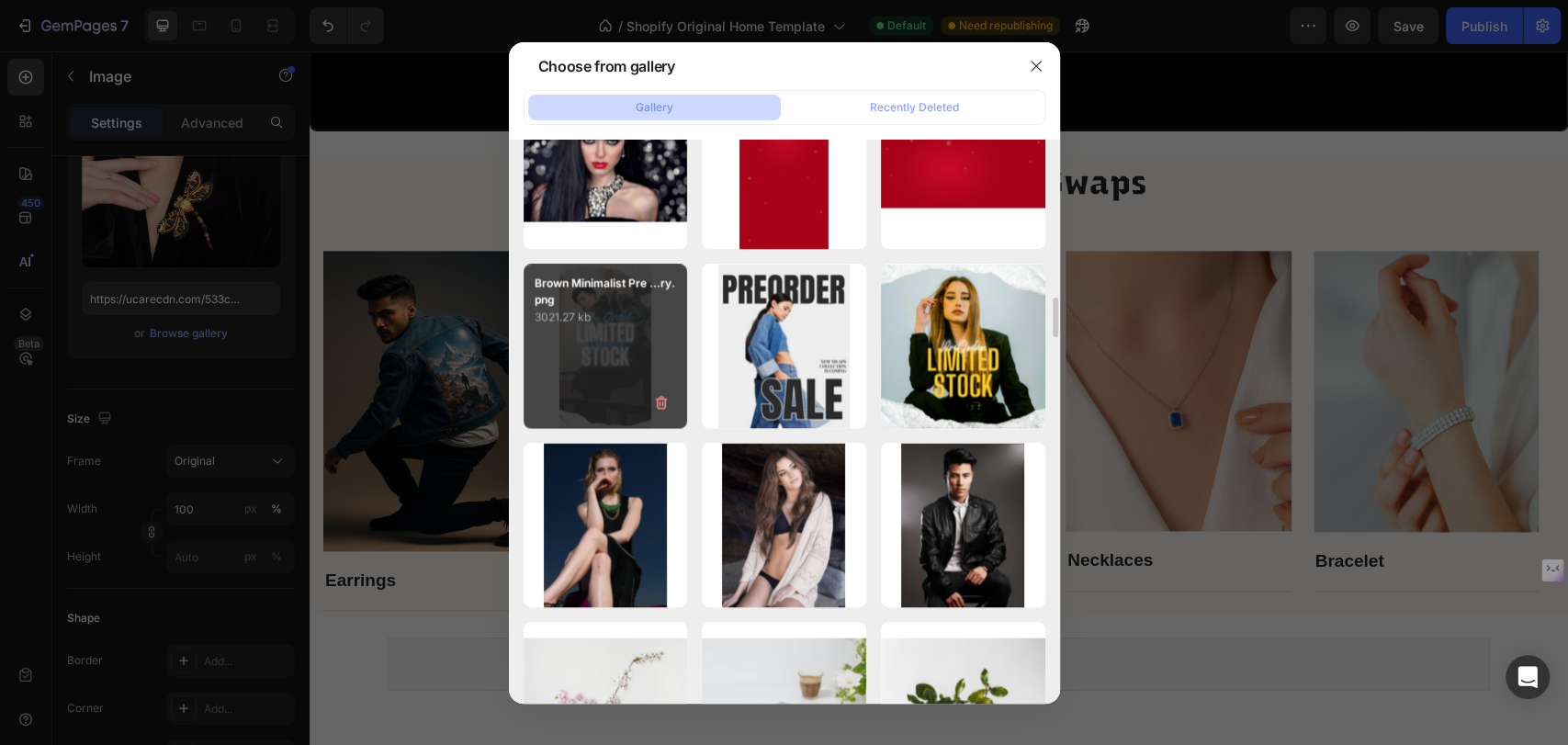 click on "Brown Minimalist Pre ...ry.png 3021.27 kb" at bounding box center [605, 345] 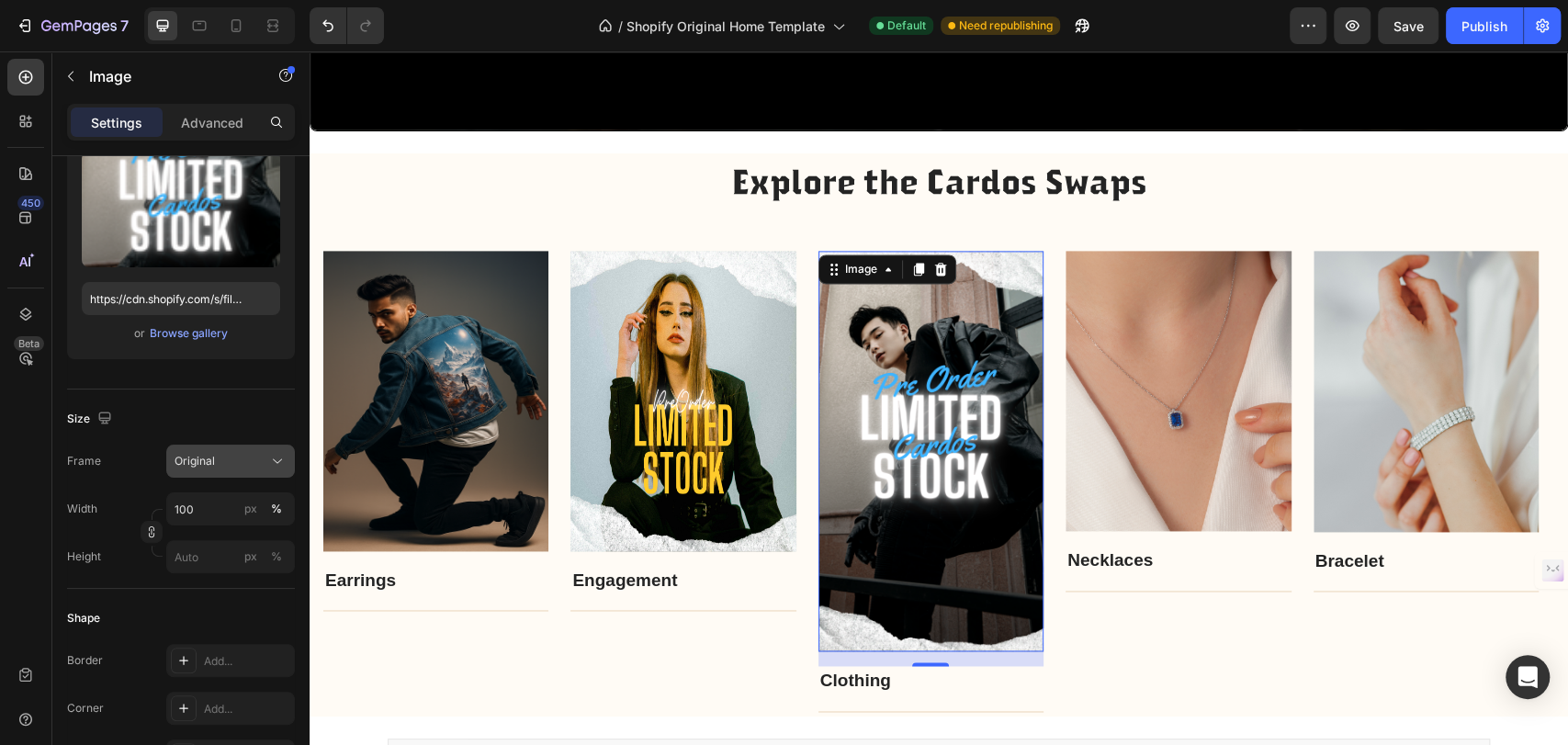 click on "Original" 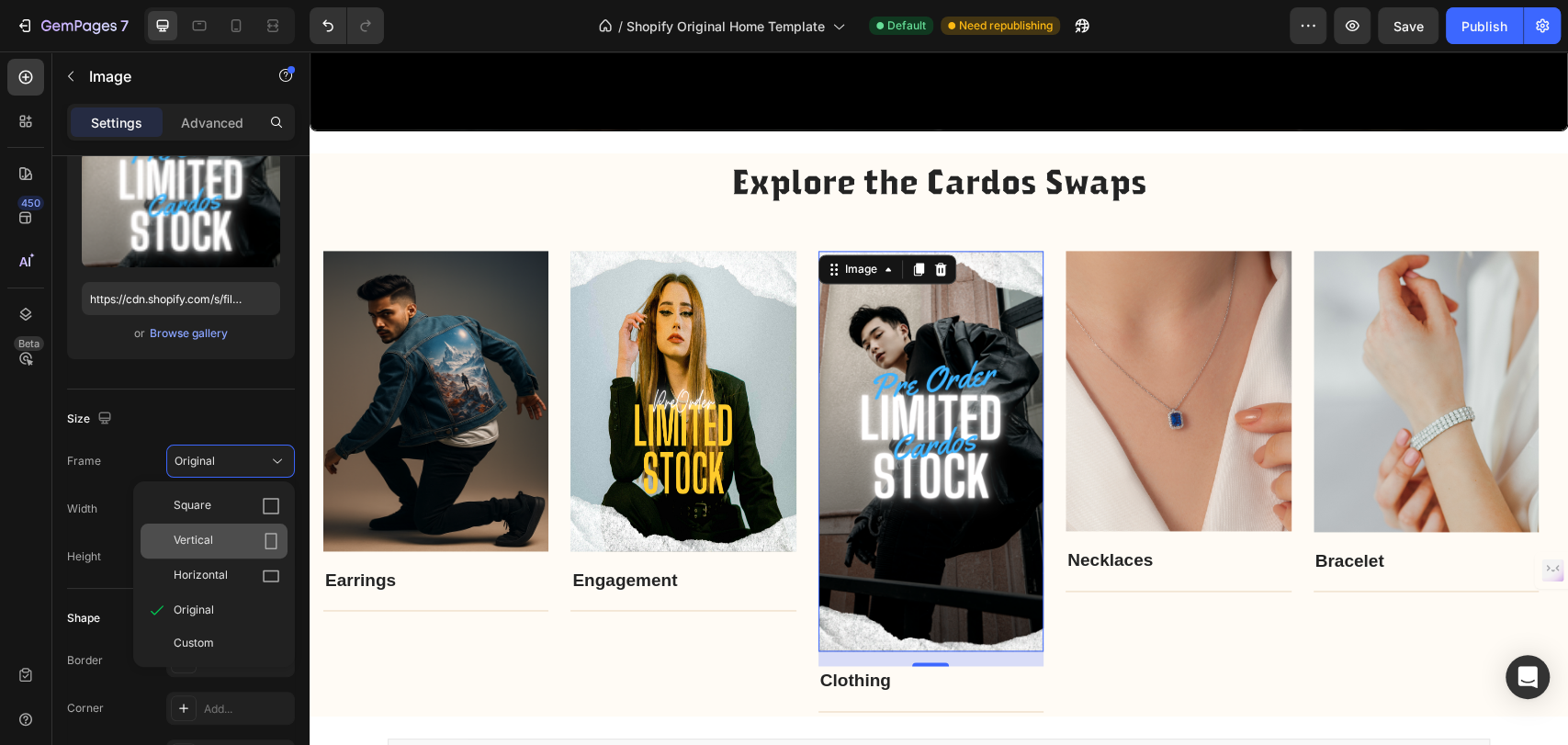 click on "Vertical" at bounding box center [193, 541] 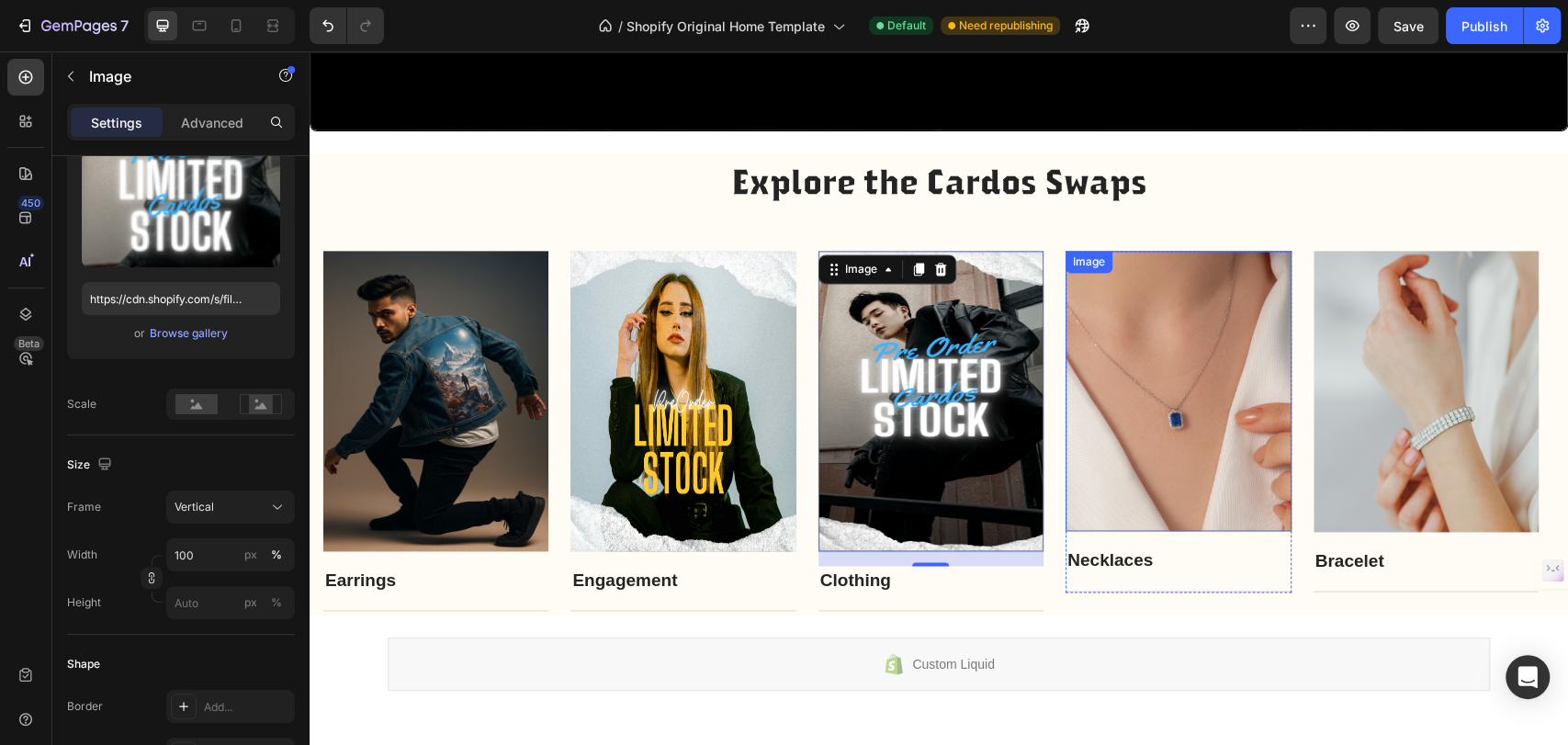click at bounding box center (1178, 390) 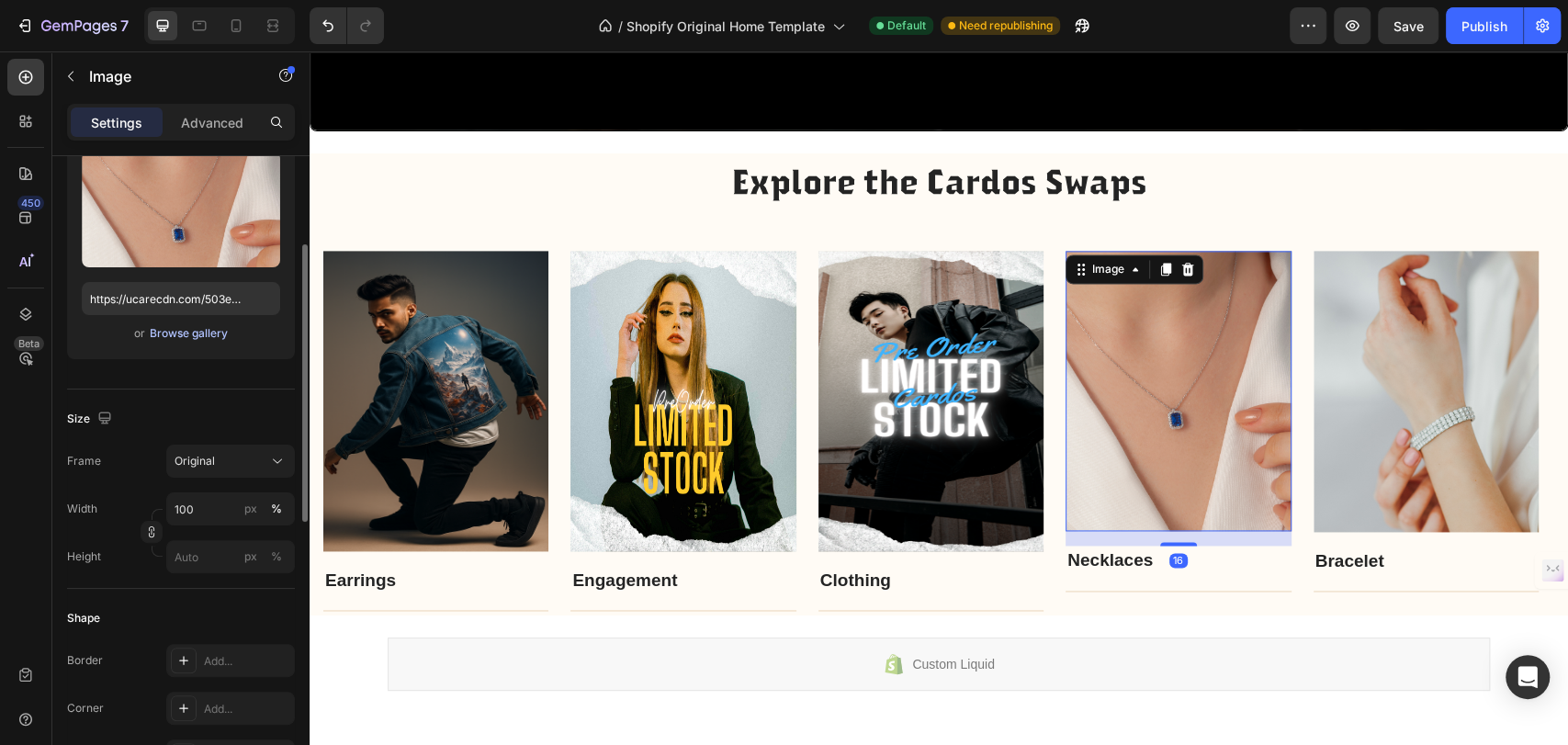 click on "Browse gallery" at bounding box center [188, 333] 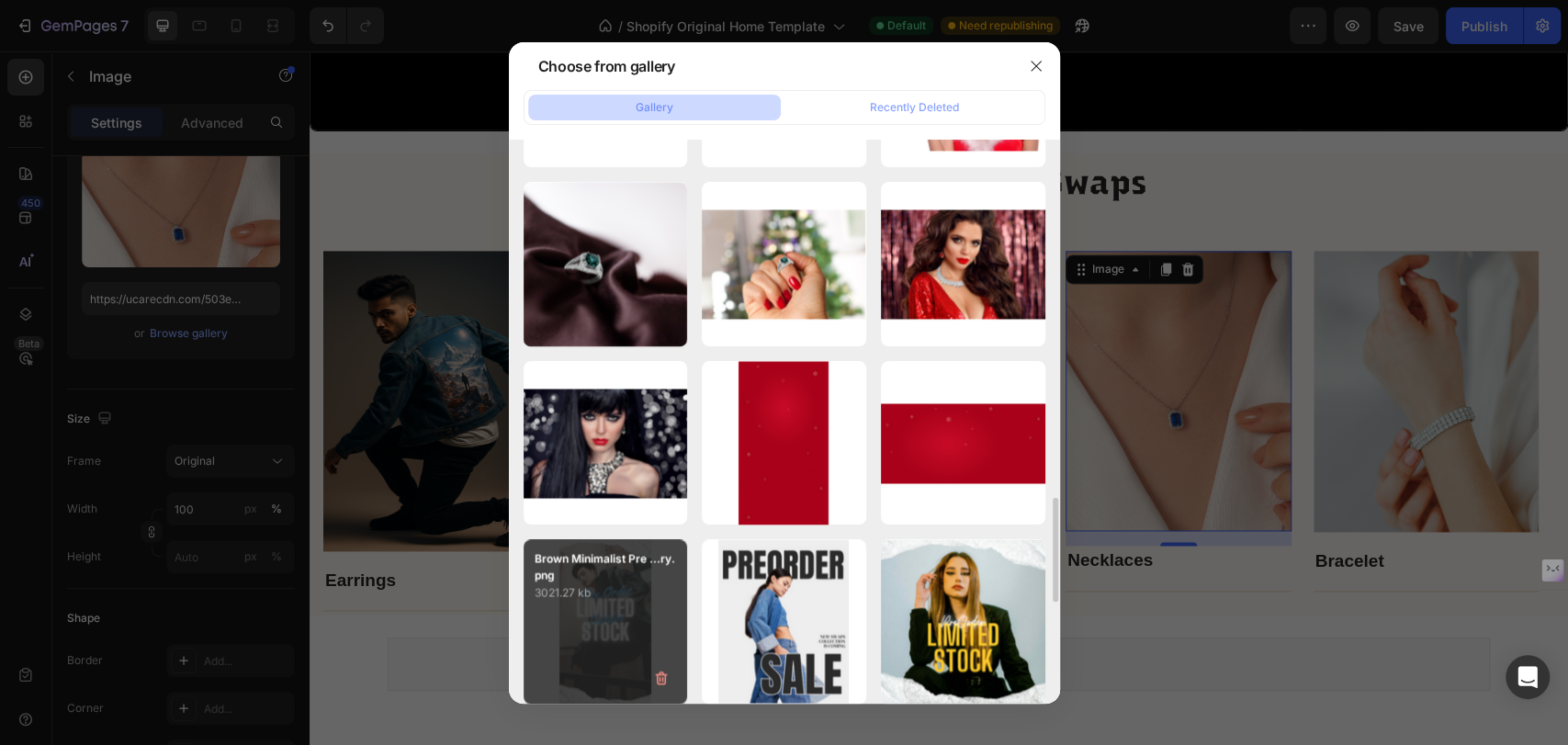 scroll, scrollTop: 2245, scrollLeft: 0, axis: vertical 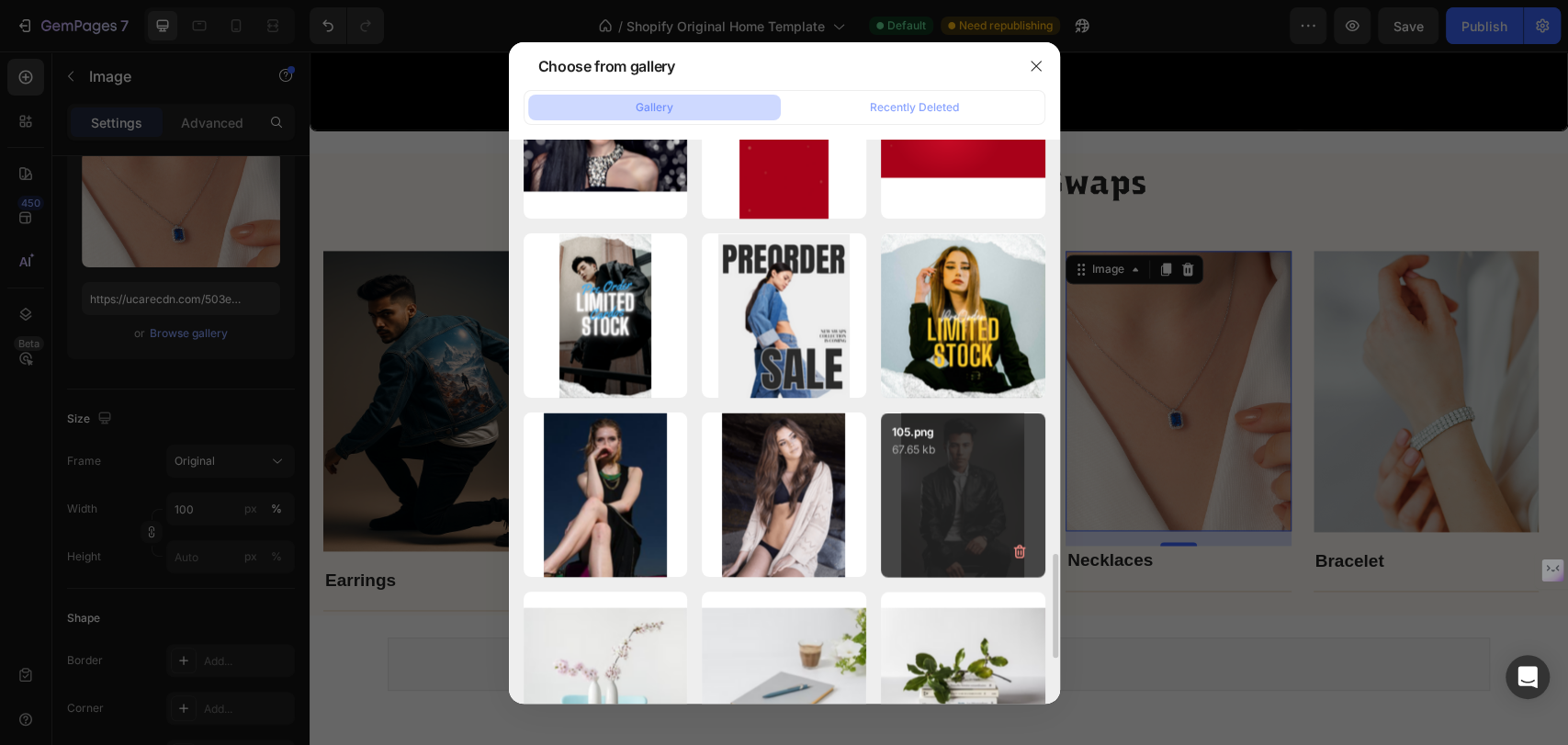 click on "105.png 67.65 kb" at bounding box center (963, 494) 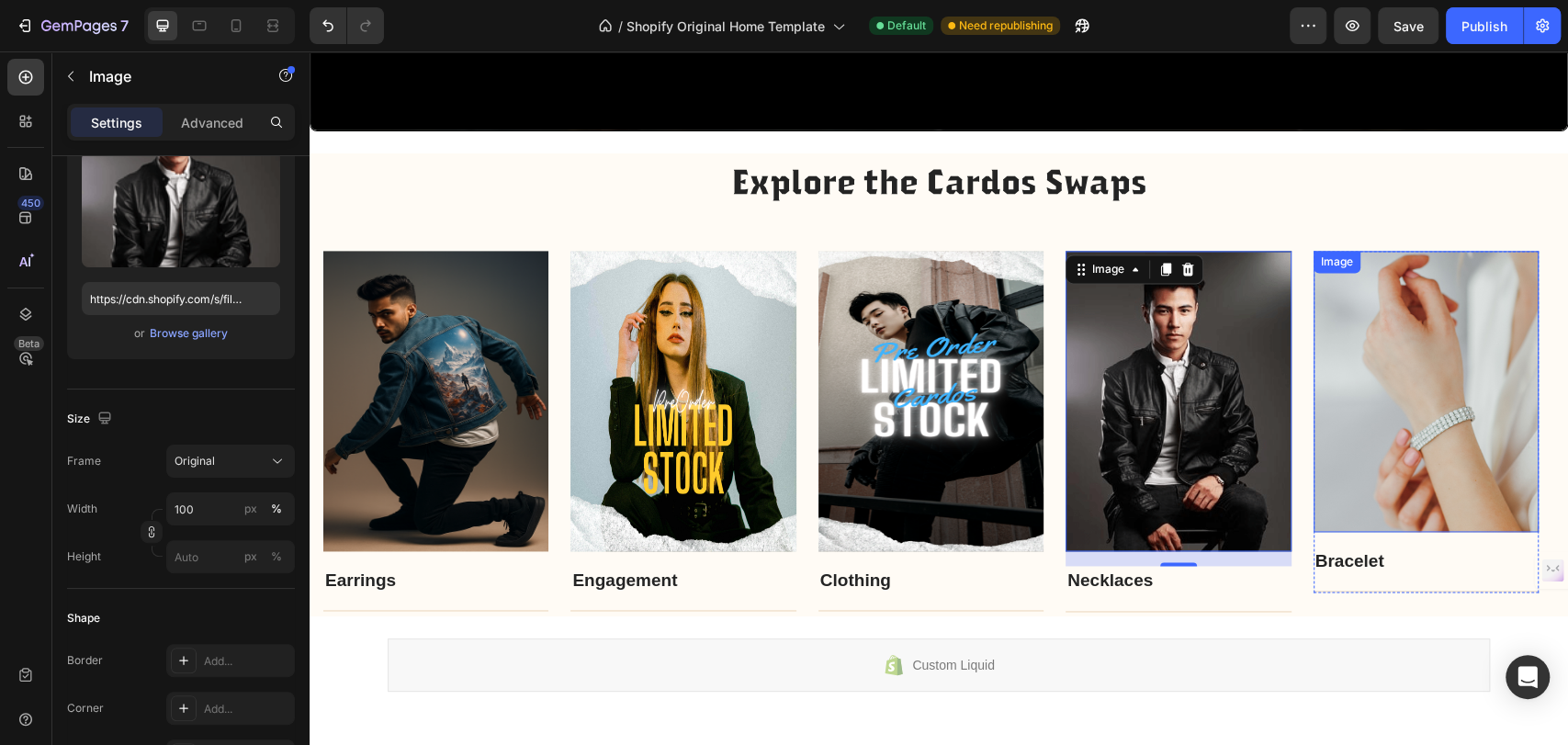 click at bounding box center (1426, 391) 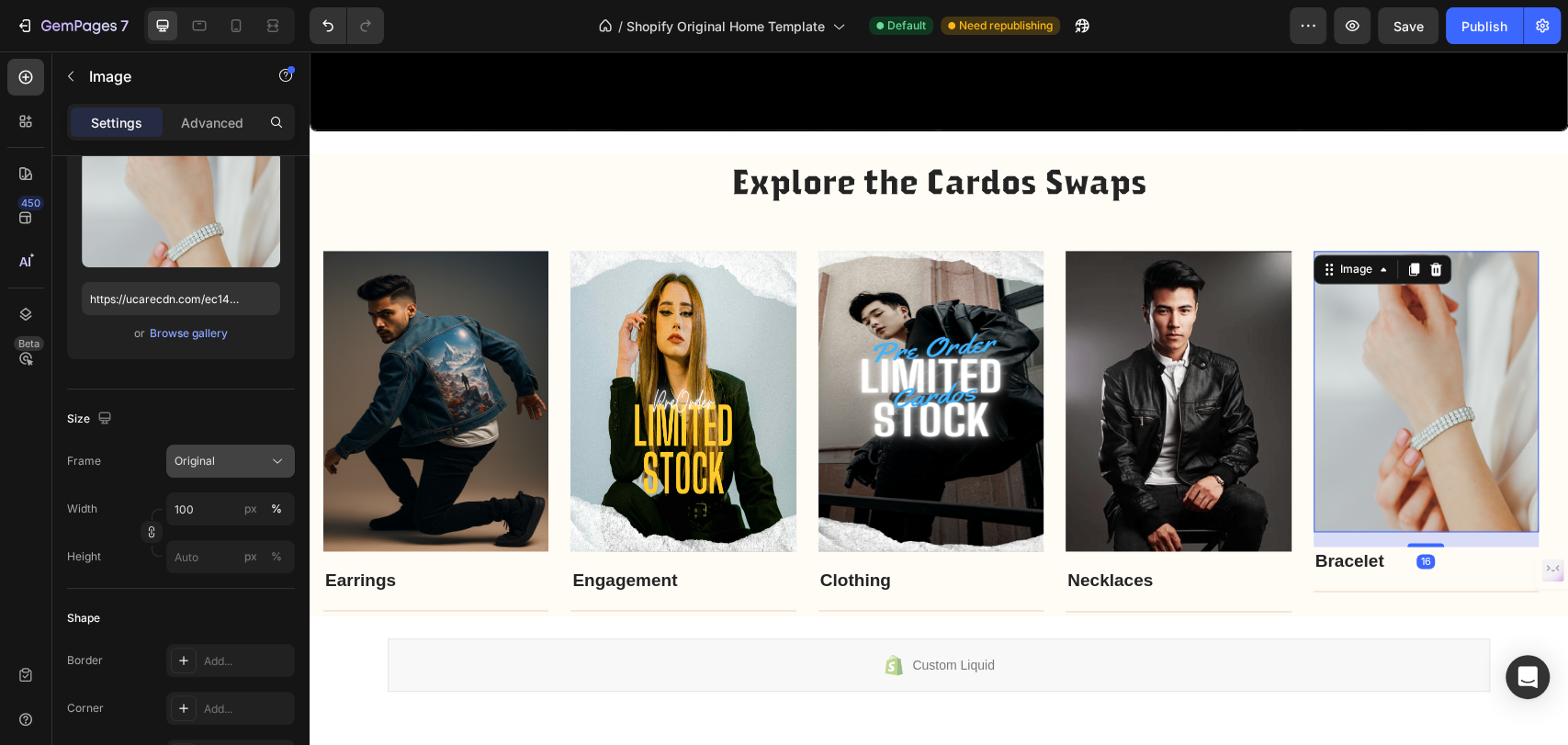 click on "Original" at bounding box center (195, 461) 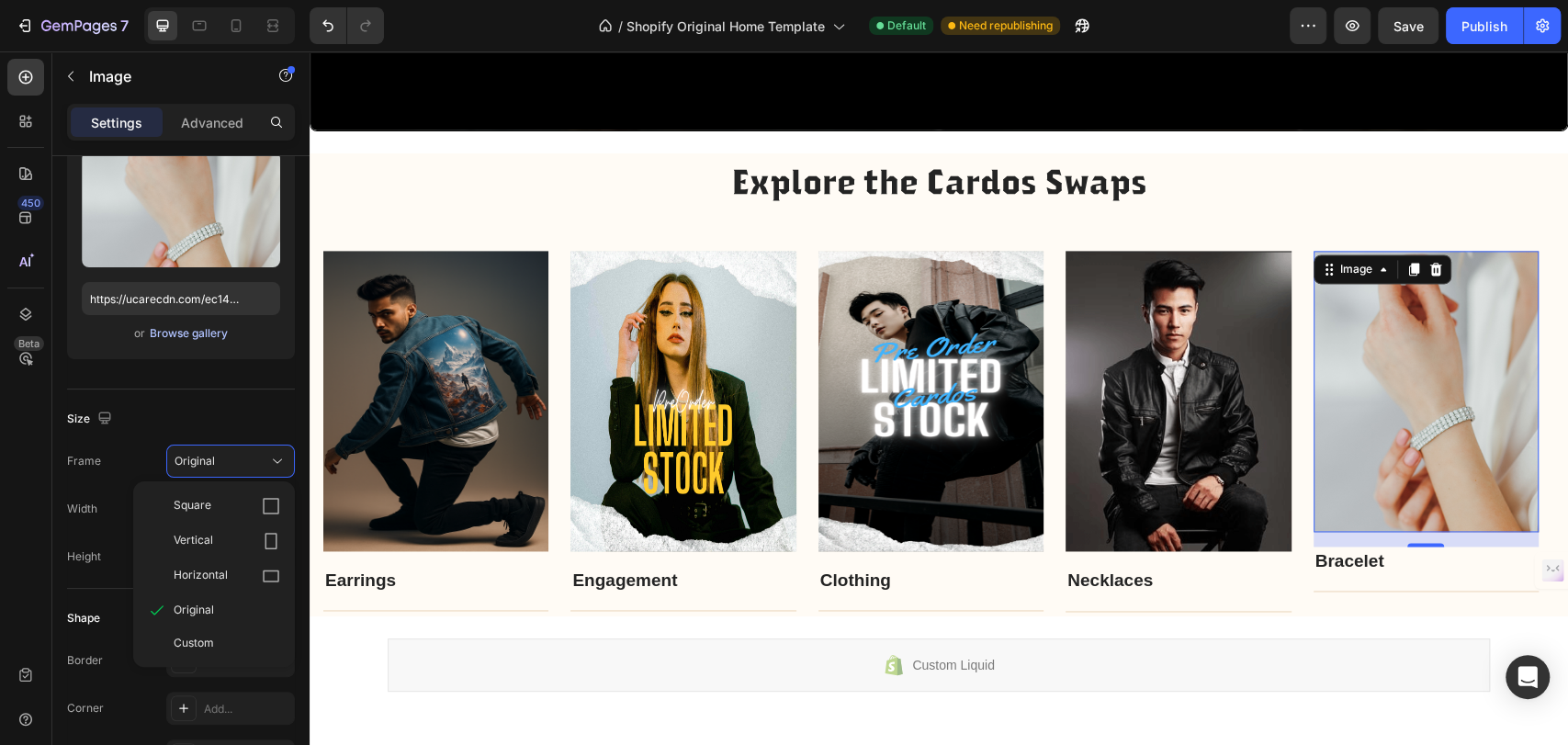 click on "Browse gallery" at bounding box center [188, 333] 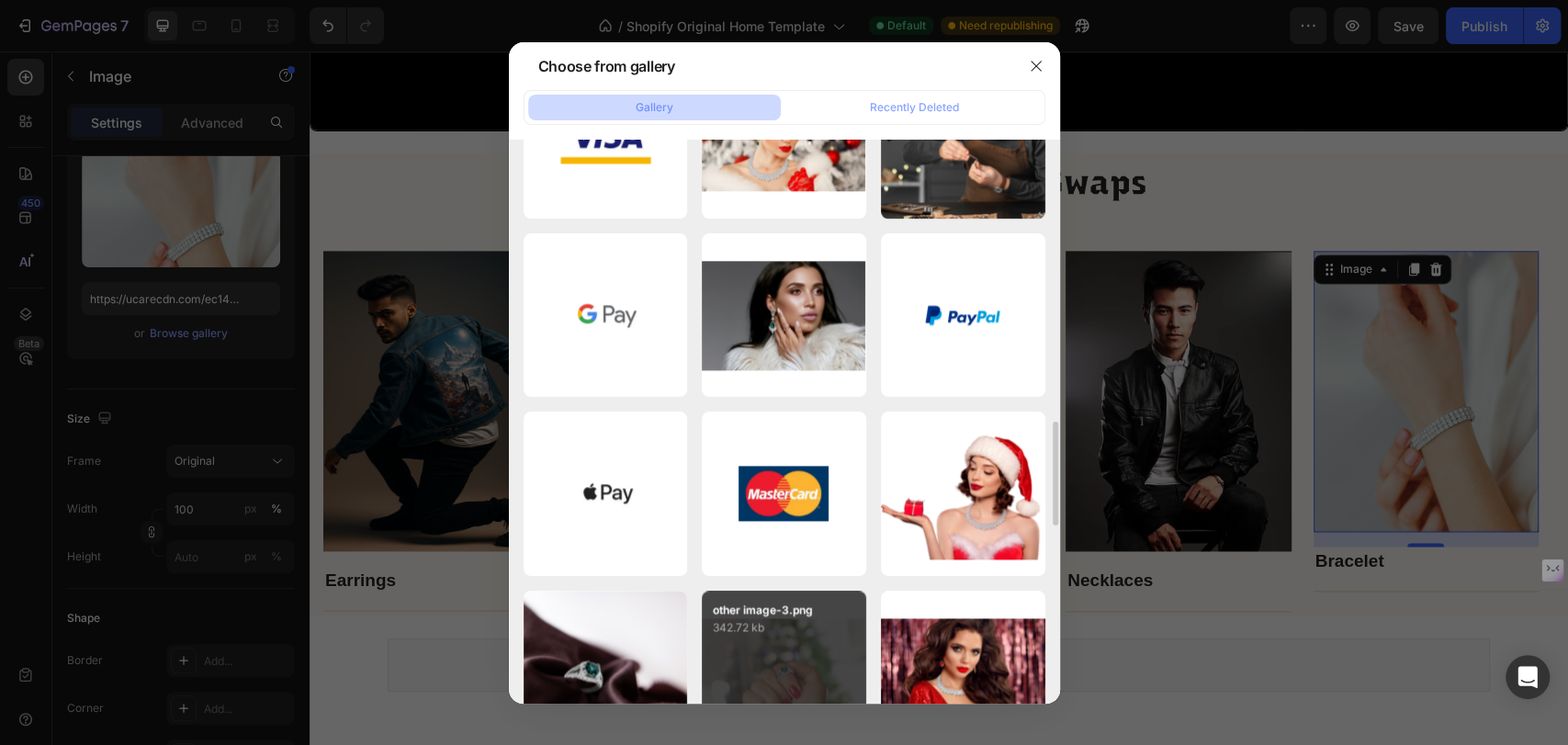 scroll, scrollTop: 2041, scrollLeft: 0, axis: vertical 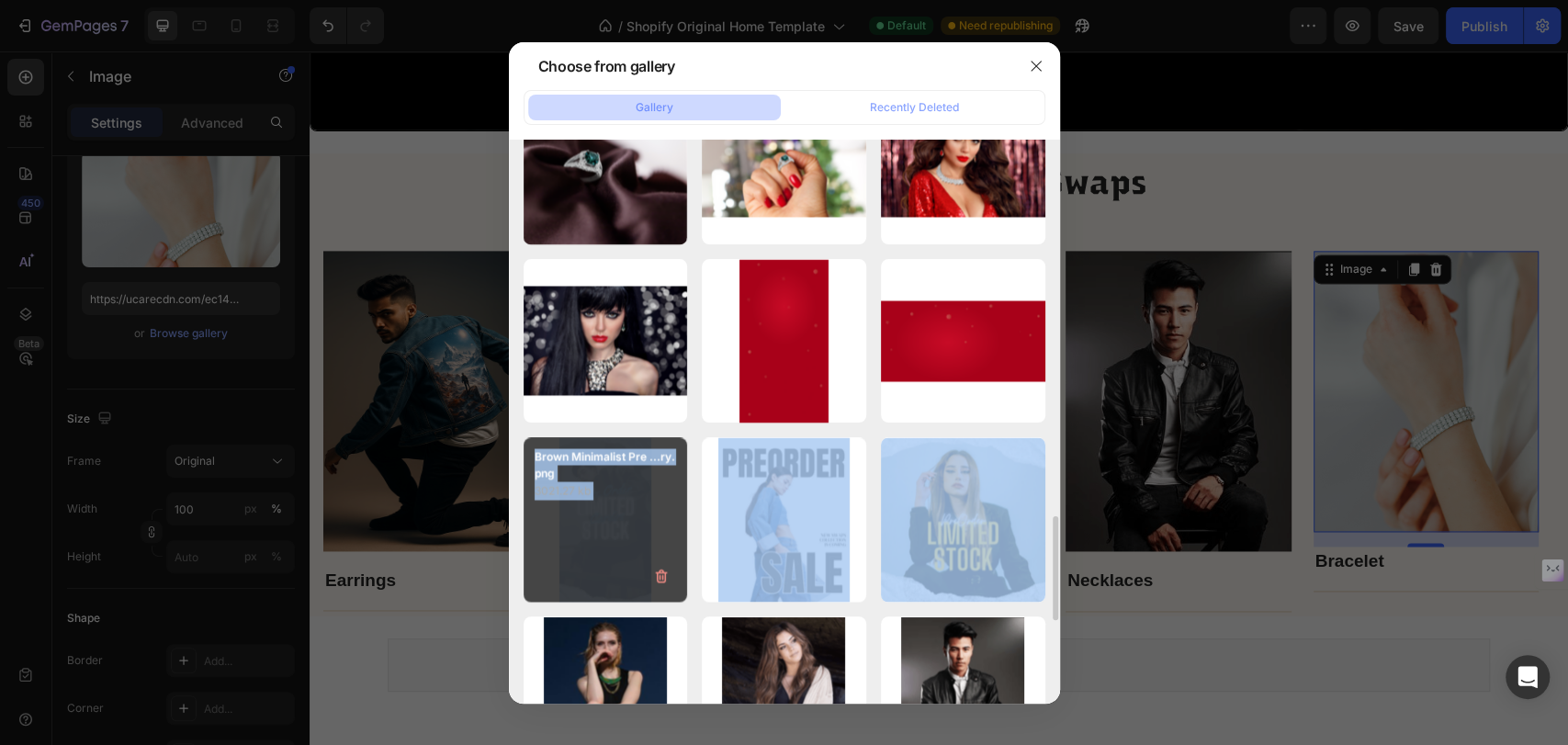 drag, startPoint x: 779, startPoint y: 513, endPoint x: 658, endPoint y: 592, distance: 144.50606 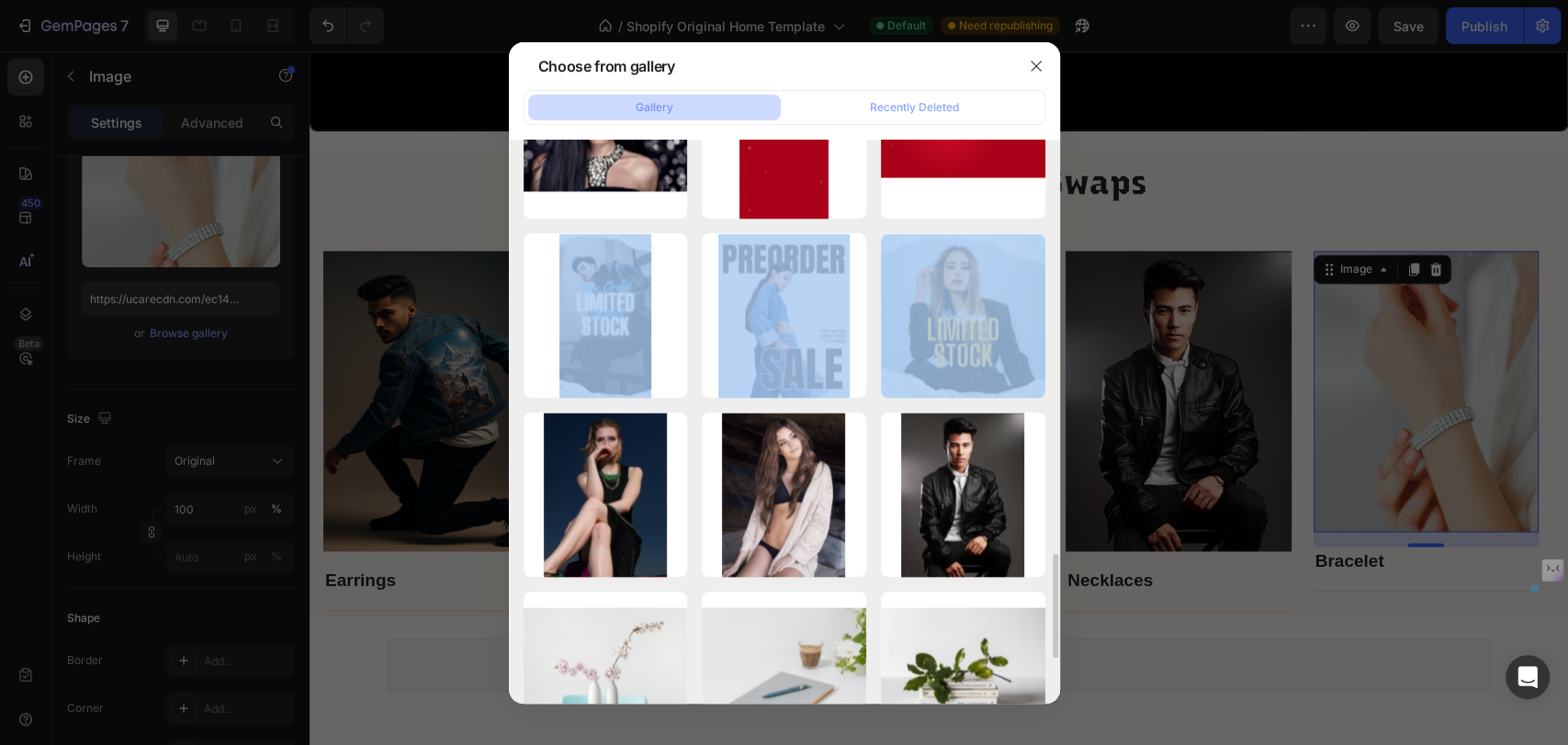 scroll, scrollTop: 2347, scrollLeft: 0, axis: vertical 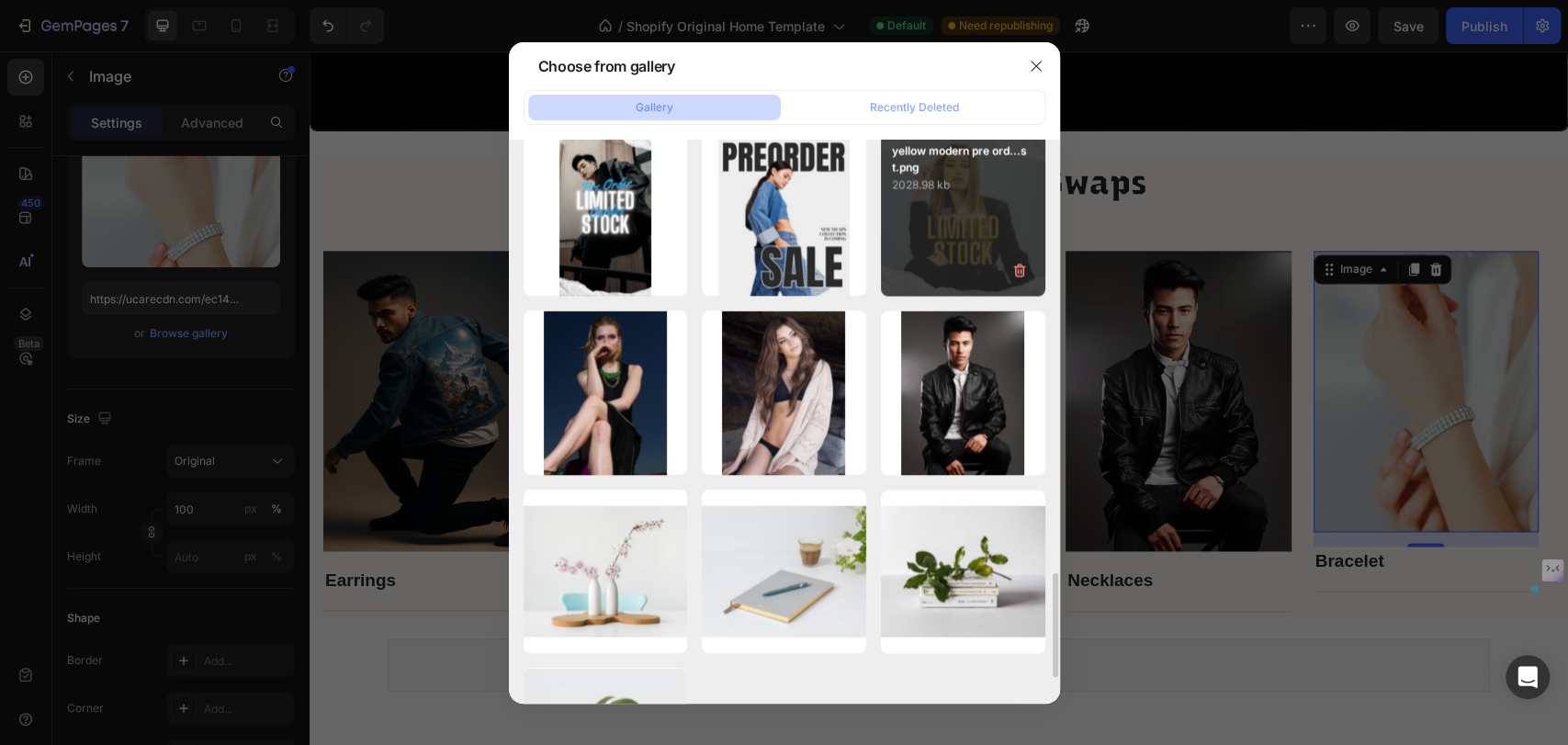 click on "yellow modern pre ord...st.png 2028.98 kb" at bounding box center [963, 213] 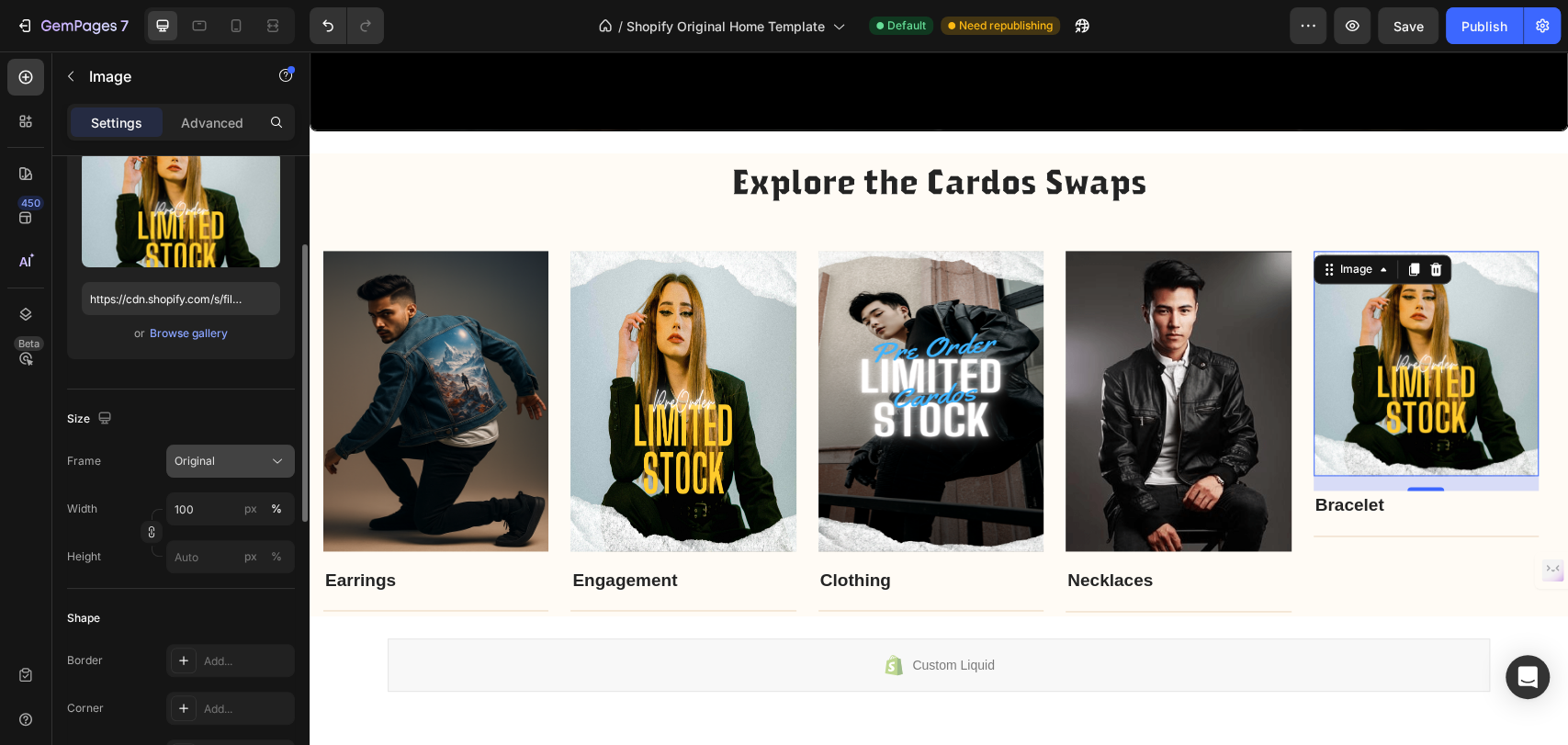 click on "Original" 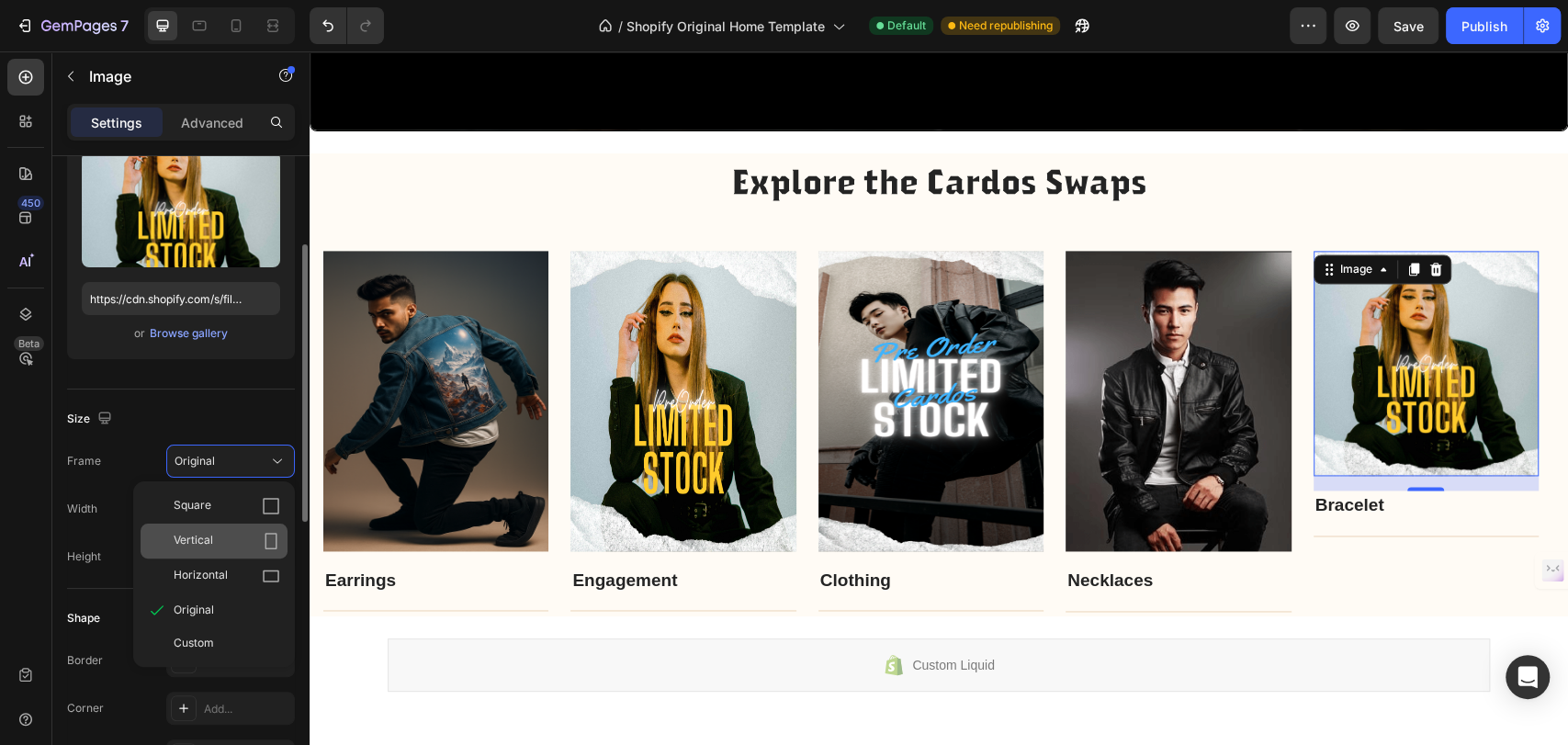 click on "Vertical" at bounding box center [227, 541] 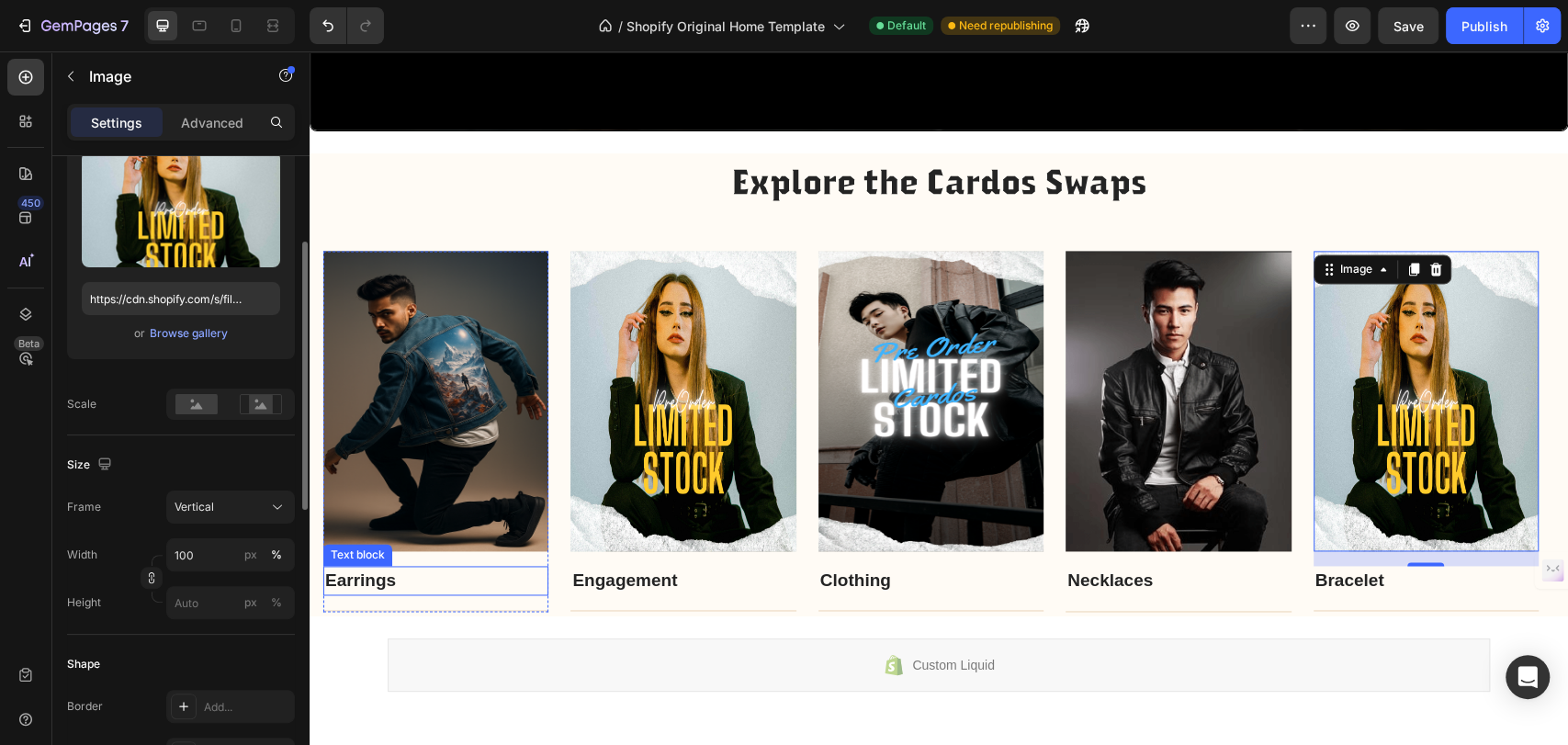 click on "Earrings" at bounding box center [435, 581] 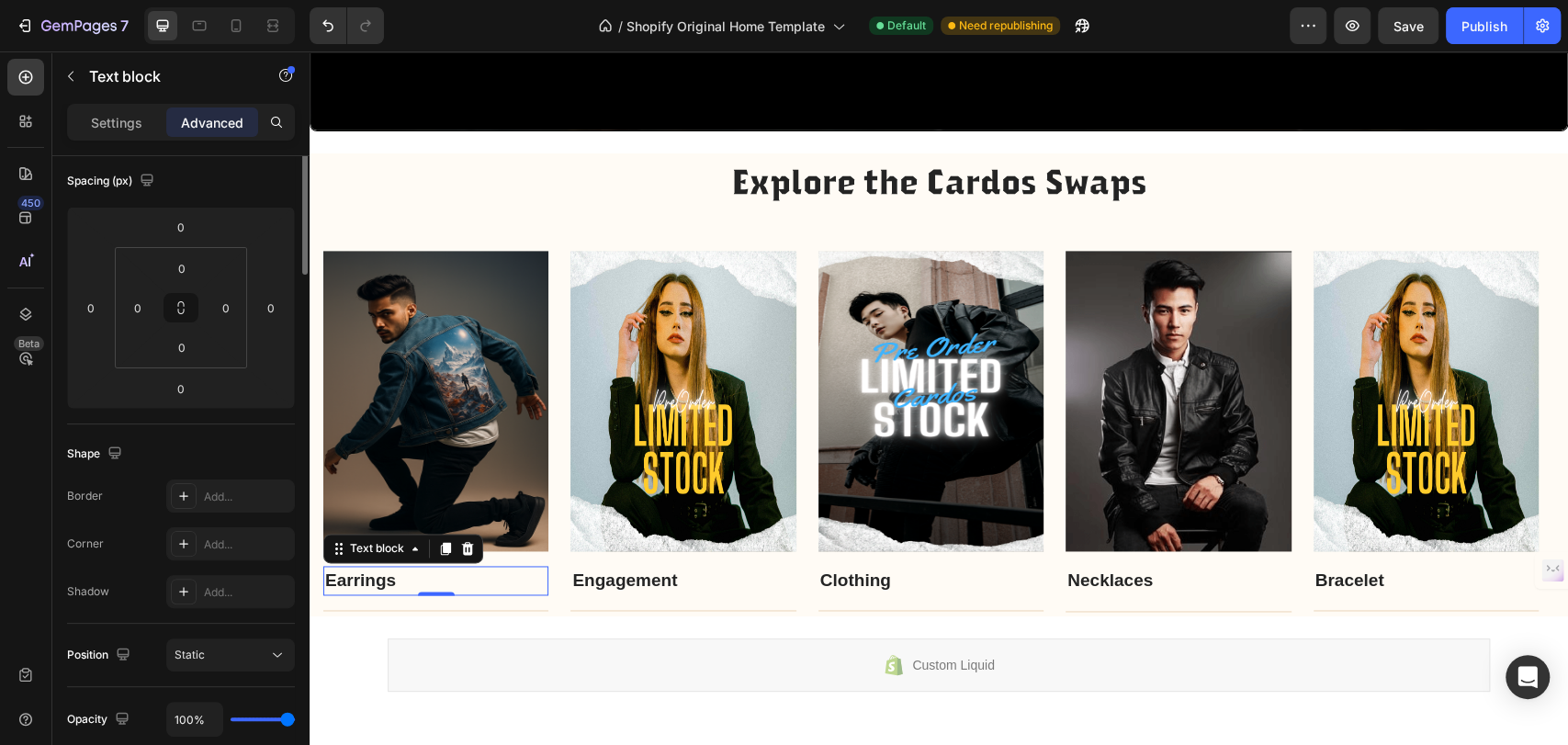 scroll, scrollTop: 0, scrollLeft: 0, axis: both 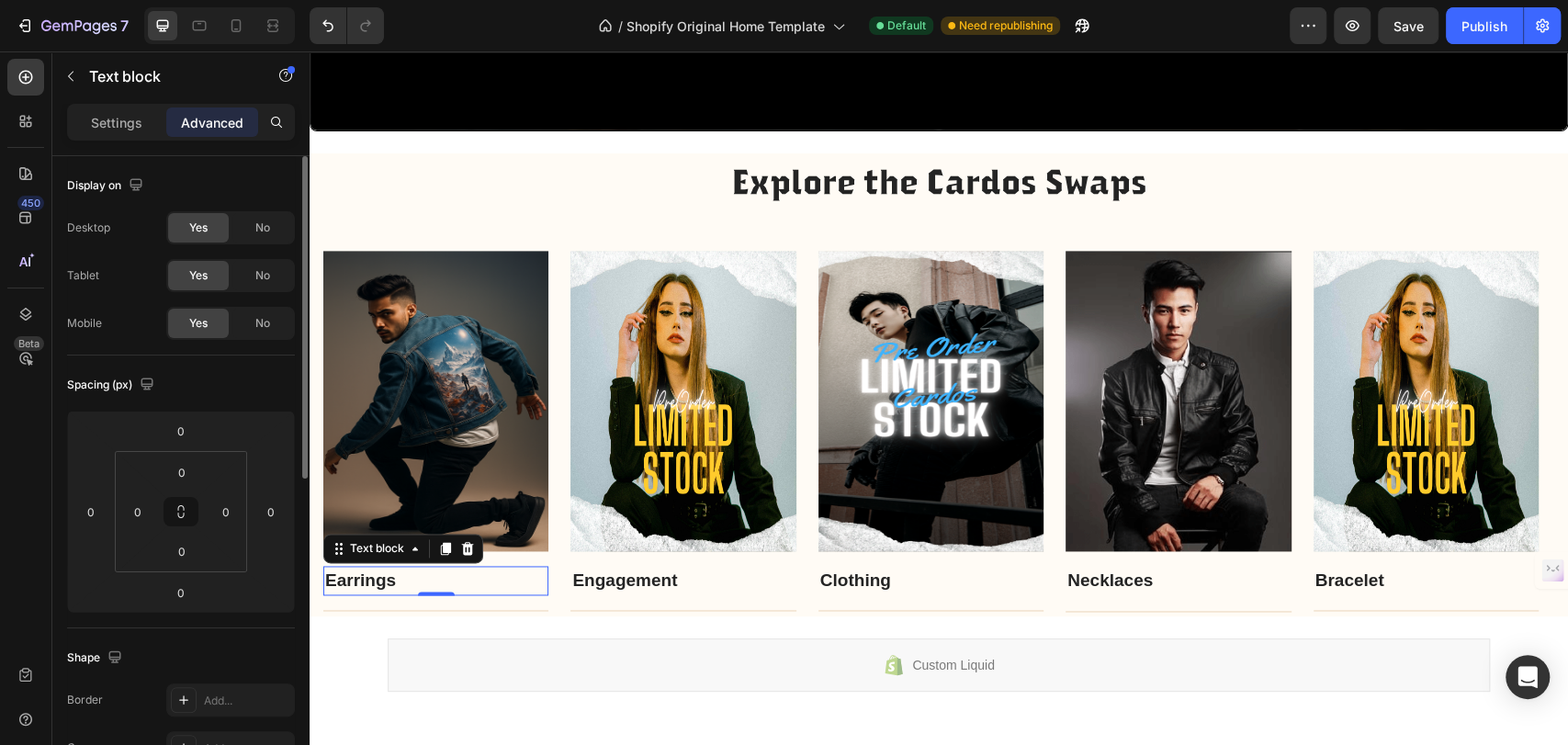 click on "Earrings" at bounding box center [360, 580] 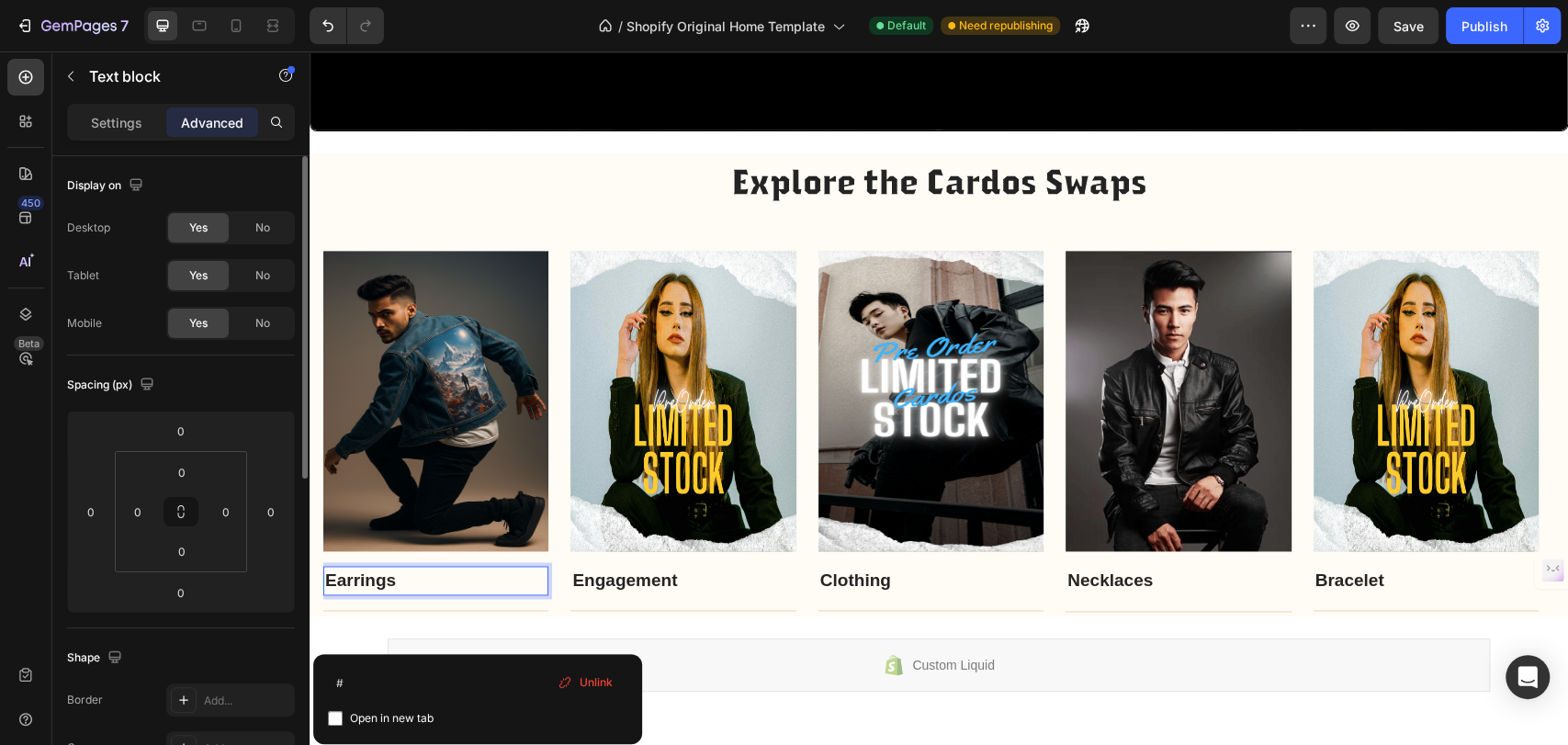 drag, startPoint x: 383, startPoint y: 578, endPoint x: 372, endPoint y: 578, distance: 11 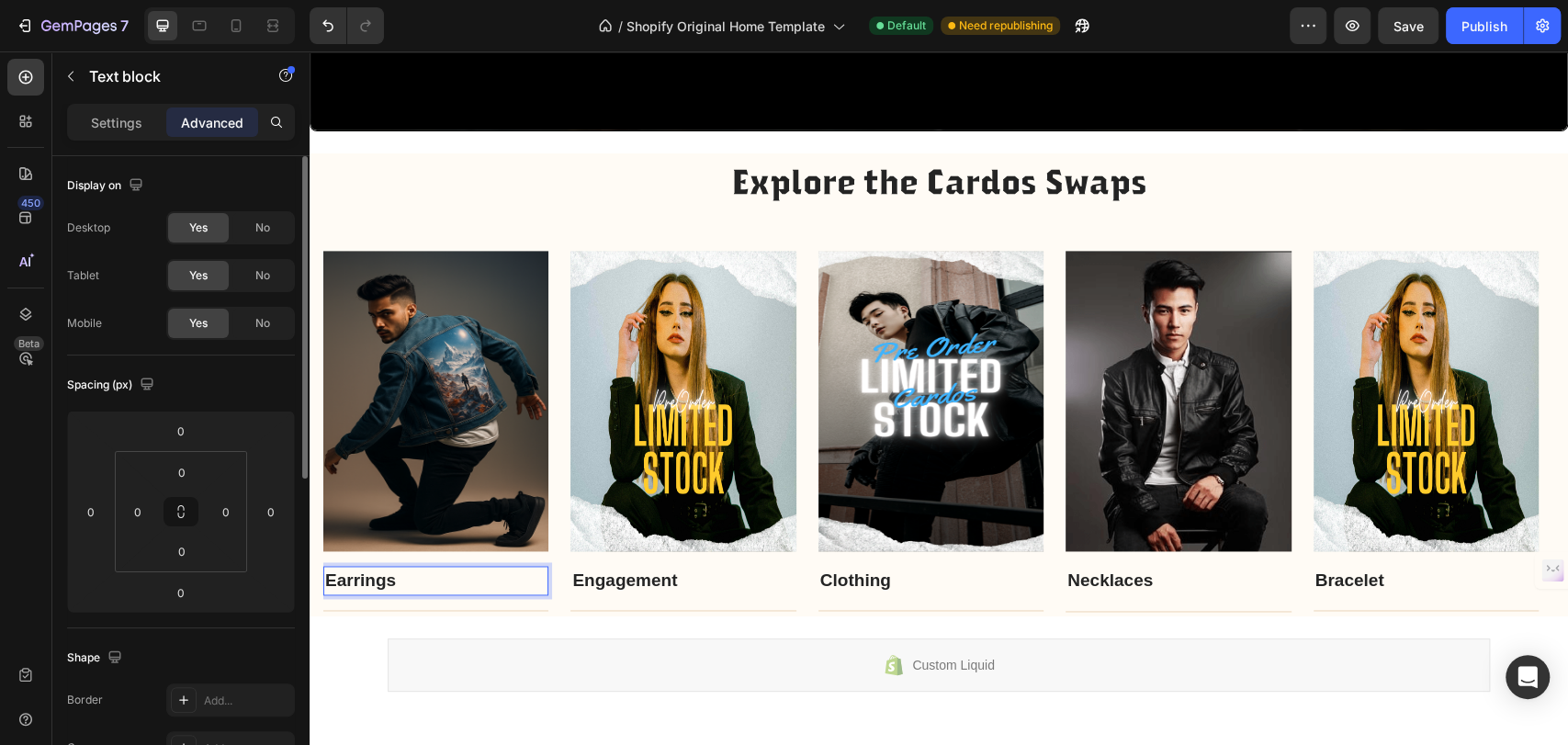 click on "Earrings" at bounding box center (360, 580) 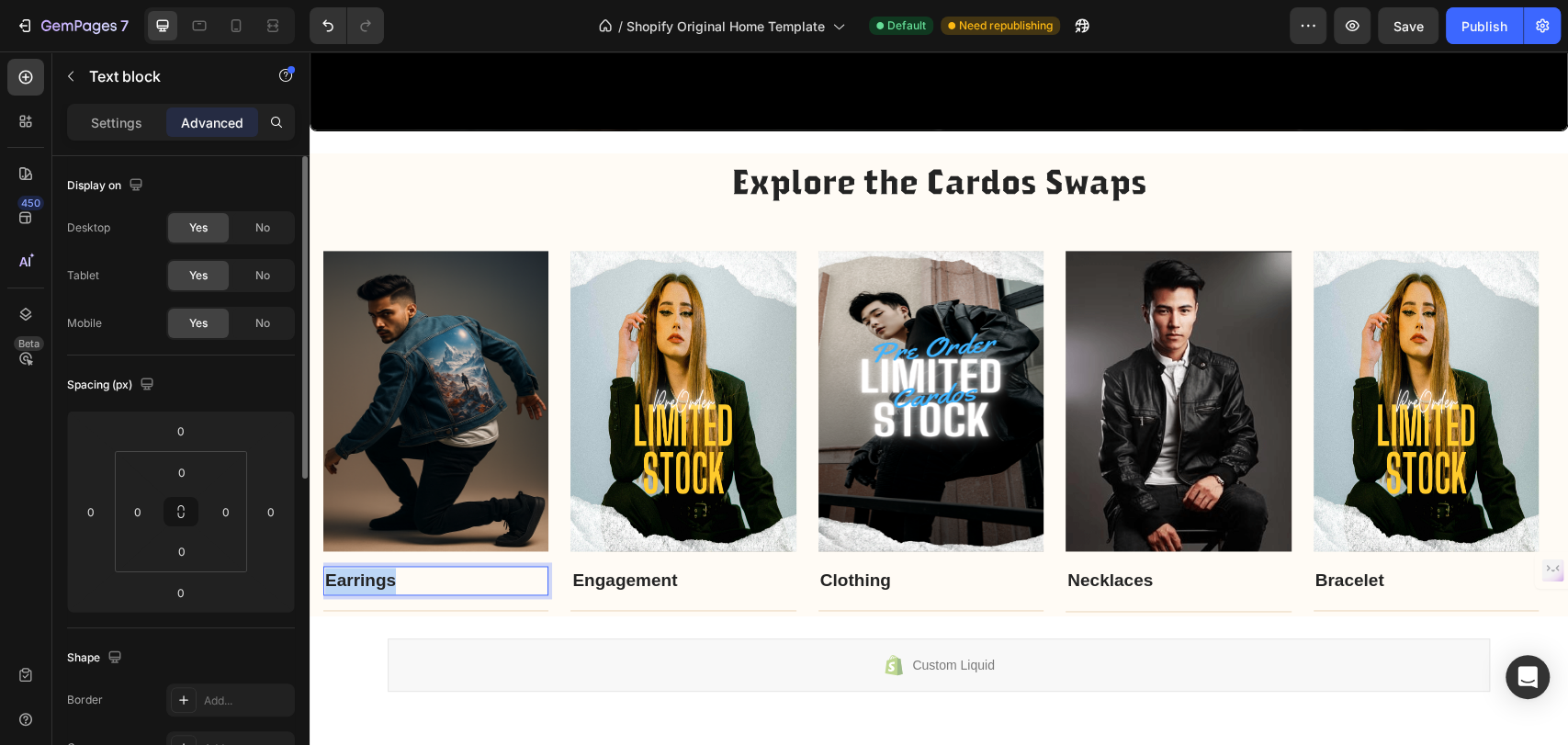 click on "Earrings" at bounding box center [360, 580] 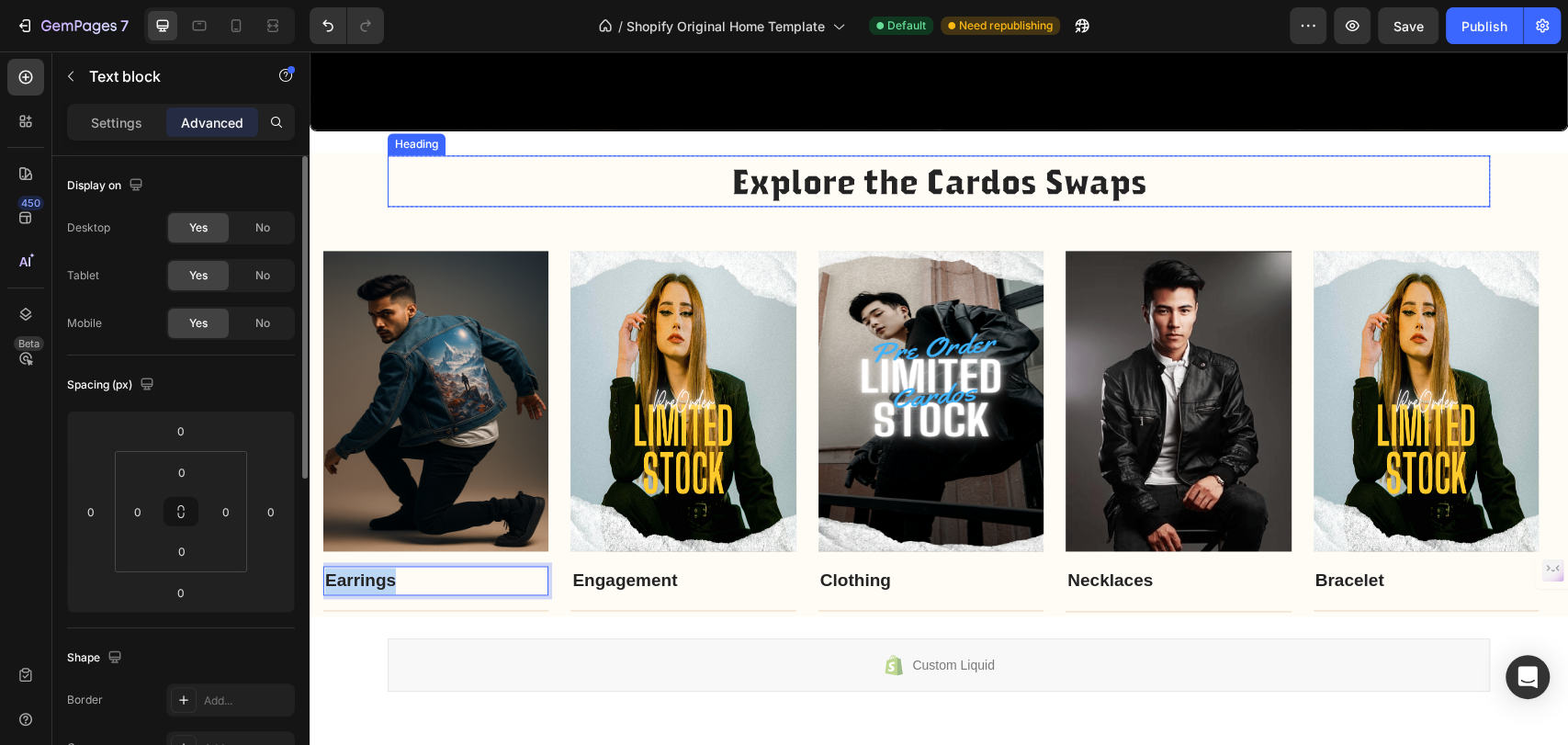 click on "Explore the Cardos Swaps" at bounding box center [939, 181] 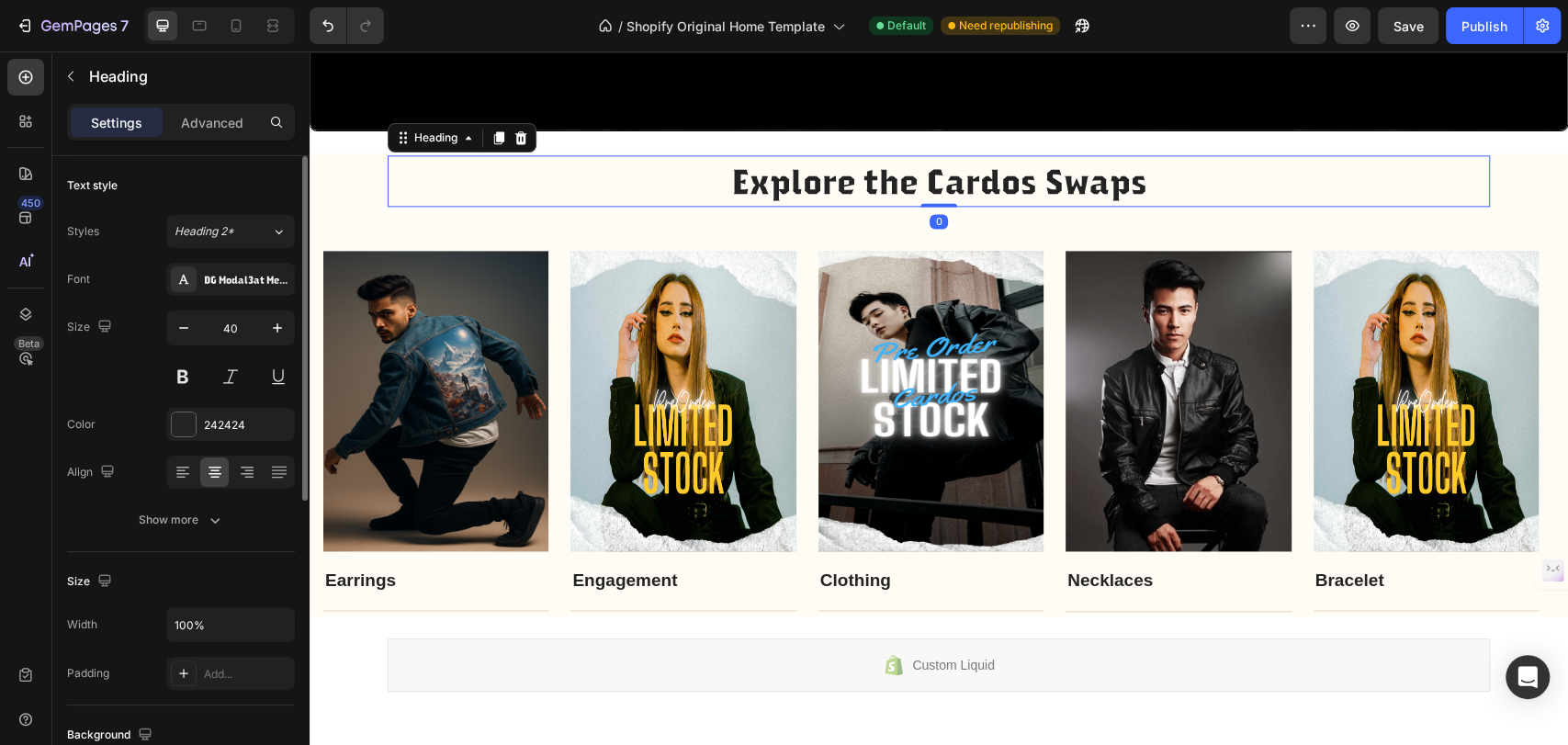 click on "Explore the Cardos Swaps" at bounding box center [939, 181] 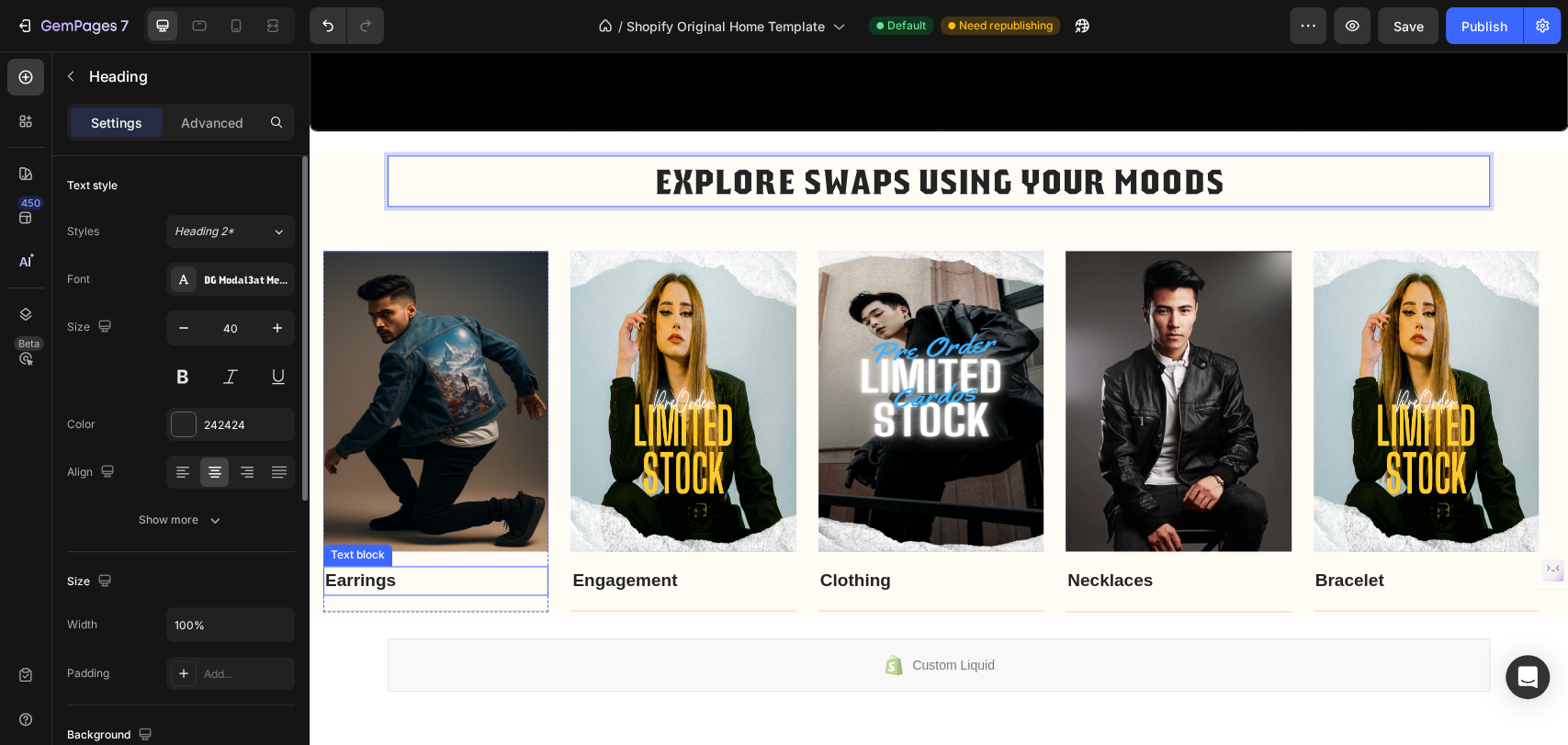 click on "Earrings" at bounding box center [360, 580] 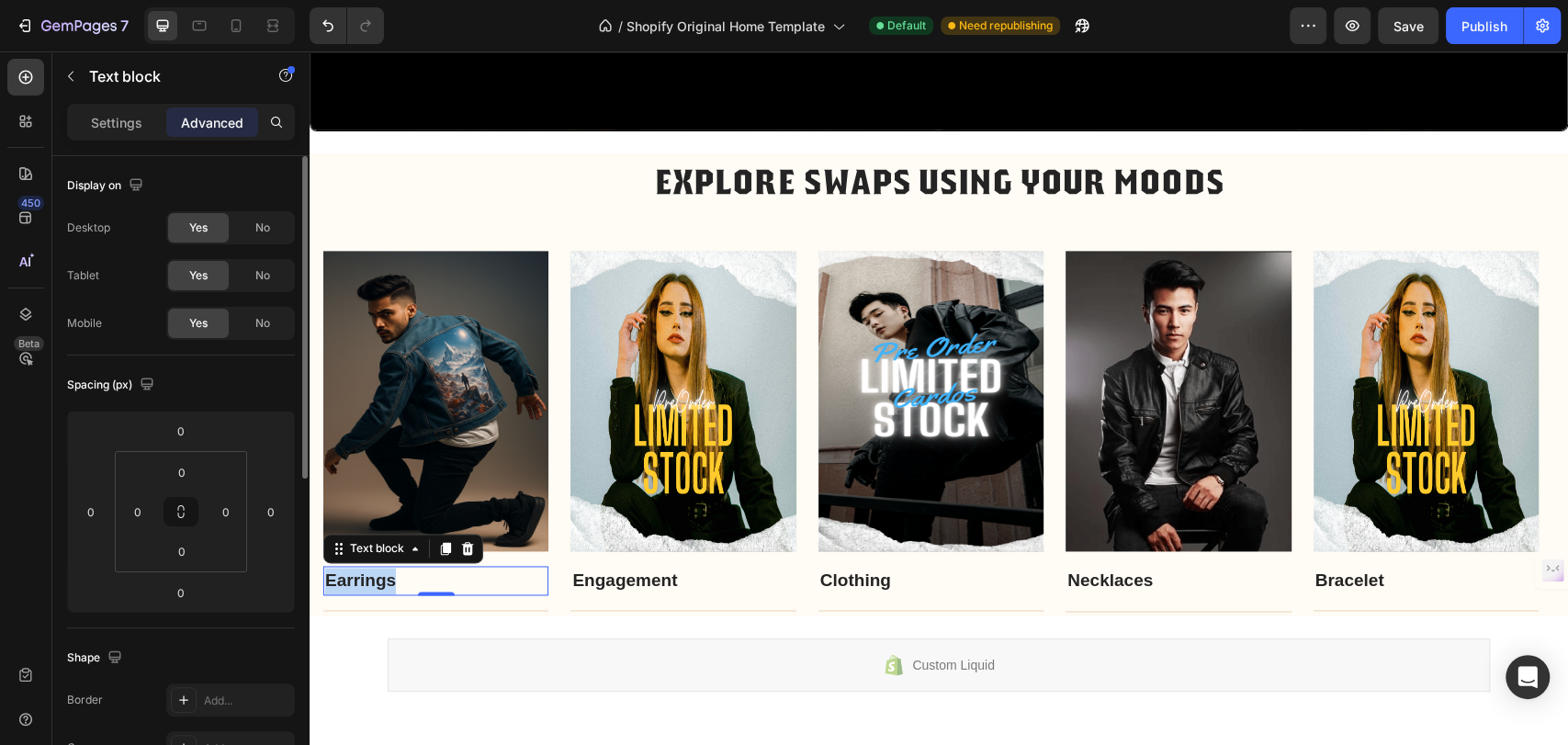 click on "Earrings" at bounding box center (360, 580) 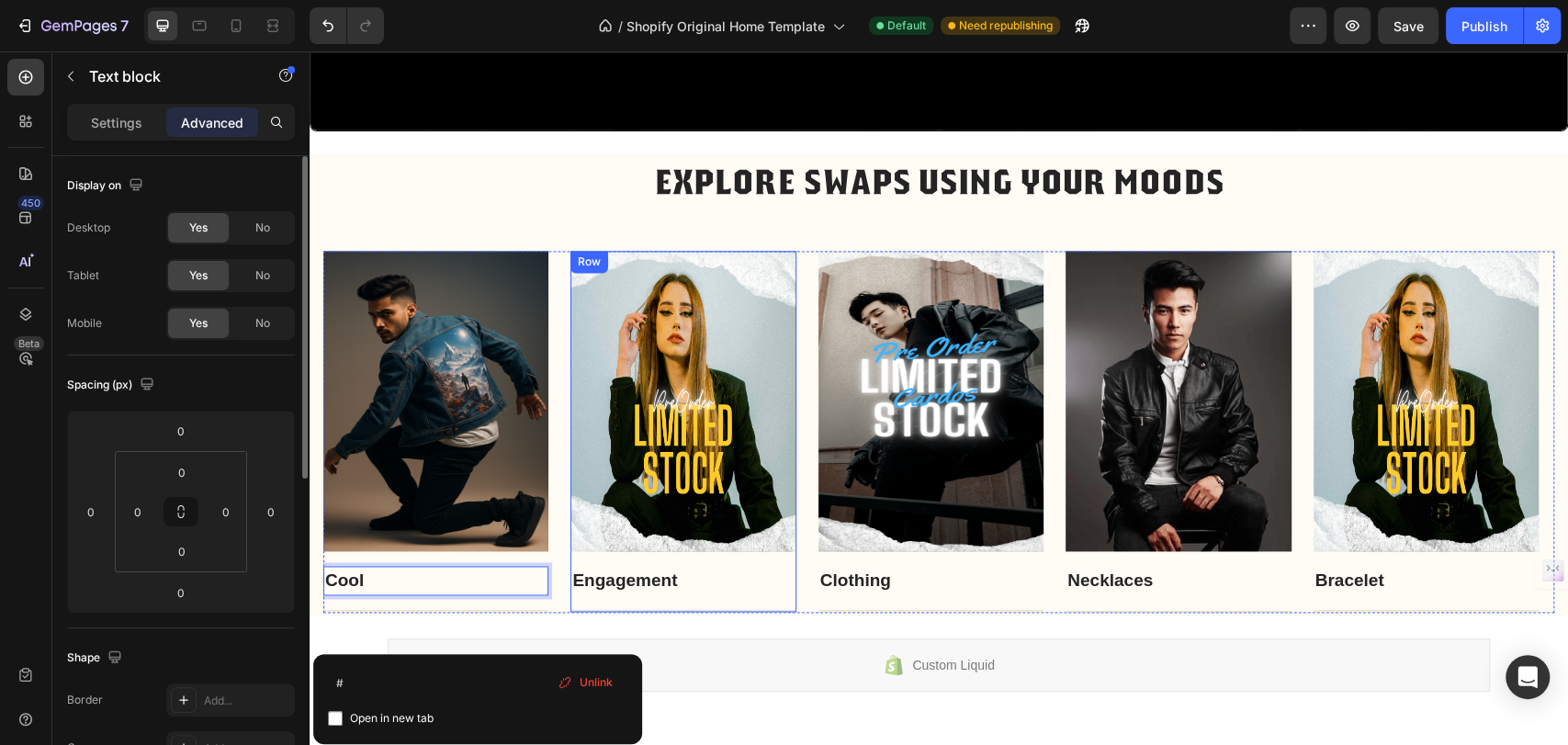 click on "Engagement" at bounding box center [625, 580] 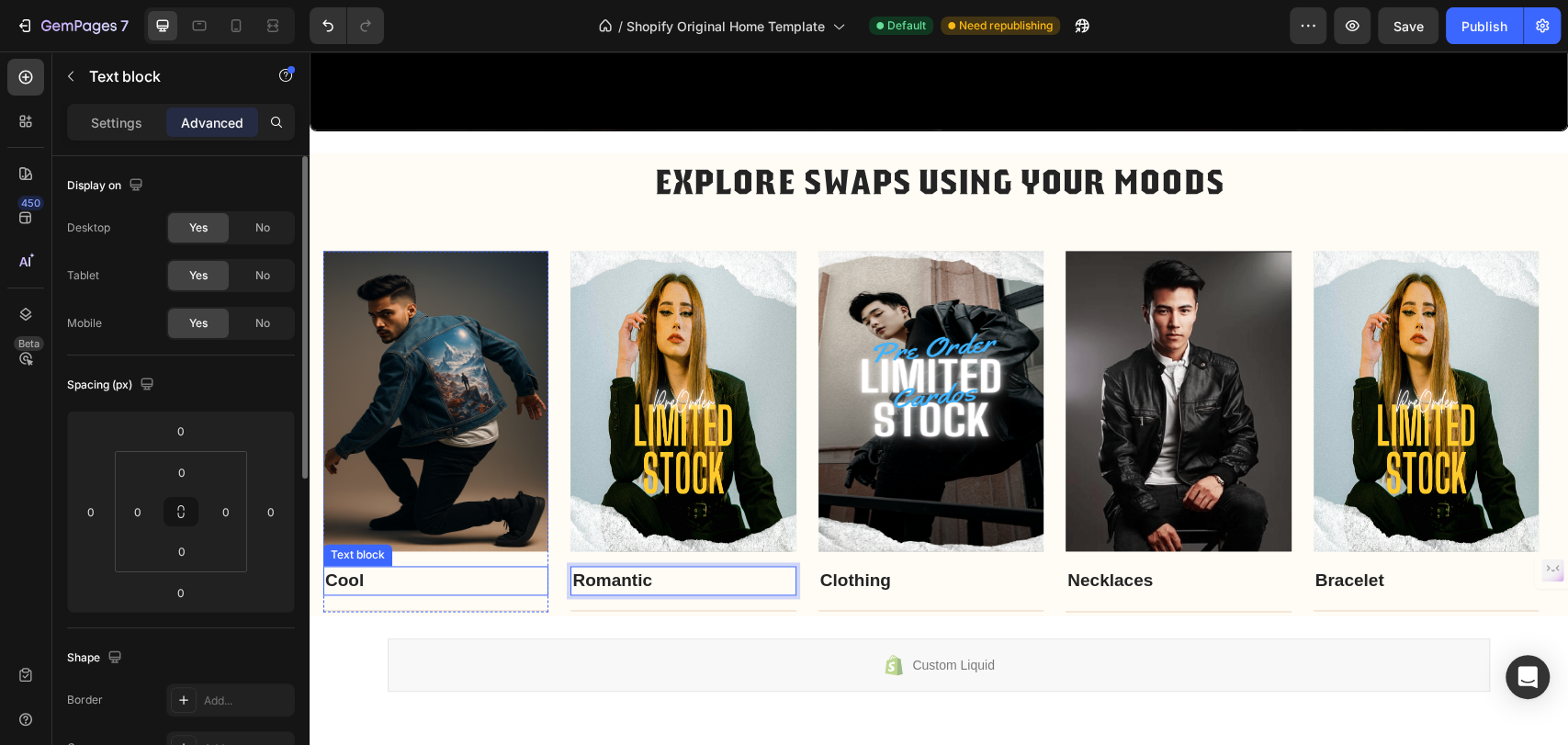 click on "Cool" at bounding box center [344, 580] 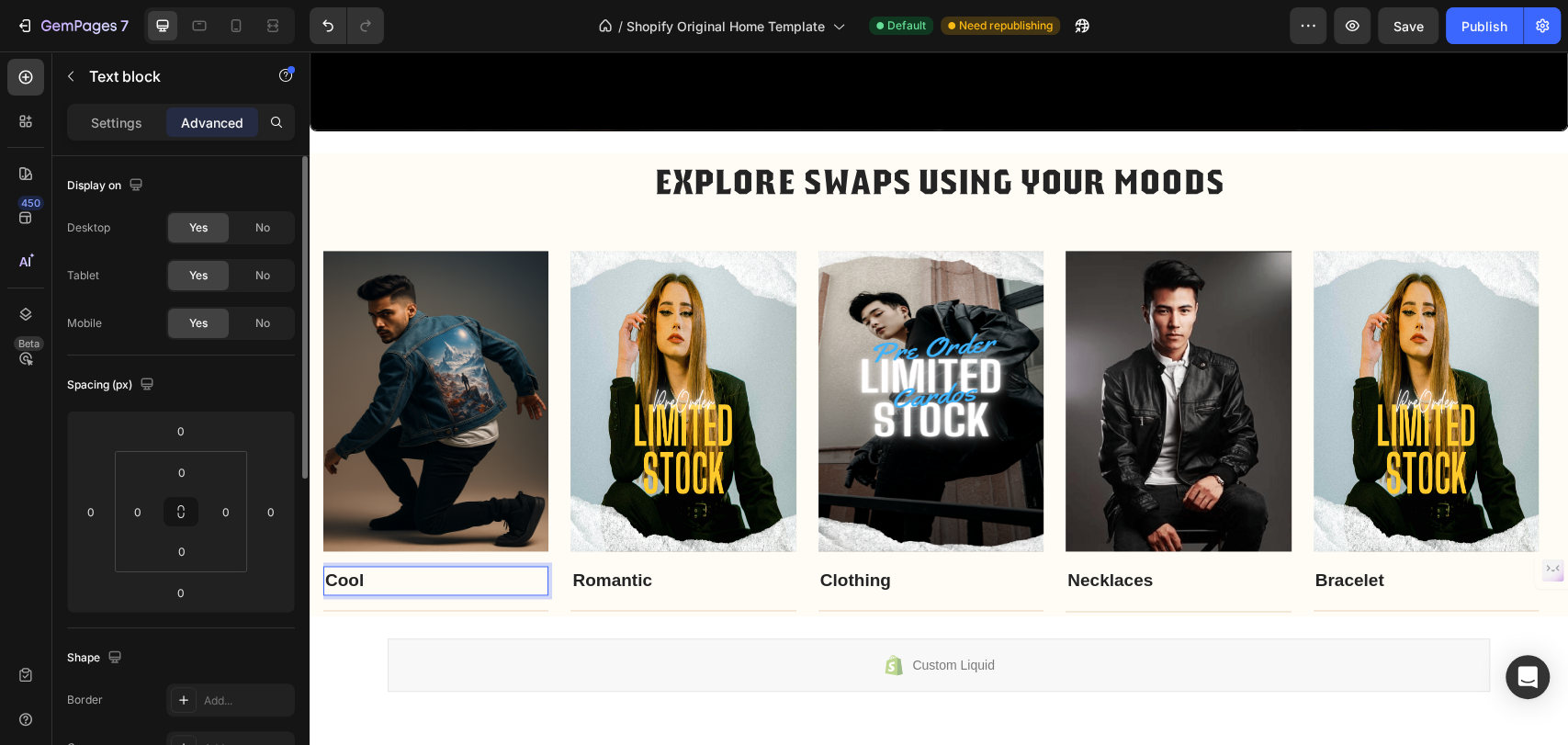 click on "Cool" at bounding box center [344, 580] 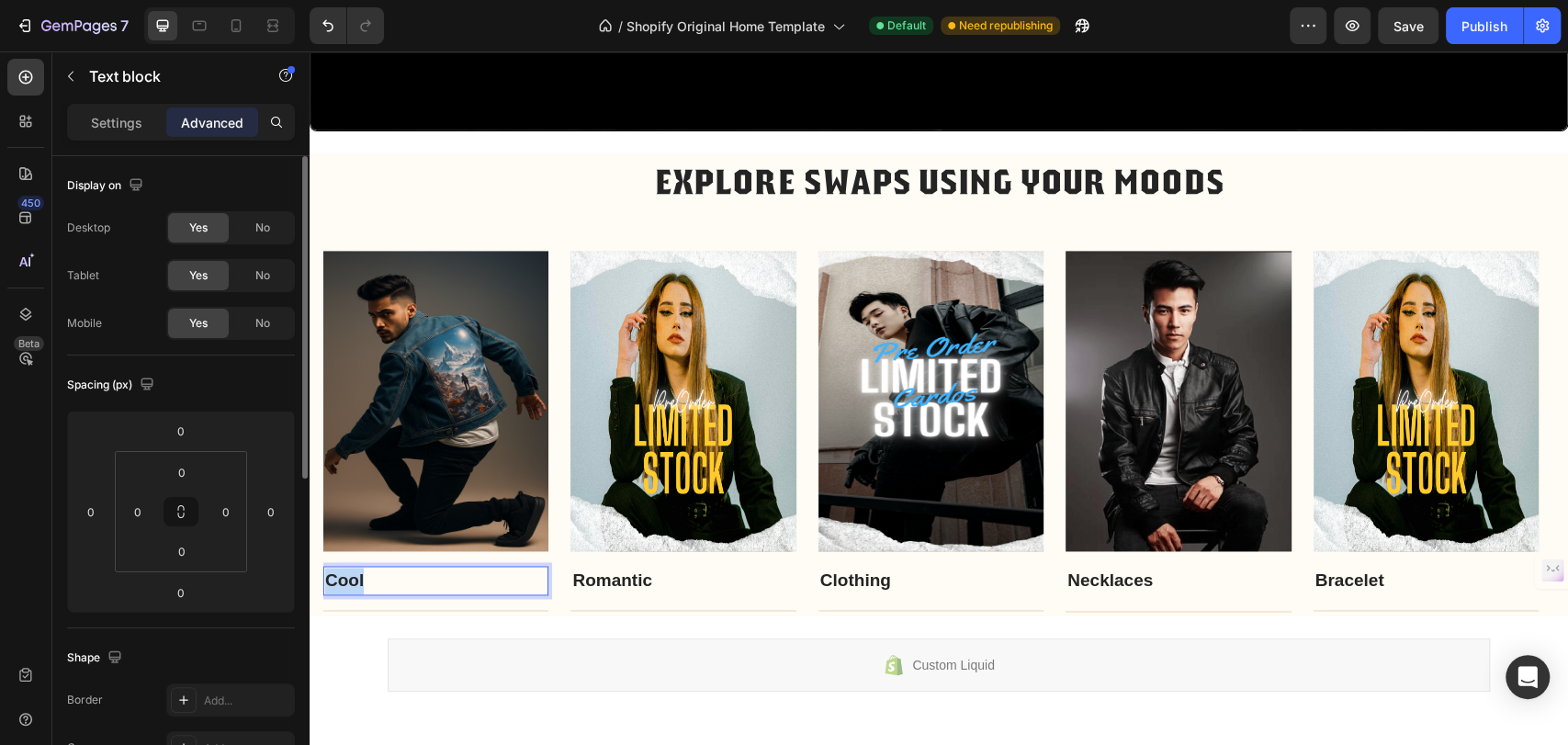 click on "Cool" at bounding box center [344, 580] 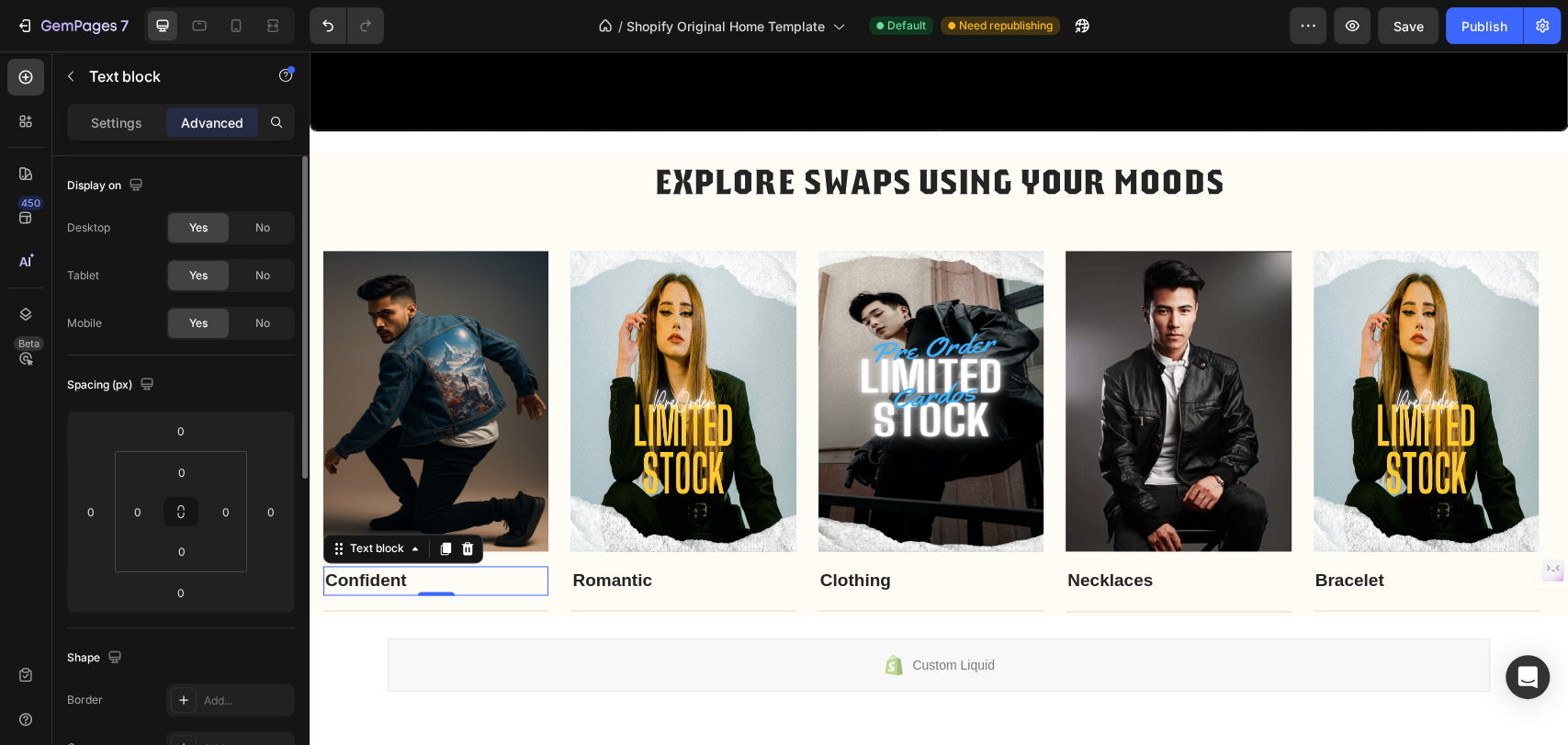 click on "Settings Advanced" at bounding box center (181, 122) 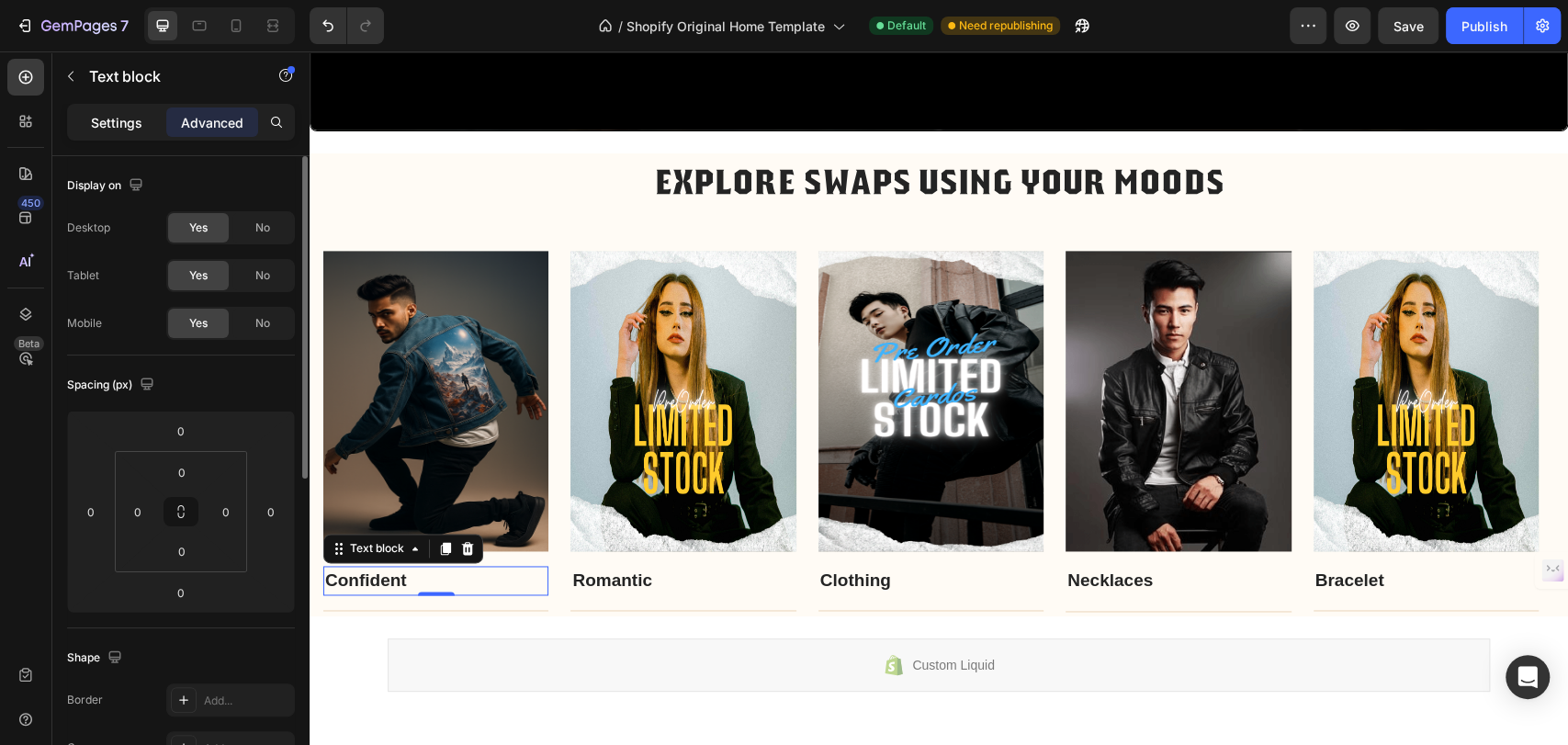 click on "Settings" at bounding box center [117, 122] 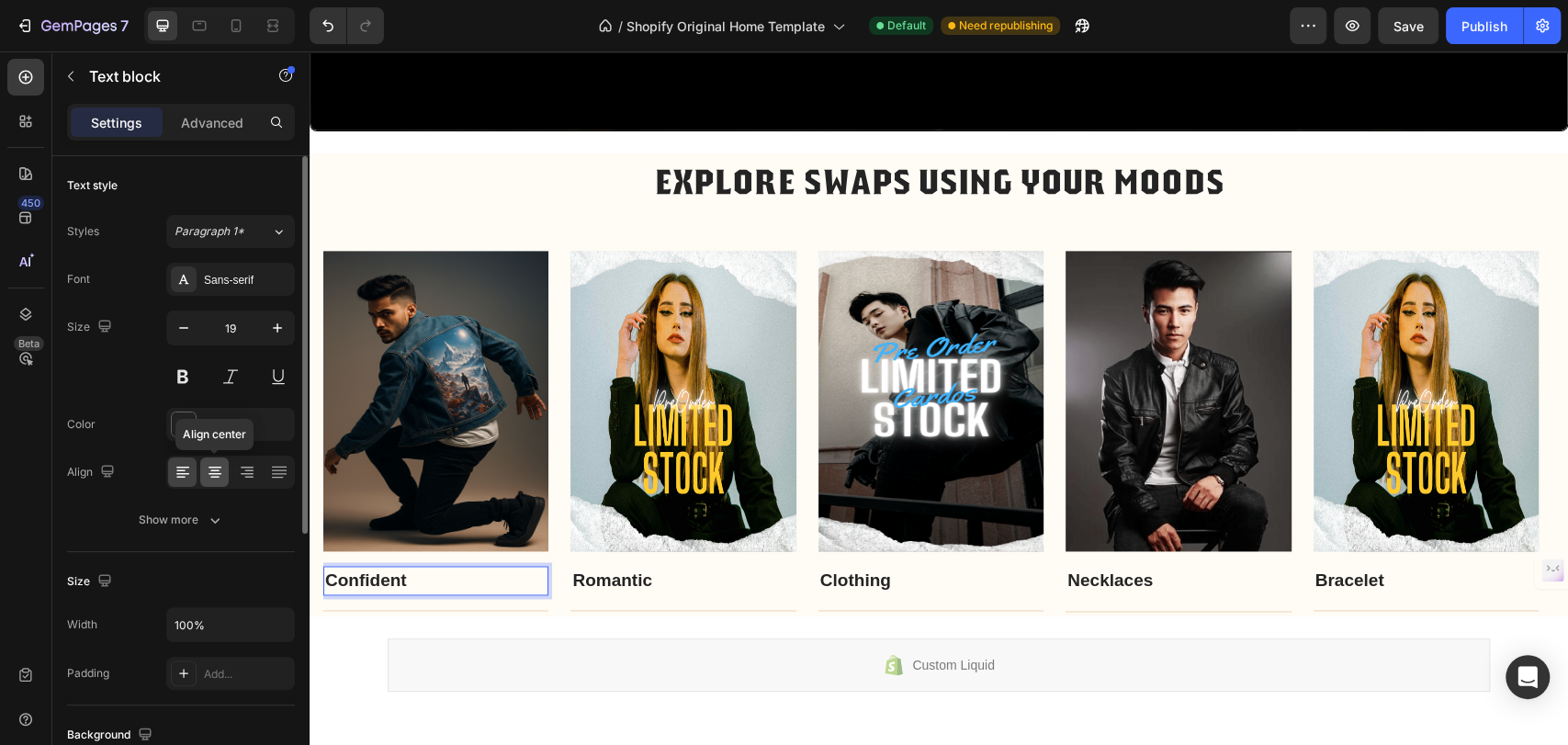 click 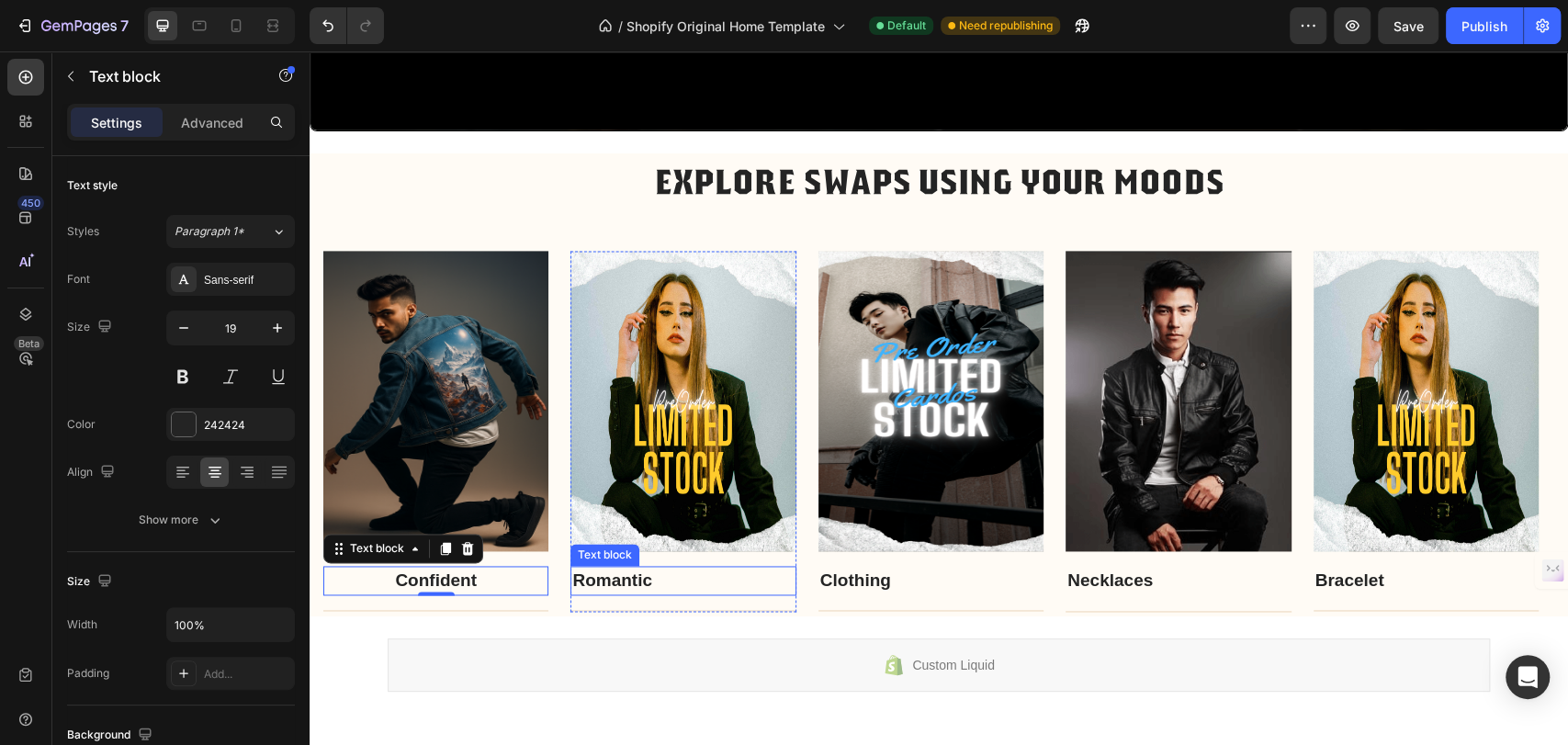 click on "Romantic" at bounding box center (612, 580) 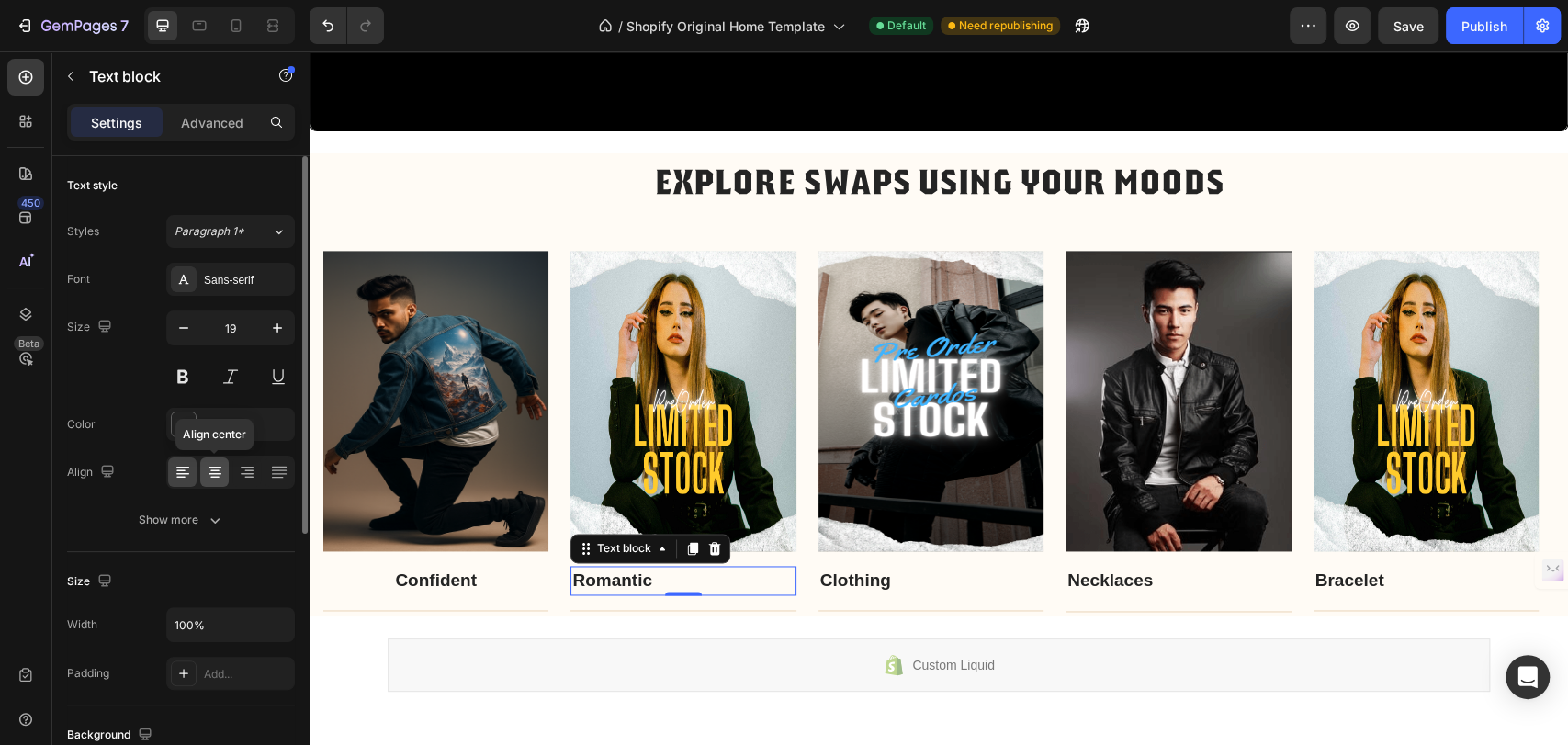 click 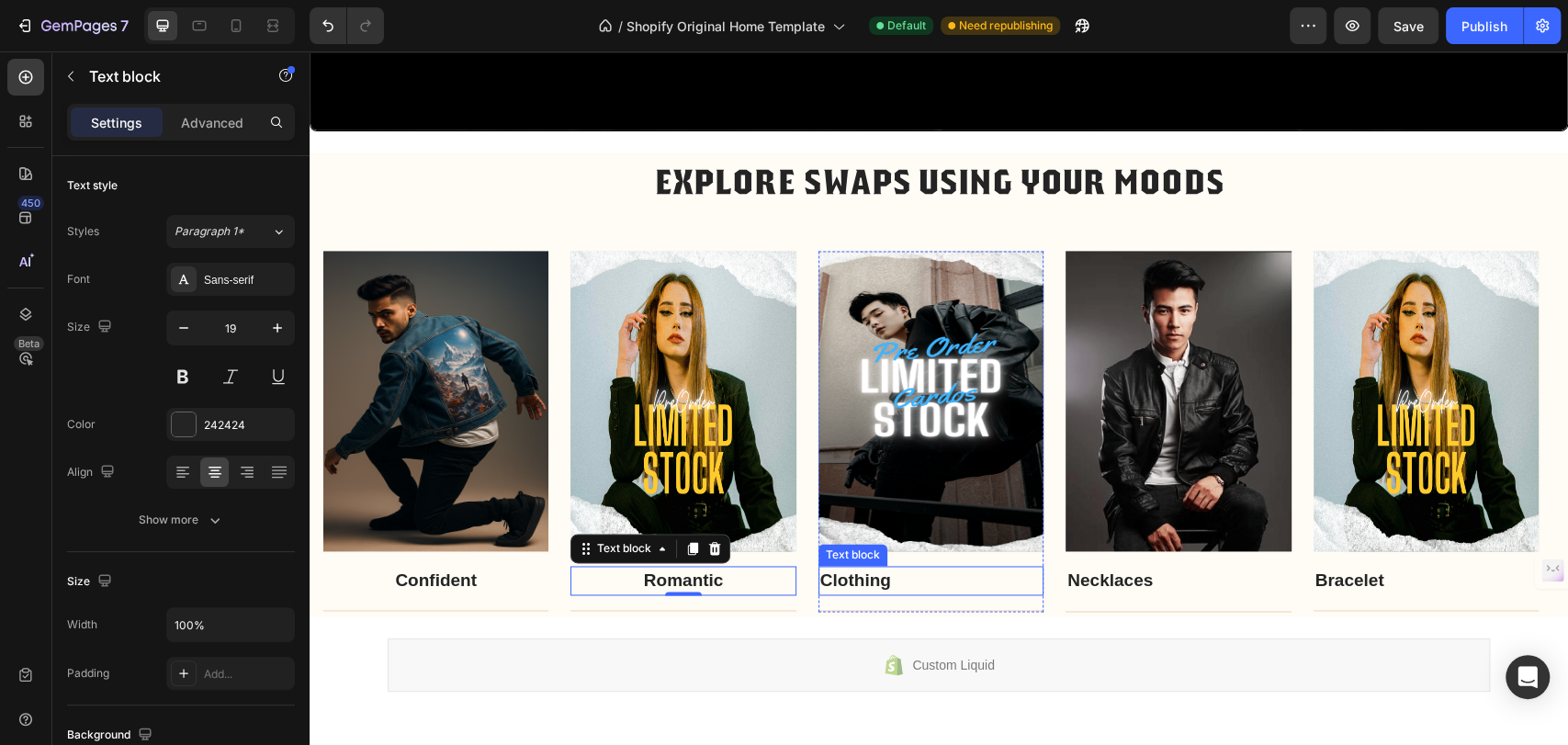 click on "Clothing" at bounding box center [855, 580] 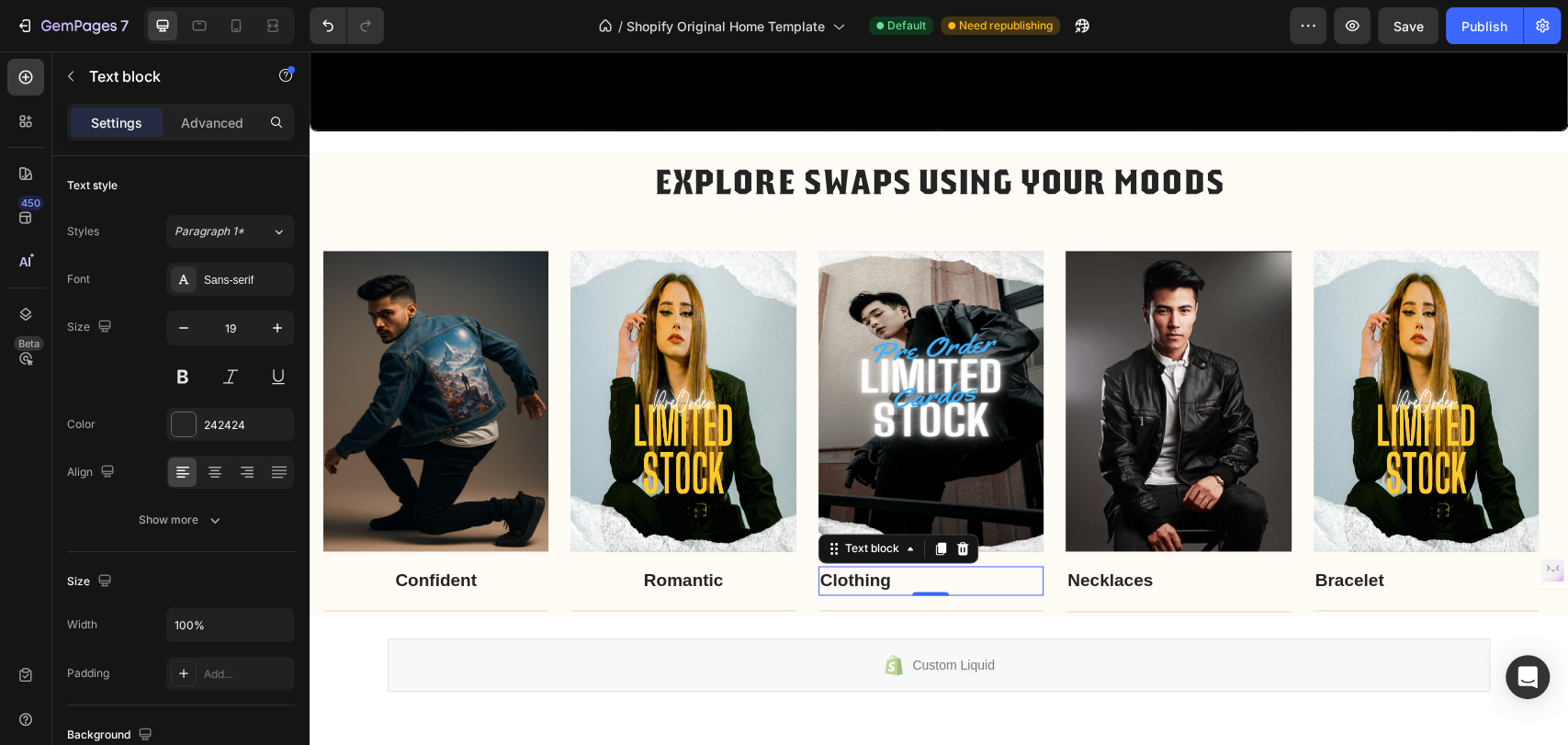 click on "Clothing" at bounding box center (855, 580) 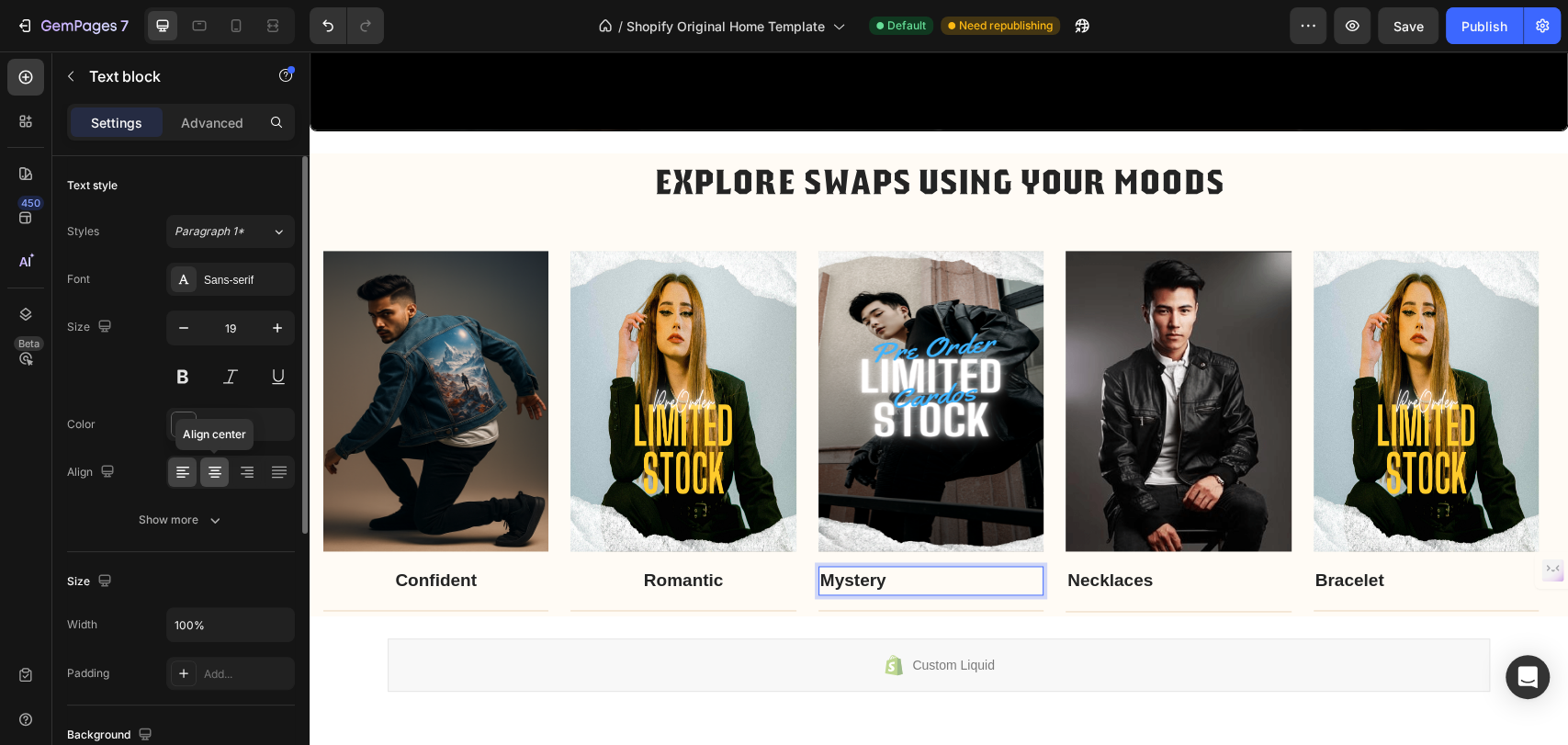 click 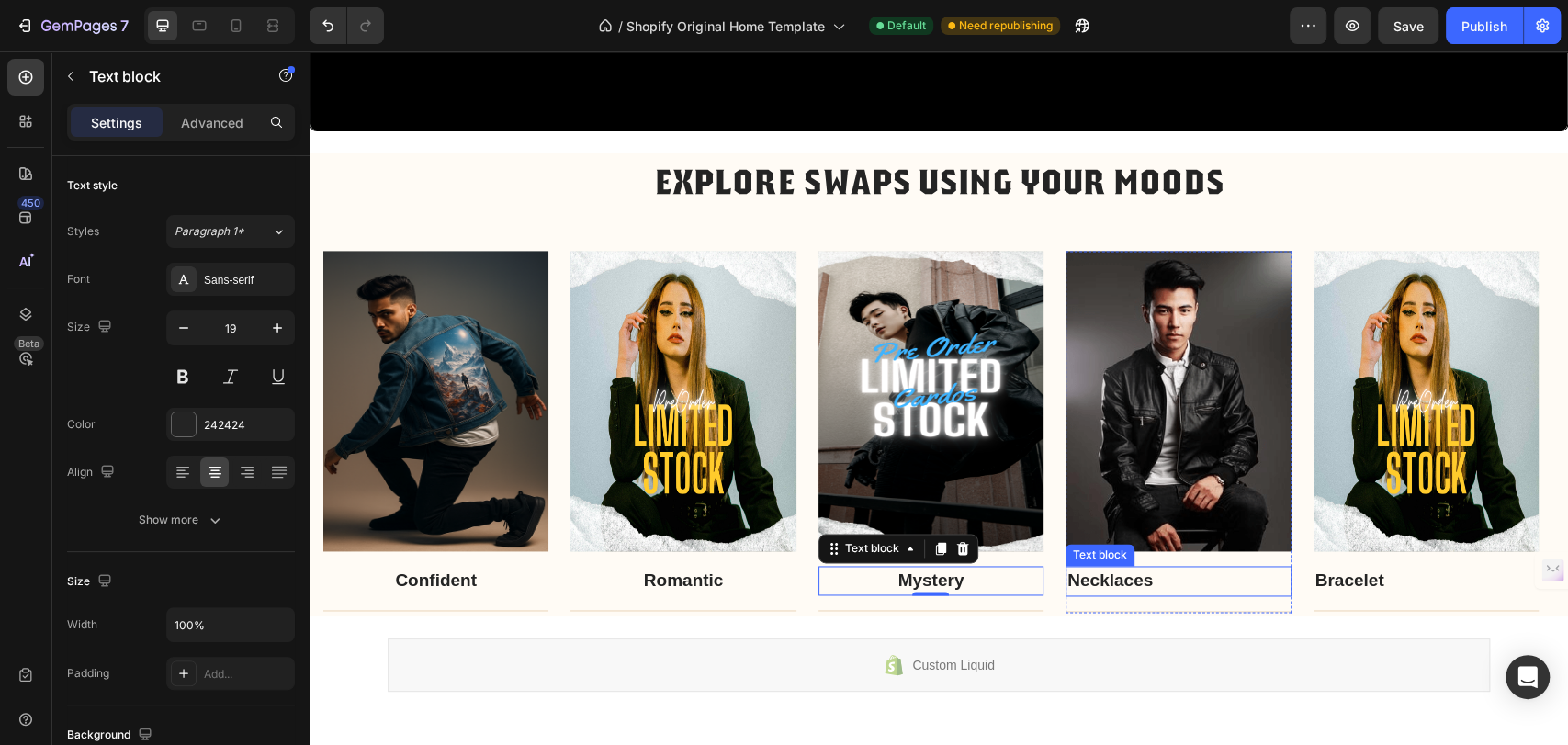 click on "Necklaces" at bounding box center (1110, 580) 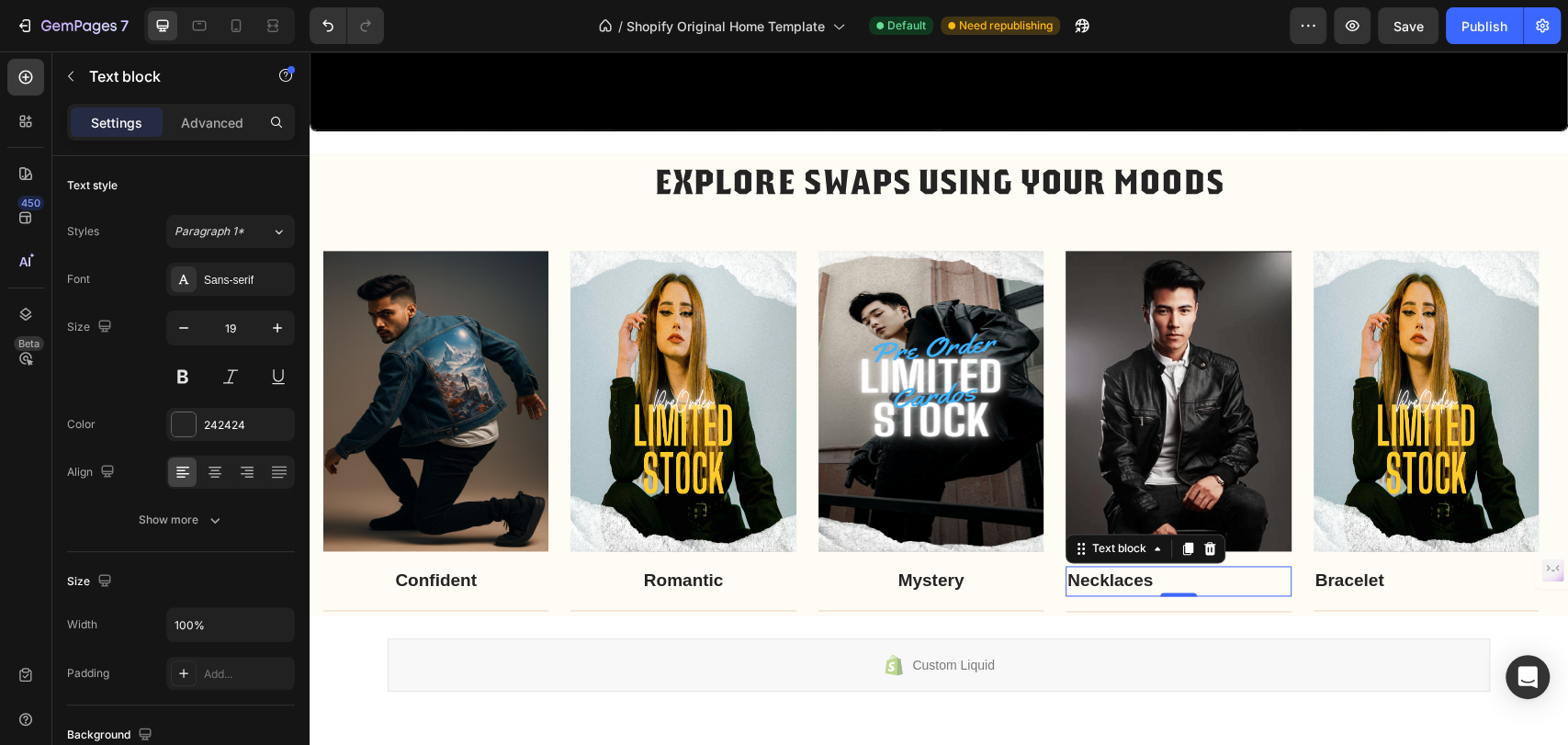 click on "Necklaces" at bounding box center (1110, 580) 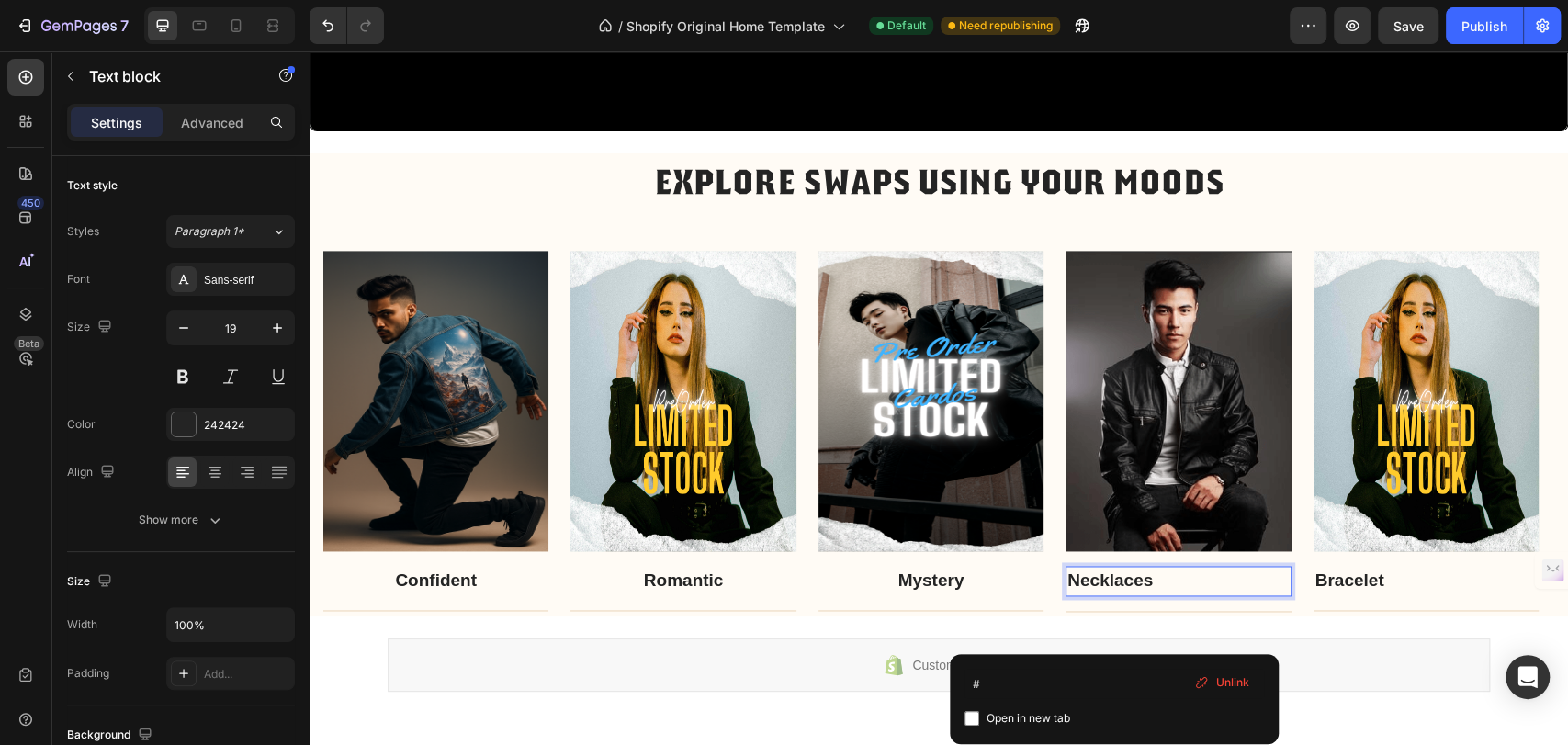 click on "Necklaces" at bounding box center [1110, 580] 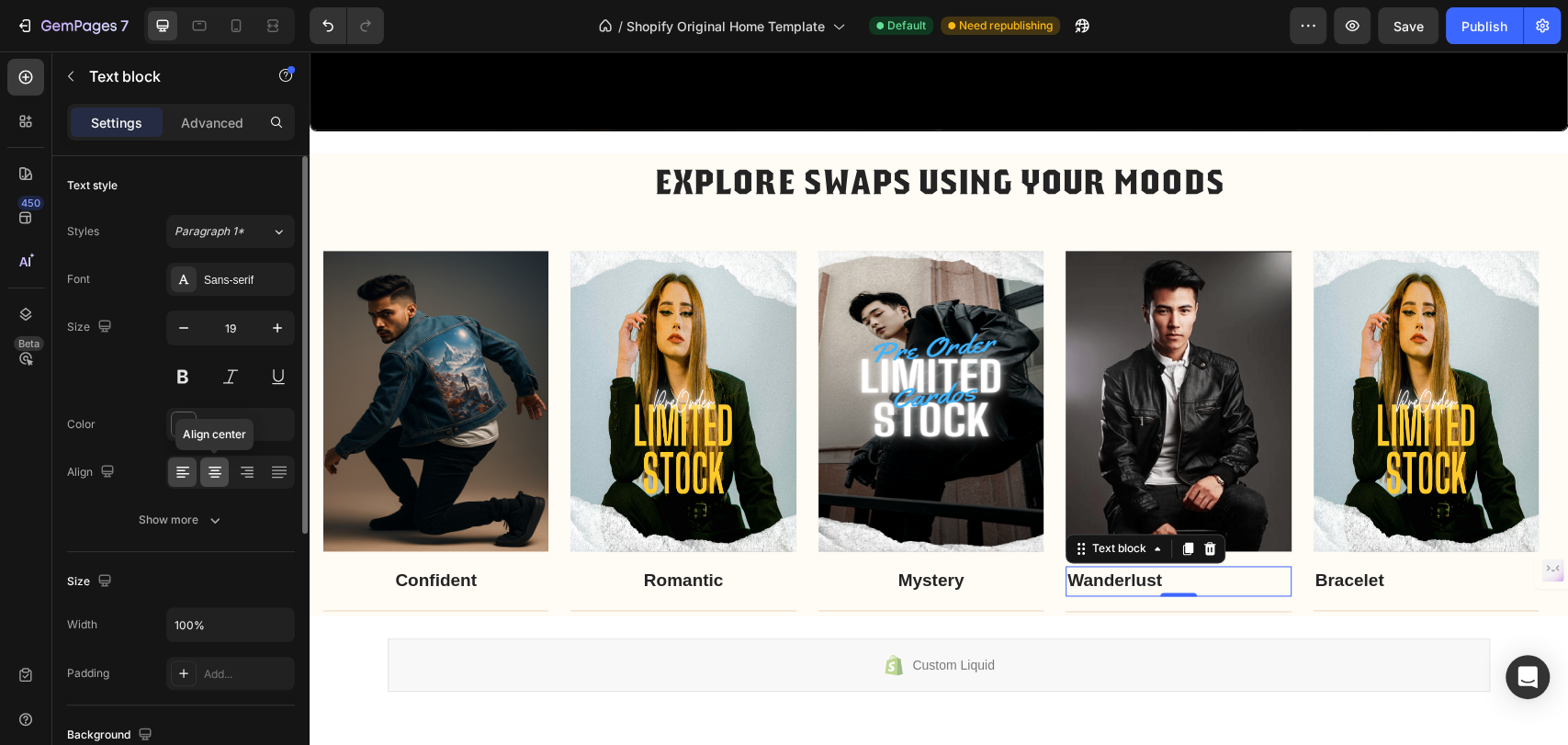 click 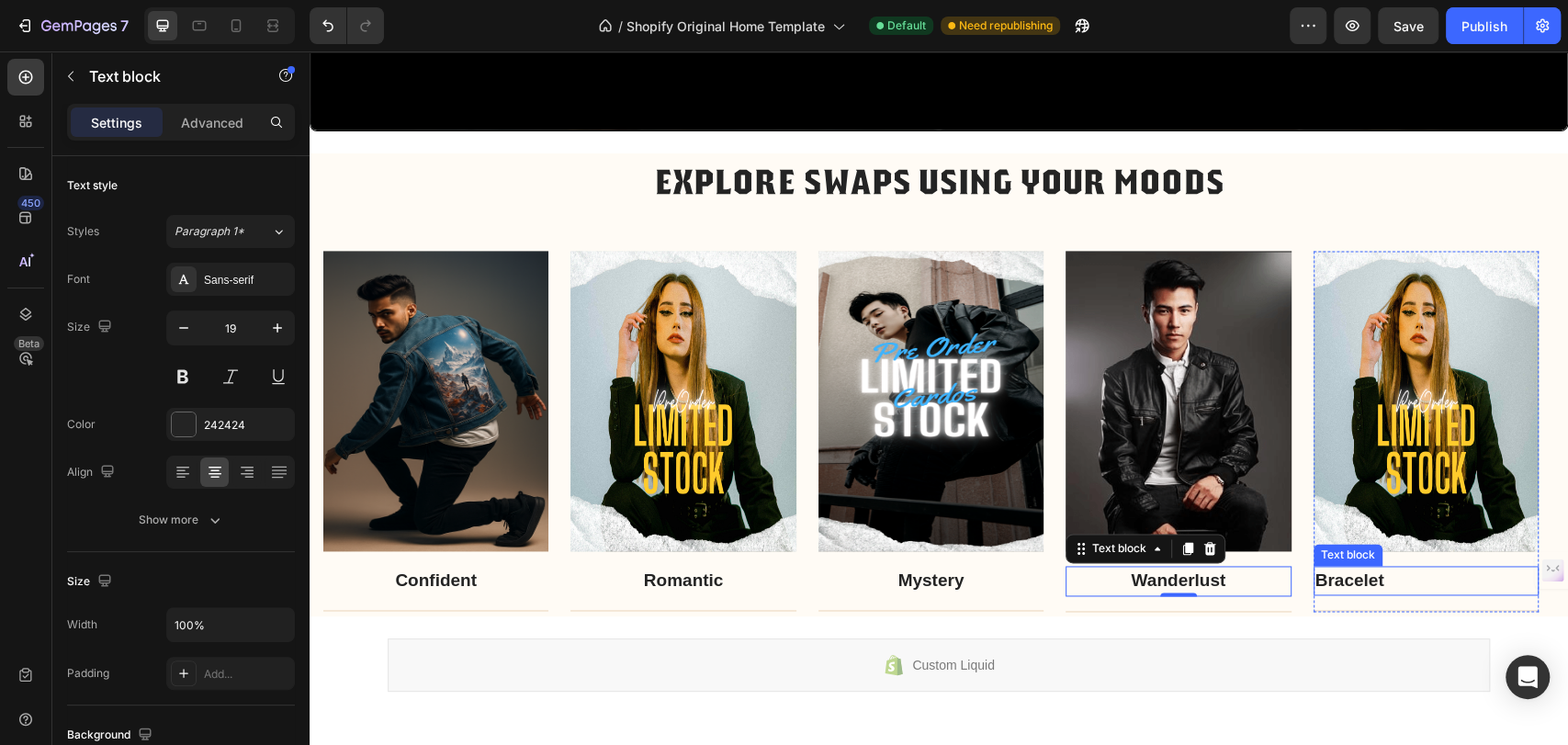 click on "Bracelet" at bounding box center (1349, 580) 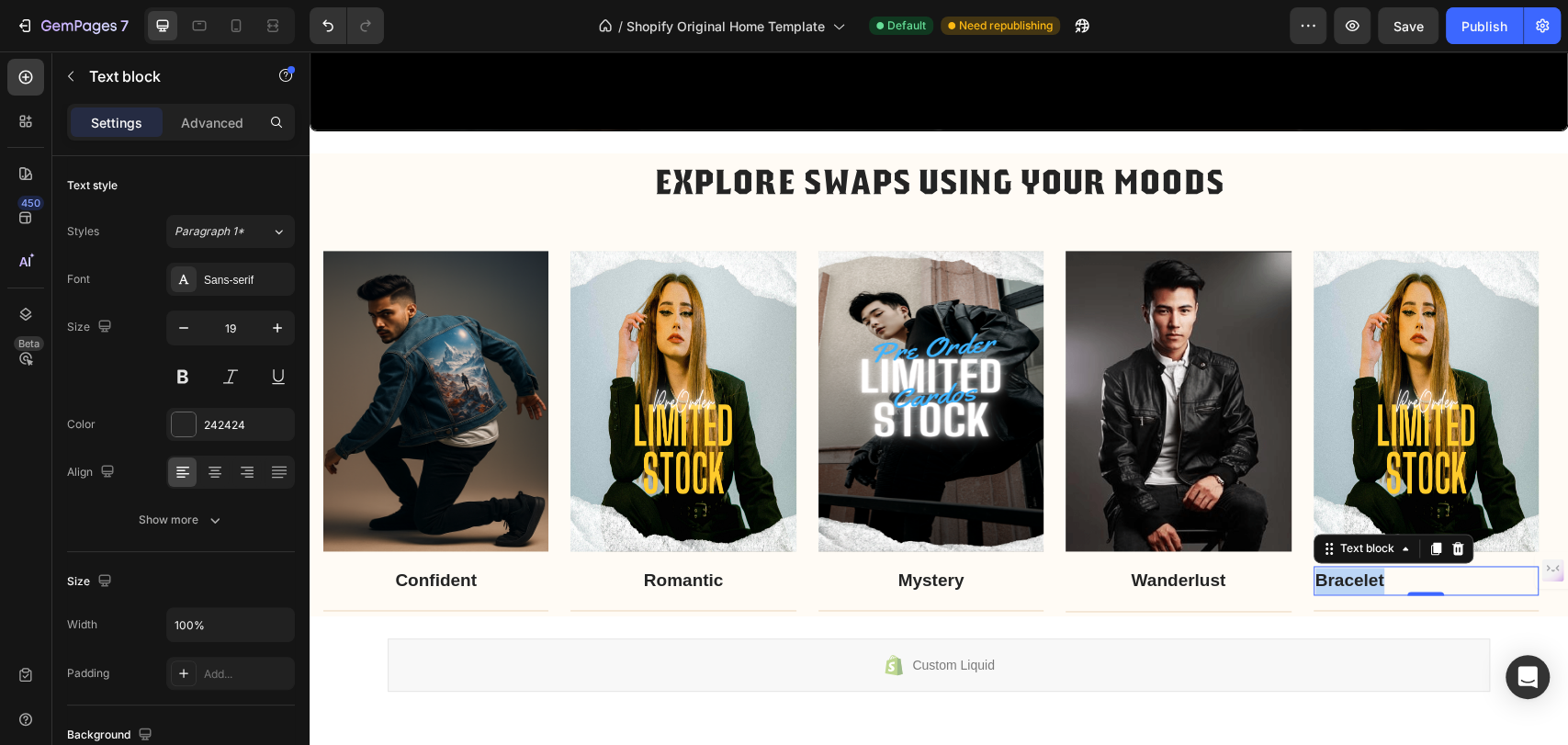 click on "Bracelet" at bounding box center (1349, 580) 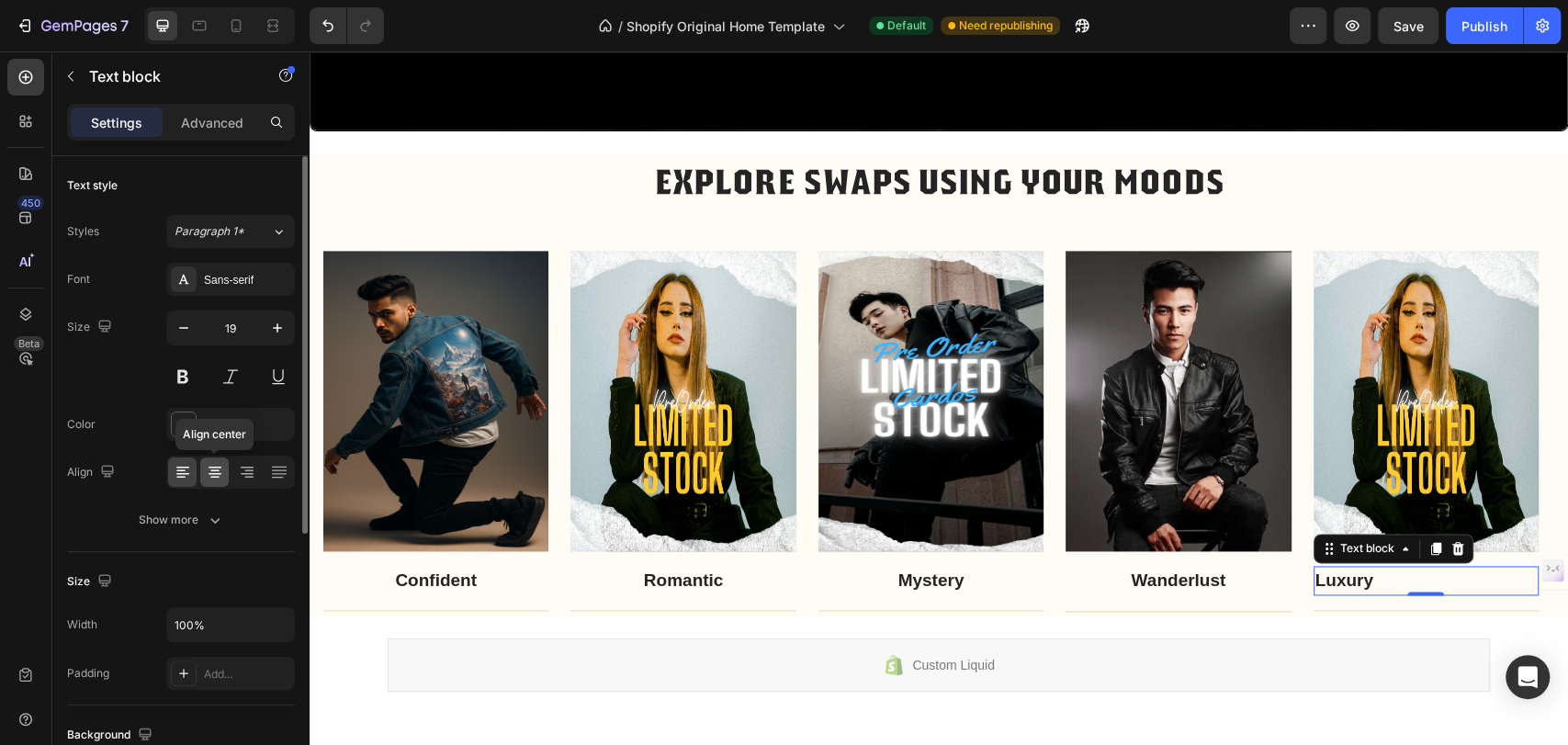 click 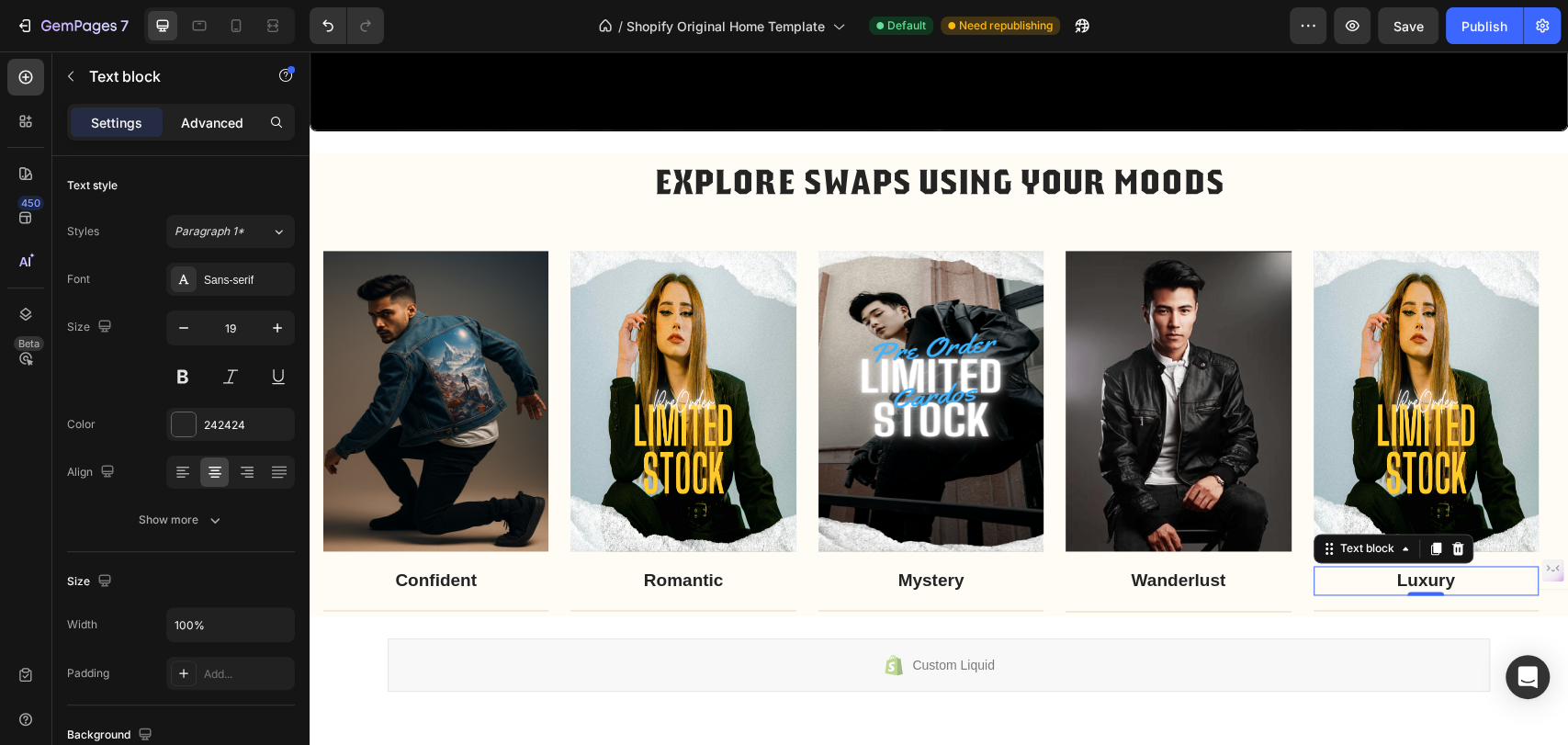 click on "Advanced" at bounding box center [212, 122] 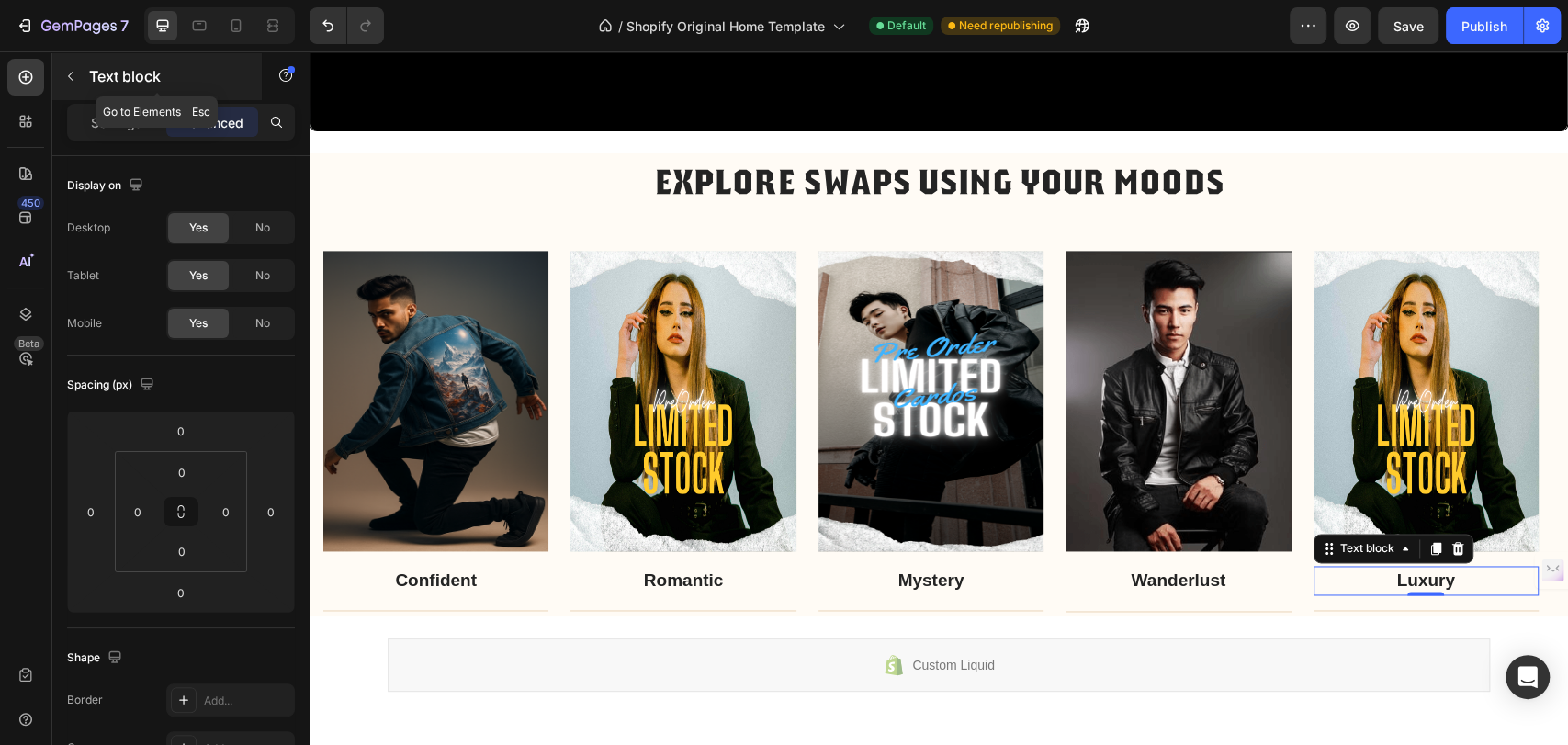 click 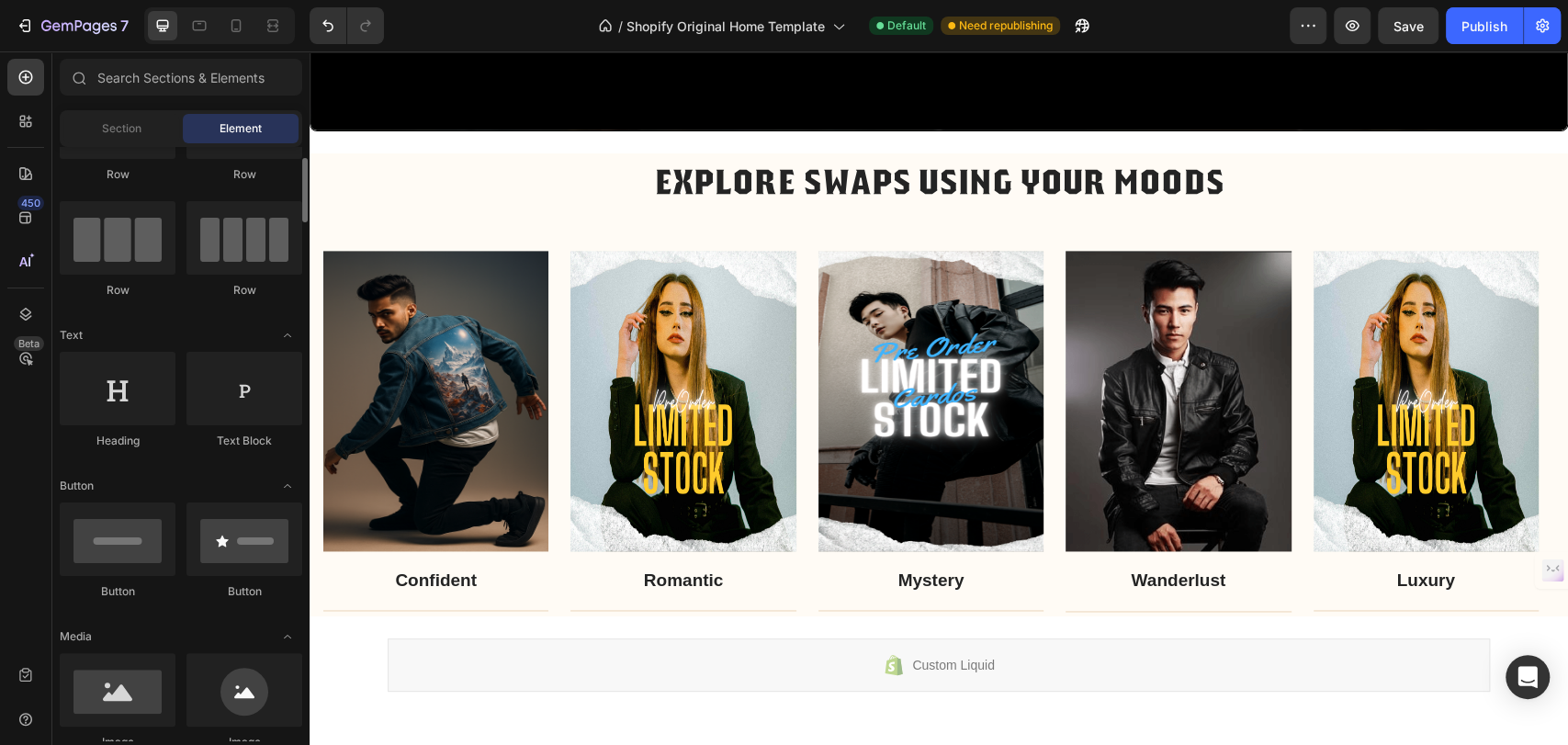 scroll, scrollTop: 0, scrollLeft: 0, axis: both 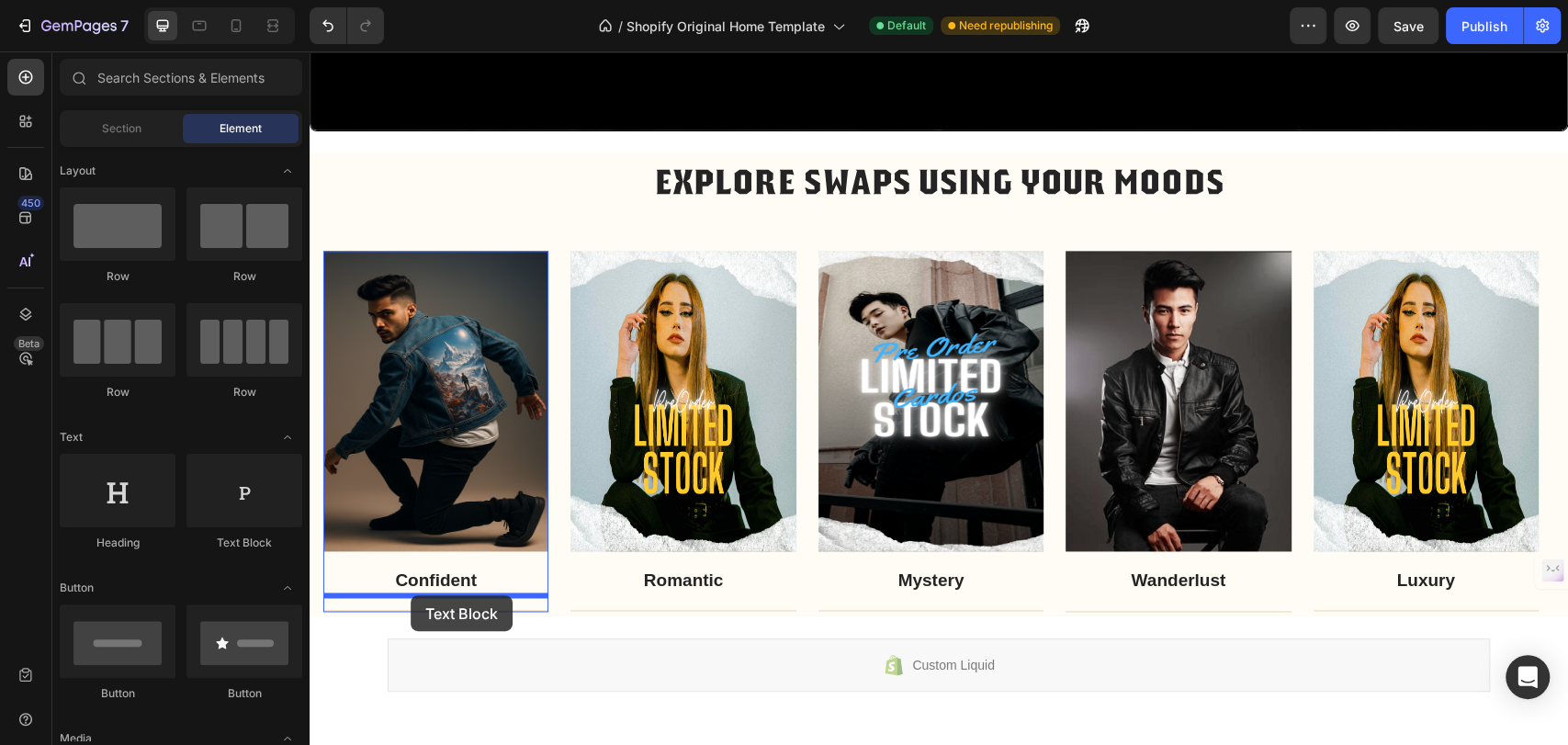drag, startPoint x: 539, startPoint y: 554, endPoint x: 411, endPoint y: 595, distance: 134.4061 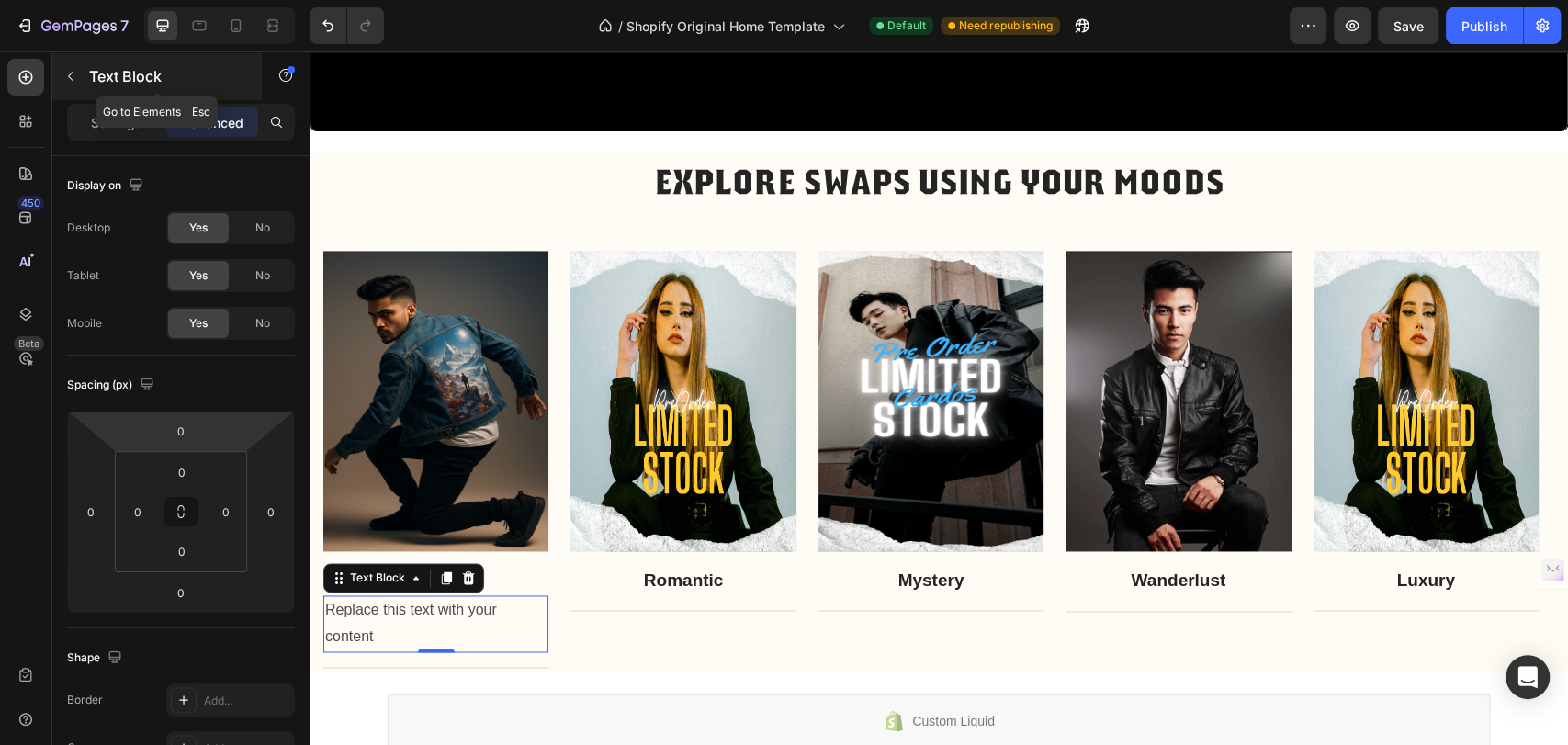 click 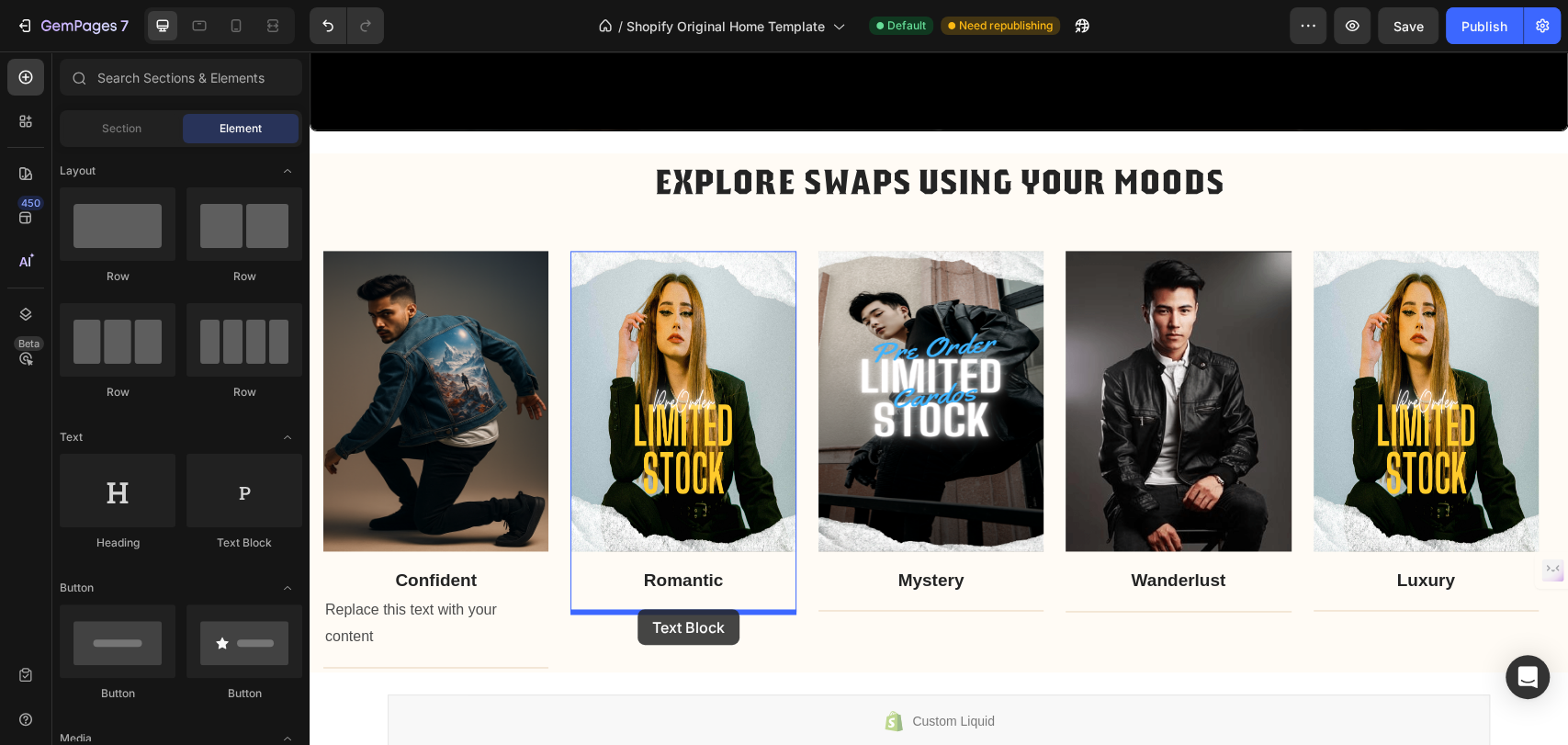 drag, startPoint x: 553, startPoint y: 544, endPoint x: 637, endPoint y: 609, distance: 106.21205 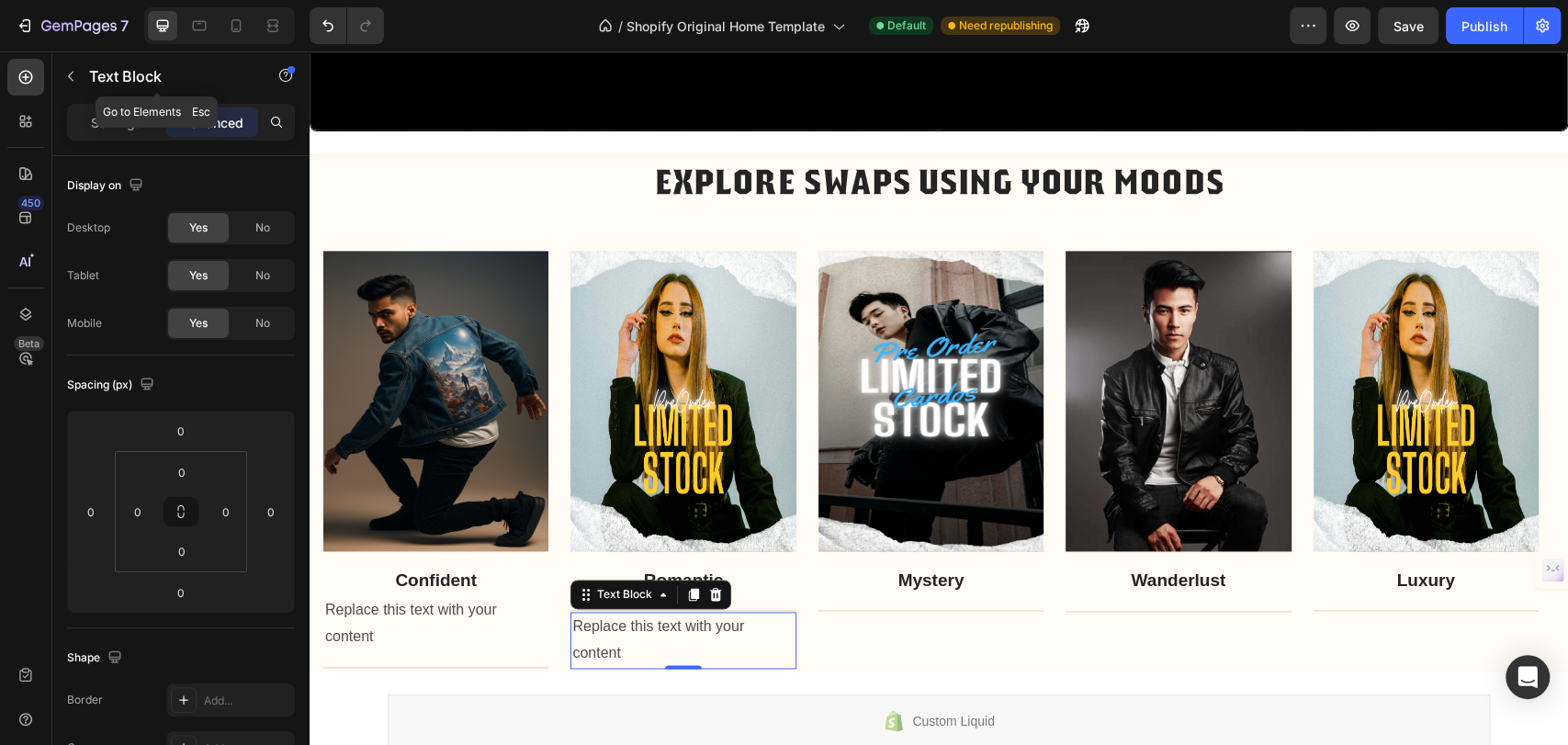 click 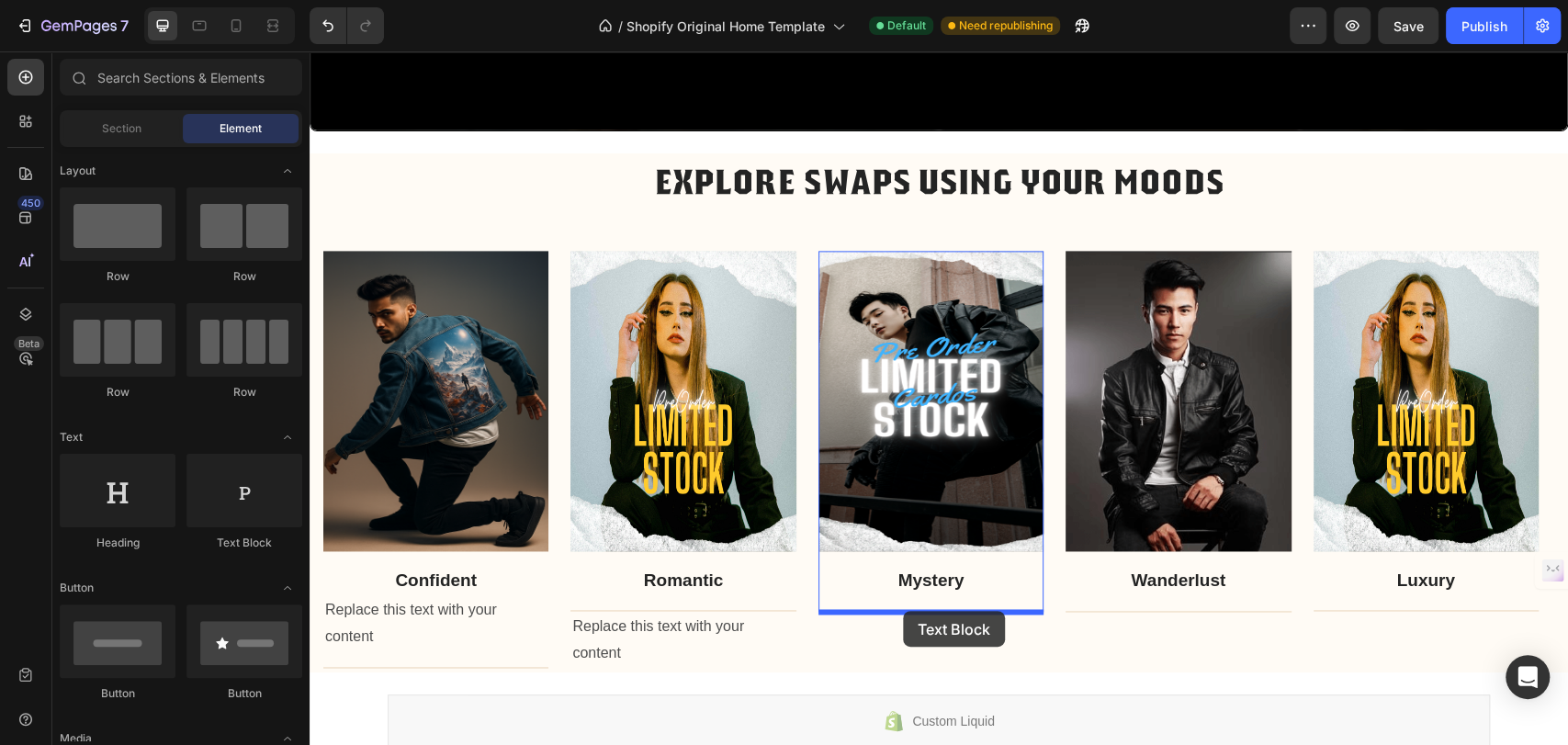 drag, startPoint x: 540, startPoint y: 542, endPoint x: 903, endPoint y: 611, distance: 369.49966 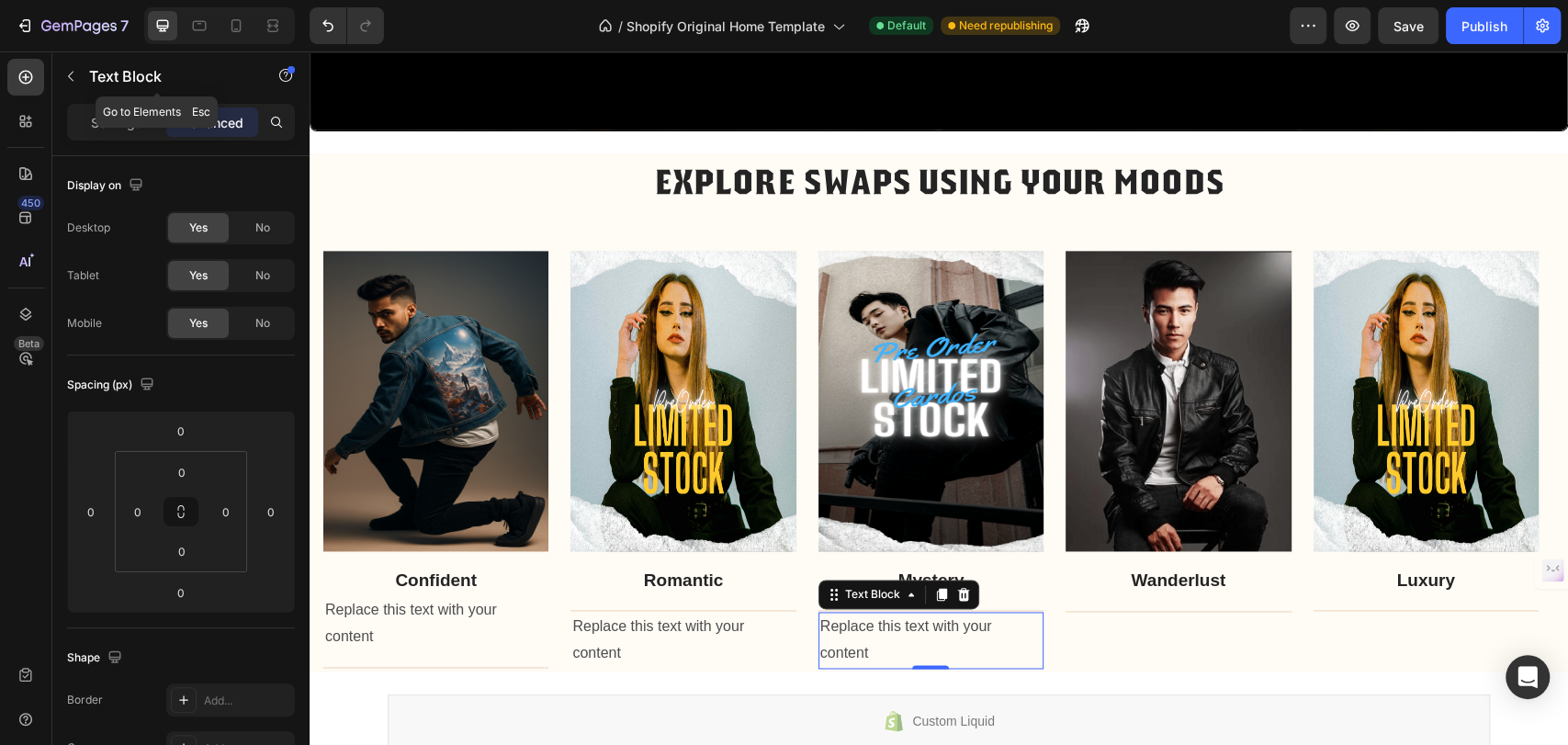 click 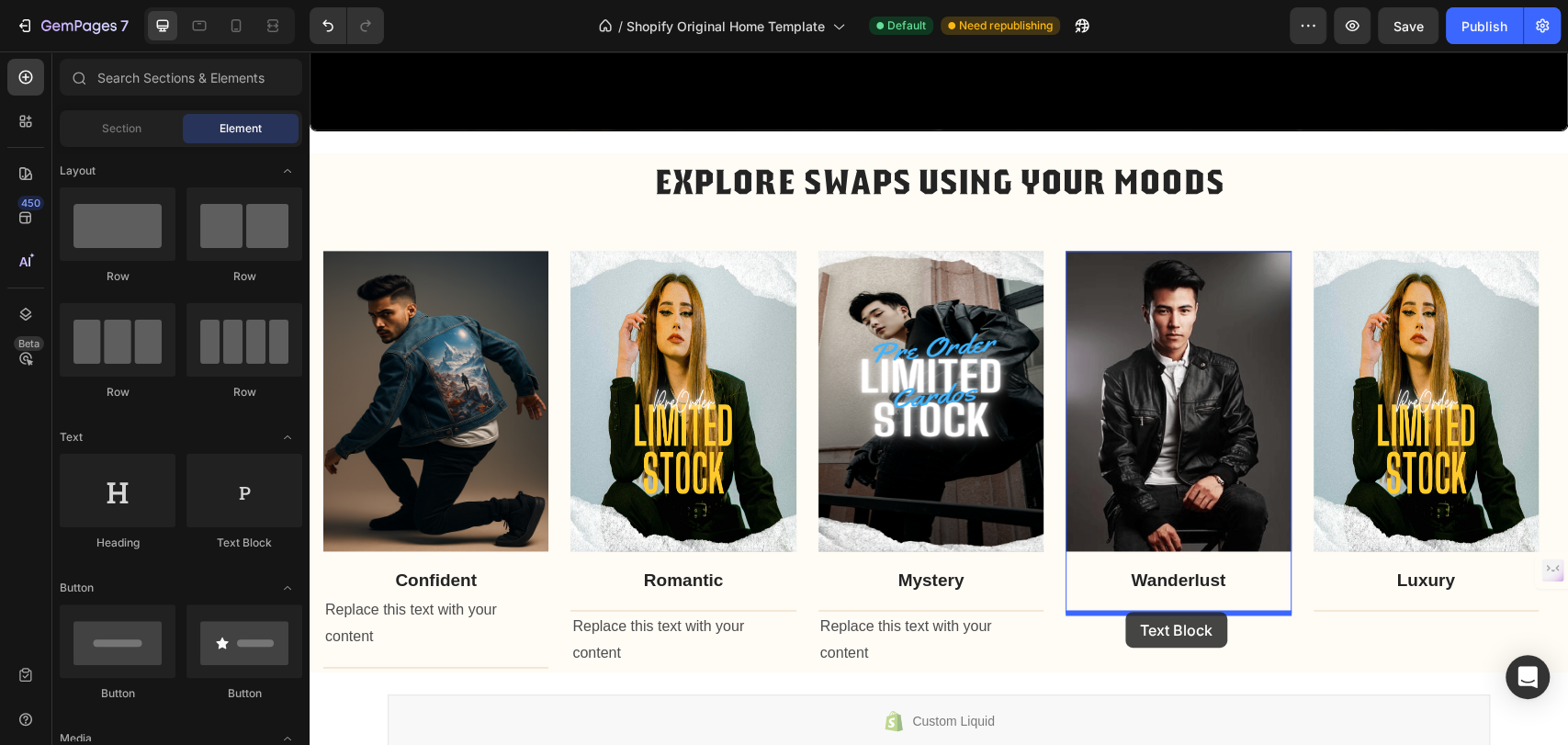 drag, startPoint x: 544, startPoint y: 568, endPoint x: 1125, endPoint y: 612, distance: 582.6637 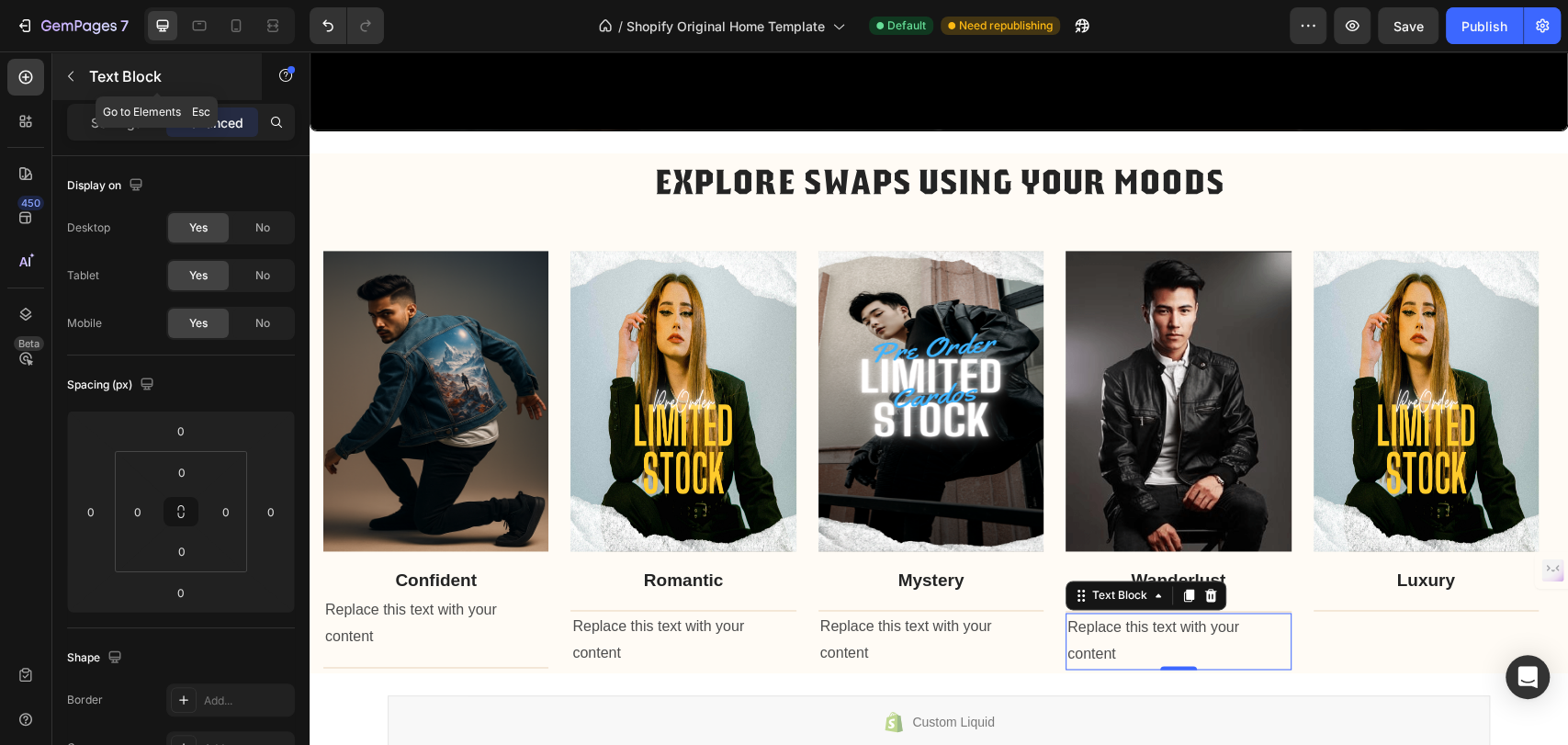click at bounding box center (71, 76) 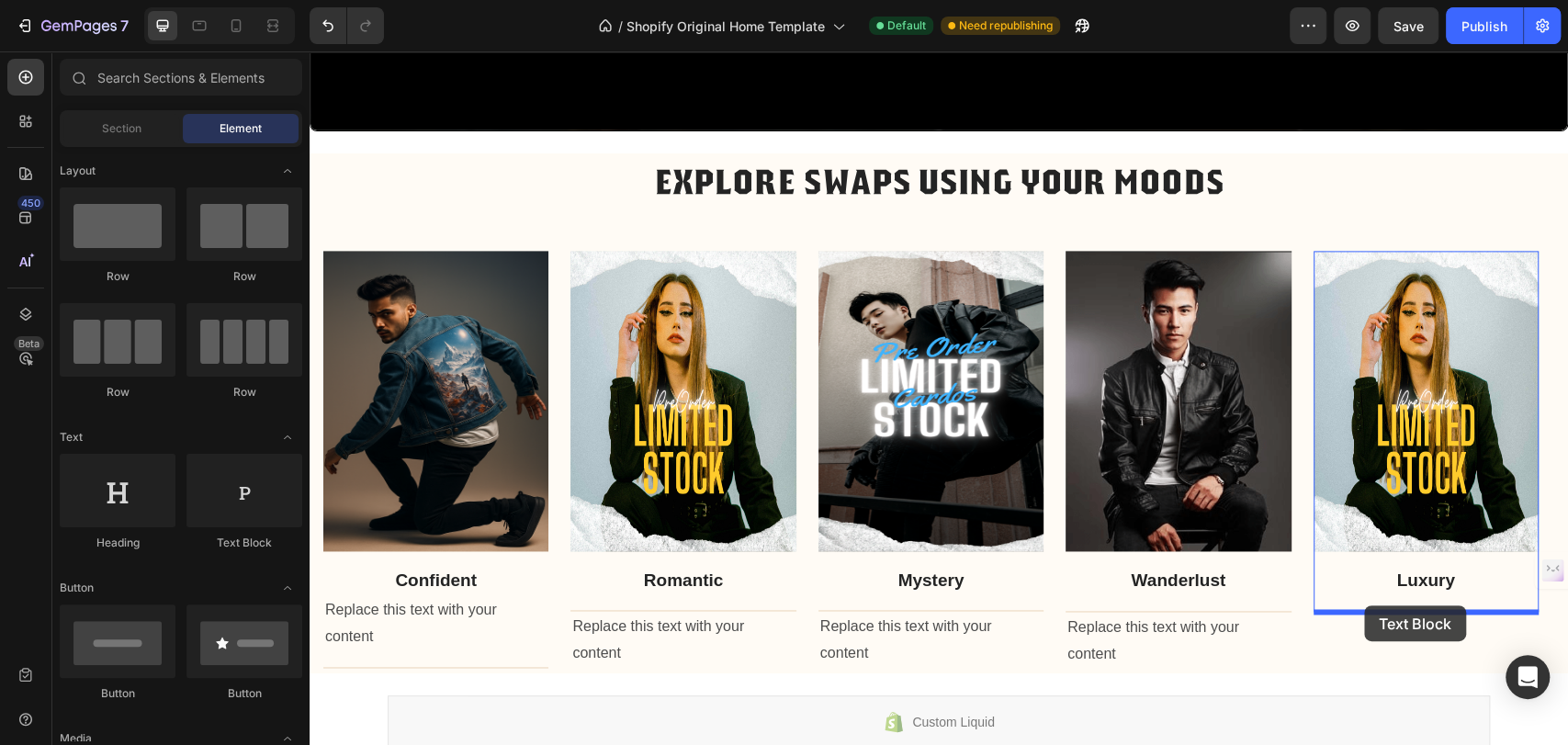 drag, startPoint x: 550, startPoint y: 549, endPoint x: 1364, endPoint y: 605, distance: 815.924 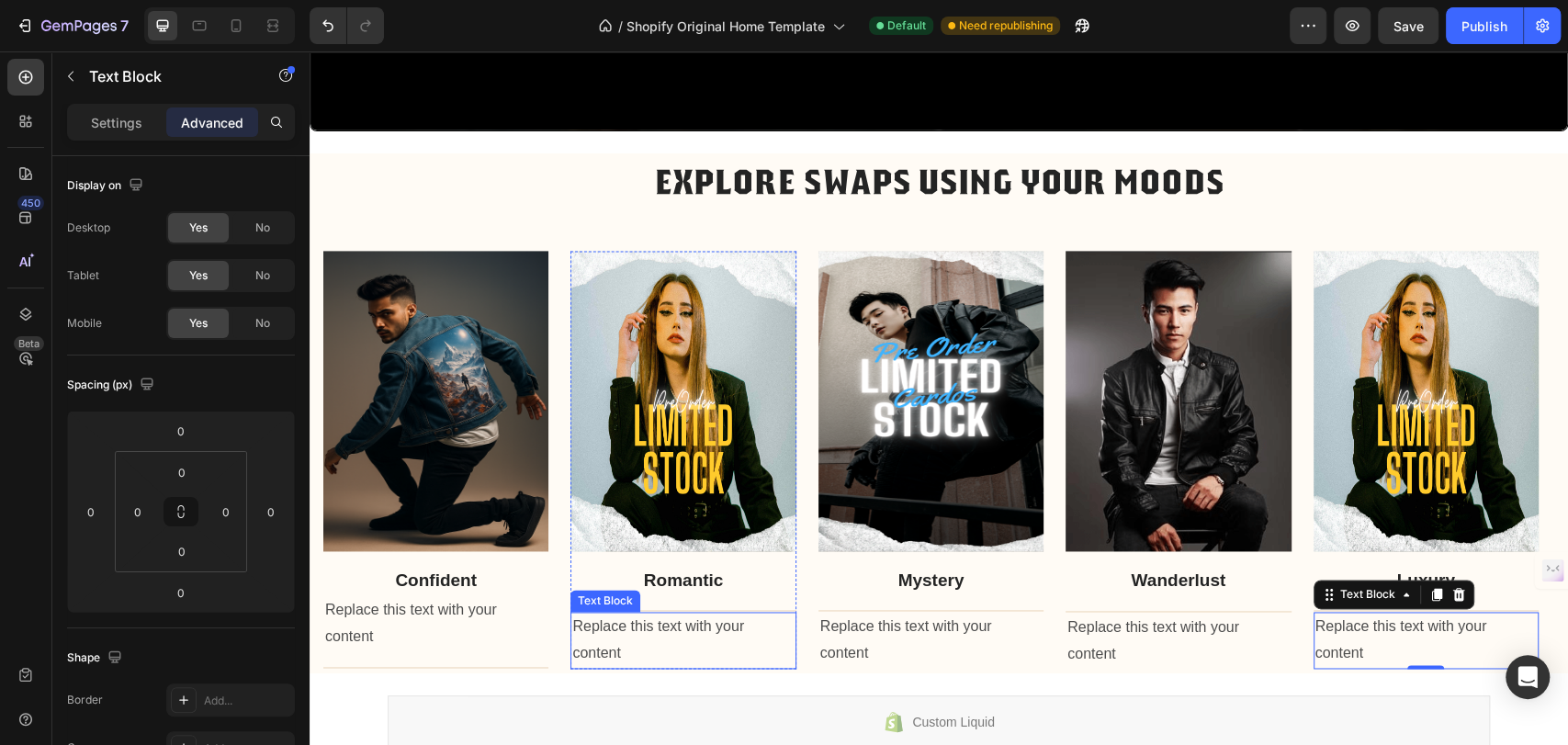 click on "Replace this text with your content" at bounding box center (682, 640) 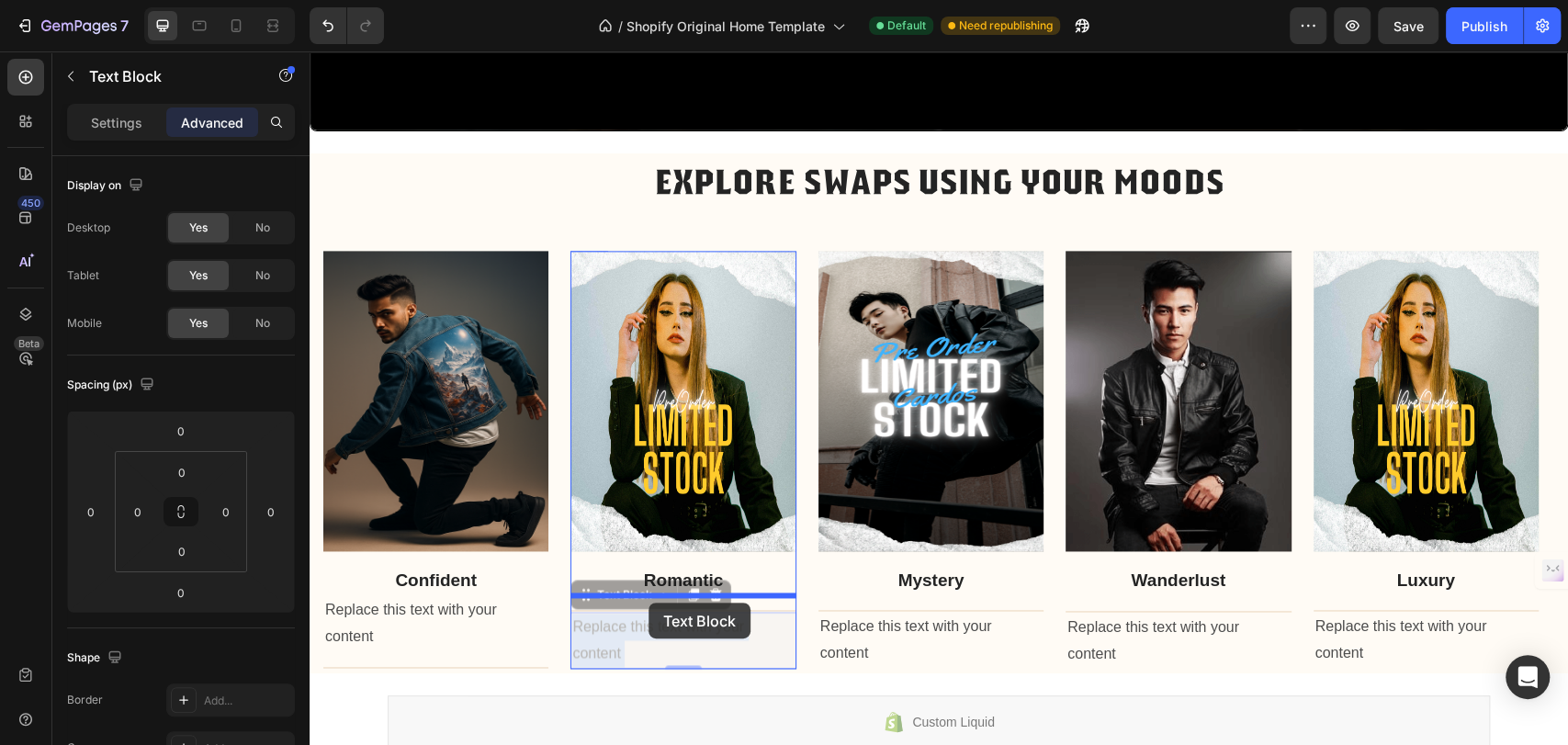 drag, startPoint x: 645, startPoint y: 628, endPoint x: 649, endPoint y: 603, distance: 25.317978 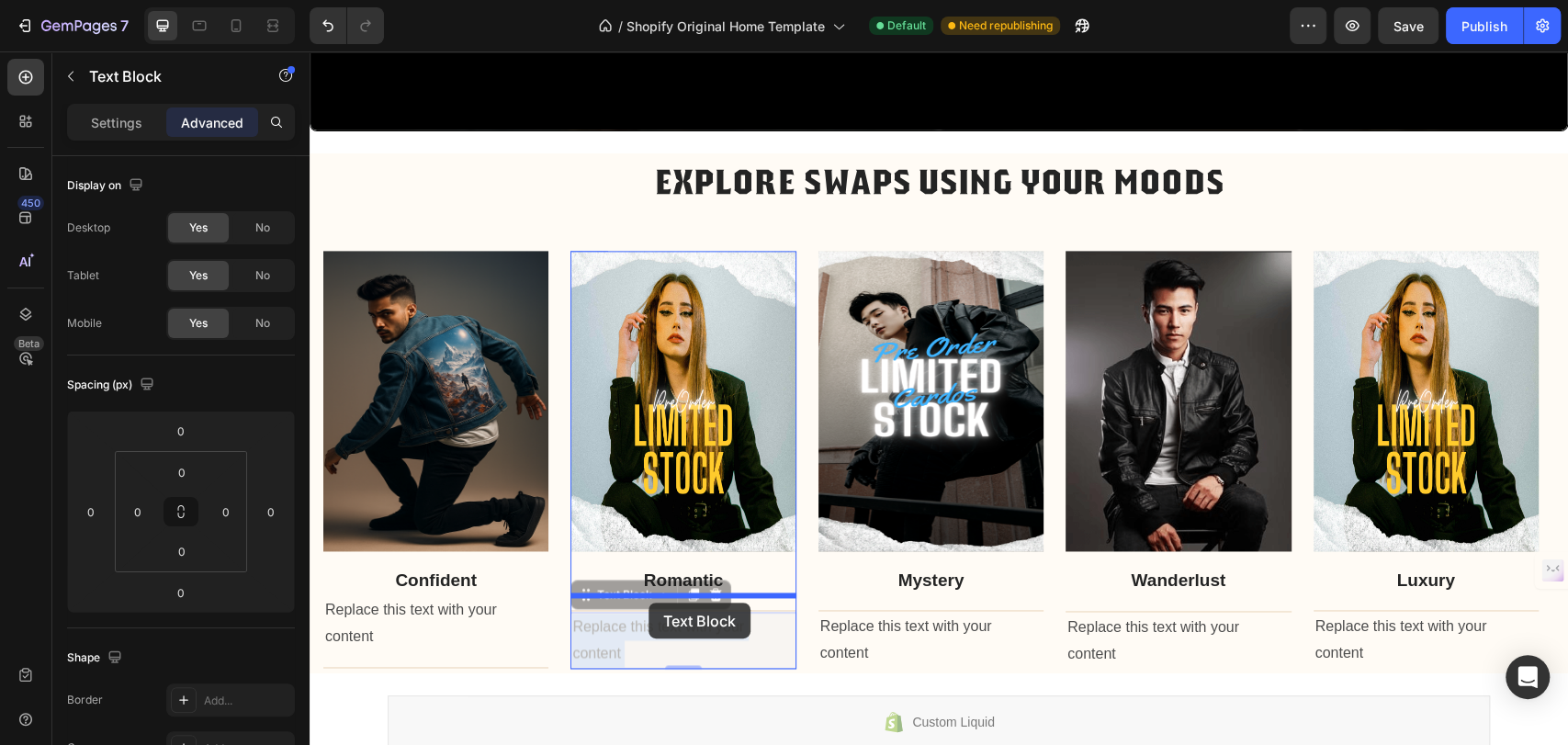 click on "Wear What You Feel Heading Find Your Emotion Button Hero Banner Section 9 EXPLORE SWAPS USING YOUR MOODS Heading Row Image Confident Text block Replace this text with your content Text Block                Title Line Row Image Romantic Text block                Title Line Replace this text with your content Text Block   0 Replace this text with your content Text Block   0 Row Image Mystery Text block                Title Line Replace this text with your content Text Block Row Image Wanderlust Text block                Title Line Replace this text with your content Text Block Row Image Luxury Text block                Title Line Replace this text with your content Text Block Row Carousel Row Section 10 Custom Liquid Shopify section: Custom Liquid Root Start with Sections from sidebar Add sections Add elements Start with Generating from URL or image Add section Choose templates inspired by CRO experts Generate layout from URL or image Add blank section then drag & drop elements" at bounding box center (939, 296) 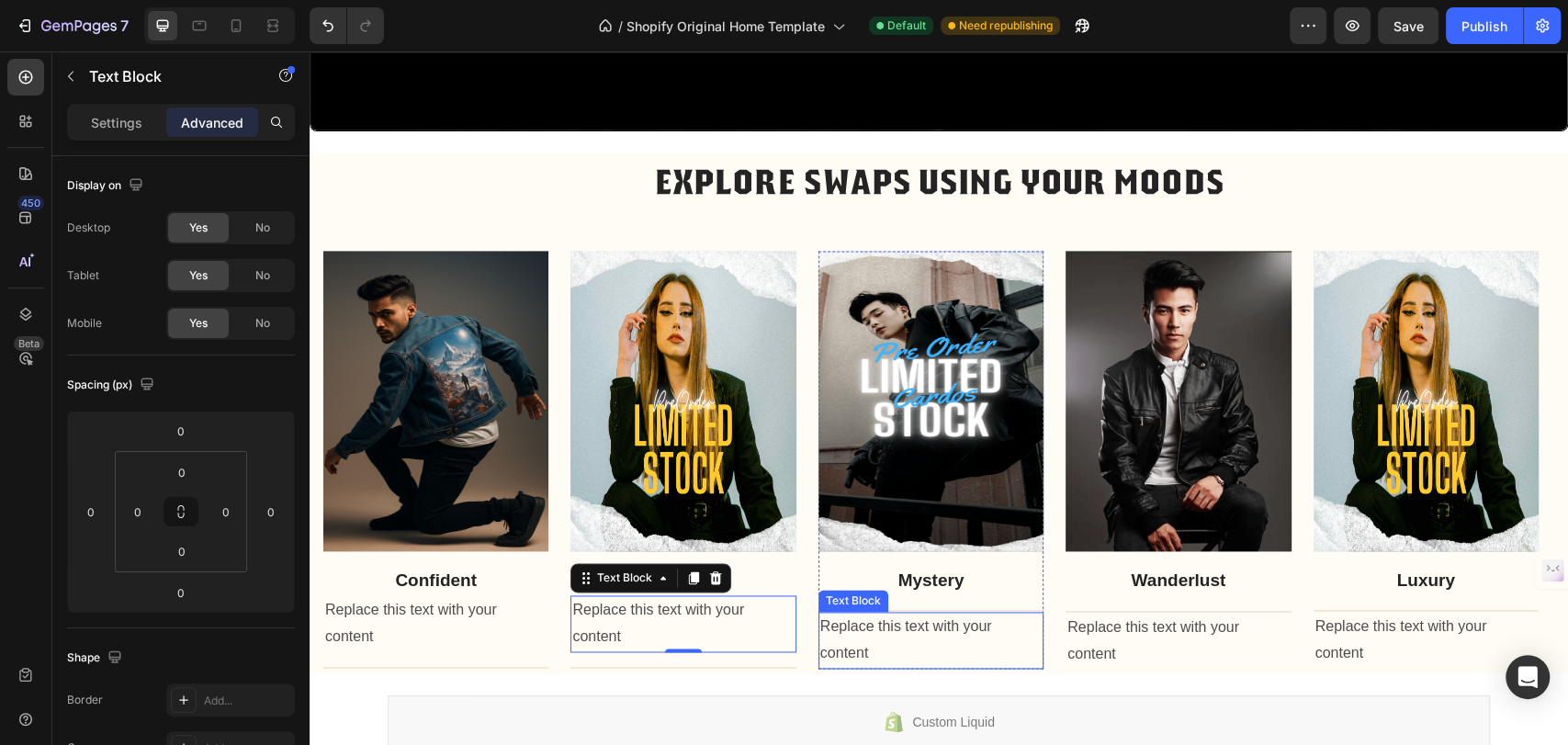 click on "Replace this text with your content" at bounding box center [931, 640] 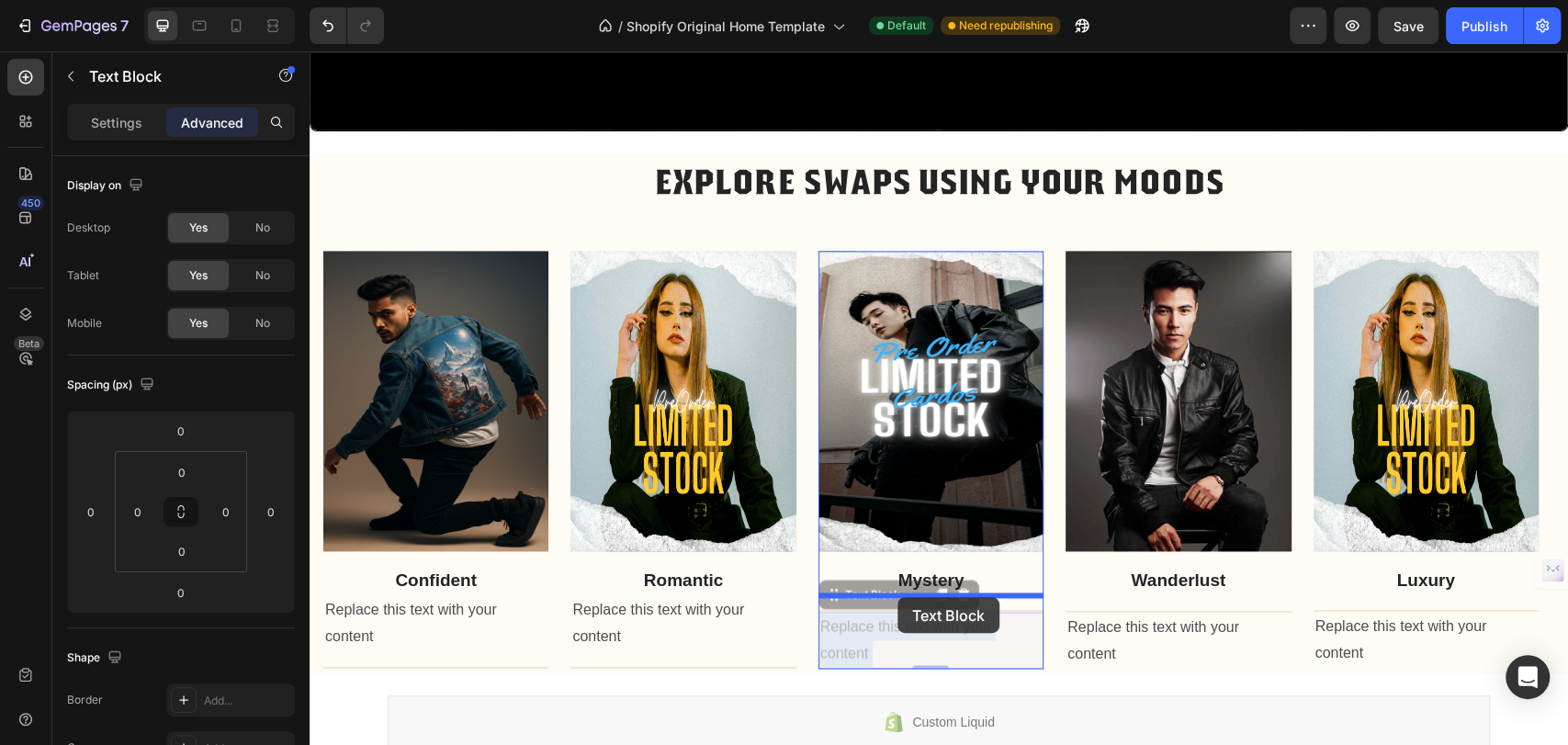 drag, startPoint x: 897, startPoint y: 636, endPoint x: 897, endPoint y: 597, distance: 39 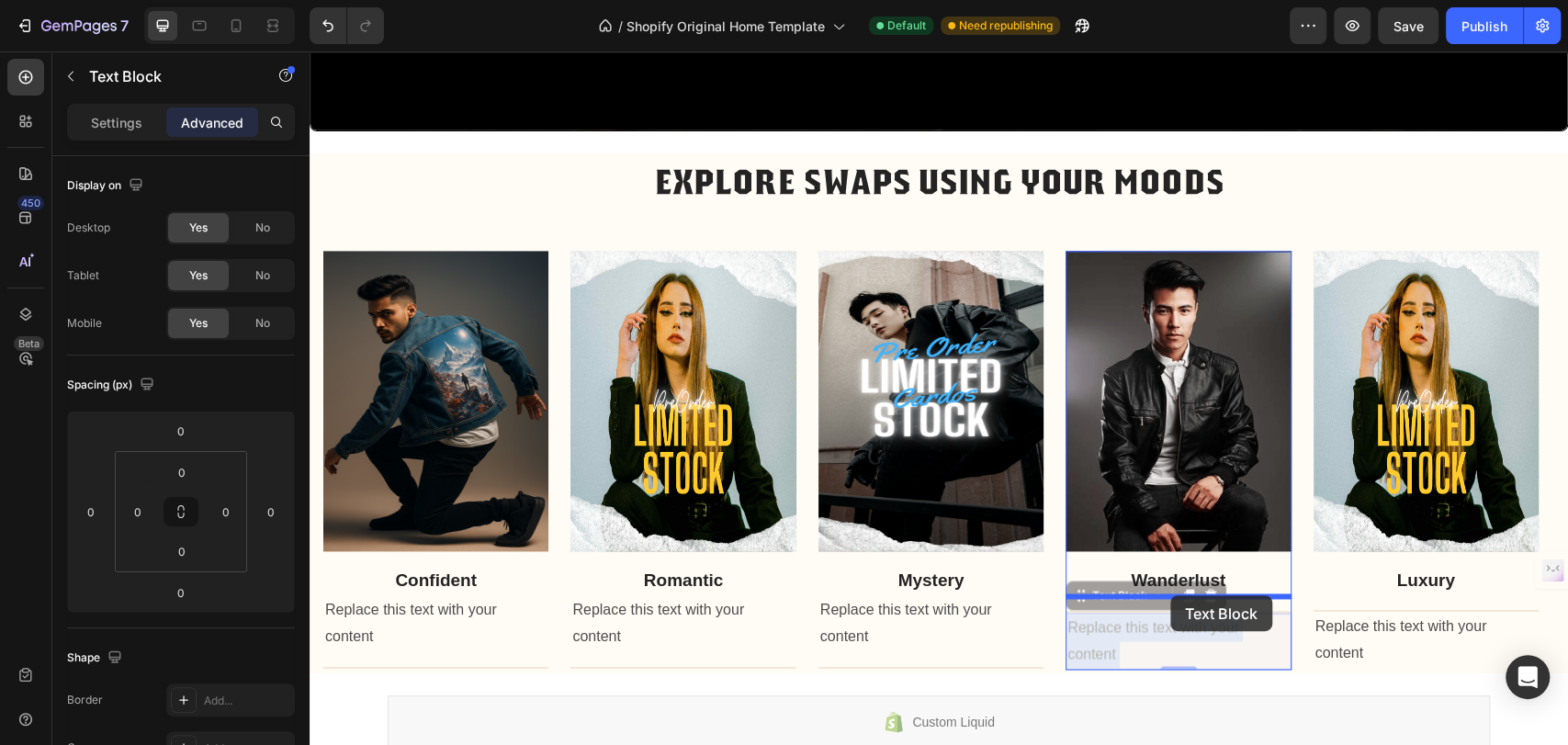 drag, startPoint x: 1177, startPoint y: 632, endPoint x: 1170, endPoint y: 595, distance: 37.65634 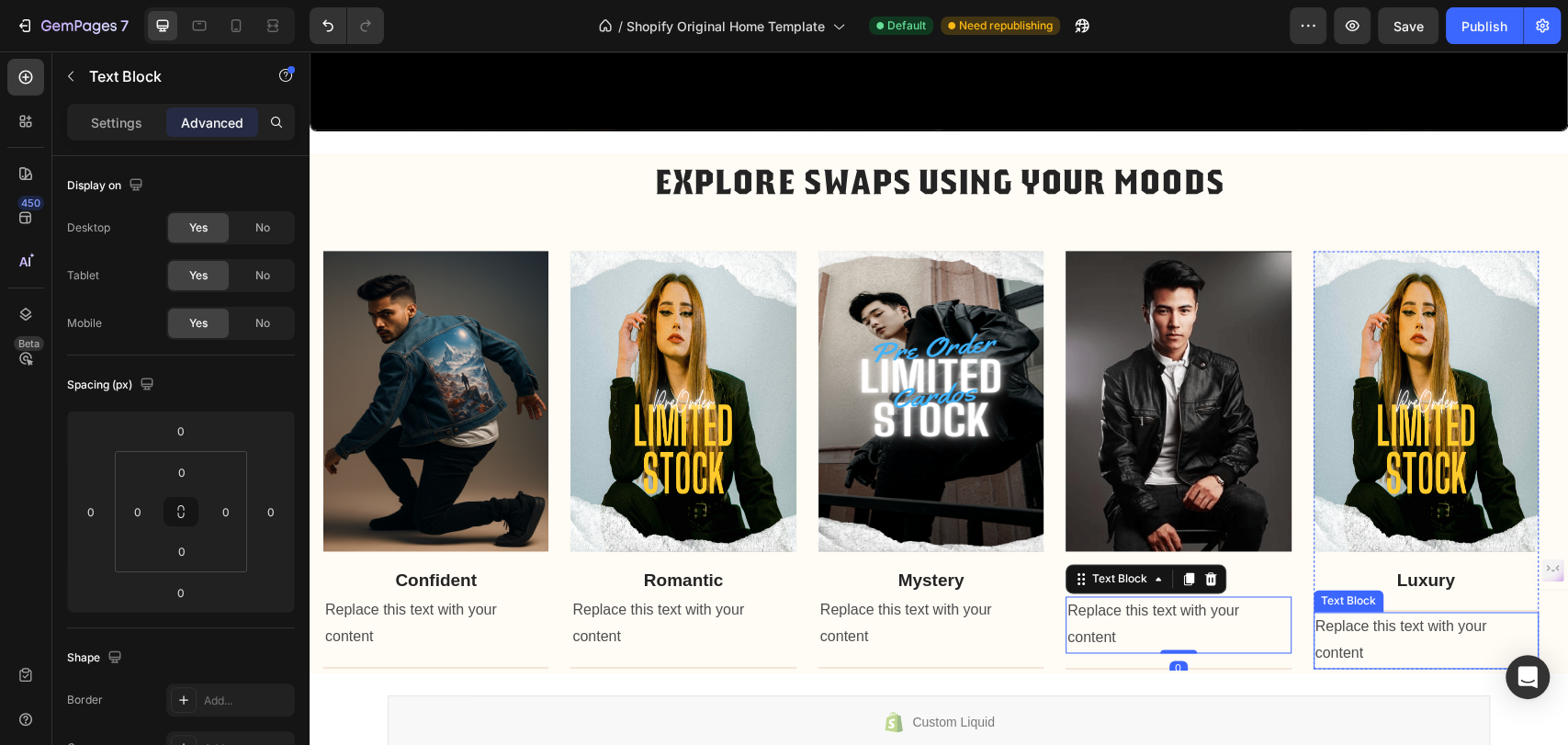 click on "Replace this text with your content" at bounding box center [1426, 640] 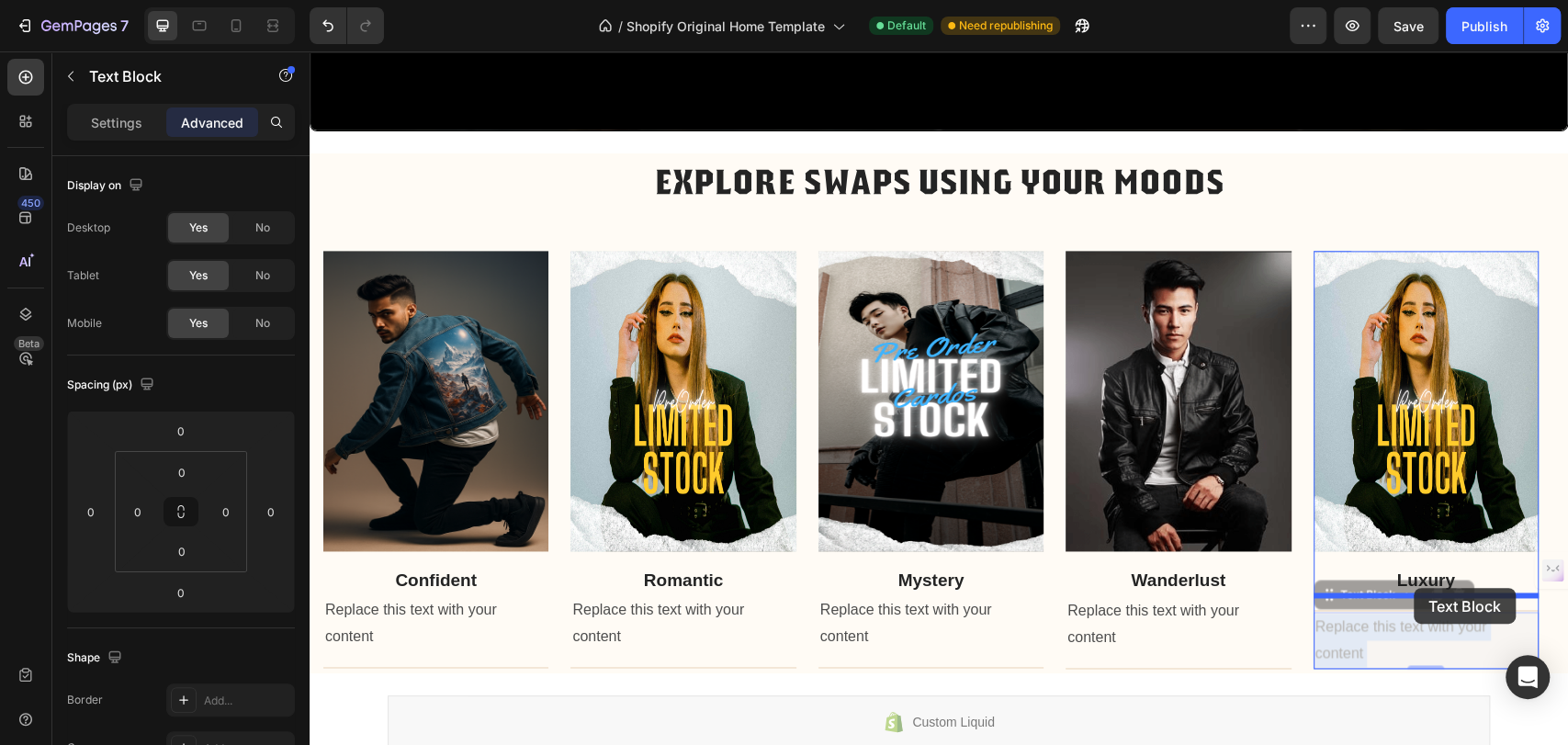 drag, startPoint x: 1418, startPoint y: 632, endPoint x: 1414, endPoint y: 588, distance: 44.181444 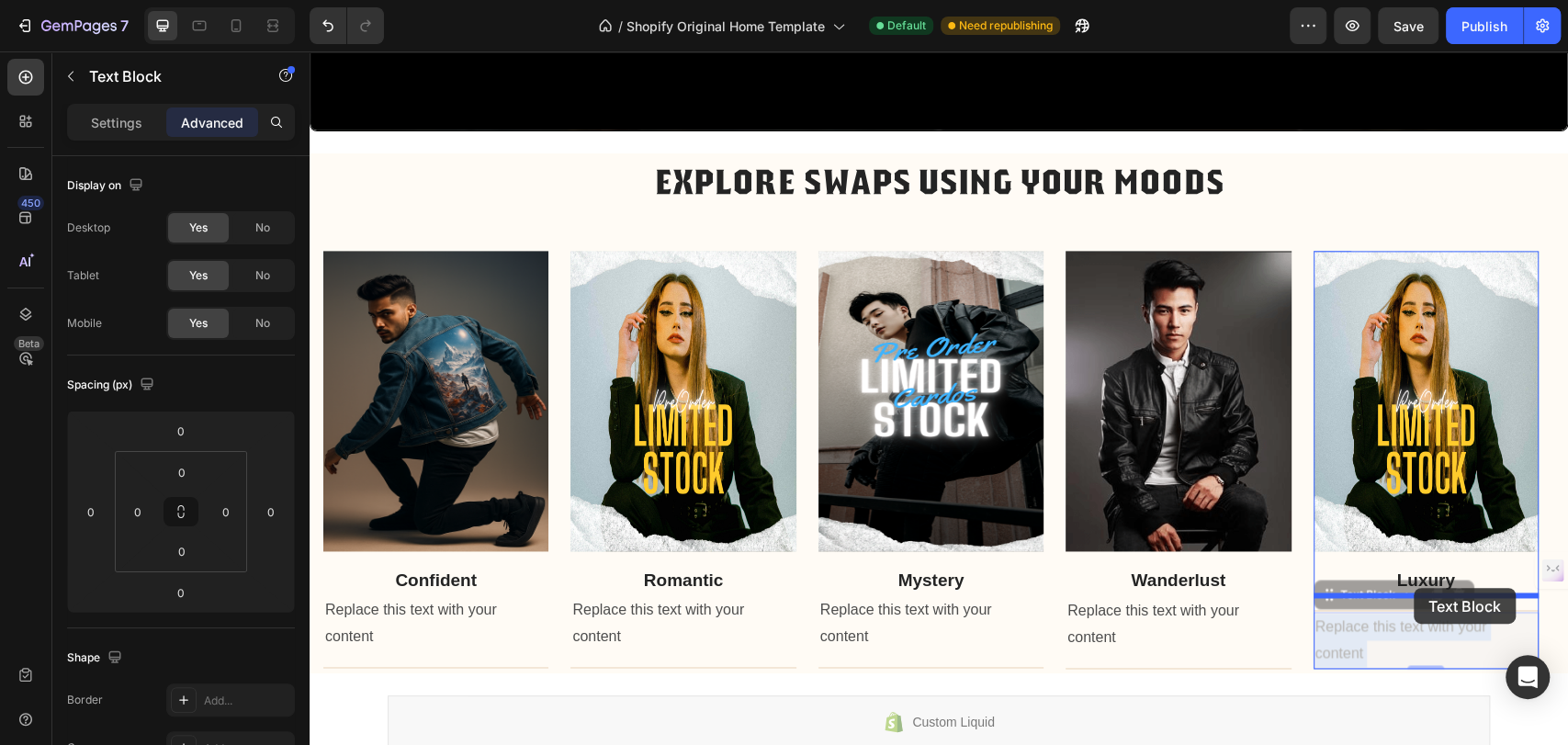 click on "Wear What You Feel Heading Find Your Emotion Button Hero Banner Section 9 EXPLORE SWAPS USING YOUR MOODS Heading Row Image Confident Text block Replace this text with your content Text Block                Title Line Row Image Romantic Text block Replace this text with your content Text Block                Title Line Row Image Mystery Text block Replace this text with your content Text Block                Title Line Row Image Wanderlust Text block Replace this text with your content Text Block                Title Line Row Image Luxury Text block                Title Line Replace this text with your content Text Block   0 Replace this text with your content Text Block   0 Row Carousel Row Section 10 Custom Liquid Shopify section: Custom Liquid Root Start with Sections from sidebar Add sections Add elements Start with Generating from URL or image Add section Choose templates inspired by CRO experts Generate layout from URL or image Add blank section then drag & drop elements" at bounding box center [939, 296] 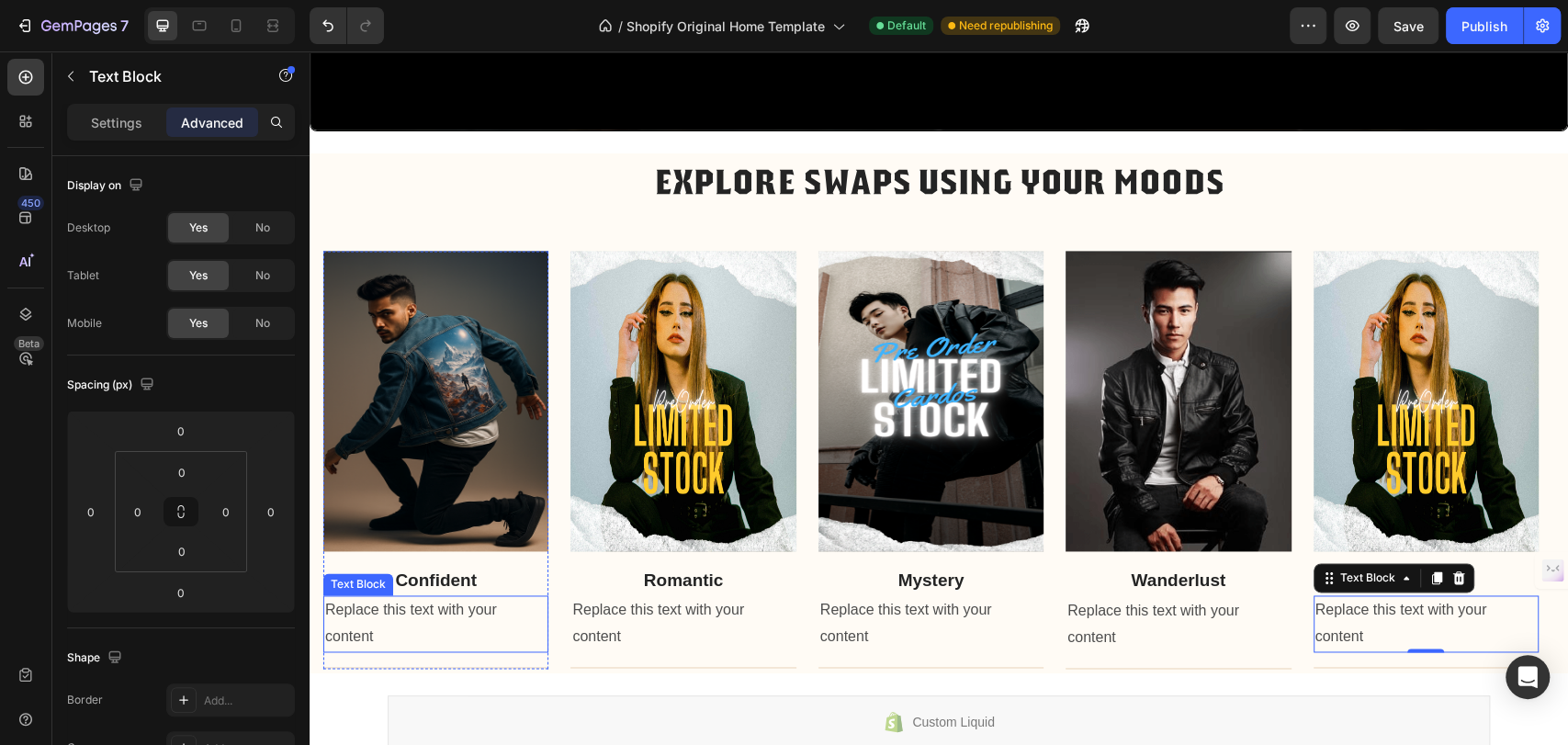 click on "Replace this text with your content" at bounding box center (435, 624) 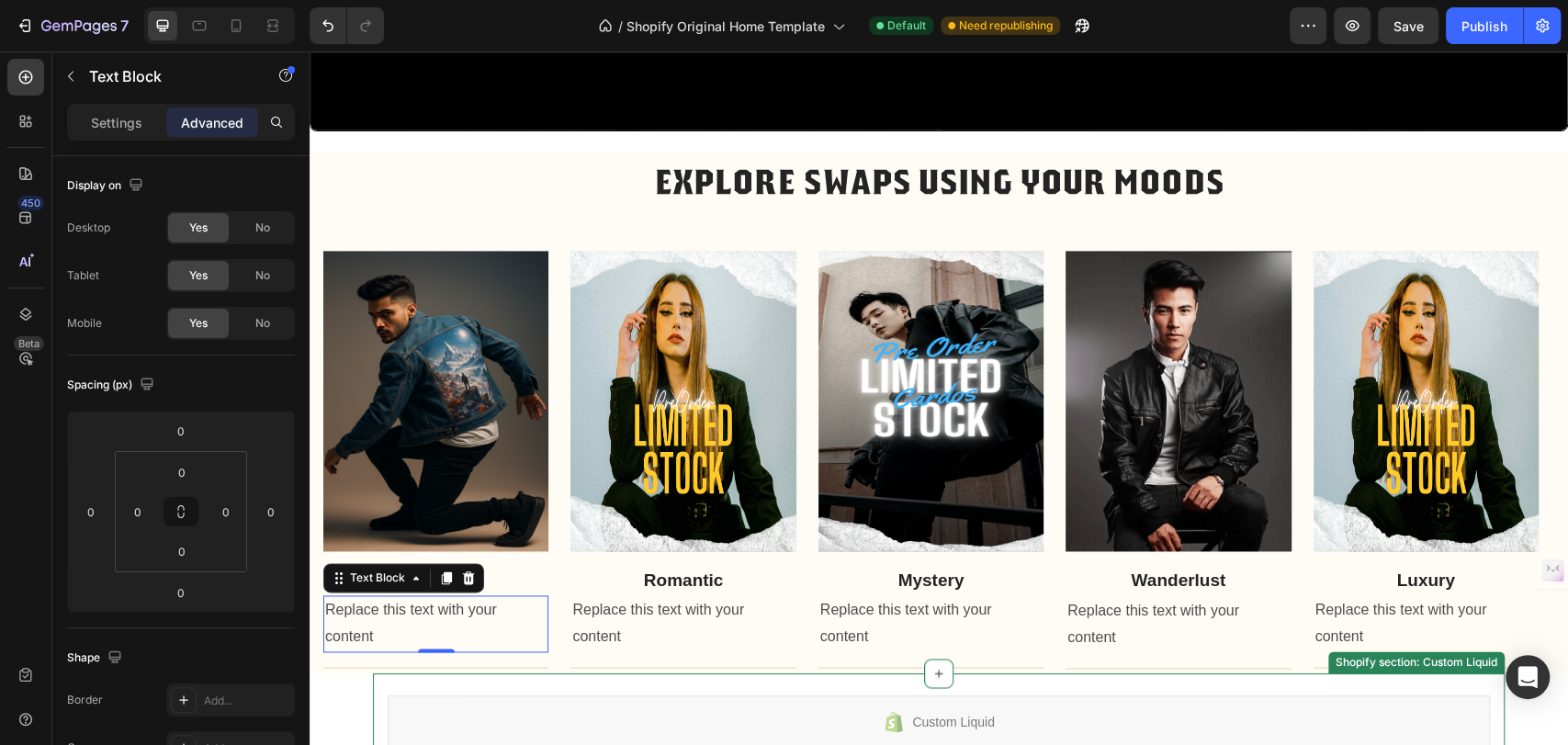 click on "Replace this text with your content" at bounding box center [1426, 624] 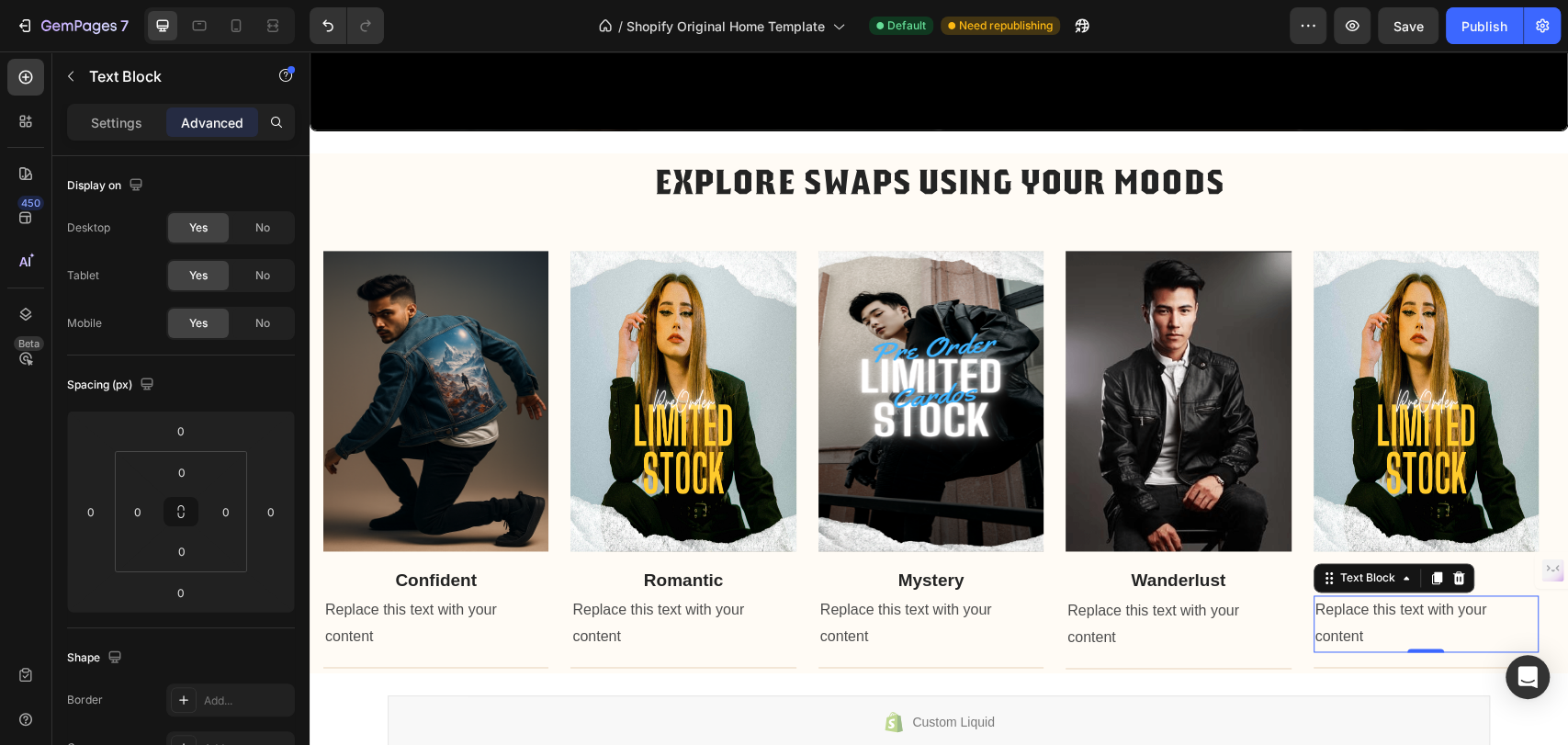 click on "Replace this text with your content" at bounding box center [1426, 624] 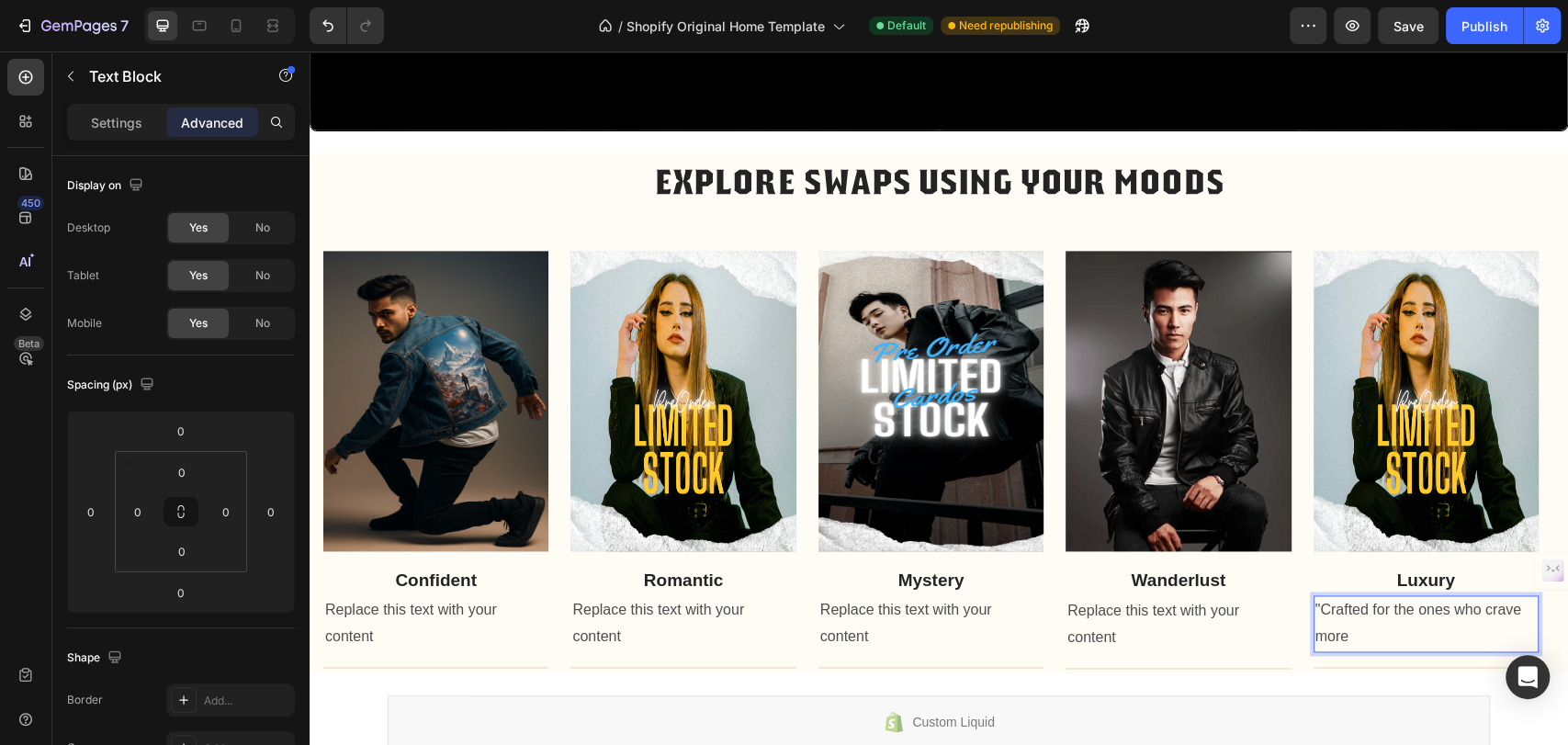 click on ""Crafted for the ones who crave more" at bounding box center [1426, 624] 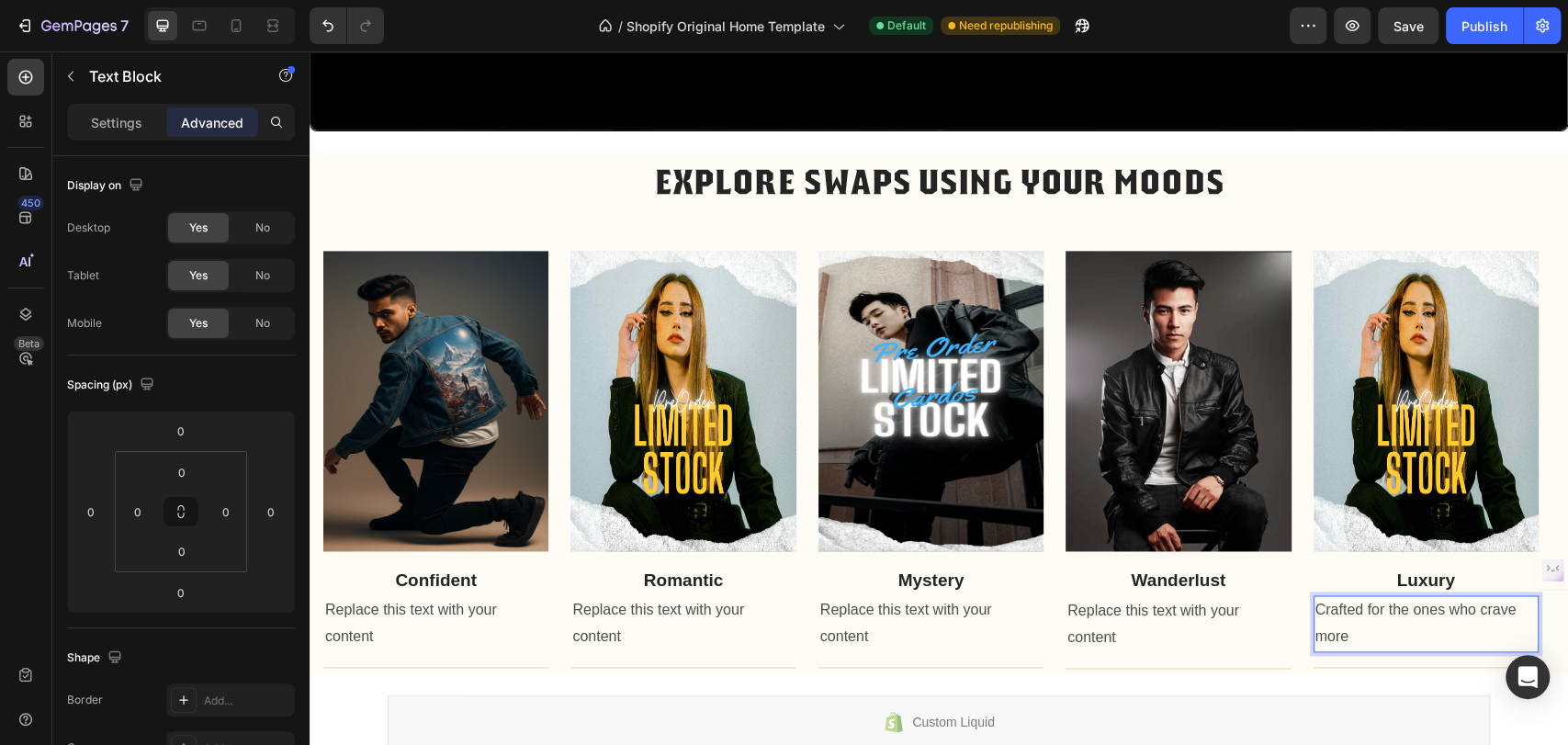 click on "Crafted for the ones who crave more" at bounding box center (1426, 624) 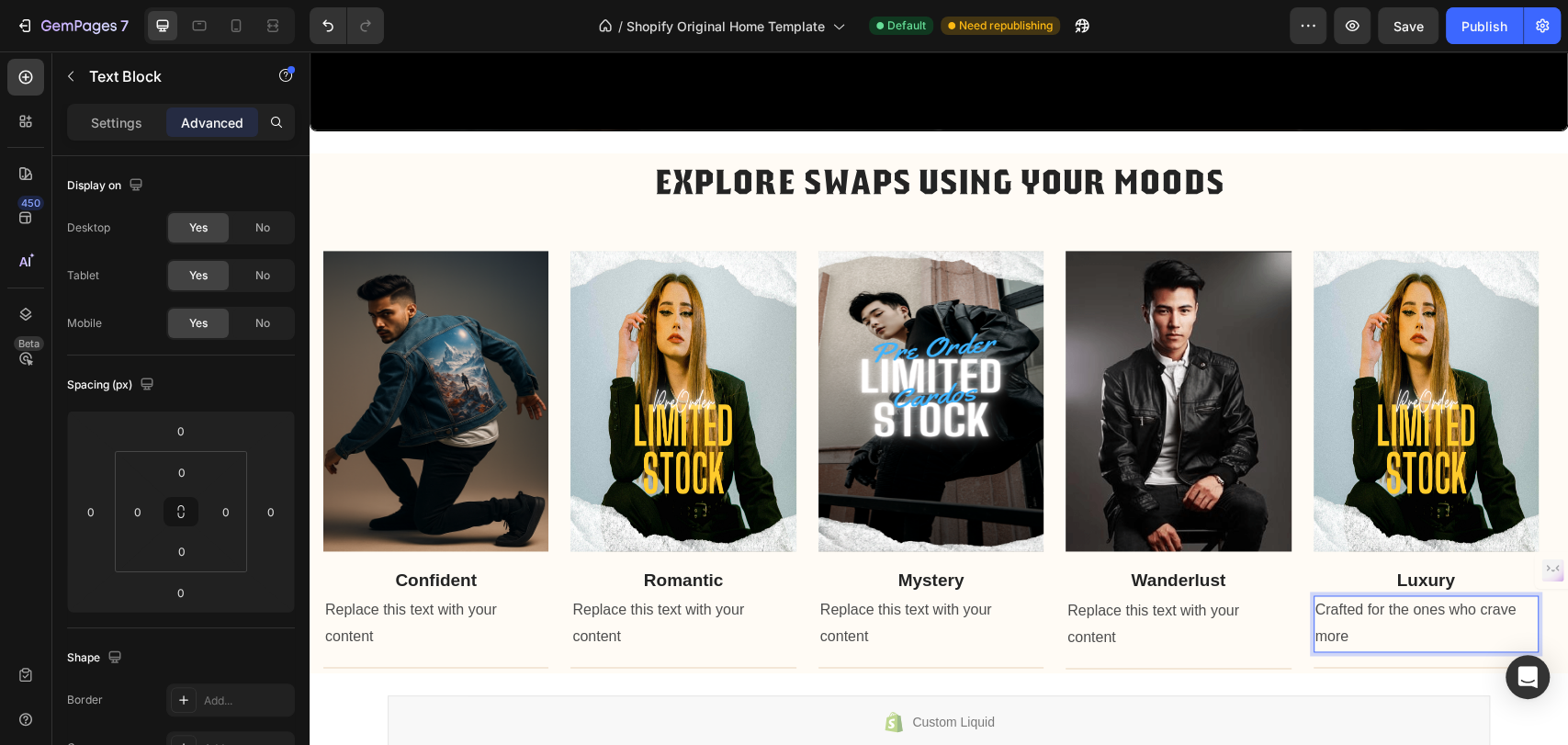 click on "Crafted for the ones who crave more" at bounding box center (1426, 624) 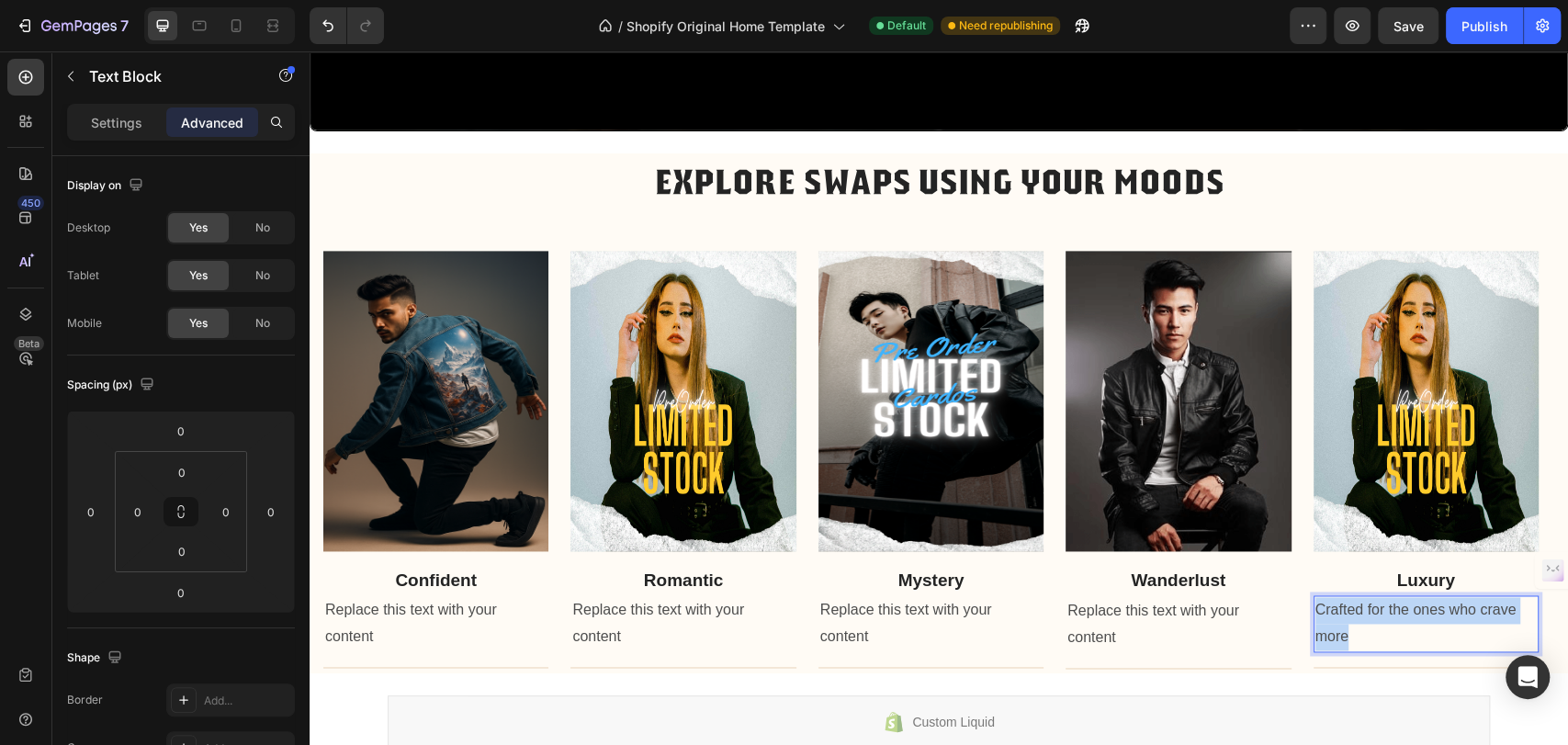 click on "Crafted for the ones who crave more" at bounding box center [1426, 624] 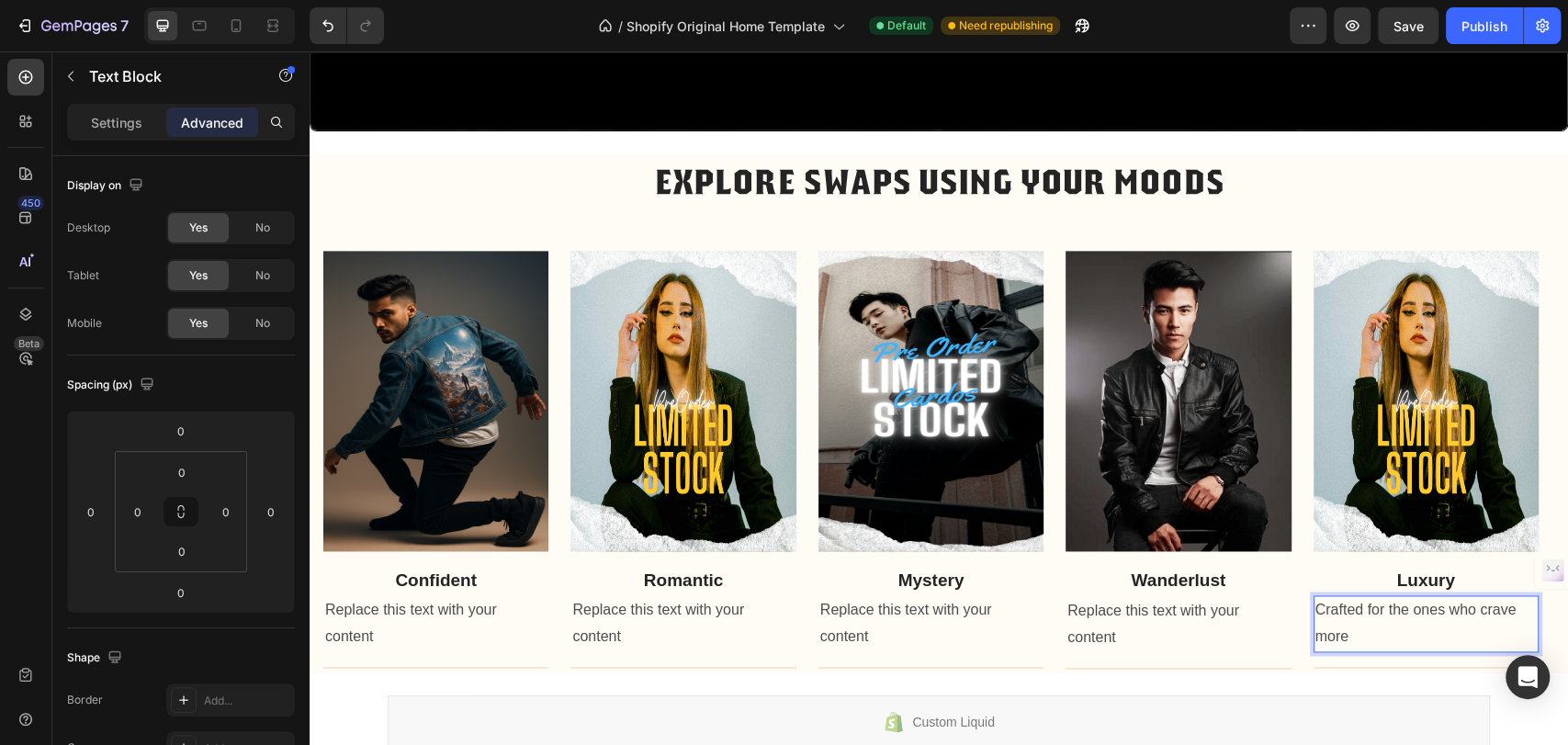 click on "Crafted for the ones who crave more" at bounding box center [1426, 624] 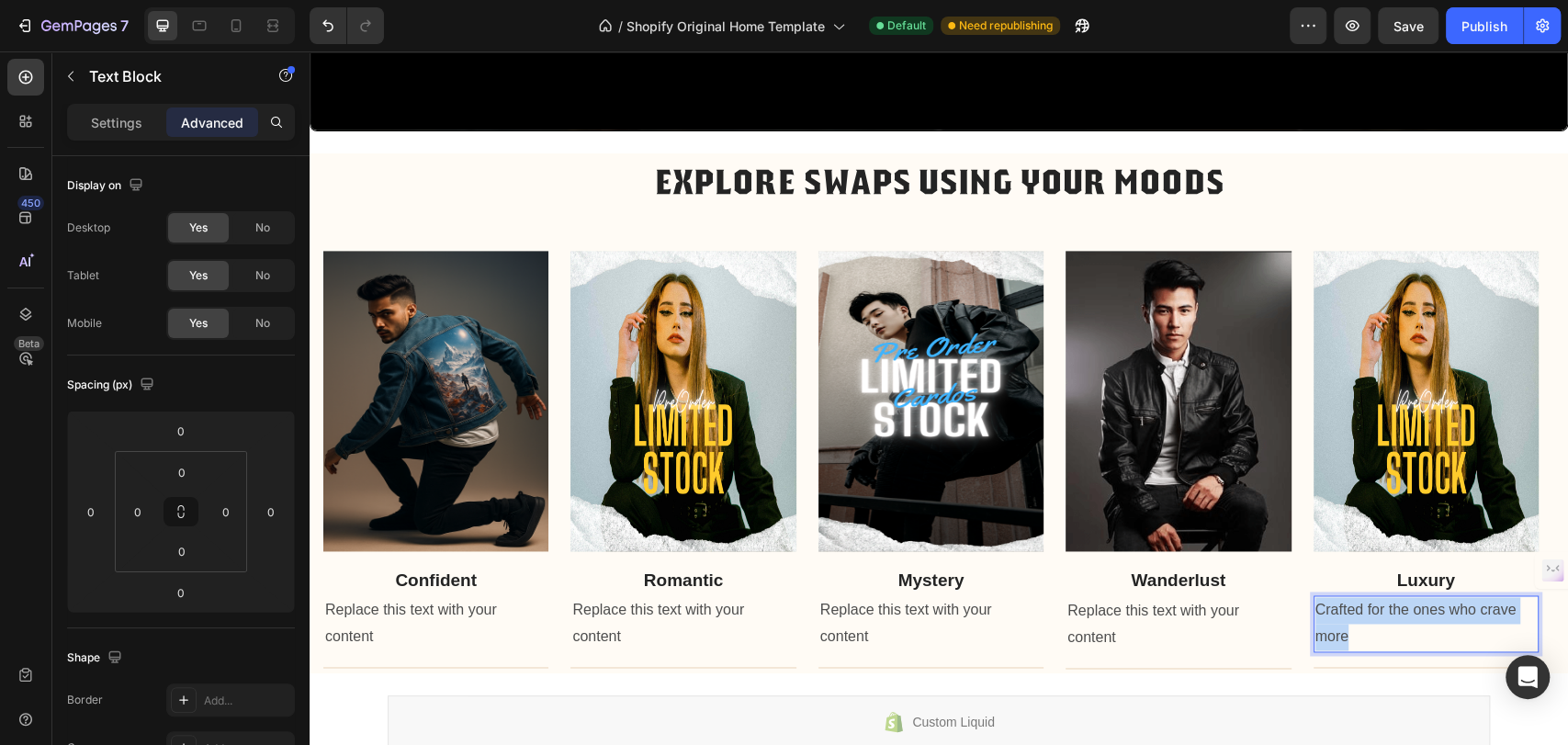 click on "Crafted for the ones who crave more" at bounding box center (1426, 624) 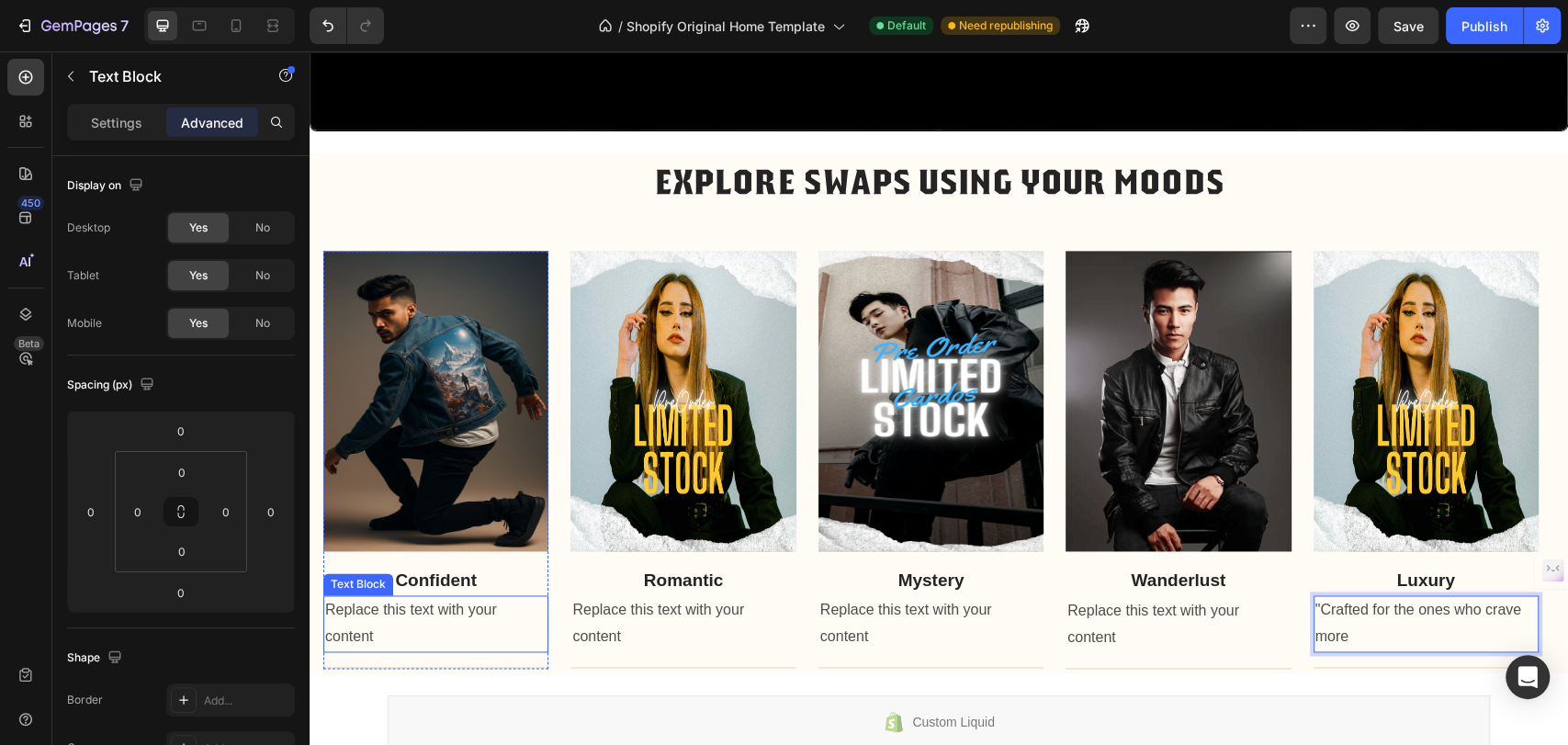 click on "Replace this text with your content" at bounding box center [435, 624] 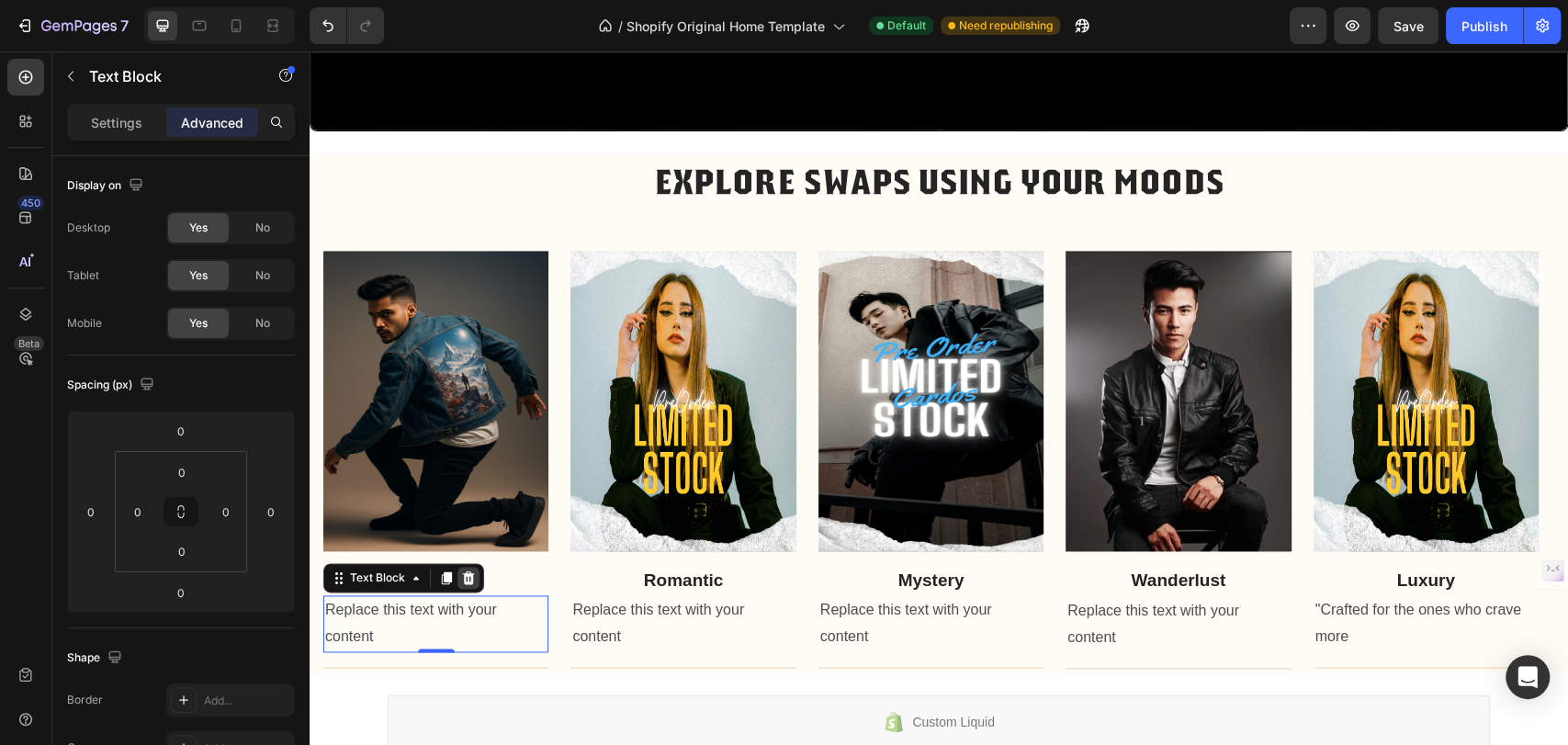click 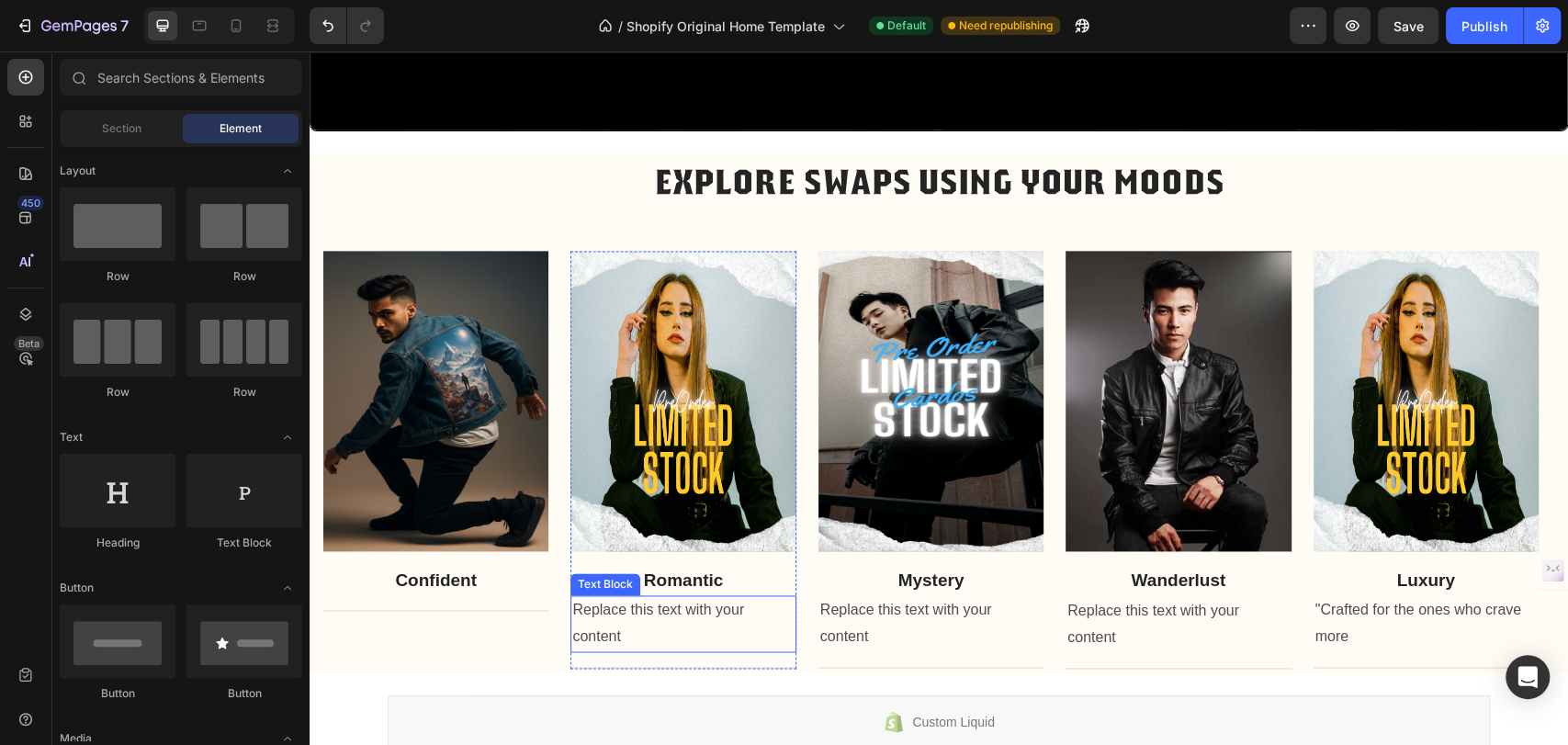 click on "Replace this text with your content" at bounding box center [682, 624] 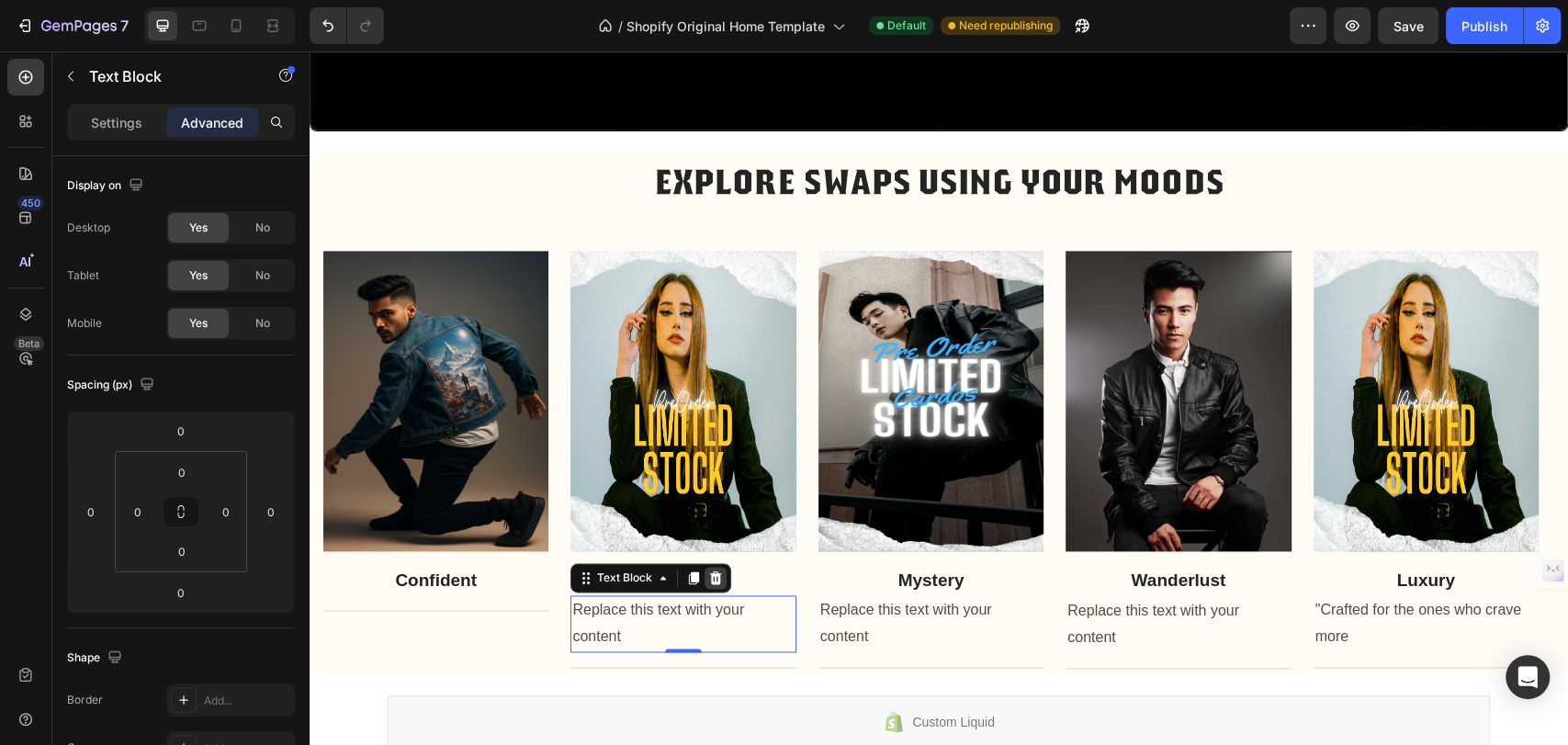 click 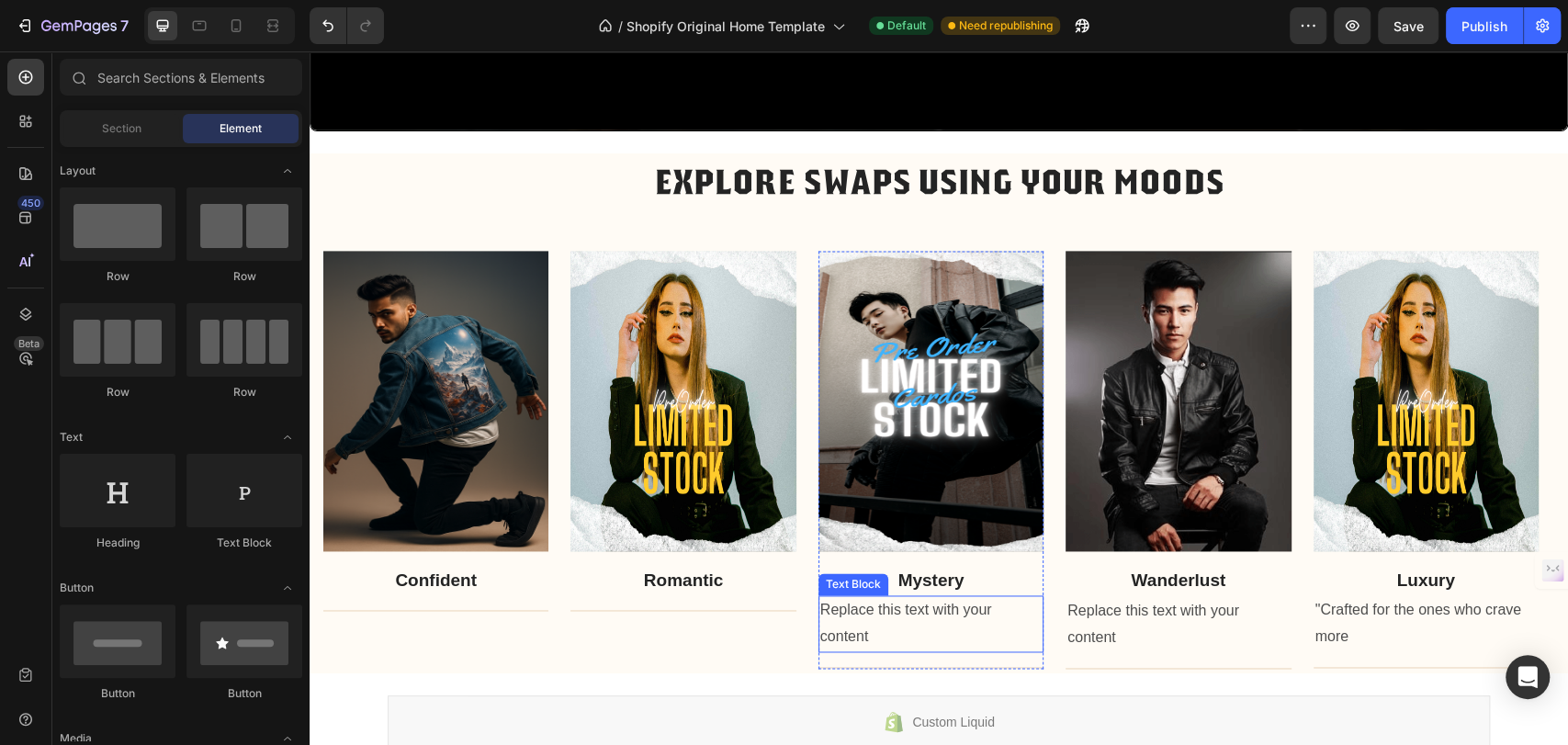 click on "Replace this text with your content" at bounding box center [931, 624] 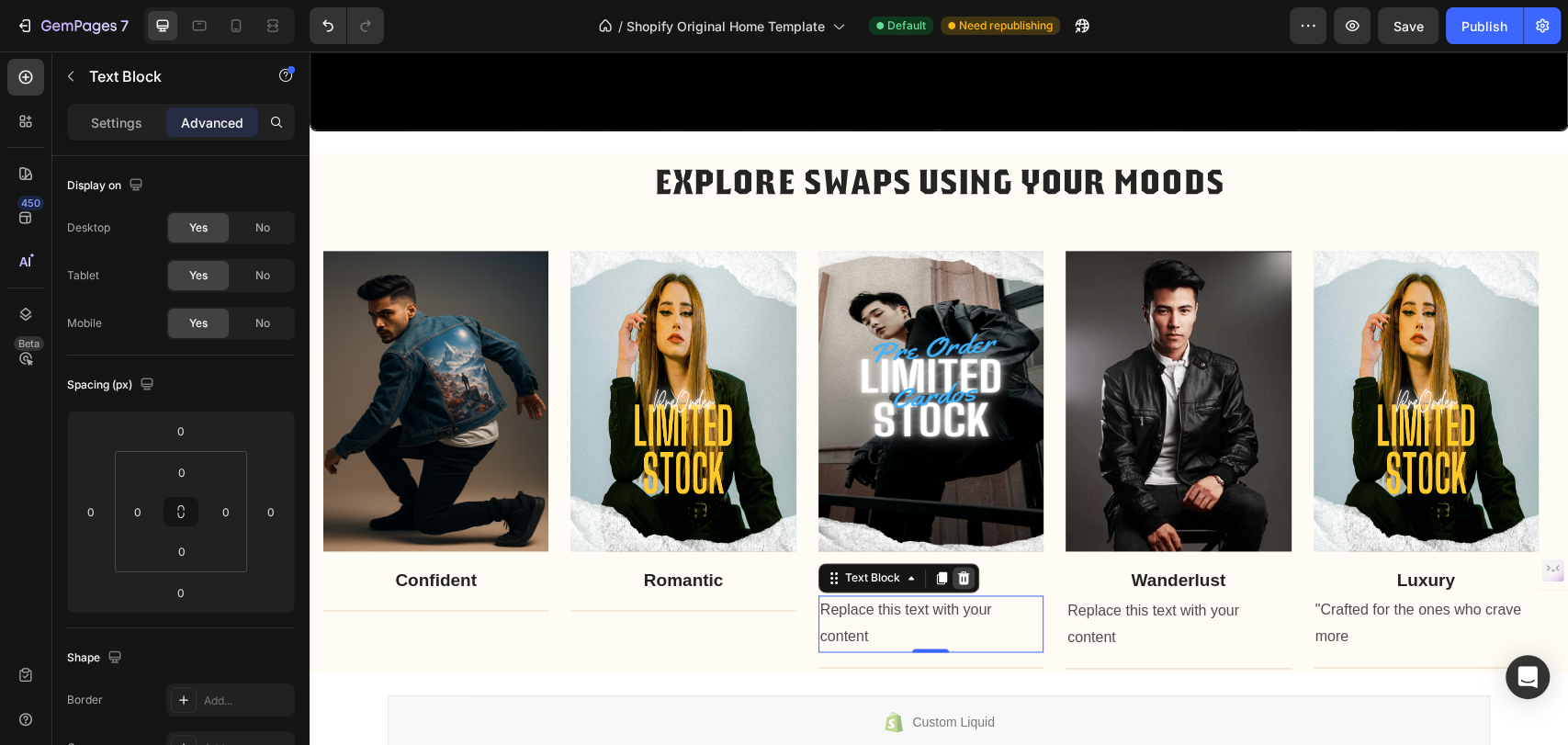 click 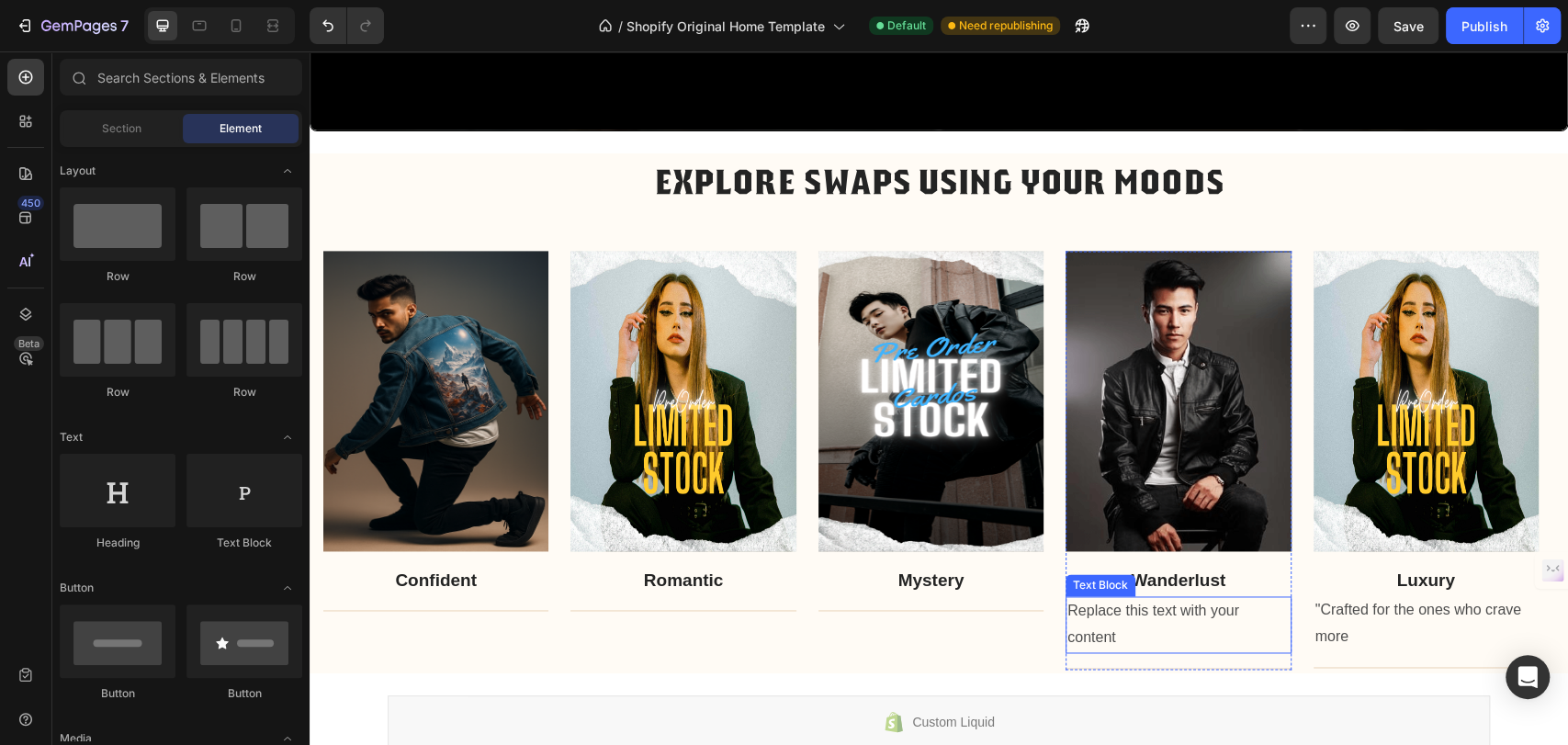 click on "Replace this text with your content" at bounding box center (1178, 625) 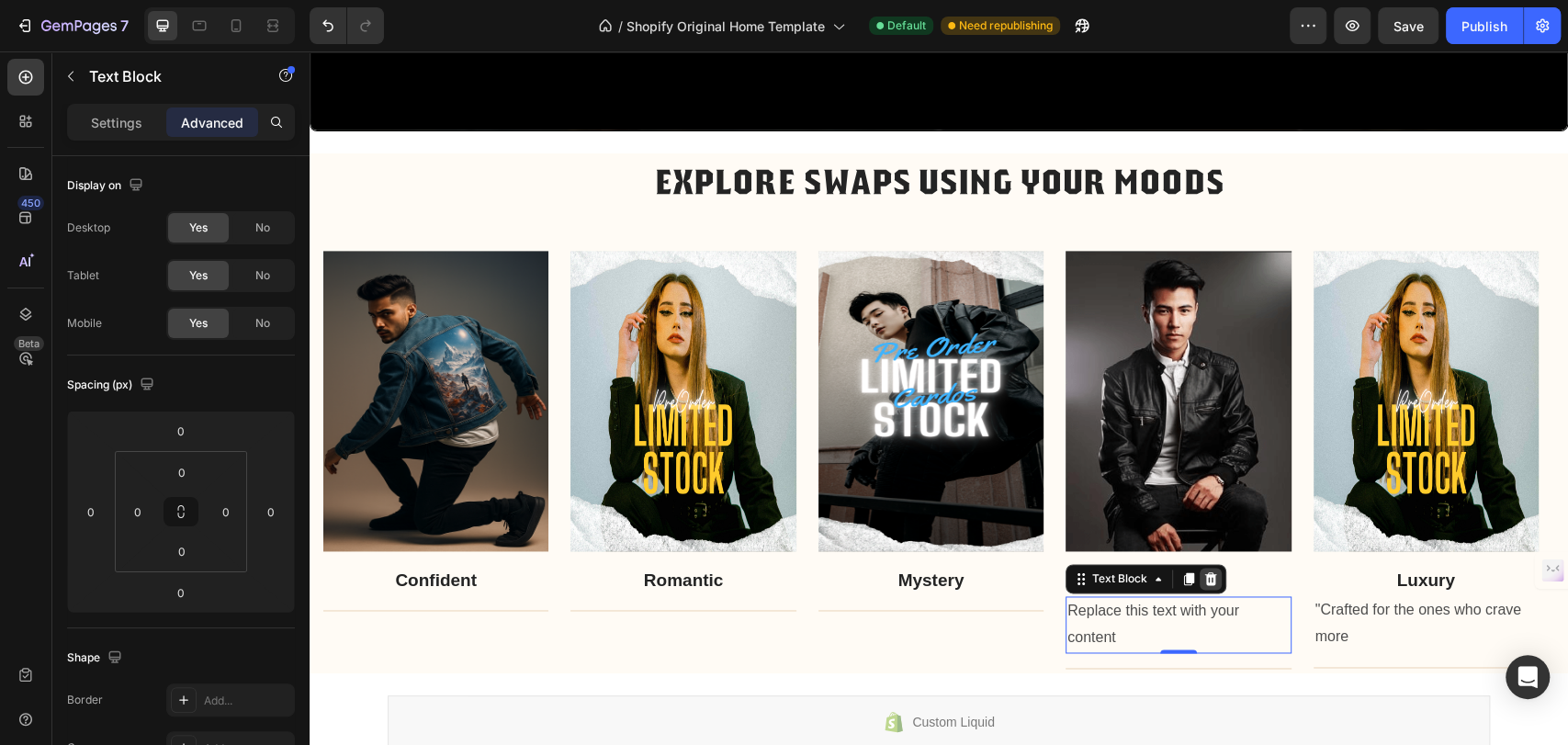click 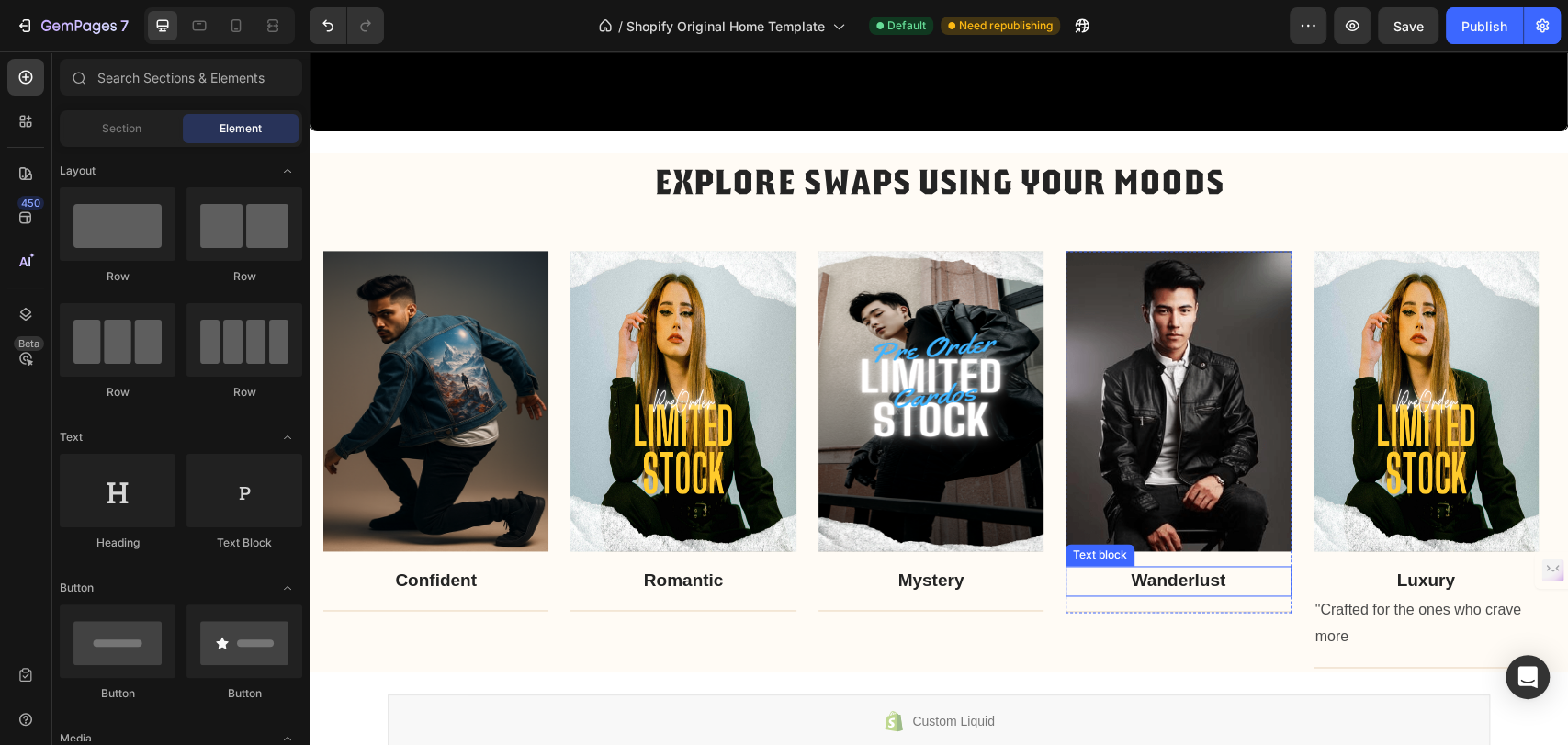 click on ""Crafted for the ones who crave more" at bounding box center [1426, 624] 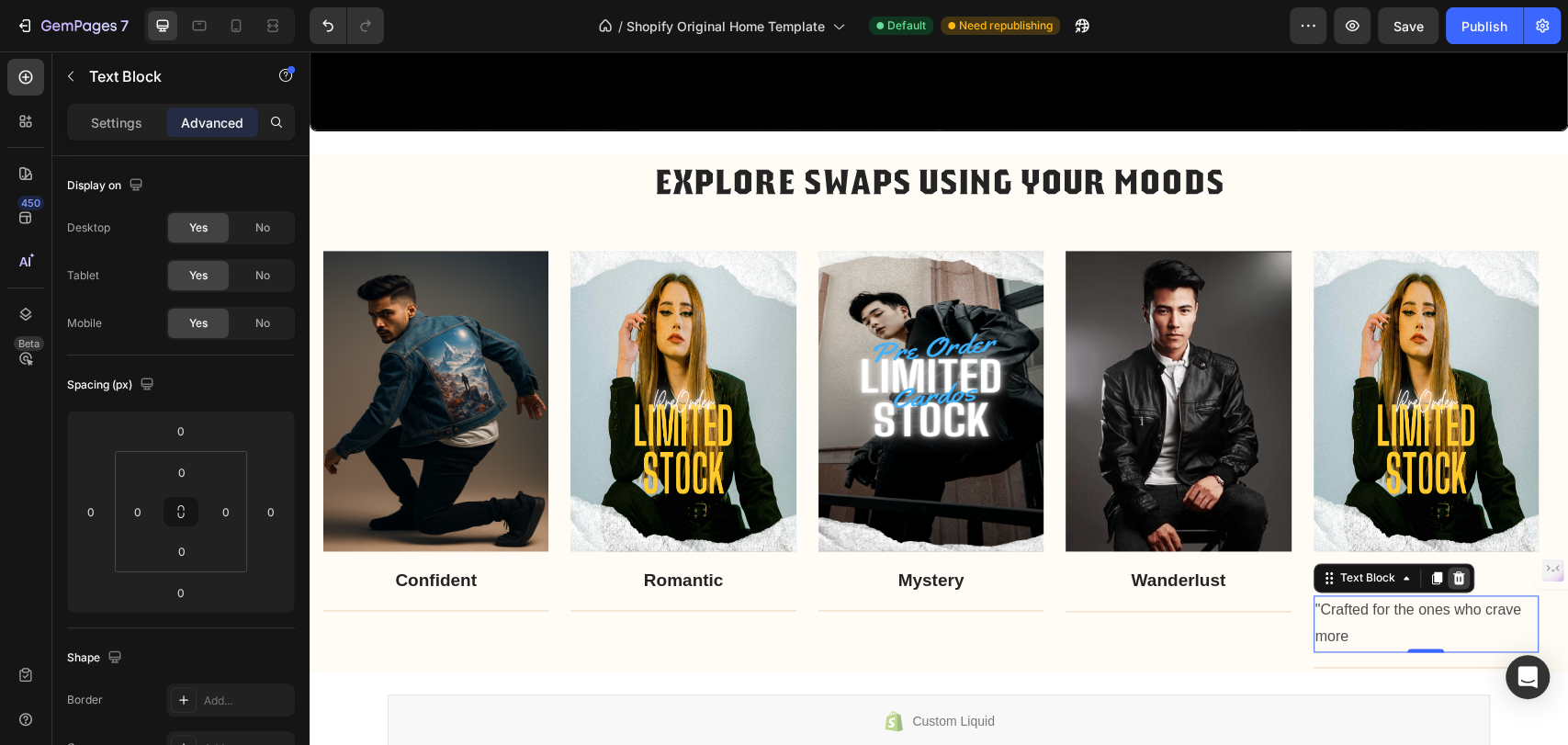 click 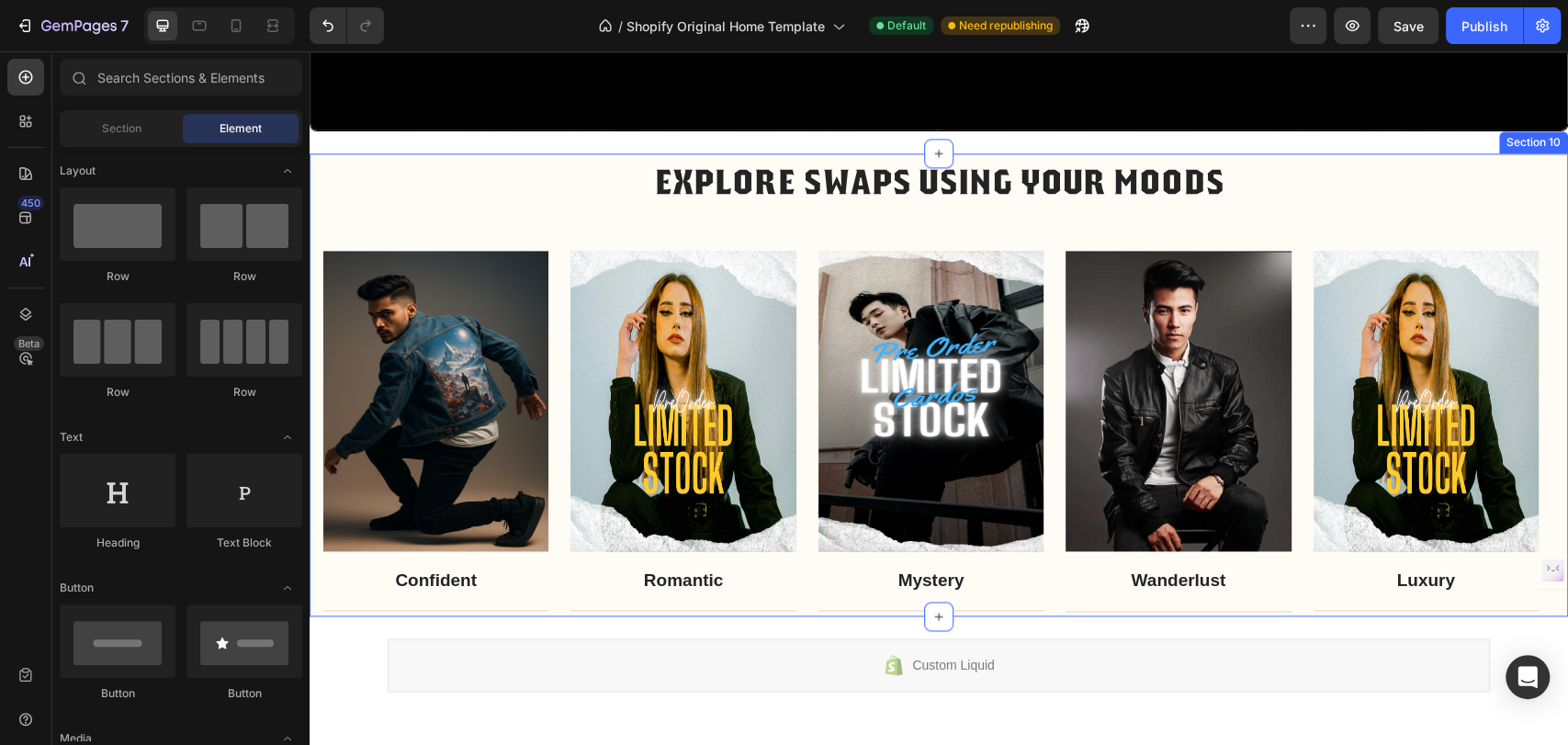 click on "EXPLORE SWAPS USING YOUR MOODS Heading Row Image Confident Text block                Title Line Row Image Romantic Text block                Title Line Row Image Mystery Text block                Title Line Row Image Wanderlust Text block                Title Line Row Image Luxury Text block                Title Line Row Carousel Row Section 10" at bounding box center [939, 385] 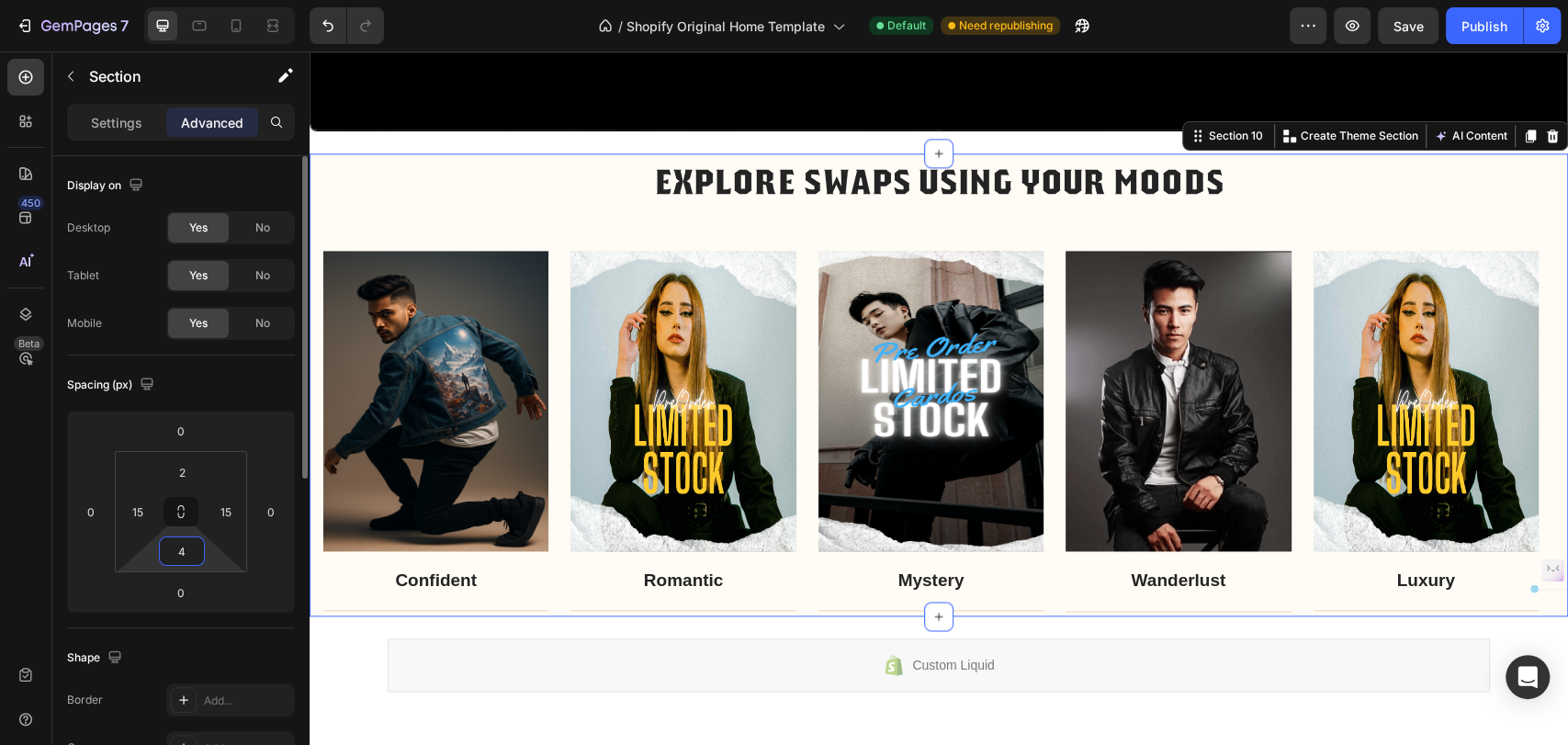 click on "4" at bounding box center (182, 551) 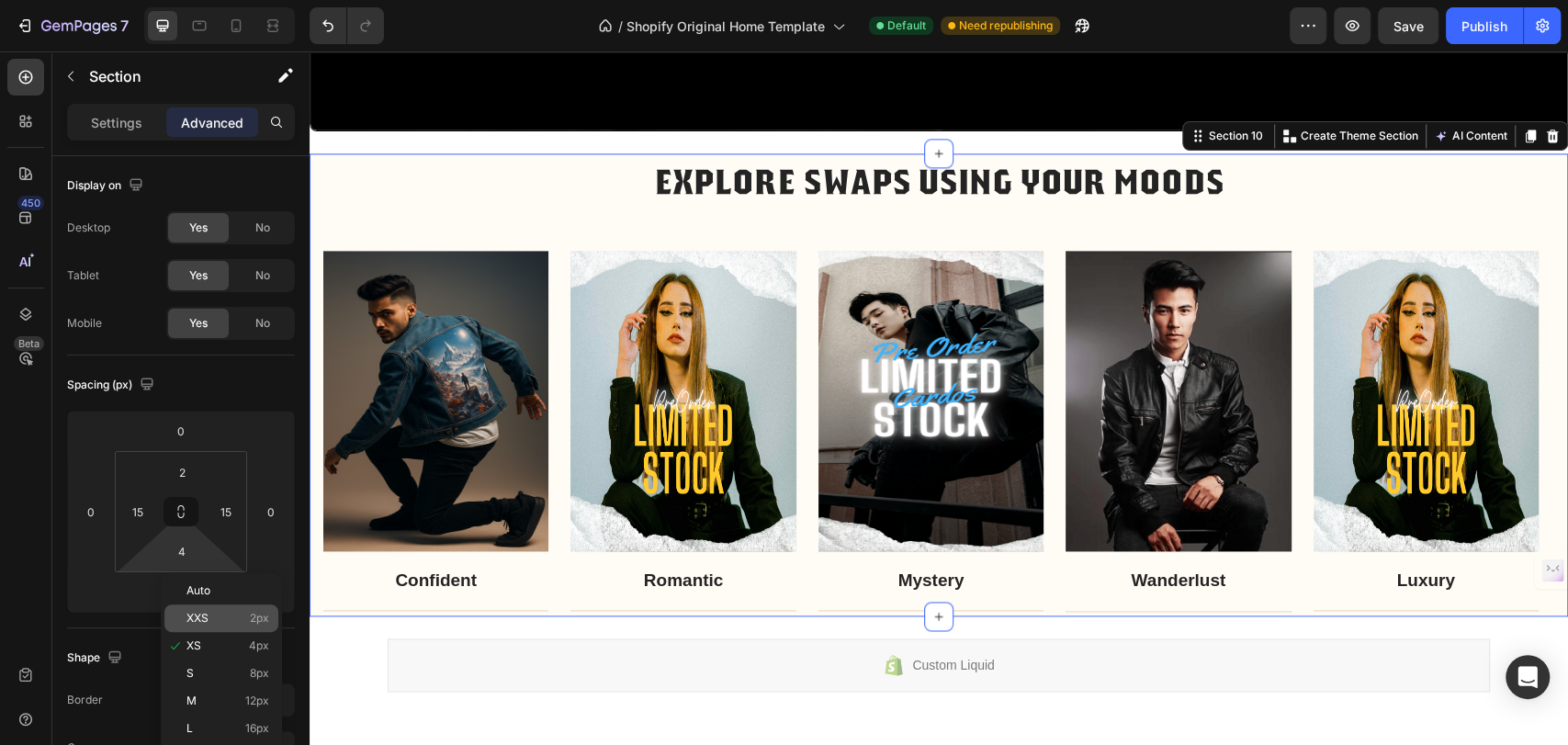 click on "XXS" at bounding box center (197, 618) 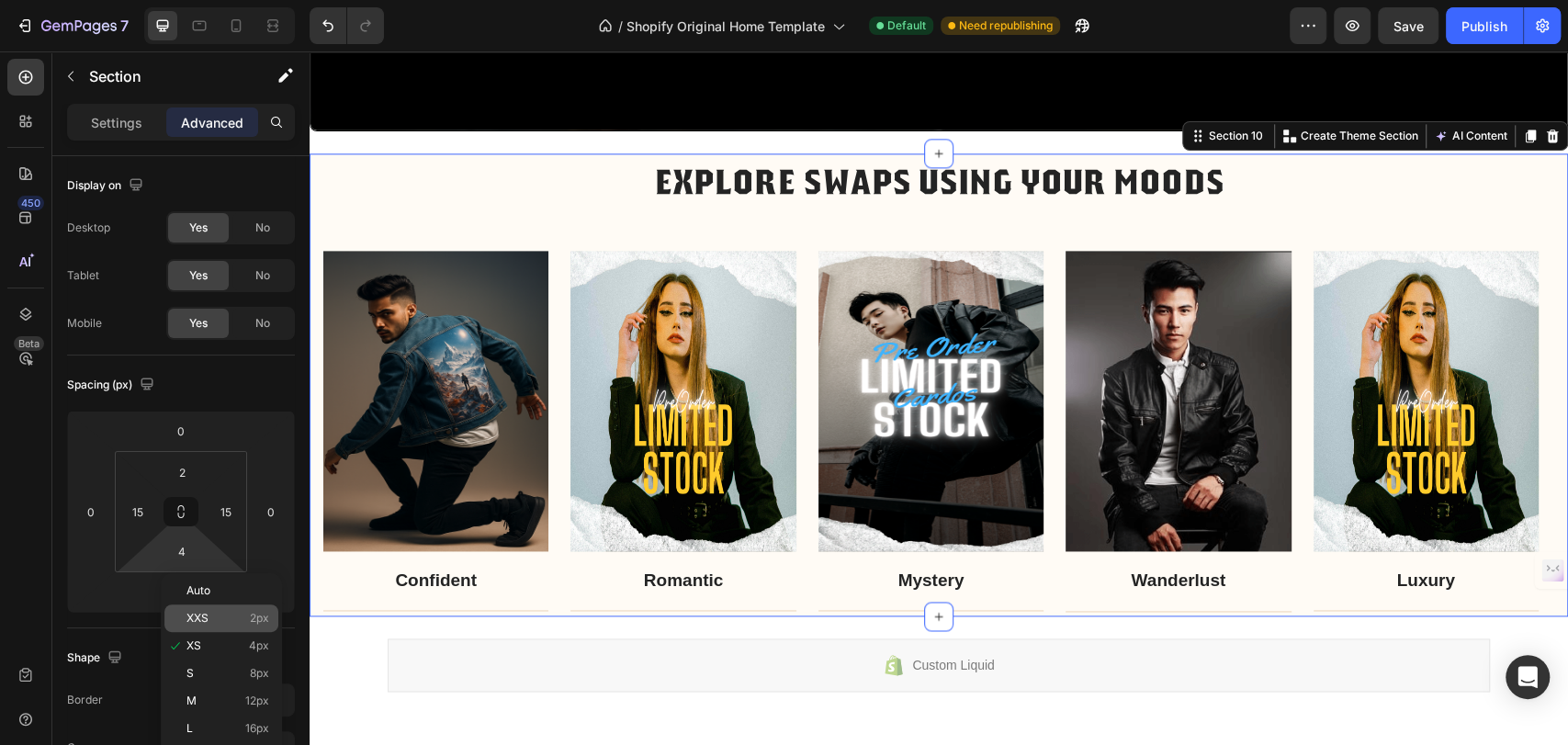 type on "2" 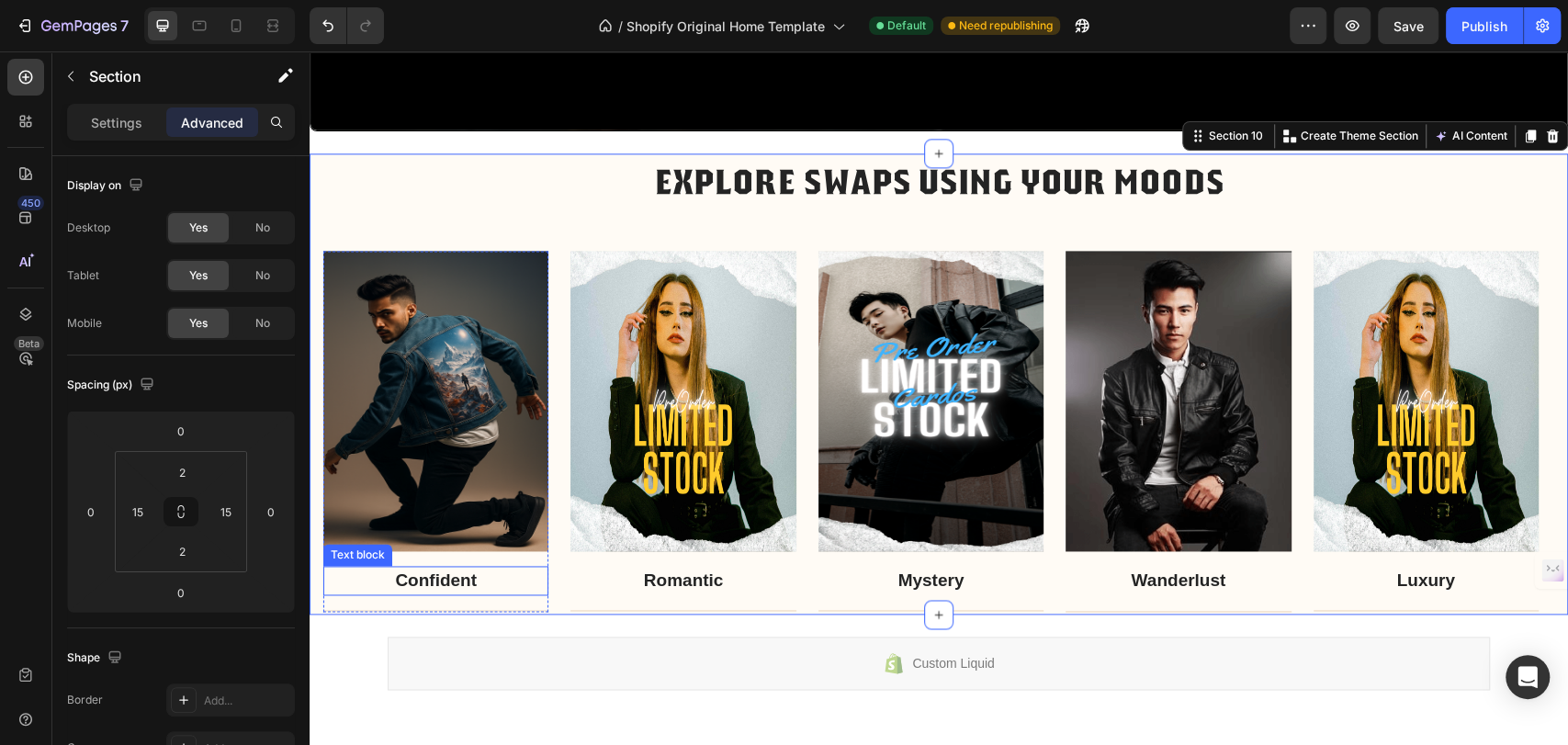 click on "Confident" at bounding box center [435, 581] 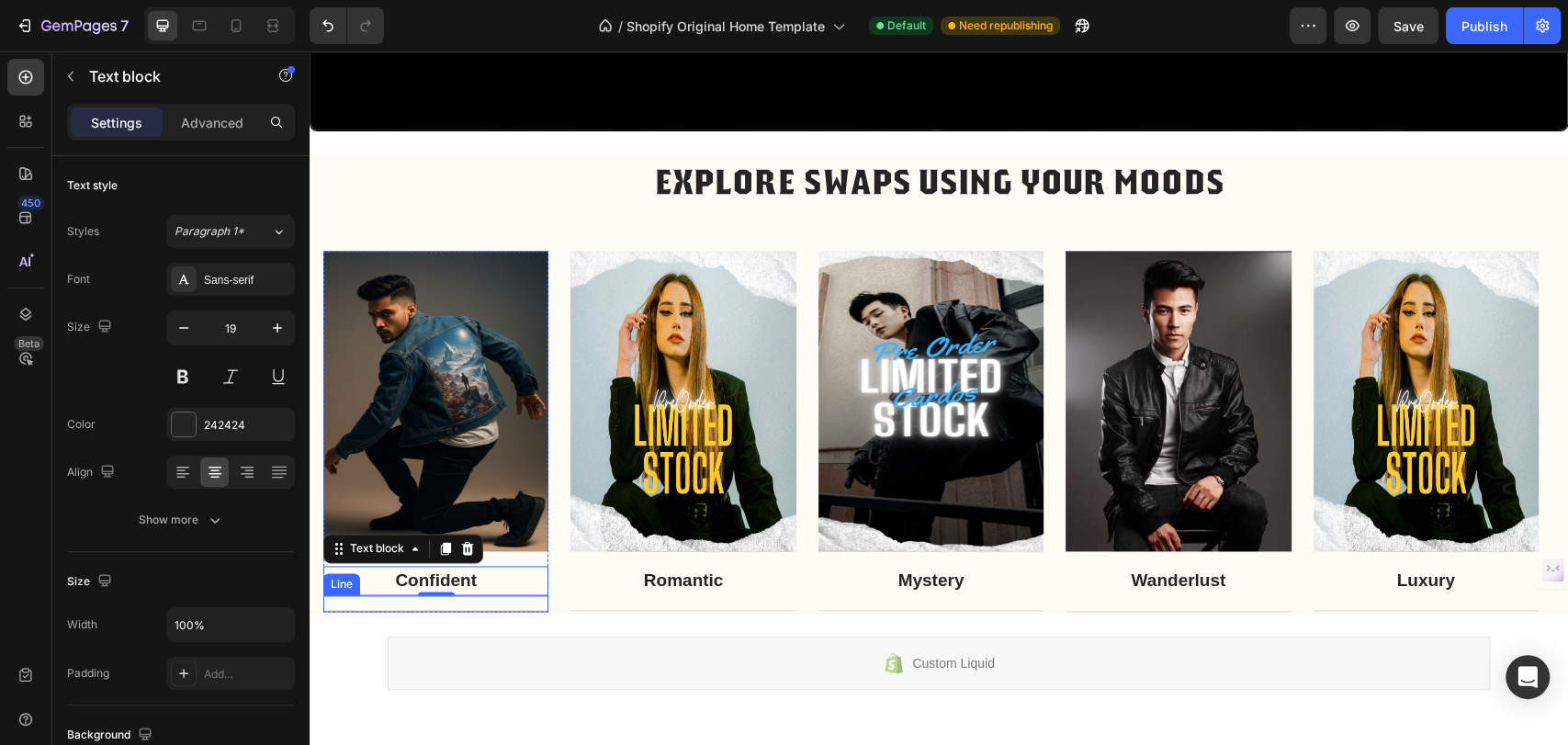 click on "Title Line" at bounding box center (435, 604) 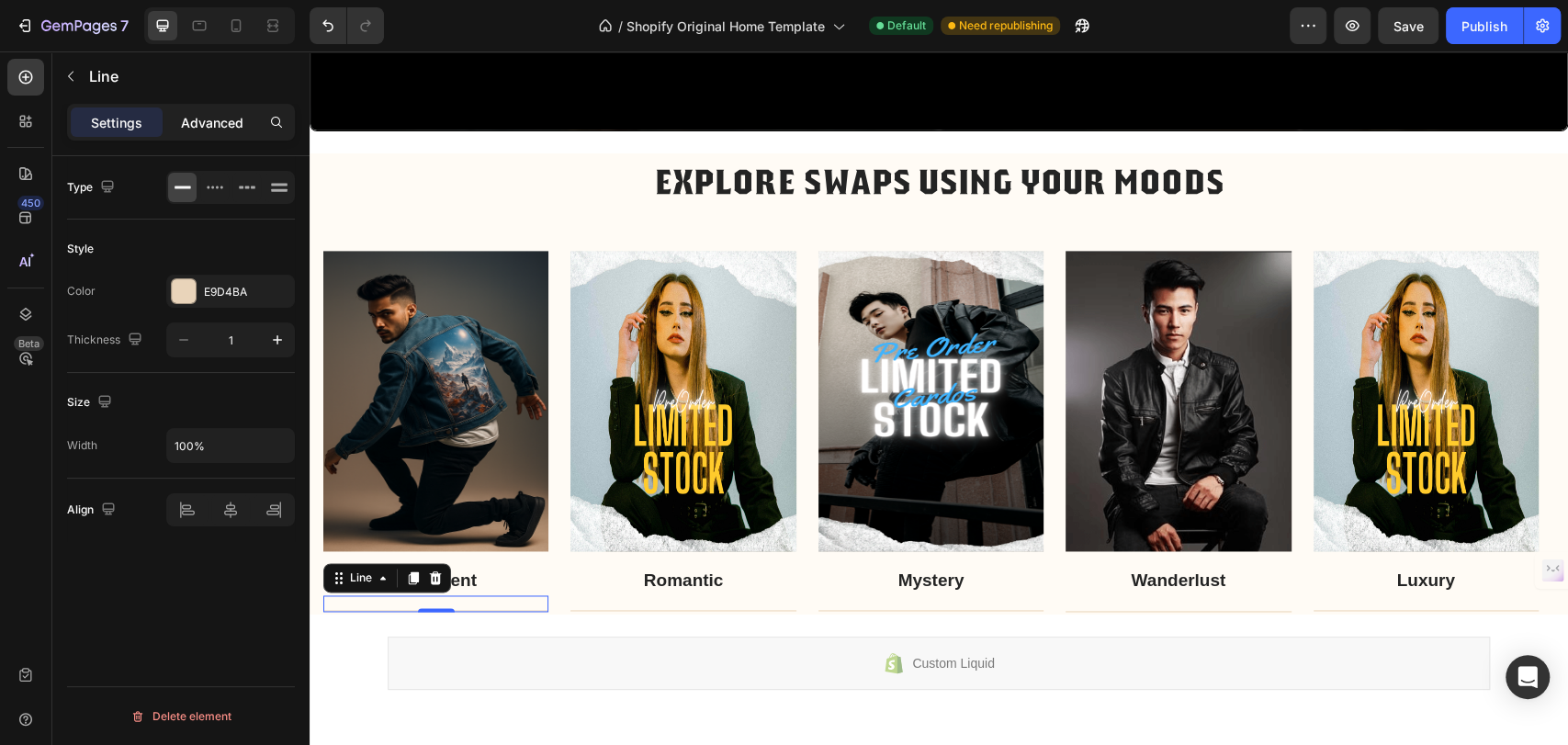 click on "Advanced" 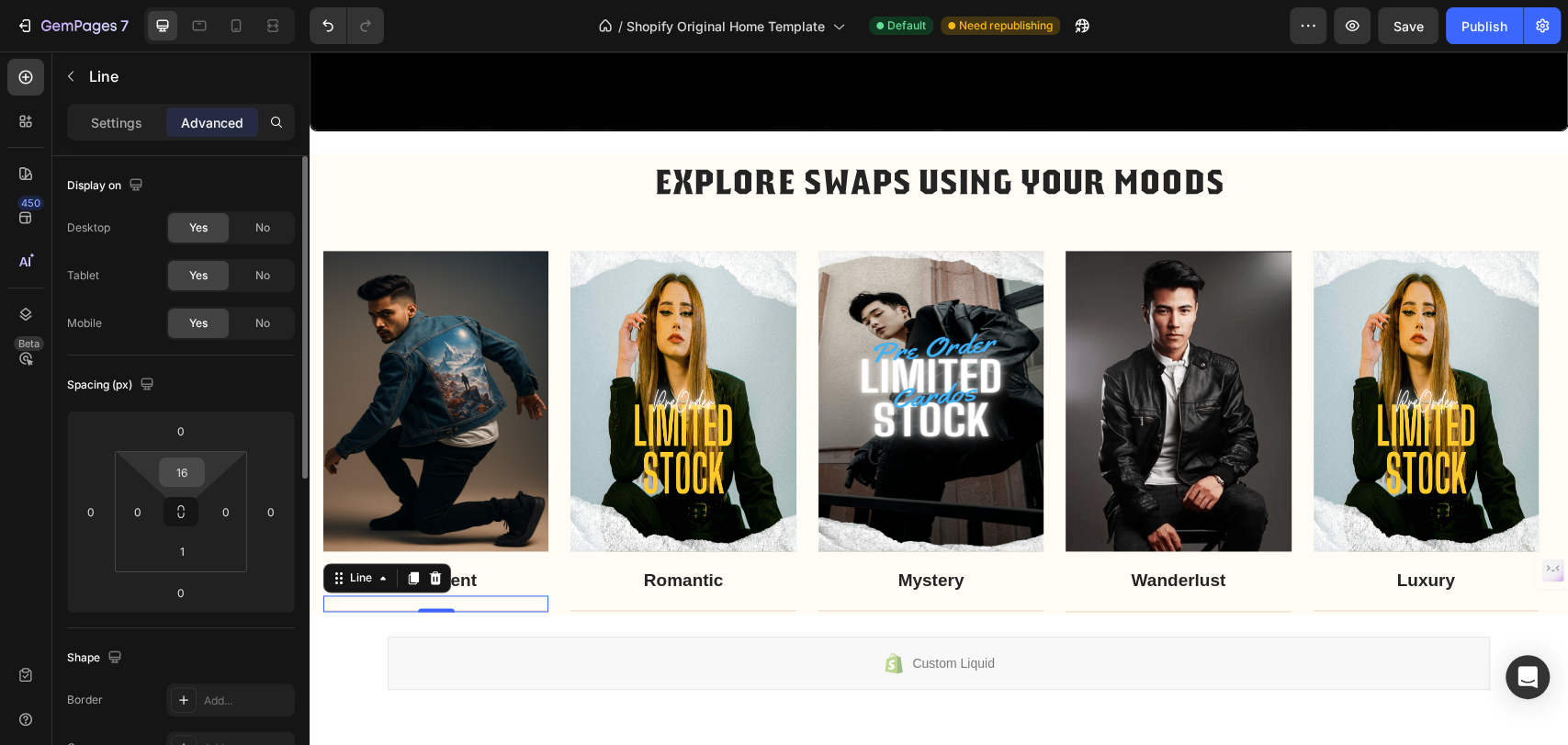 click on "16" at bounding box center (182, 472) 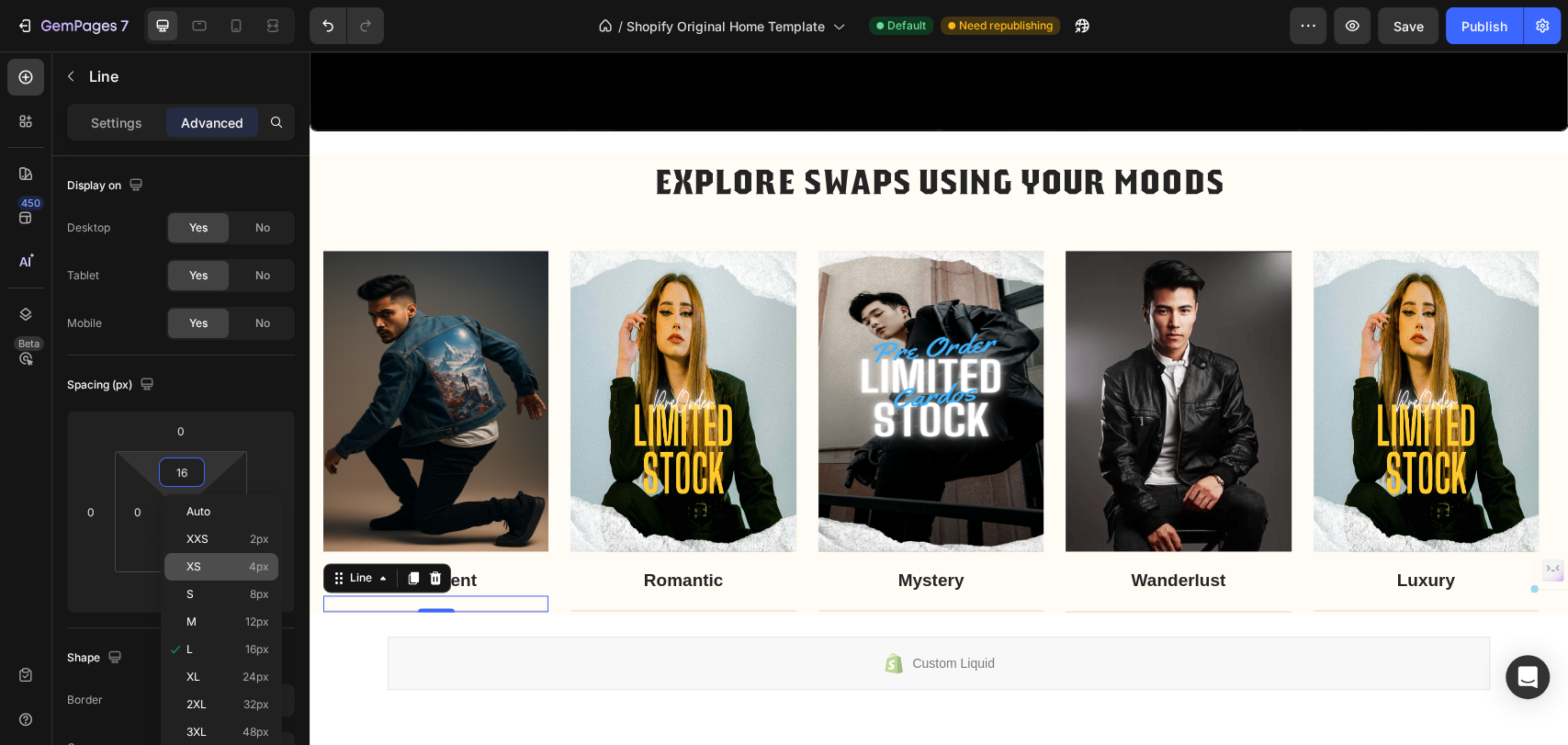click on "XS 4px" 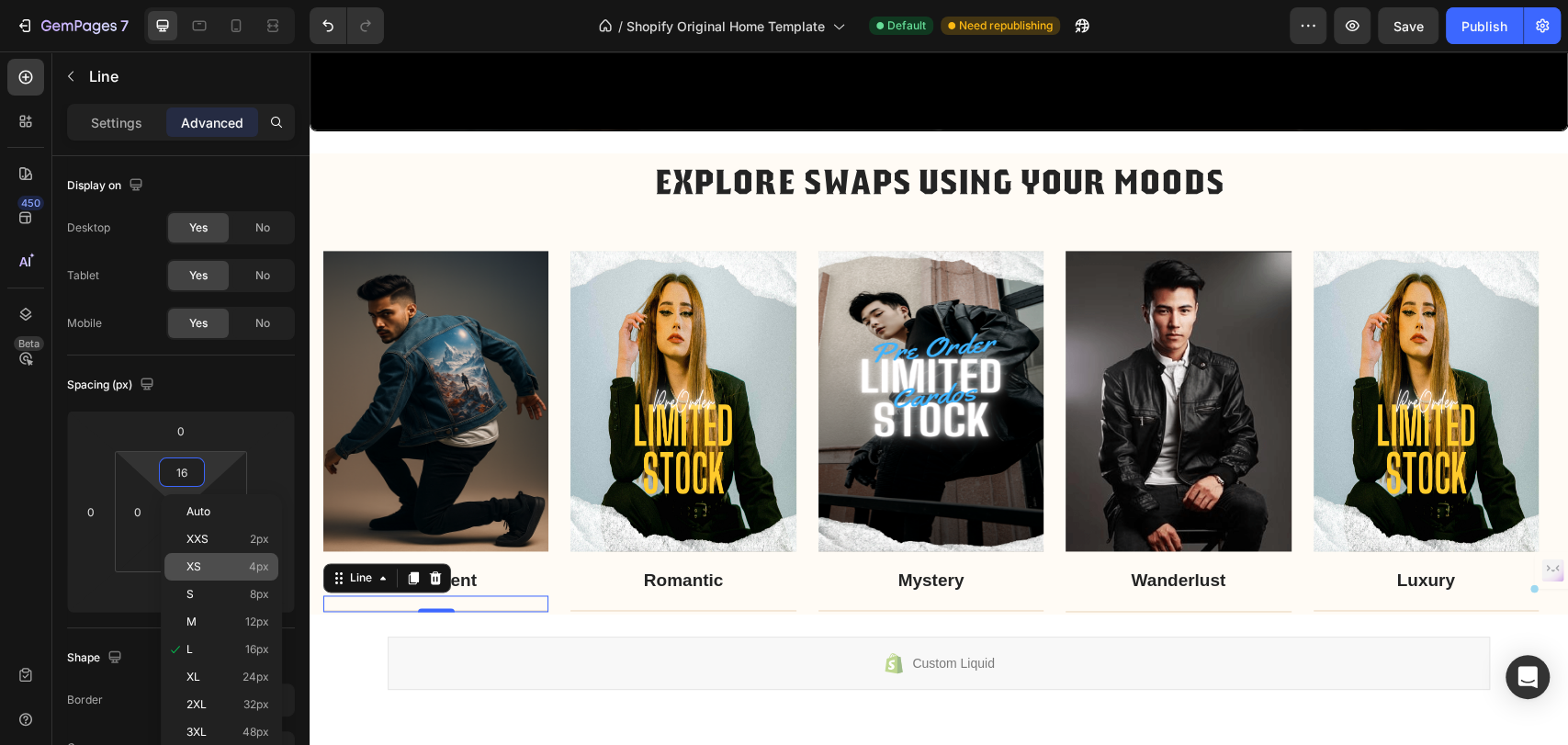 type on "4" 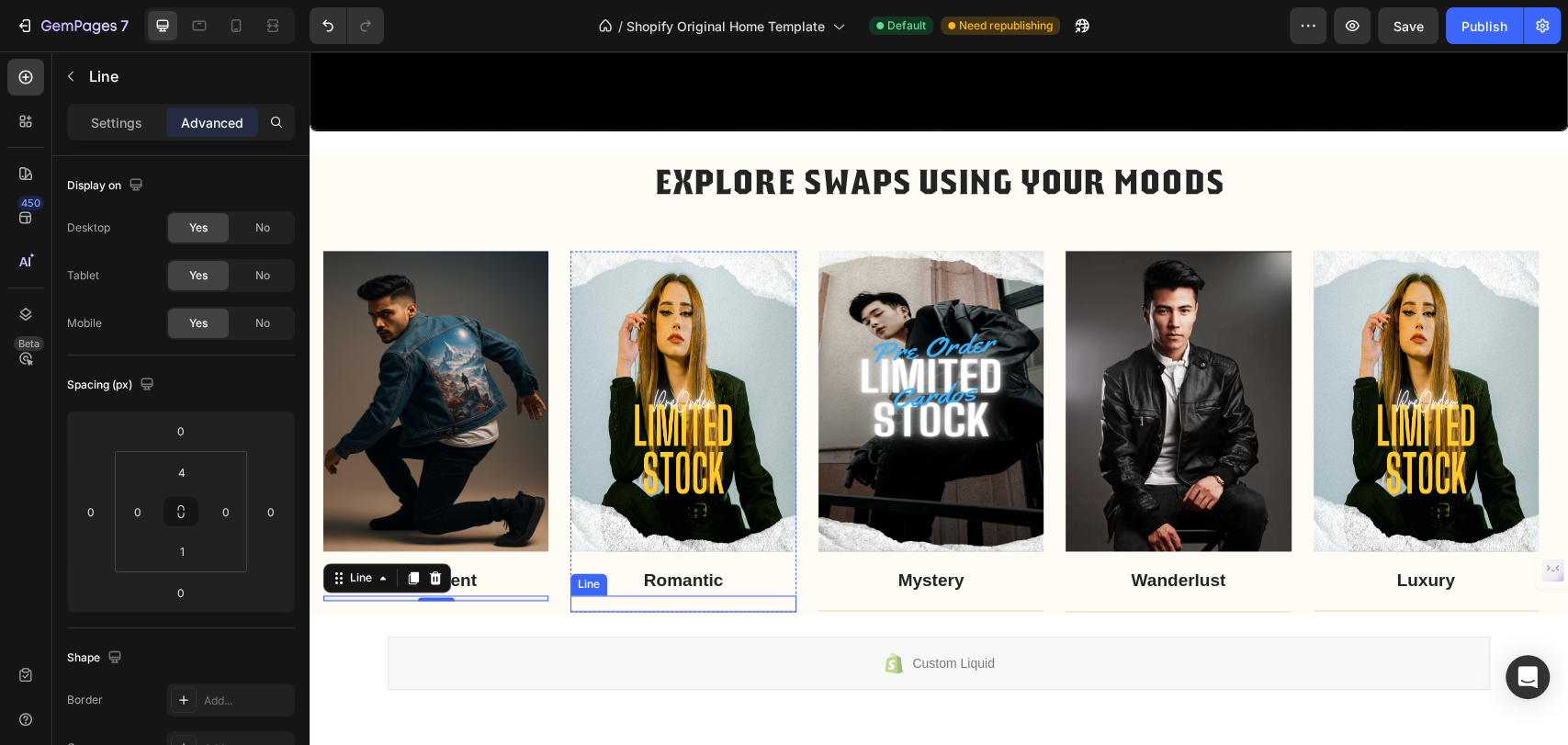 click on "Title Line" at bounding box center [682, 604] 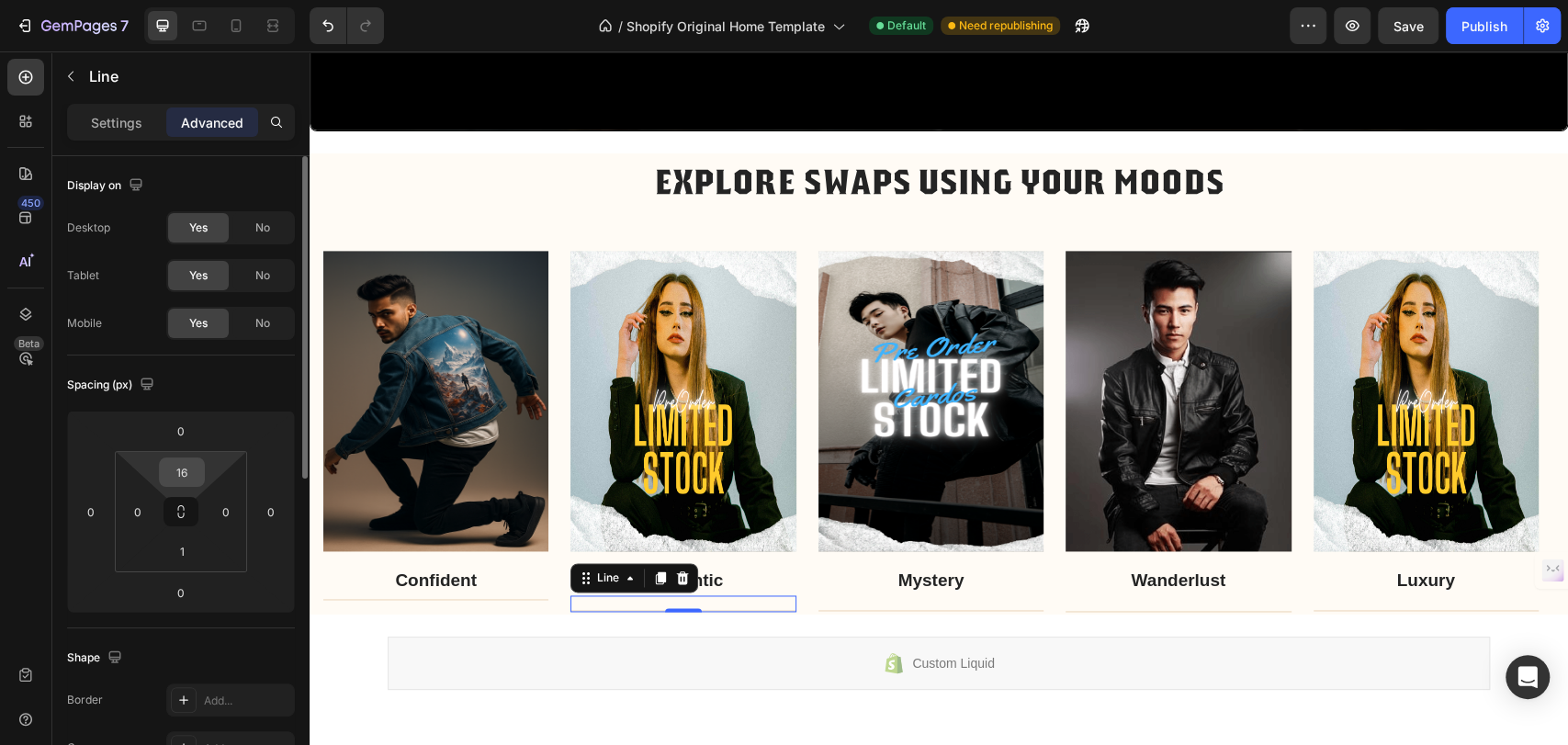 click on "16" at bounding box center (182, 472) 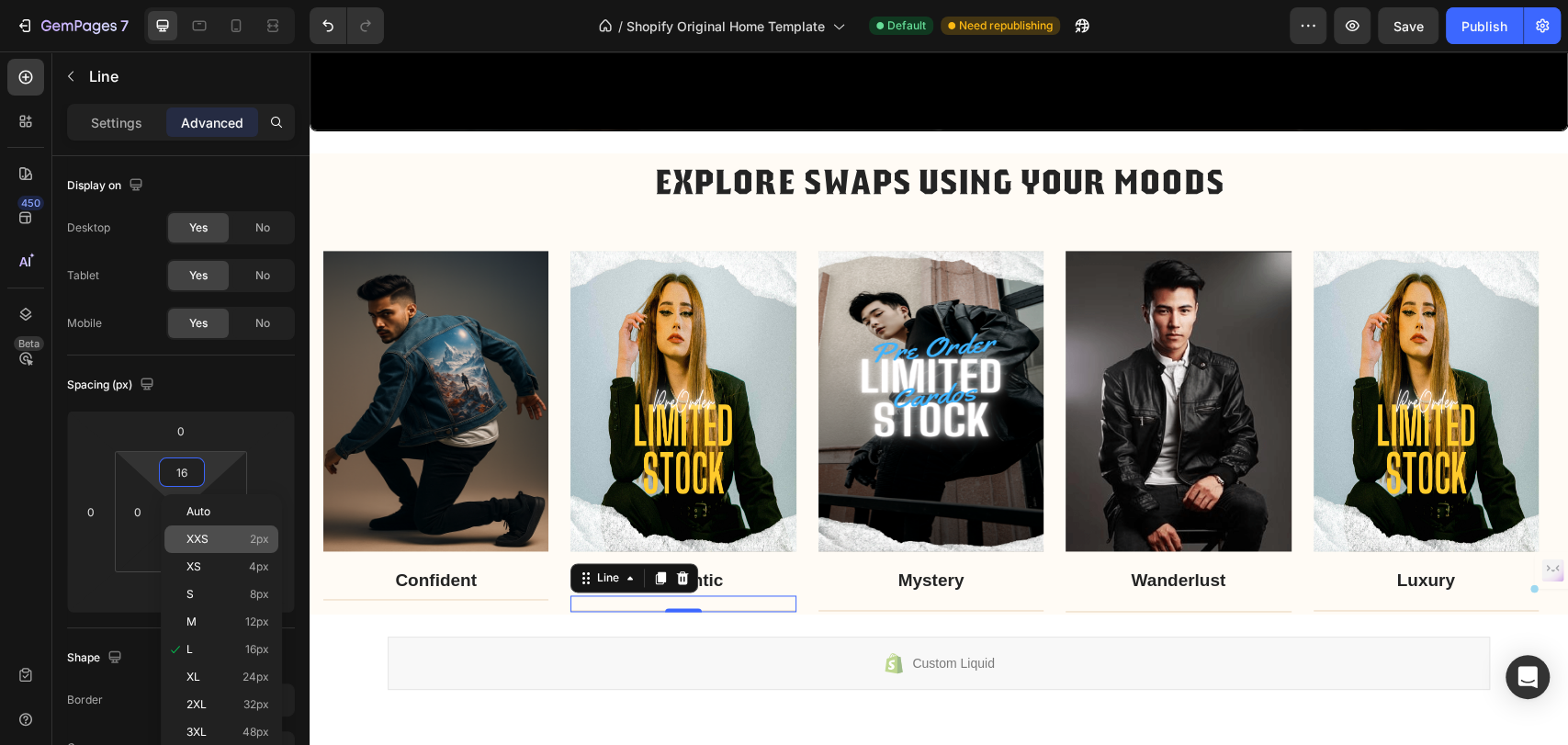 click on "XXS 2px" at bounding box center [228, 539] 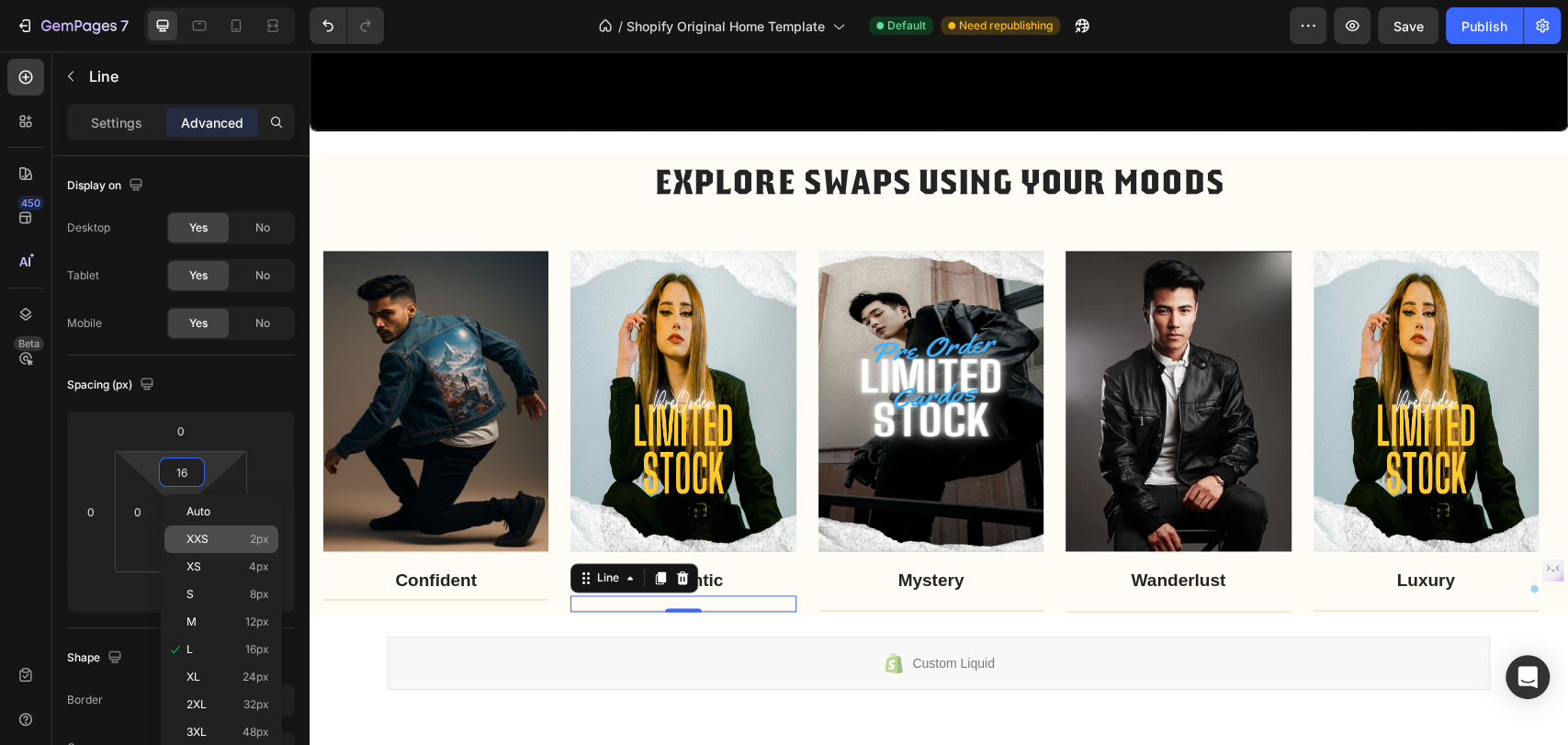 type on "2" 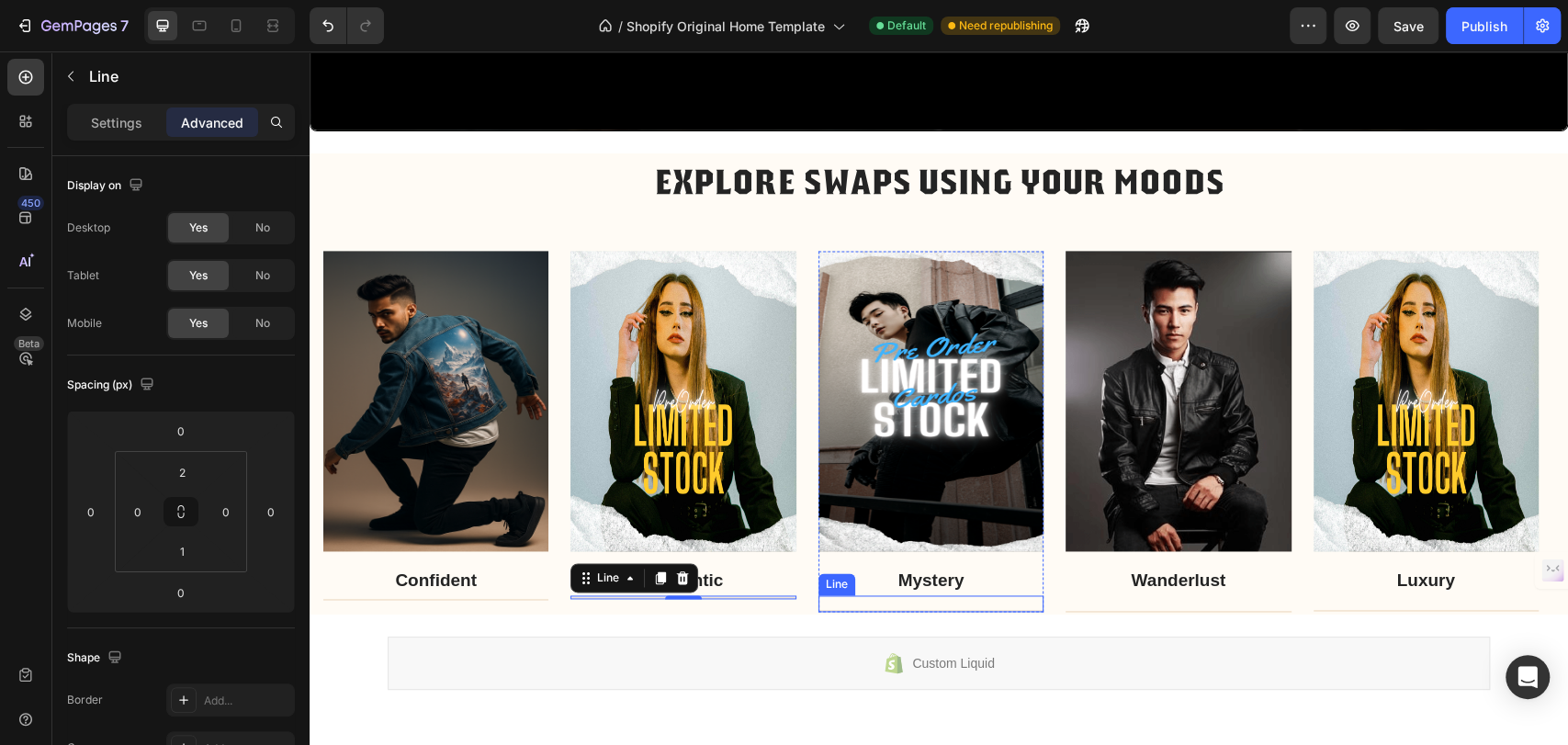 click on "Title Line" at bounding box center [931, 604] 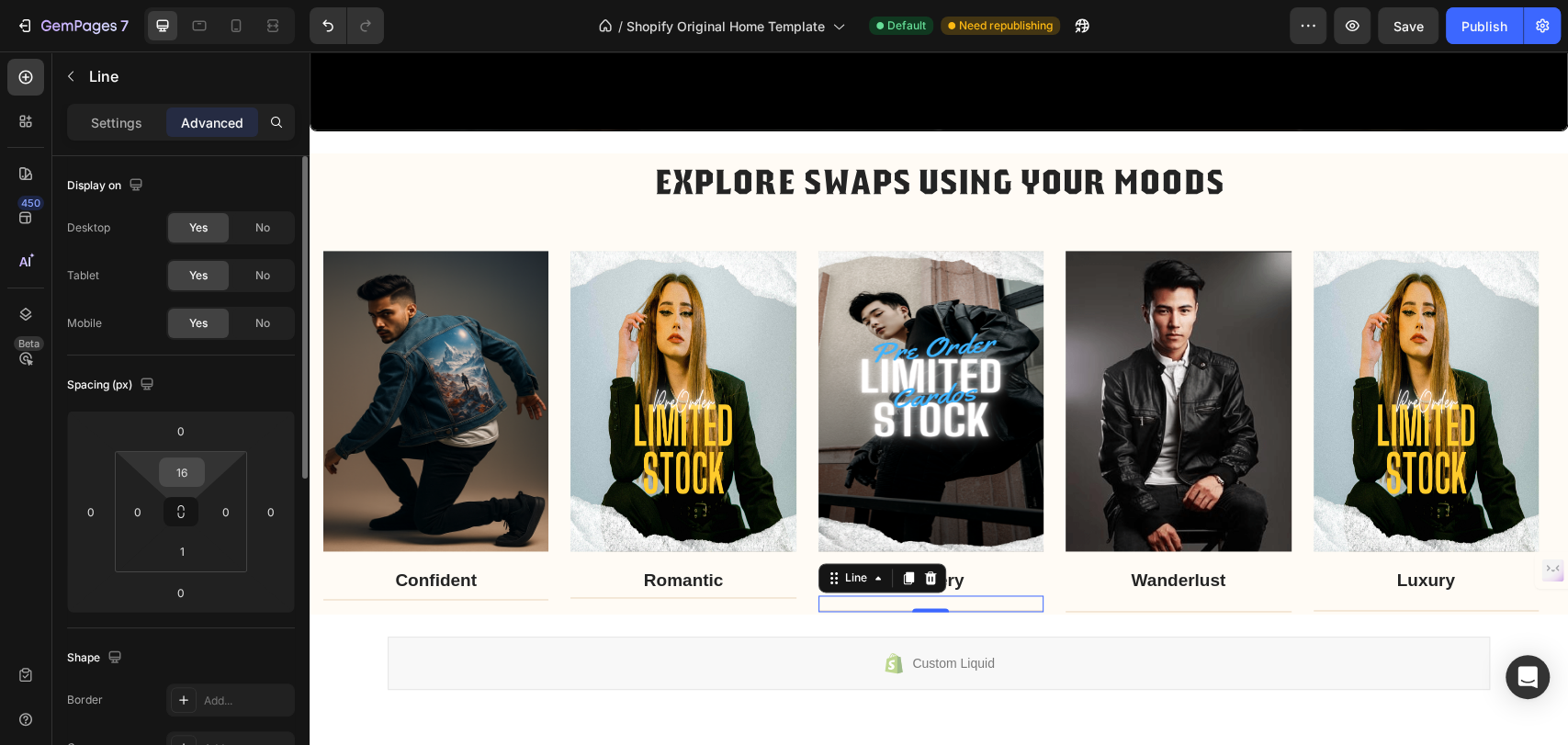 click on "7   /  Shopify Original Home Template Default Need republishing Preview  Save   Publish  450 Beta Sections(18) Elements(83) Section Element Hero Section Product Detail Brands Trusted Badges Guarantee Product Breakdown How to use Testimonials Compare Bundle FAQs Social Proof Brand Story Product List Collection Blog List Contact Sticky Add to Cart Custom Footer Browse Library 450 Layout
Row
Row
Row
Row Text
Heading
Text Block Button
Button
Button Media
Image
Image
Video" at bounding box center [784, 0] 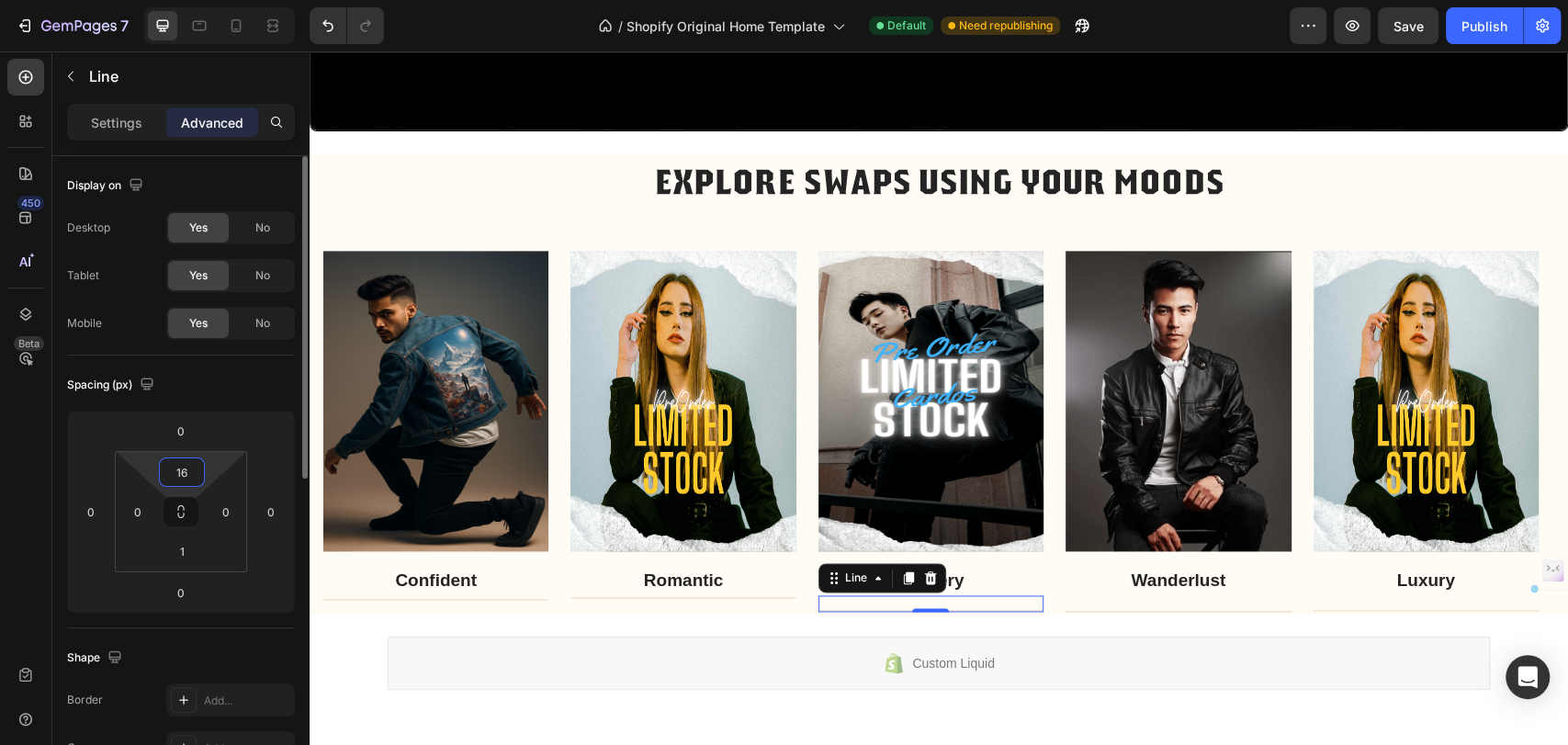 click on "16" at bounding box center (182, 472) 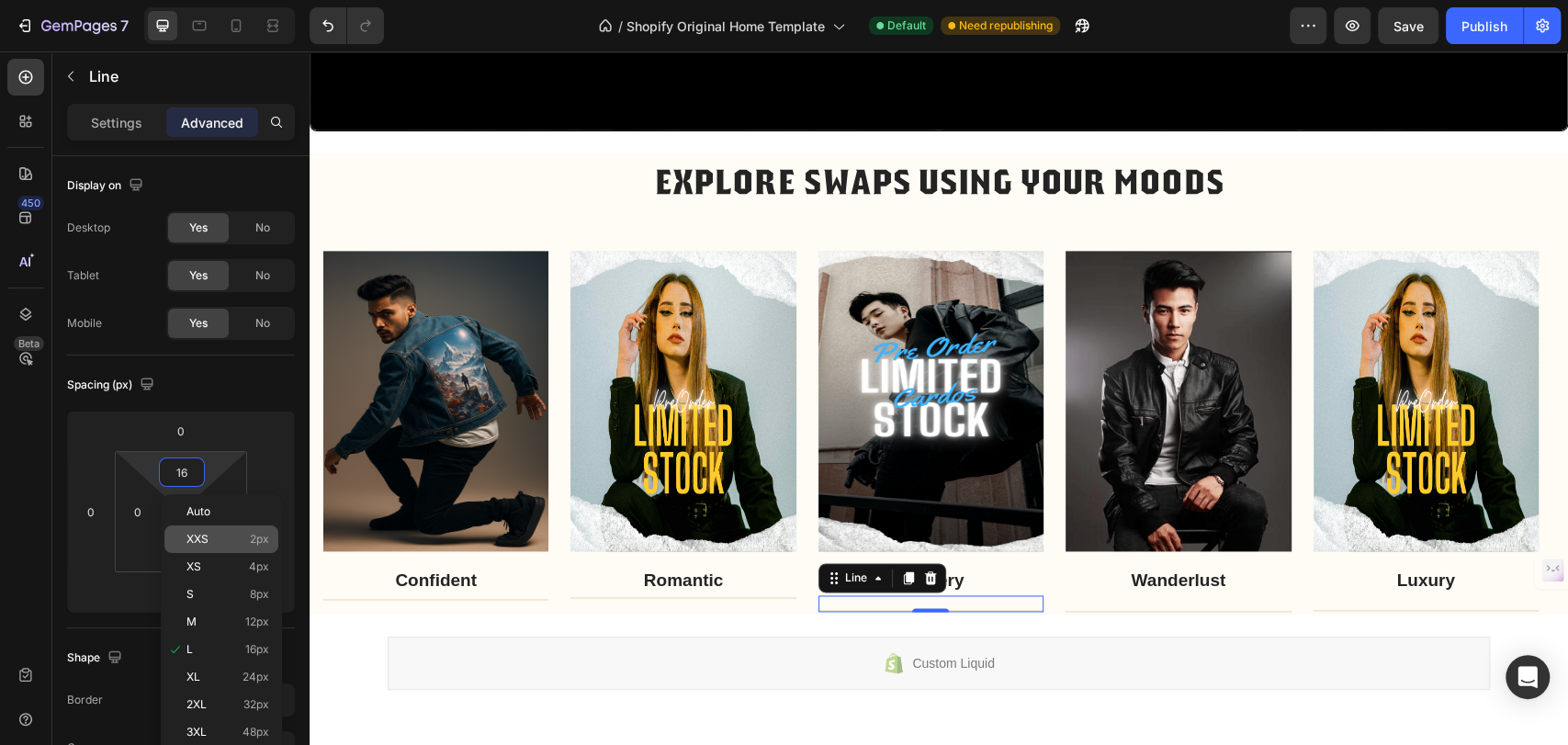 click on "XXS 2px" 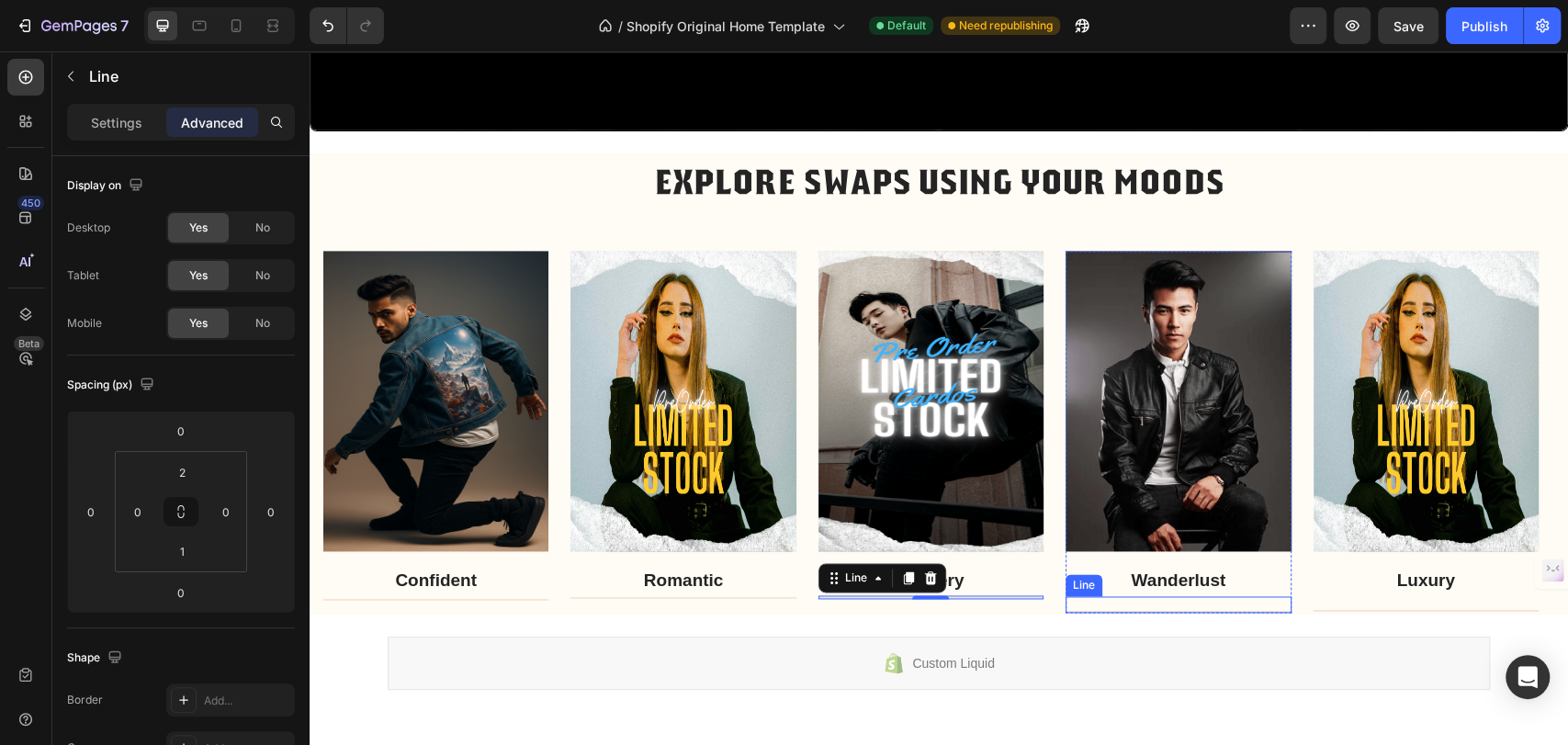 click on "Title Line" at bounding box center [1178, 604] 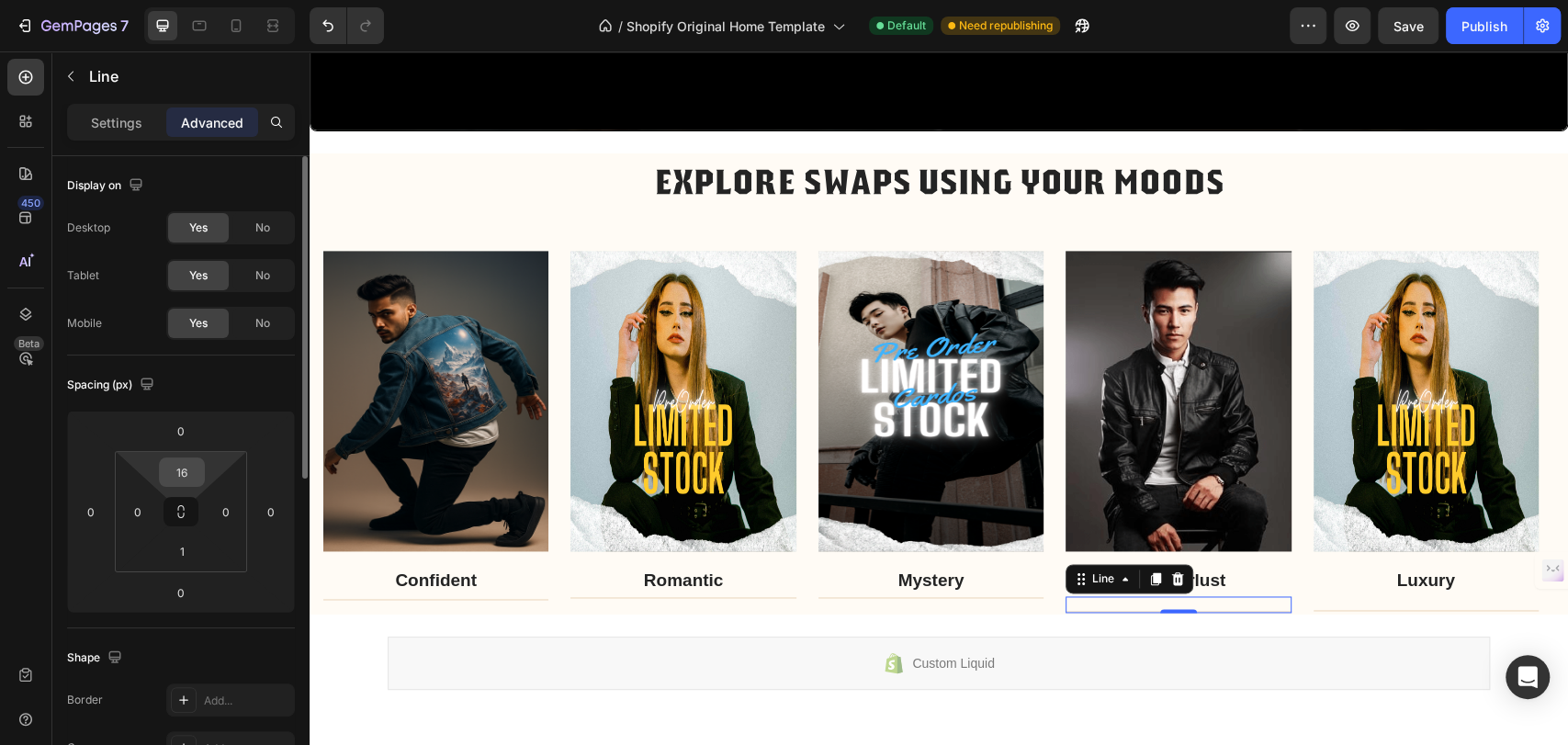 click on "16" at bounding box center [182, 472] 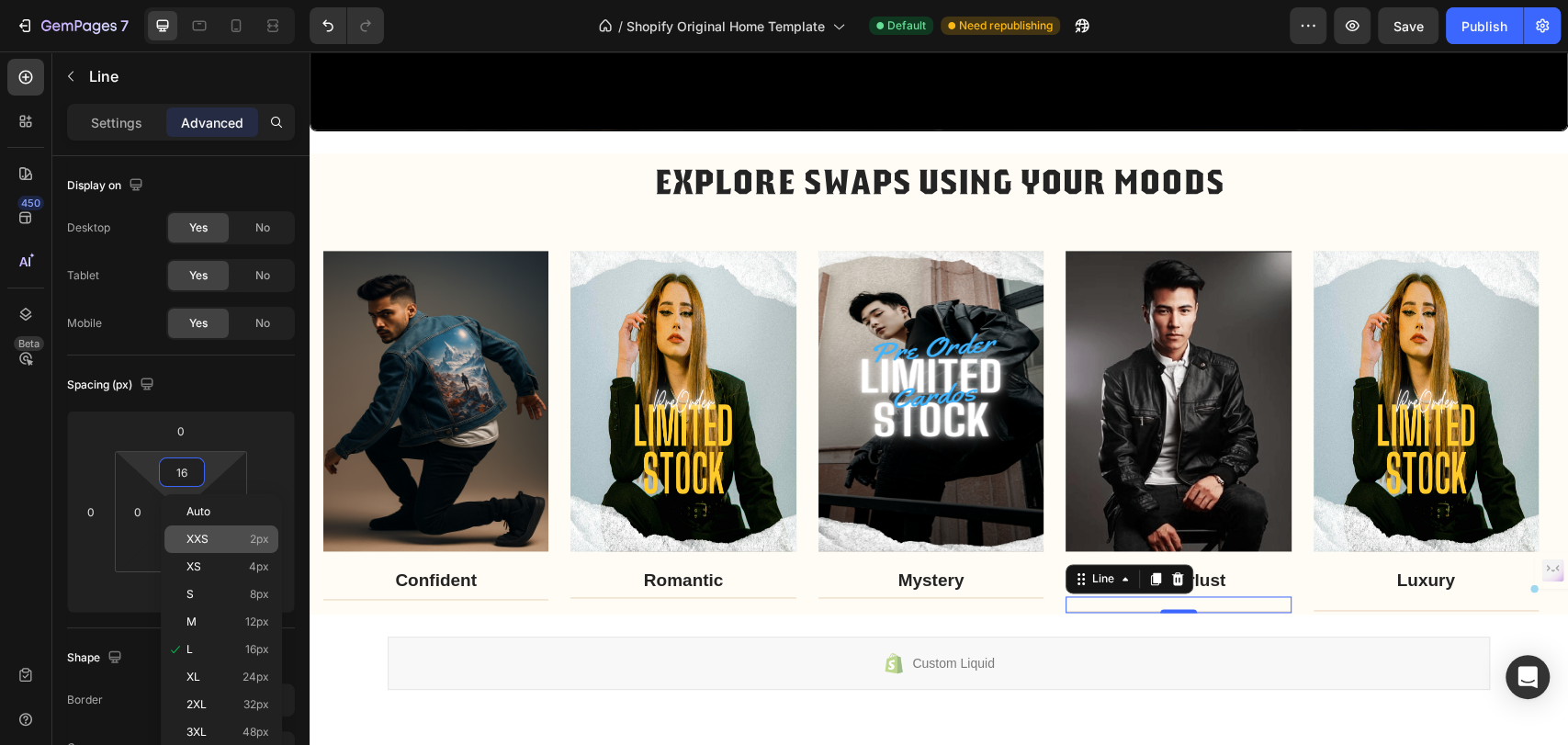 click on "XXS 2px" at bounding box center (228, 539) 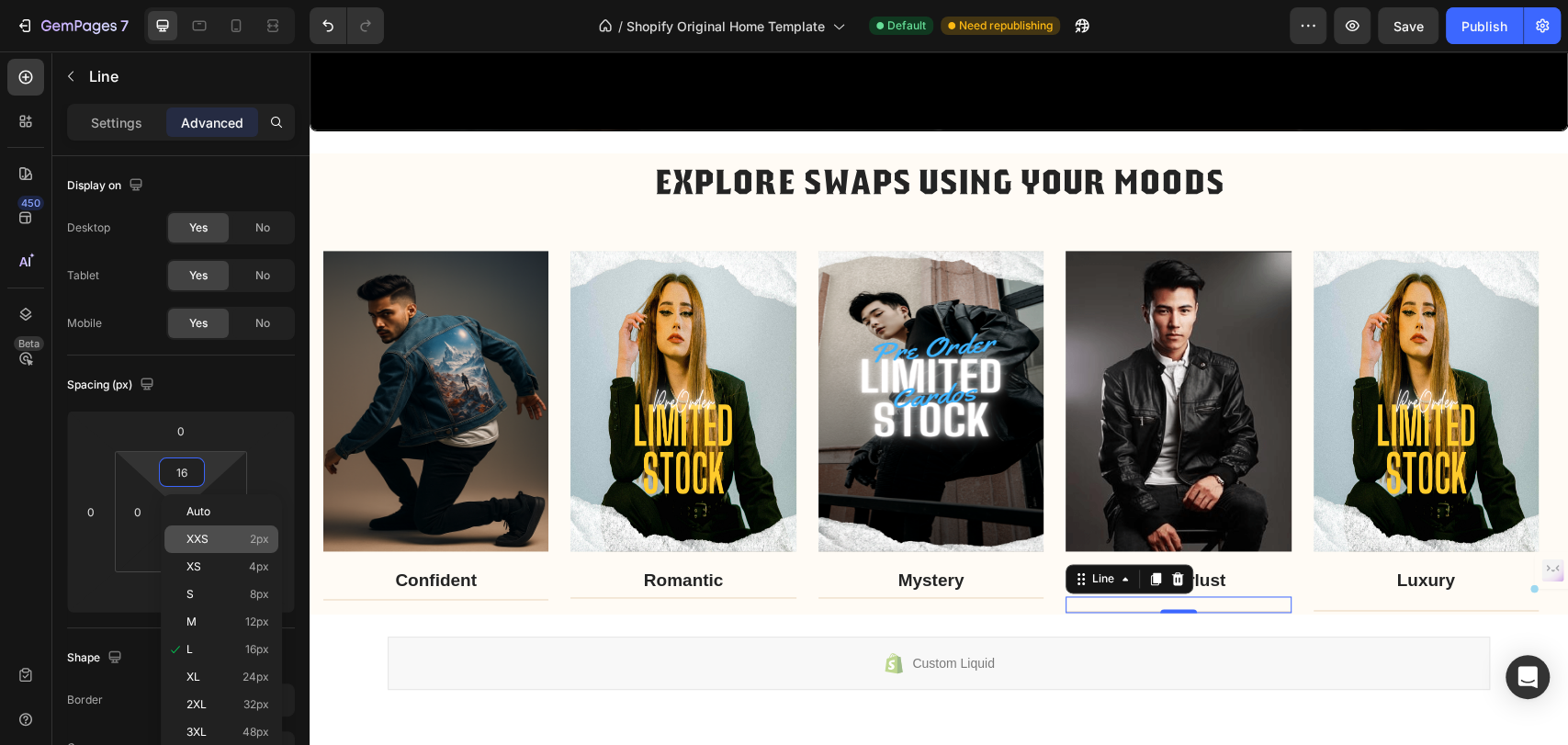 type on "2" 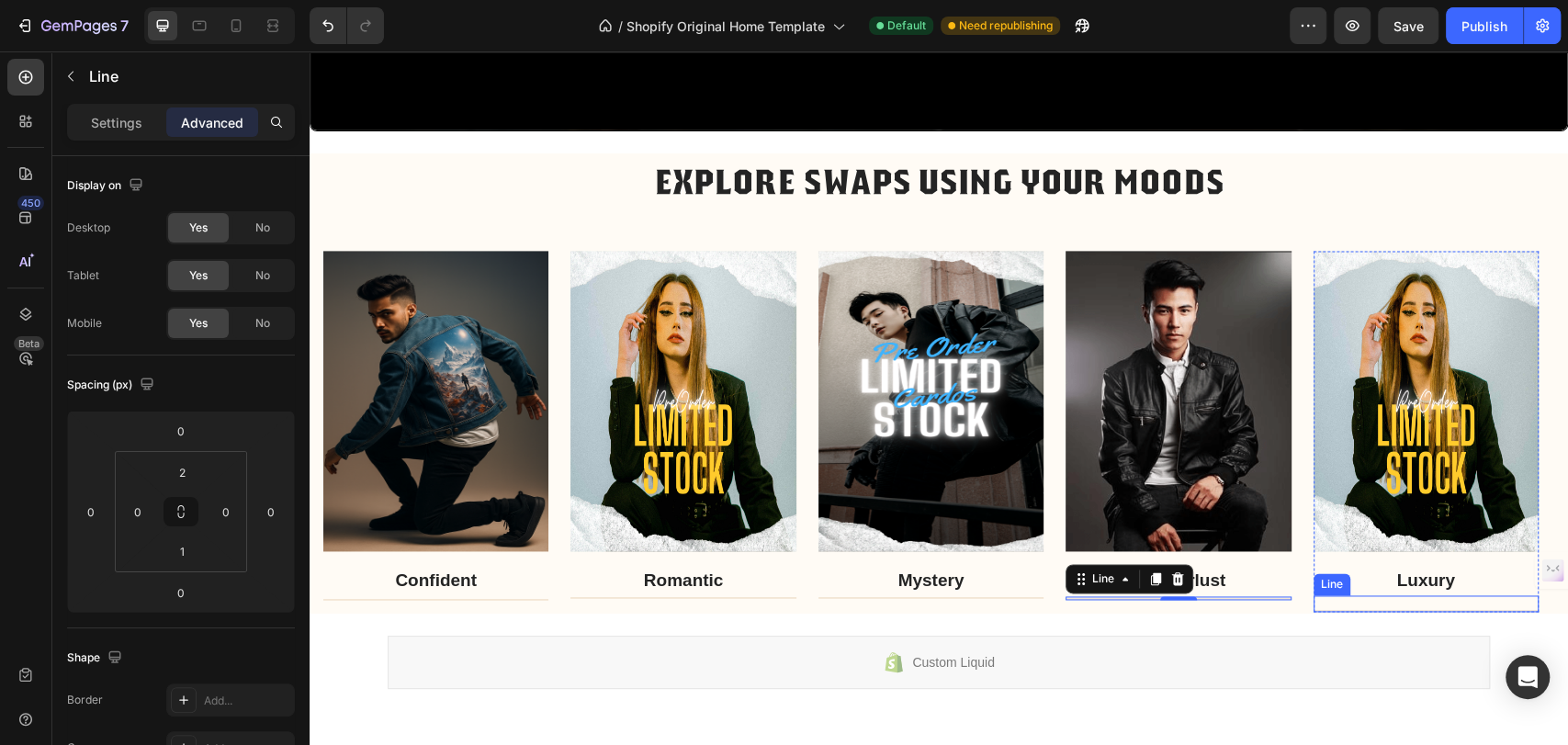 click on "Title Line" at bounding box center [1426, 604] 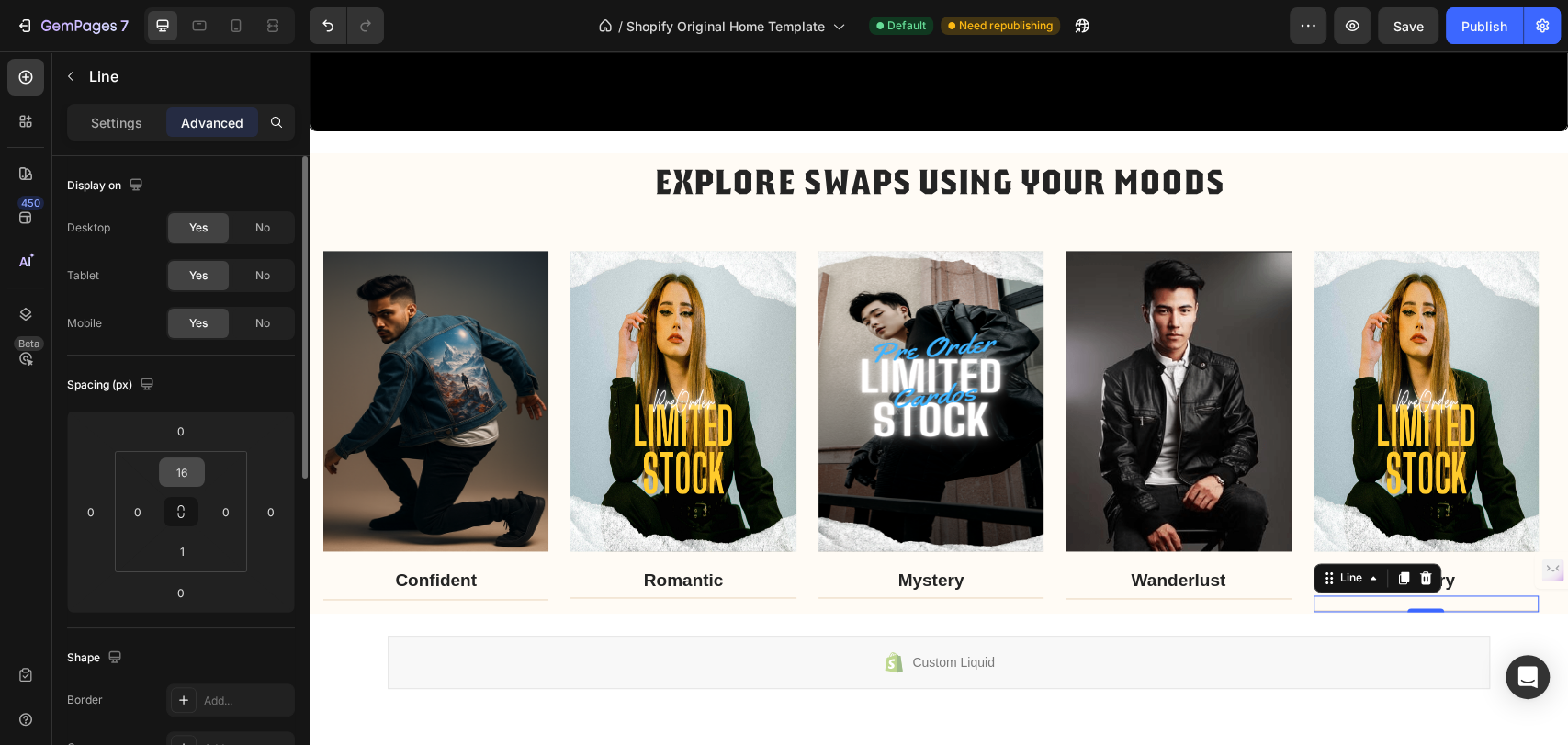 click on "16" at bounding box center (182, 472) 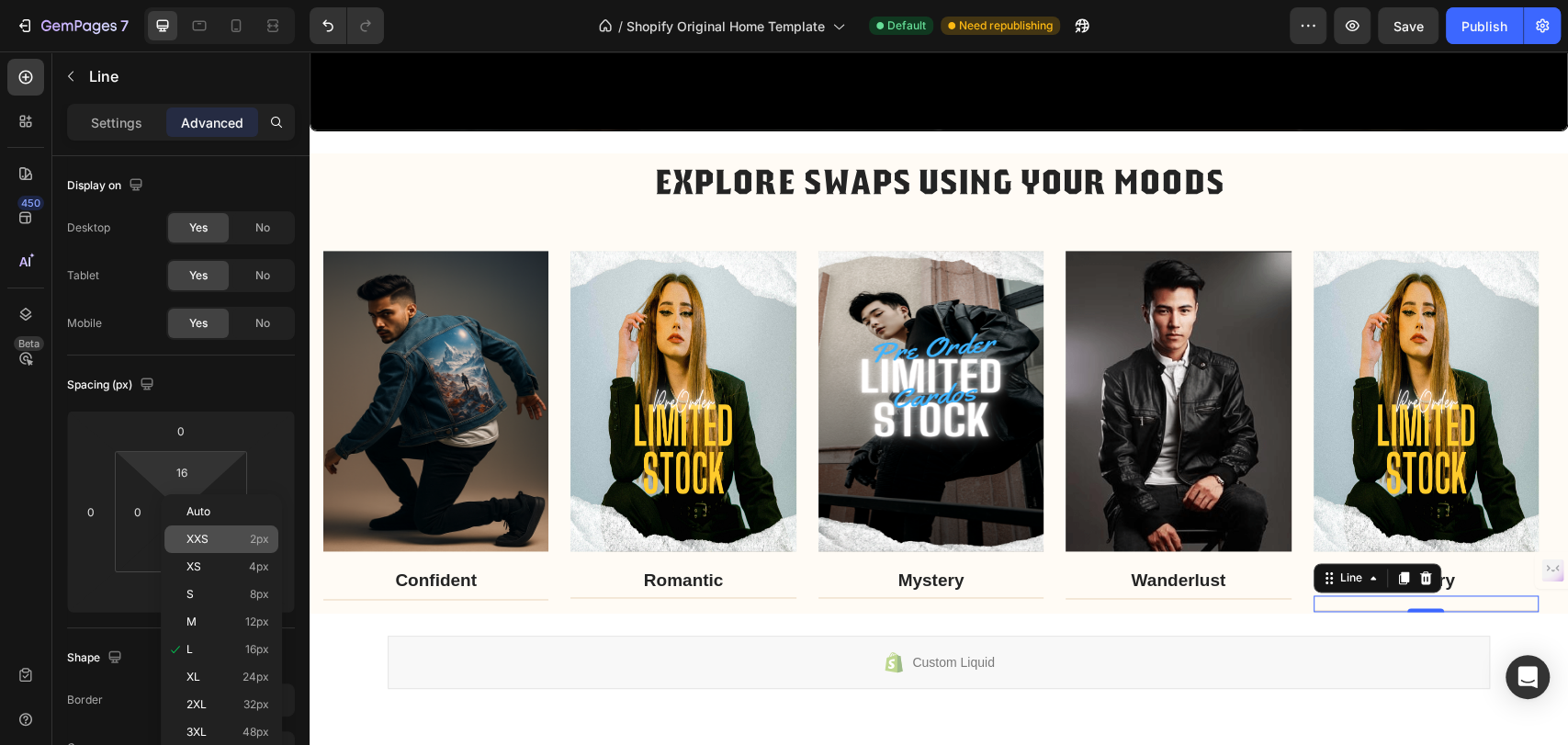 click on "XXS" at bounding box center (197, 539) 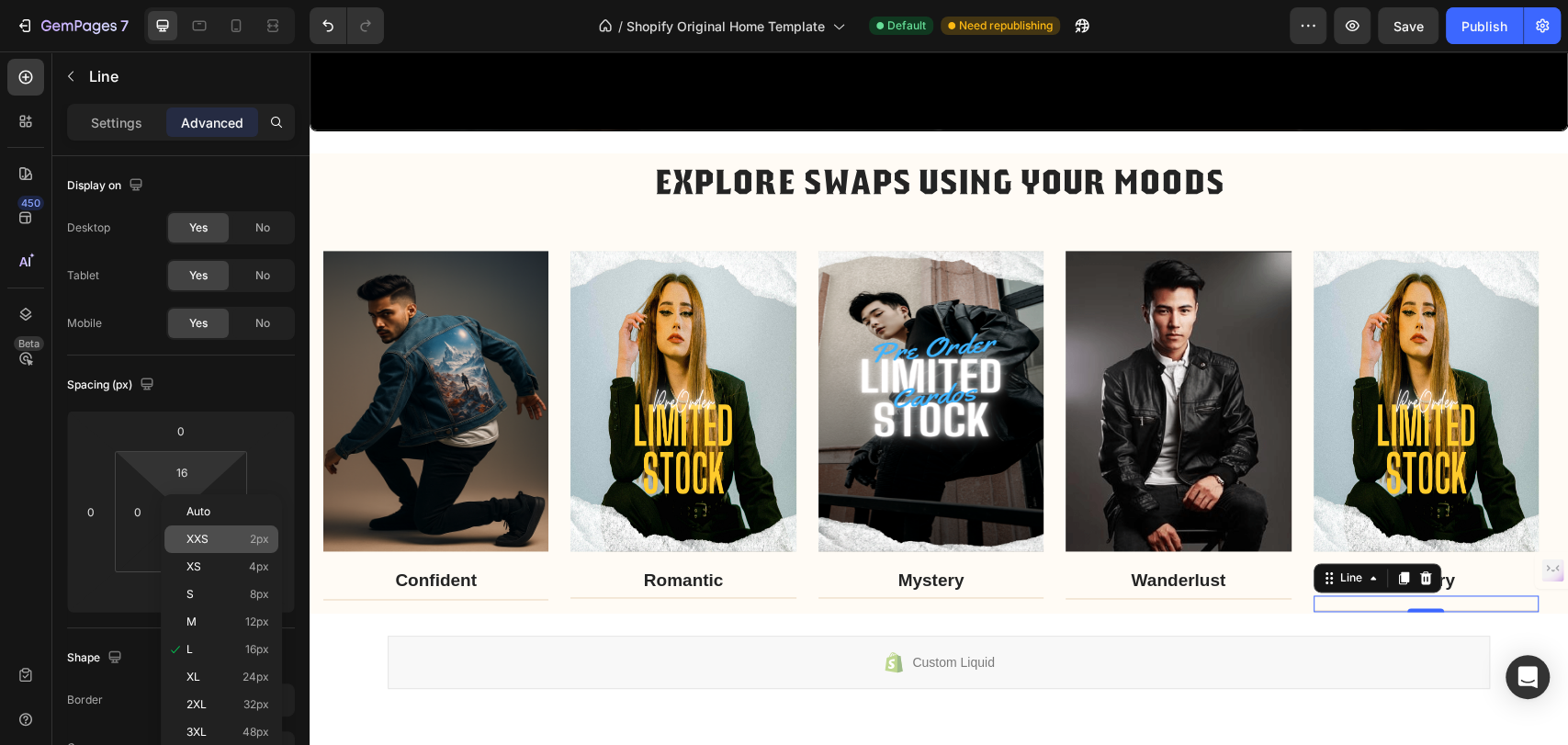 type on "2" 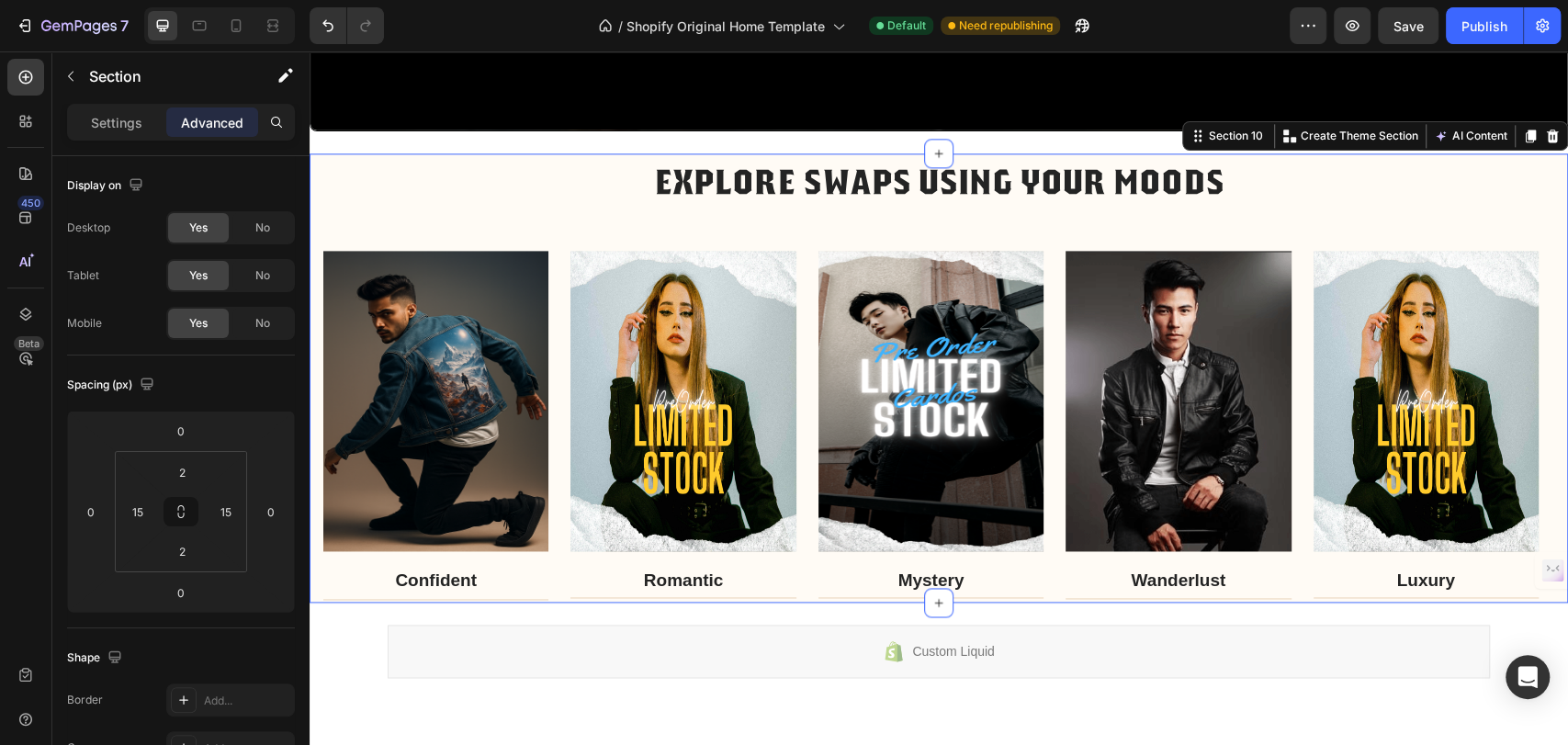 click on "EXPLORE SWAPS USING YOUR MOODS Heading Row Image Confident Text block                Title Line Row Image Romantic Text block                Title Line Row Image Mystery Text block                Title Line Row Image Wanderlust Text block                Title Line Row Image Luxury Text block                Title Line Row Carousel Row Section 10   You can create reusable sections Create Theme Section AI Content Write with GemAI What would you like to describe here? Tone and Voice Persuasive Product Try on Show more Generate" at bounding box center [939, 378] 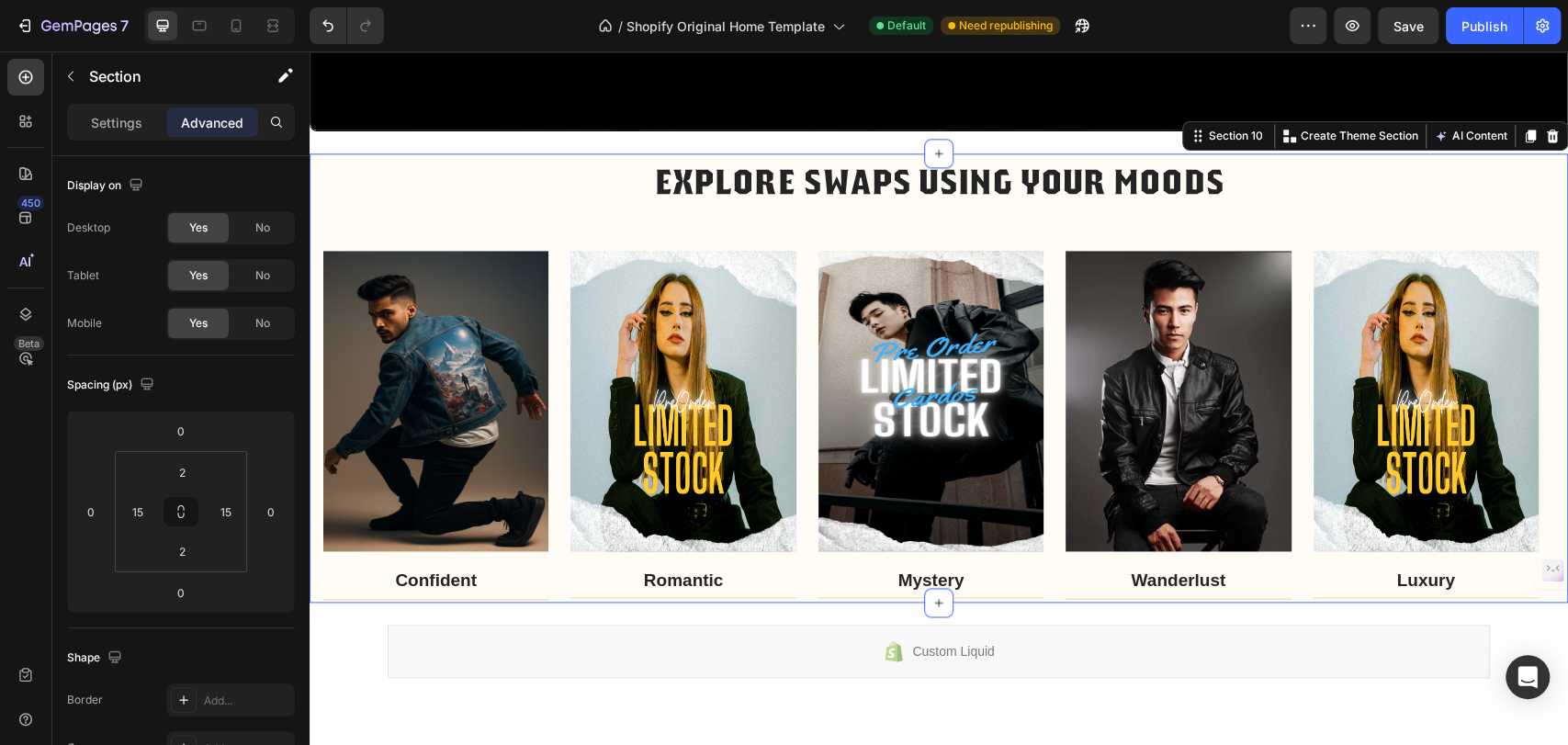 click on "EXPLORE SWAPS USING YOUR MOODS Heading Row Image Confident Text block                Title Line Row Image Romantic Text block                Title Line Row Image Mystery Text block                Title Line Row Image Wanderlust Text block                Title Line Row Image Luxury Text block                Title Line Row Carousel Row Section 10   You can create reusable sections Create Theme Section AI Content Write with GemAI What would you like to describe here? Tone and Voice Persuasive Product Try on Show more Generate" at bounding box center (939, 378) 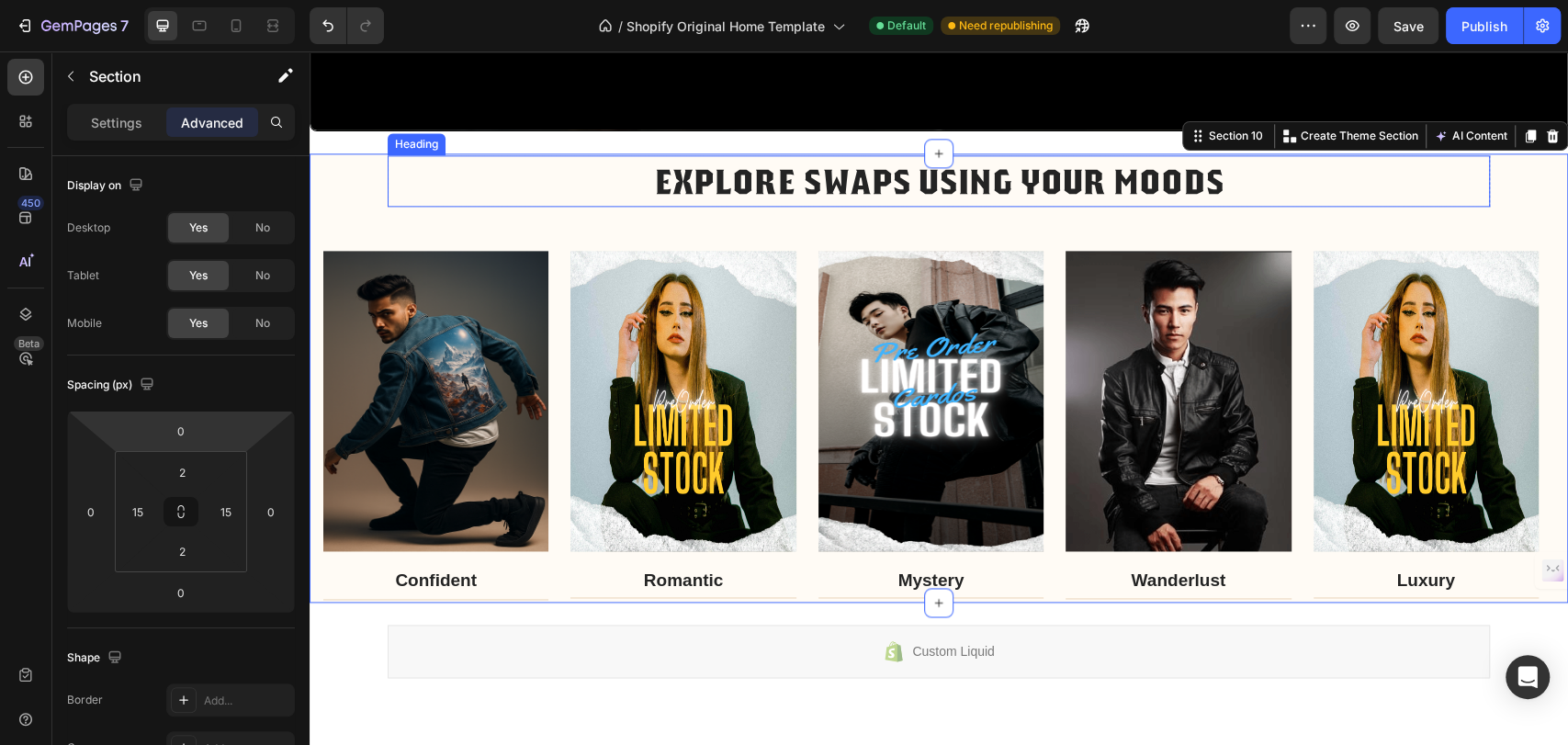 click on "EXPLORE SWAPS USING YOUR MOODS" at bounding box center (939, 181) 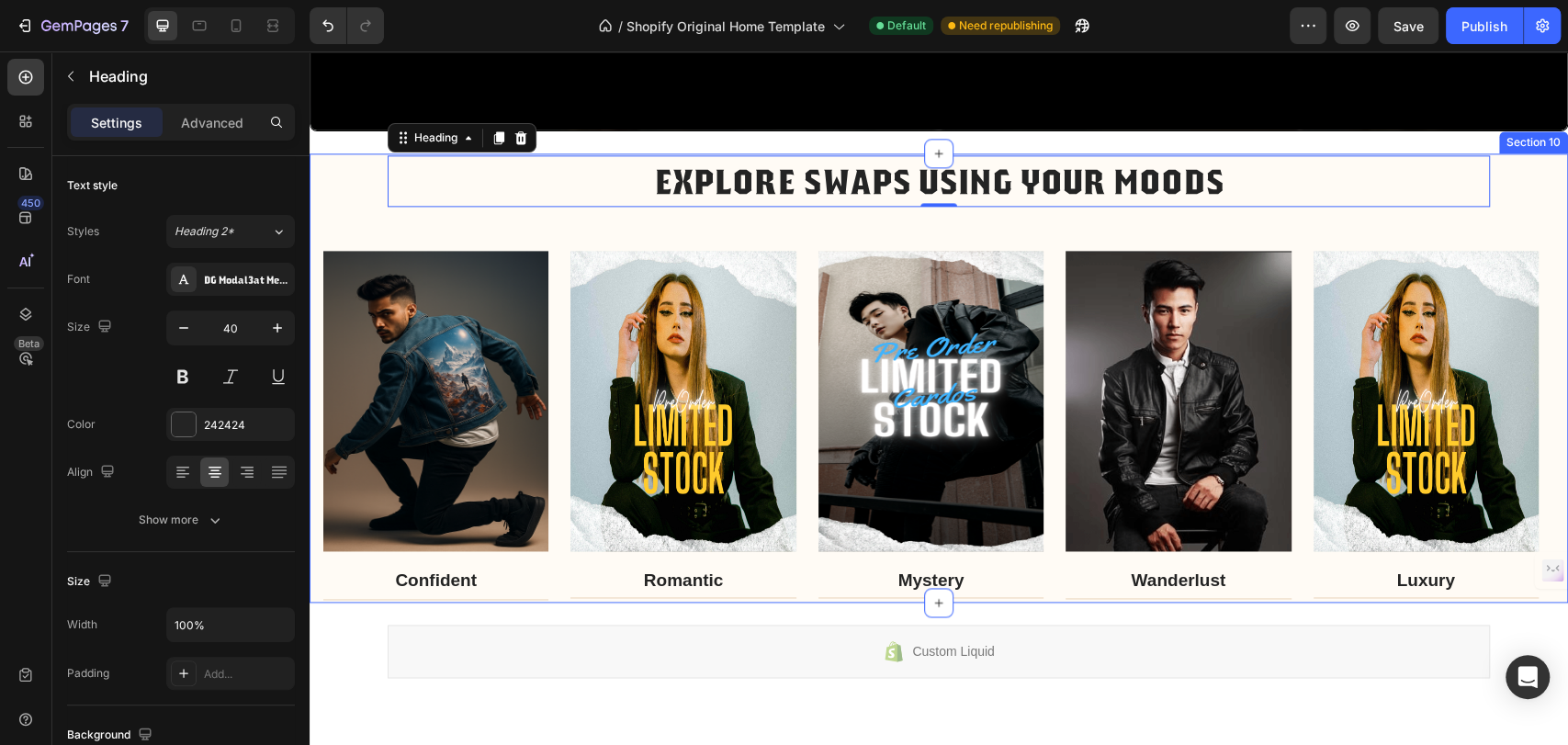 click on "EXPLORE SWAPS USING YOUR MOODS Heading   0 Row Image Confident Text block                Title Line Row Image Romantic Text block                Title Line Row Image Mystery Text block                Title Line Row Image Wanderlust Text block                Title Line Row Image Luxury Text block                Title Line Row Carousel Row" at bounding box center [939, 378] 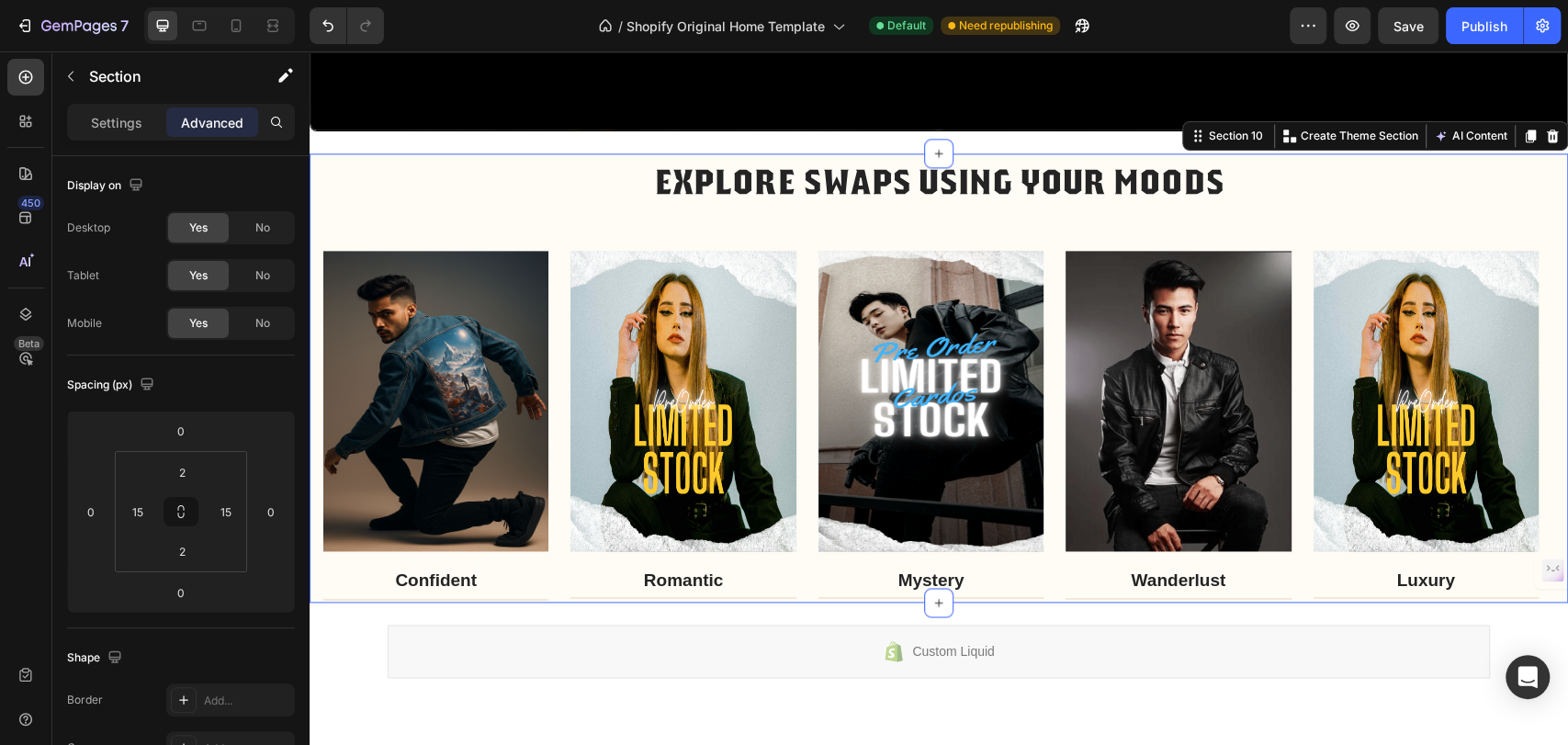 click on "EXPLORE SWAPS USING YOUR MOODS" at bounding box center (939, 181) 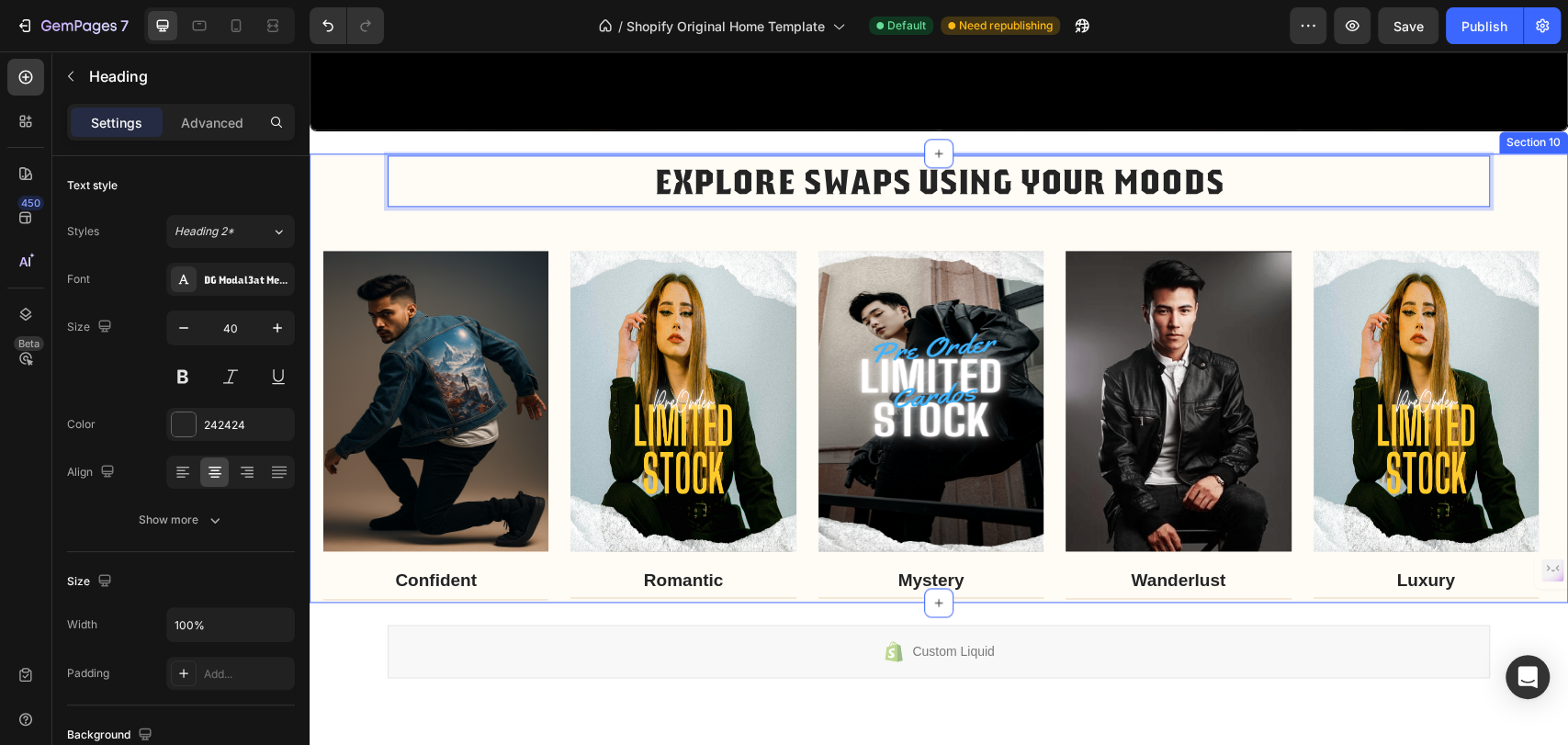 click on "EXPLORE SWAPS USING YOUR MOODS Heading   0 Row Image Confident Text block                Title Line Row Image Romantic Text block                Title Line Row Image Mystery Text block                Title Line Row Image Wanderlust Text block                Title Line Row Image Luxury Text block                Title Line Row Carousel Row" at bounding box center (939, 378) 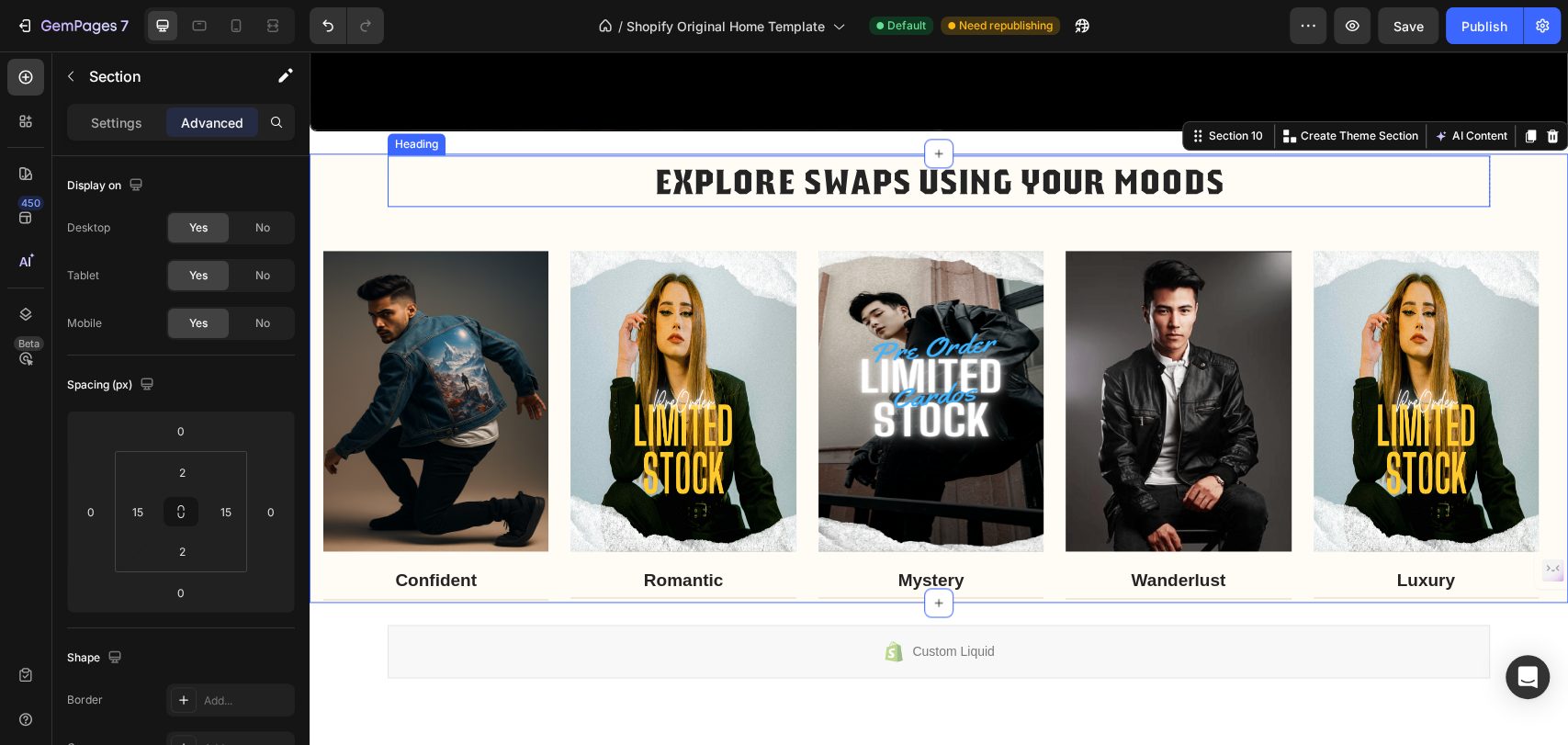click on "EXPLORE SWAPS USING YOUR MOODS" at bounding box center (939, 181) 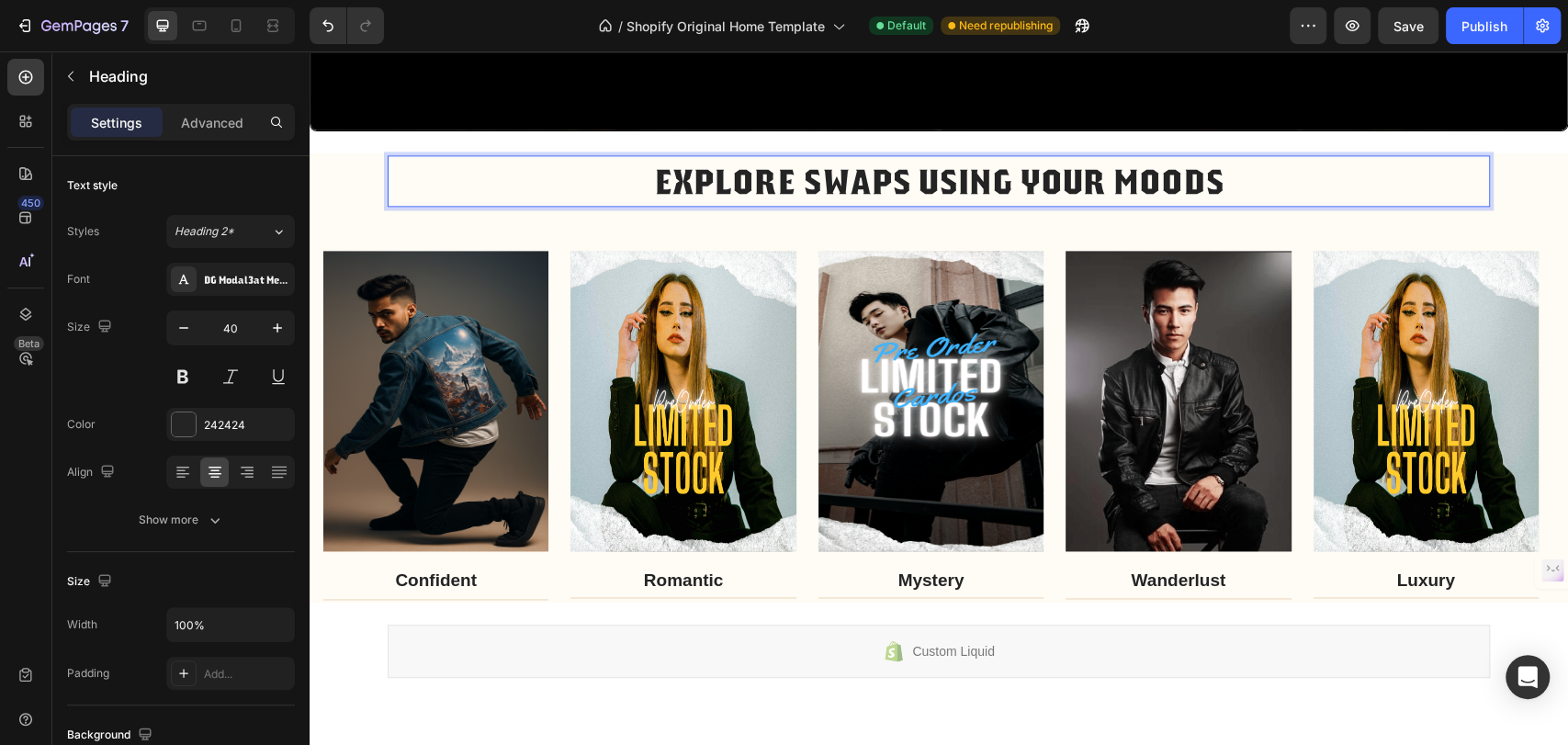 click on "EXPLORE SWAPS USING YOUR MOODS" at bounding box center [939, 181] 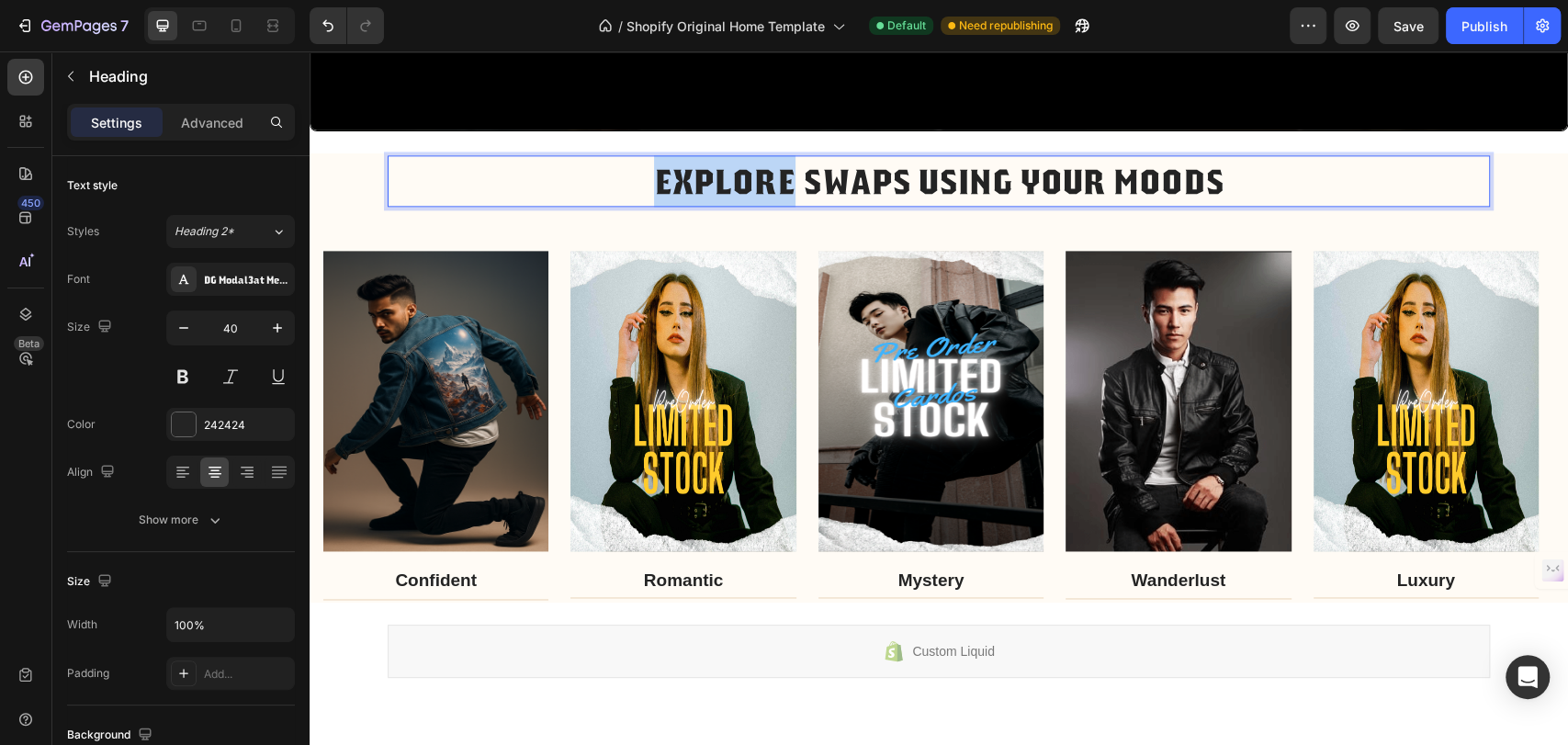 click on "EXPLORE SWAPS USING YOUR MOODS" at bounding box center (939, 181) 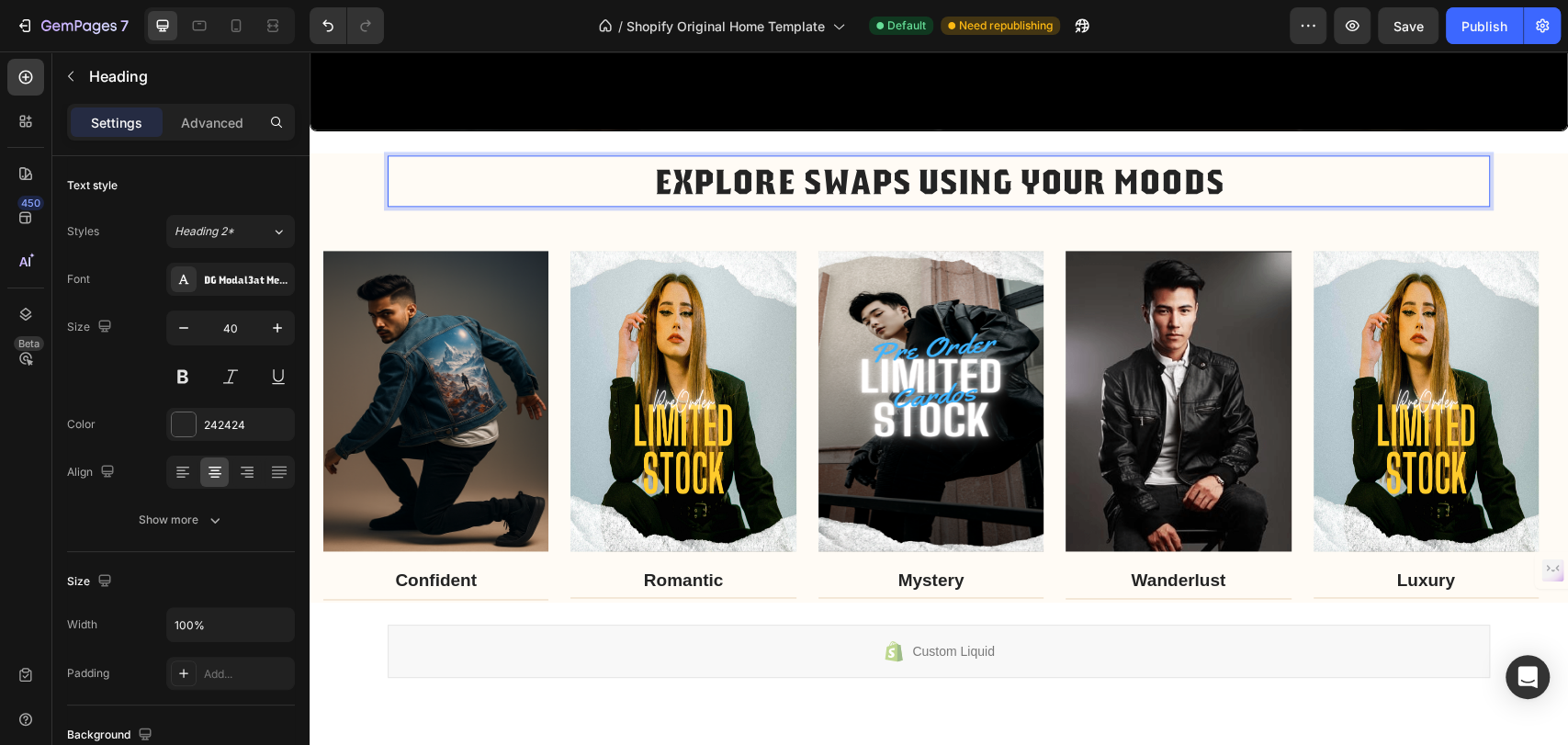 click on "EXPLORE SWAPS USING YOUR MOODS" at bounding box center (939, 181) 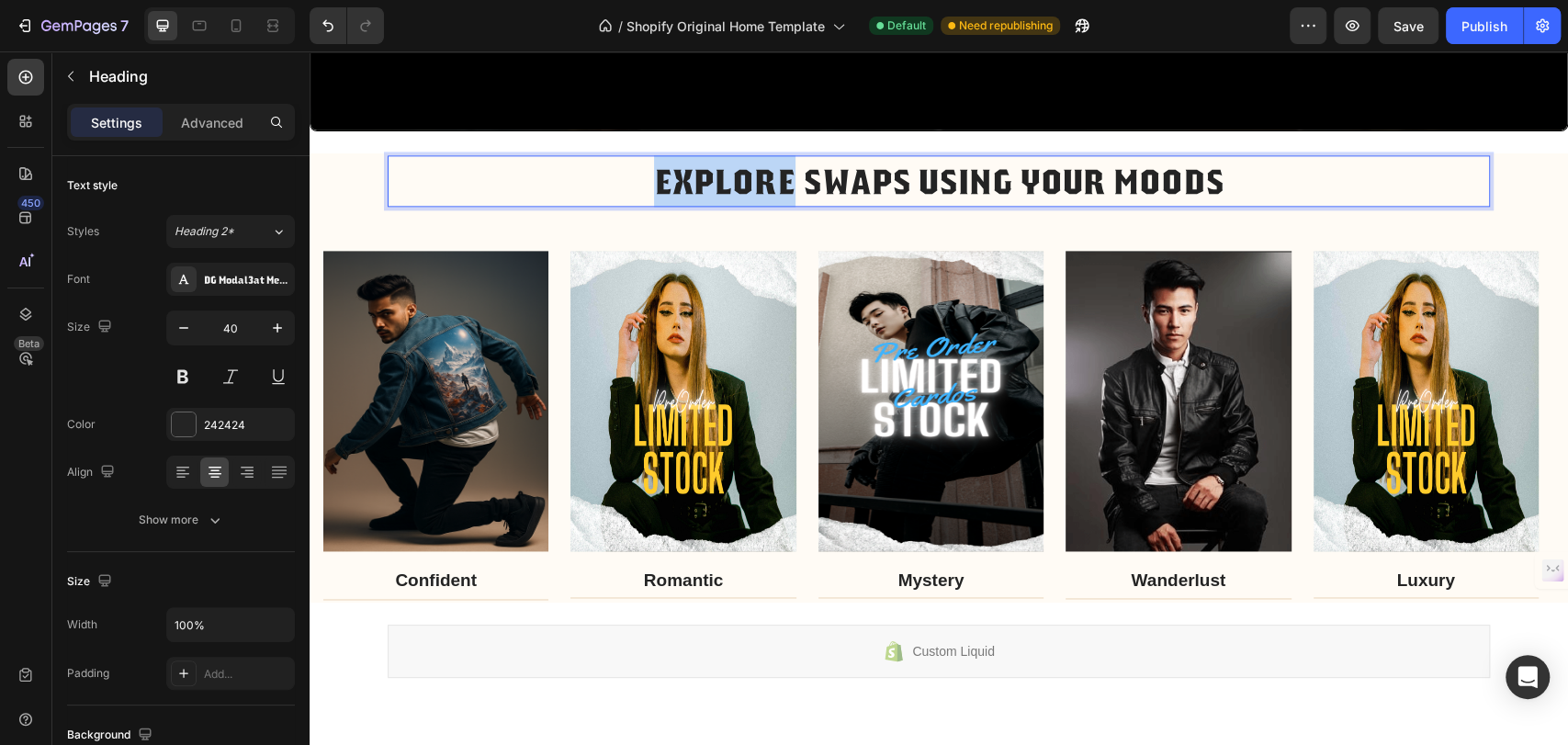 click on "EXPLORE SWAPS USING YOUR MOODS" at bounding box center [939, 181] 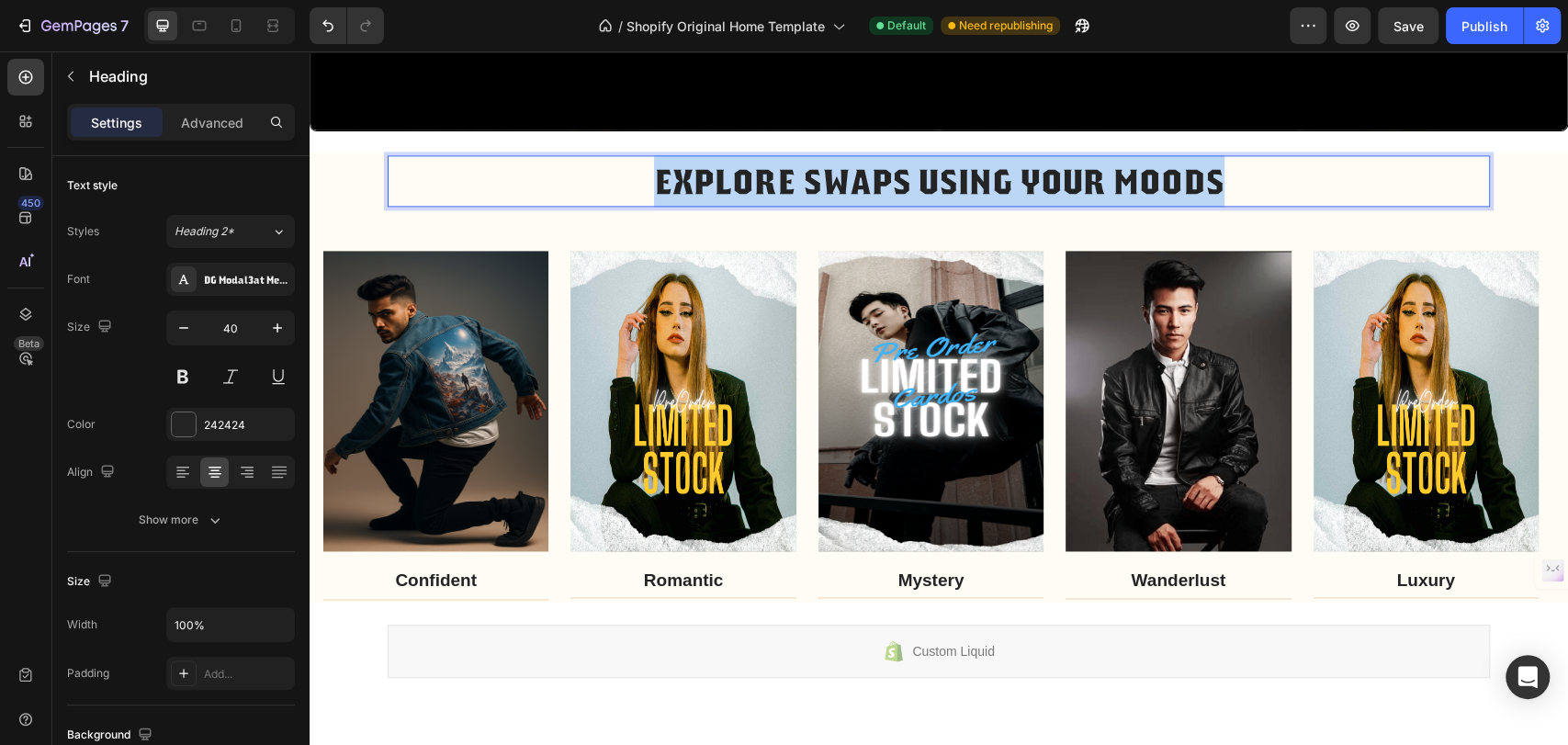 click on "EXPLORE SWAPS USING YOUR MOODS" at bounding box center [939, 181] 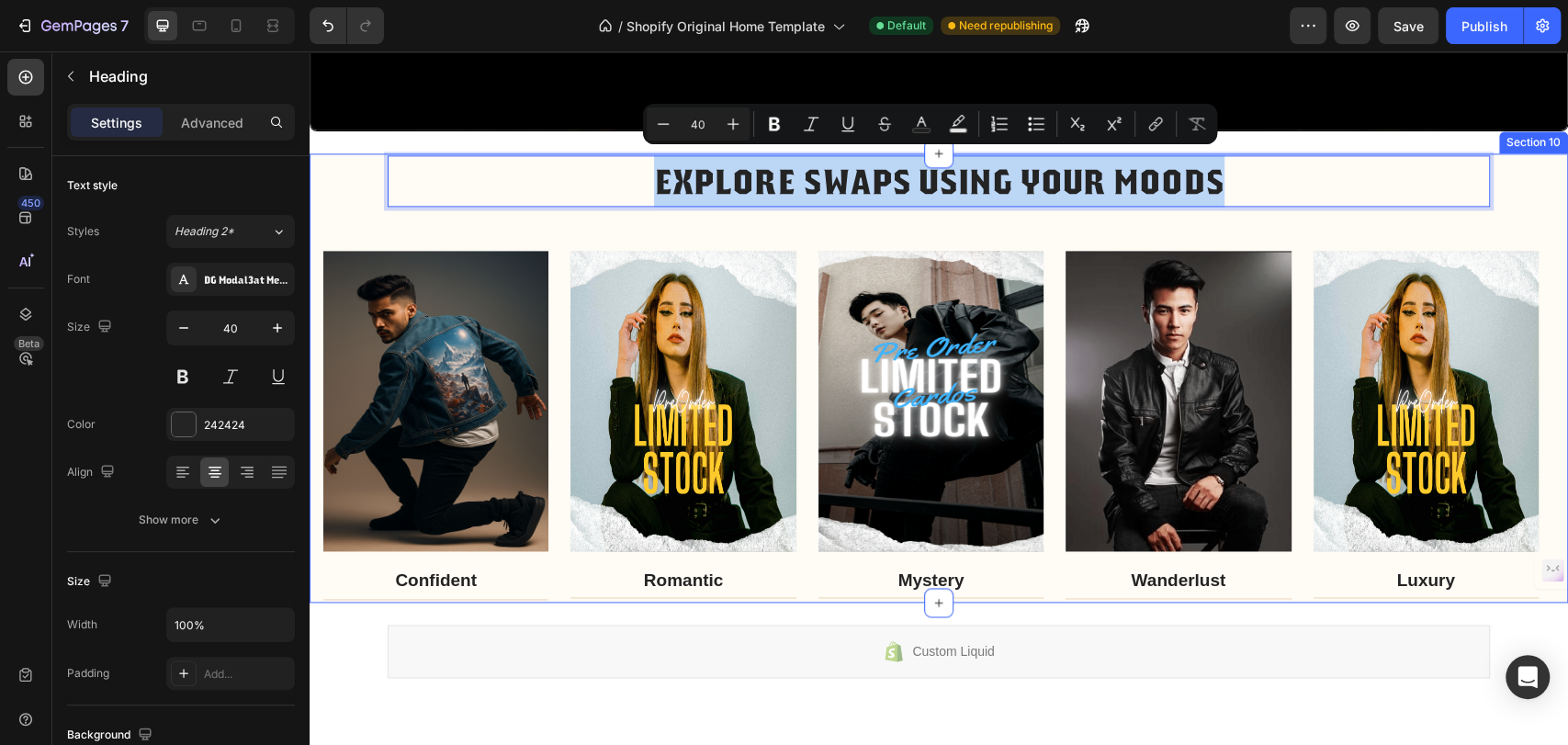 click on "EXPLORE SWAPS USING YOUR MOODS Heading   0 Row Image Confident Text block                Title Line Row Image Romantic Text block                Title Line Row Image Mystery Text block                Title Line Row Image Wanderlust Text block                Title Line Row Image Luxury Text block                Title Line Row Carousel Row" at bounding box center [939, 378] 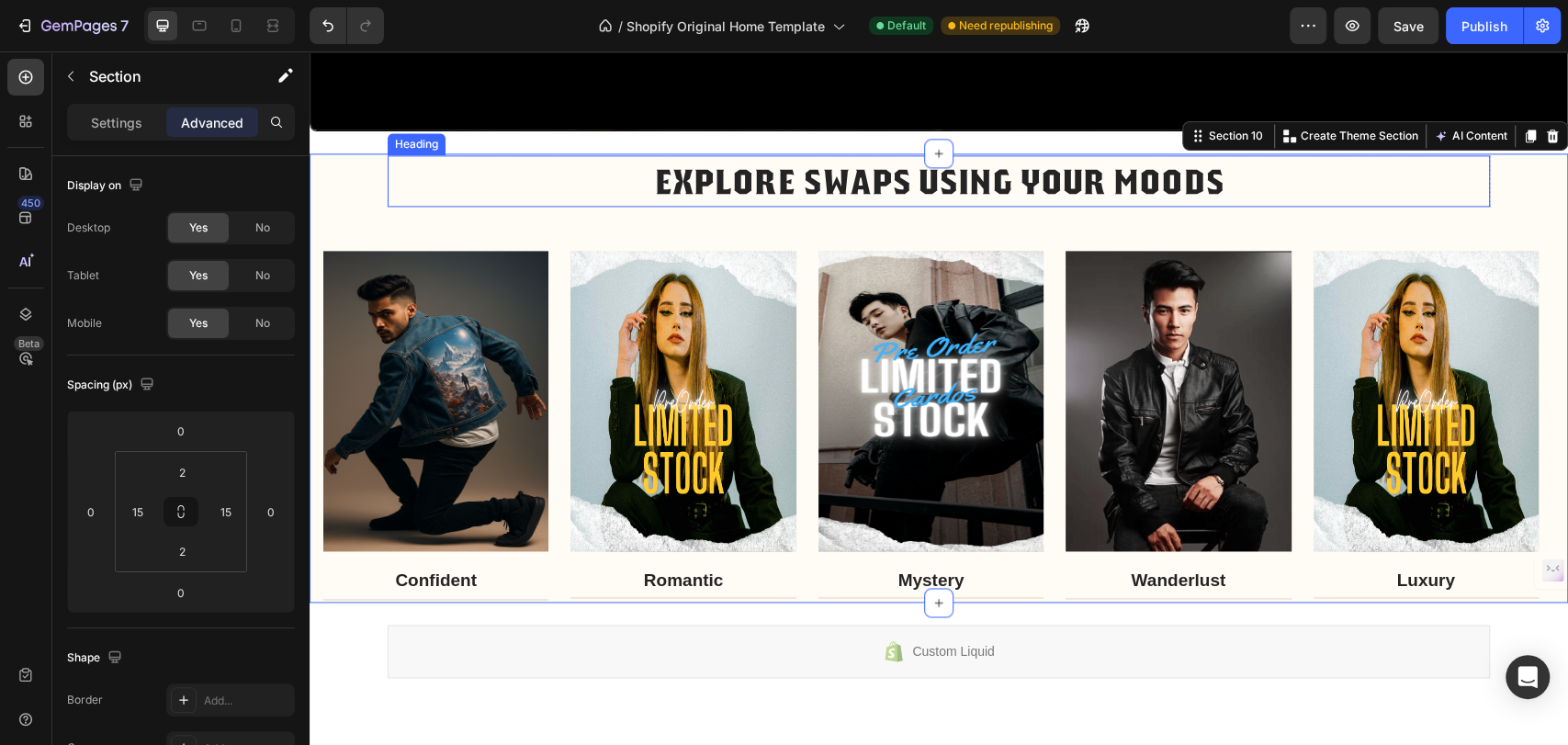 click on "EXPLORE SWAPS USING YOUR MOODS" at bounding box center (939, 181) 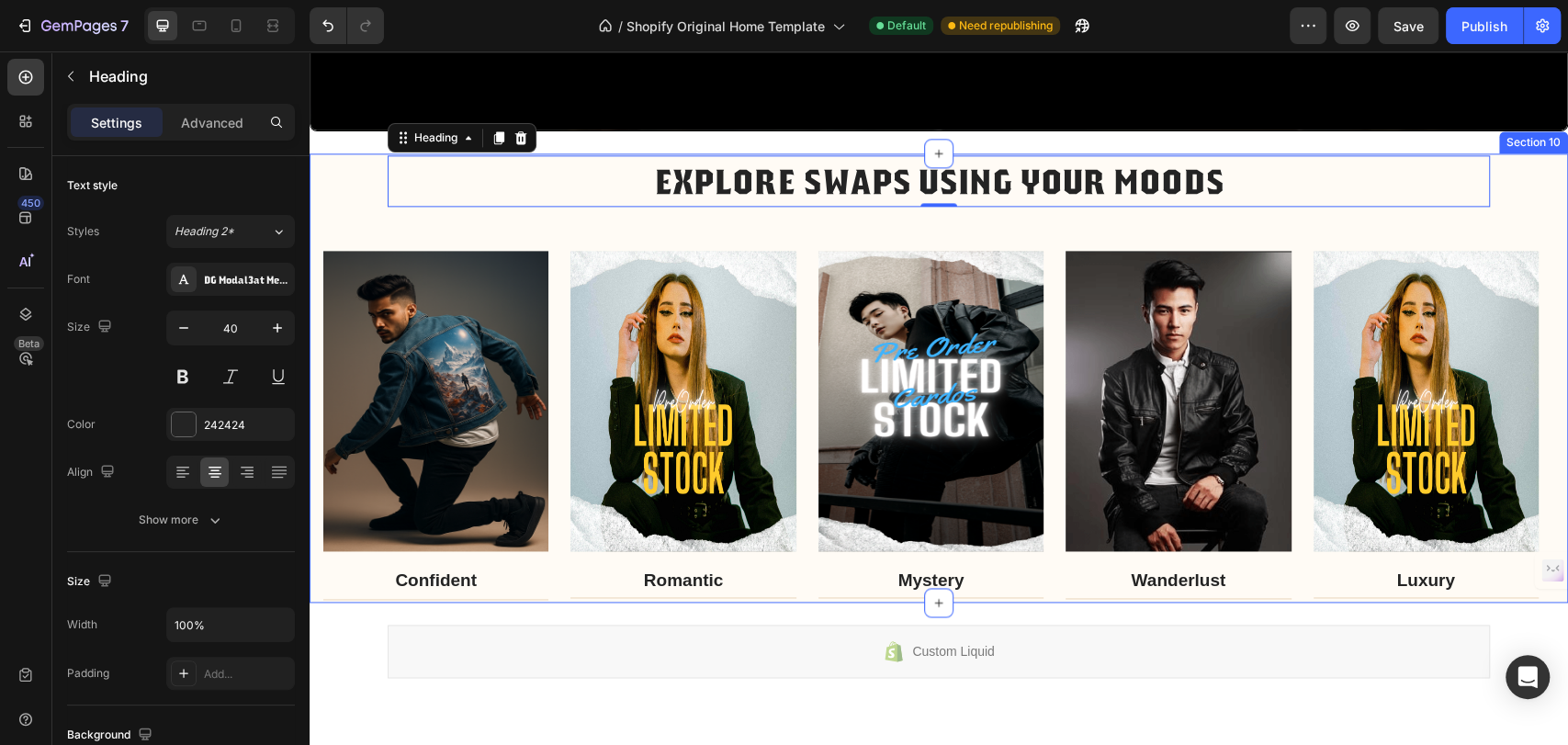 click on "EXPLORE SWAPS USING YOUR MOODS Heading   0 Row Image Confident Text block                Title Line Row Image Romantic Text block                Title Line Row Image Mystery Text block                Title Line Row Image Wanderlust Text block                Title Line Row Image Luxury Text block                Title Line Row Carousel Row" at bounding box center (939, 378) 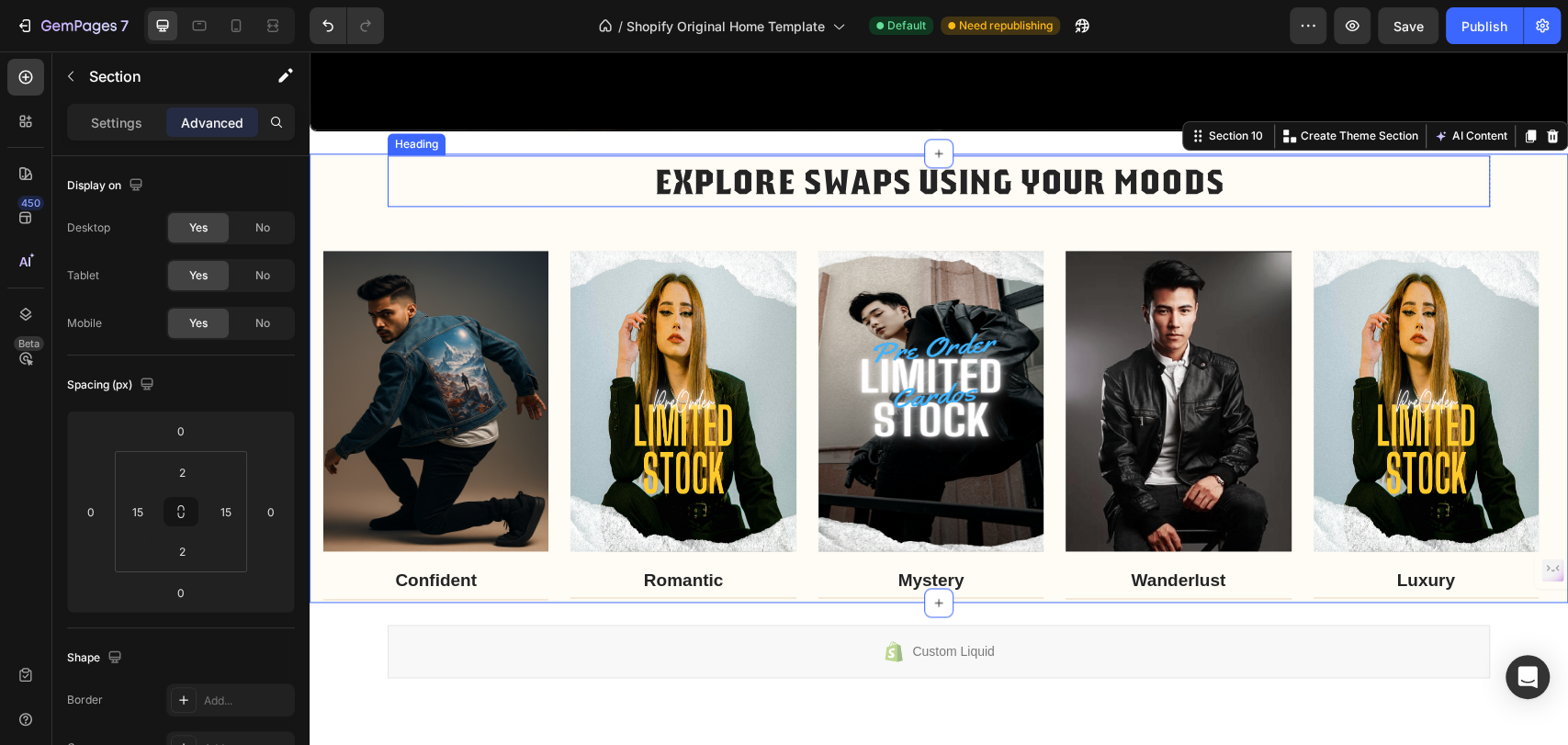 click on "EXPLORE SWAPS USING YOUR MOODS" at bounding box center [939, 181] 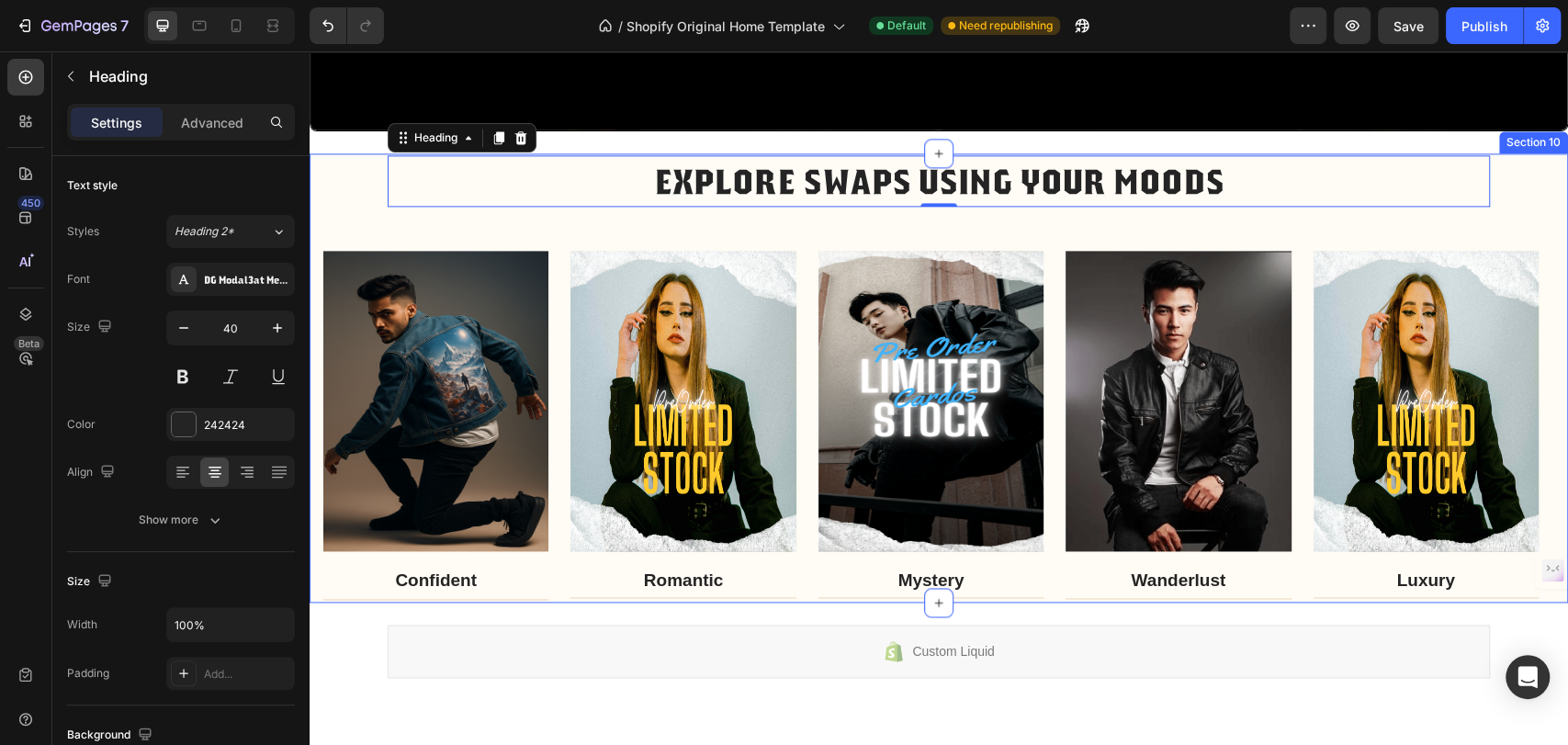 click on "EXPLORE SWAPS USING YOUR MOODS Heading   0 Row Image Confident Text block                Title Line Row Image Romantic Text block                Title Line Row Image Mystery Text block                Title Line Row Image Wanderlust Text block                Title Line Row Image Luxury Text block                Title Line Row Carousel Row" at bounding box center (939, 378) 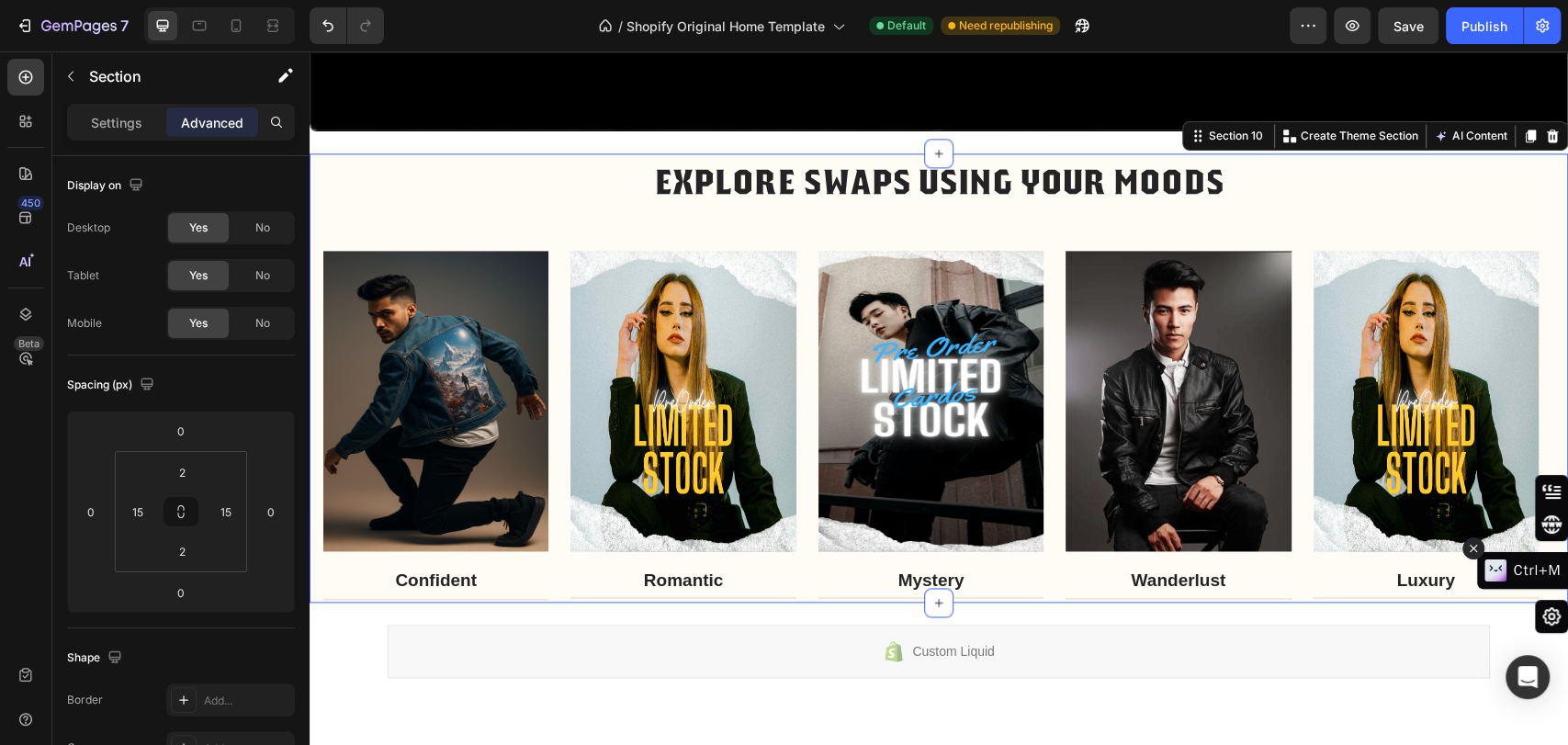 click 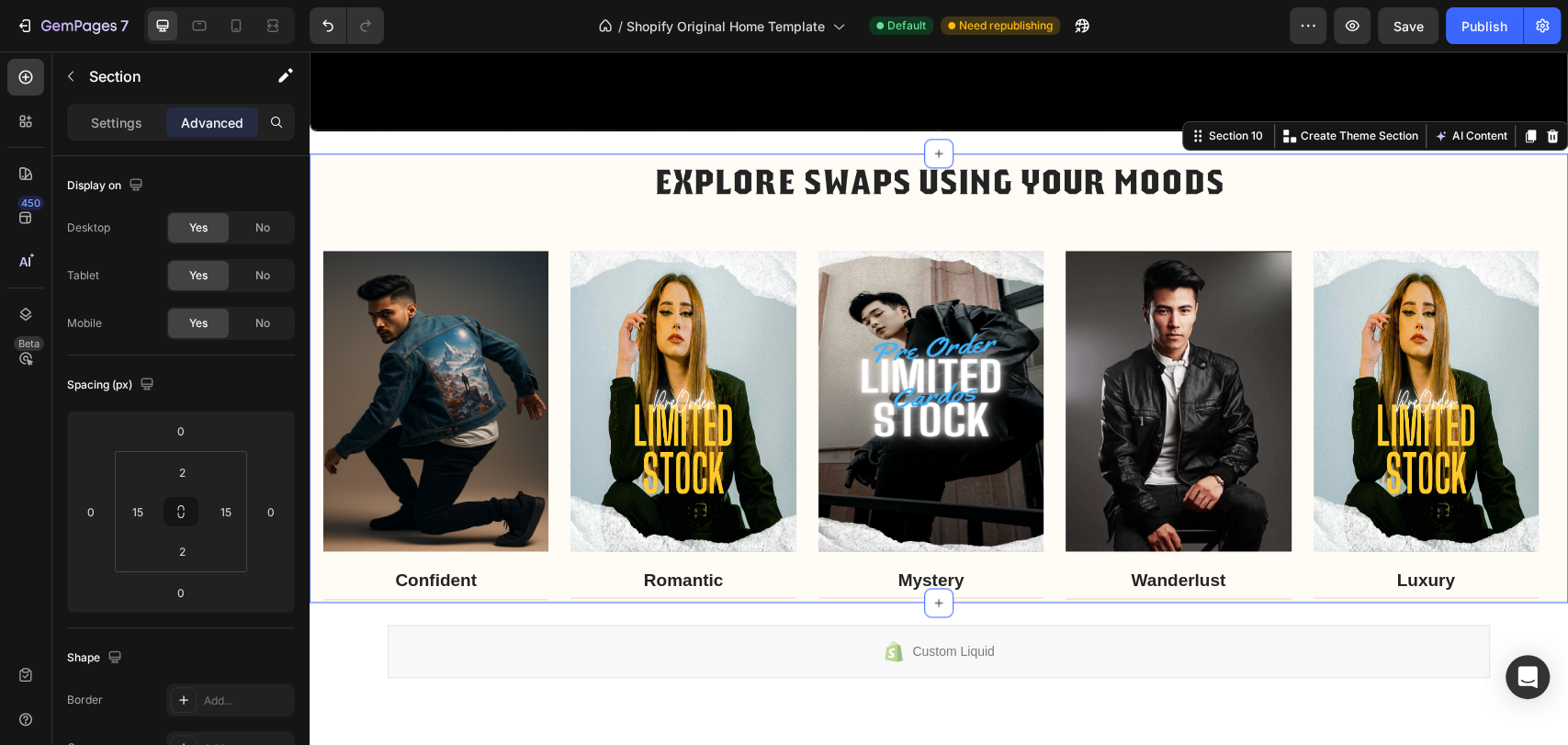 click on "EXPLORE SWAPS USING YOUR MOODS Heading Row Image Confident Text block                Title Line Row Image Romantic Text block                Title Line Row Image Mystery Text block                Title Line Row Image Wanderlust Text block                Title Line Row Image Luxury Text block                Title Line Row Carousel Row" at bounding box center [939, 378] 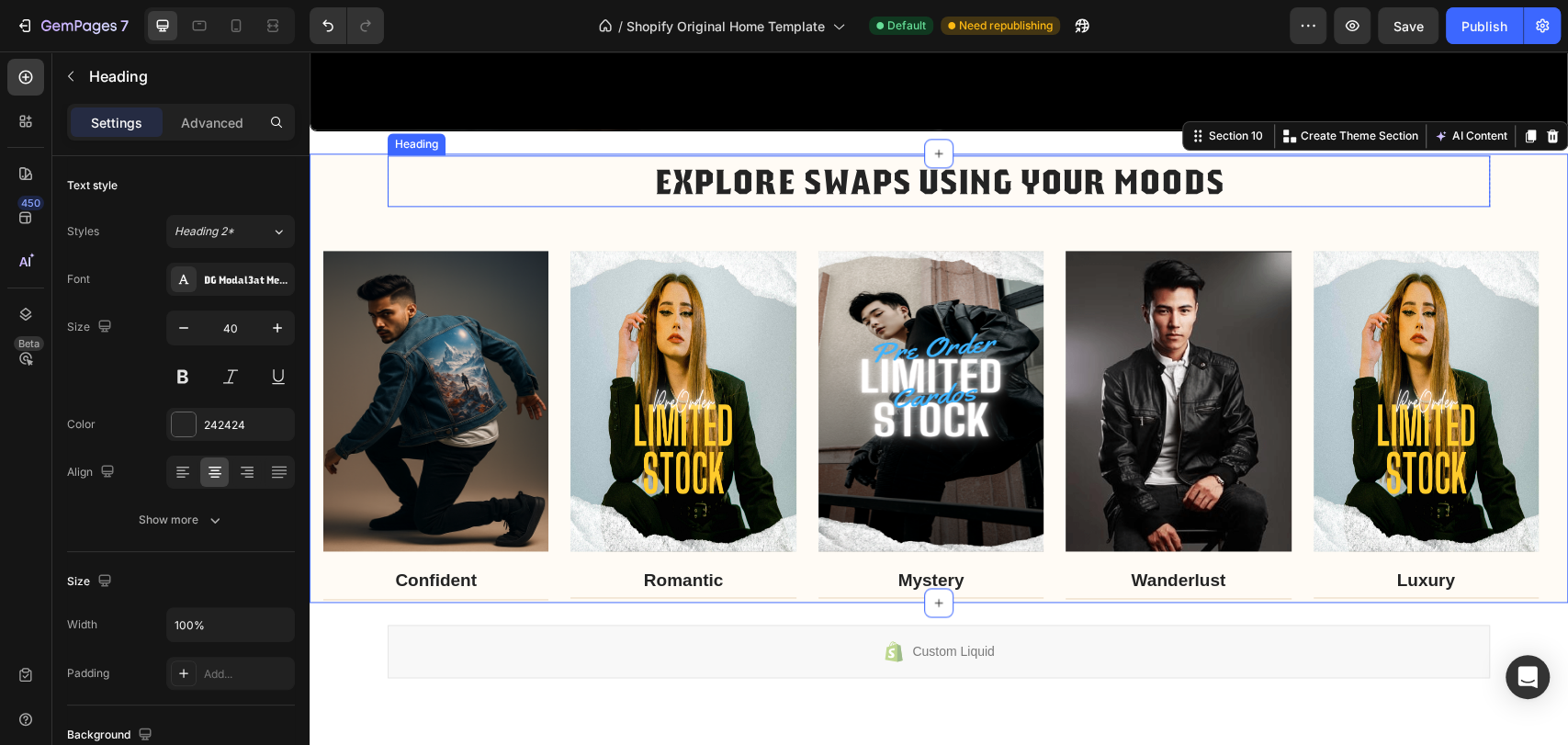 click on "EXPLORE SWAPS USING YOUR MOODS" at bounding box center (939, 181) 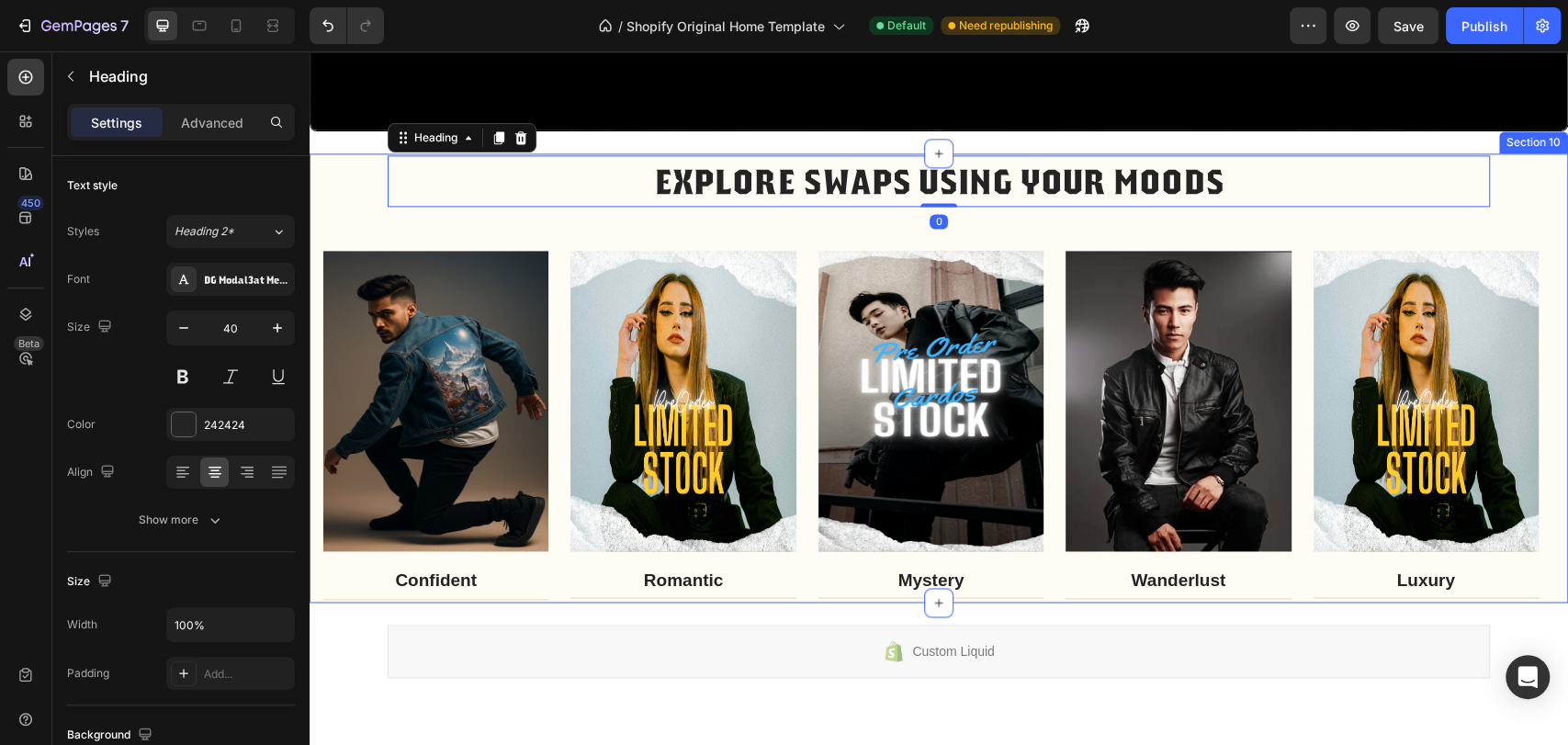 click on "EXPLORE SWAPS USING YOUR MOODS Heading   0 Row Image Confident Text block                Title Line Row Image Romantic Text block                Title Line Row Image Mystery Text block                Title Line Row Image Wanderlust Text block                Title Line Row Image Luxury Text block                Title Line Row Carousel Row" at bounding box center (939, 378) 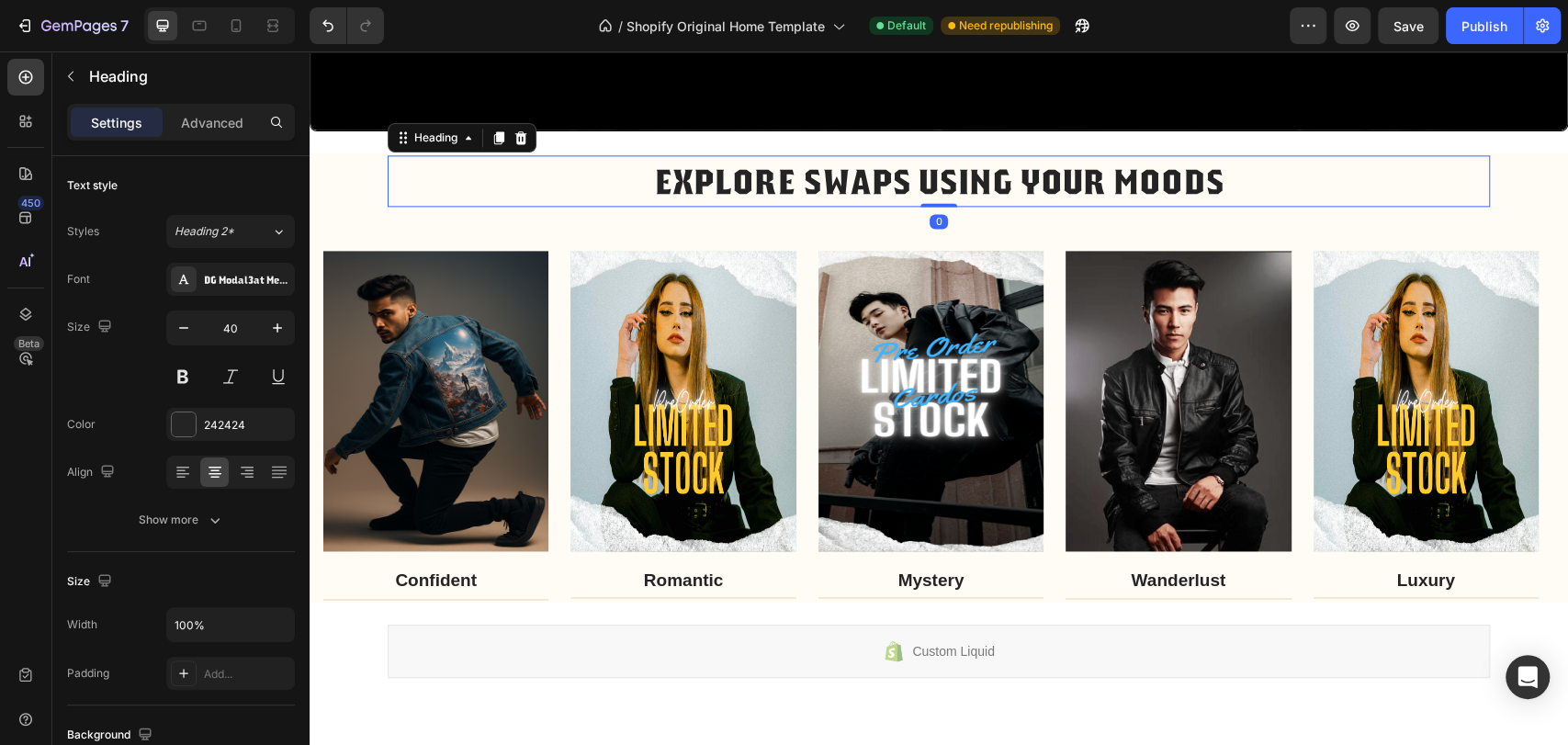 click on "EXPLORE SWAPS USING YOUR MOODS" at bounding box center (939, 181) 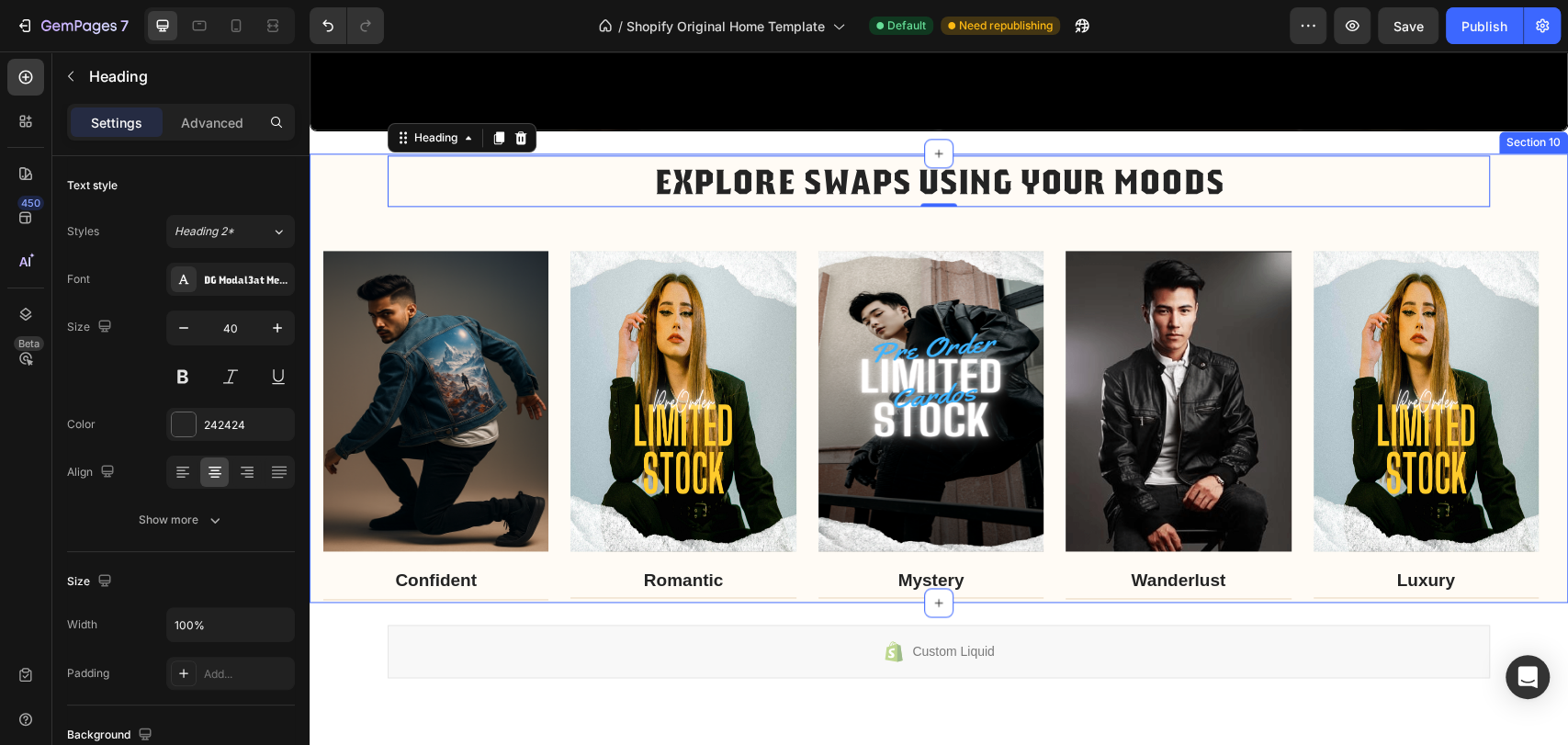 click on "EXPLORE SWAPS USING YOUR MOODS Heading   0 Row Image Confident Text block                Title Line Row Image Romantic Text block                Title Line Row Image Mystery Text block                Title Line Row Image Wanderlust Text block                Title Line Row Image Luxury Text block                Title Line Row Carousel Row" at bounding box center (939, 378) 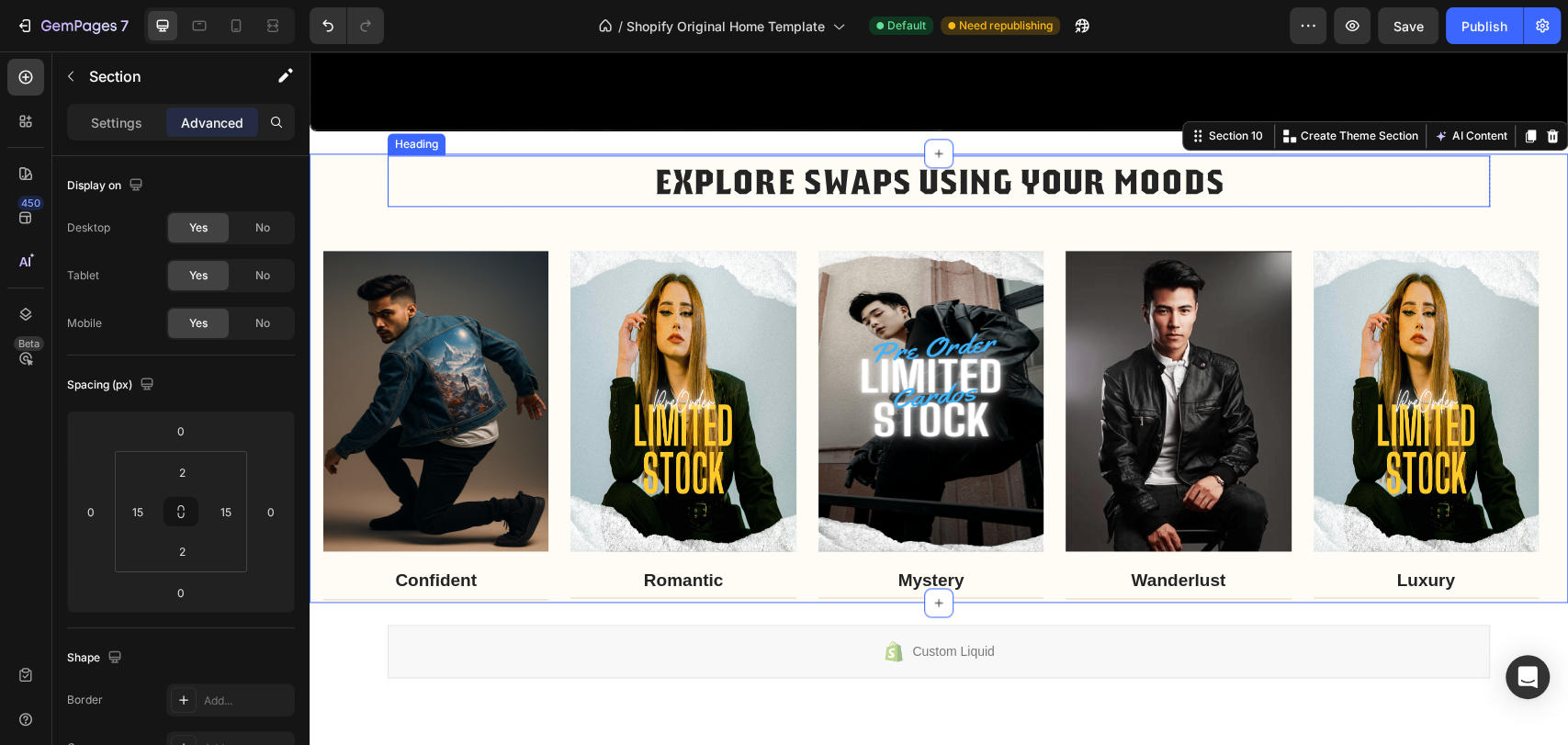 click on "EXPLORE SWAPS USING YOUR MOODS" at bounding box center (939, 181) 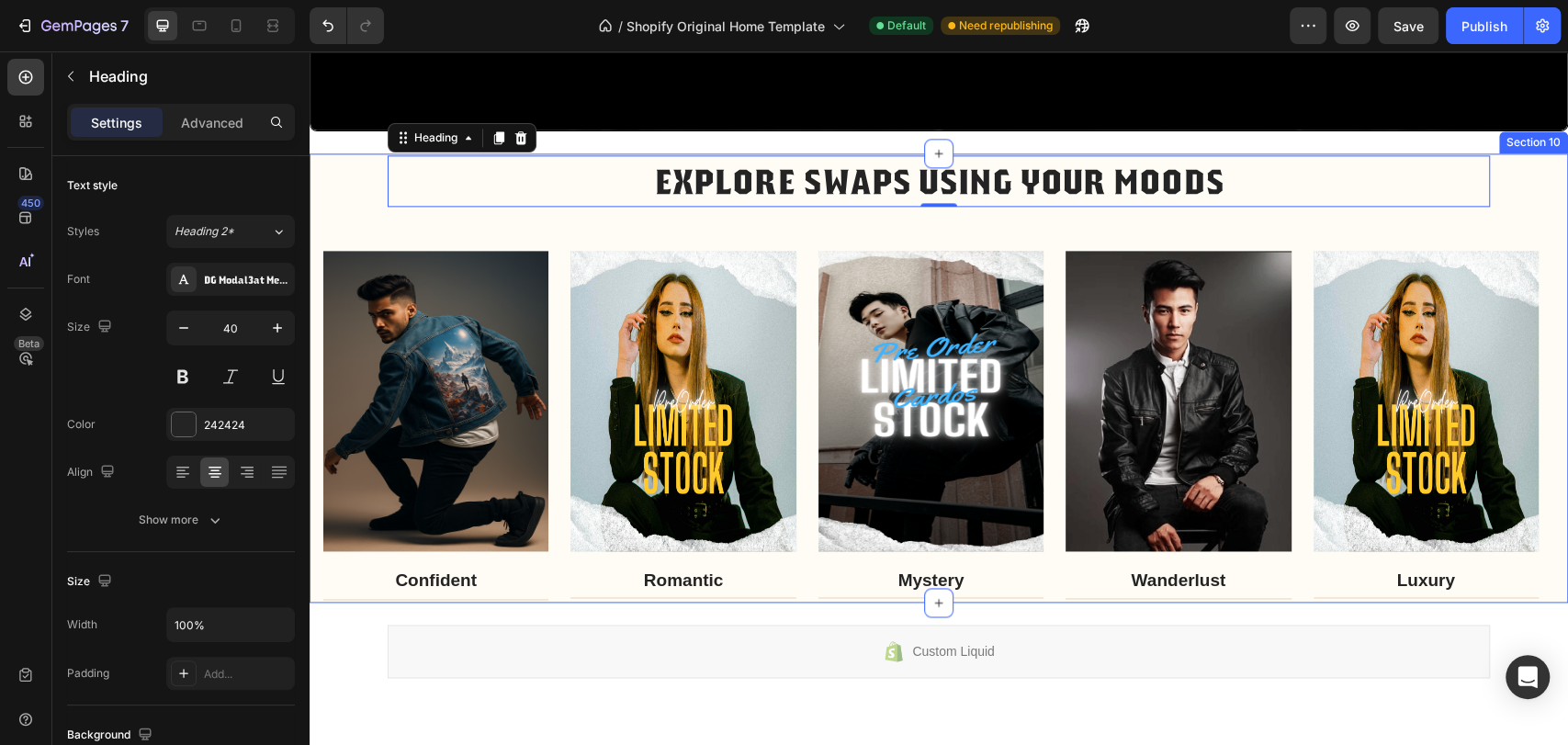 click on "EXPLORE SWAPS USING YOUR MOODS Heading   0 Row Image Confident Text block                Title Line Row Image Romantic Text block                Title Line Row Image Mystery Text block                Title Line Row Image Wanderlust Text block                Title Line Row Image Luxury Text block                Title Line Row Carousel Row" at bounding box center (939, 378) 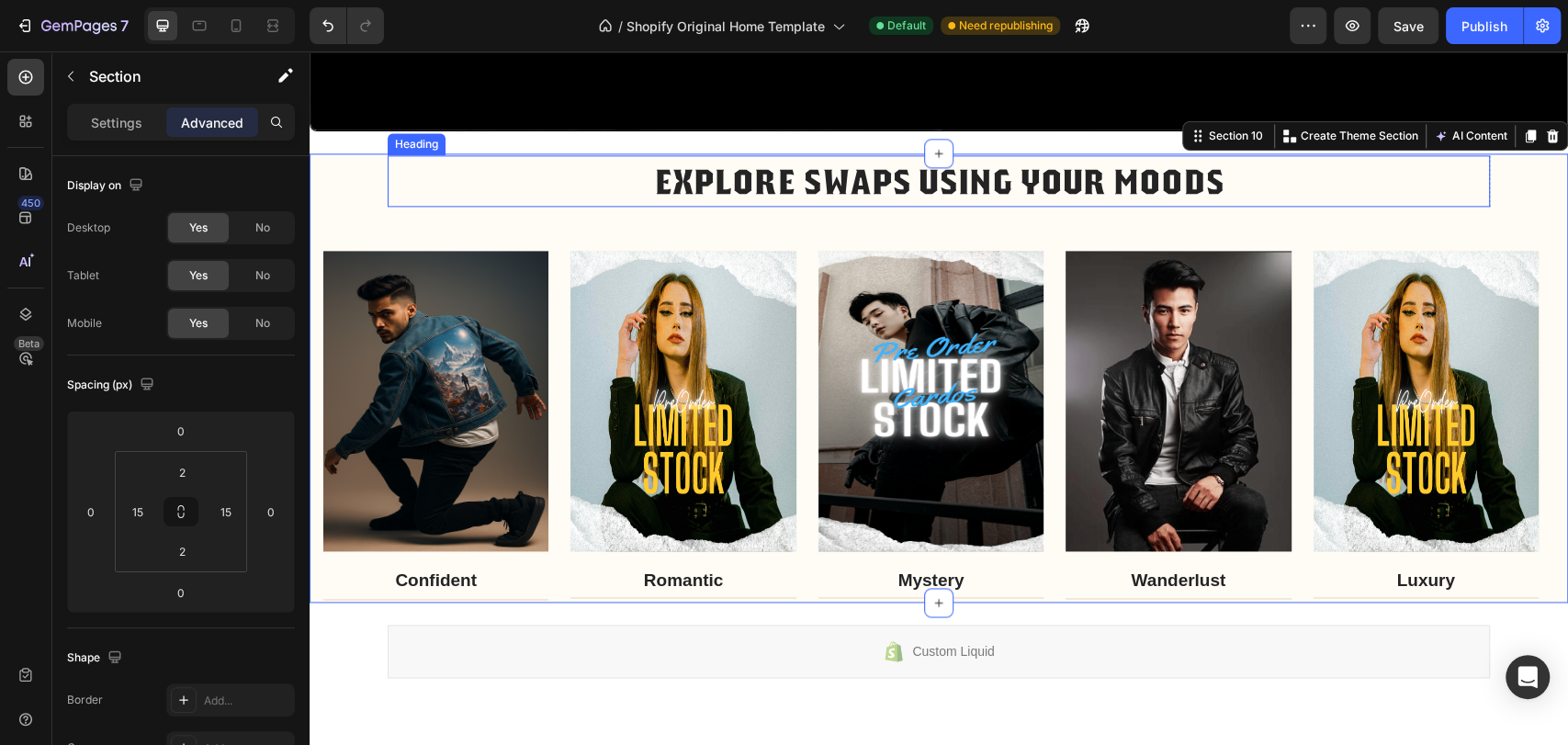 click on "EXPLORE SWAPS USING YOUR MOODS" at bounding box center (939, 181) 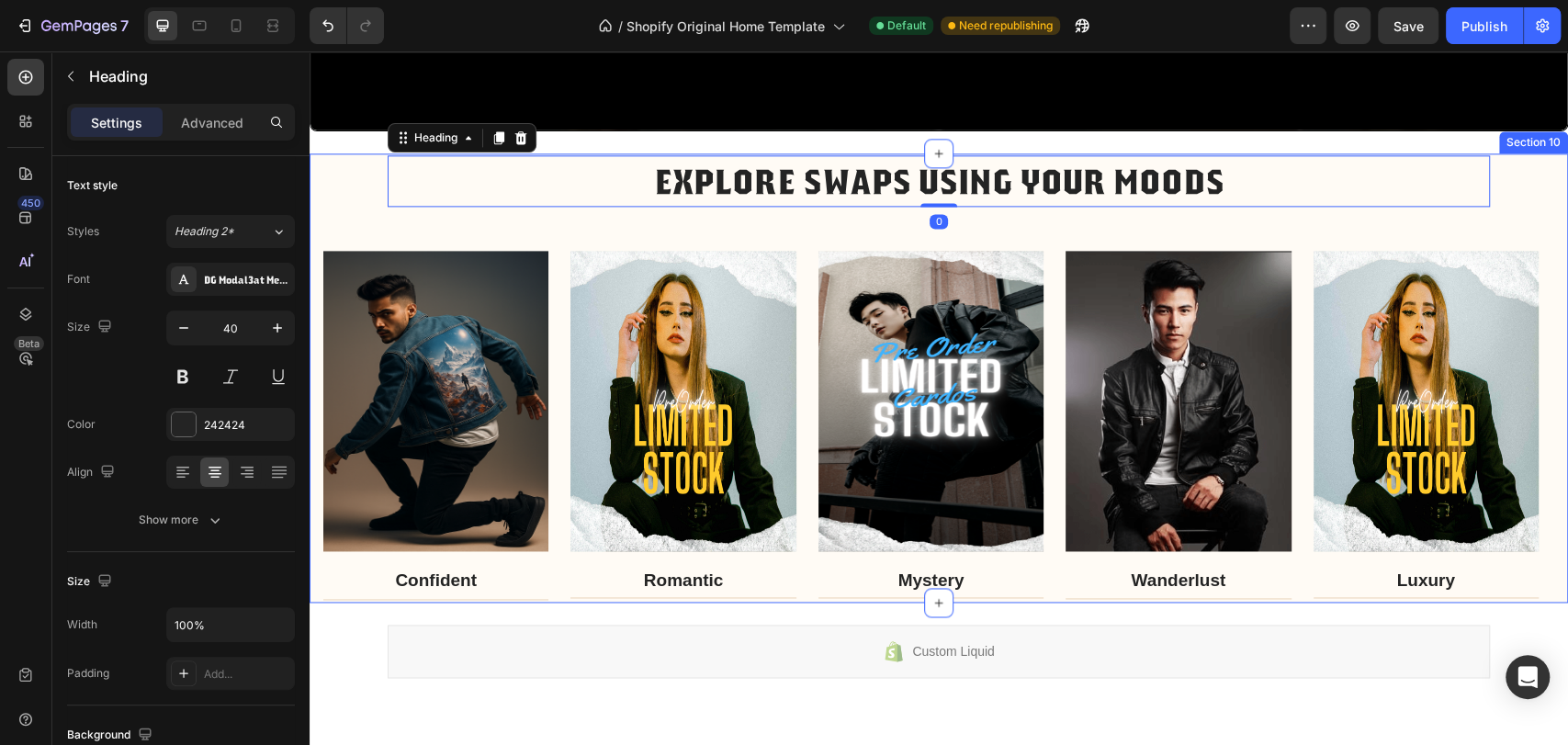 click on "EXPLORE SWAPS USING YOUR MOODS Heading   0 Row Image Confident Text block                Title Line Row Image Romantic Text block                Title Line Row Image Mystery Text block                Title Line Row Image Wanderlust Text block                Title Line Row Image Luxury Text block                Title Line Row Carousel Row" at bounding box center [939, 378] 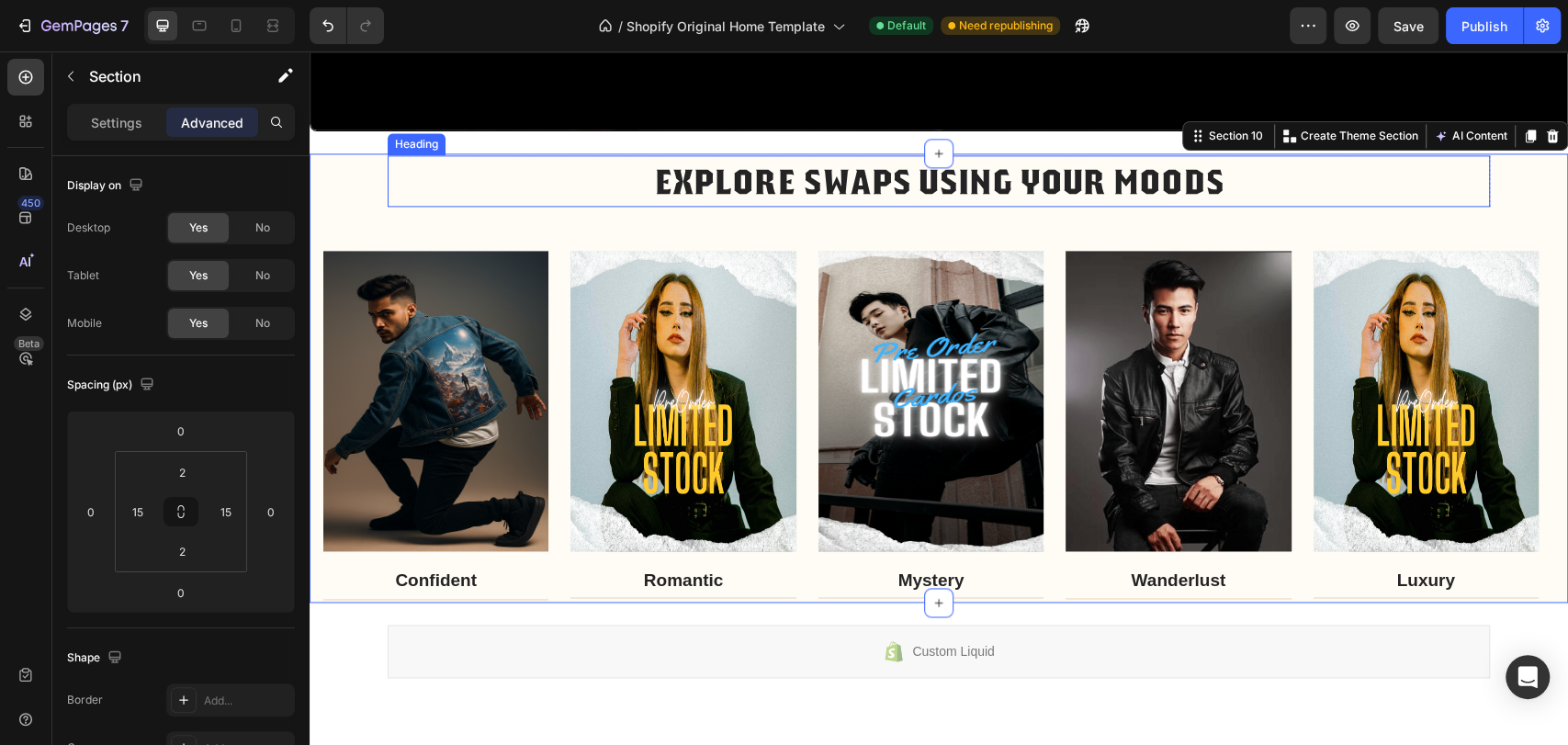click on "EXPLORE SWAPS USING YOUR MOODS" at bounding box center [939, 181] 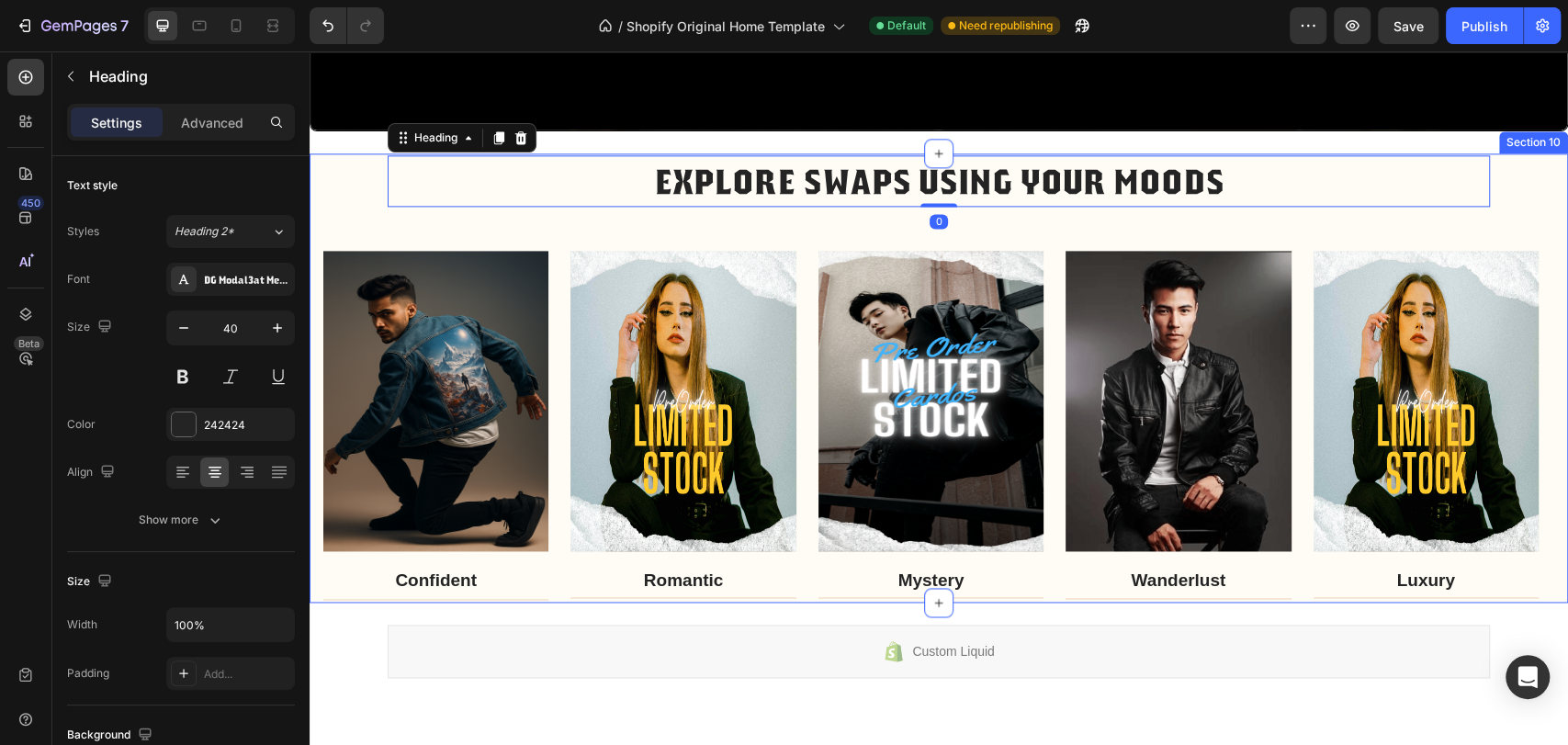 click on "EXPLORE SWAPS USING YOUR MOODS Heading   0 Row Image Confident Text block                Title Line Row Image Romantic Text block                Title Line Row Image Mystery Text block                Title Line Row Image Wanderlust Text block                Title Line Row Image Luxury Text block                Title Line Row Carousel Row" at bounding box center (939, 378) 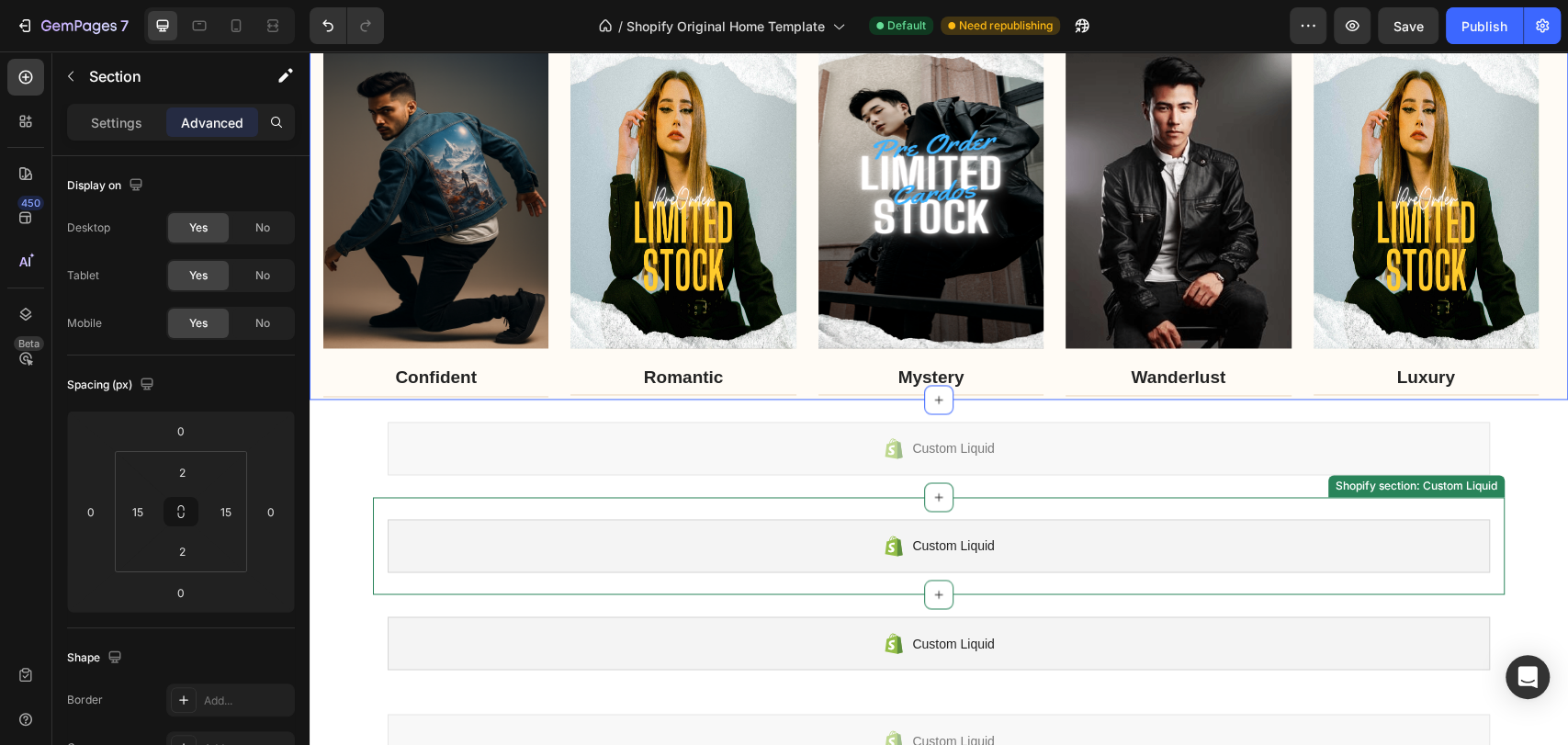 scroll, scrollTop: 1843, scrollLeft: 0, axis: vertical 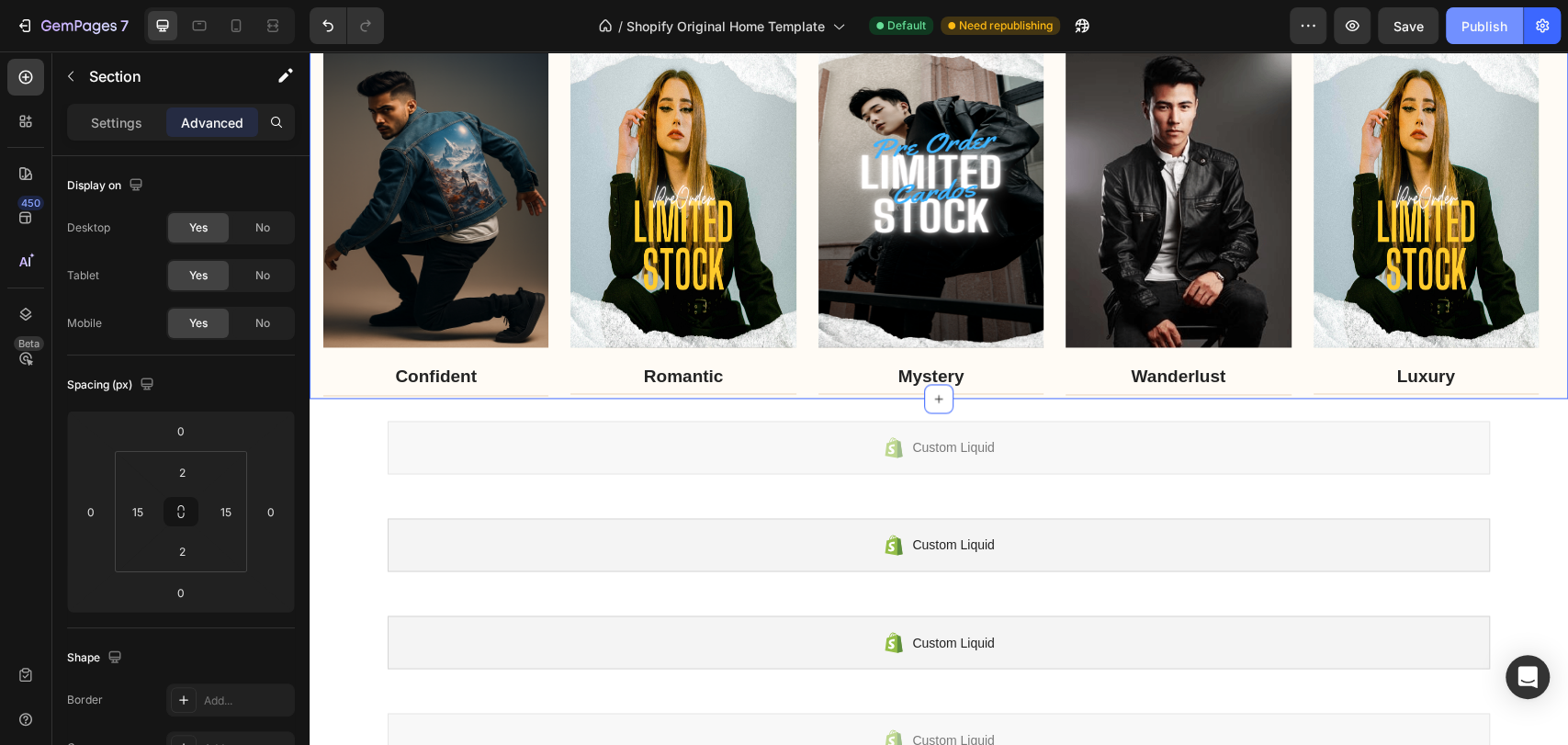 click on "Publish" at bounding box center (1484, 26) 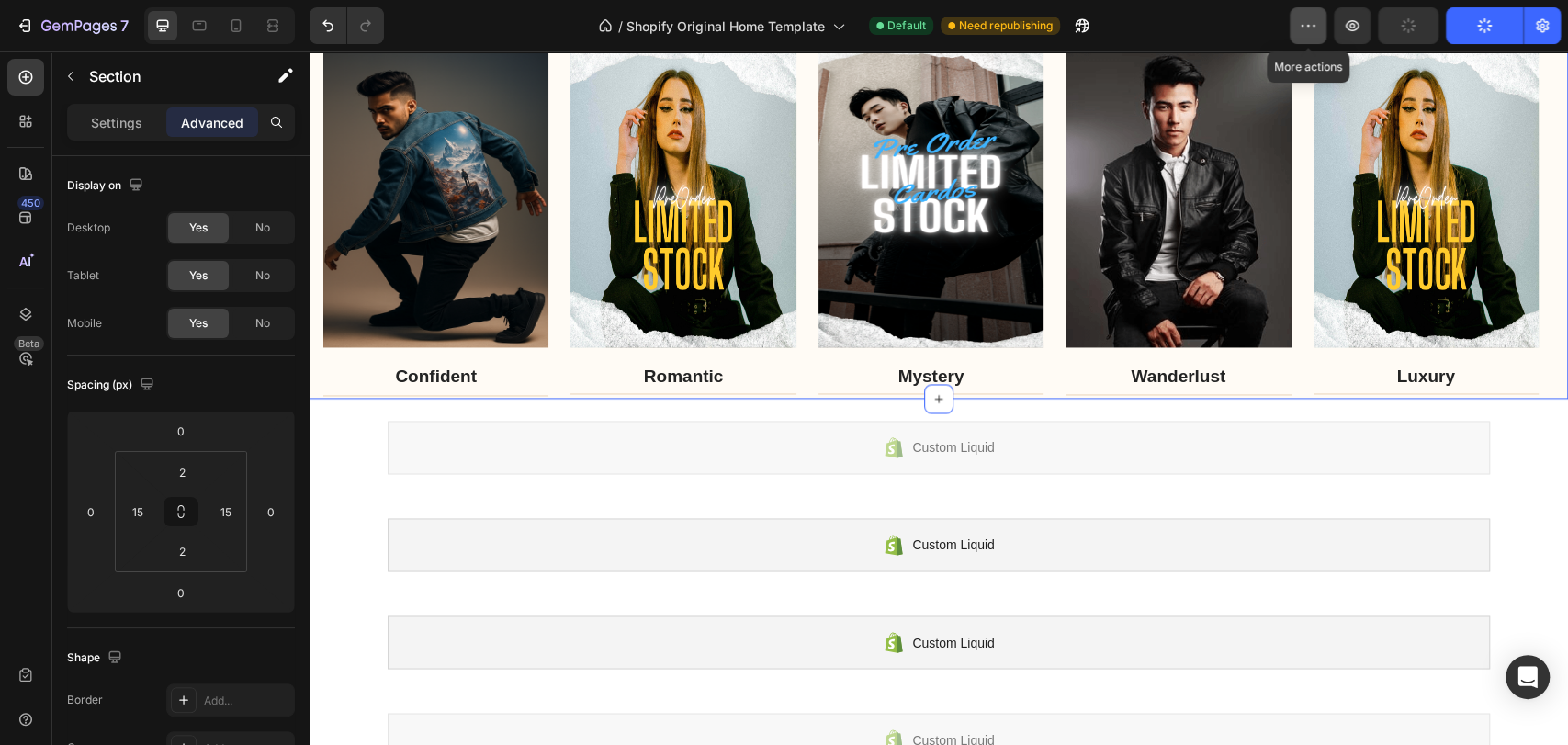 click 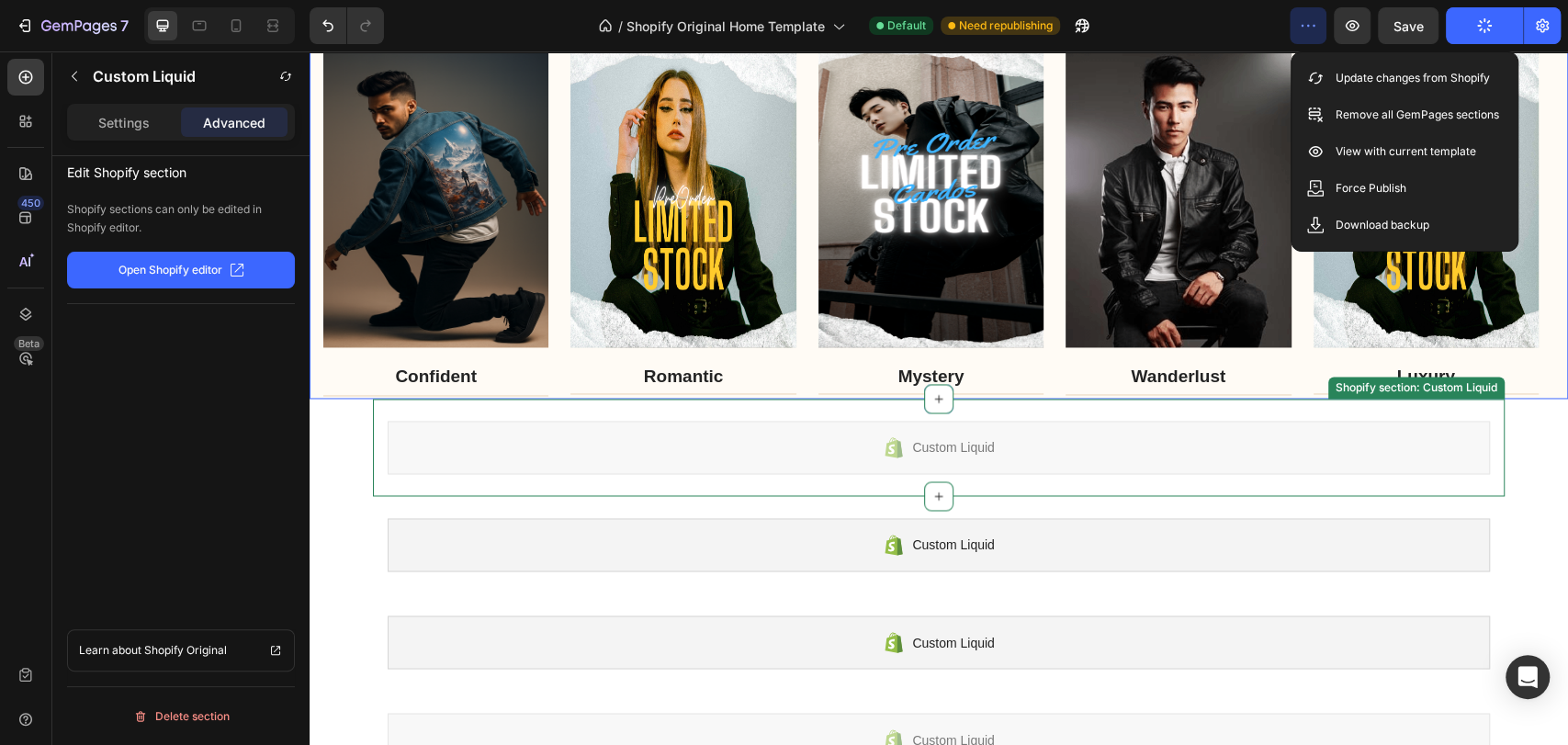 click on "Custom Liquid Shopify section: Custom Liquid" at bounding box center (939, 447) 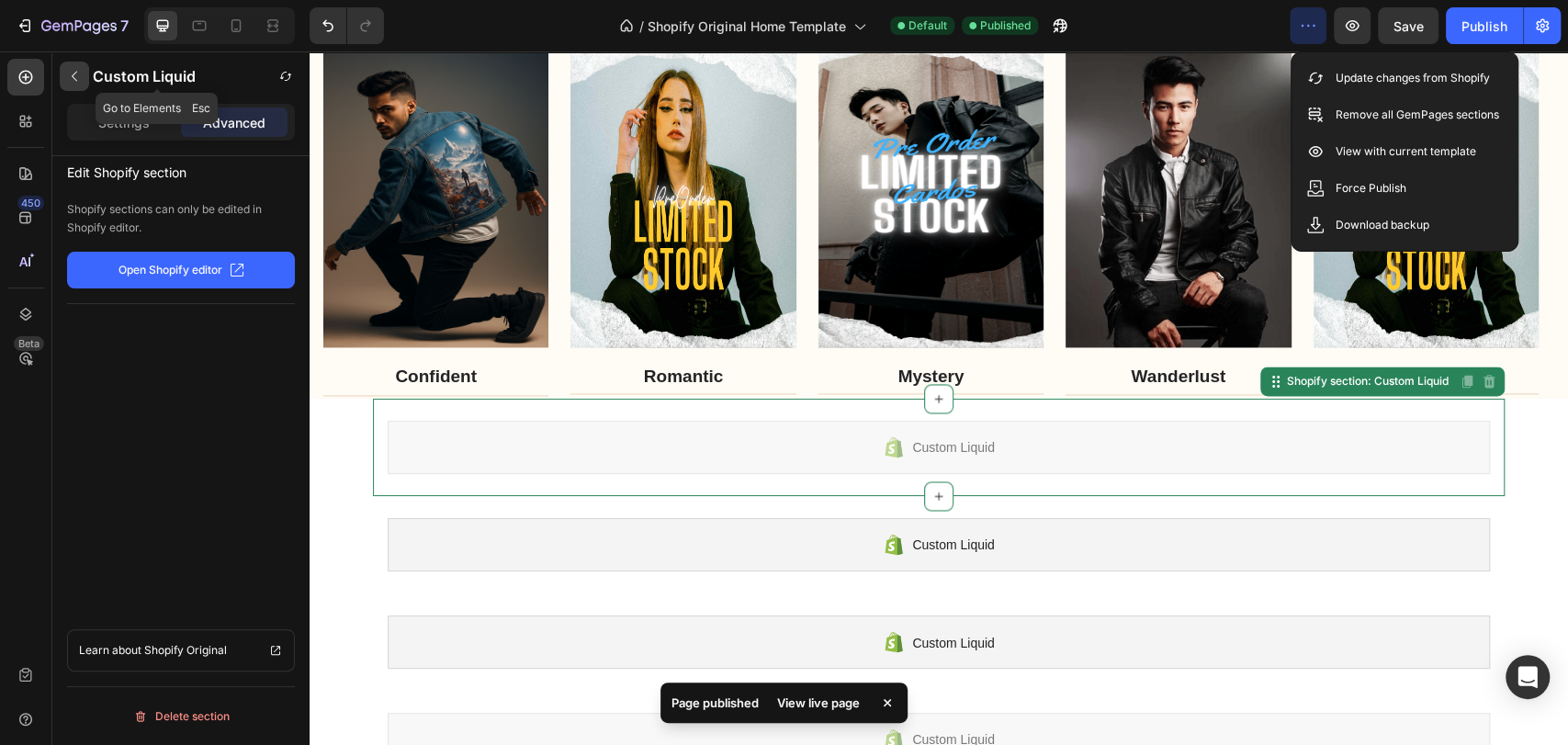 click at bounding box center (74, 76) 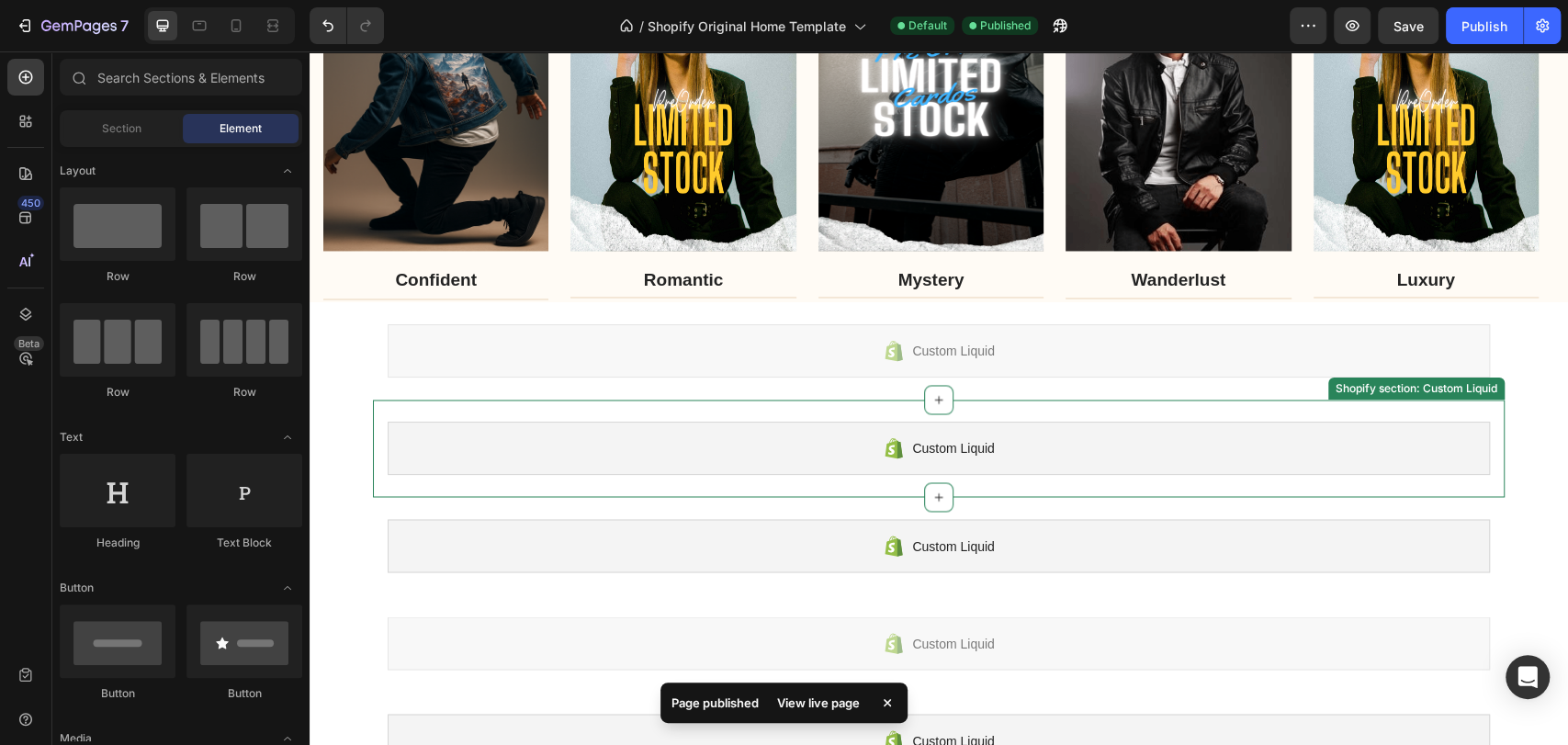 scroll, scrollTop: 2047, scrollLeft: 0, axis: vertical 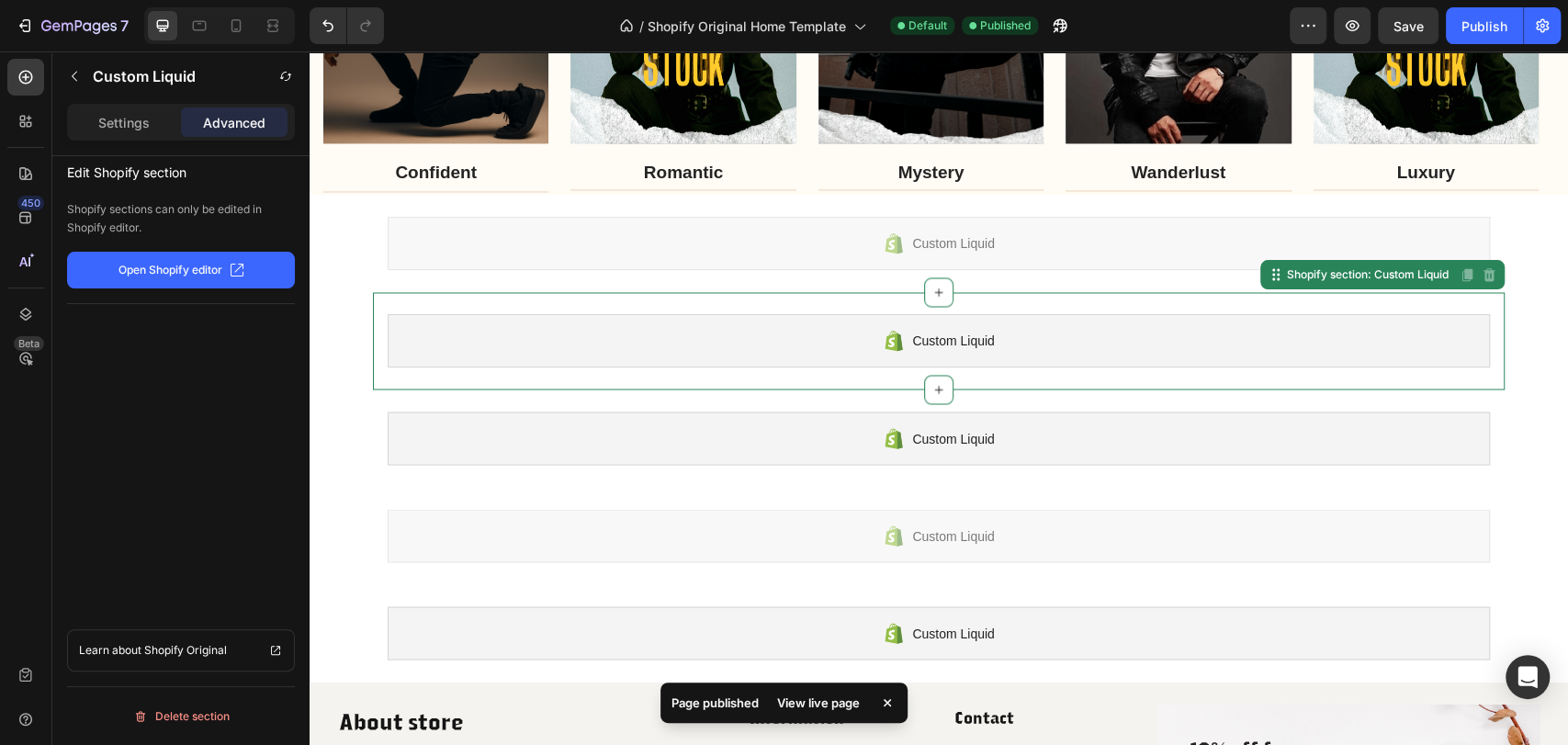 click on "Custom Liquid Shopify section: Custom Liquid   Disabled. Please edit in Shopify Editor Disabled. Please edit in Shopify Editor" at bounding box center (939, 341) 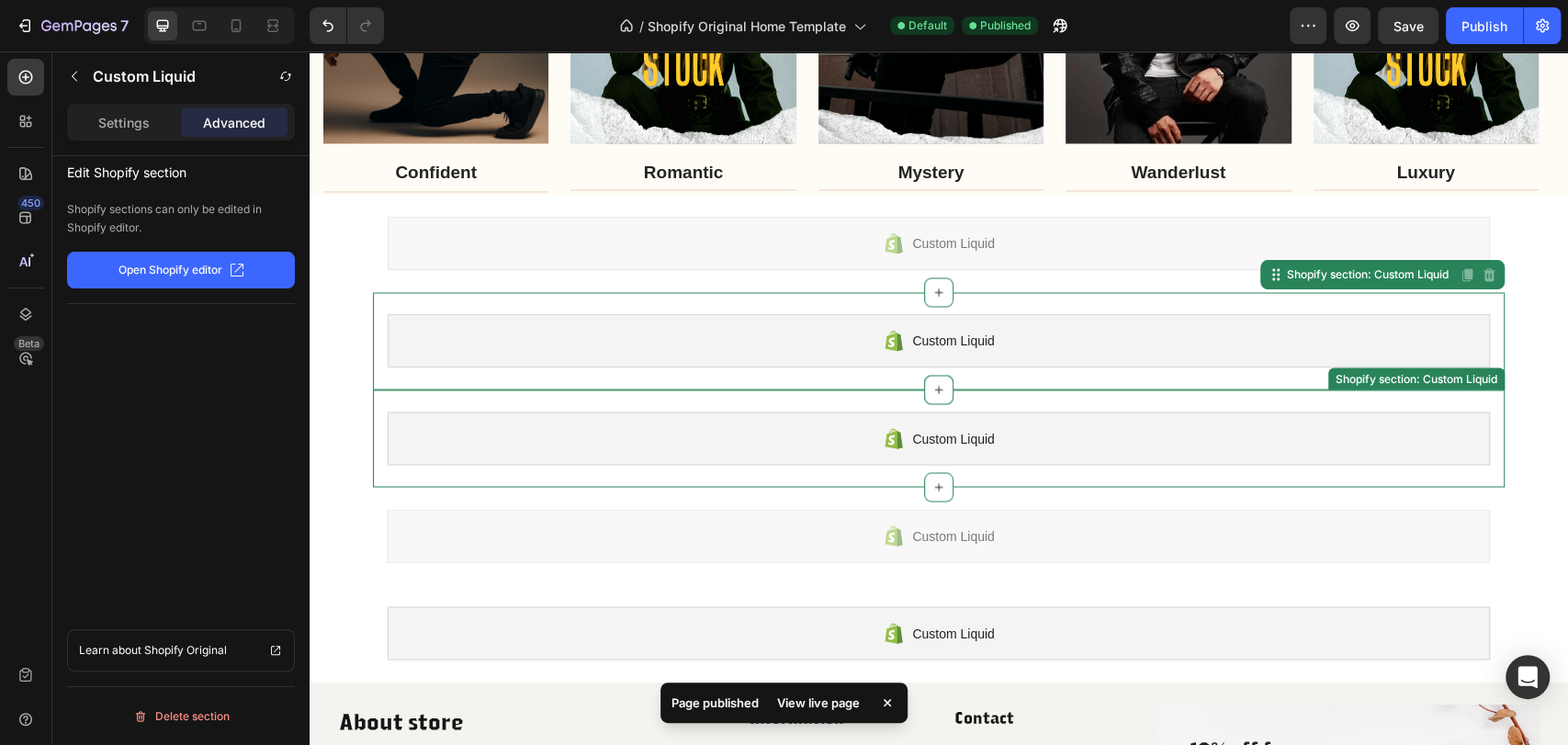 click on "Custom Liquid Shopify section: Custom Liquid" at bounding box center [939, 438] 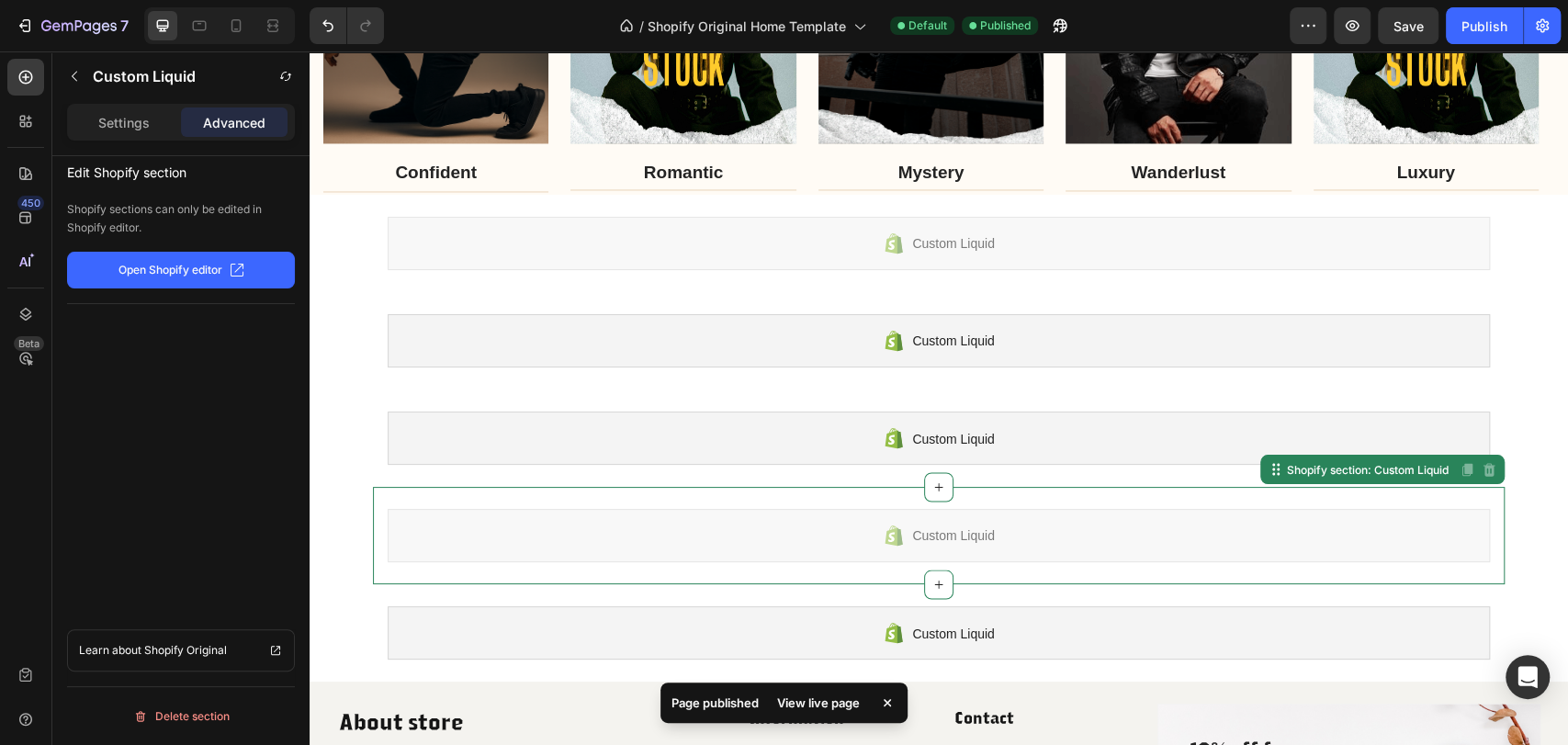 click on "Custom Liquid Shopify section: Custom Liquid   Disabled. Please edit in Shopify Editor Disabled. Please edit in Shopify Editor" at bounding box center (939, 536) 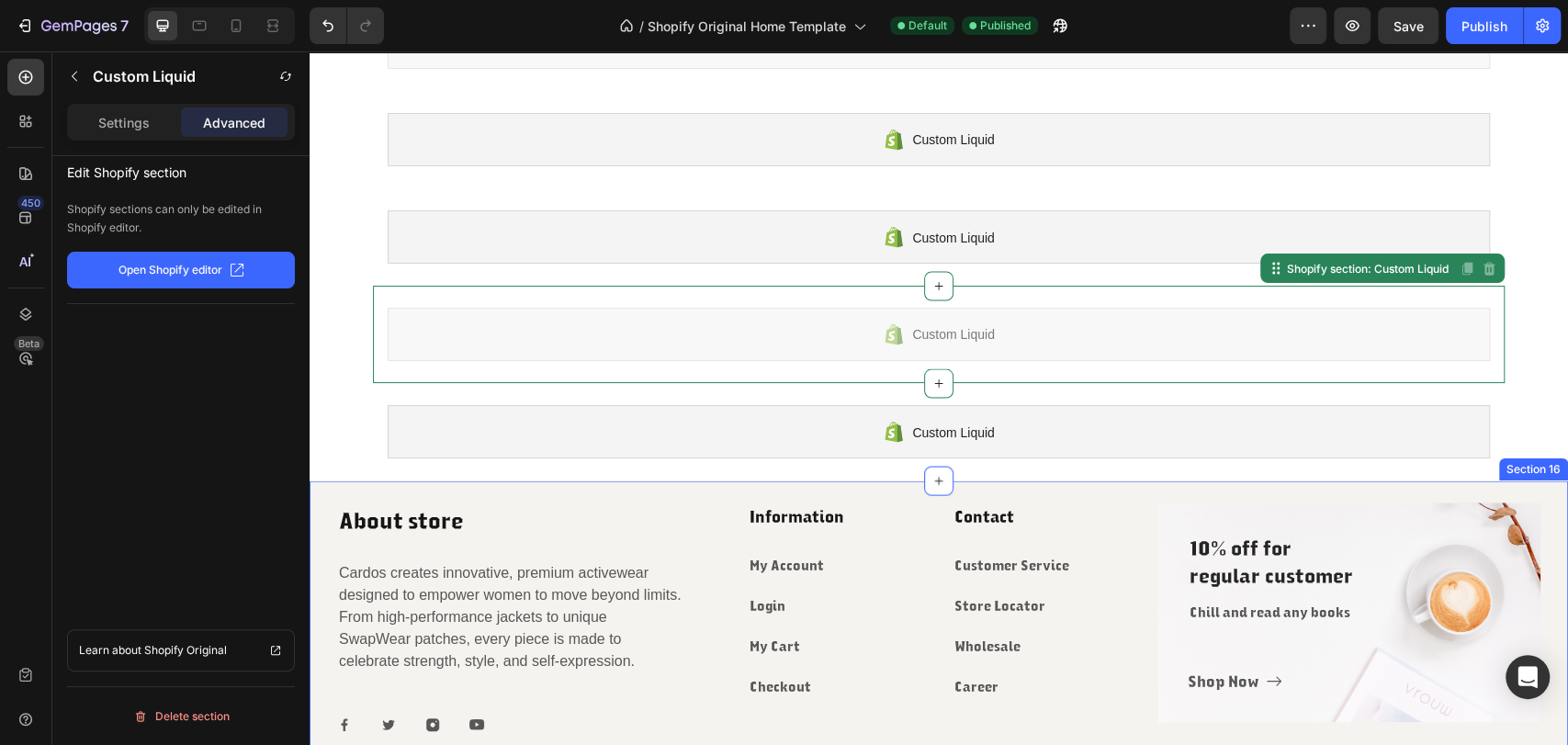 scroll, scrollTop: 2251, scrollLeft: 0, axis: vertical 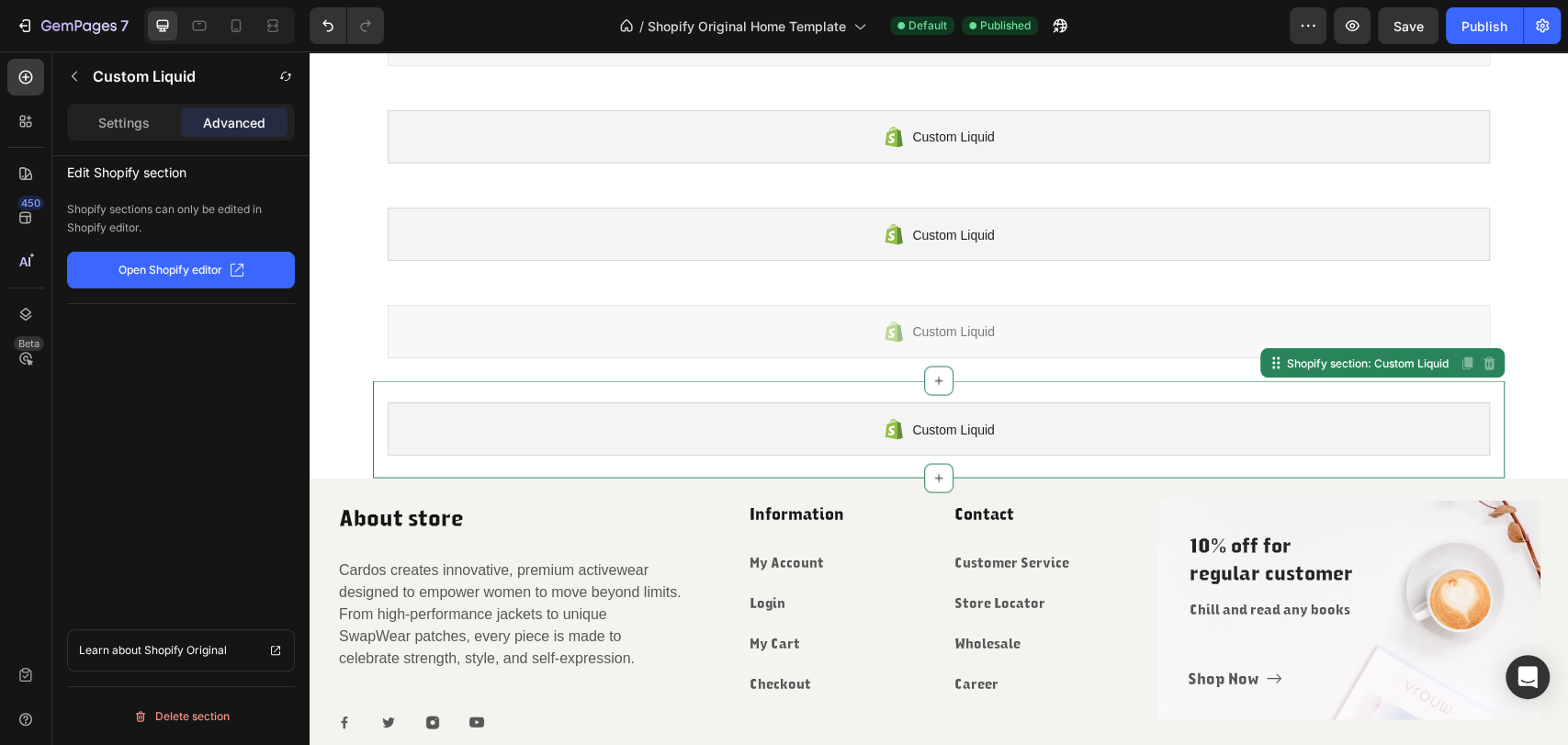 click on "Custom Liquid Shopify section: Custom Liquid   Disabled. Please edit in Shopify Editor Disabled. Please edit in Shopify Editor" at bounding box center (939, 429) 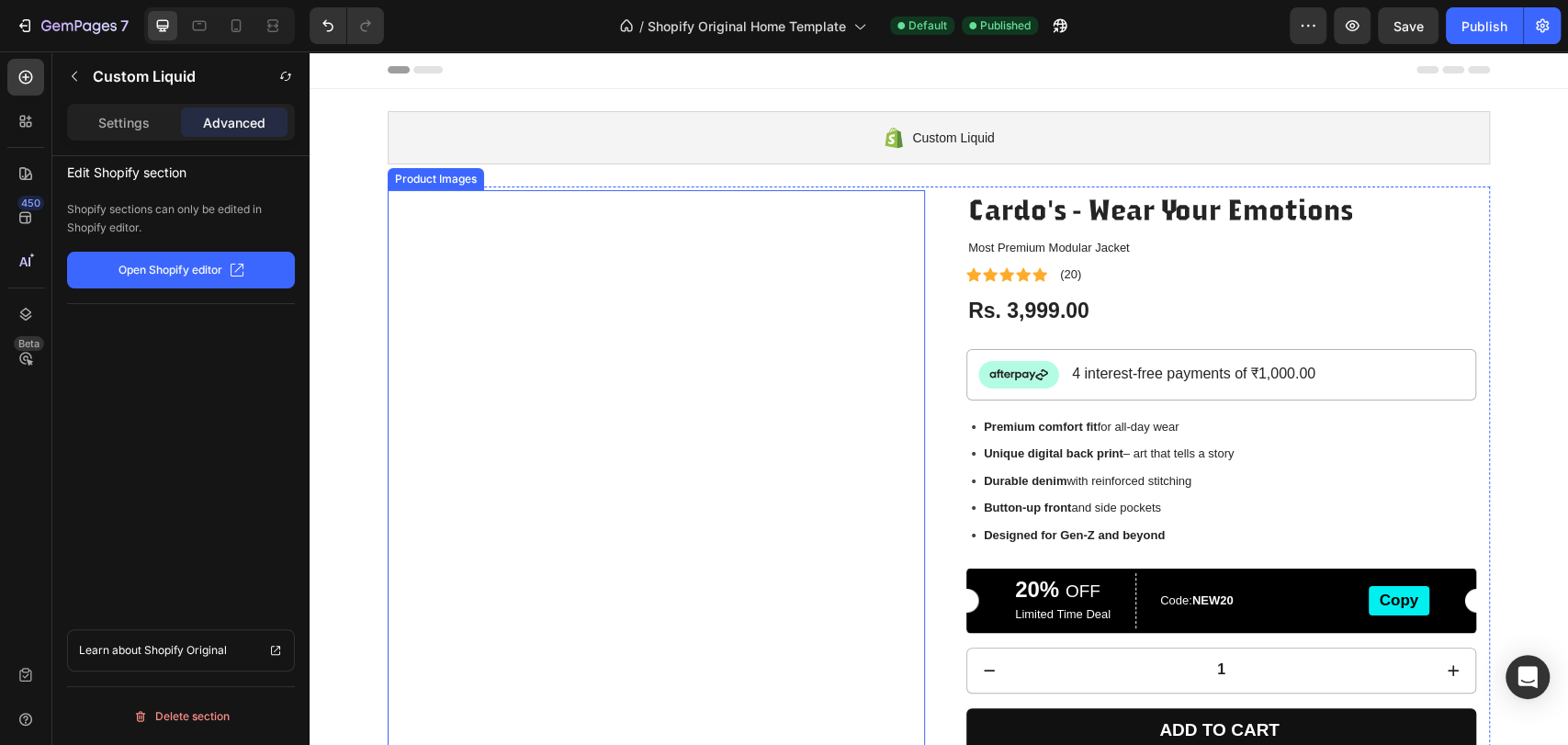 scroll, scrollTop: 0, scrollLeft: 0, axis: both 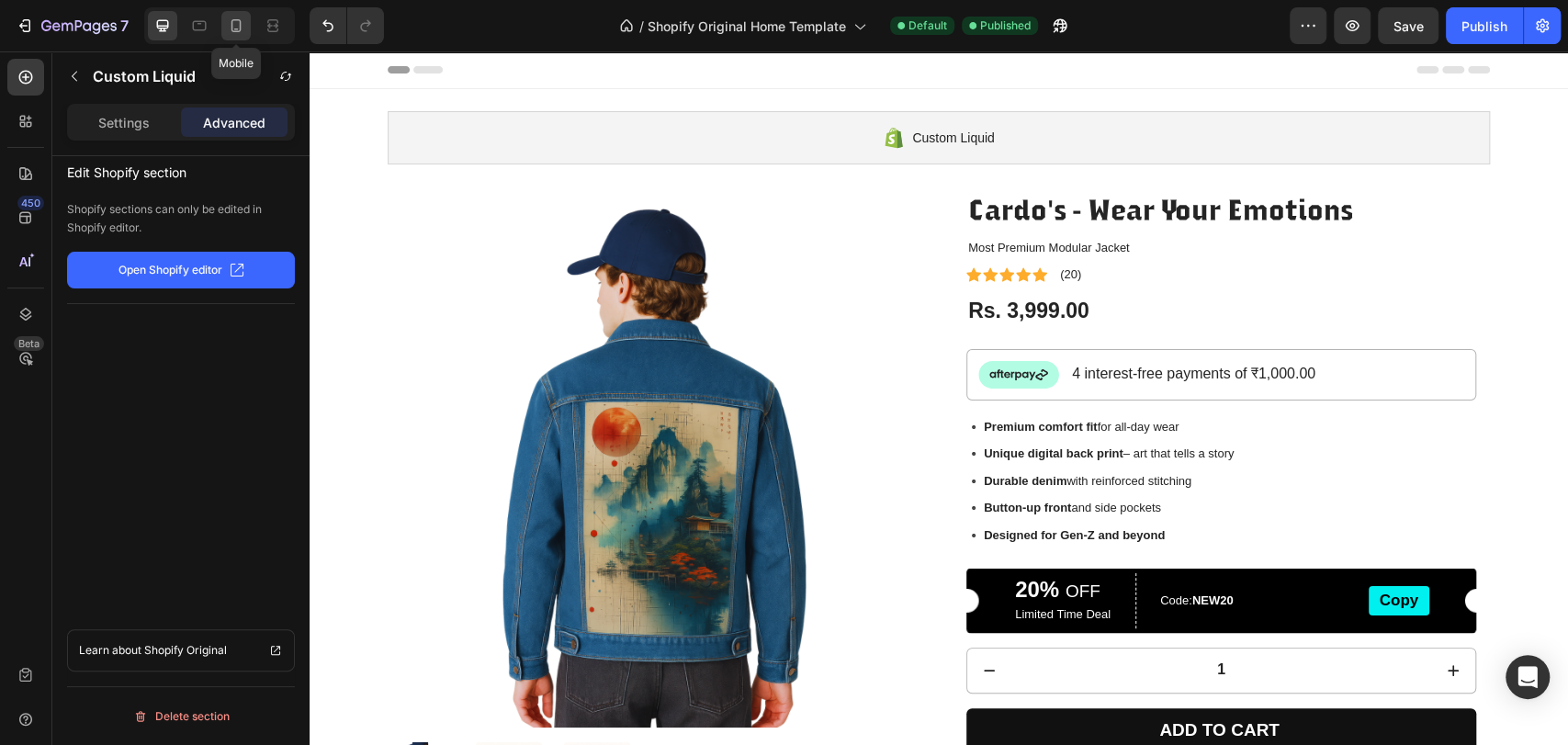 click 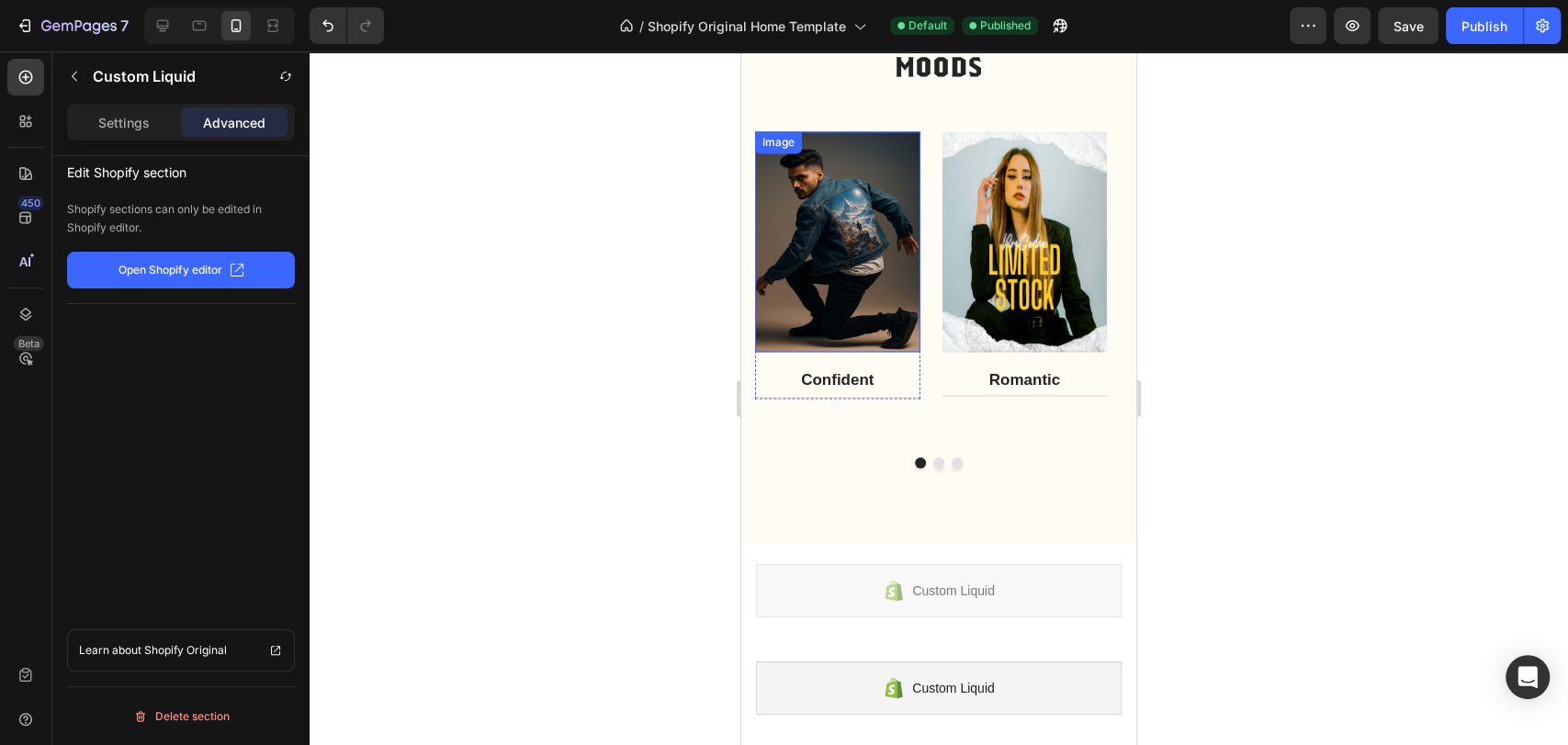 scroll, scrollTop: 1802, scrollLeft: 0, axis: vertical 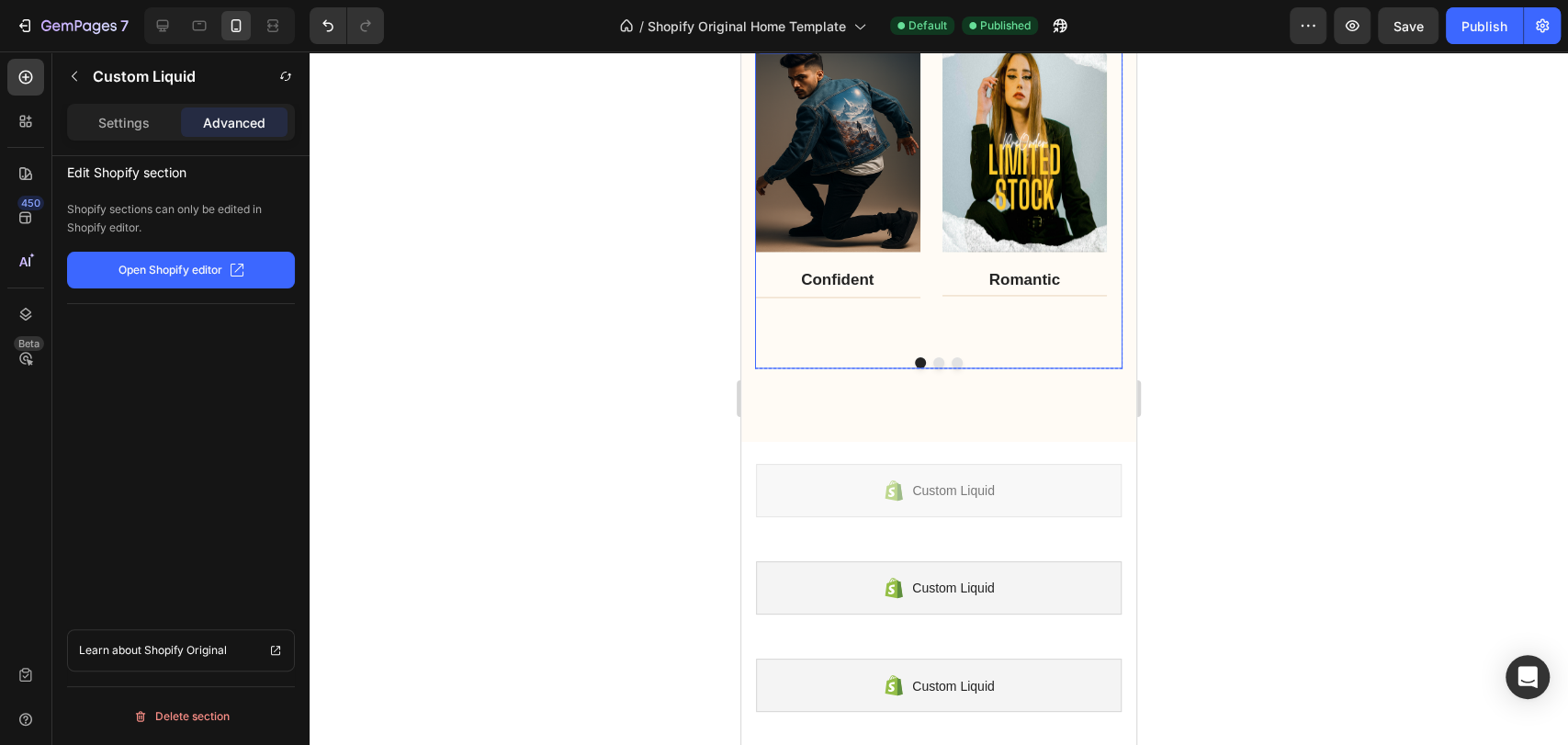 click at bounding box center [939, 363] 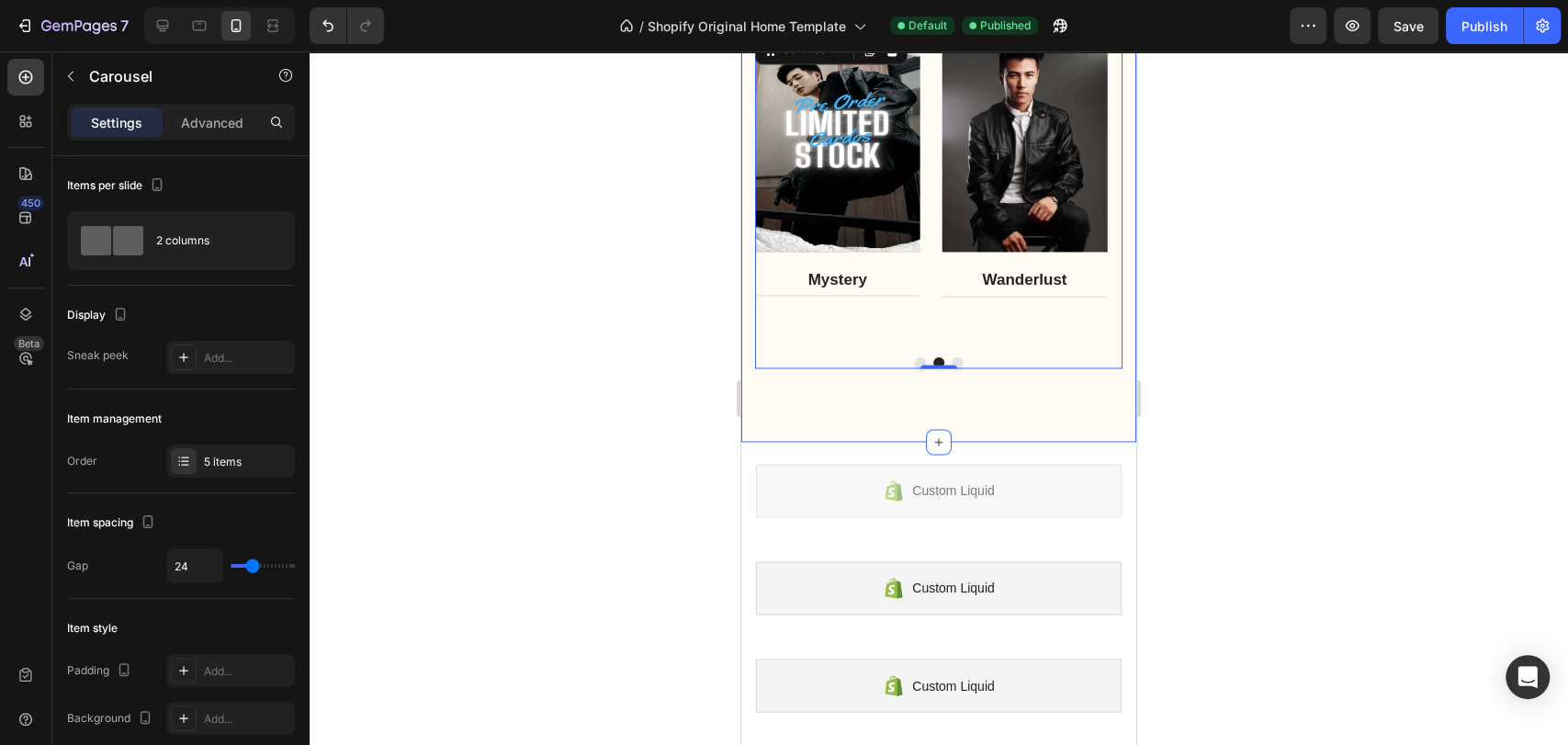 click on "EXPLORE SWAPS USING YOUR MOODS Heading Row Image Confident Text block                Title Line Row Image Romantic Text block                Title Line Row Image Mystery Text block                Title Line Row Image Wanderlust Text block                Title Line Row Image Luxury Text block                Title Line Row Carousel   0 Row Section 10" at bounding box center [939, 138] 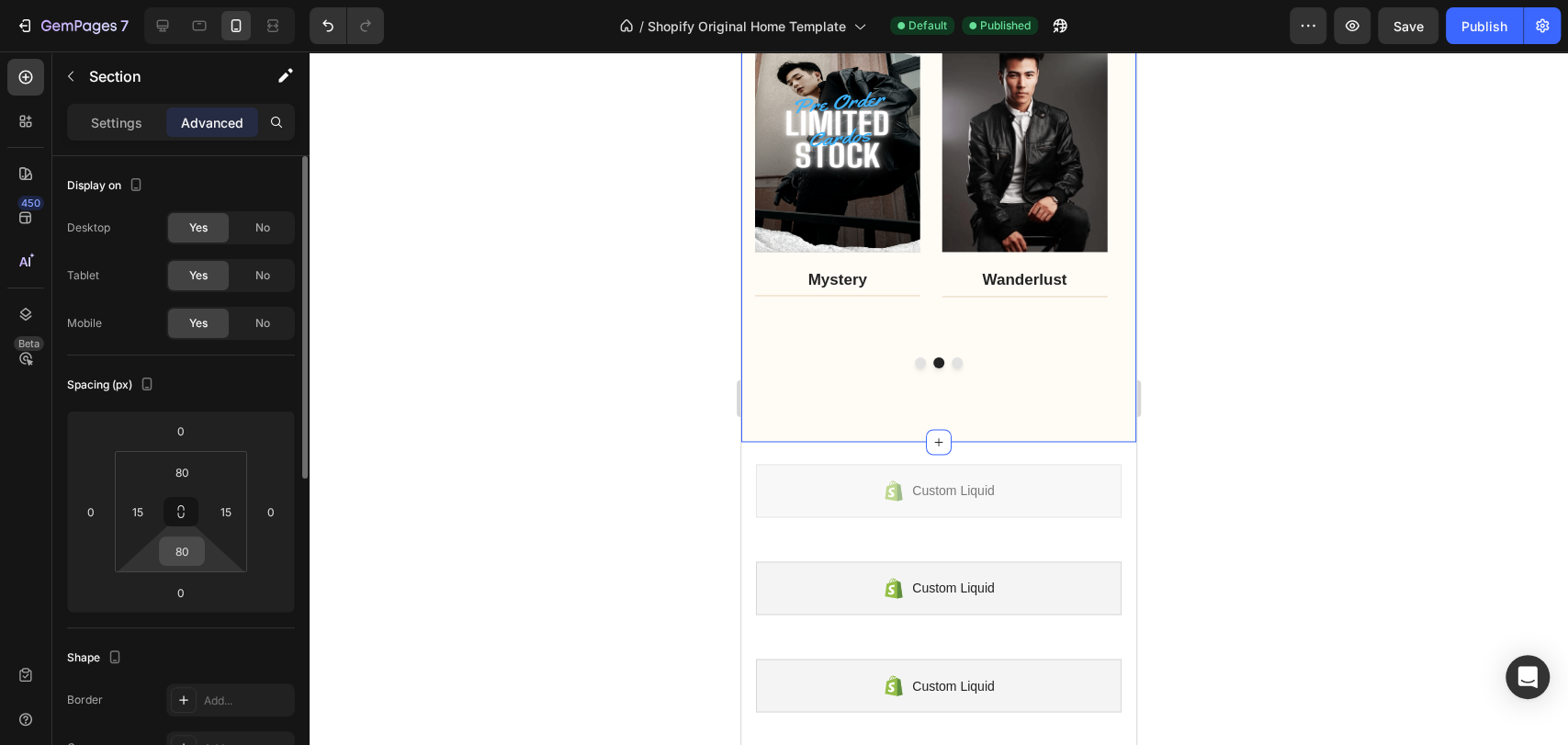 click on "80" at bounding box center [182, 551] 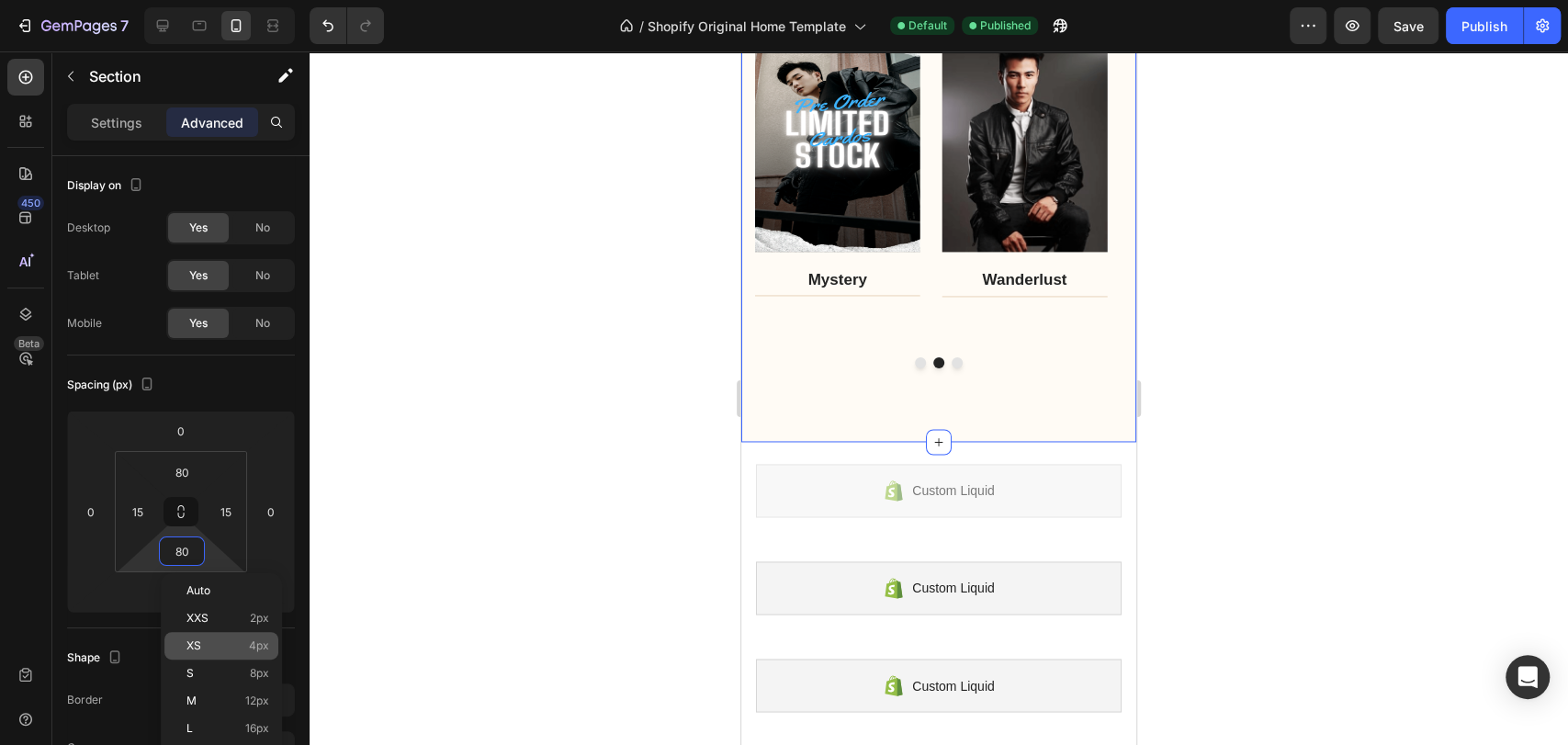 click on "XS" at bounding box center [194, 646] 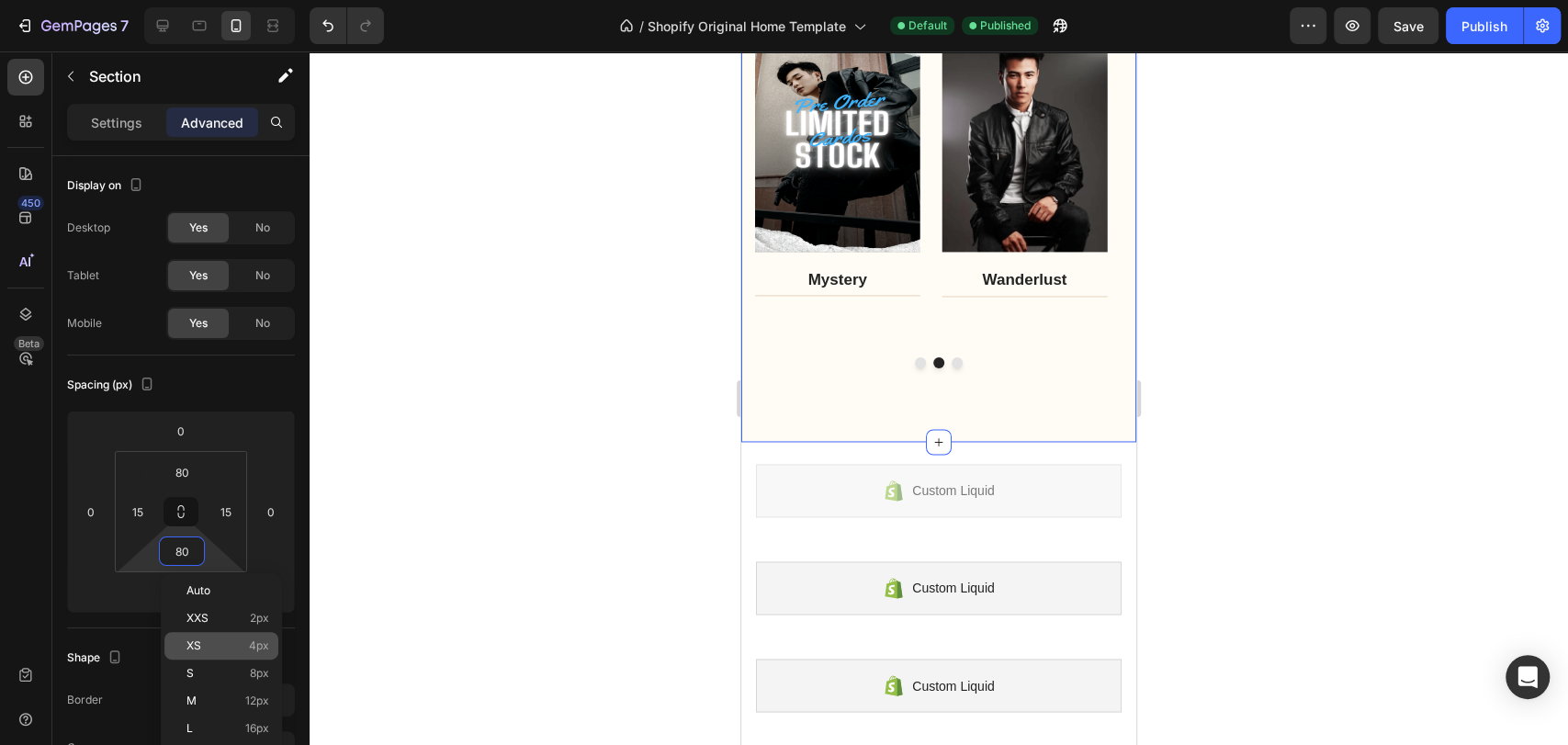 type on "4" 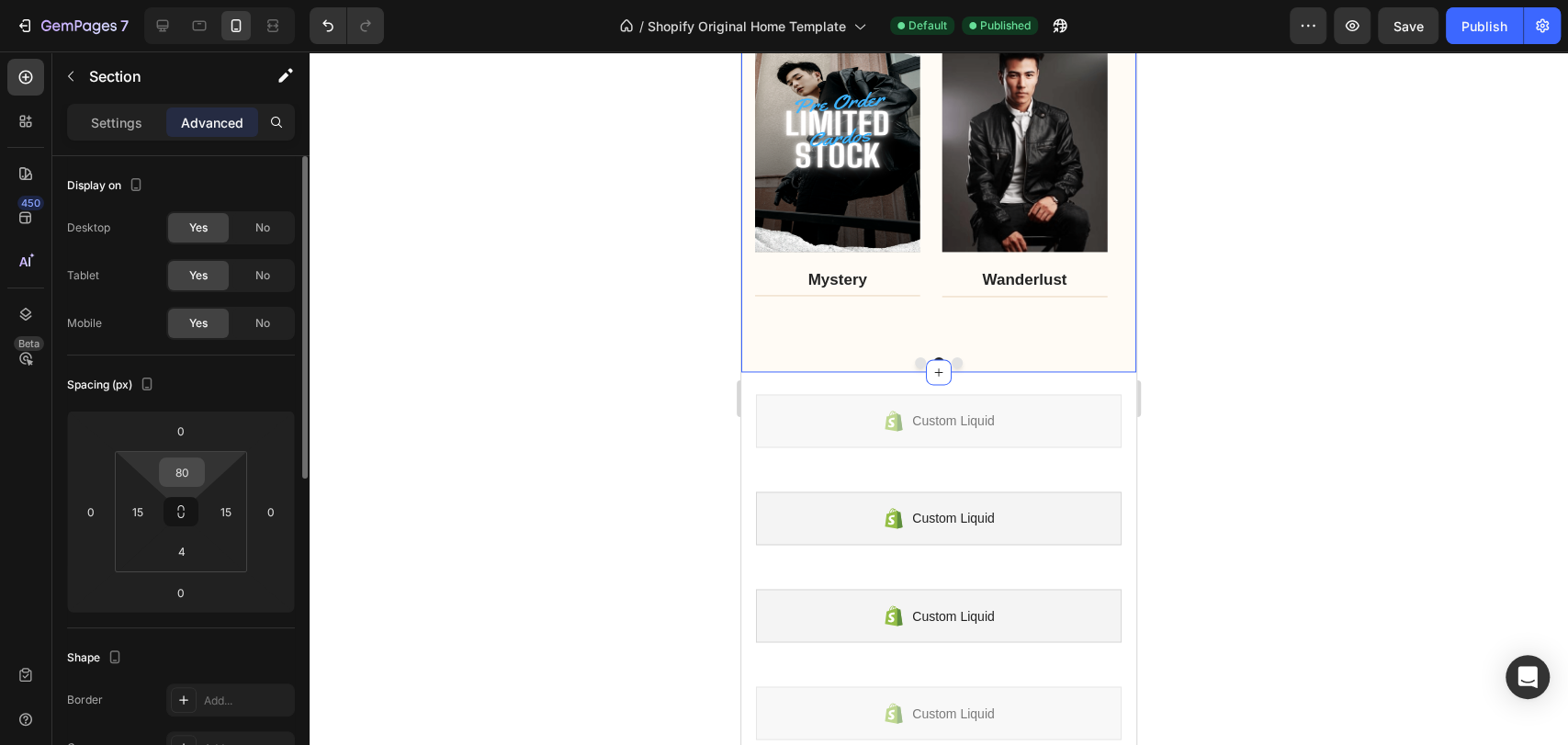 click on "80" at bounding box center [182, 472] 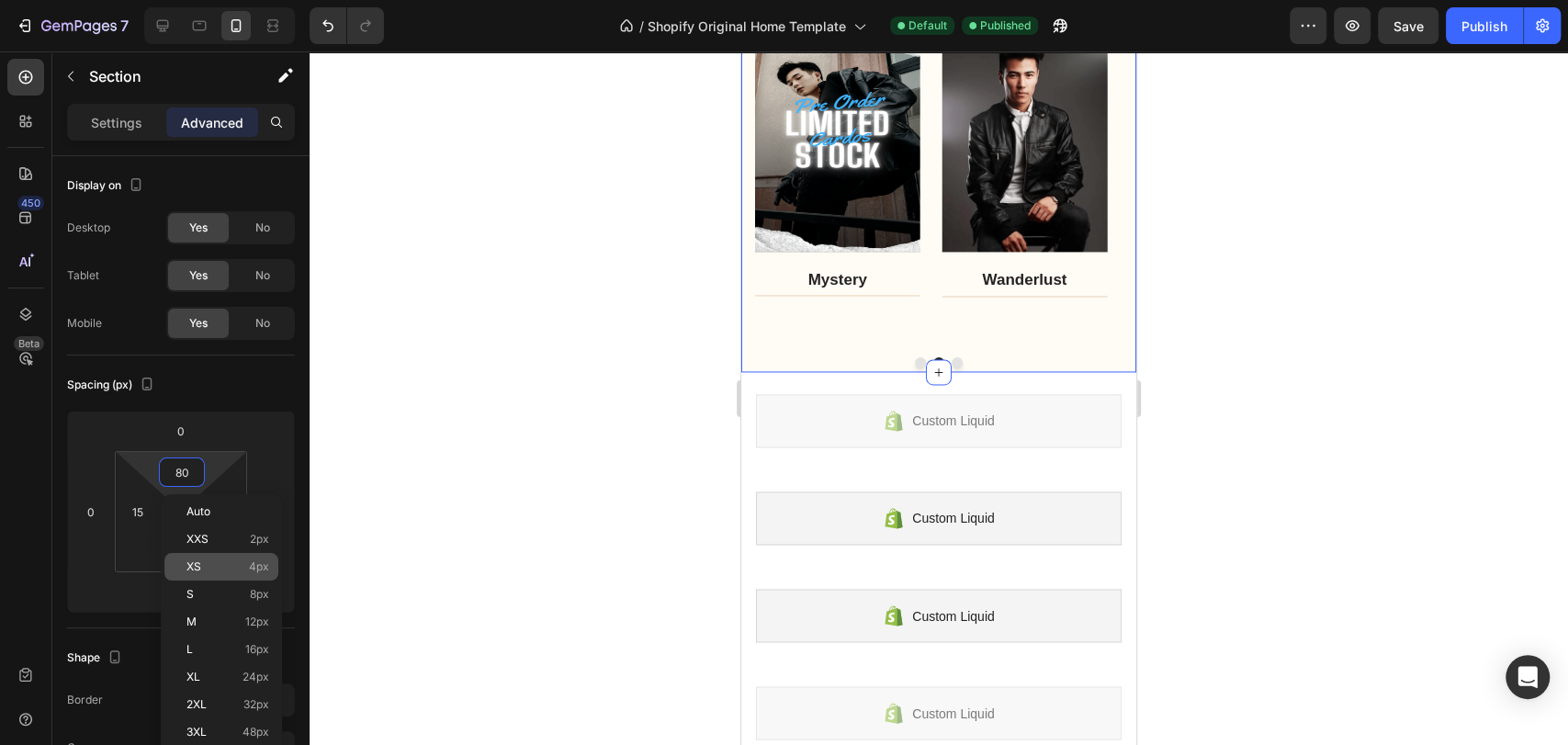 type on "4" 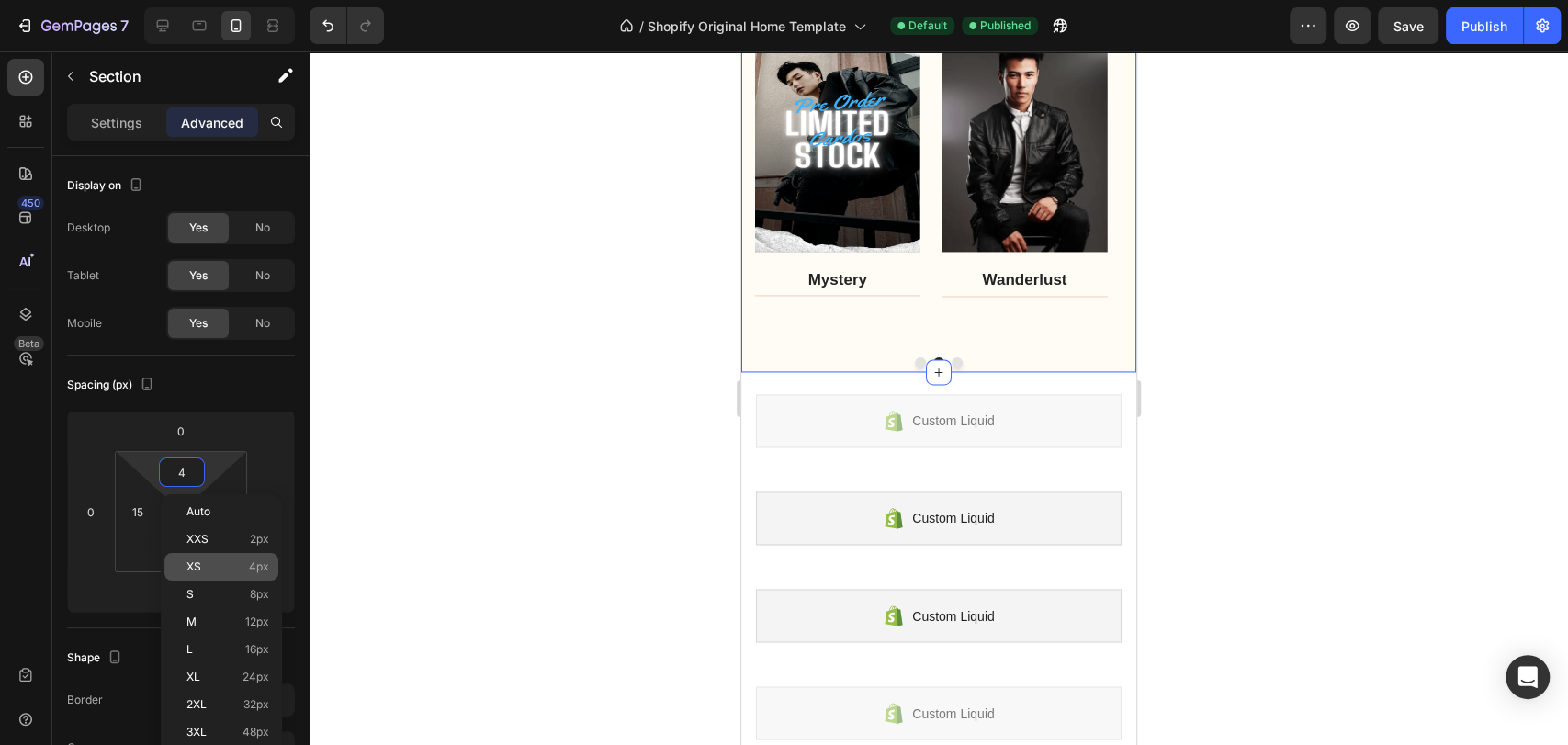 click on "XS 4px" 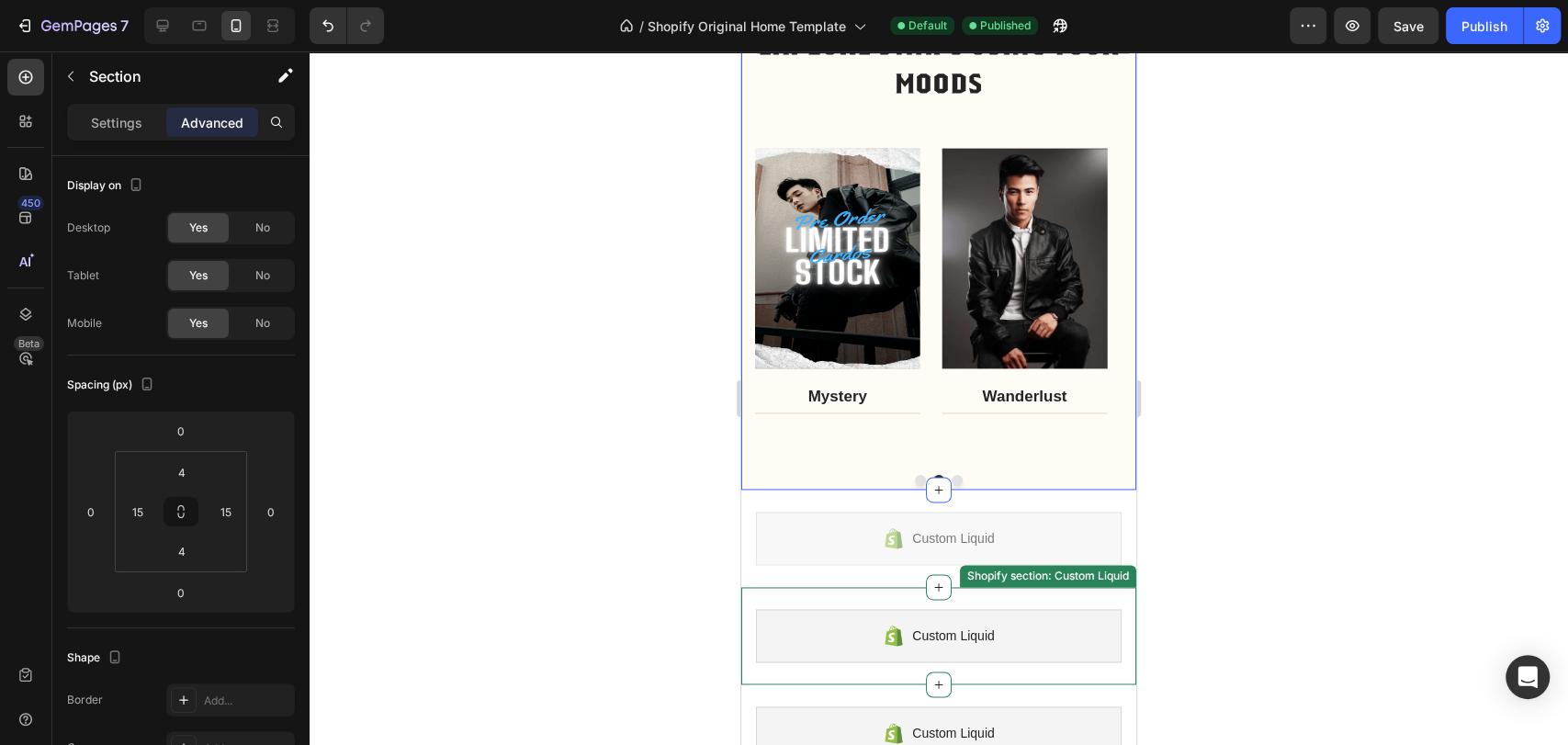 scroll, scrollTop: 1496, scrollLeft: 0, axis: vertical 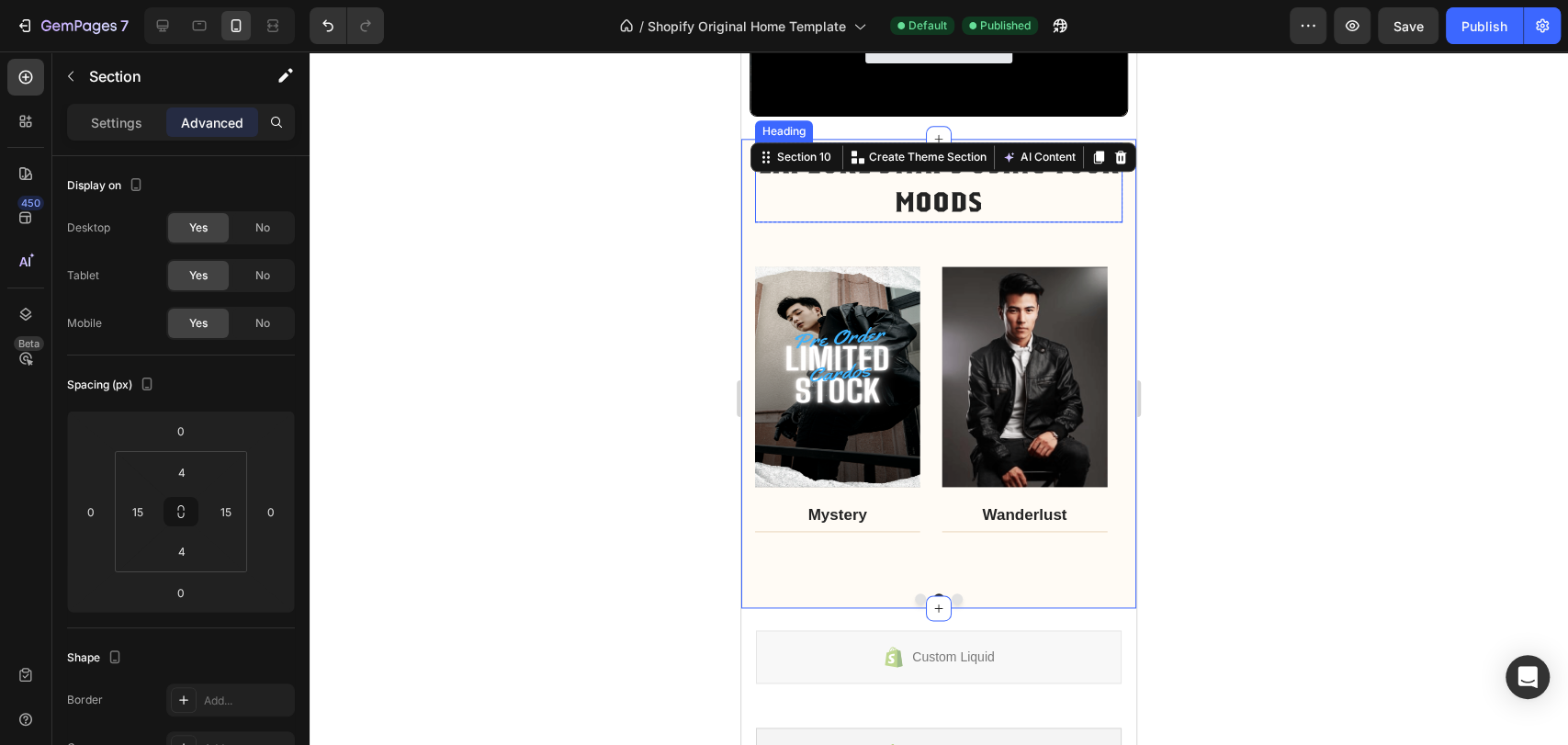click on "EXPLORE SWAPS USING YOUR MOODS" at bounding box center [939, 182] 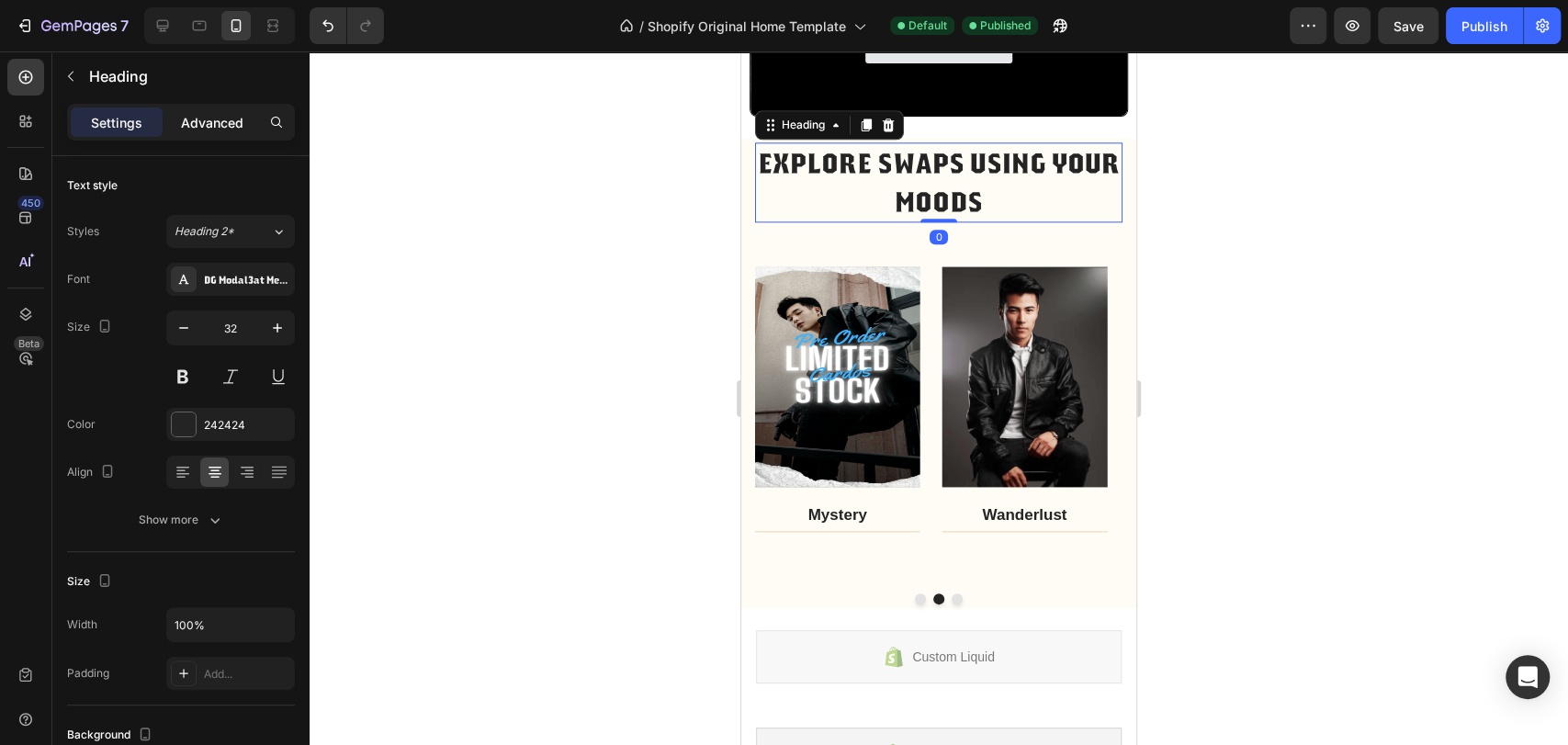 click on "Advanced" at bounding box center [212, 122] 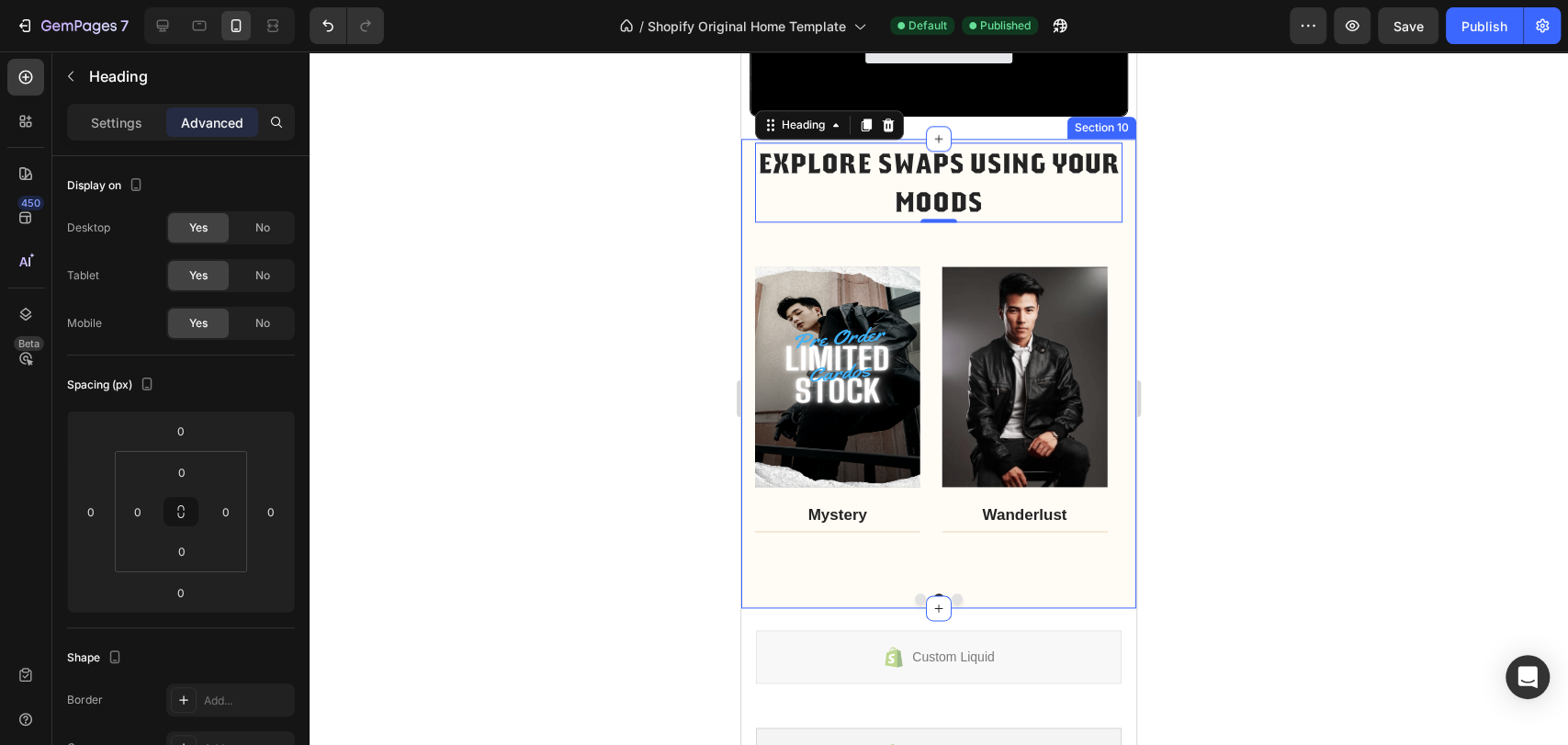click on "EXPLORE SWAPS USING YOUR MOODS Heading   0 Row Image Confident Text block                Title Line Row Image Romantic Text block                Title Line Row Image Mystery Text block                Title Line Row Image Wanderlust Text block                Title Line Row Image Luxury Text block                Title Line Row Carousel Row" at bounding box center [939, 373] 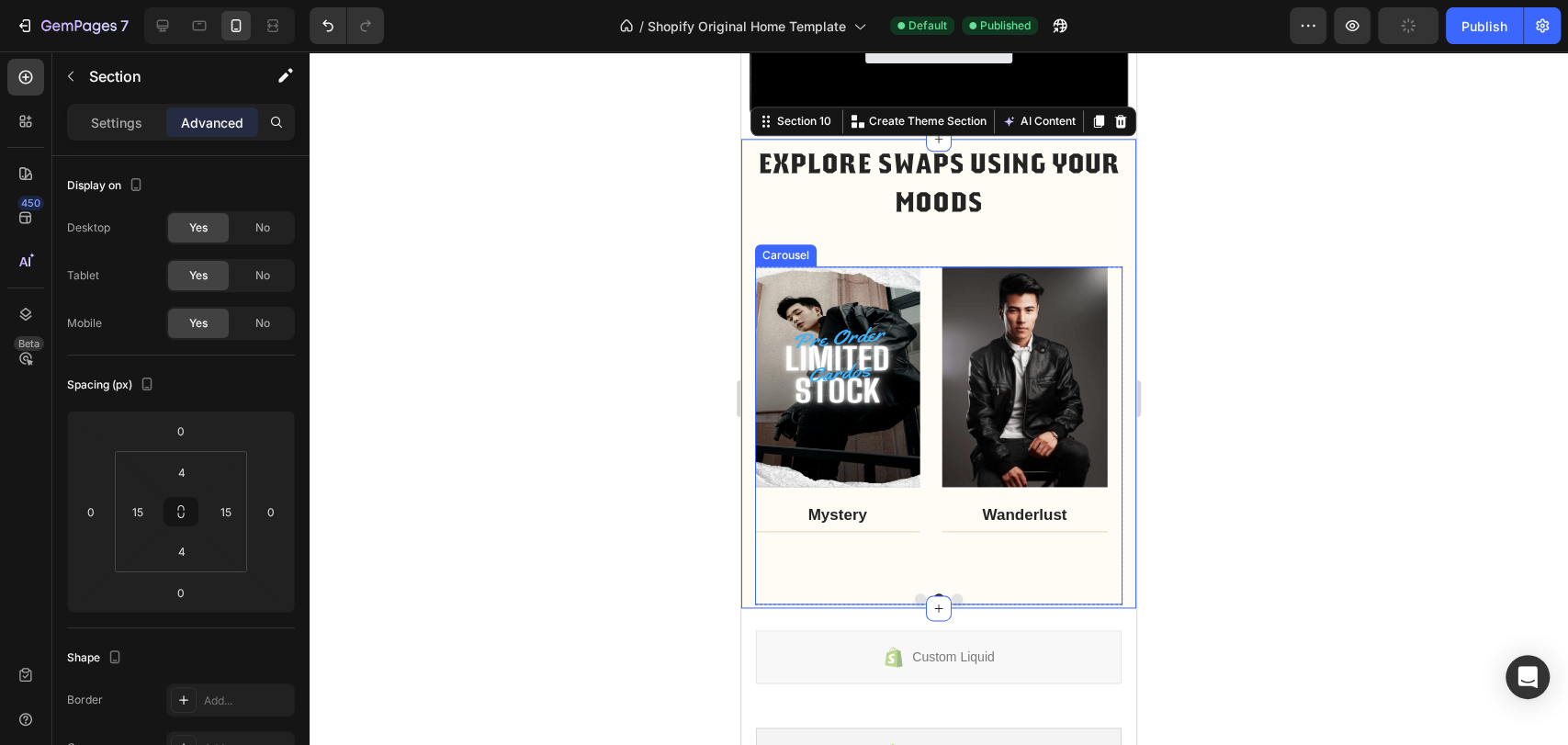 click on "Image Mystery Text block                Title Line Row" at bounding box center [838, 422] 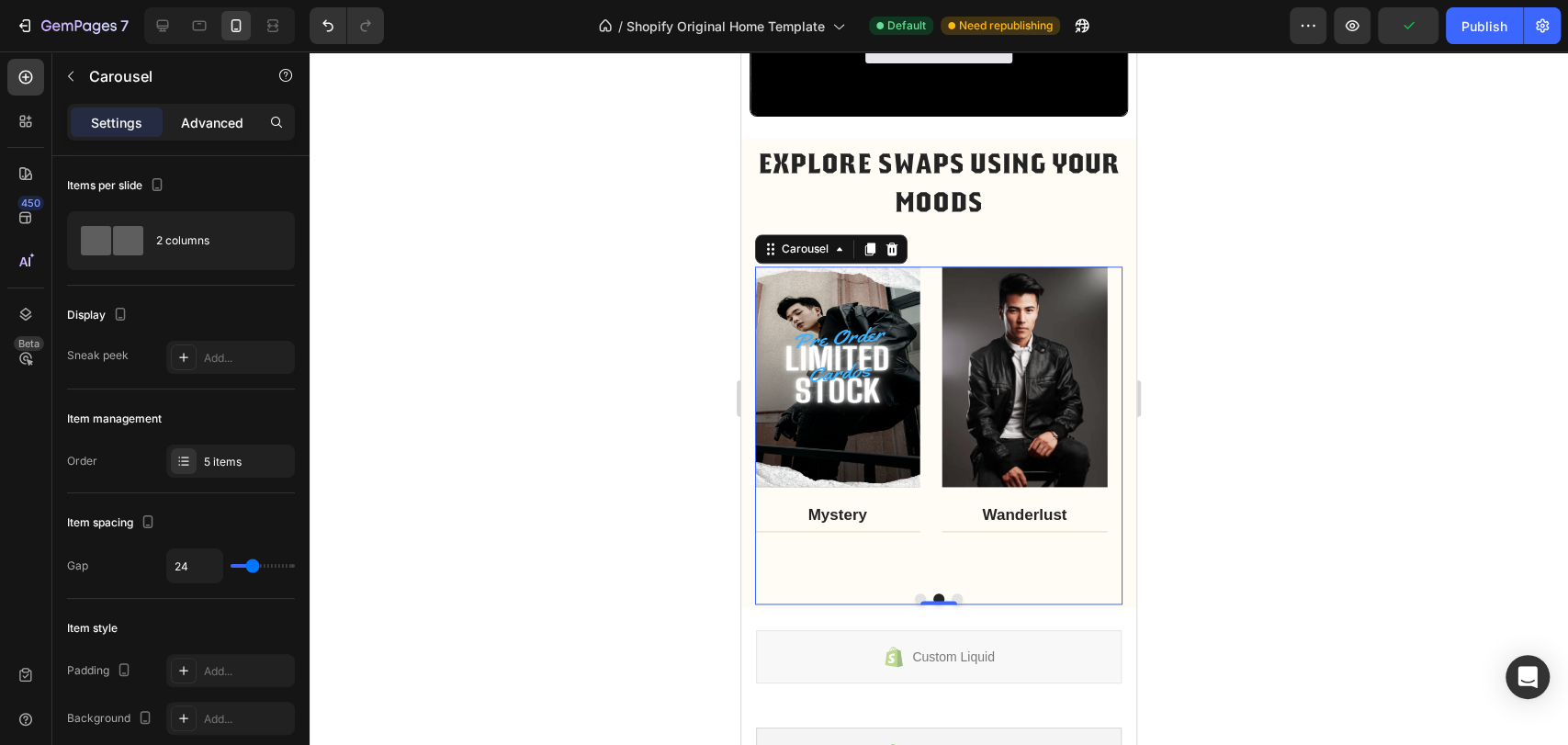 click on "Advanced" at bounding box center [212, 122] 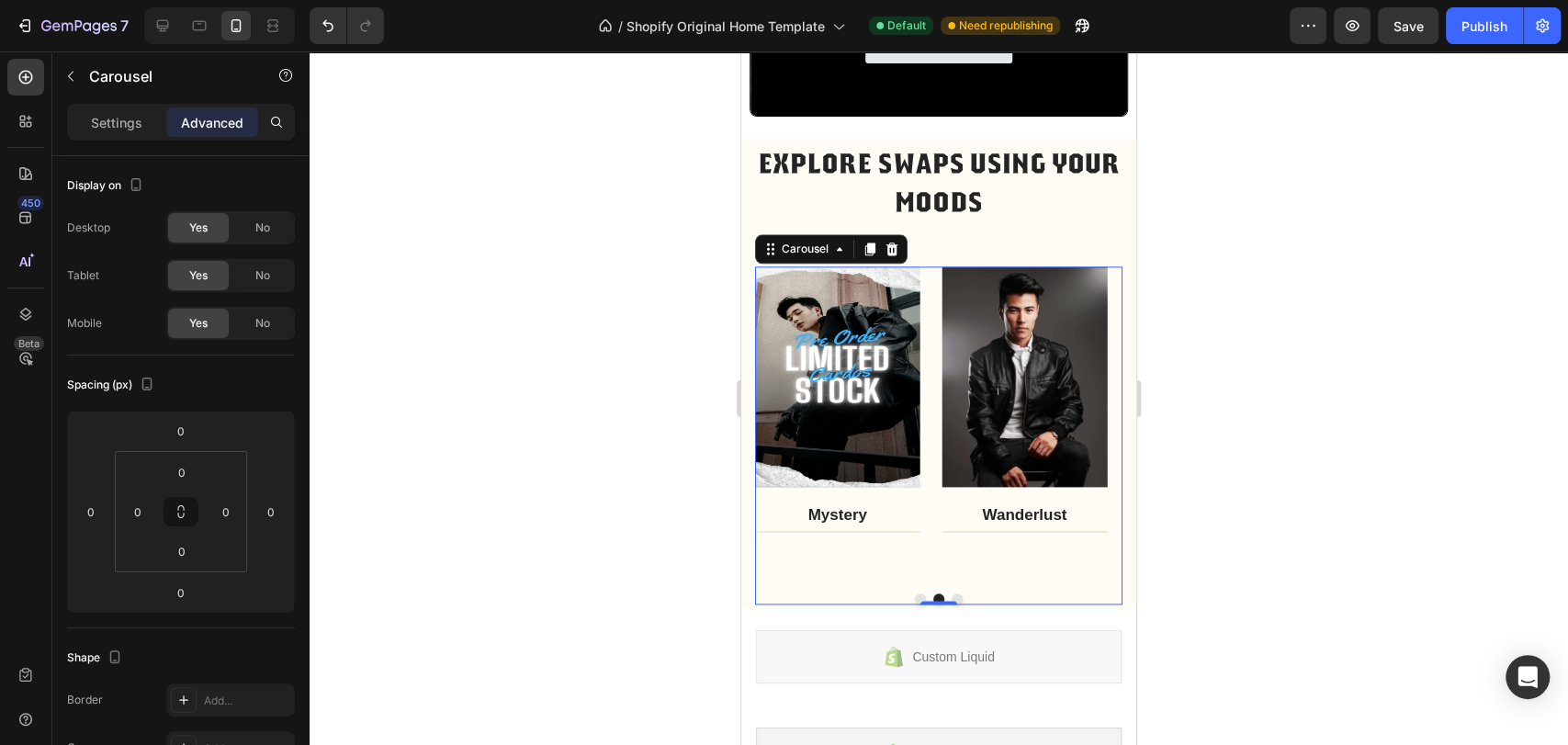 drag, startPoint x: 793, startPoint y: 555, endPoint x: 784, endPoint y: 612, distance: 57.706152 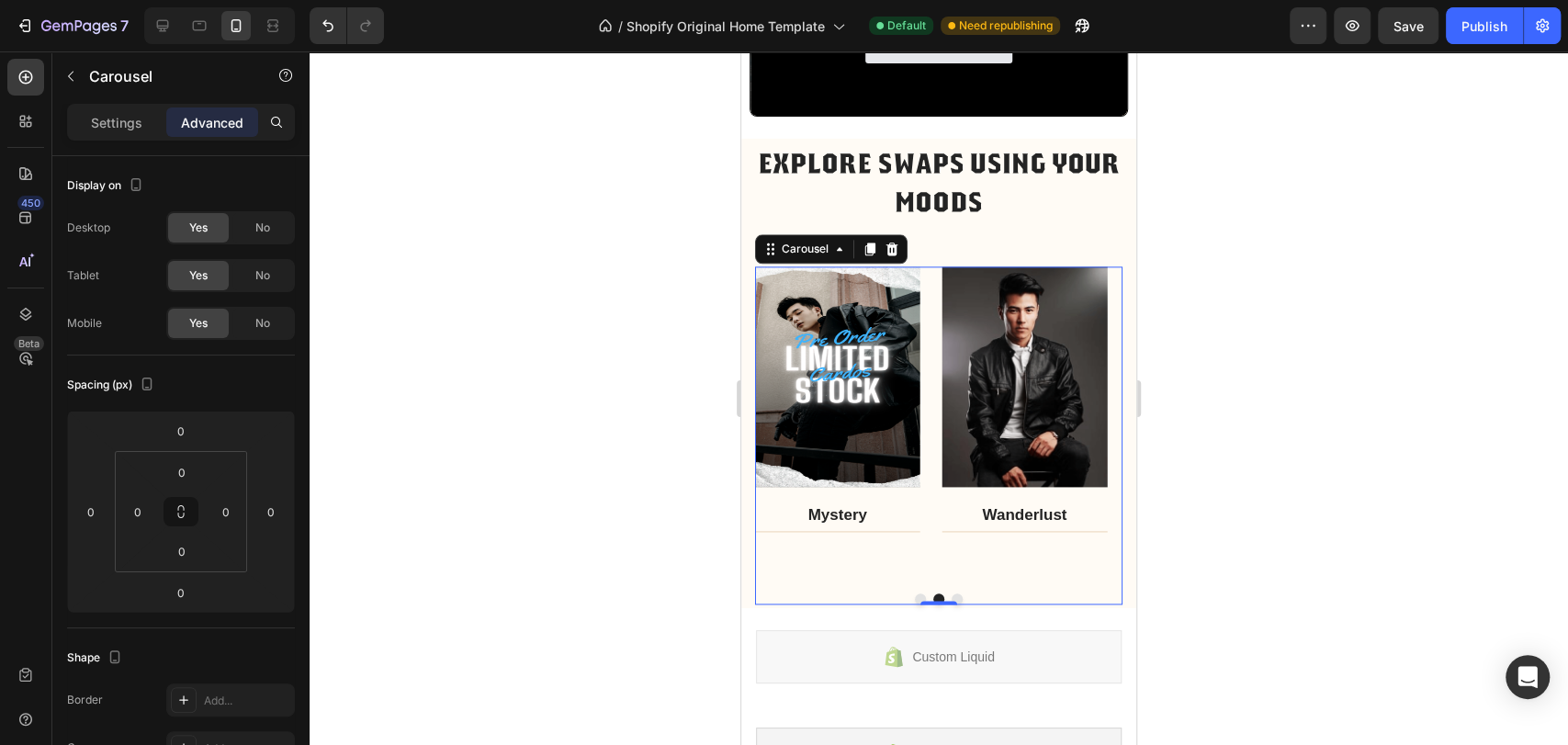 click on "Image Confident Text block                Title Line Row Image Romantic Text block                Title Line Row Image Mystery Text block                Title Line Row Image Wanderlust Text block                Title Line Row Image Luxury Text block                Title Line Row" at bounding box center (939, 422) 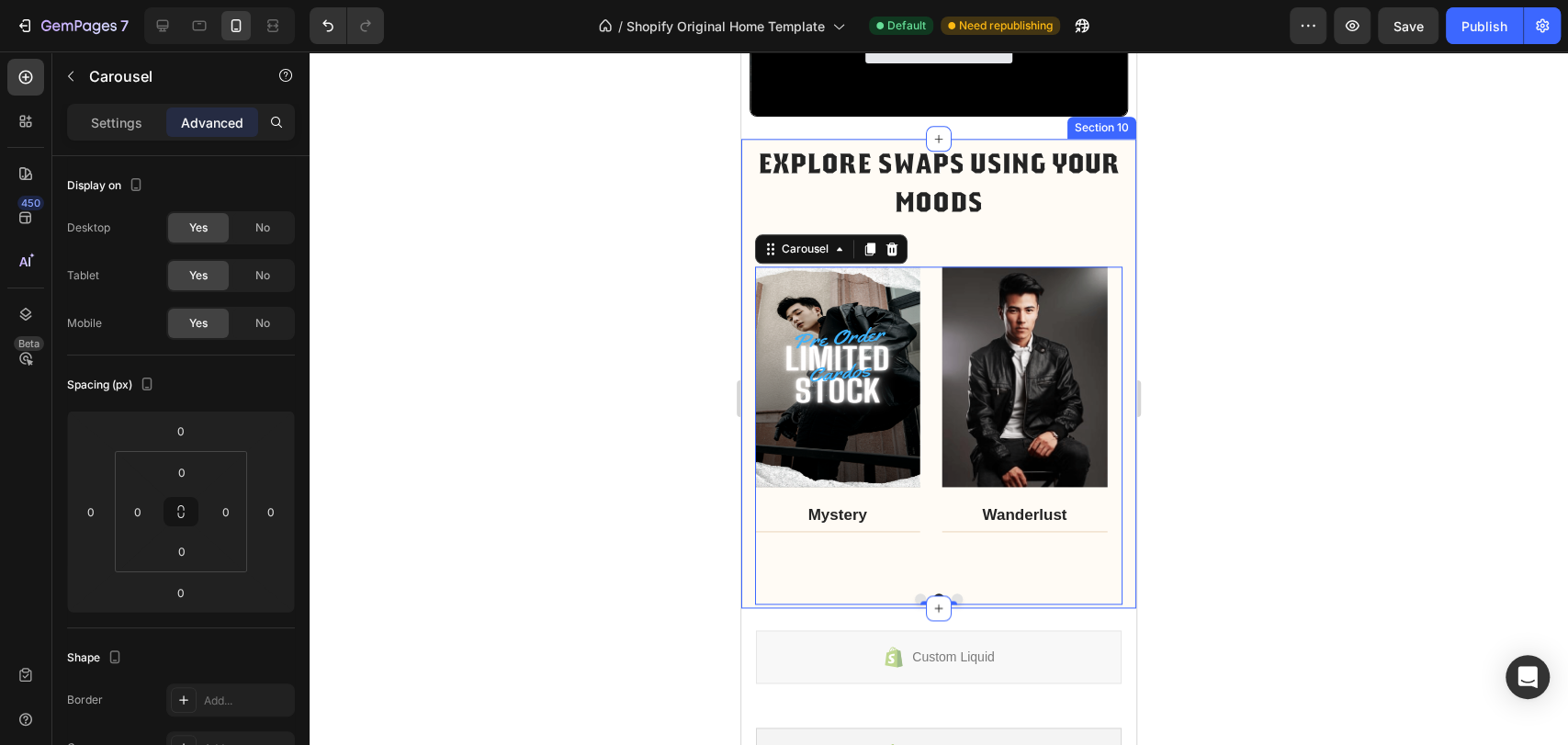 click on "EXPLORE SWAPS USING YOUR MOODS Heading Row Image Confident Text block                Title Line Row Image Romantic Text block                Title Line Row Image Mystery Text block                Title Line Row Image Wanderlust Text block                Title Line Row Image Luxury Text block                Title Line Row Carousel   0 Row Section 10" at bounding box center (939, 373) 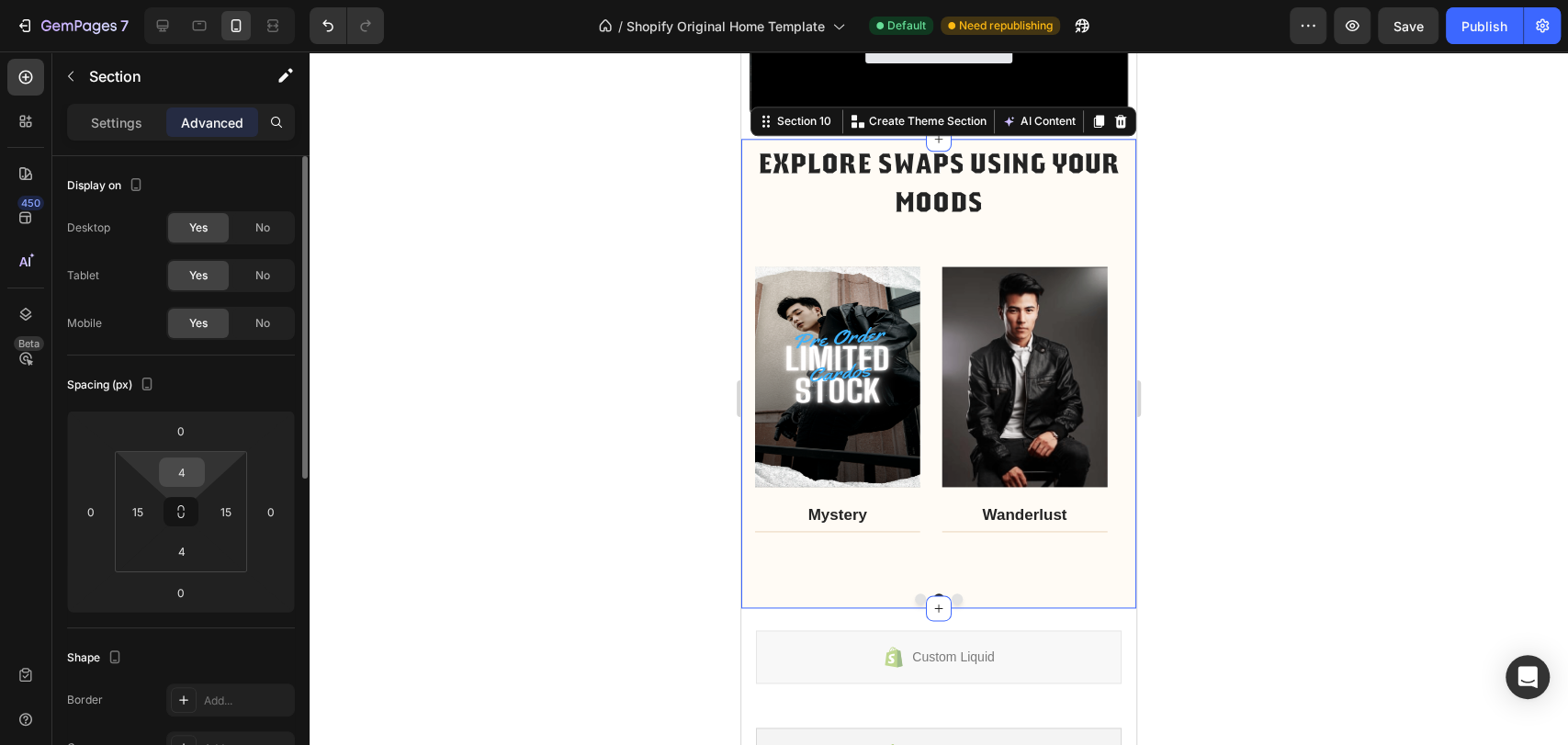 click on "4" at bounding box center (182, 472) 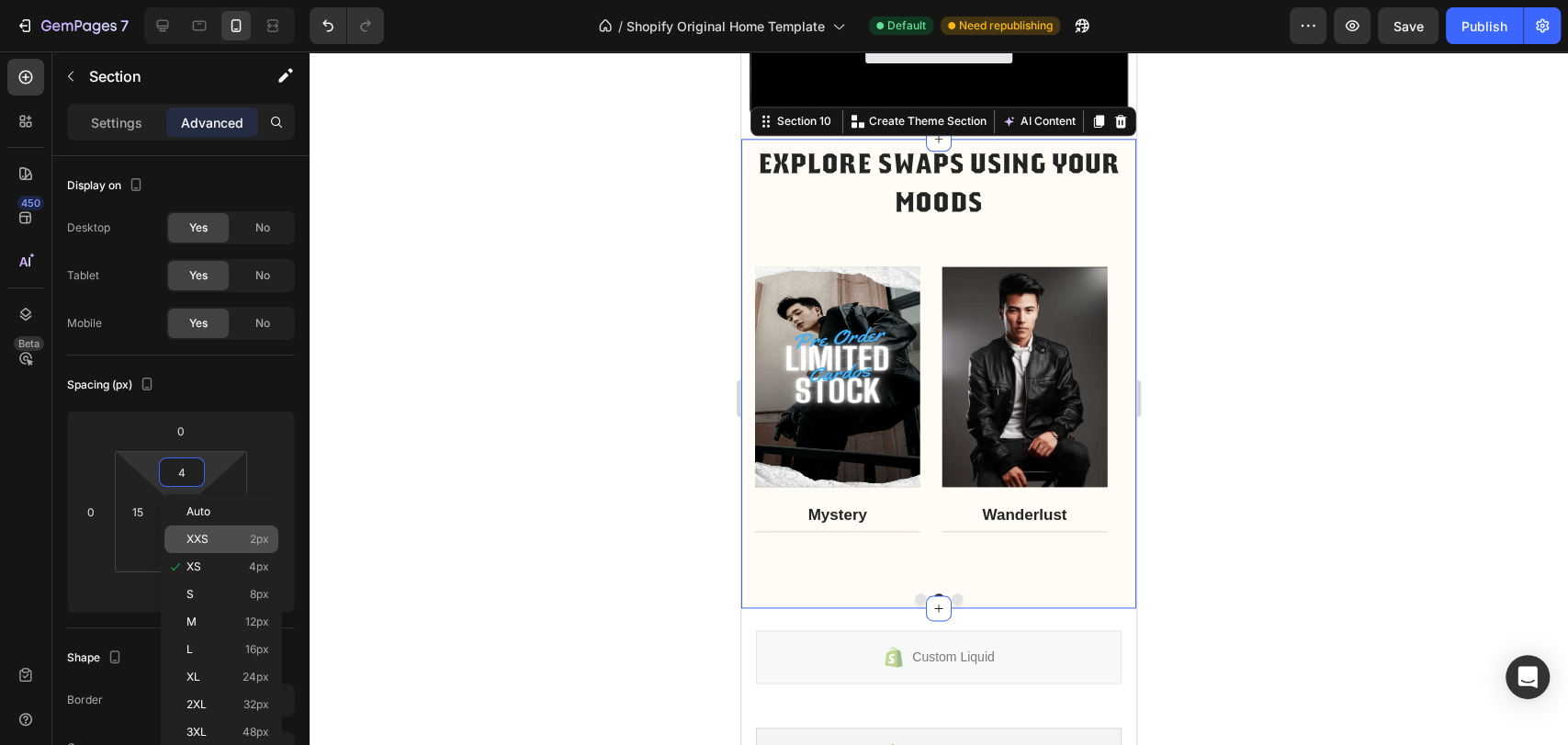 click on "XXS 2px" at bounding box center (228, 539) 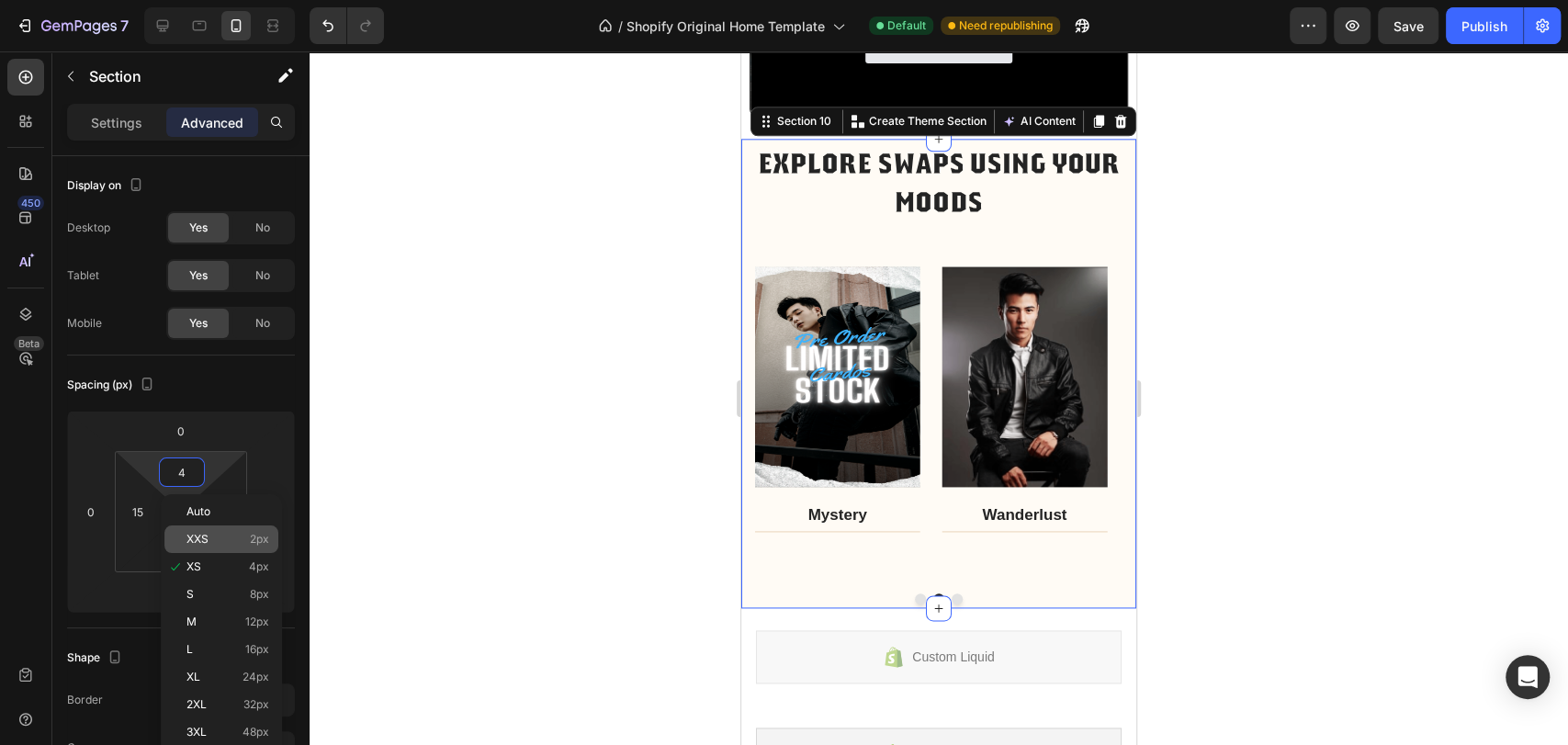 type on "2" 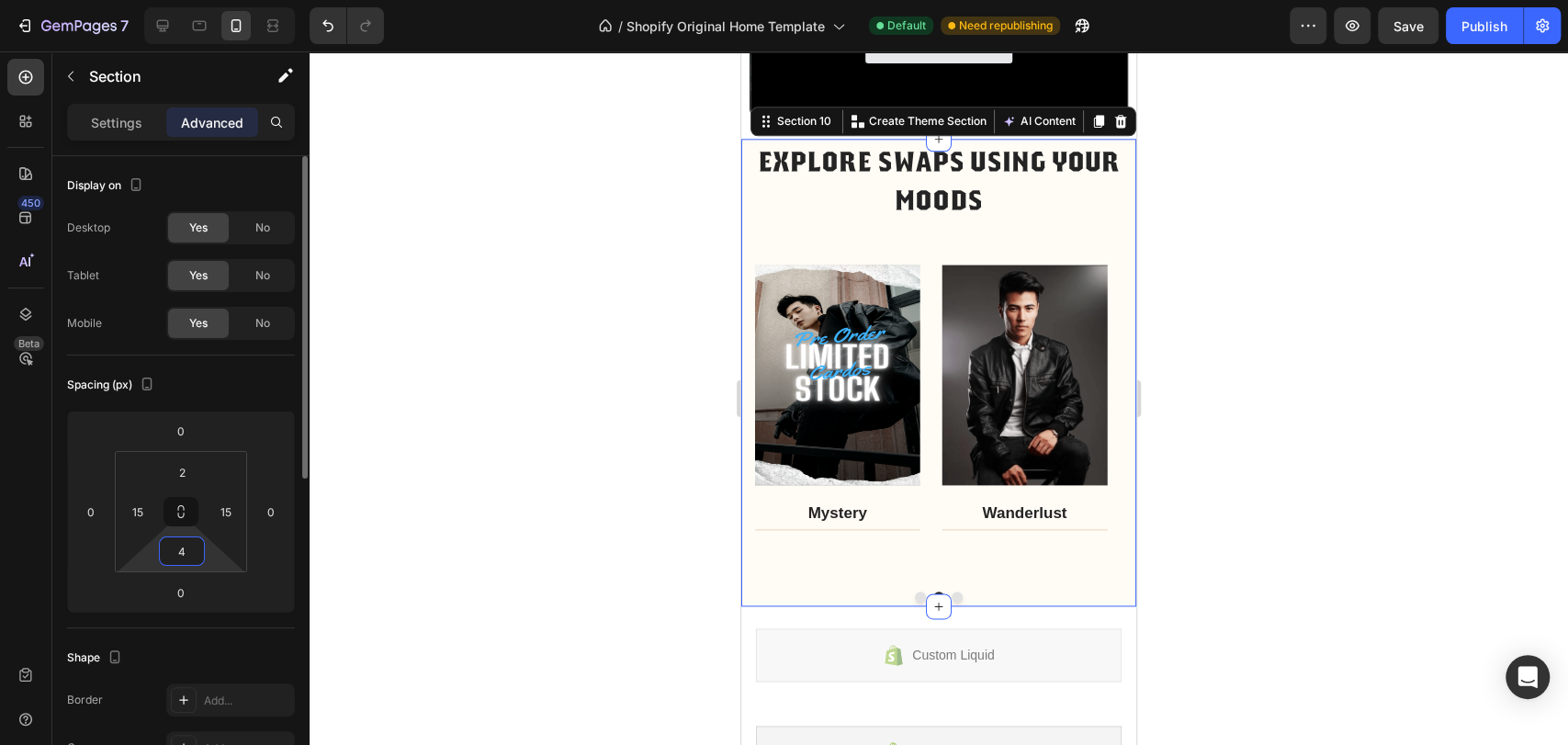 click on "4" at bounding box center [182, 551] 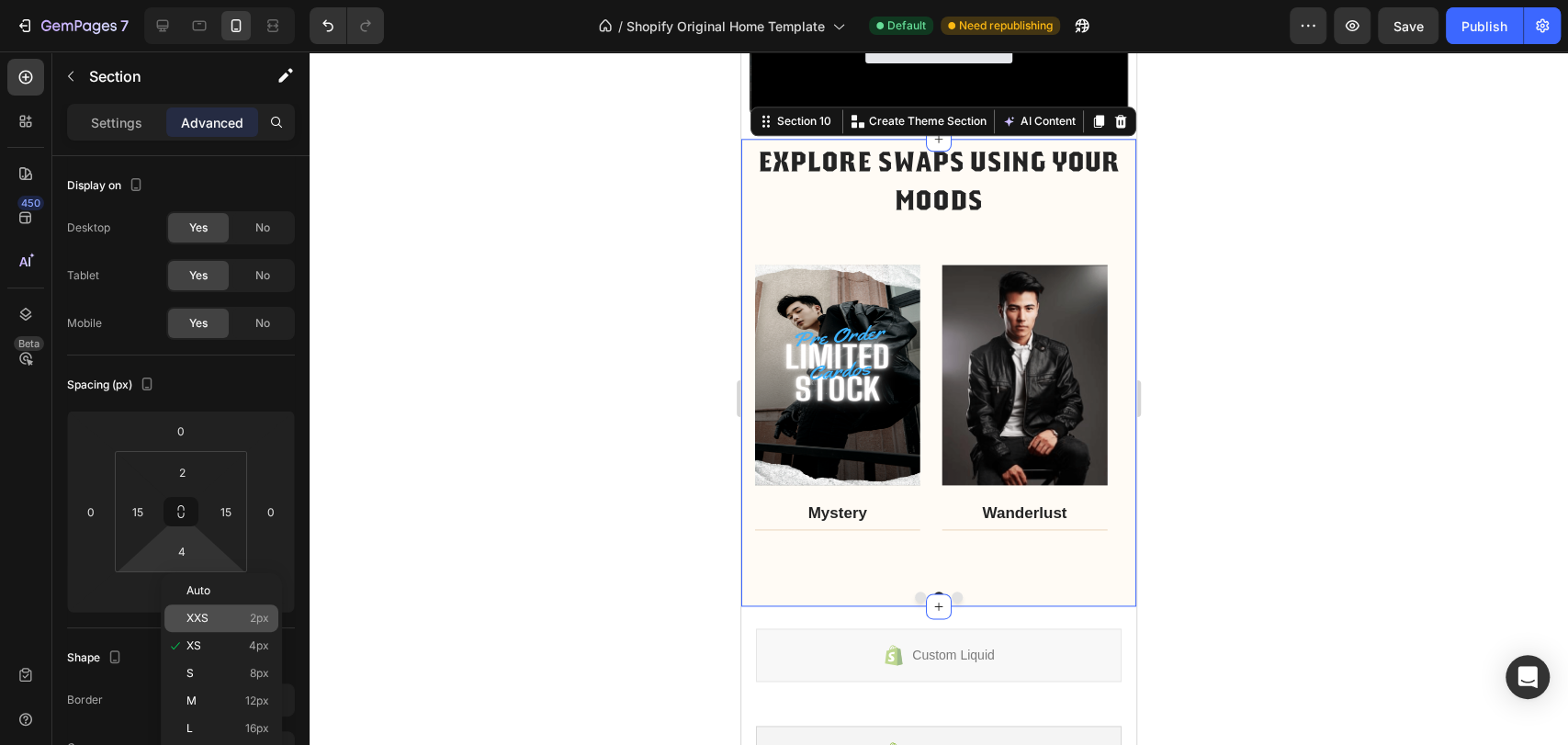 click on "XXS" at bounding box center (197, 618) 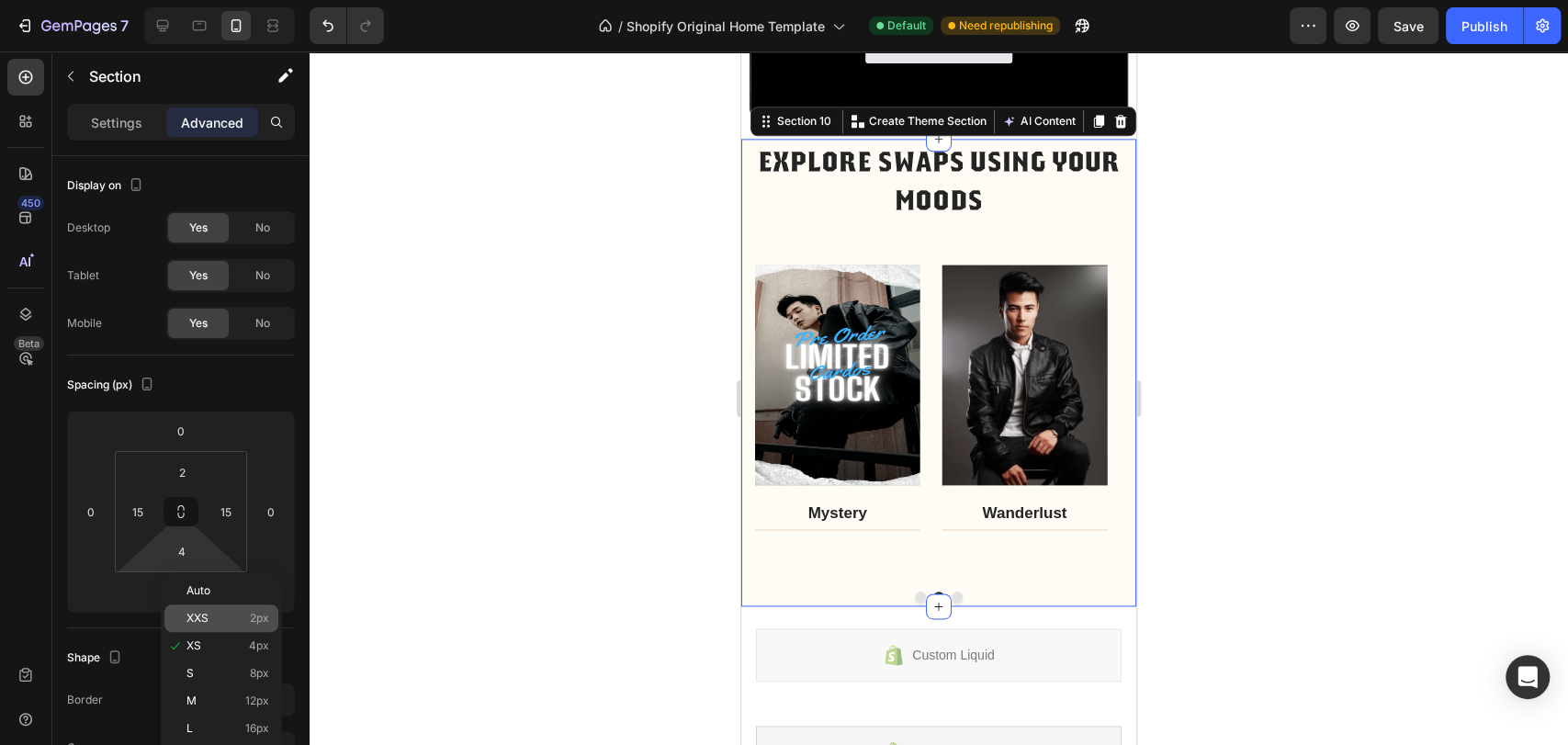 type on "2" 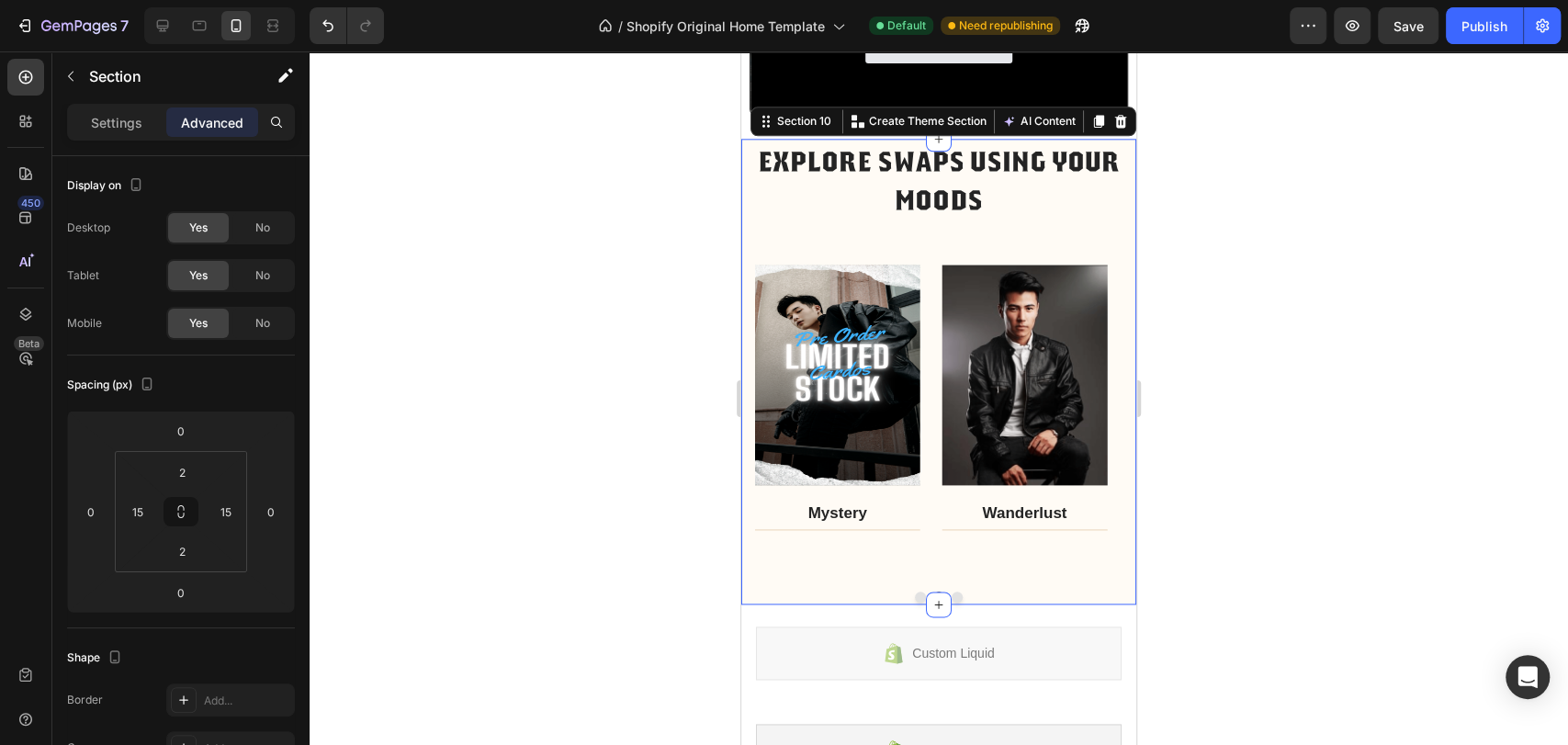 click 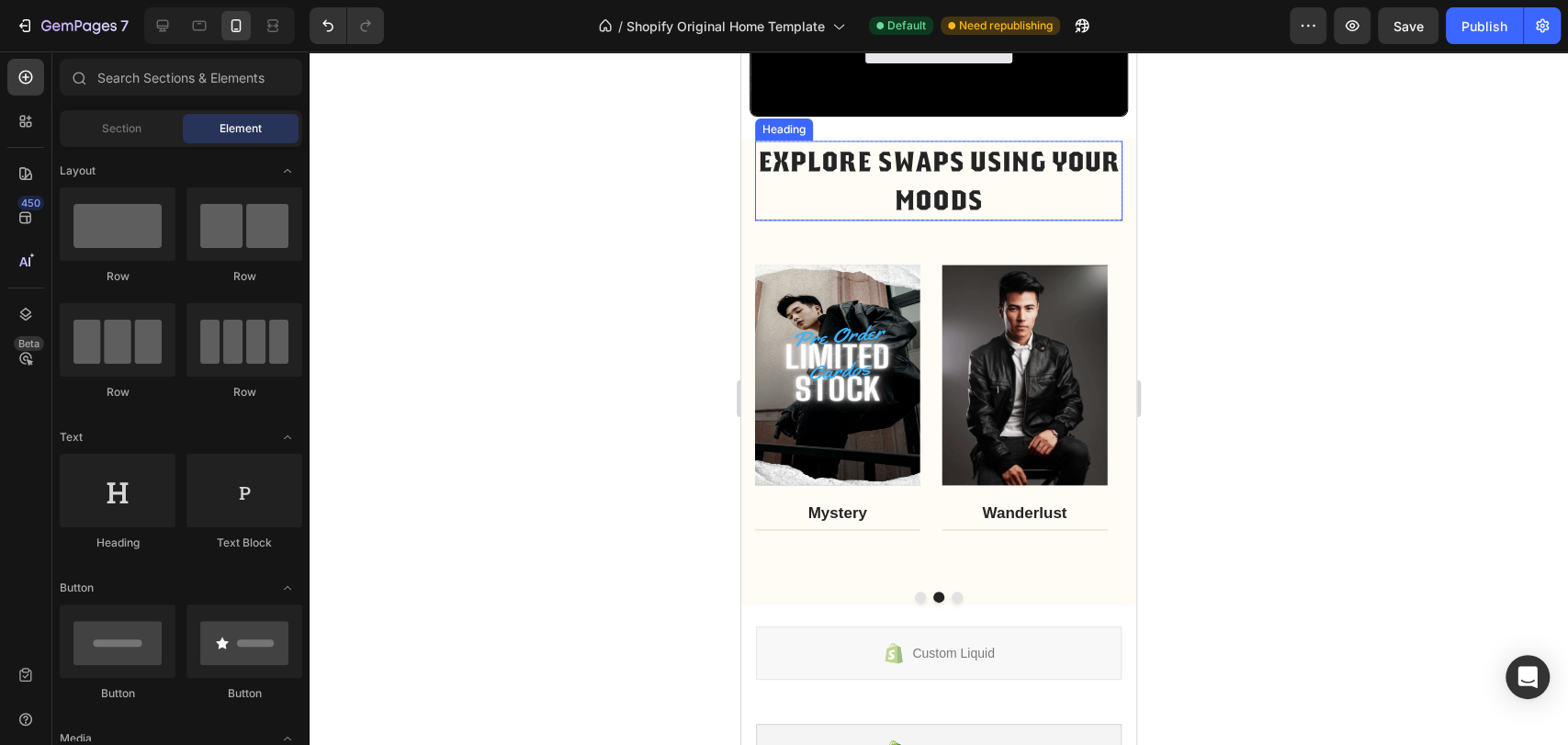 click on "EXPLORE SWAPS USING YOUR MOODS" at bounding box center (939, 180) 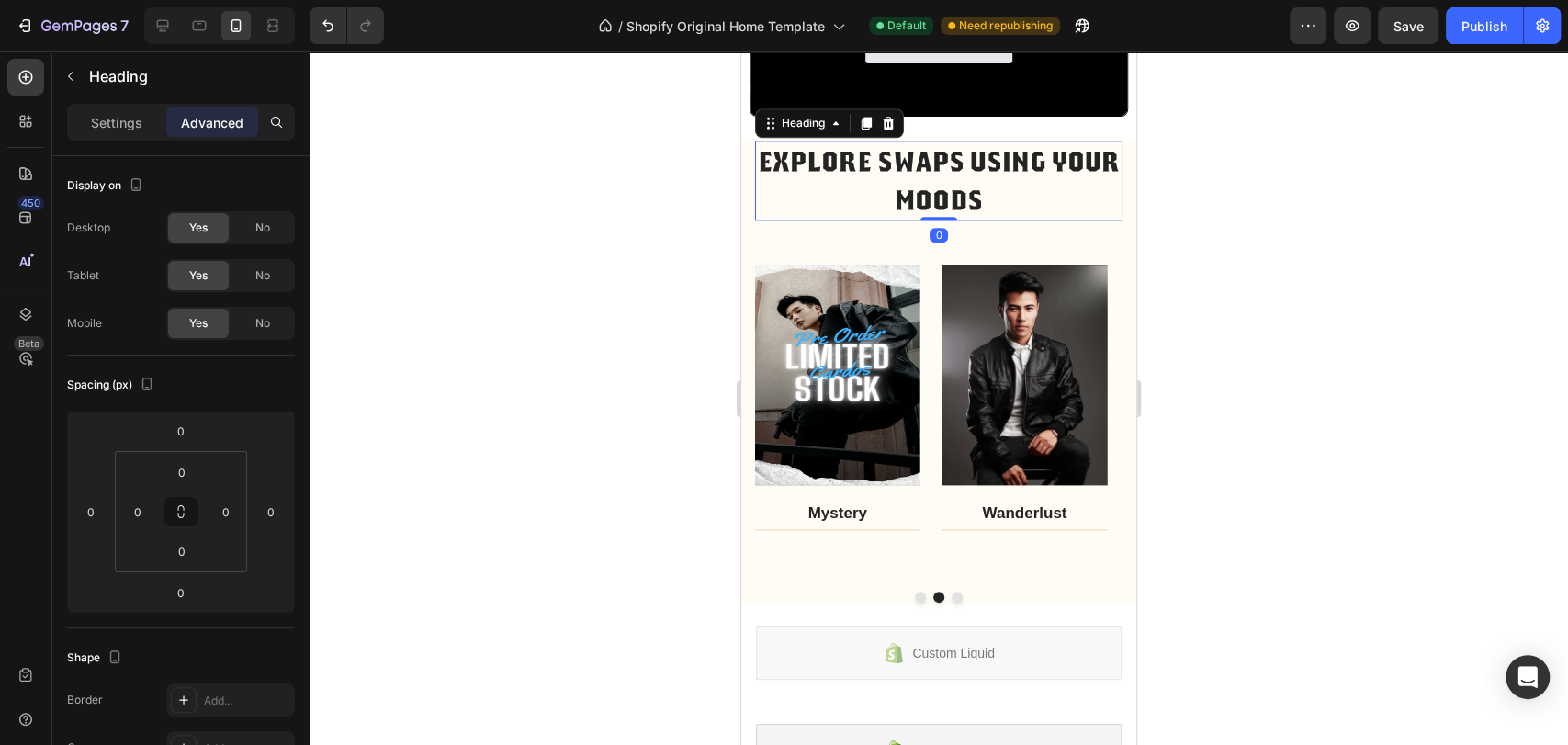 click on "EXPLORE SWAPS USING YOUR MOODS" at bounding box center [939, 180] 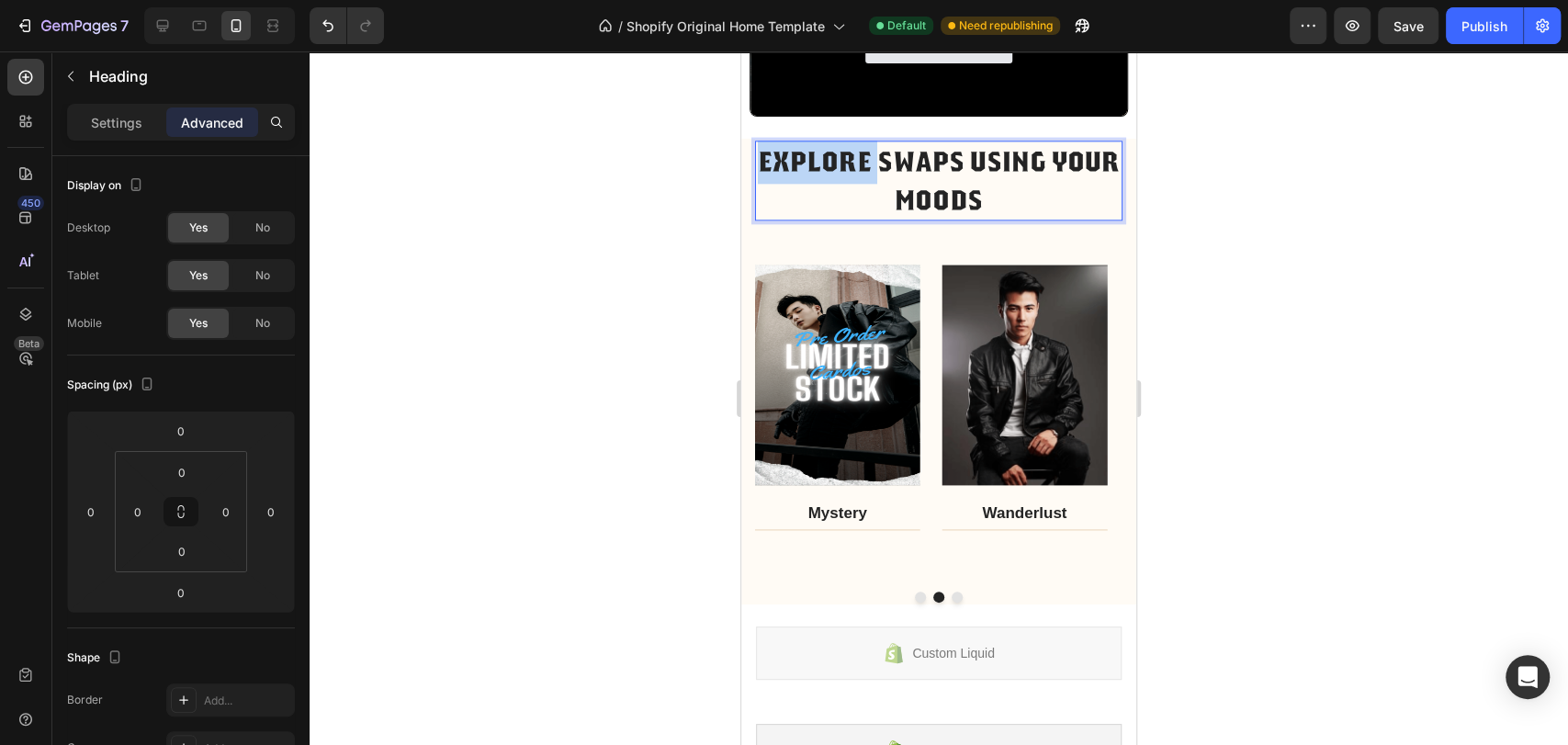 click on "EXPLORE SWAPS USING YOUR MOODS" at bounding box center [939, 180] 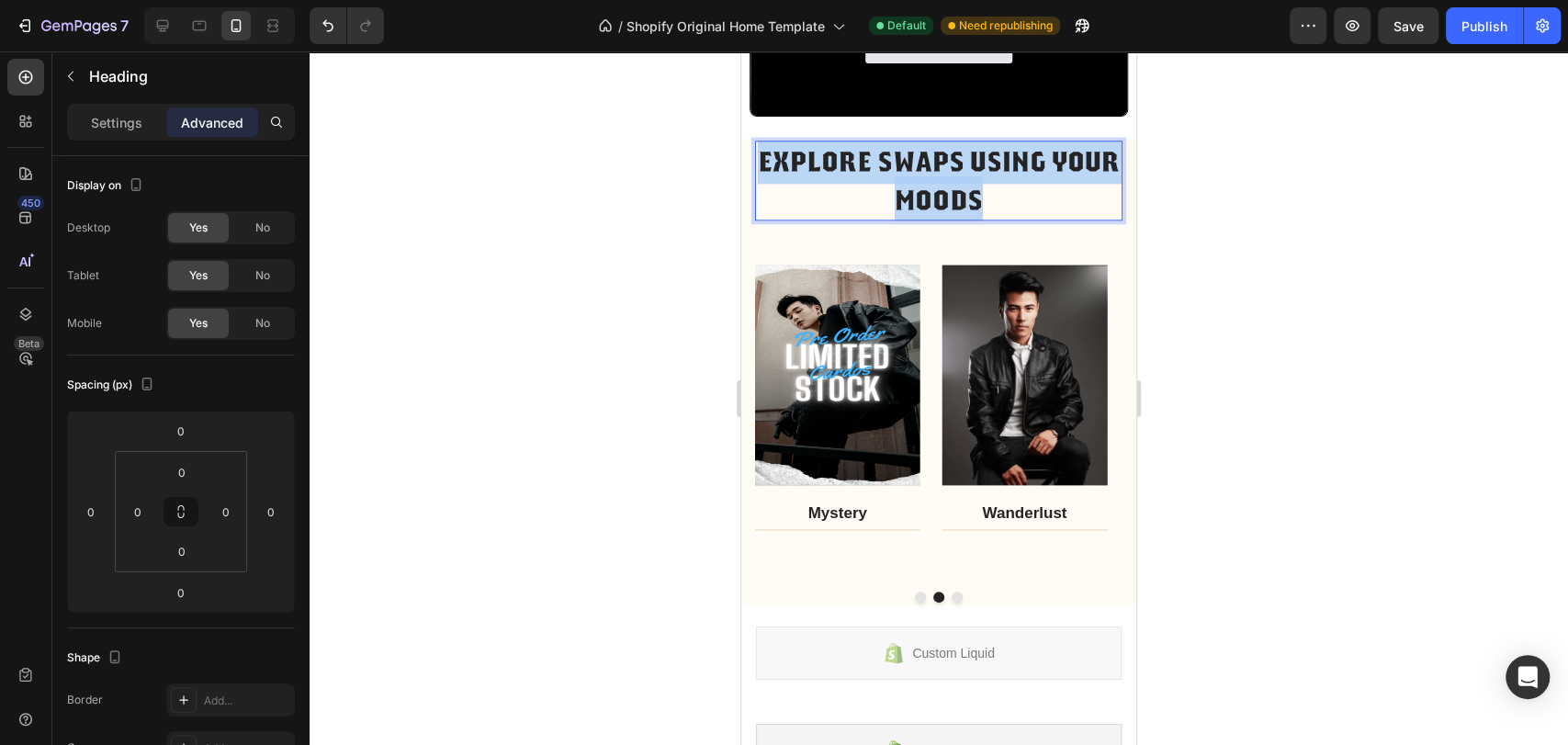 click on "EXPLORE SWAPS USING YOUR MOODS" at bounding box center [939, 180] 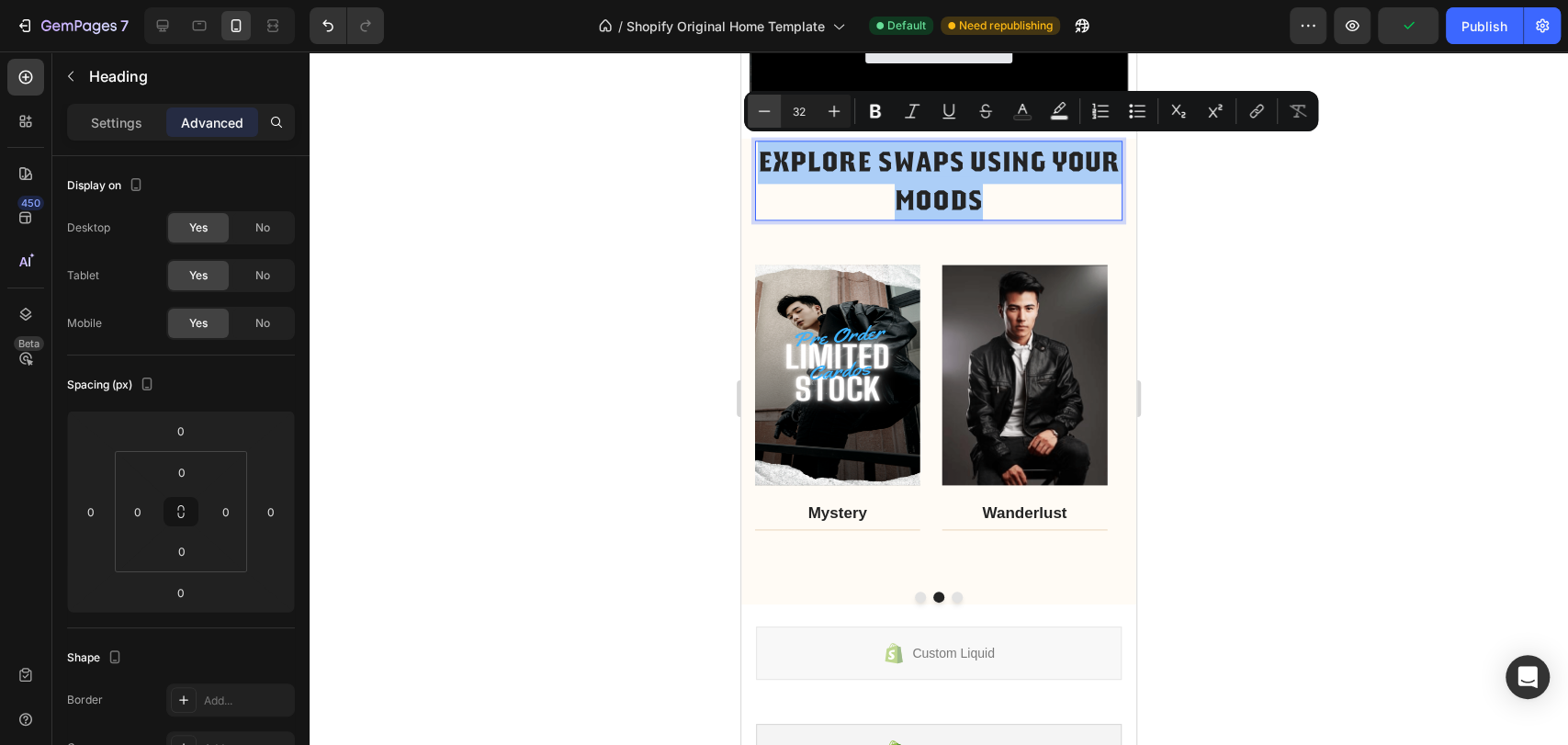 click 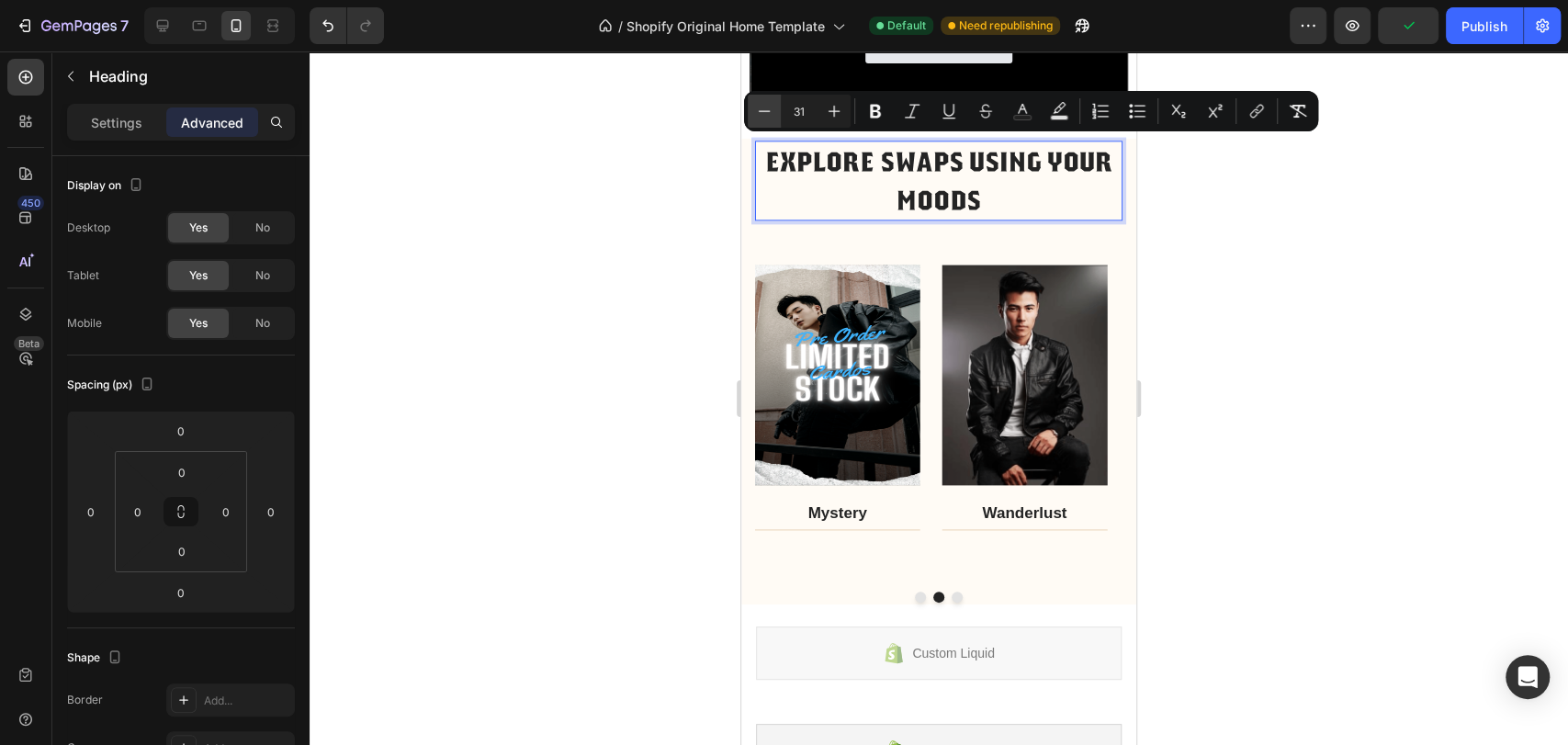 click 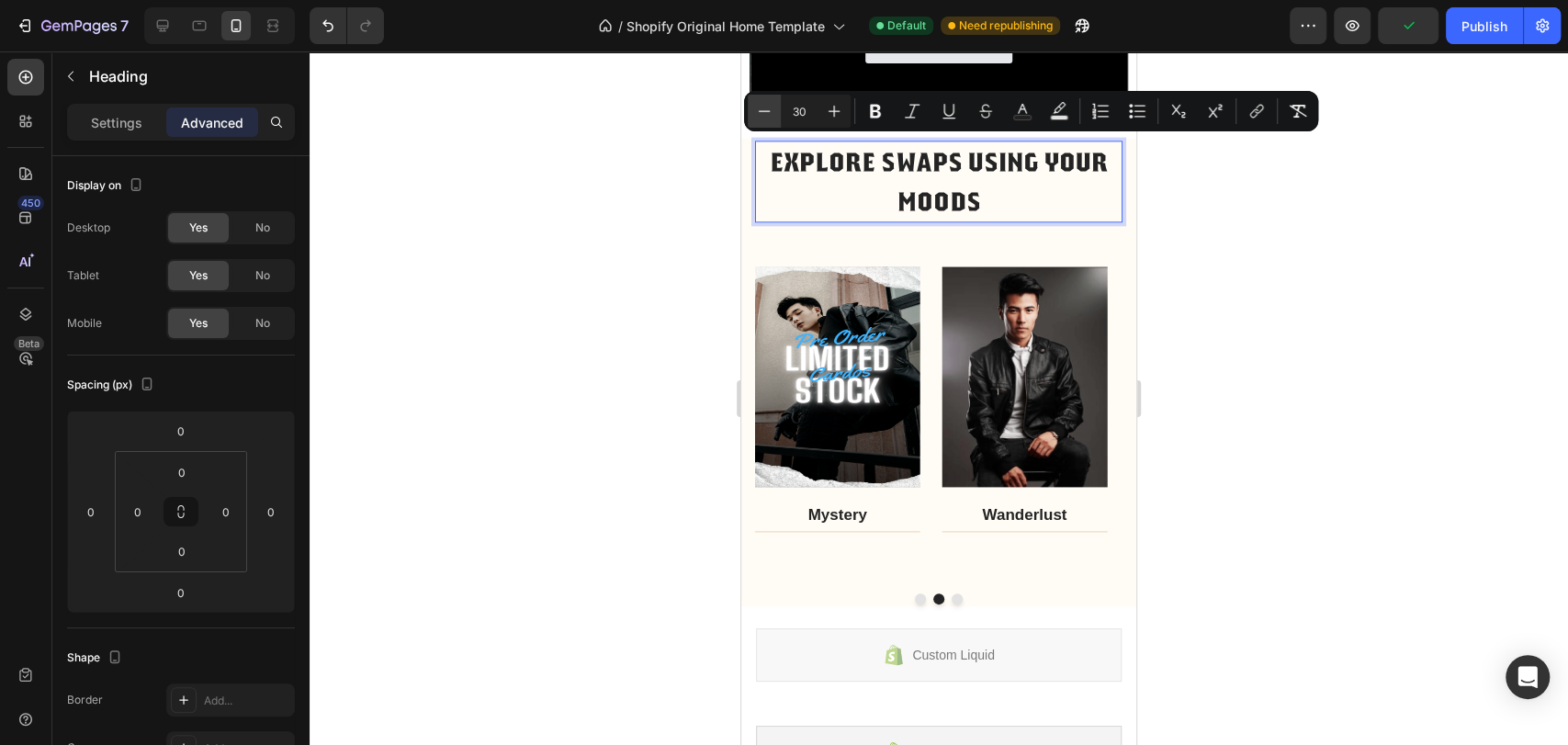 click 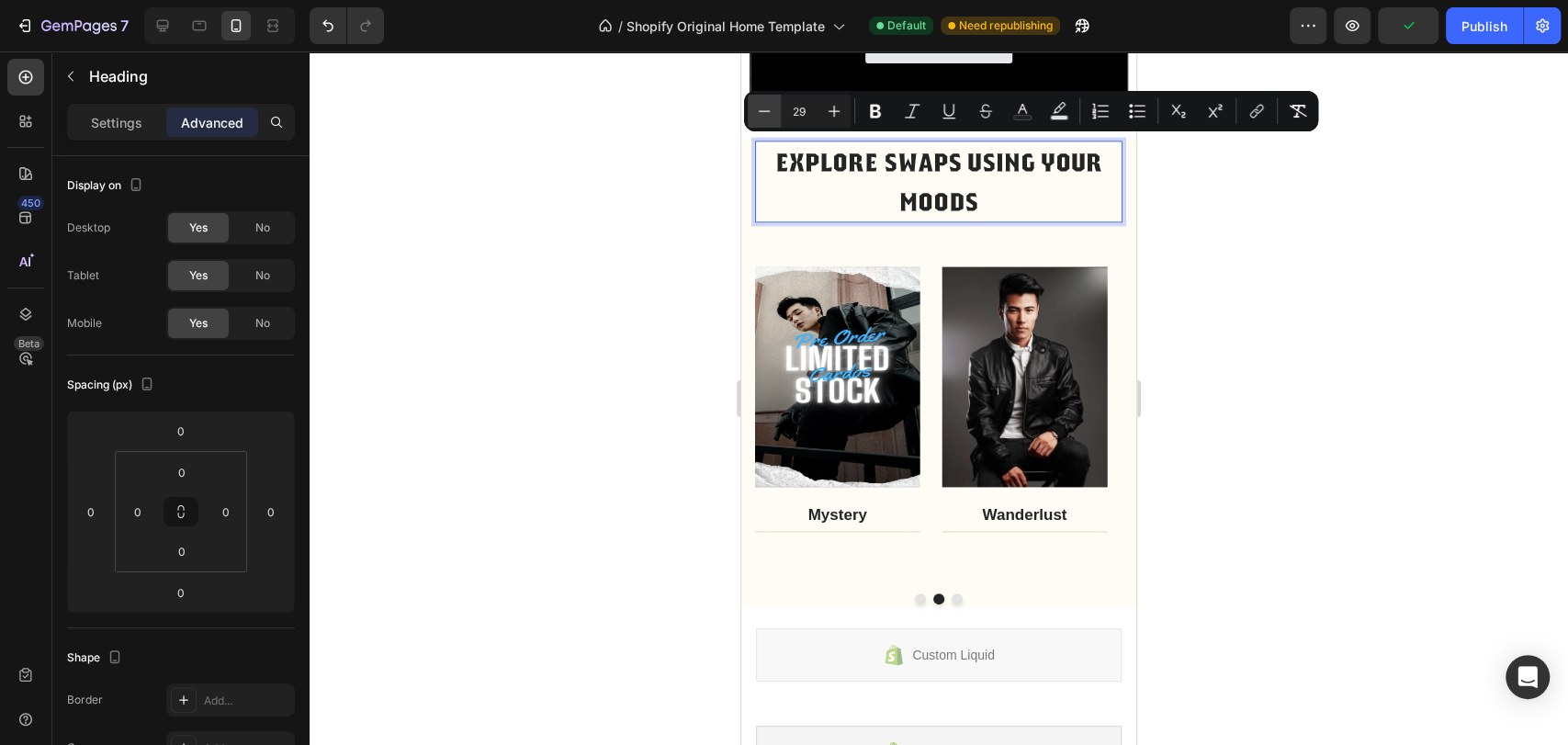 click 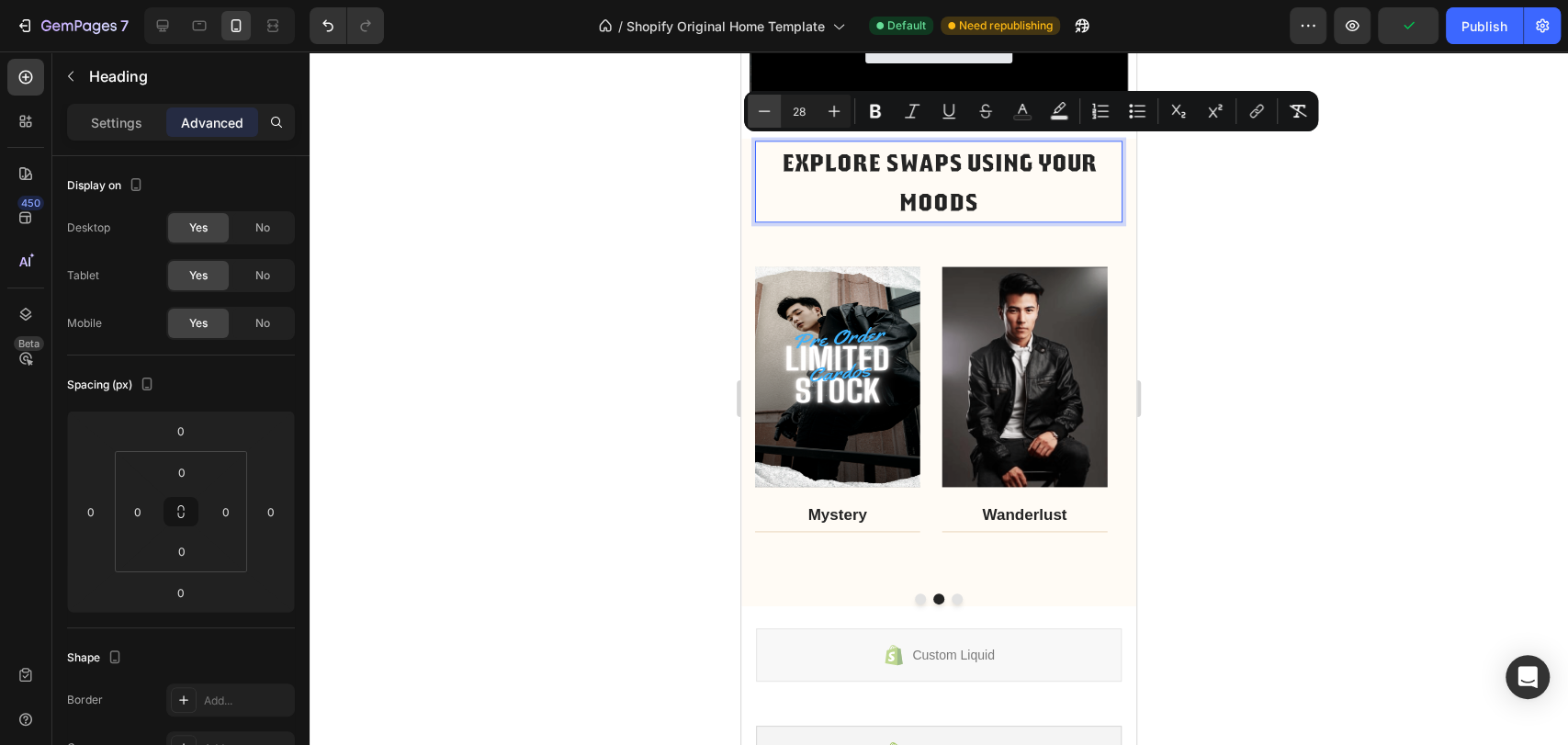 click 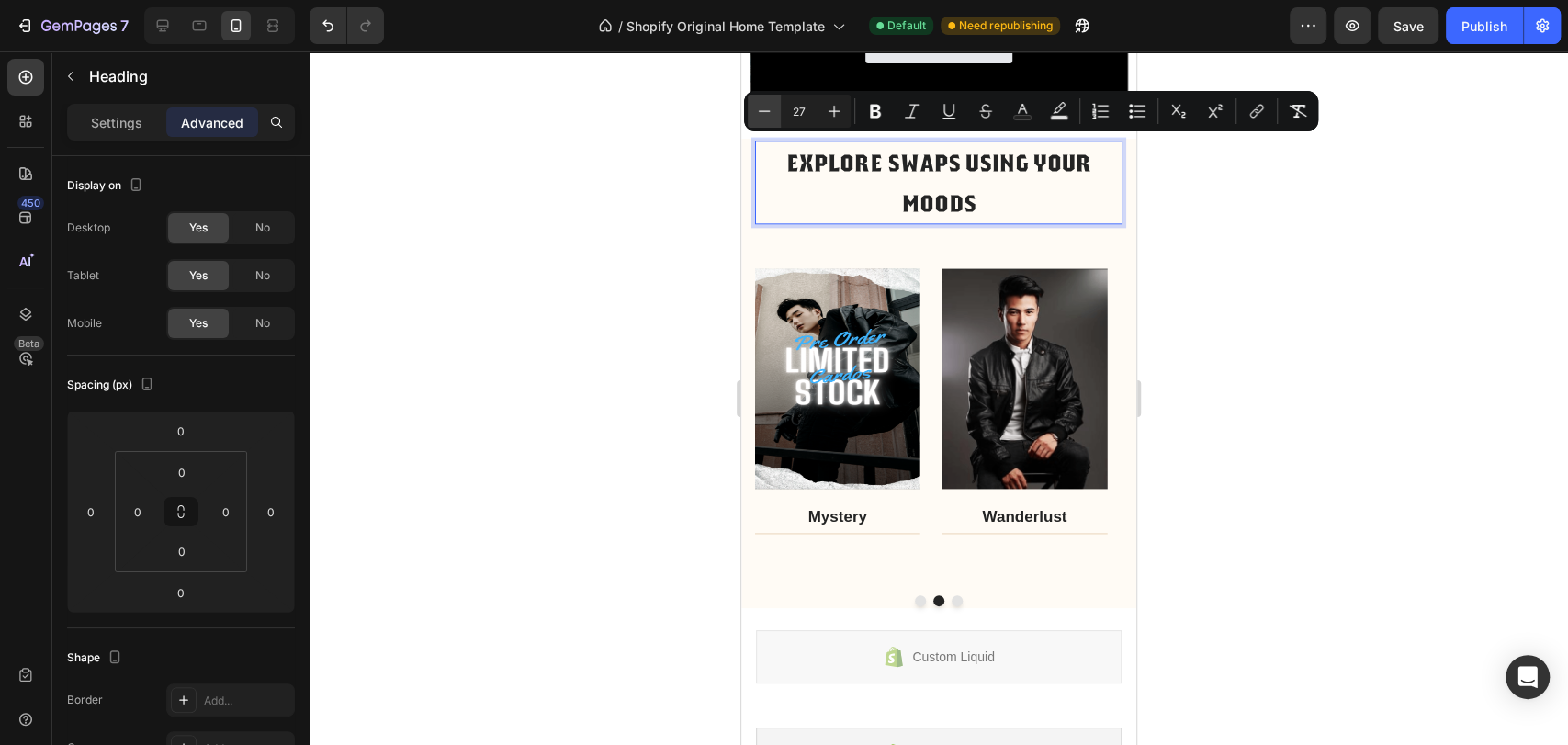 click 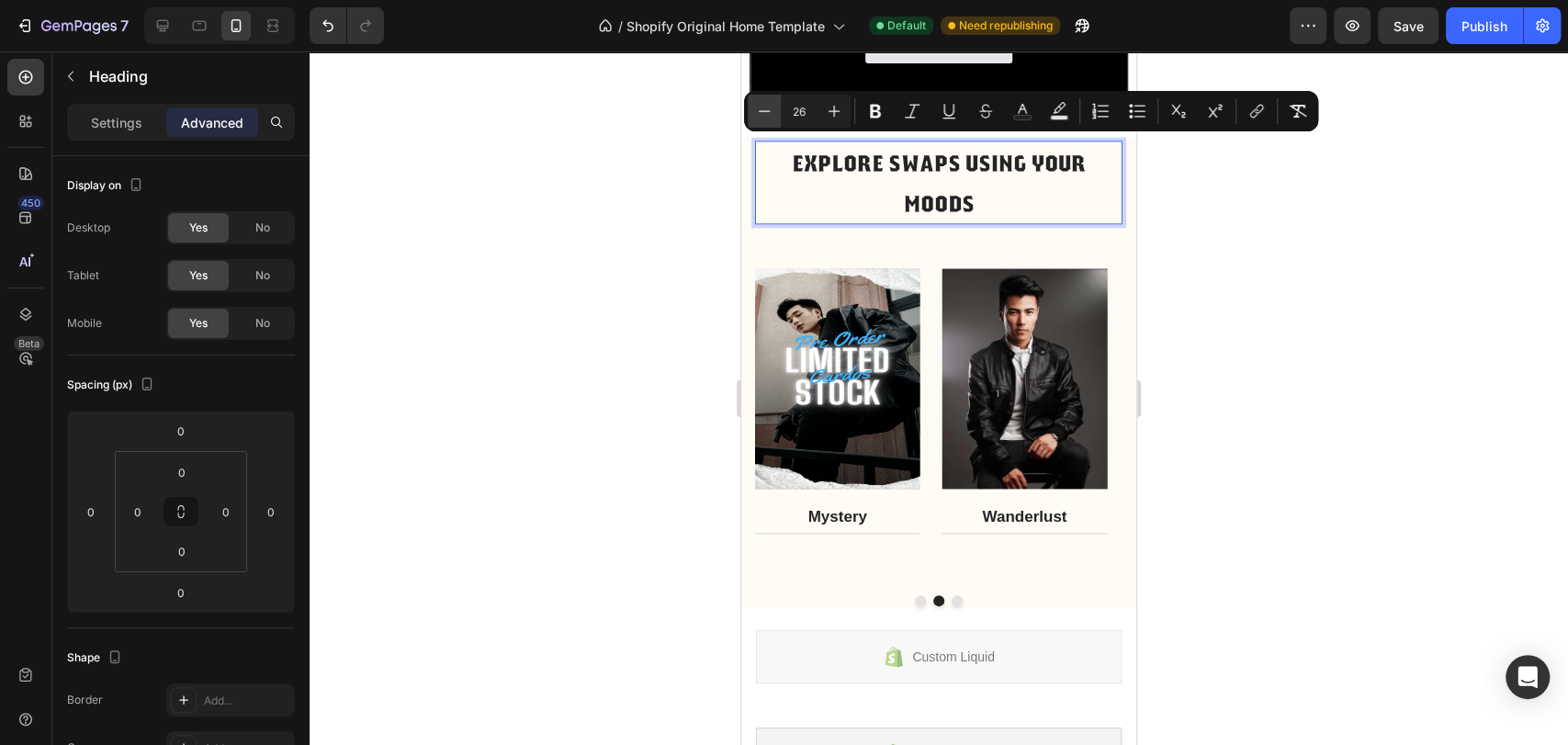 click 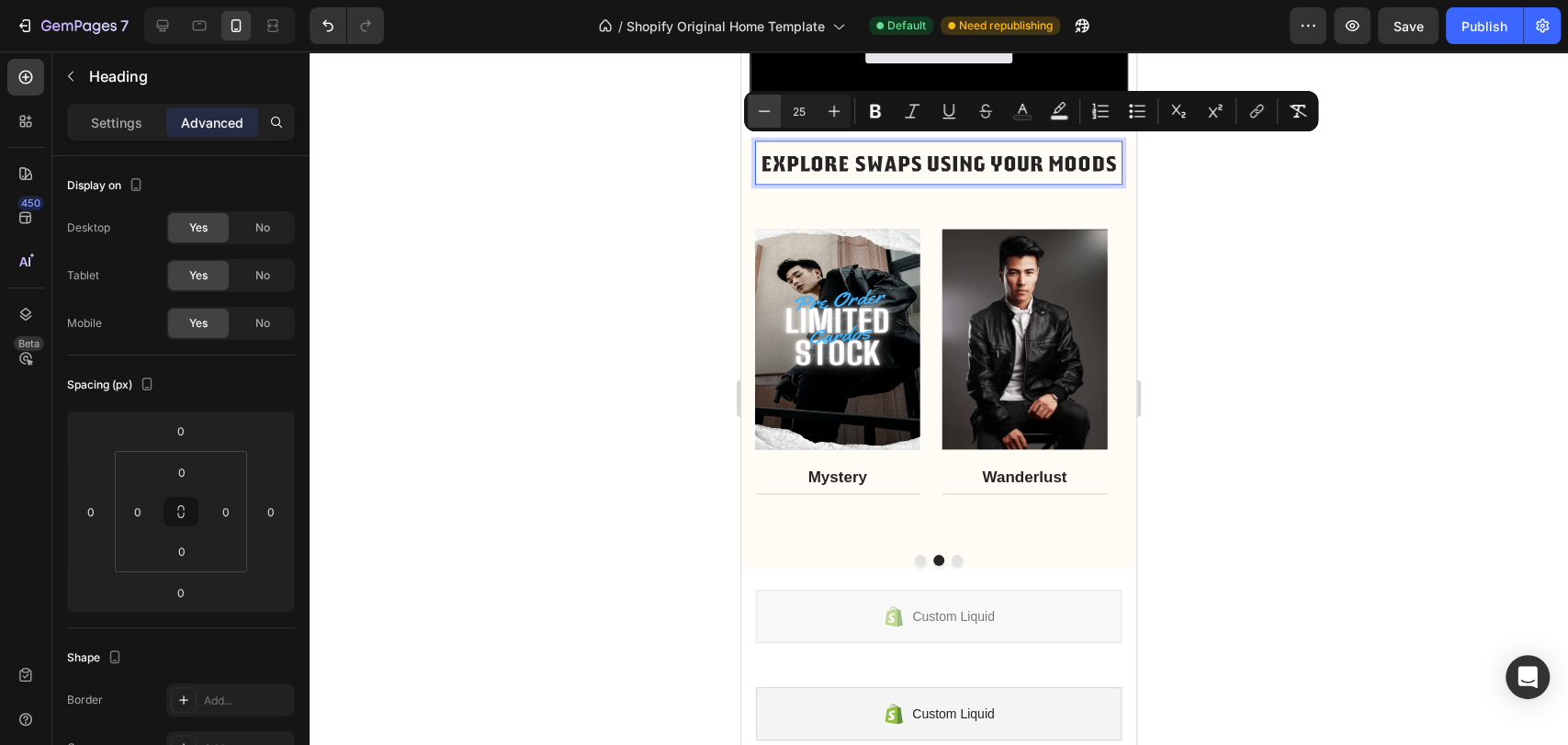 click 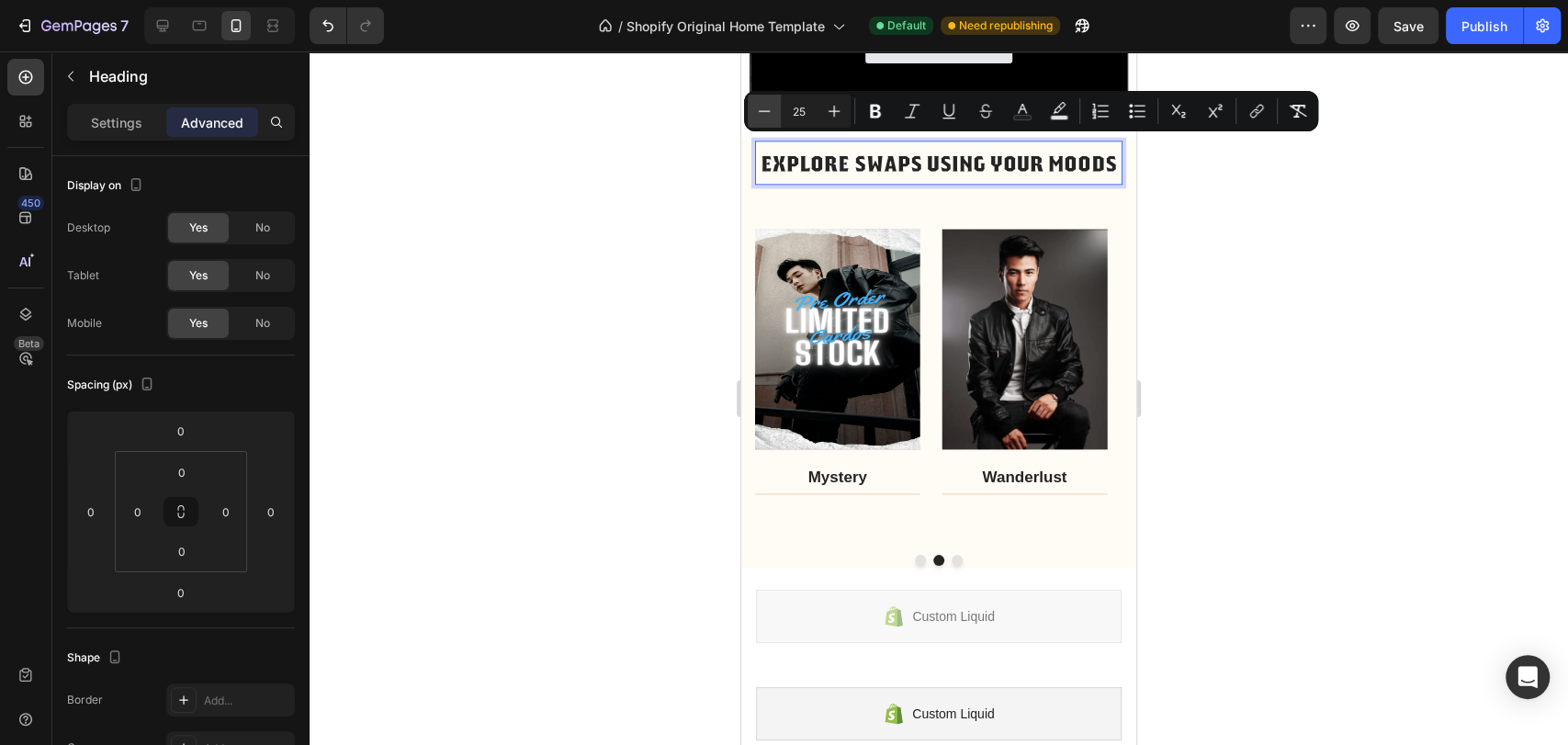 type on "24" 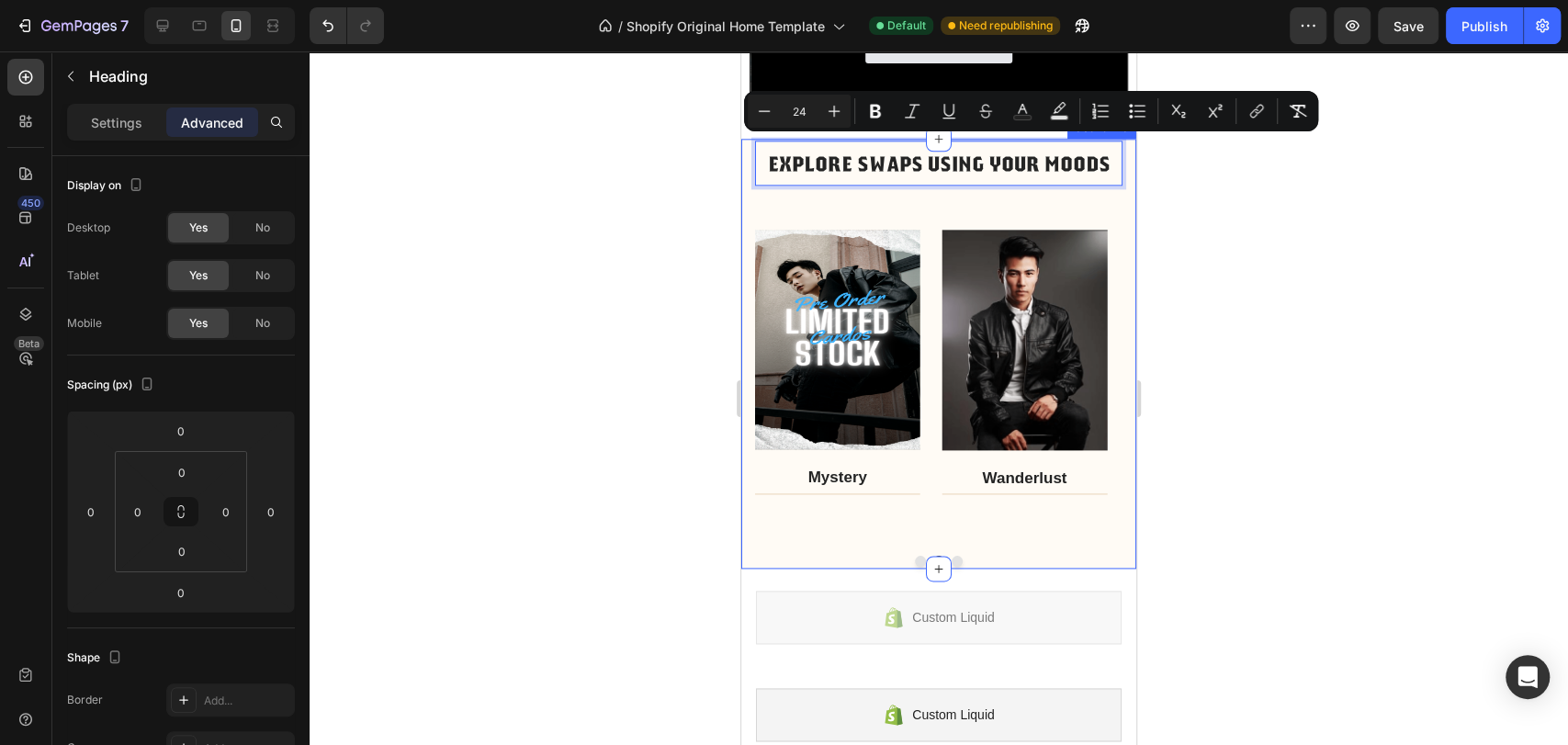 click on "EXPLORE SWAPS USING YOUR MOODS Heading   0 Row Image Confident Text block                Title Line Row Image Romantic Text block                Title Line Row Image Mystery Text block                Title Line Row Image Wanderlust Text block                Title Line Row Image Luxury Text block                Title Line Row Carousel Row" at bounding box center (939, 354) 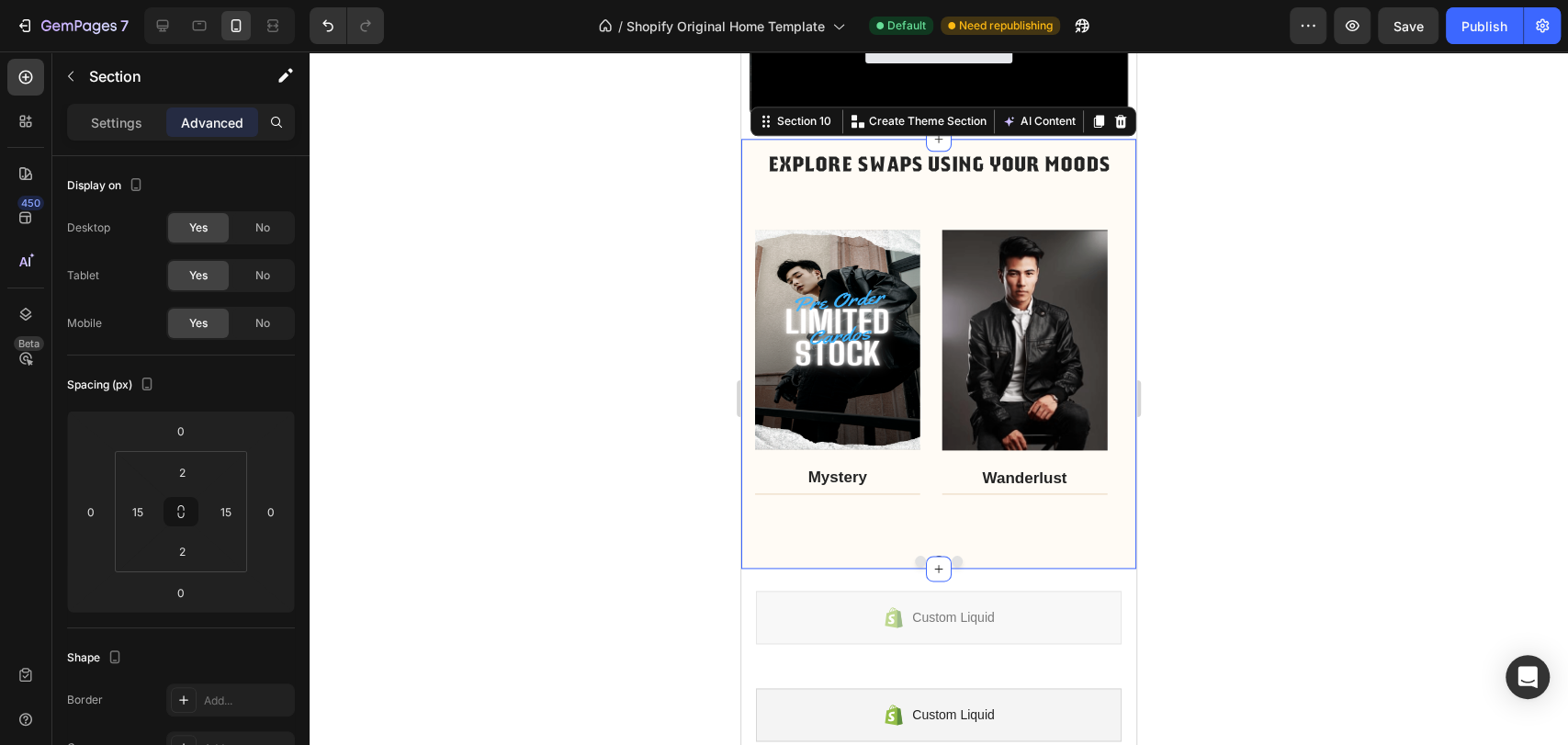 click on "⁠⁠⁠⁠⁠⁠⁠ EXPLORE SWAPS USING YOUR MOODS Heading Row Image Confident Text block                Title Line Row Image Romantic Text block                Title Line Row Image Mystery Text block                Title Line Row Image Wanderlust Text block                Title Line Row Image Luxury Text block                Title Line Row Carousel Row" at bounding box center (939, 354) 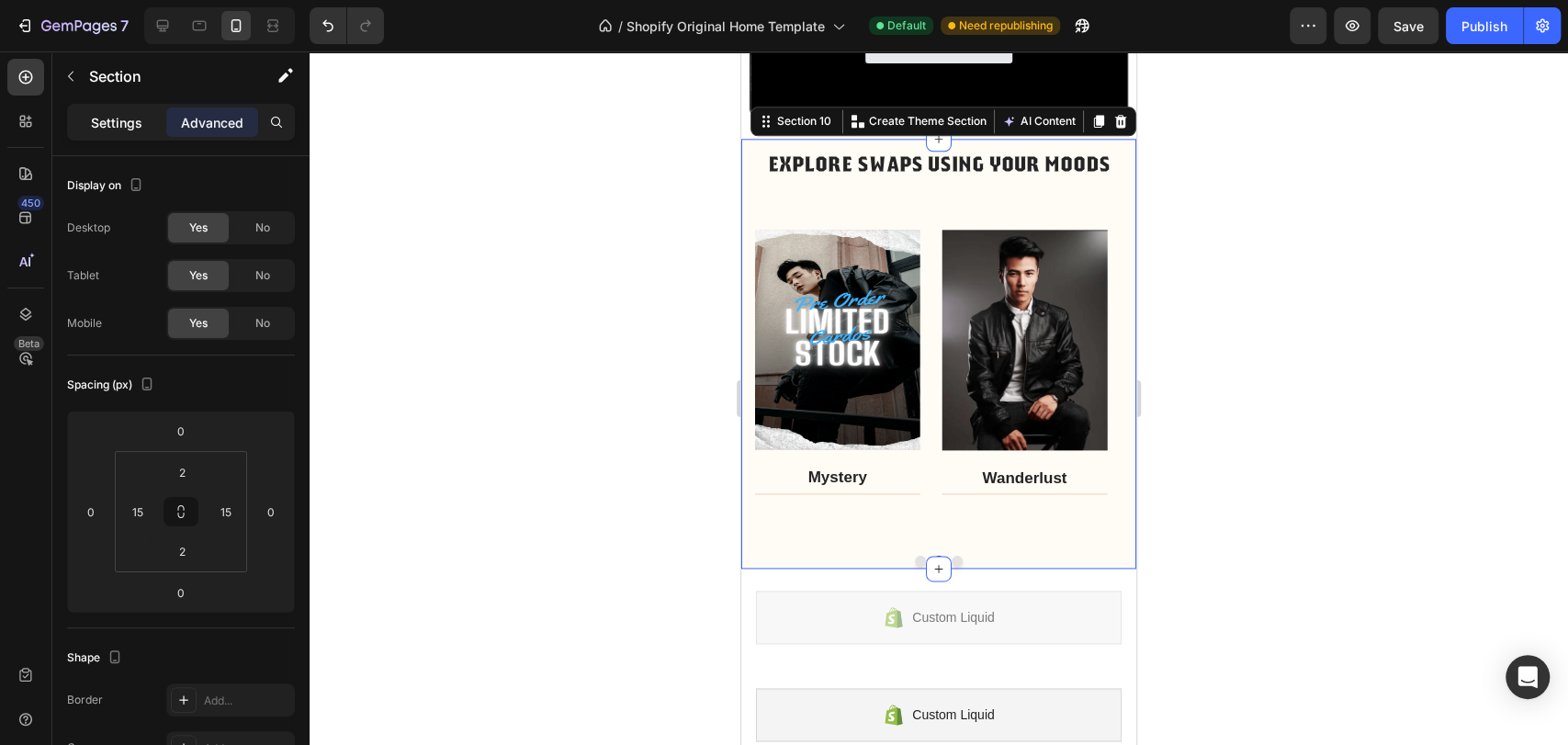 click on "Settings" at bounding box center [117, 122] 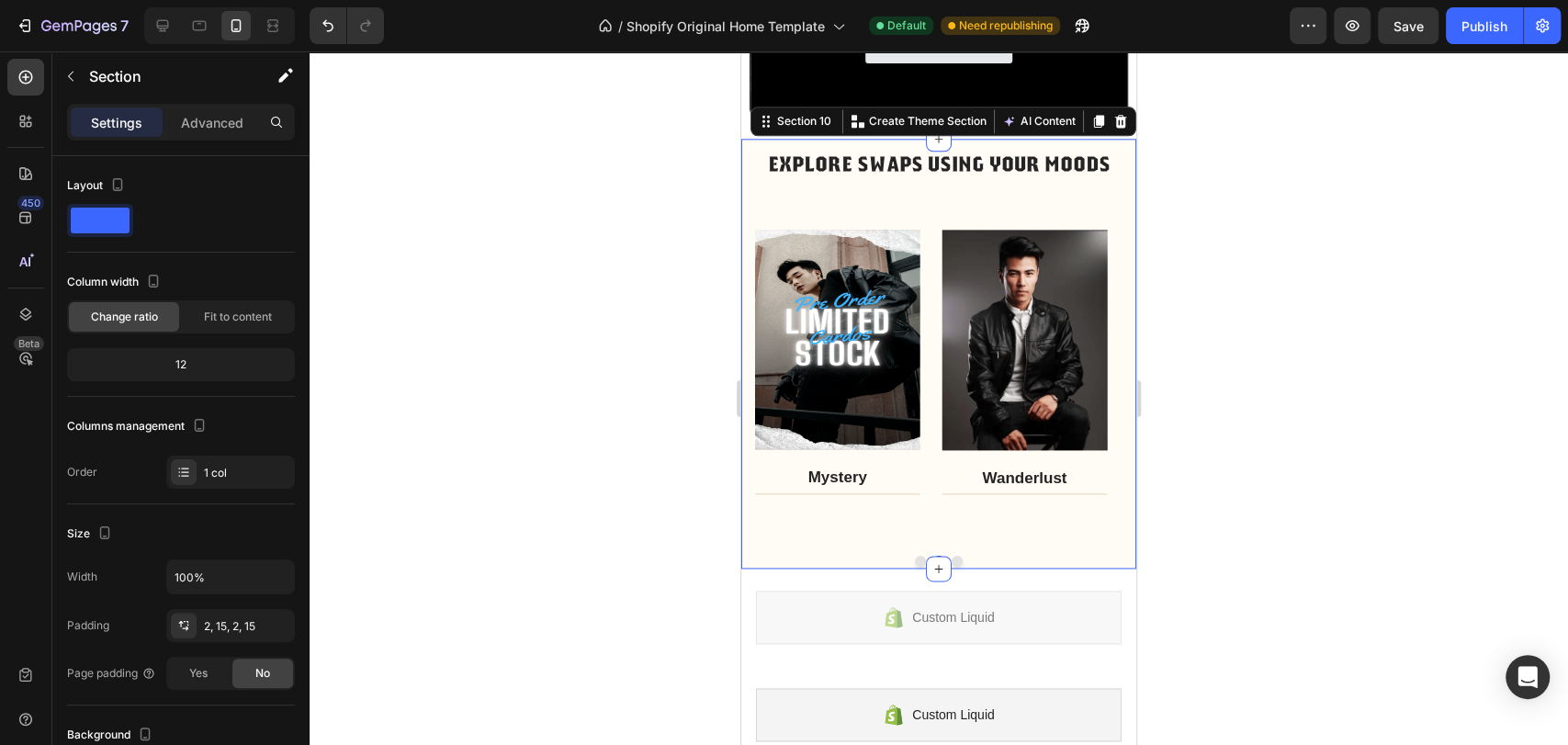 click 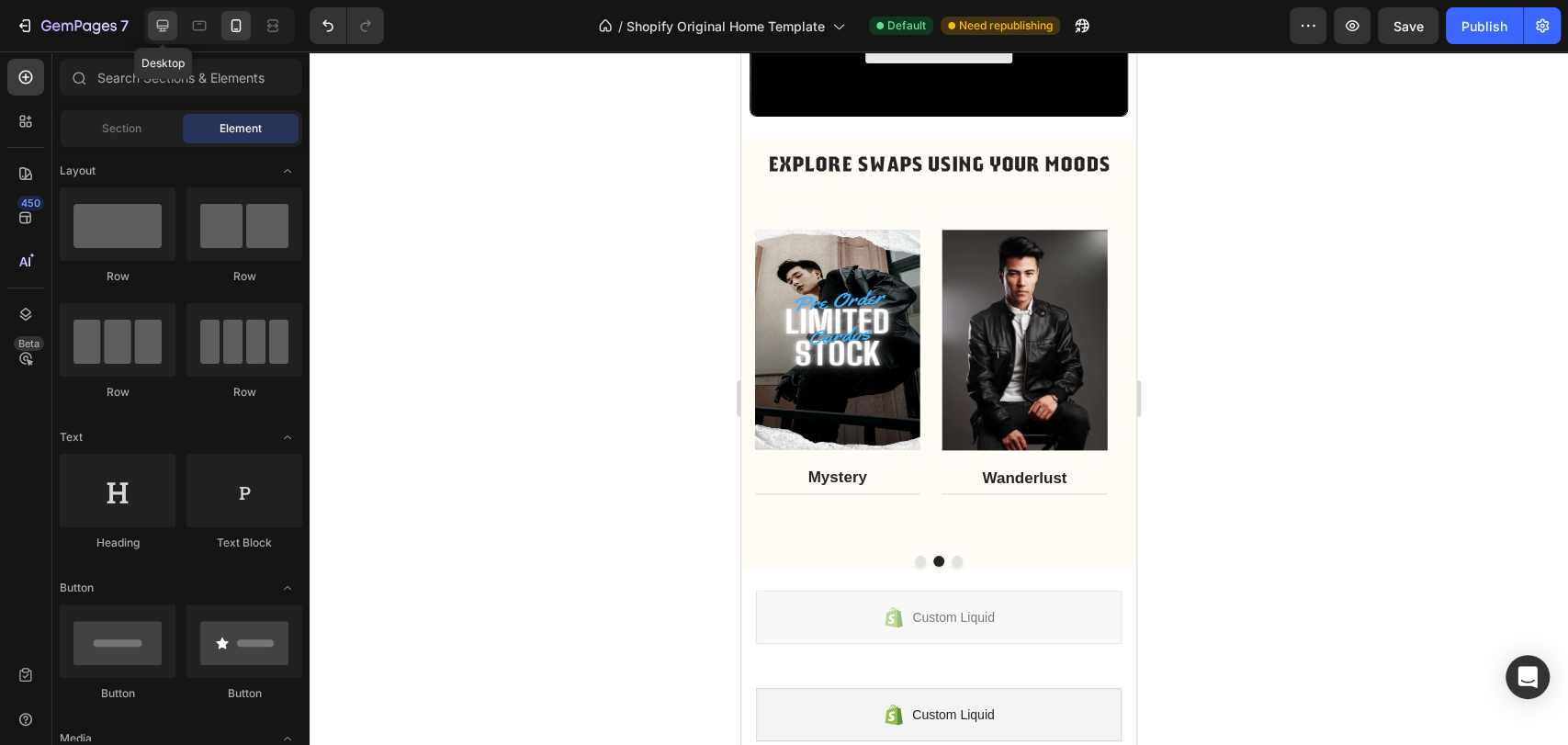 click 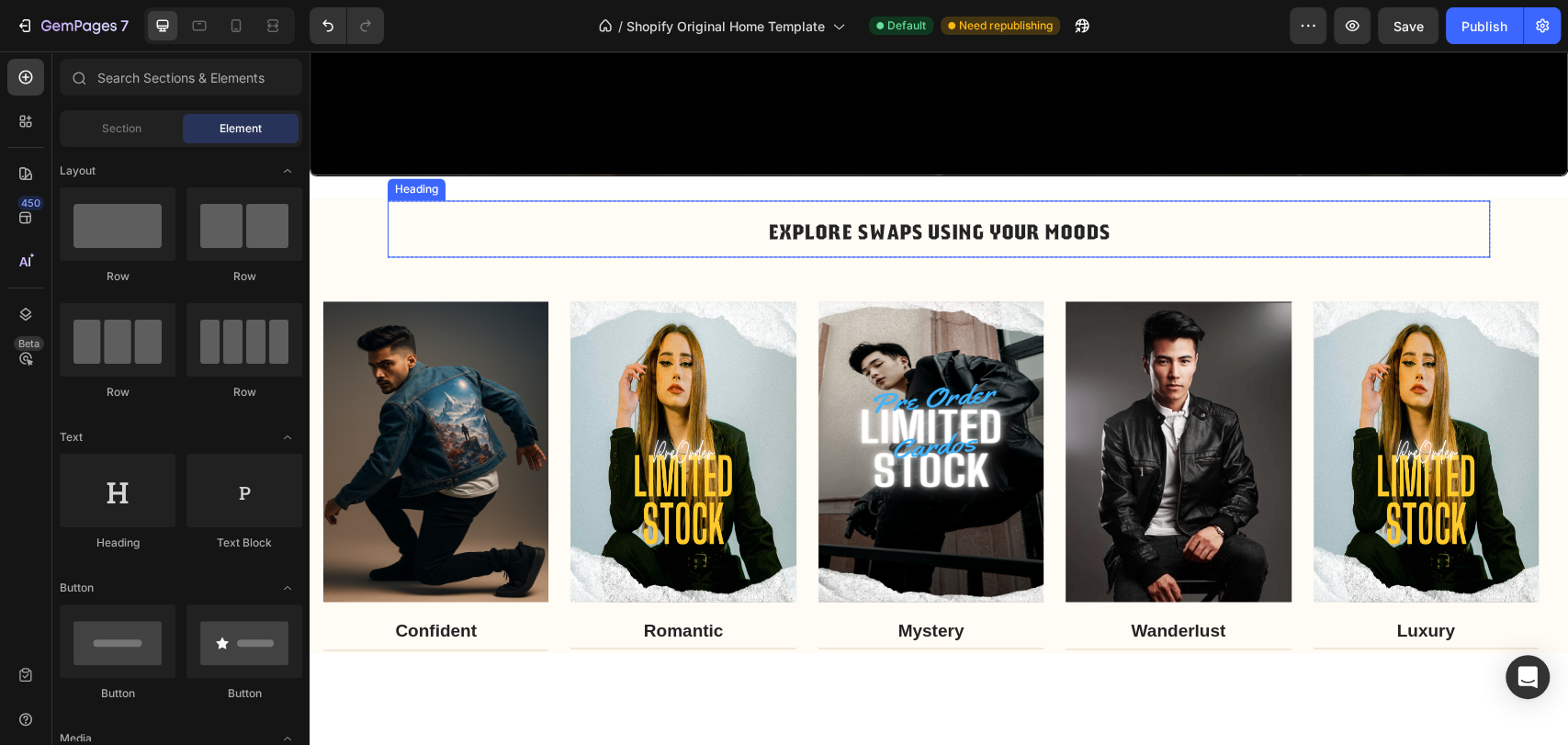 scroll, scrollTop: 1732, scrollLeft: 0, axis: vertical 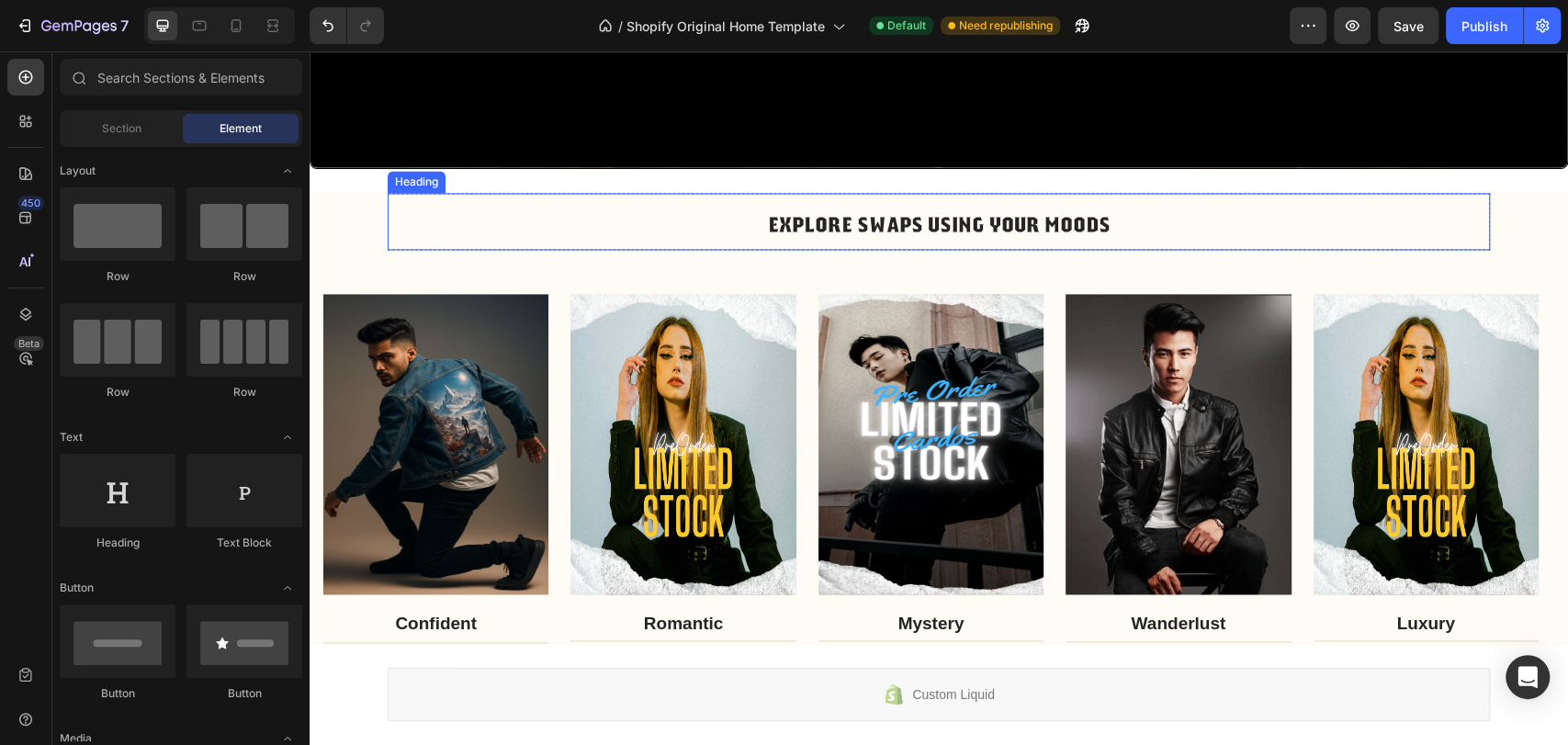 click on "EXPLORE SWAPS USING YOUR MOODS" at bounding box center [939, 224] 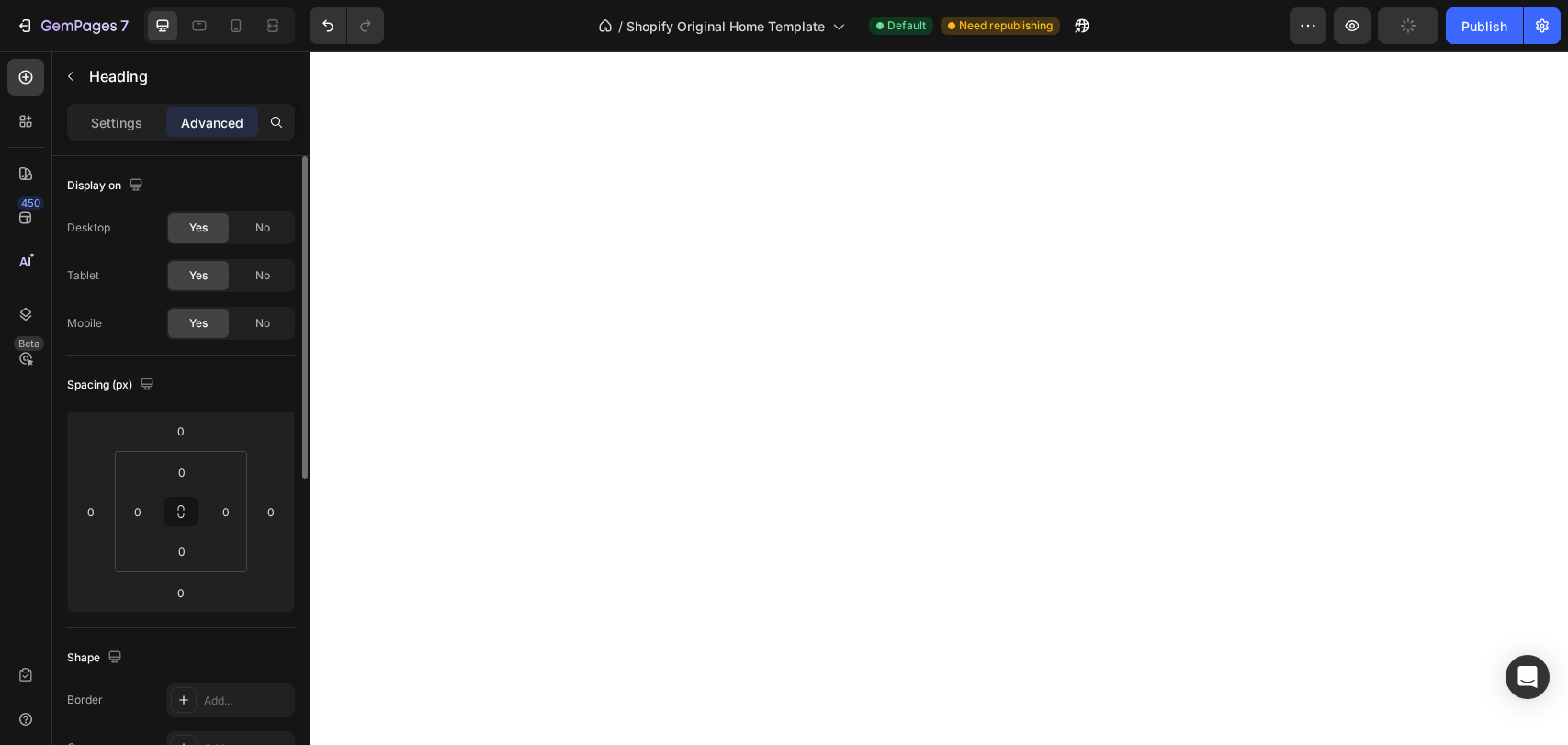 scroll, scrollTop: 0, scrollLeft: 0, axis: both 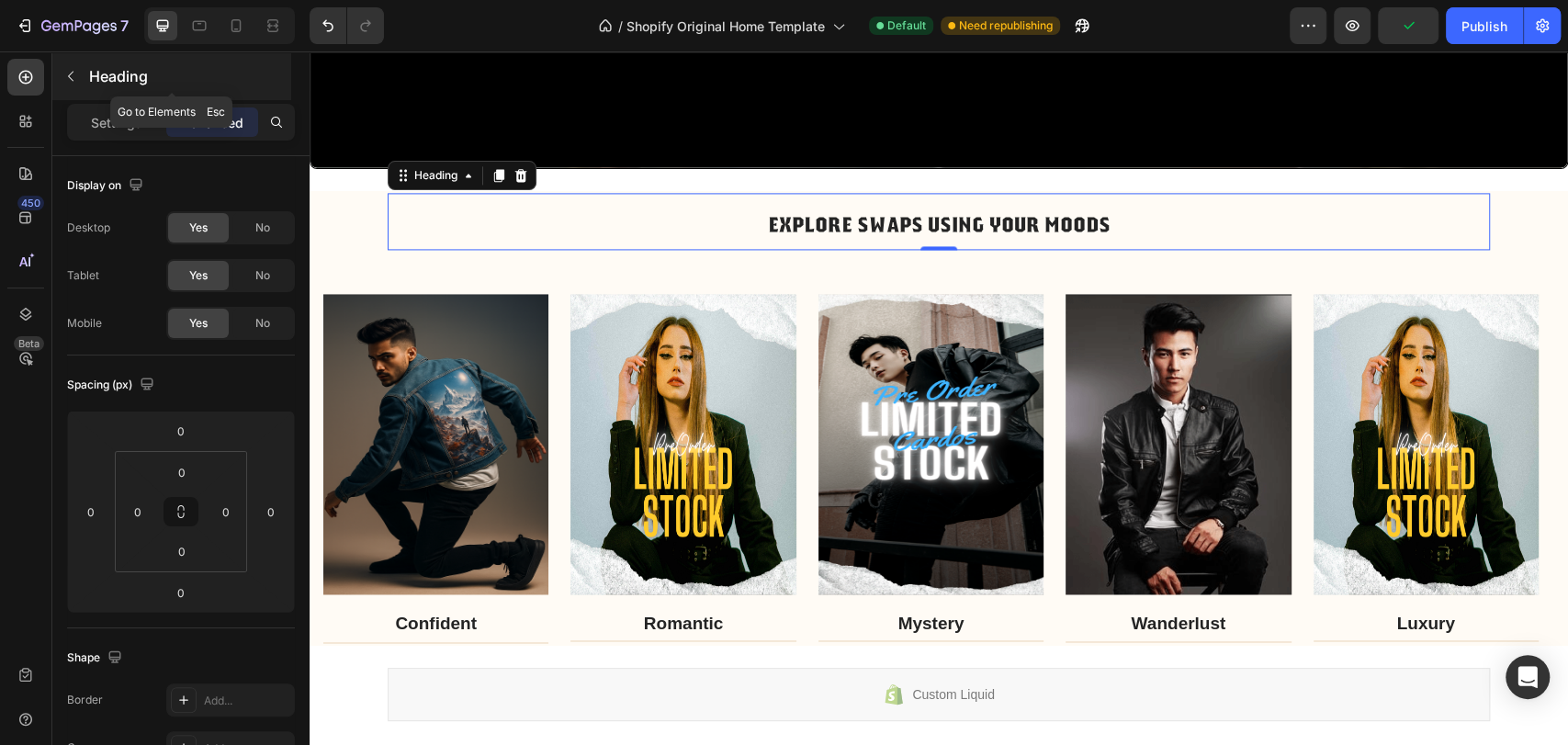 click at bounding box center [71, 76] 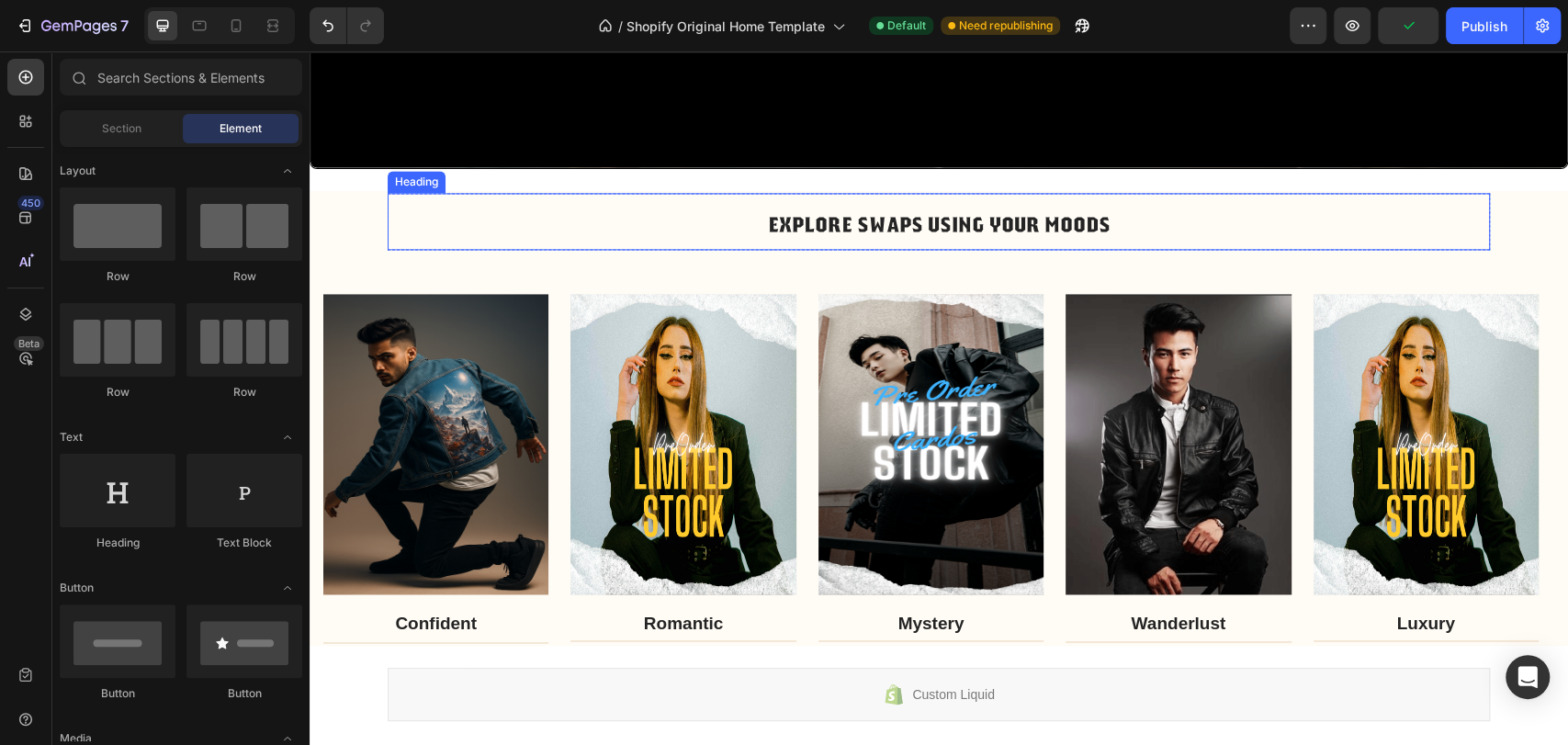 click on "⁠⁠⁠⁠⁠⁠⁠ EXPLORE SWAPS USING YOUR MOODS" at bounding box center [939, 221] 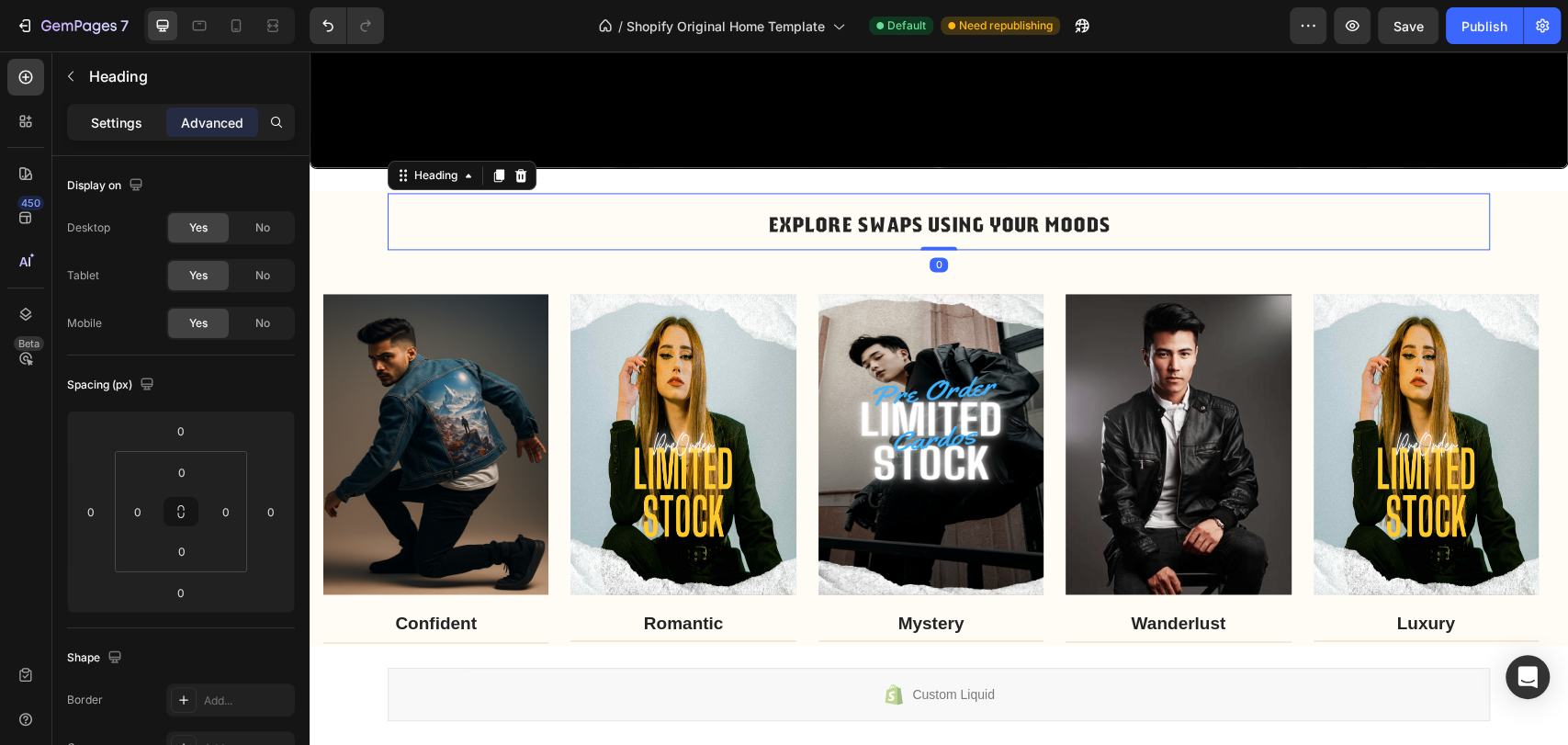 click on "Settings" at bounding box center (117, 122) 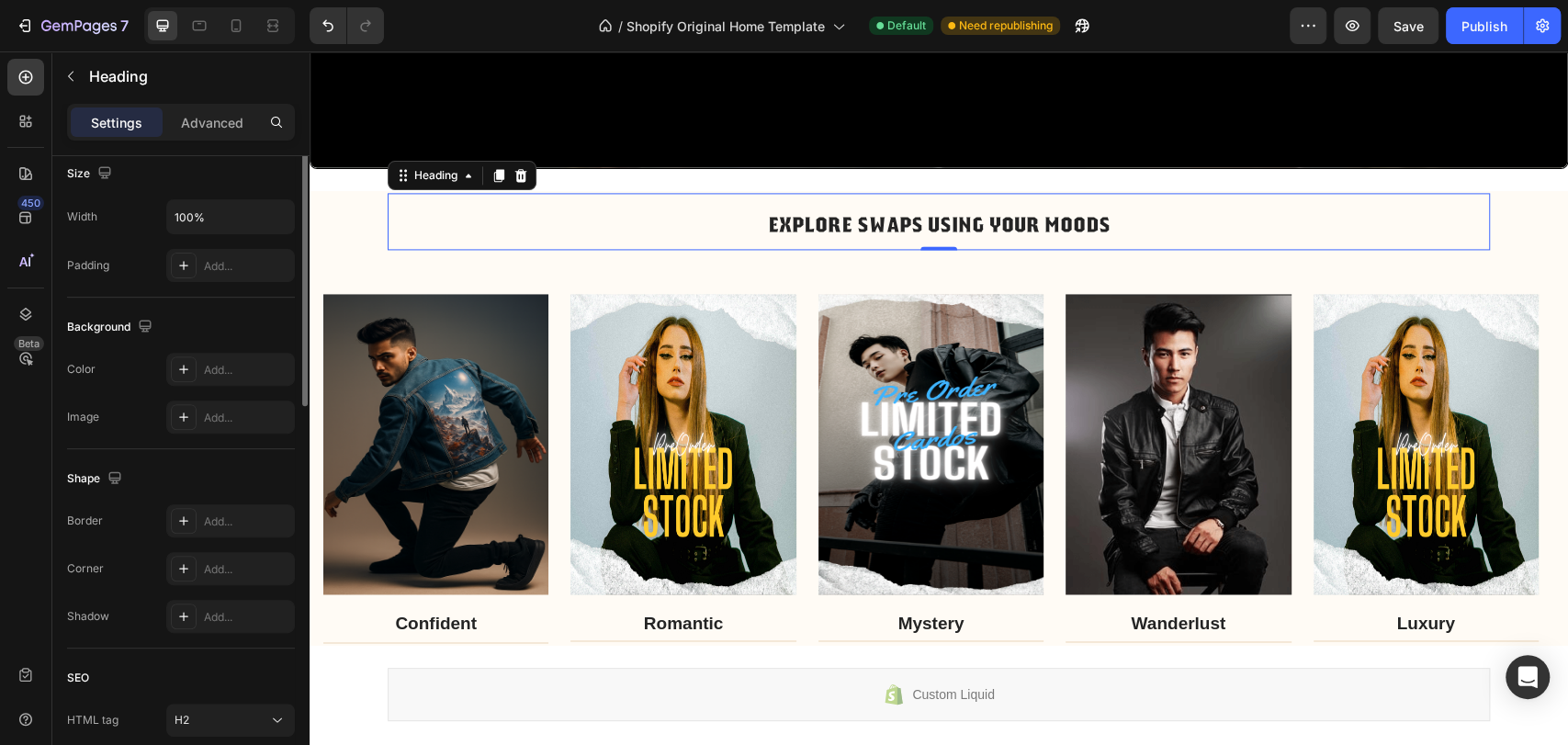 scroll, scrollTop: 0, scrollLeft: 0, axis: both 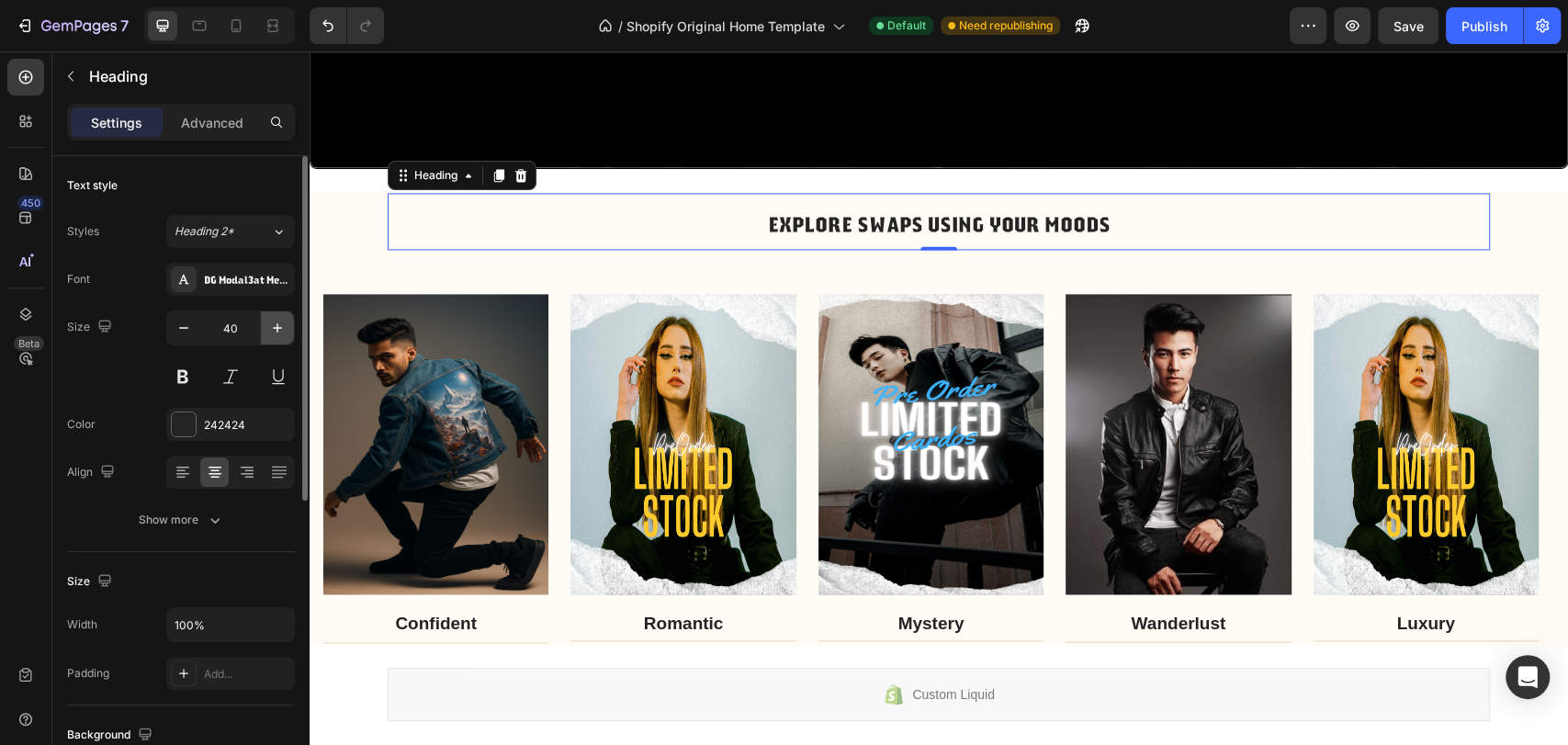click at bounding box center [277, 328] 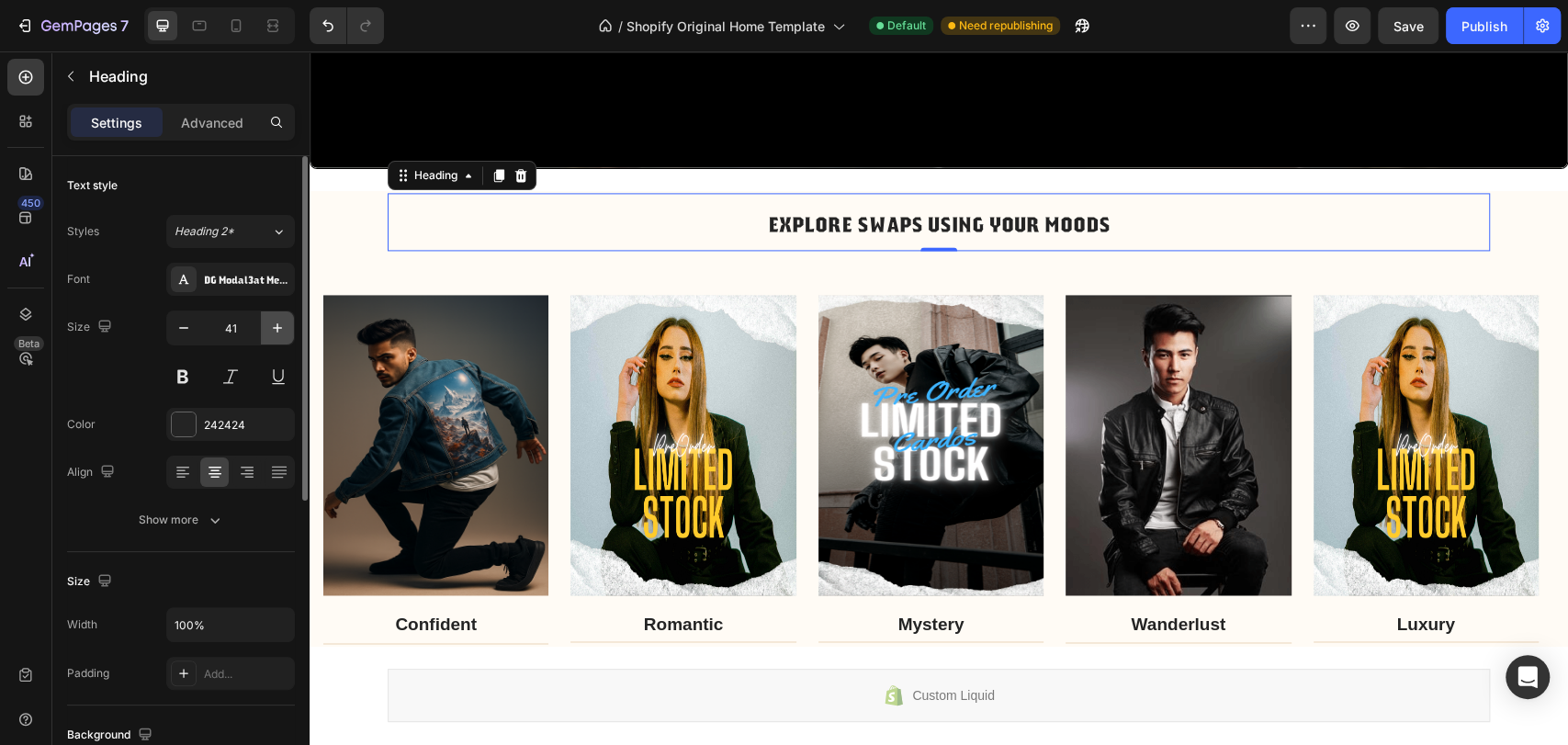 click at bounding box center (277, 328) 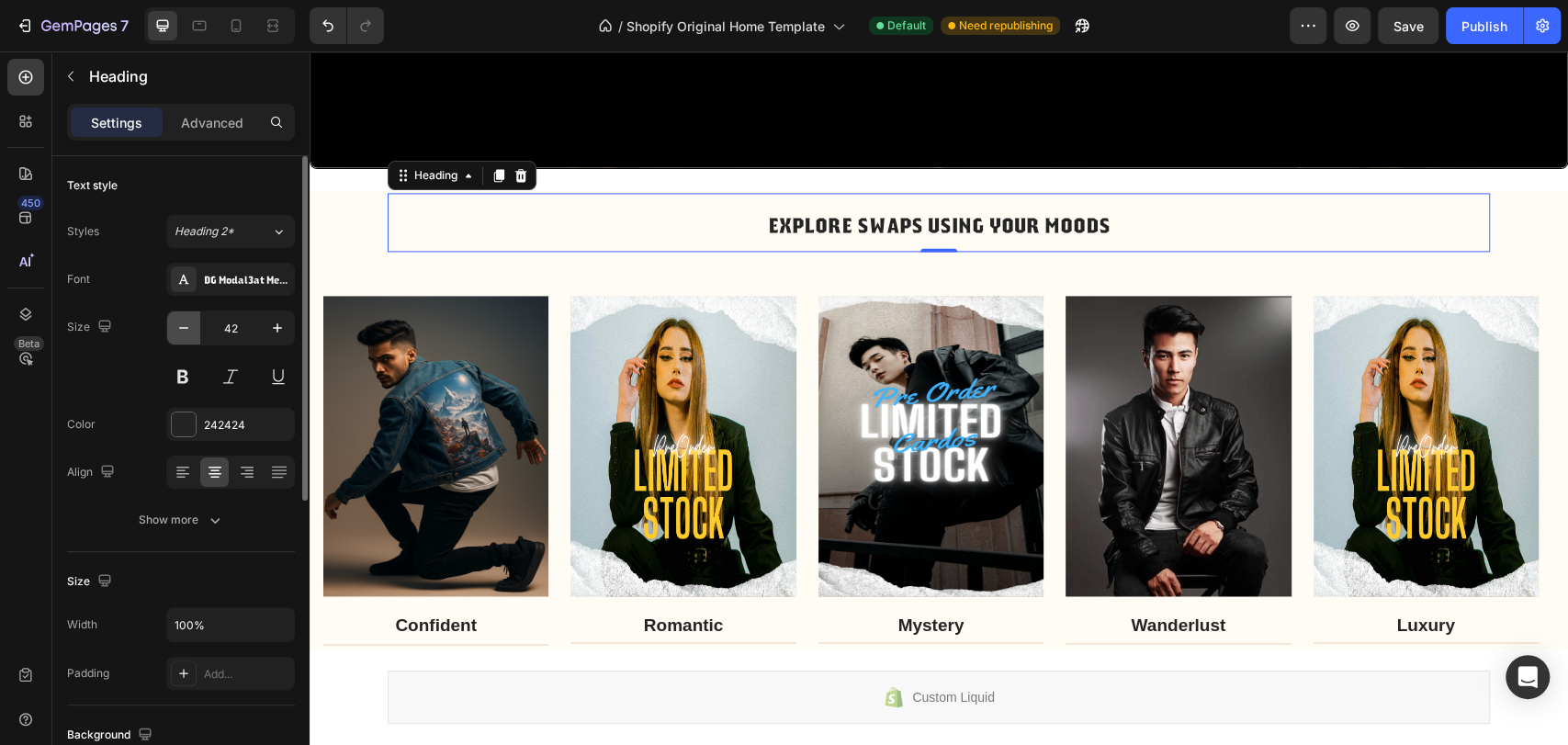 click 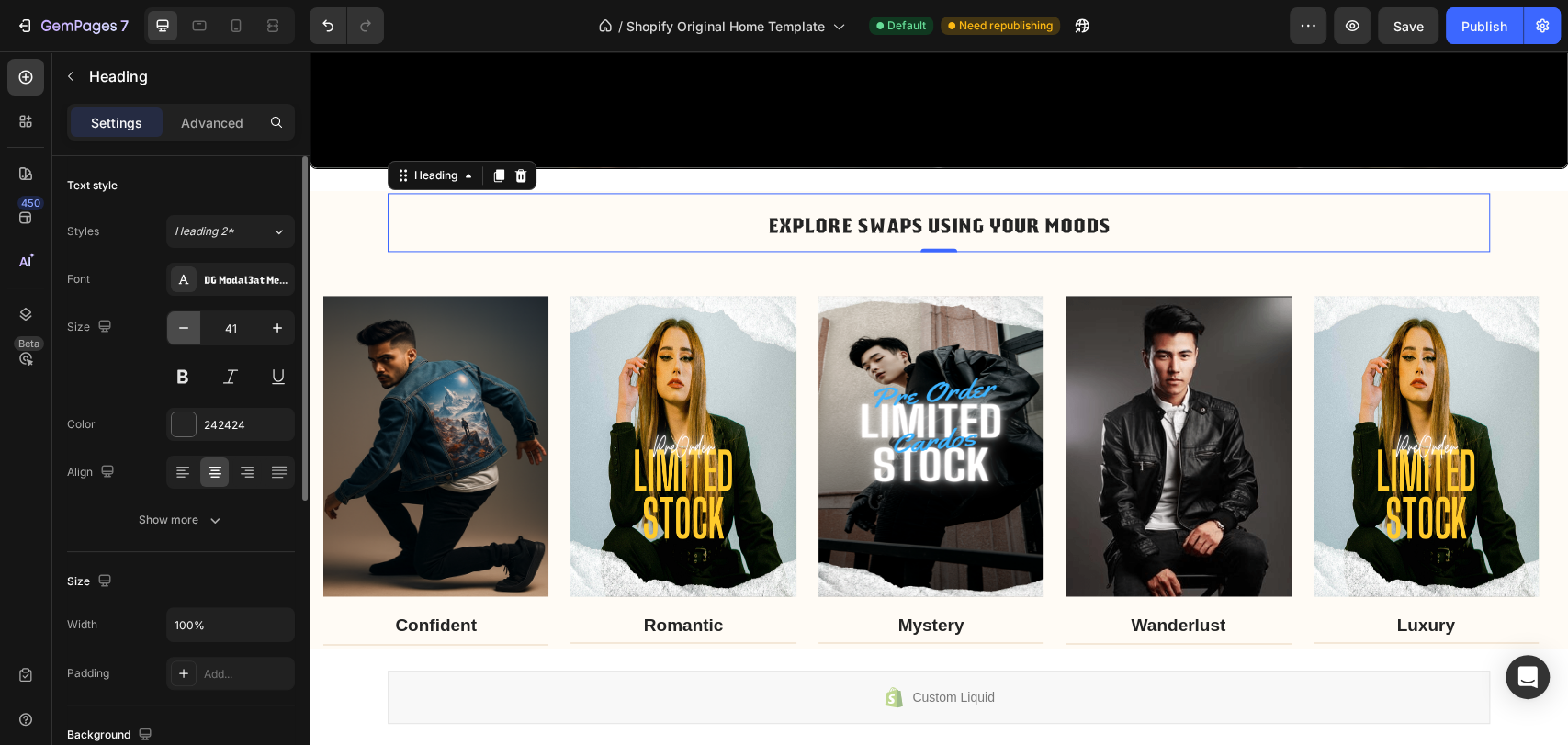click 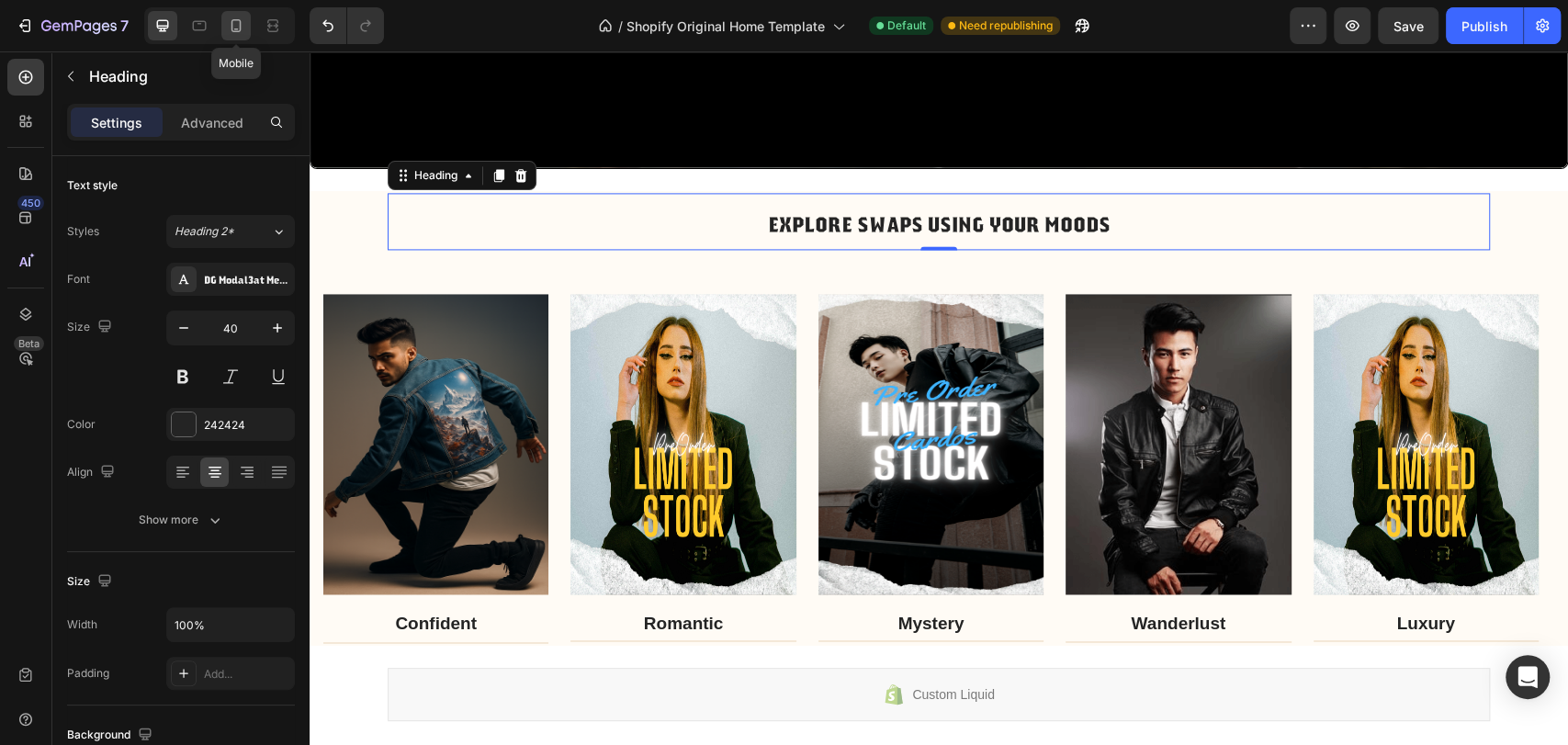 click 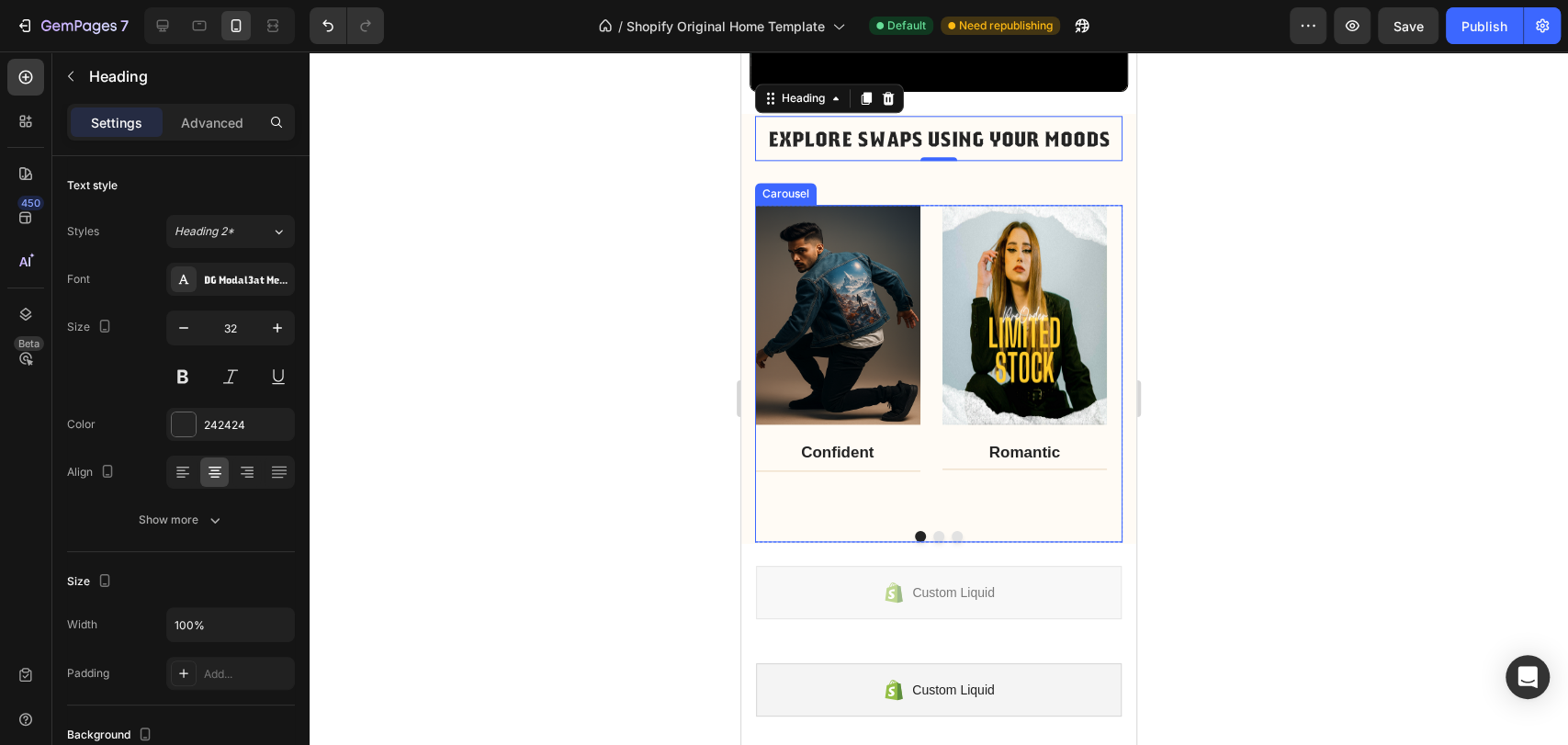 scroll, scrollTop: 1419, scrollLeft: 0, axis: vertical 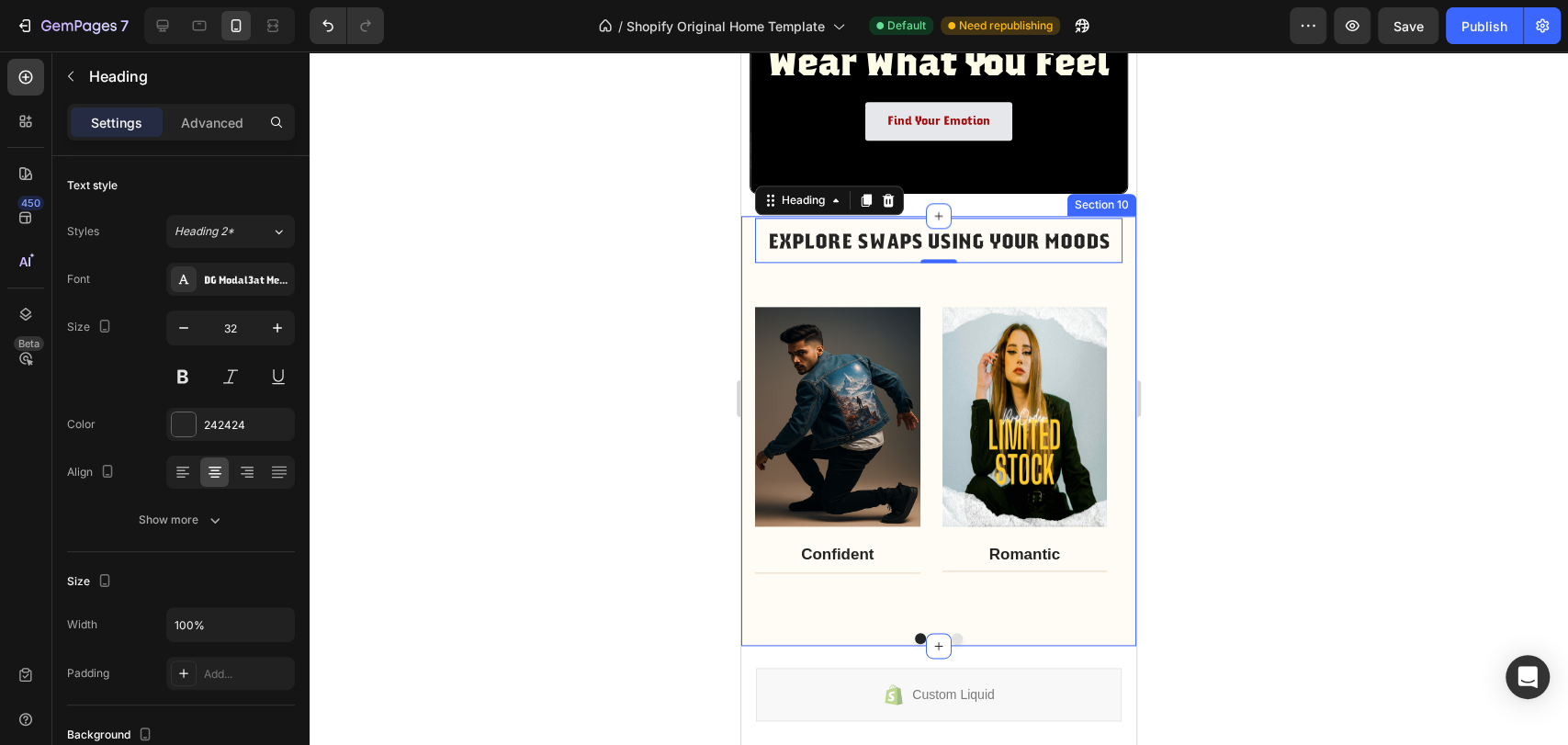 click on "⁠⁠⁠⁠⁠⁠⁠ EXPLORE SWAPS USING YOUR MOODS Heading   0 Row Image Confident Text block                Title Line Row Image Romantic Text block                Title Line Row Image Mystery Text block                Title Line Row Image Wanderlust Text block                Title Line Row Image Luxury Text block                Title Line Row Carousel Row Section 10" at bounding box center (939, 431) 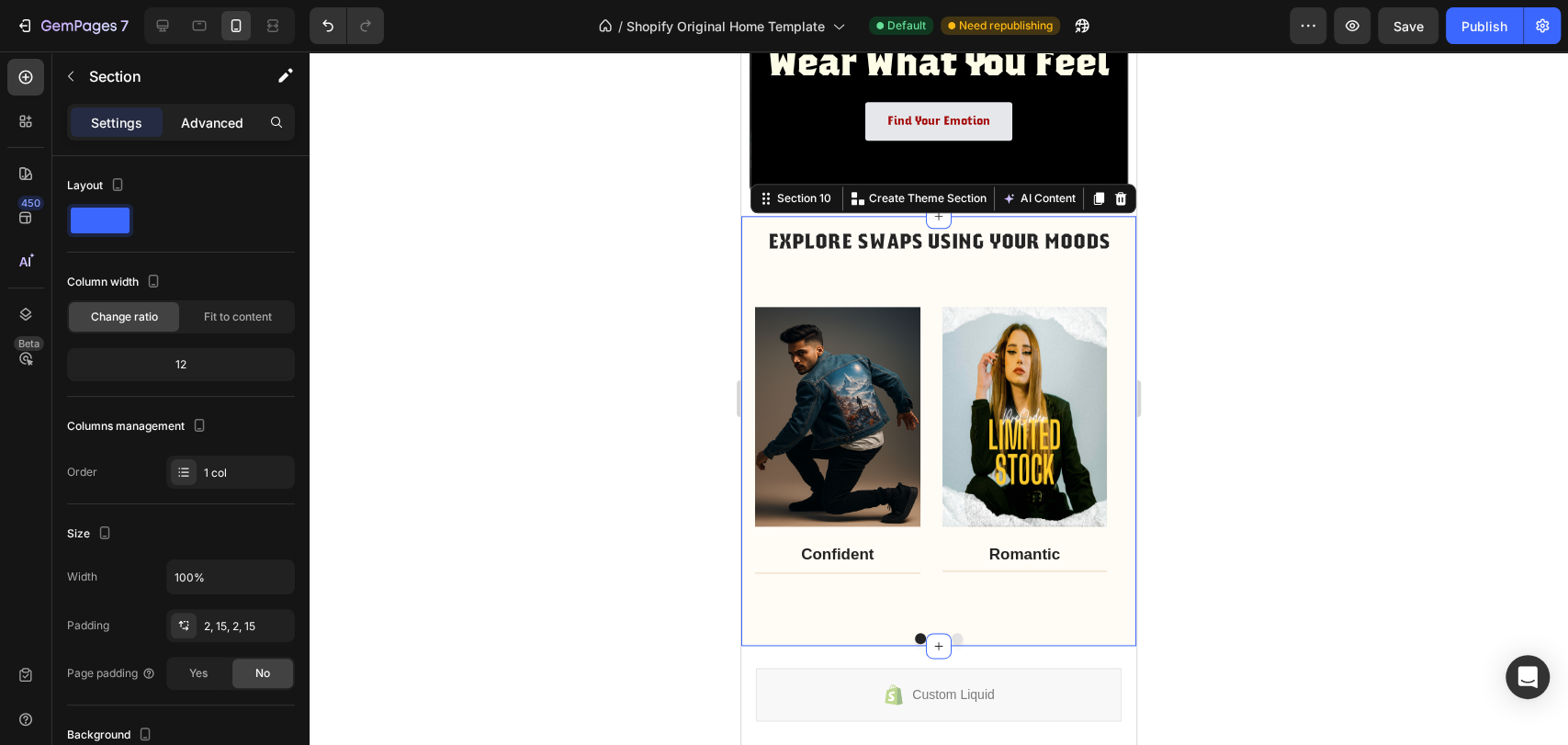 click on "Advanced" at bounding box center (212, 122) 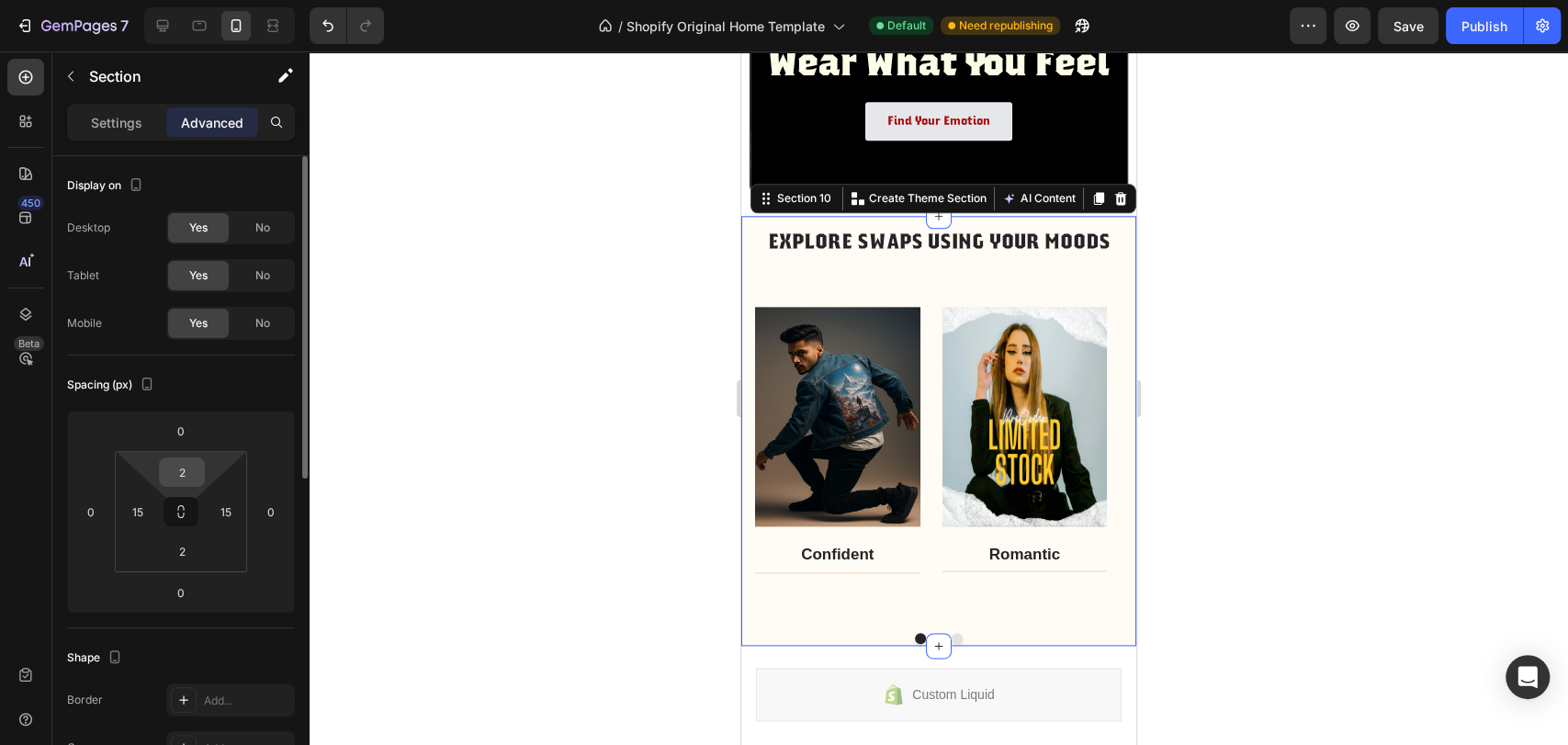 click on "2" at bounding box center [182, 472] 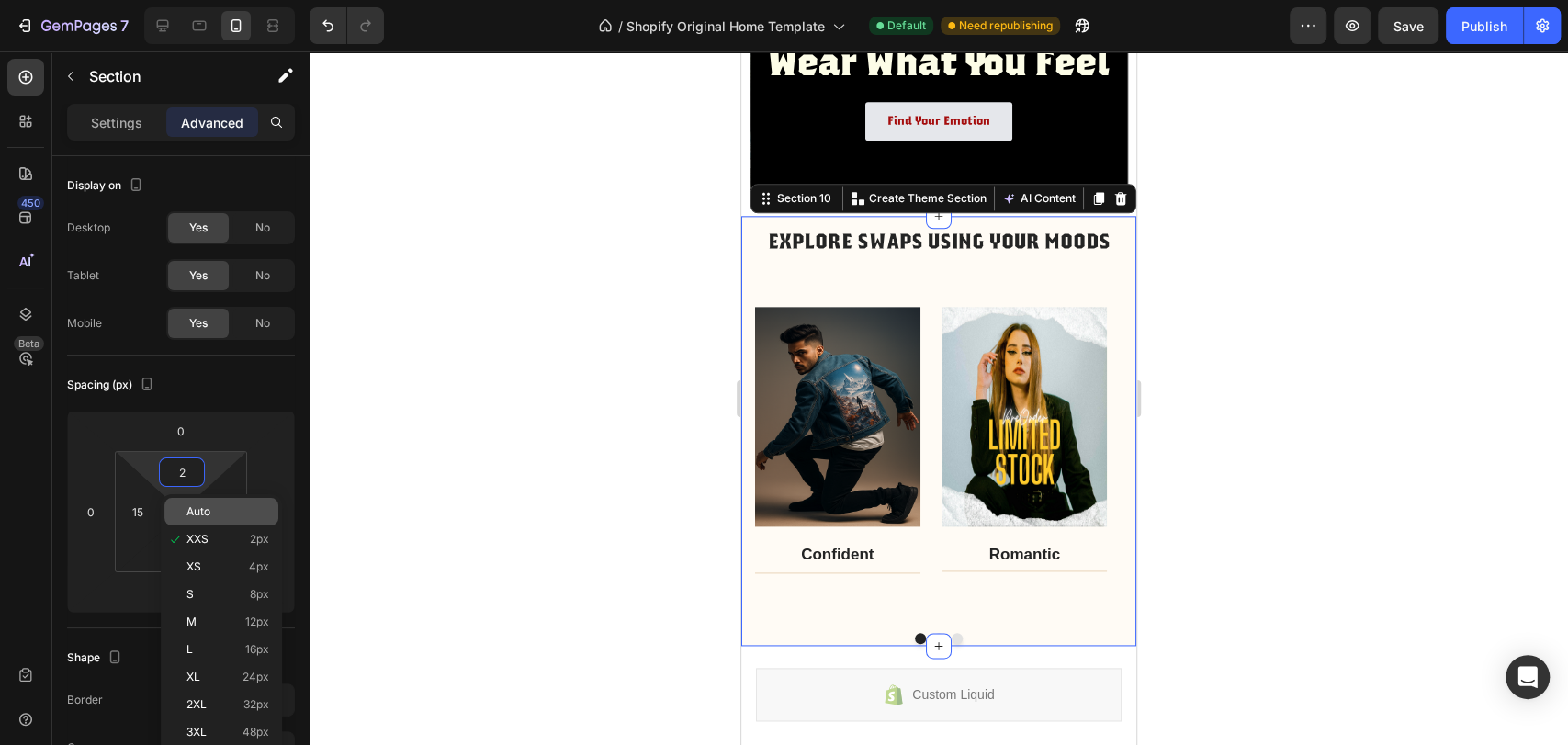click on "Auto" at bounding box center (228, 512) 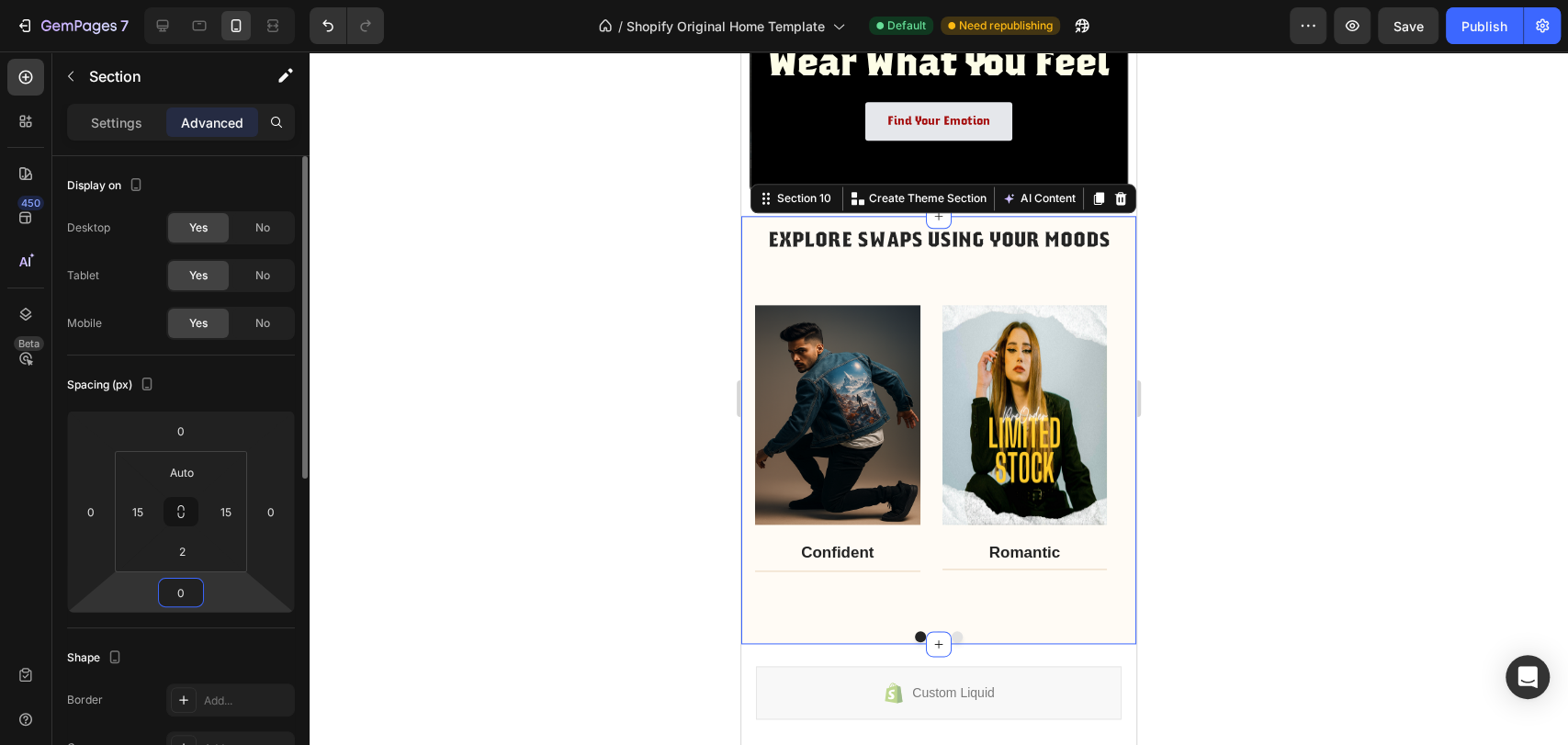 click on "0" at bounding box center (181, 593) 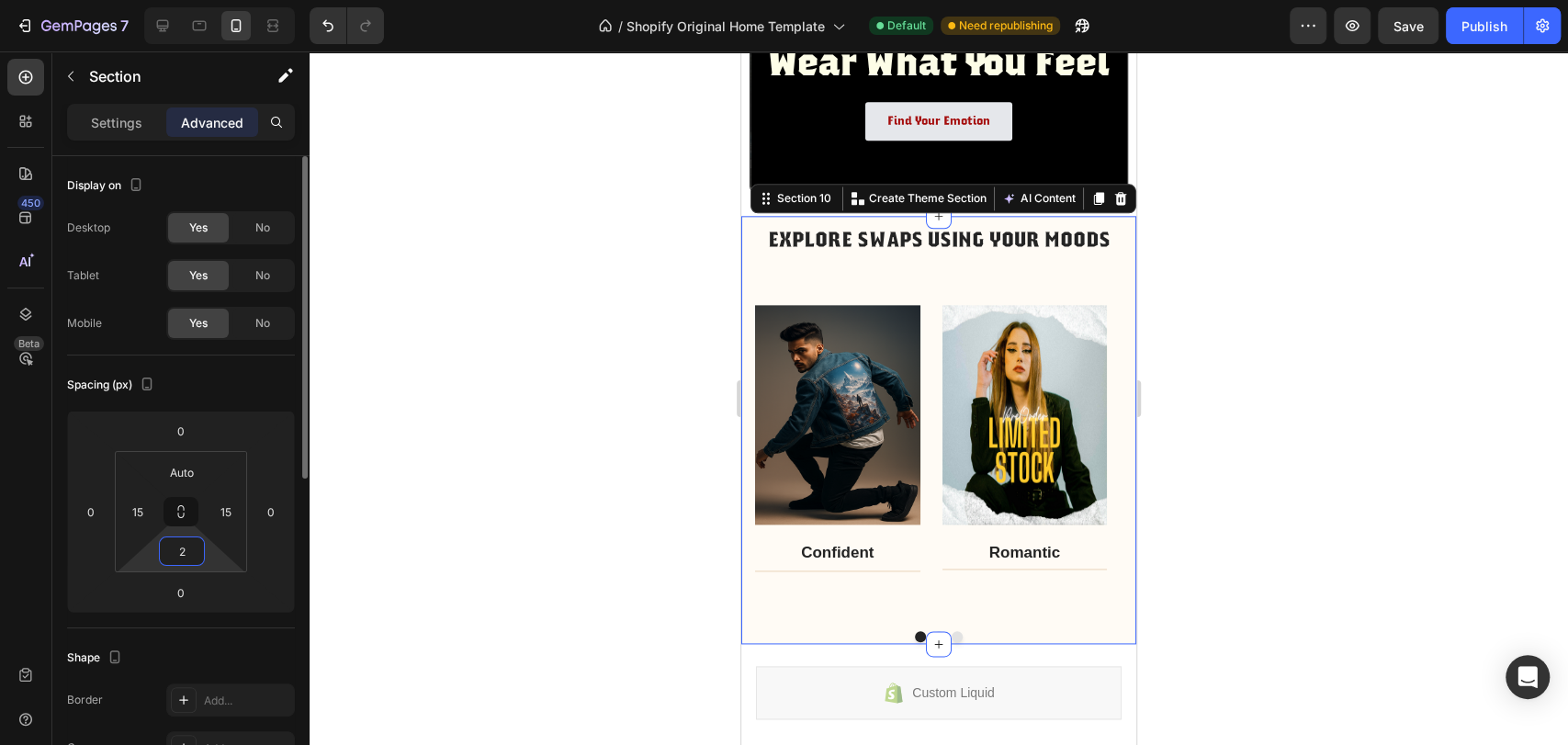 click on "2" at bounding box center [182, 551] 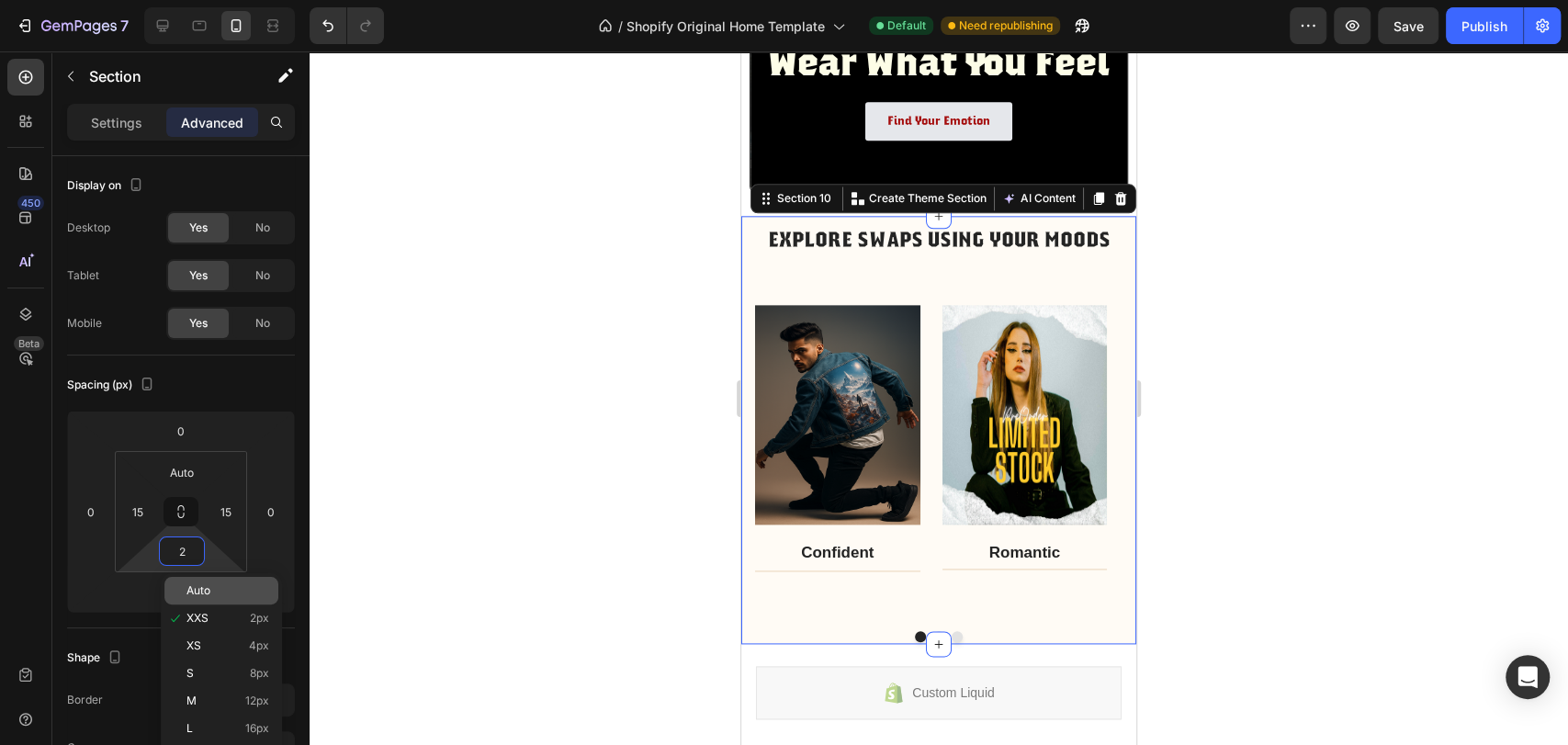 click on "Auto" at bounding box center [198, 591] 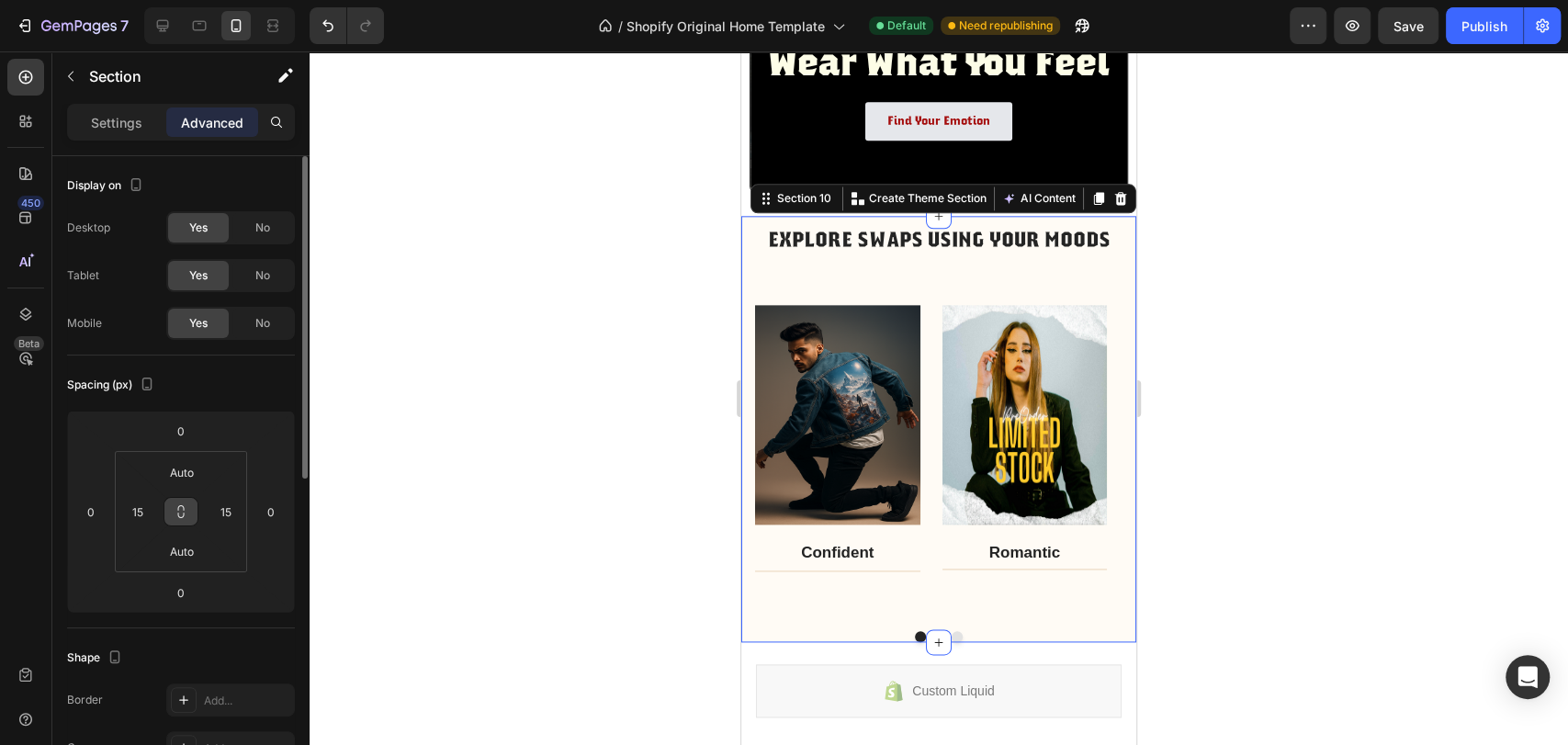 click 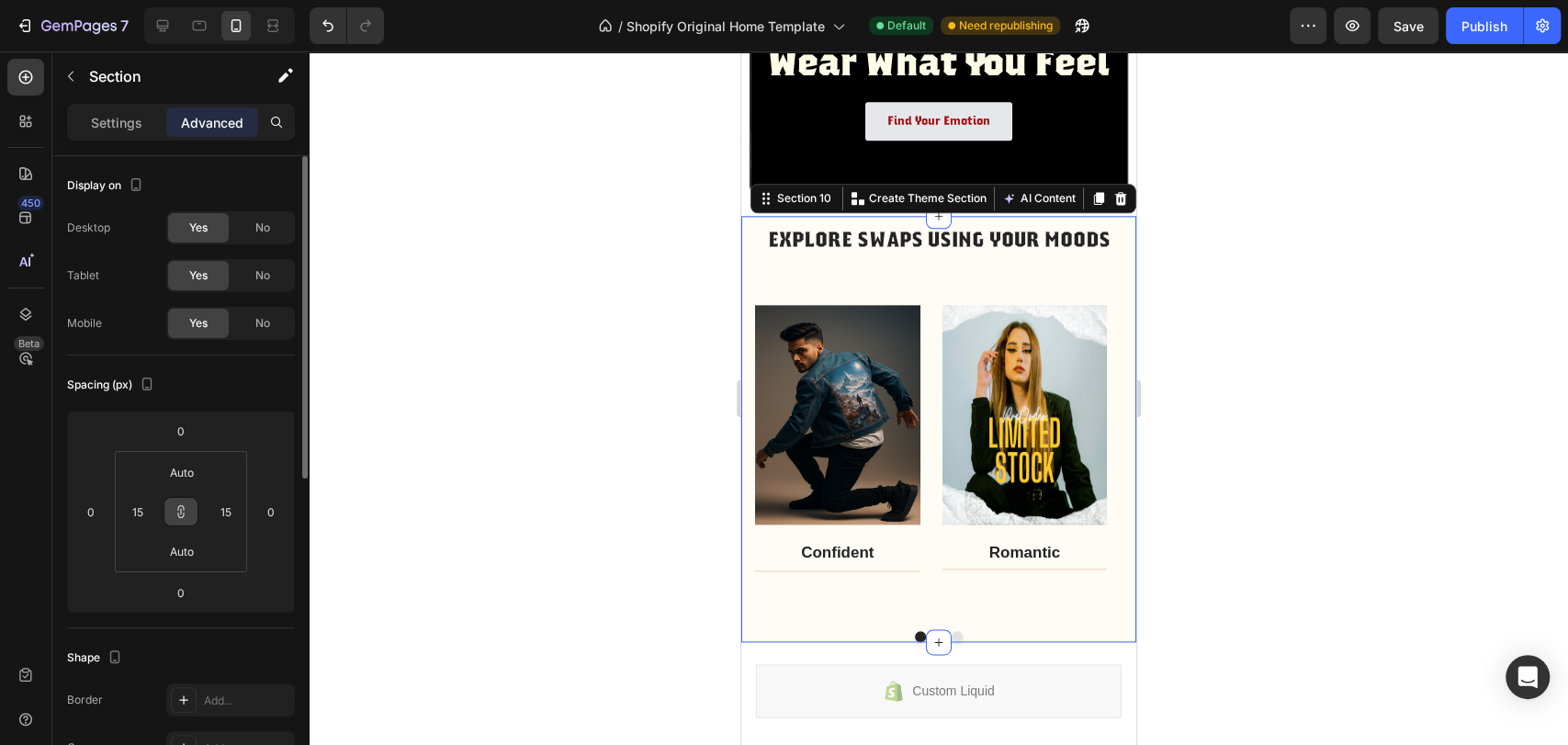 click 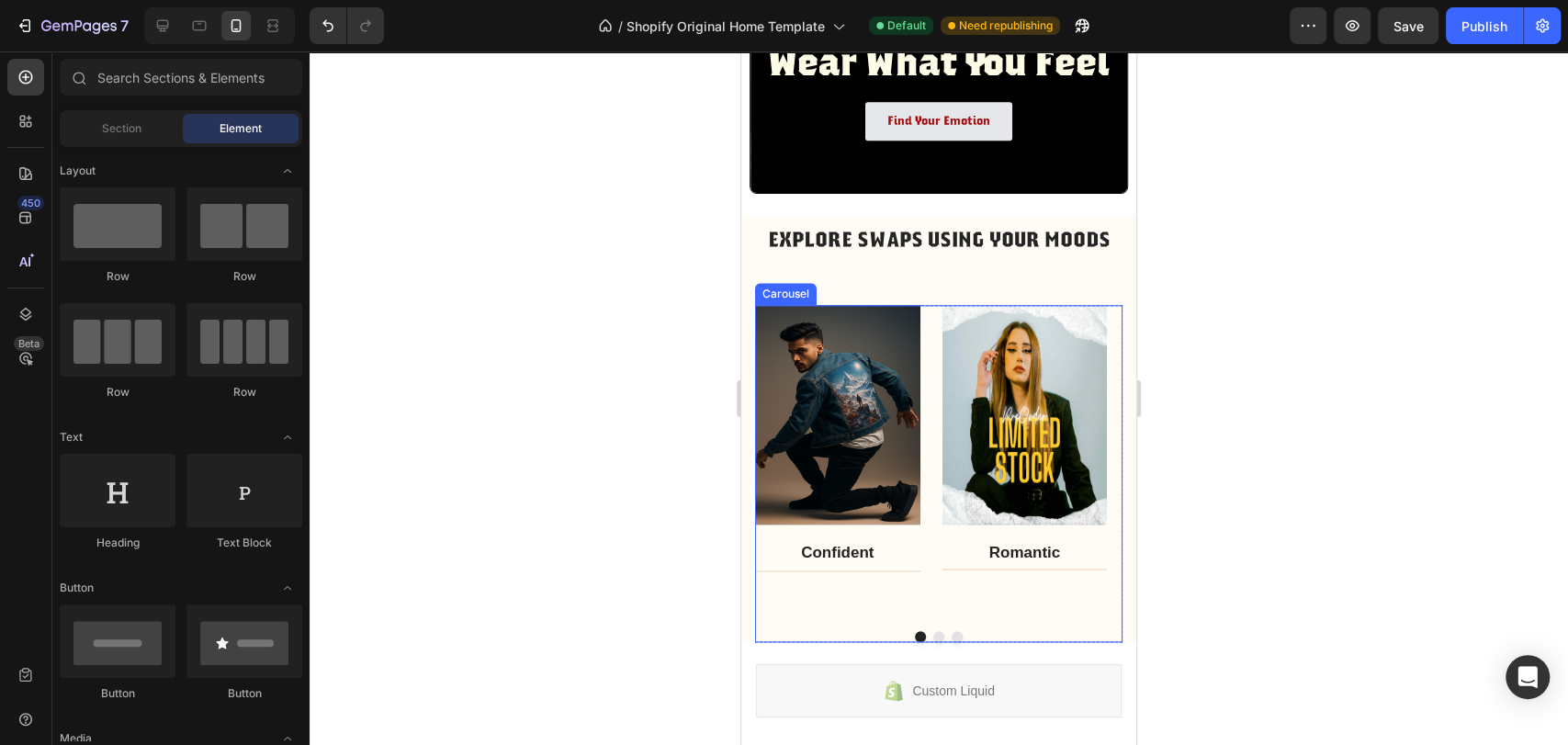 click on "Image Confident Text block                Title Line Row" at bounding box center [838, 460] 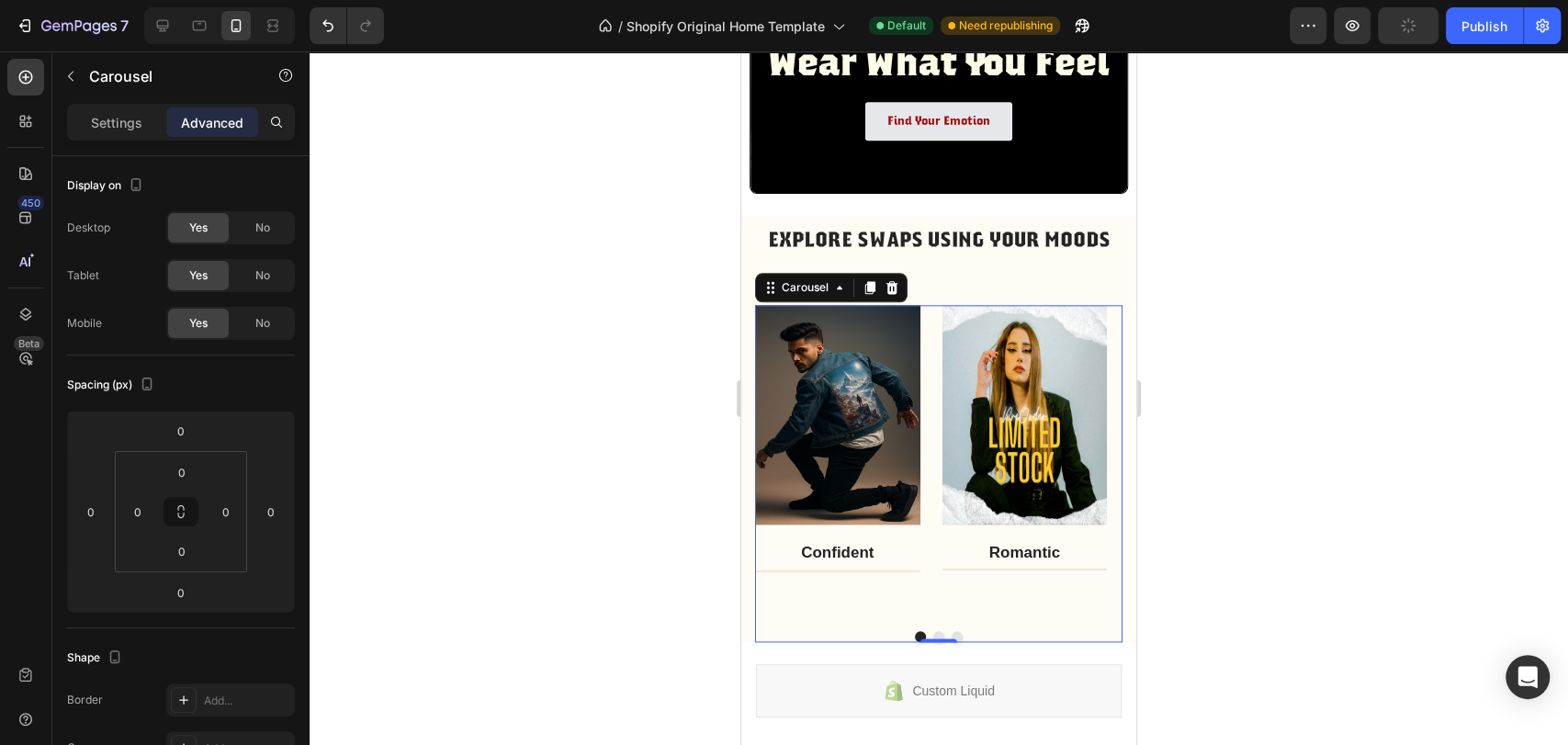 click on "Image Confident Text block                Title Line Row" at bounding box center [838, 460] 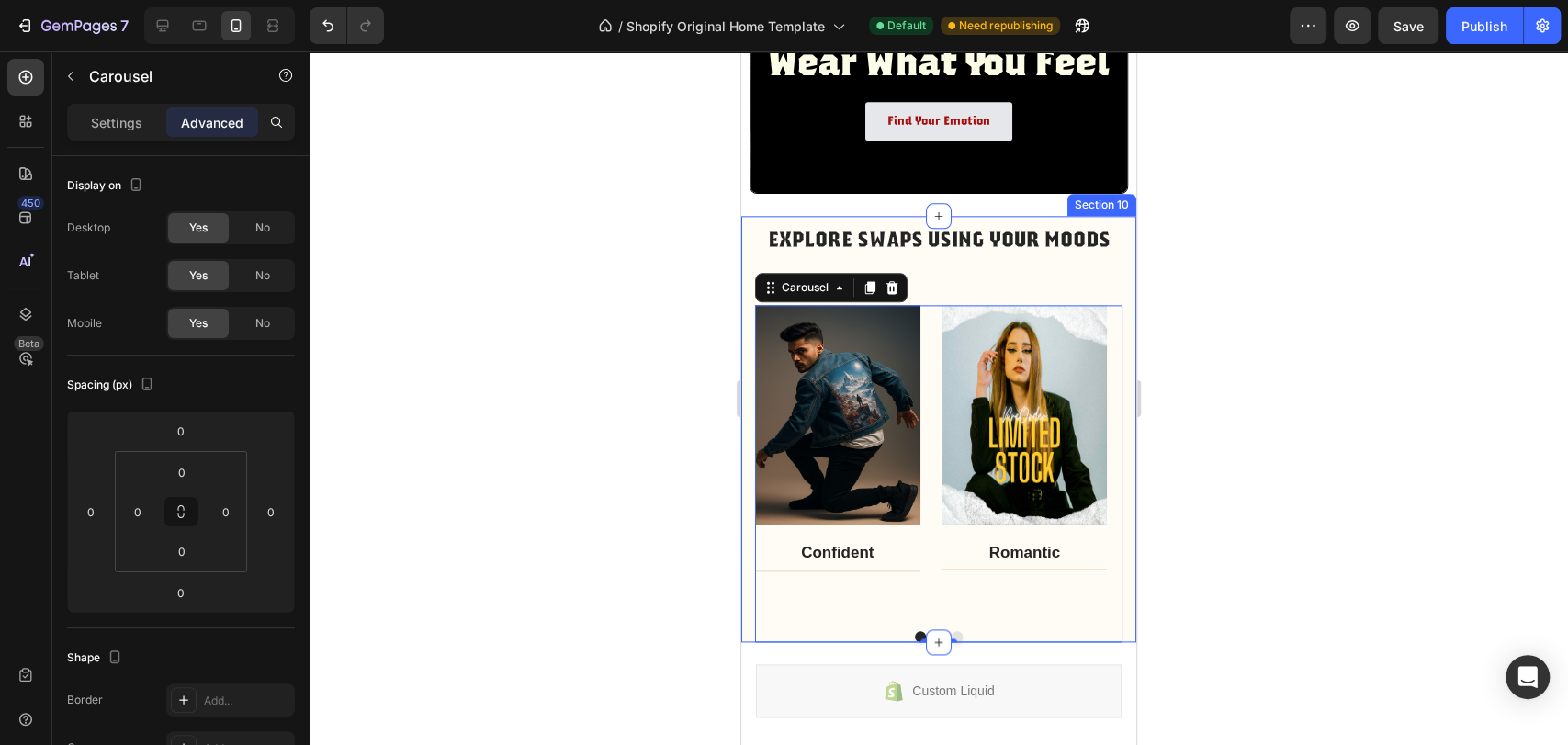 click on "⁠⁠⁠⁠⁠⁠⁠ EXPLORE SWAPS USING YOUR MOODS Heading Row Image Confident Text block                Title Line Row Image Romantic Text block                Title Line Row Image Mystery Text block                Title Line Row Image Wanderlust Text block                Title Line Row Image Luxury Text block                Title Line Row Carousel   0 Row Section 10" at bounding box center [939, 429] 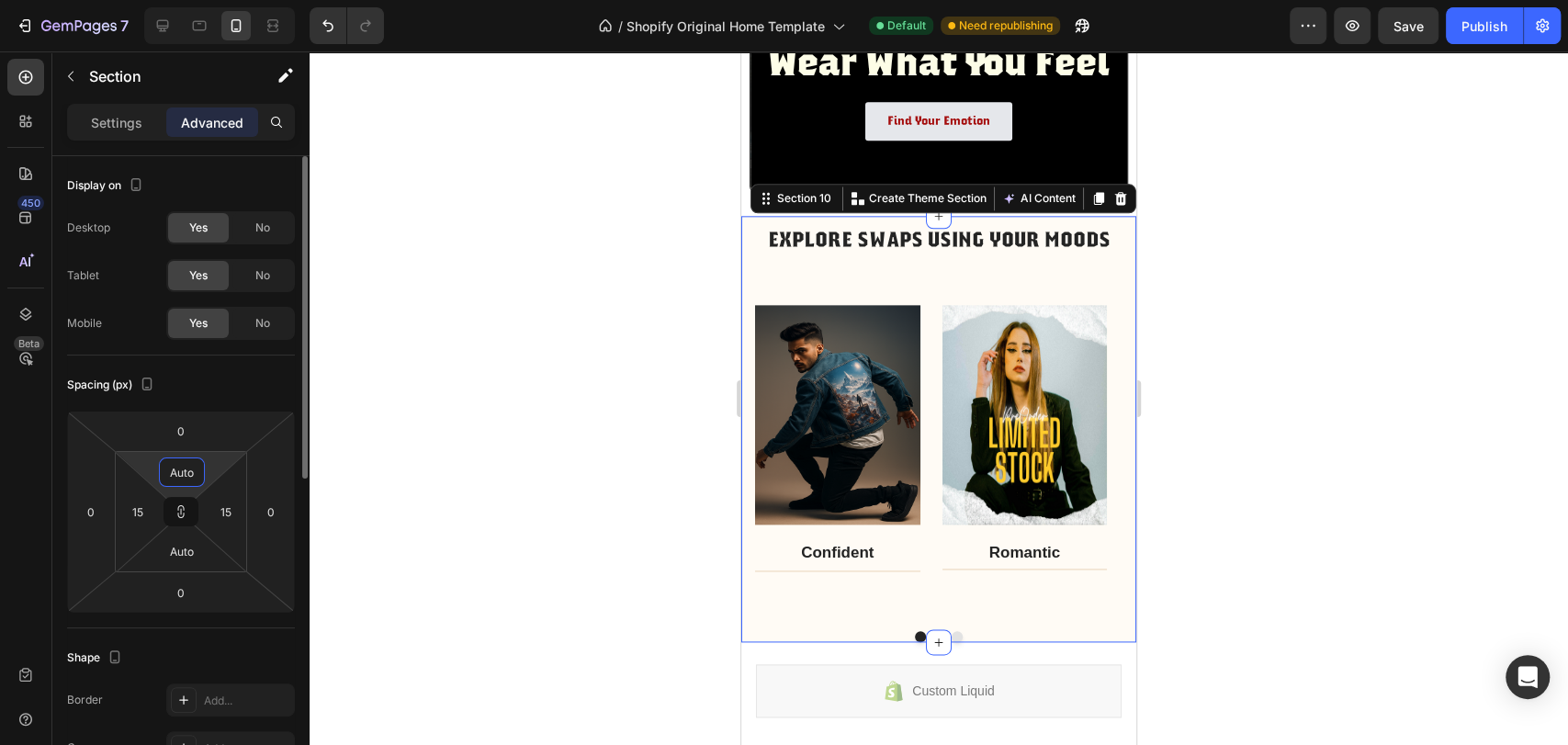 click on "Auto" at bounding box center (182, 472) 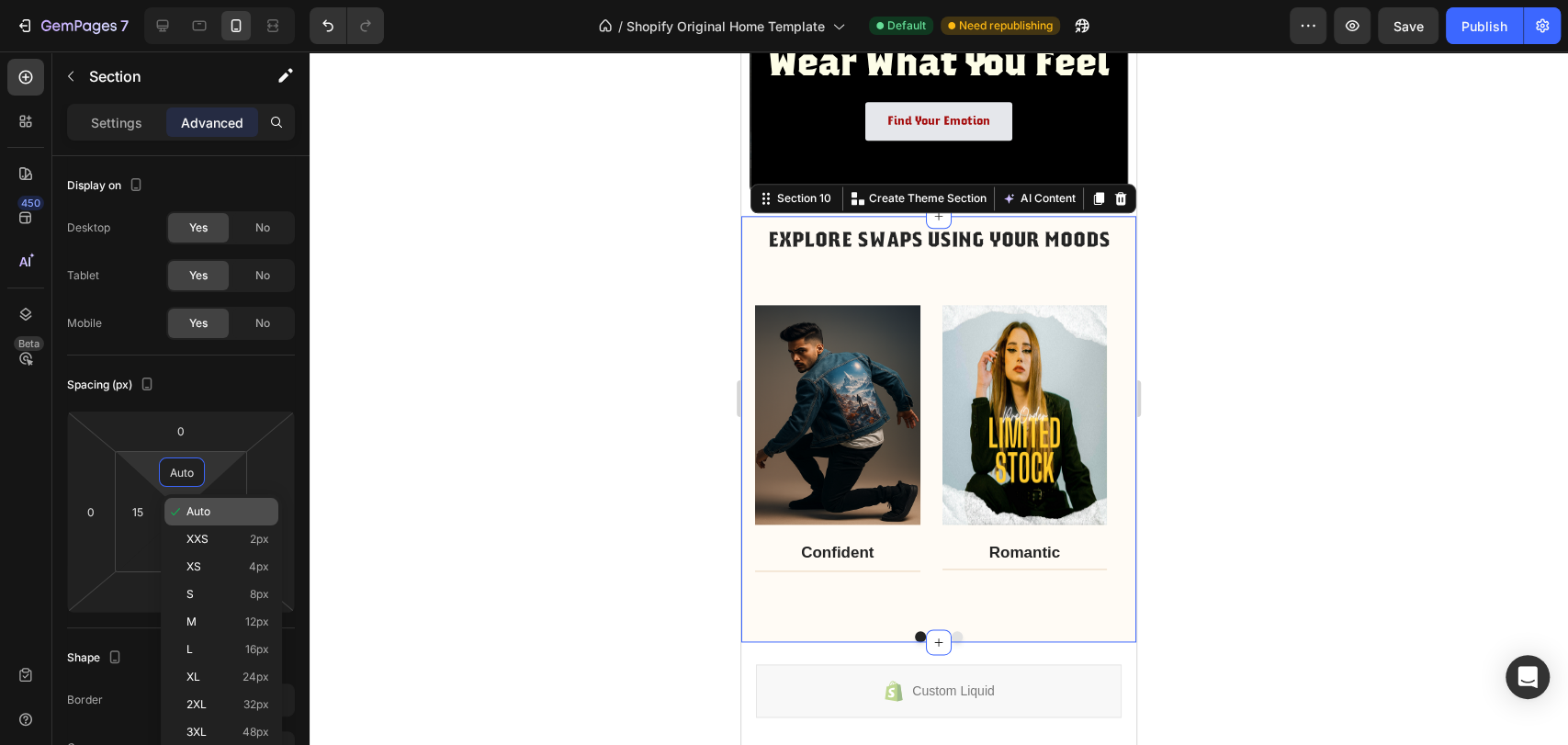 type on "0" 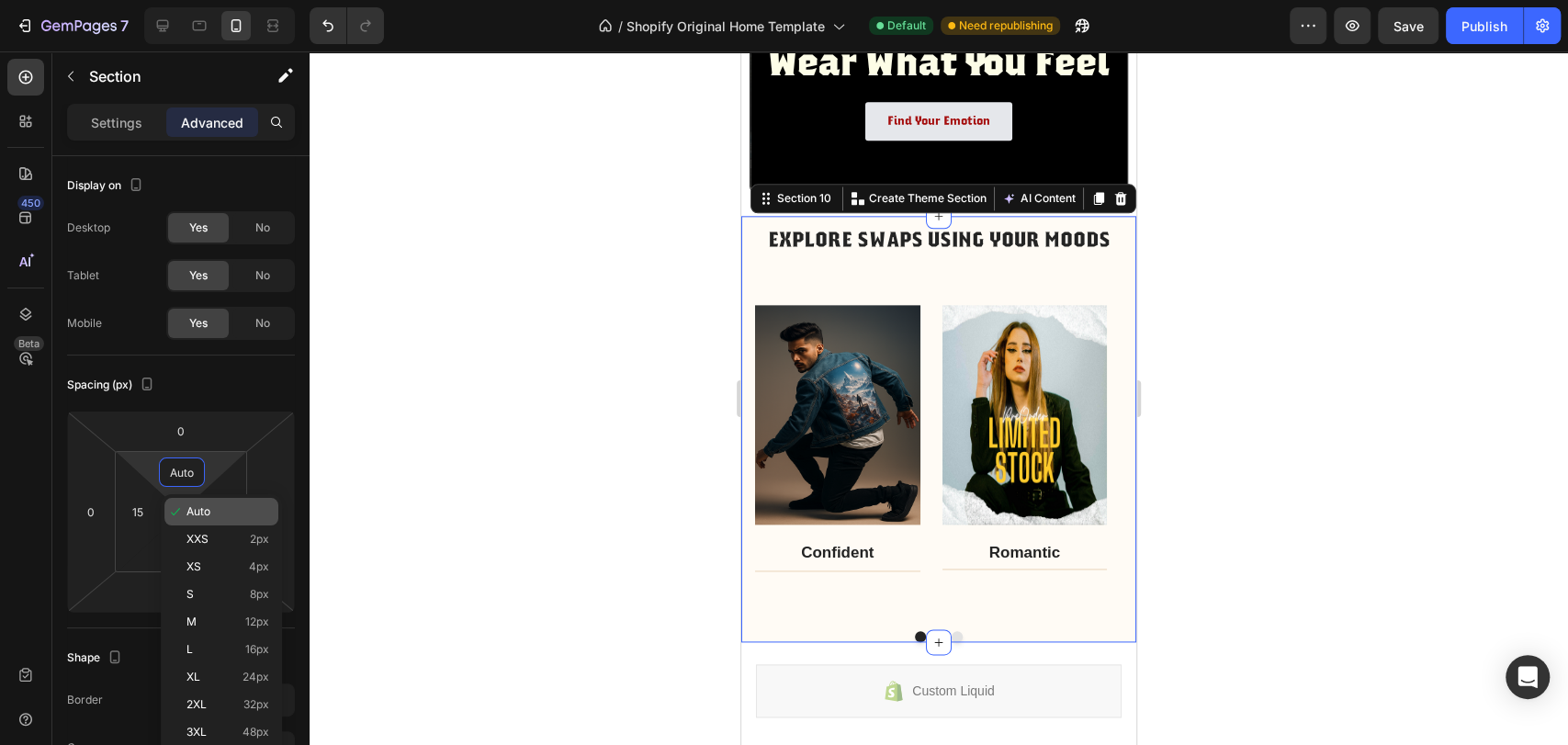 type on "0" 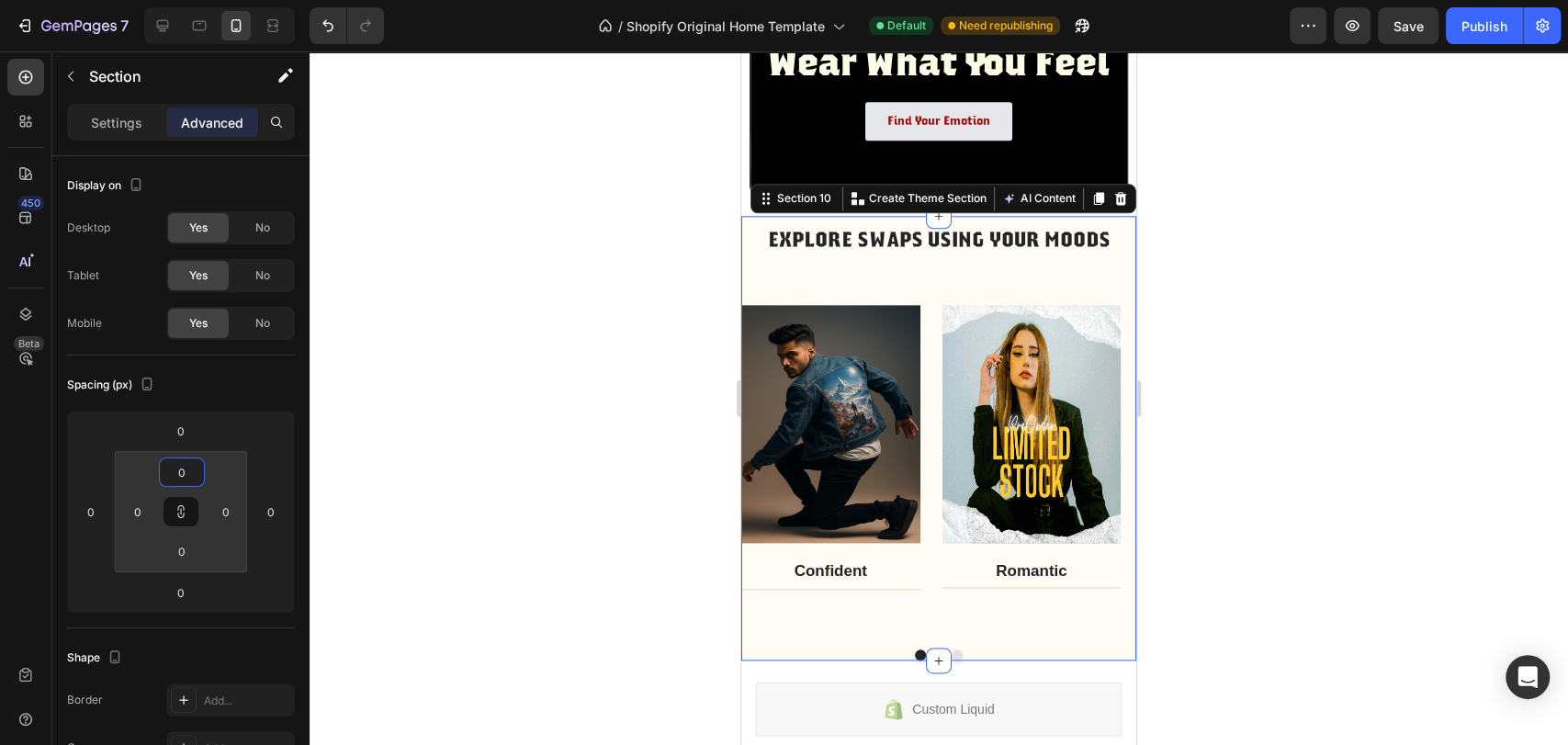 type on "0" 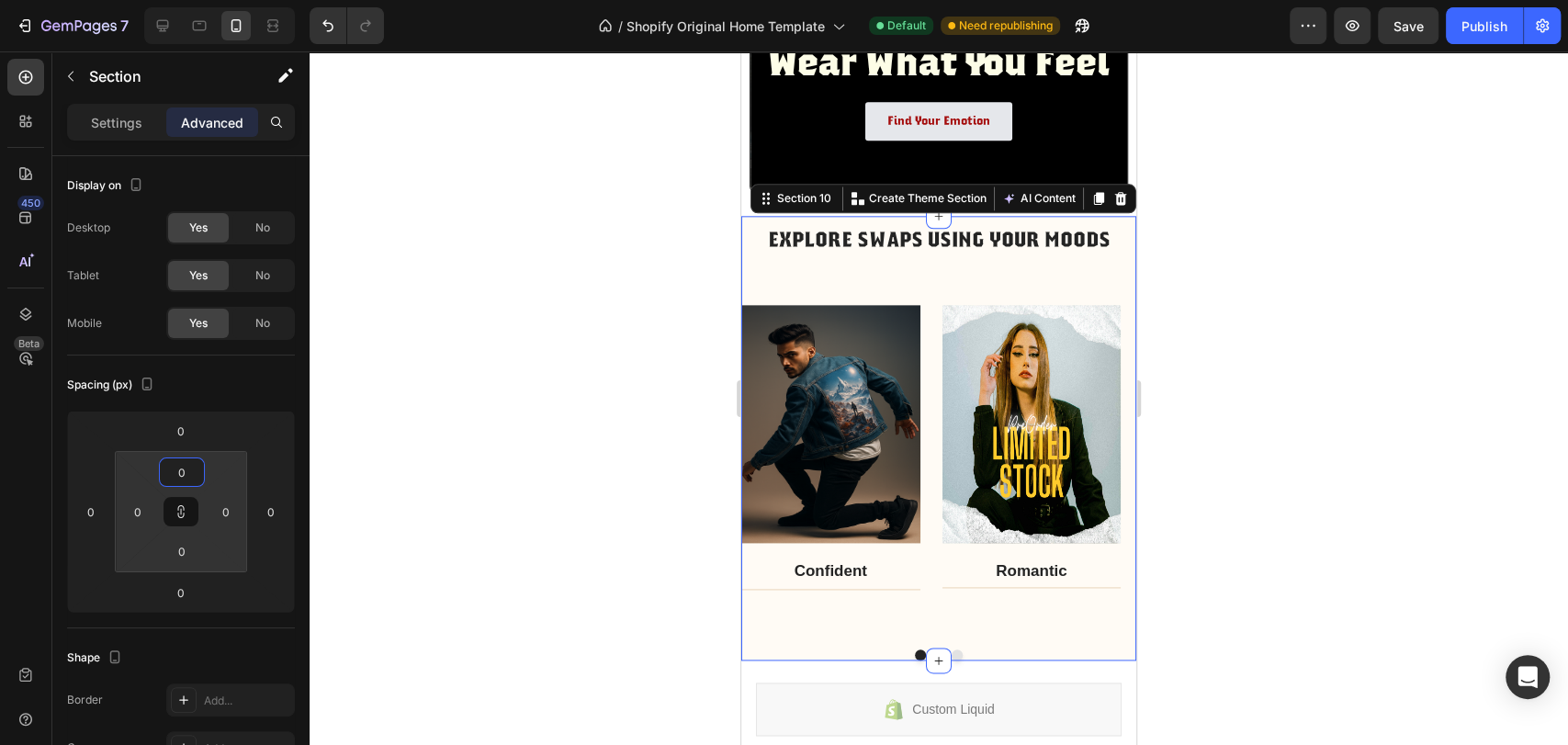 click 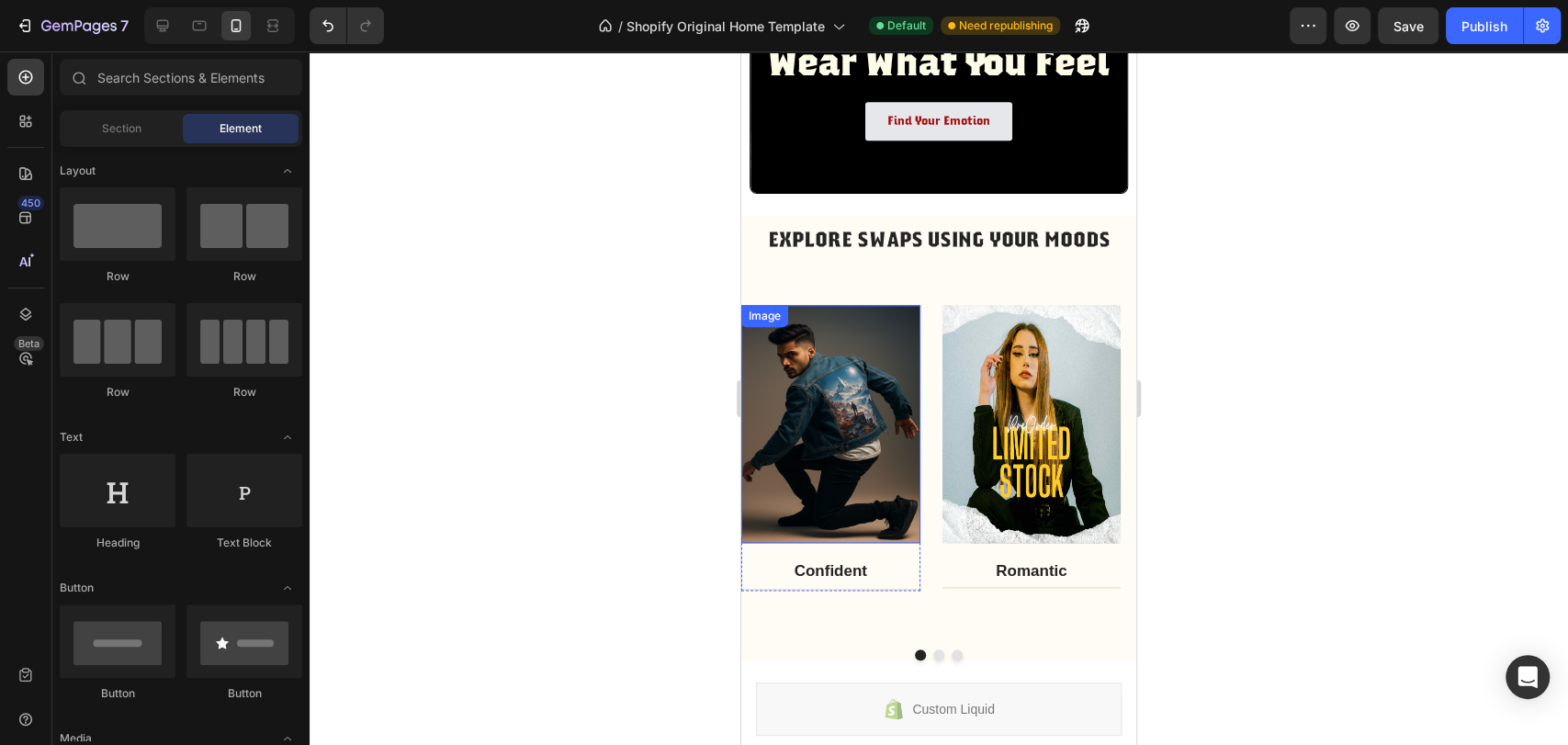 click at bounding box center [830, 424] 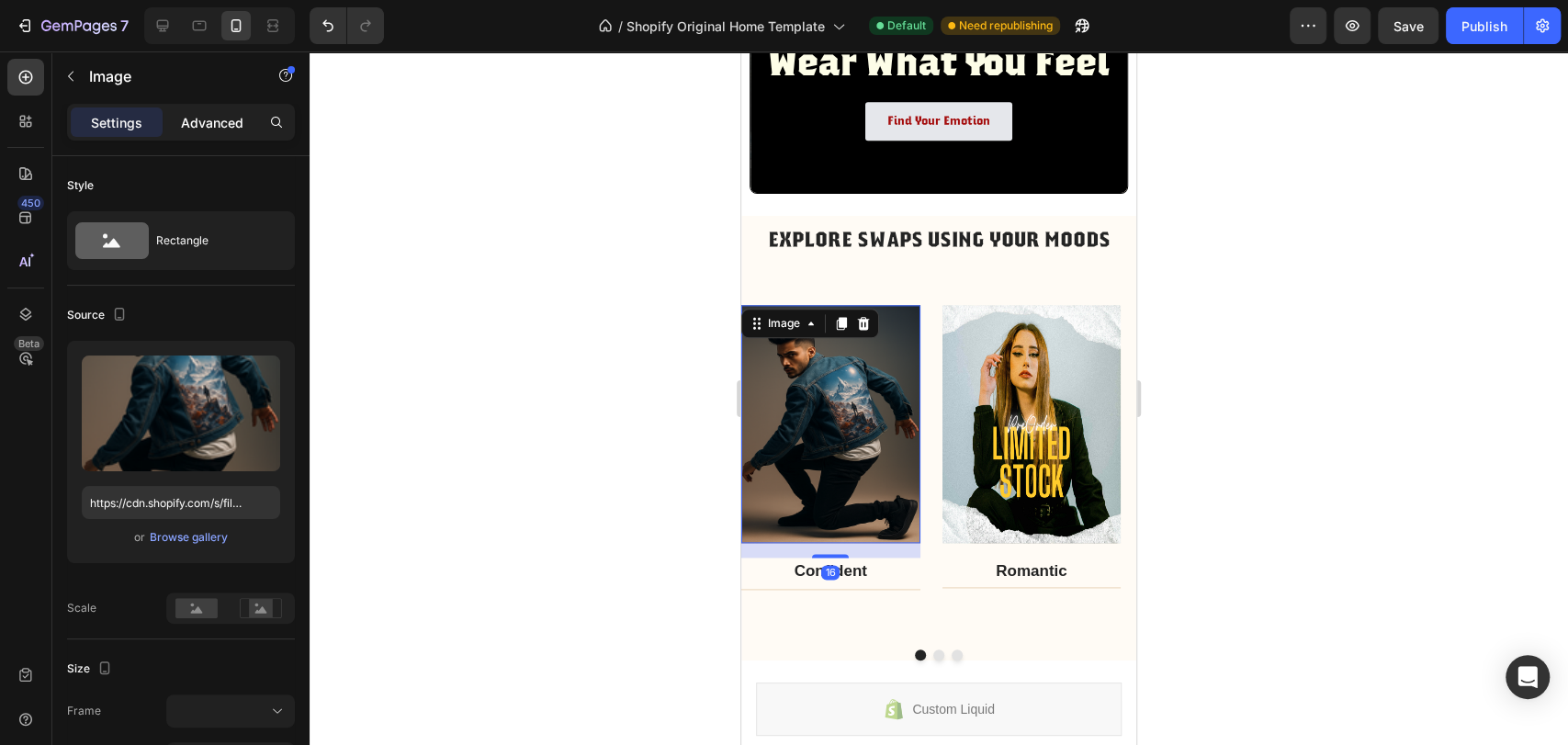click on "Advanced" 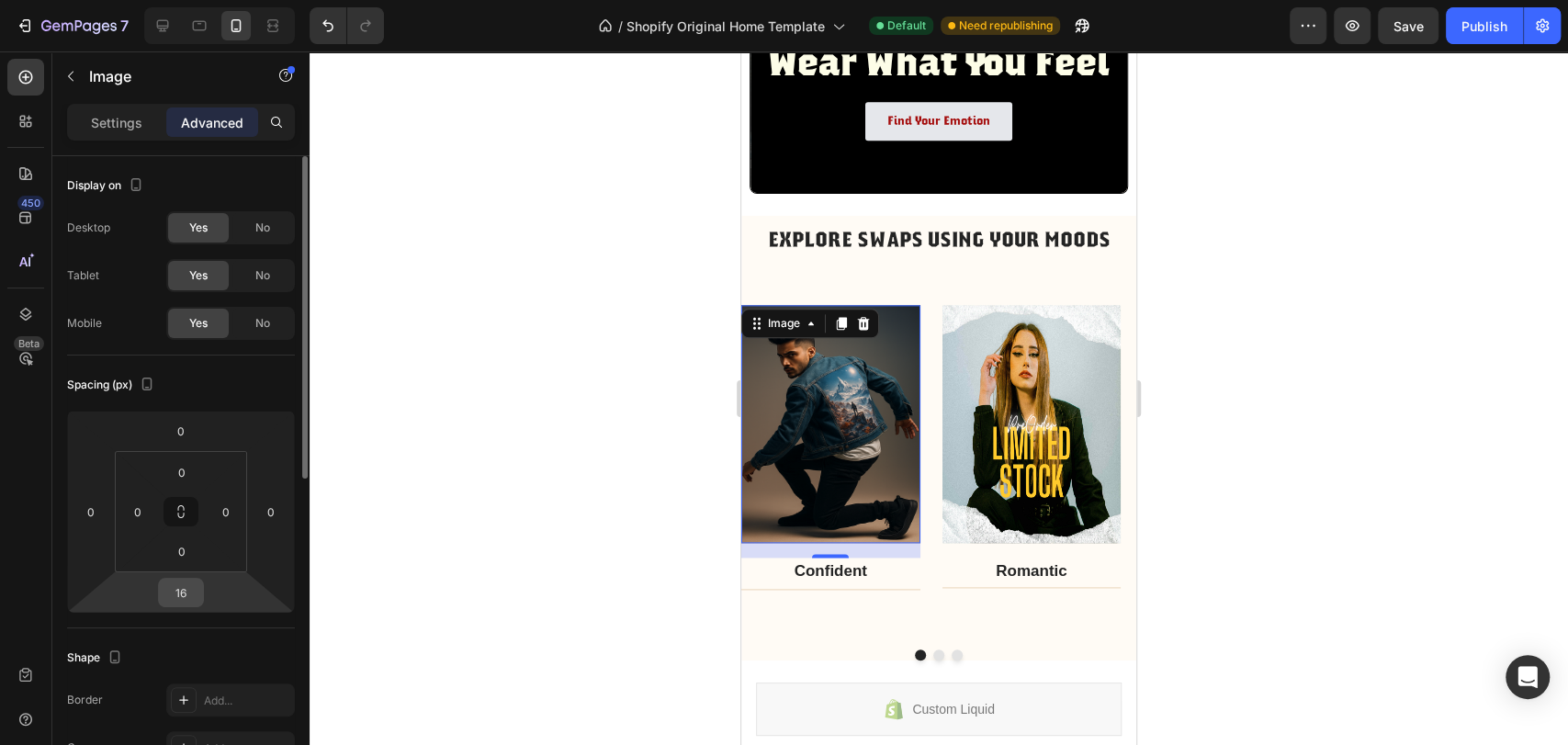 click on "16" at bounding box center (181, 593) 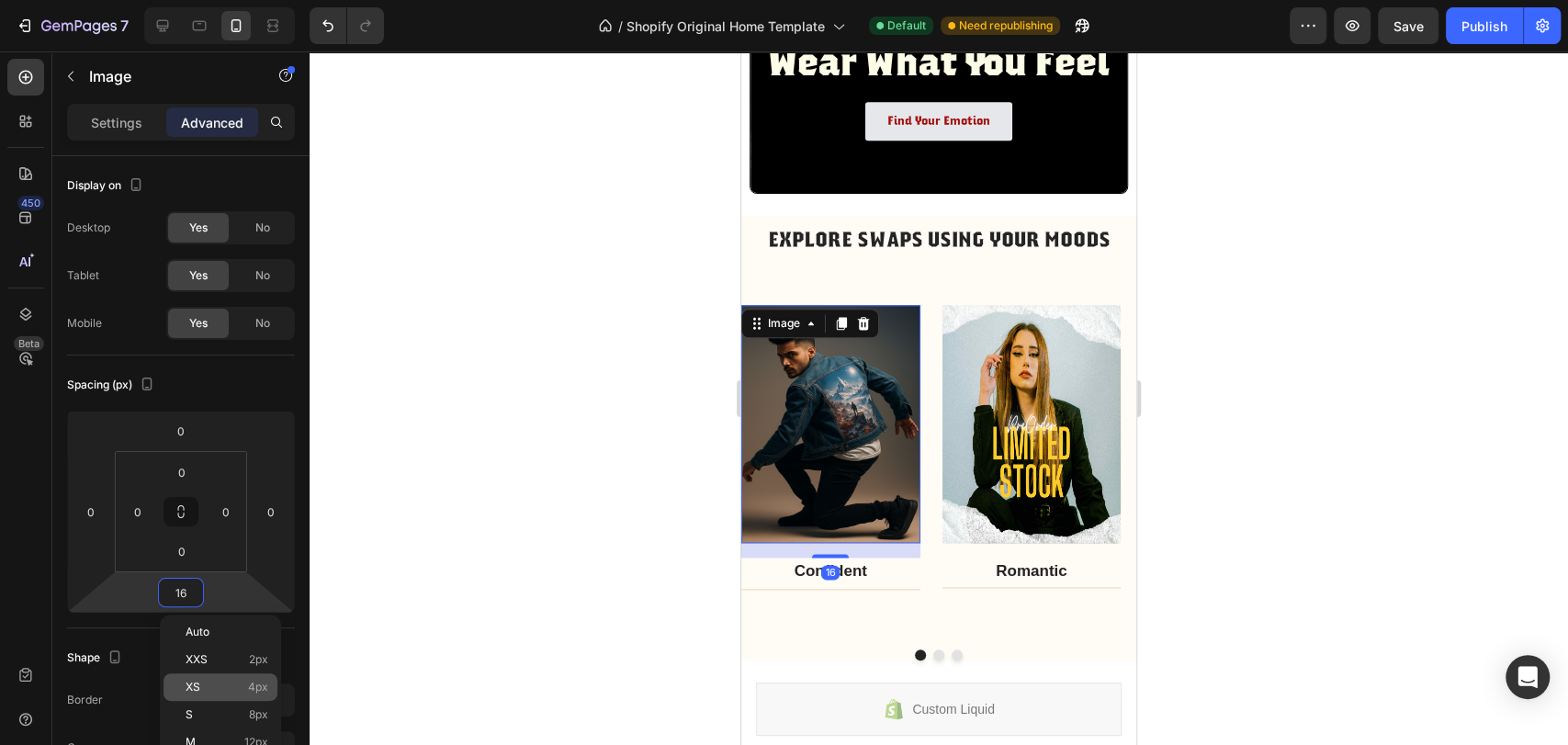click on "XS 4px" 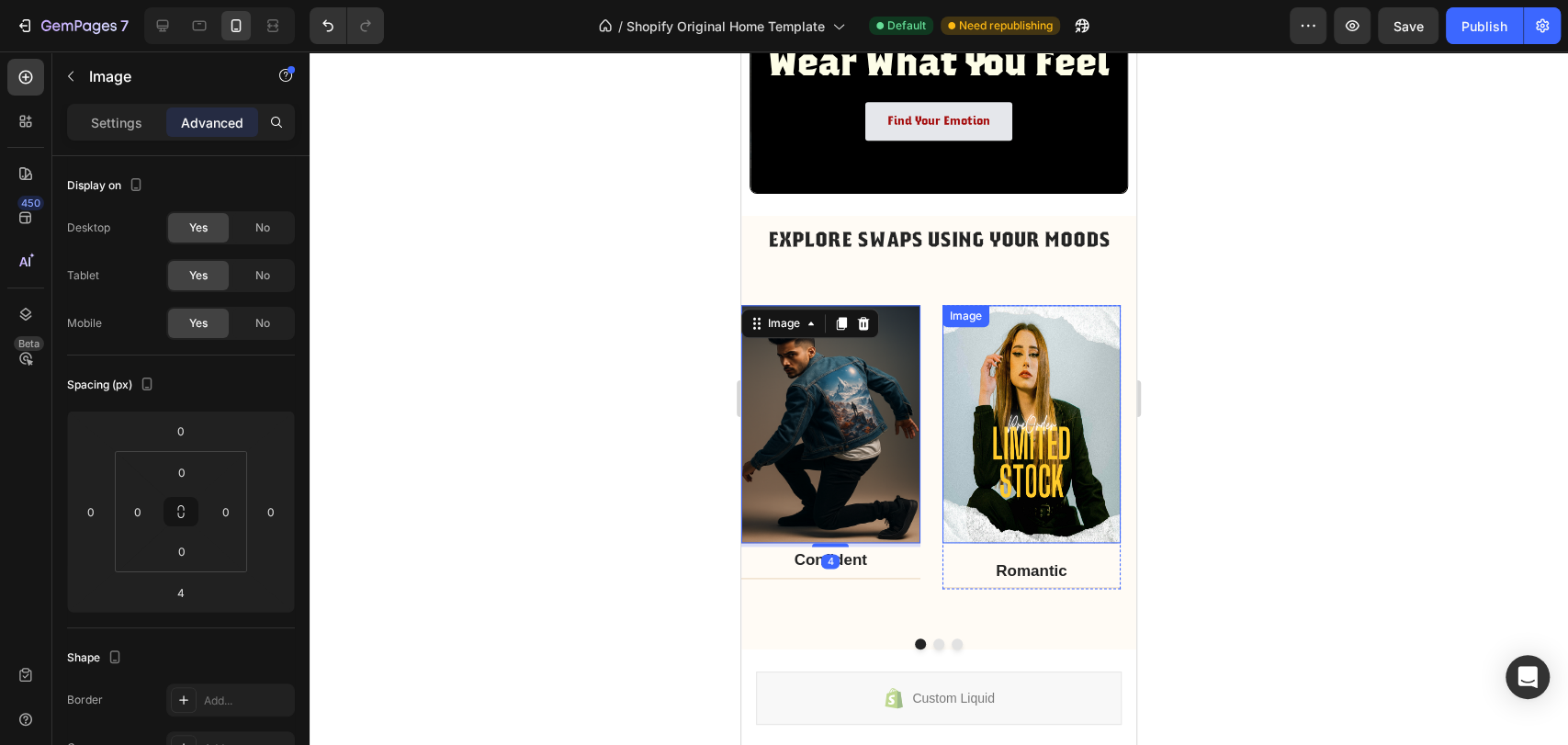 click at bounding box center [1032, 424] 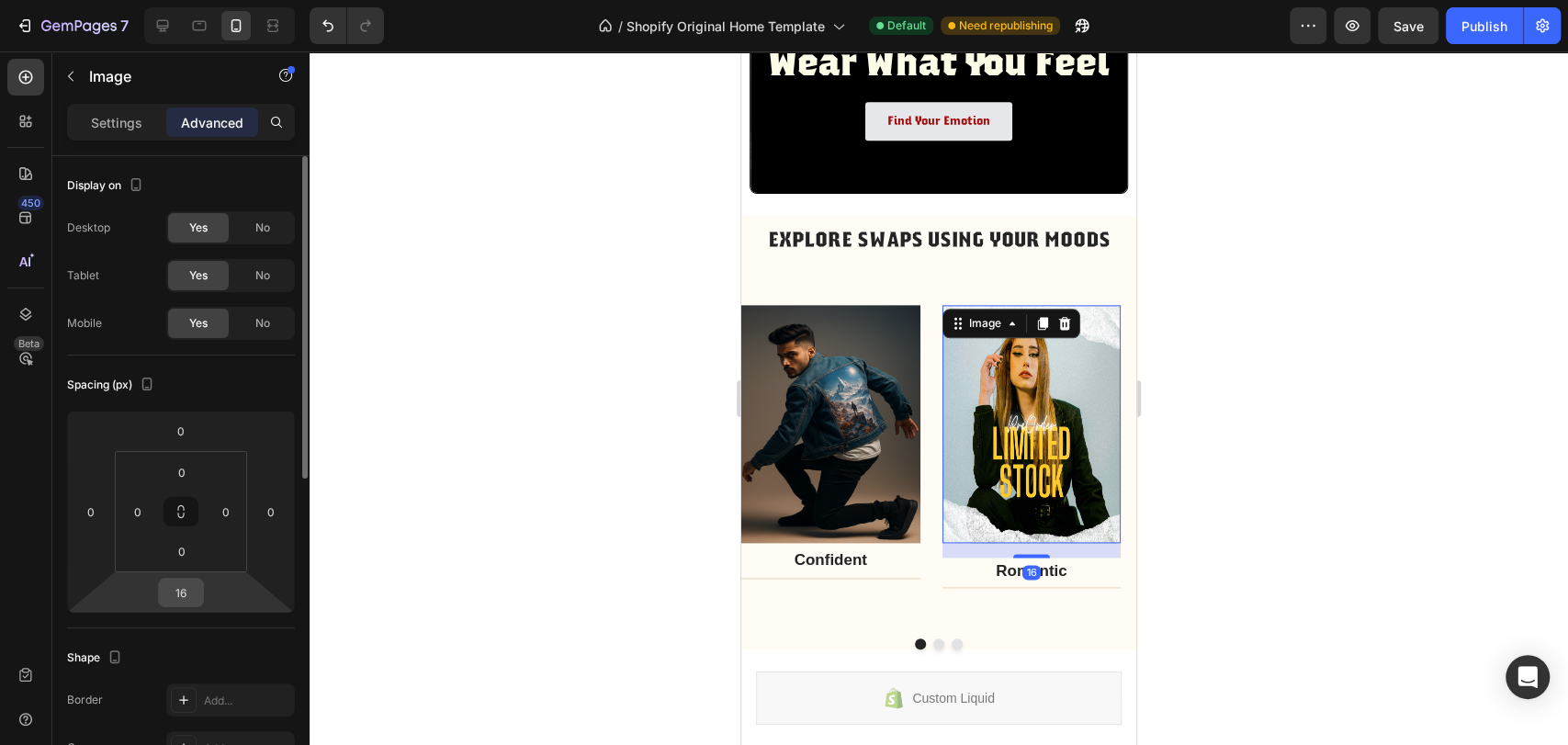 click on "16" at bounding box center [181, 593] 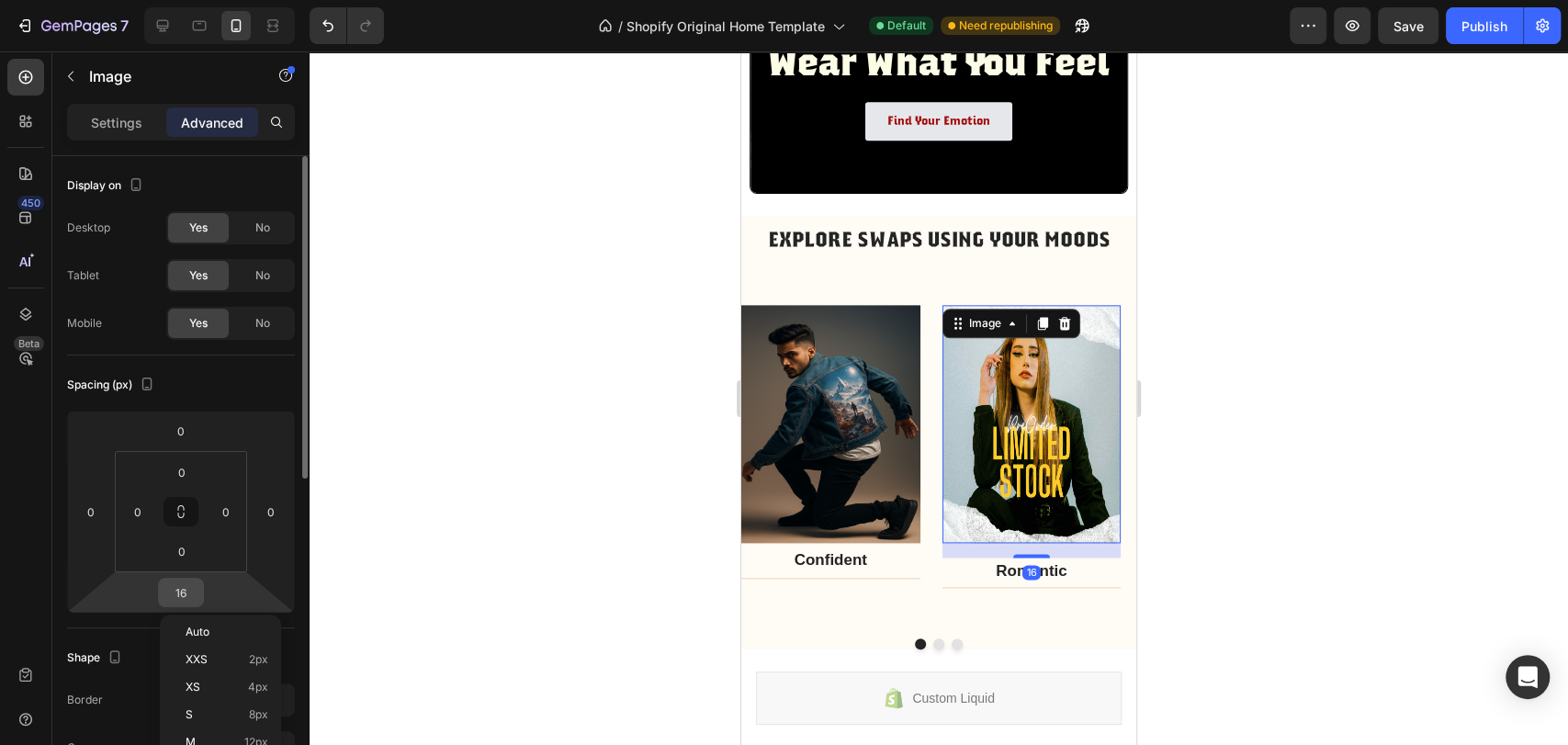 click on "16" at bounding box center (181, 593) 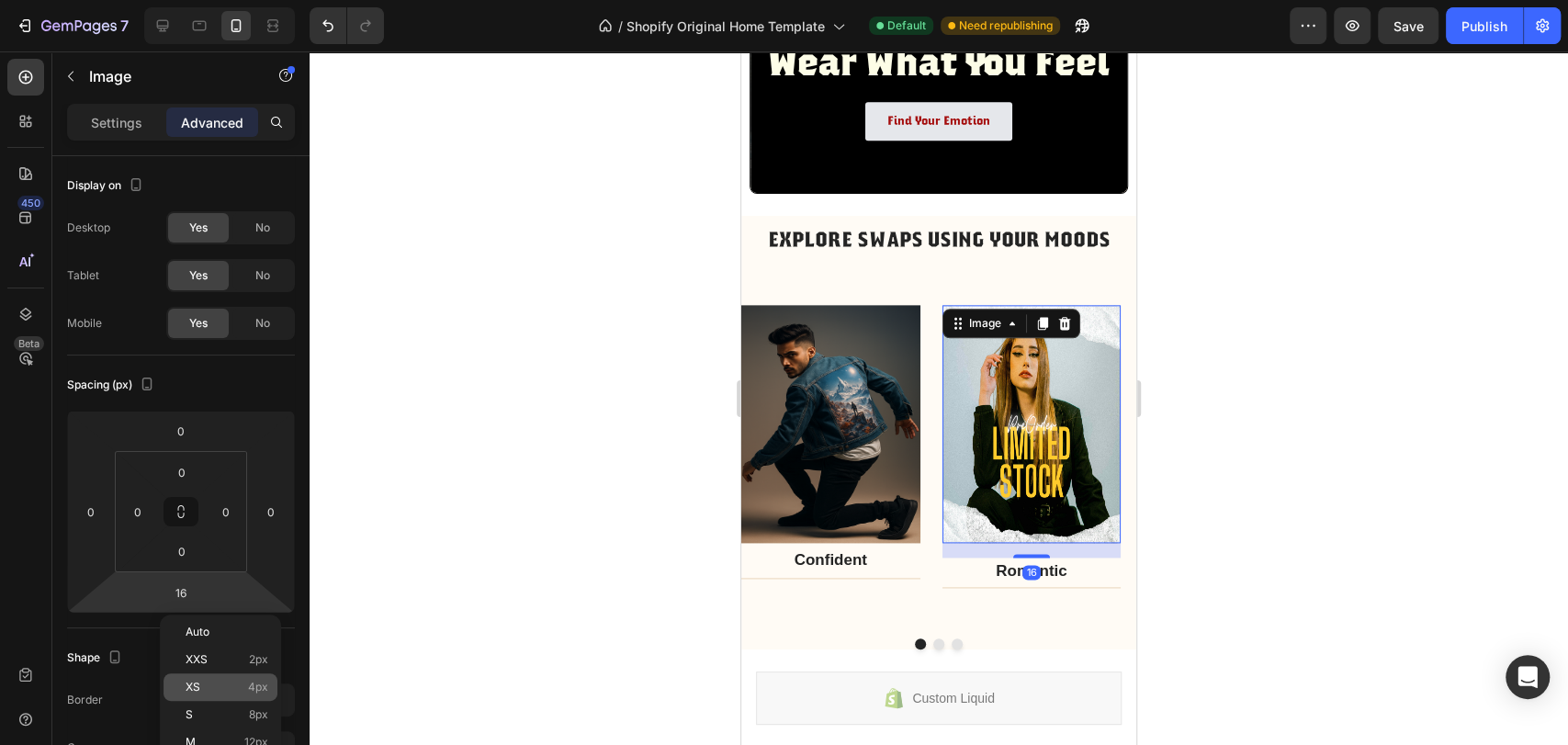 click on "XS 4px" at bounding box center [227, 687] 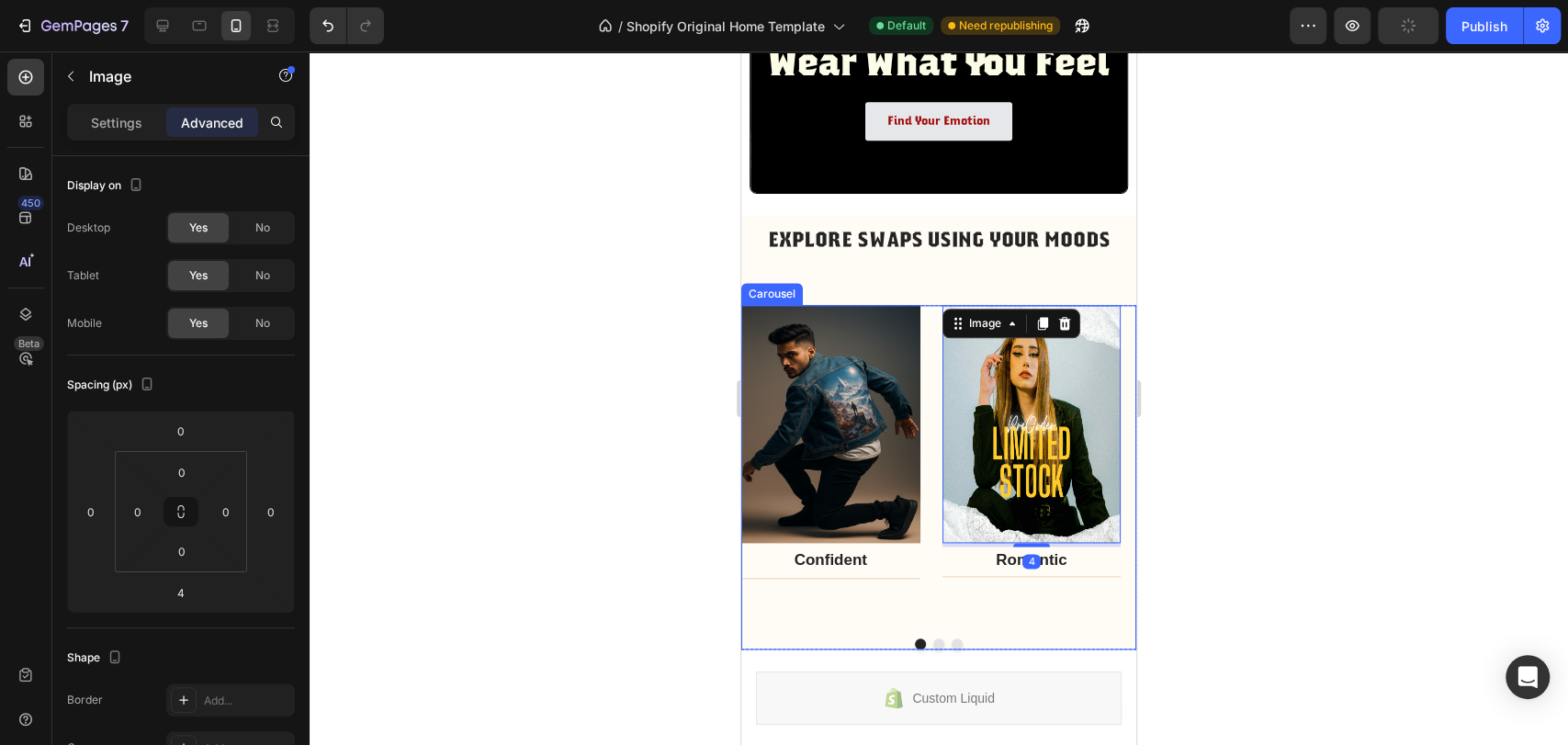 click on "Image Confident Text block                Title Line Row" at bounding box center (830, 464) 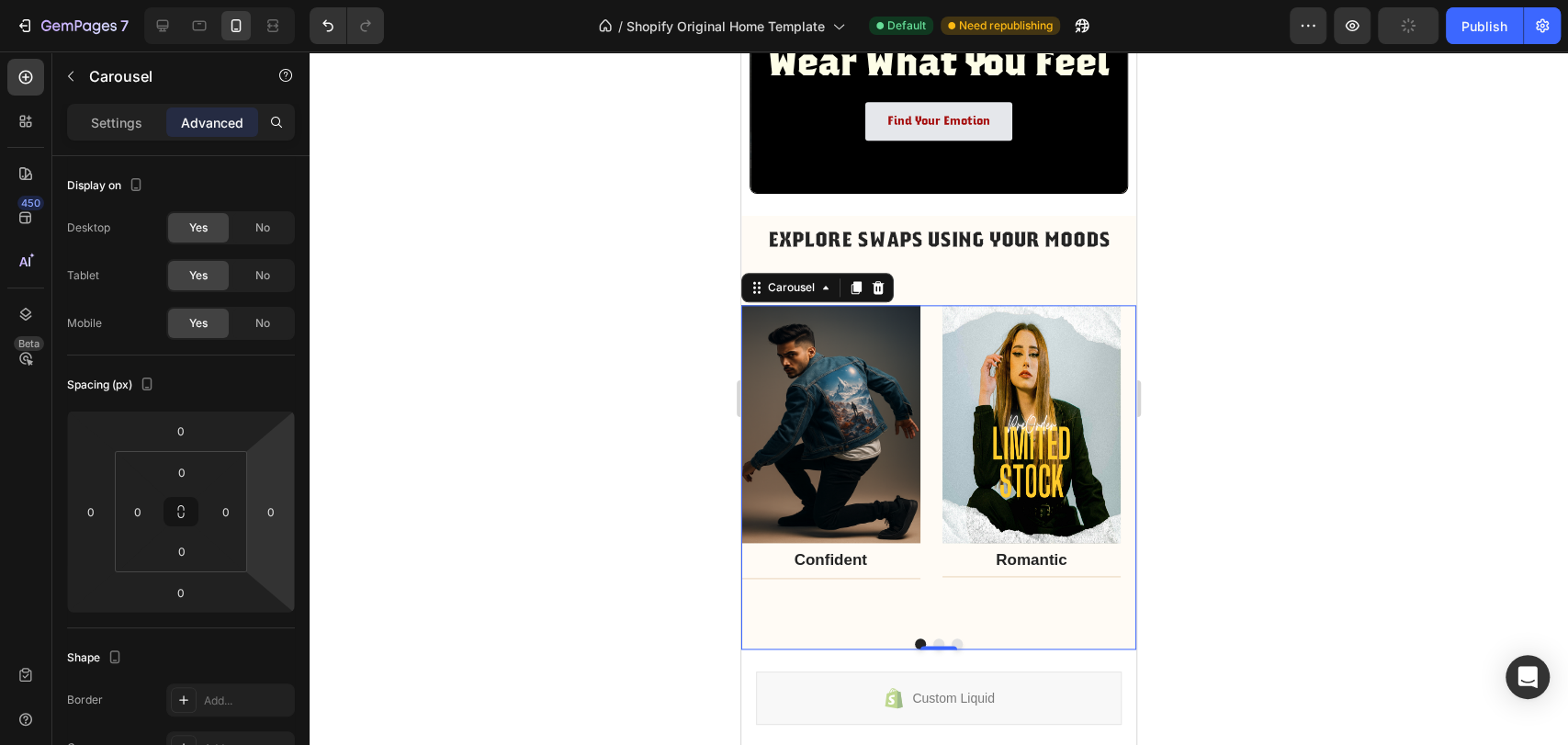 click on "Image Confident Text block                Title Line Row" at bounding box center [830, 464] 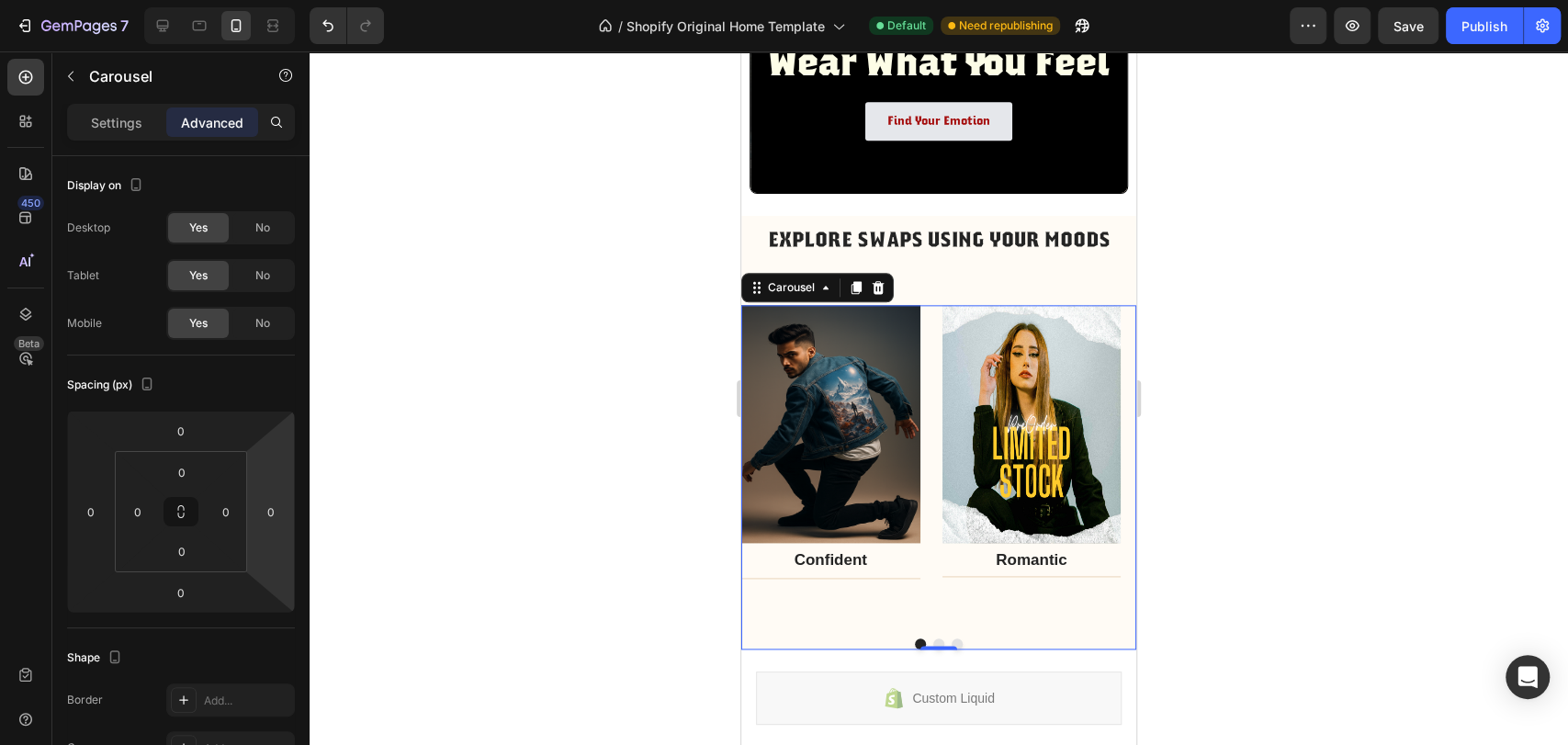 click at bounding box center [939, 644] 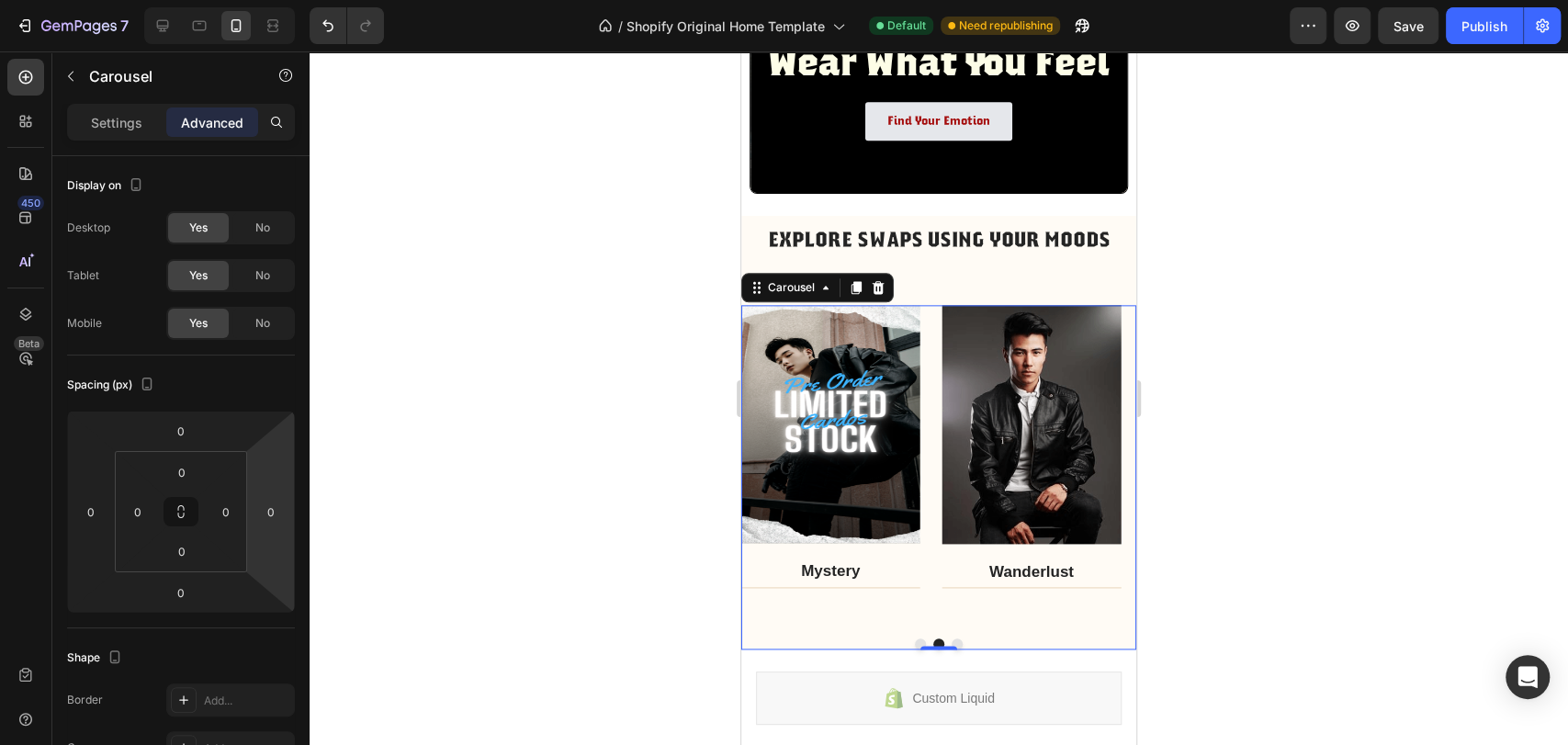 click at bounding box center (957, 644) 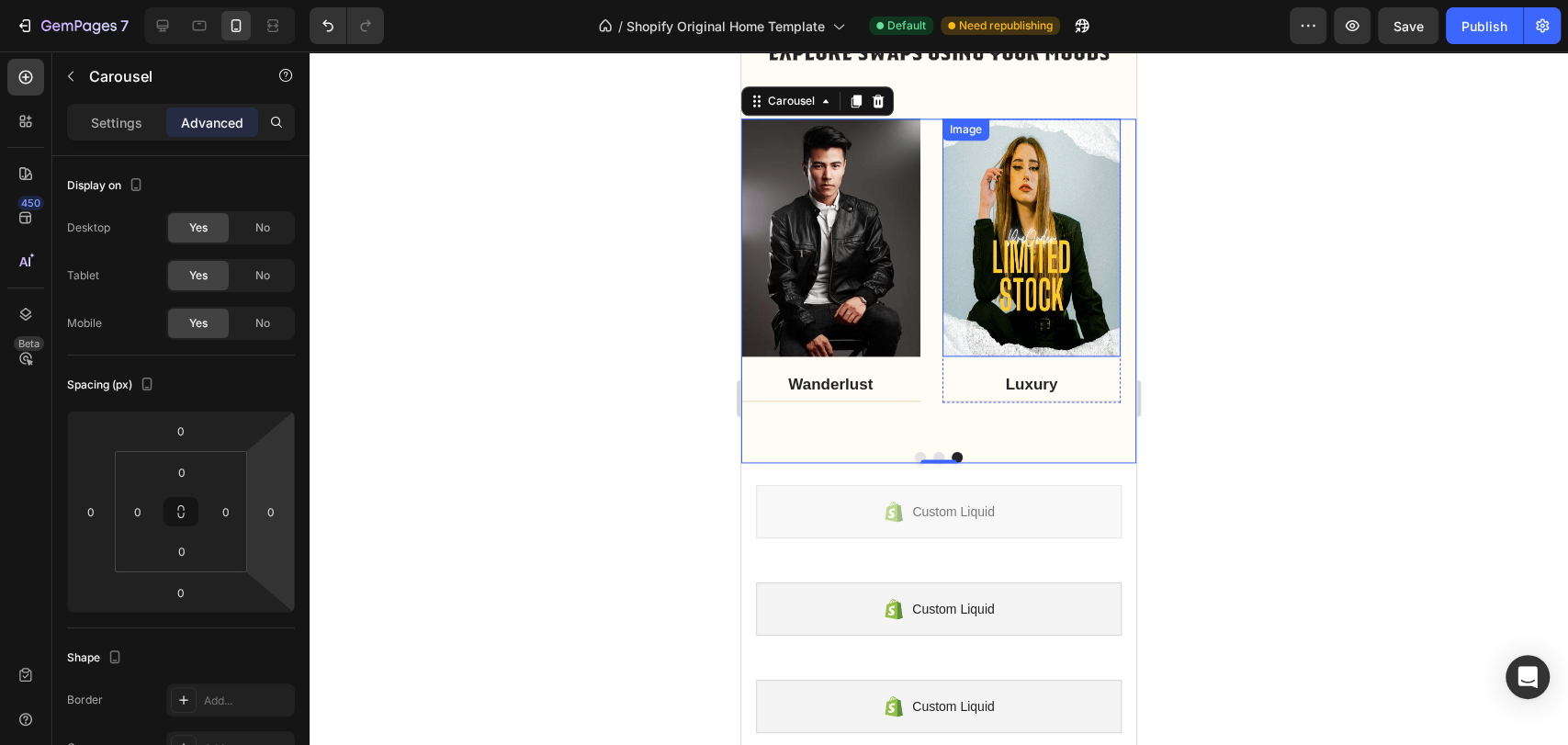 scroll, scrollTop: 1726, scrollLeft: 0, axis: vertical 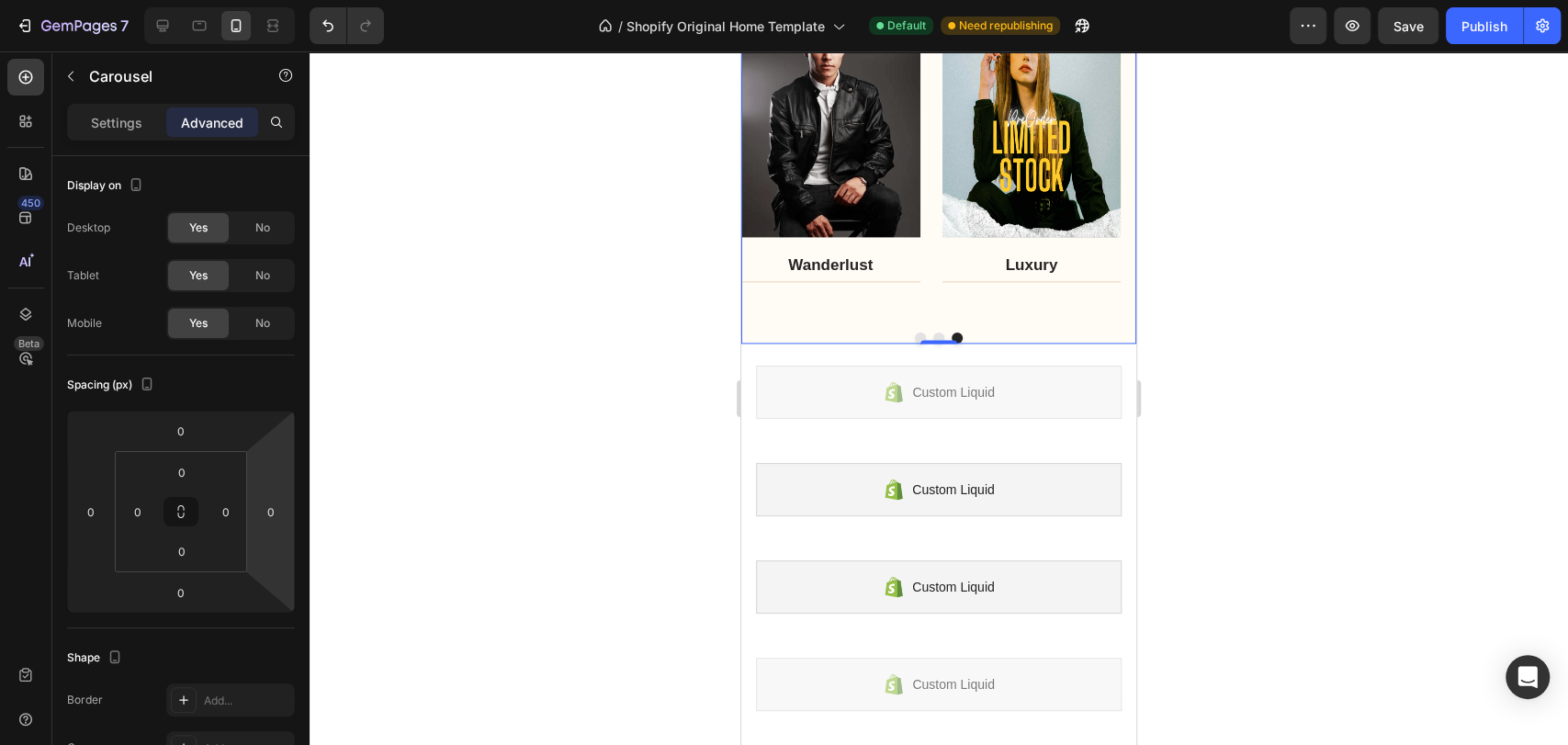 click on "Image Wanderlust Text block                Title Line Row" at bounding box center (830, 158) 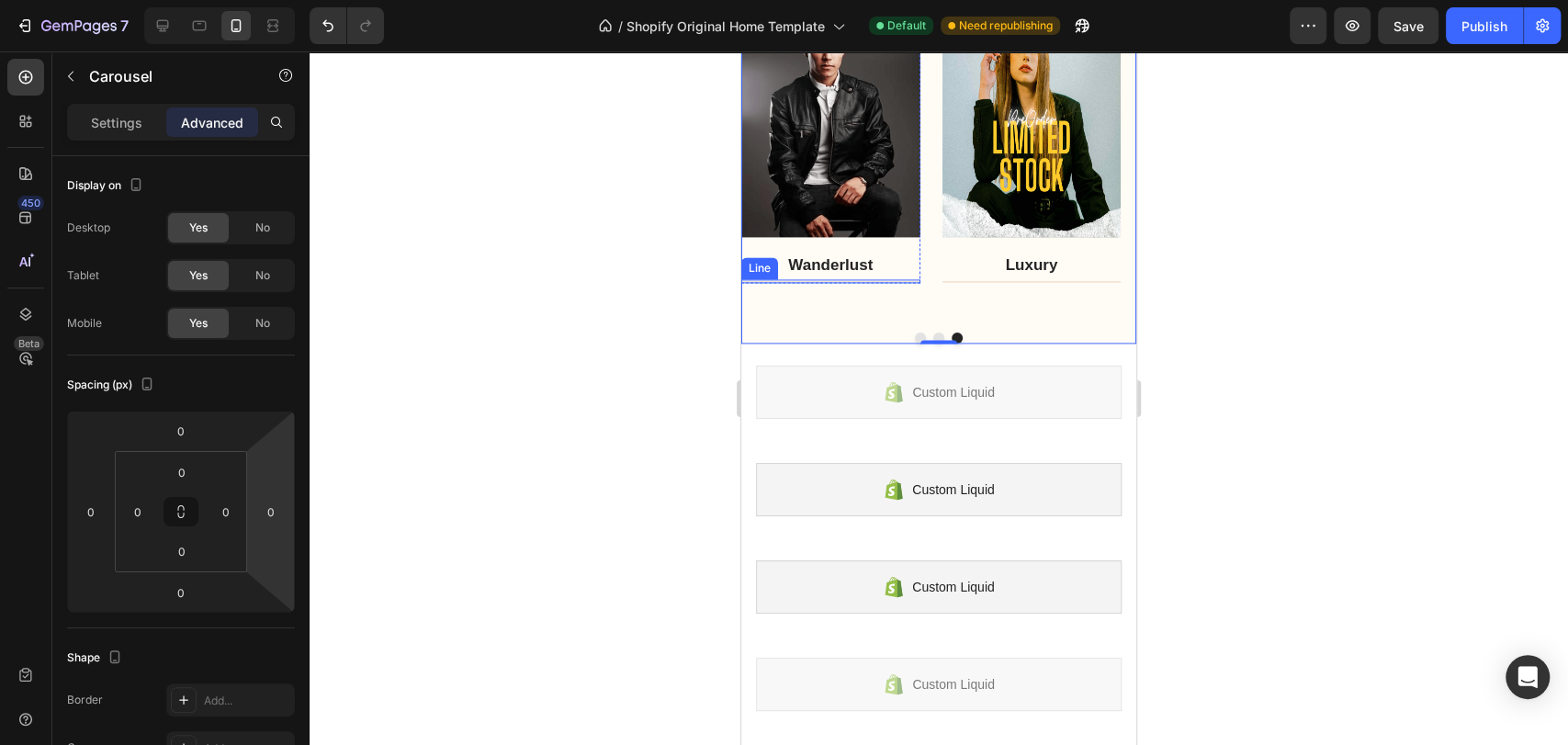 click on "Title Line" at bounding box center [830, 281] 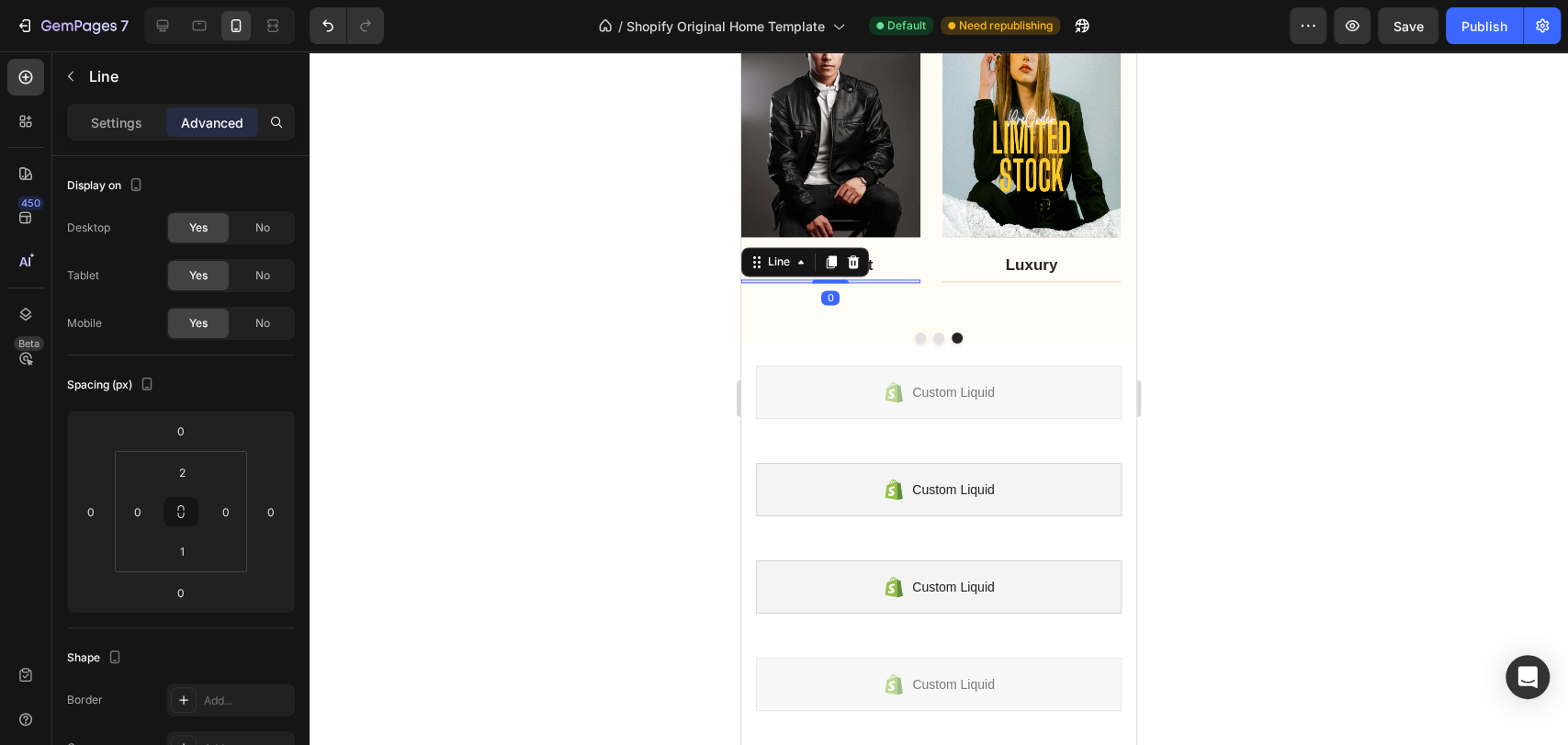 click at bounding box center (853, 262) 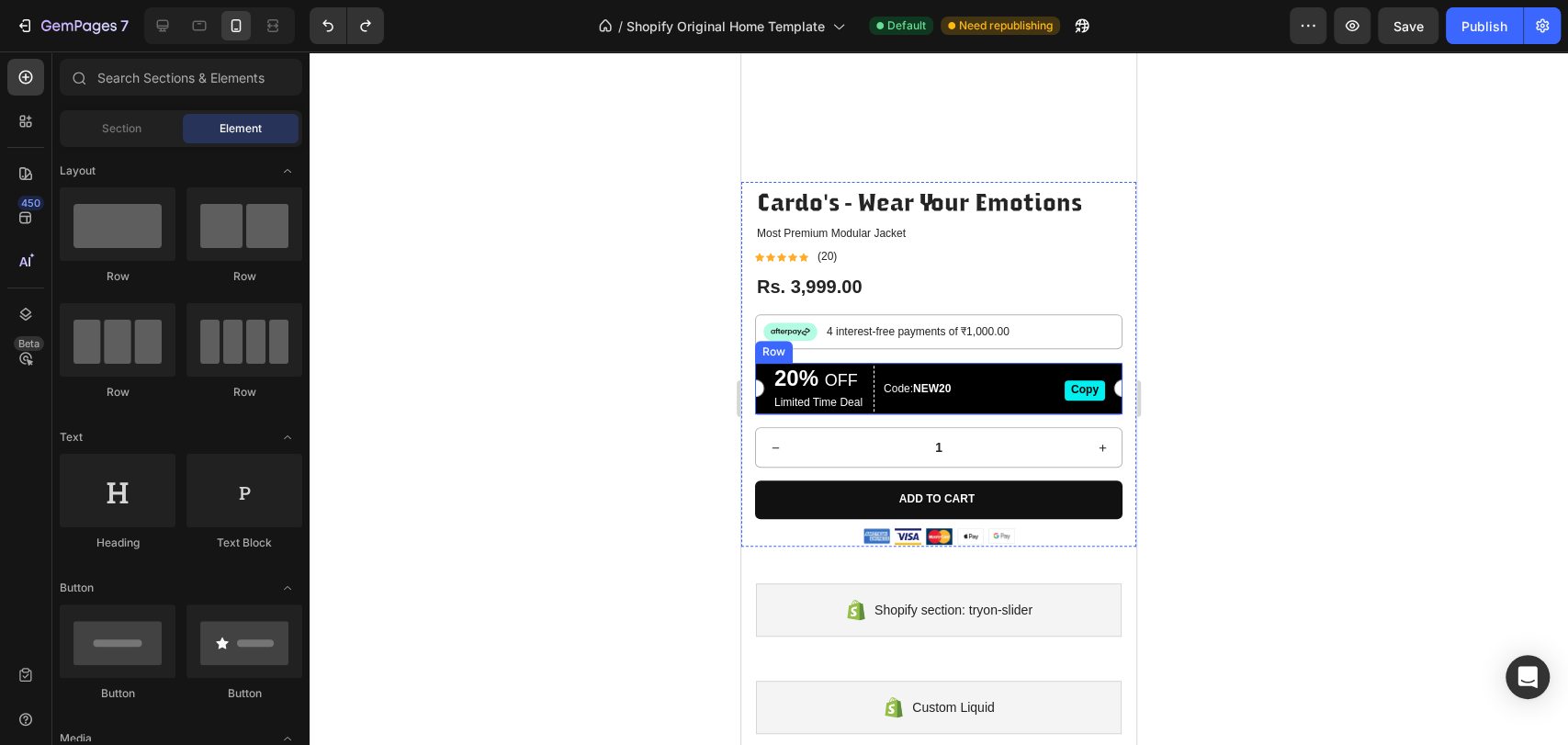scroll, scrollTop: 301, scrollLeft: 0, axis: vertical 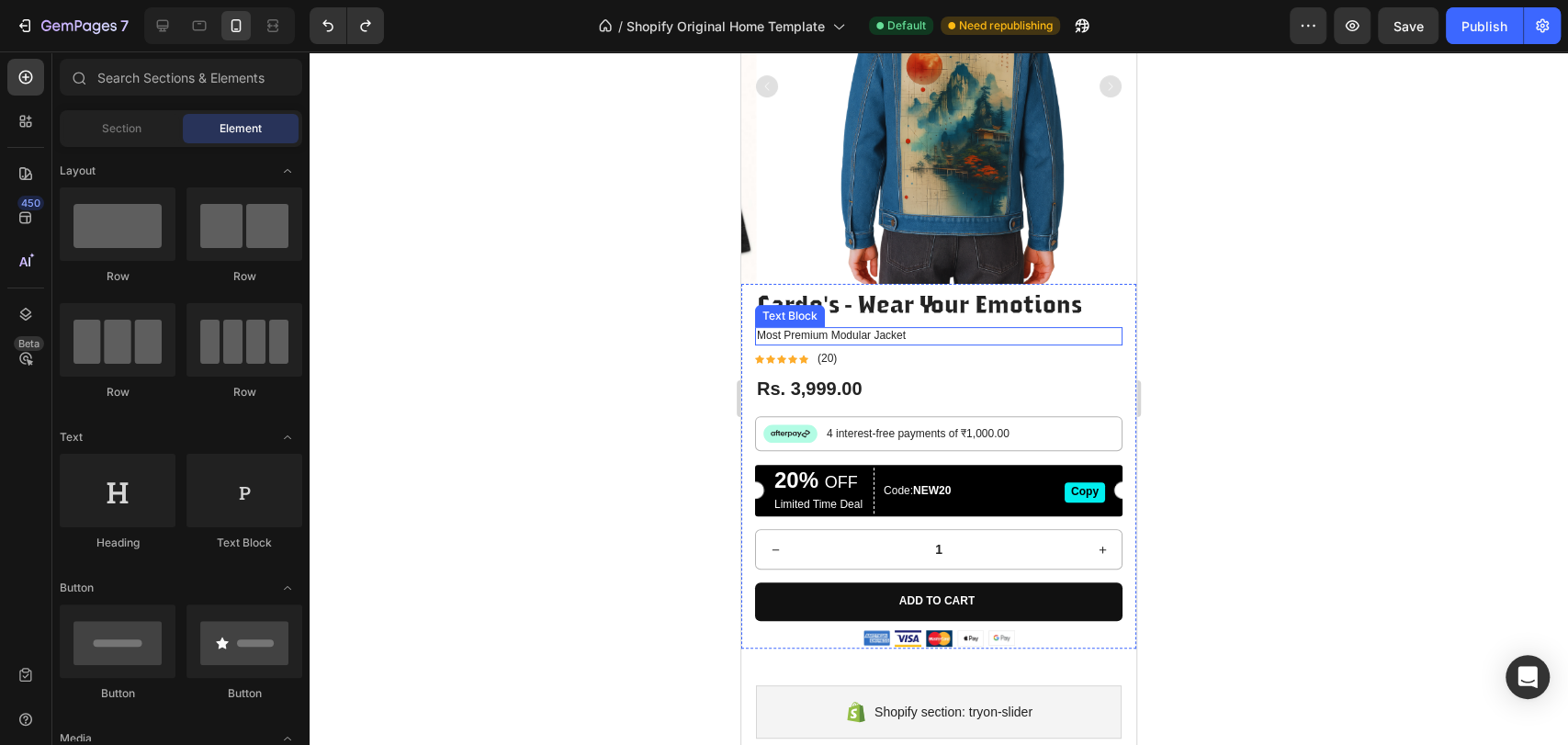 click on "Most Premium Modular Jacket" at bounding box center [939, 336] 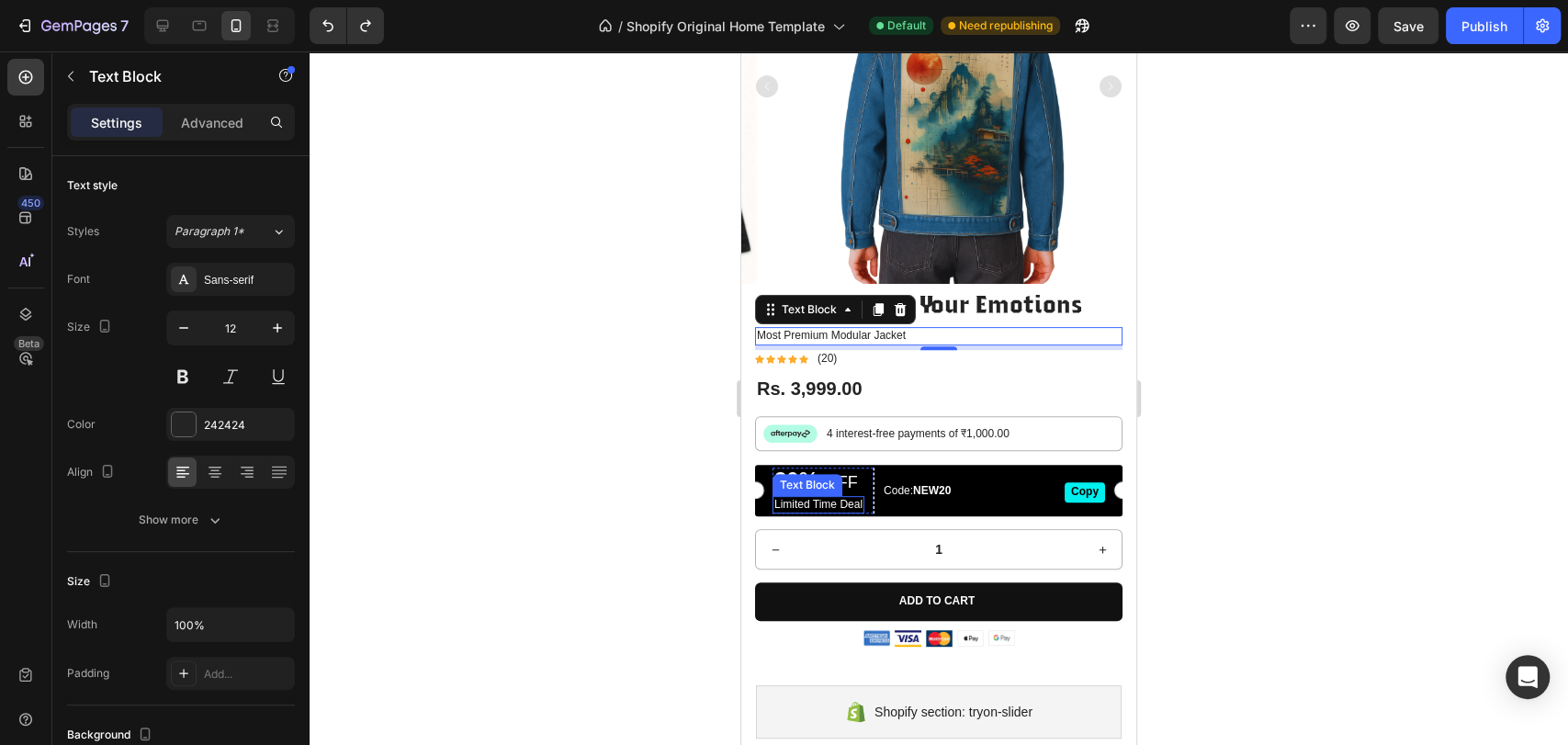 click on "Limited Time Deal" at bounding box center [818, 505] 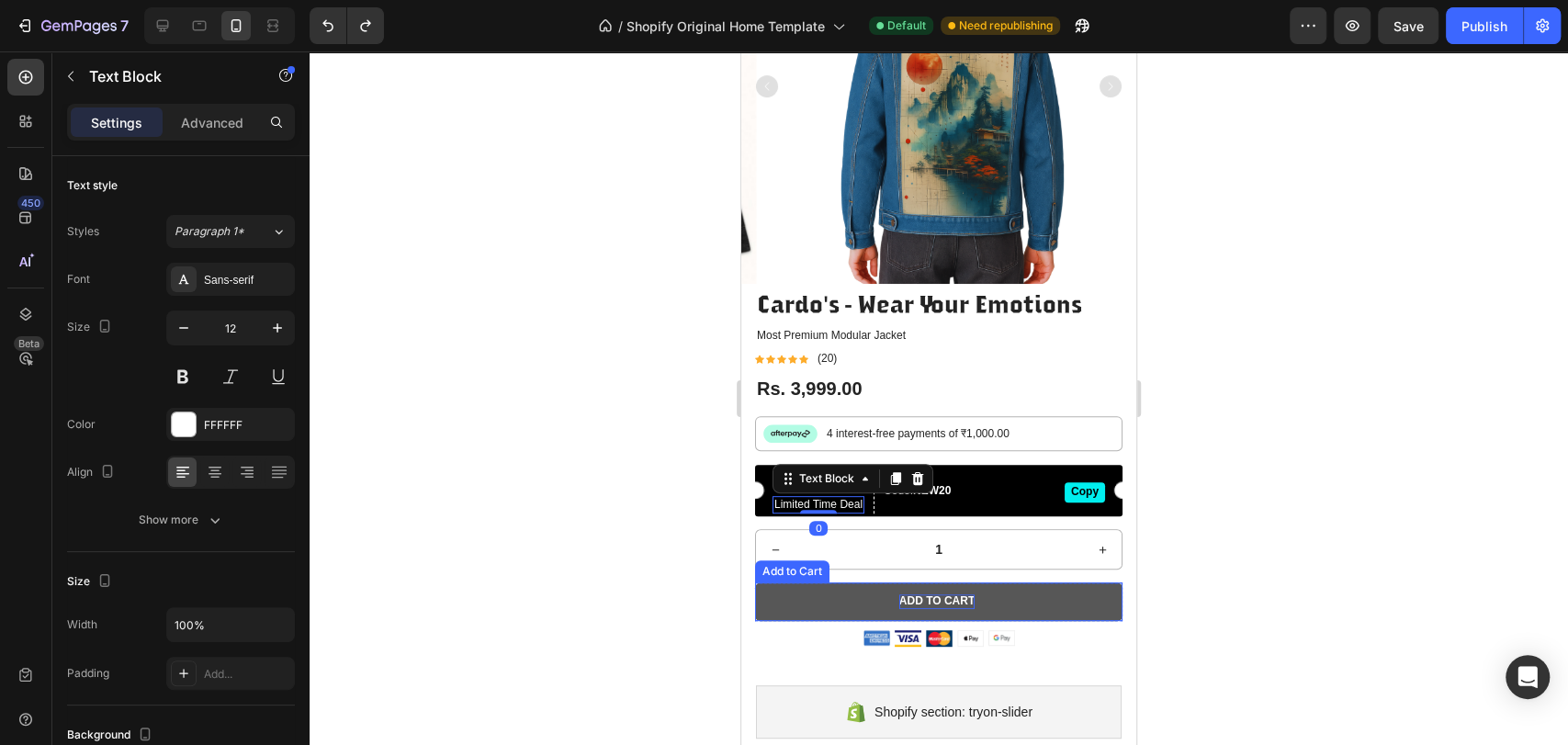 click on "Add to cart" at bounding box center (937, 602) 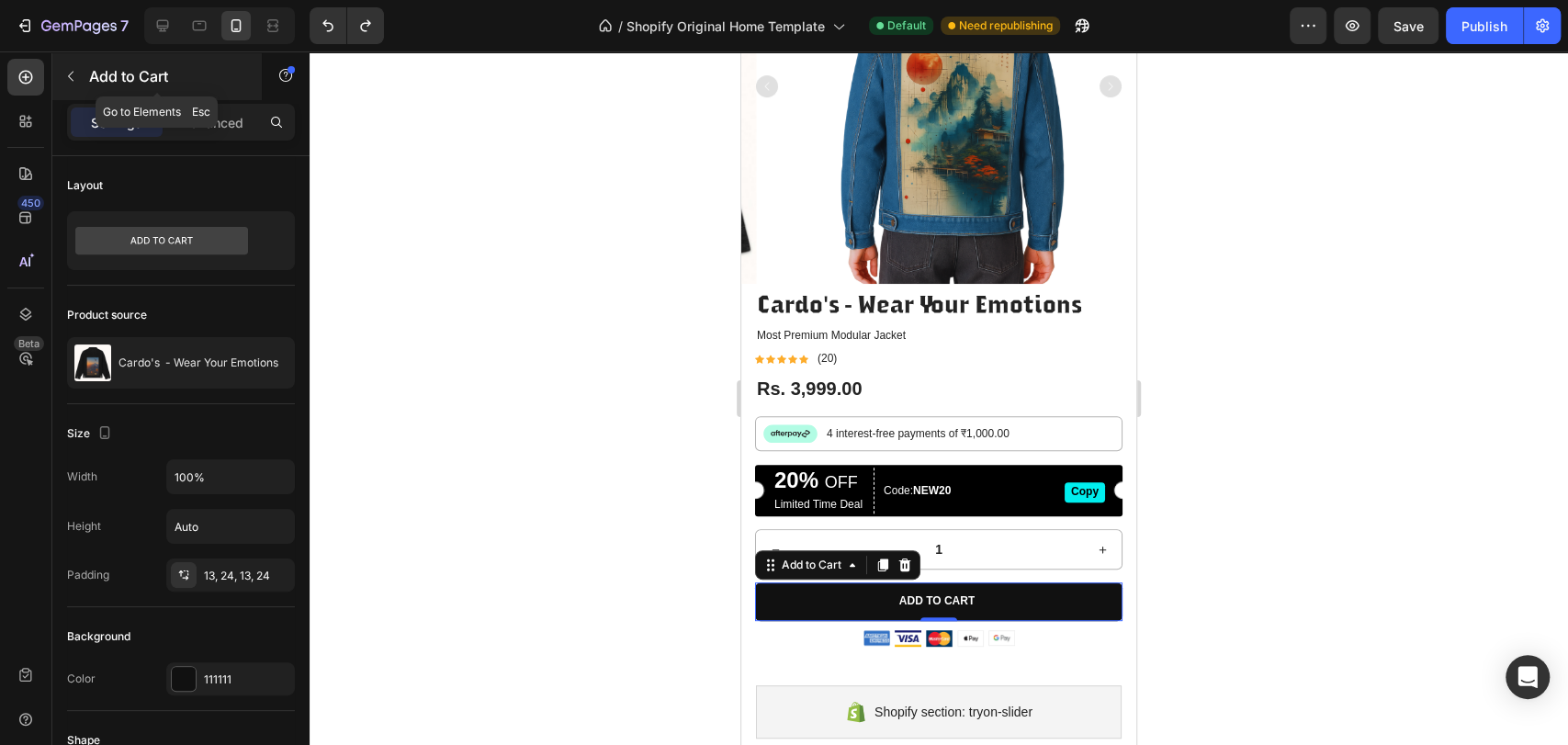 click 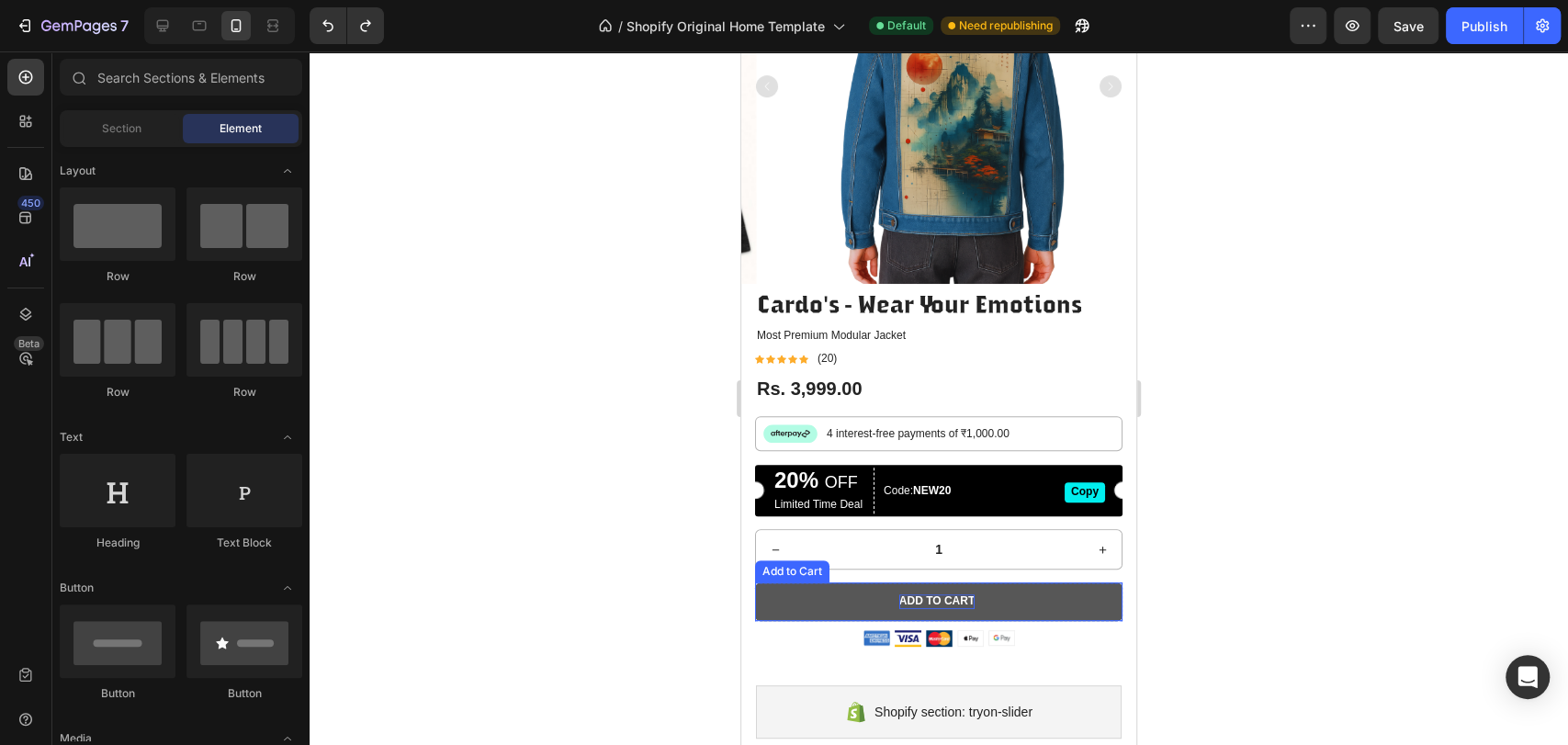 click on "Add to cart" at bounding box center [937, 602] 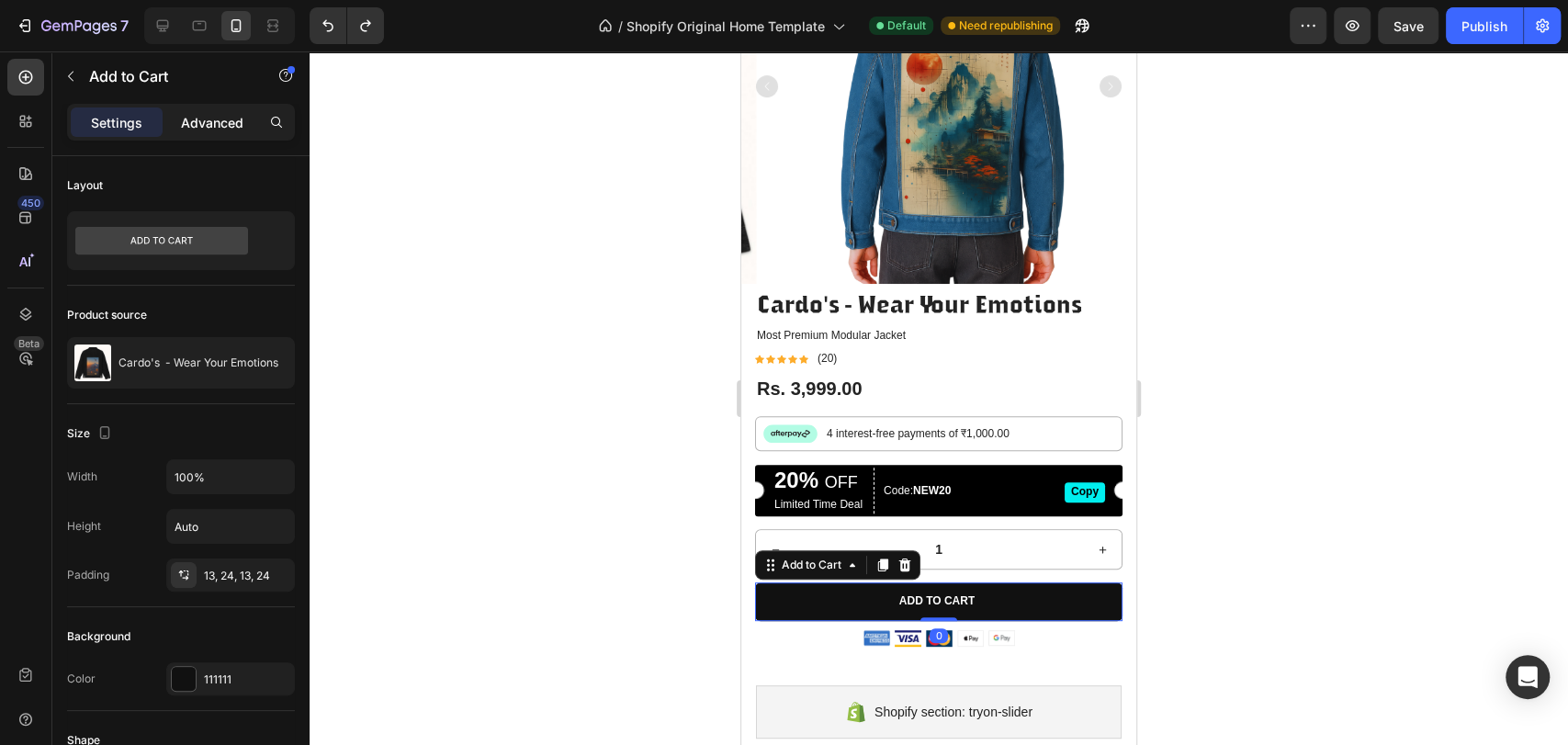 click on "Advanced" at bounding box center (212, 122) 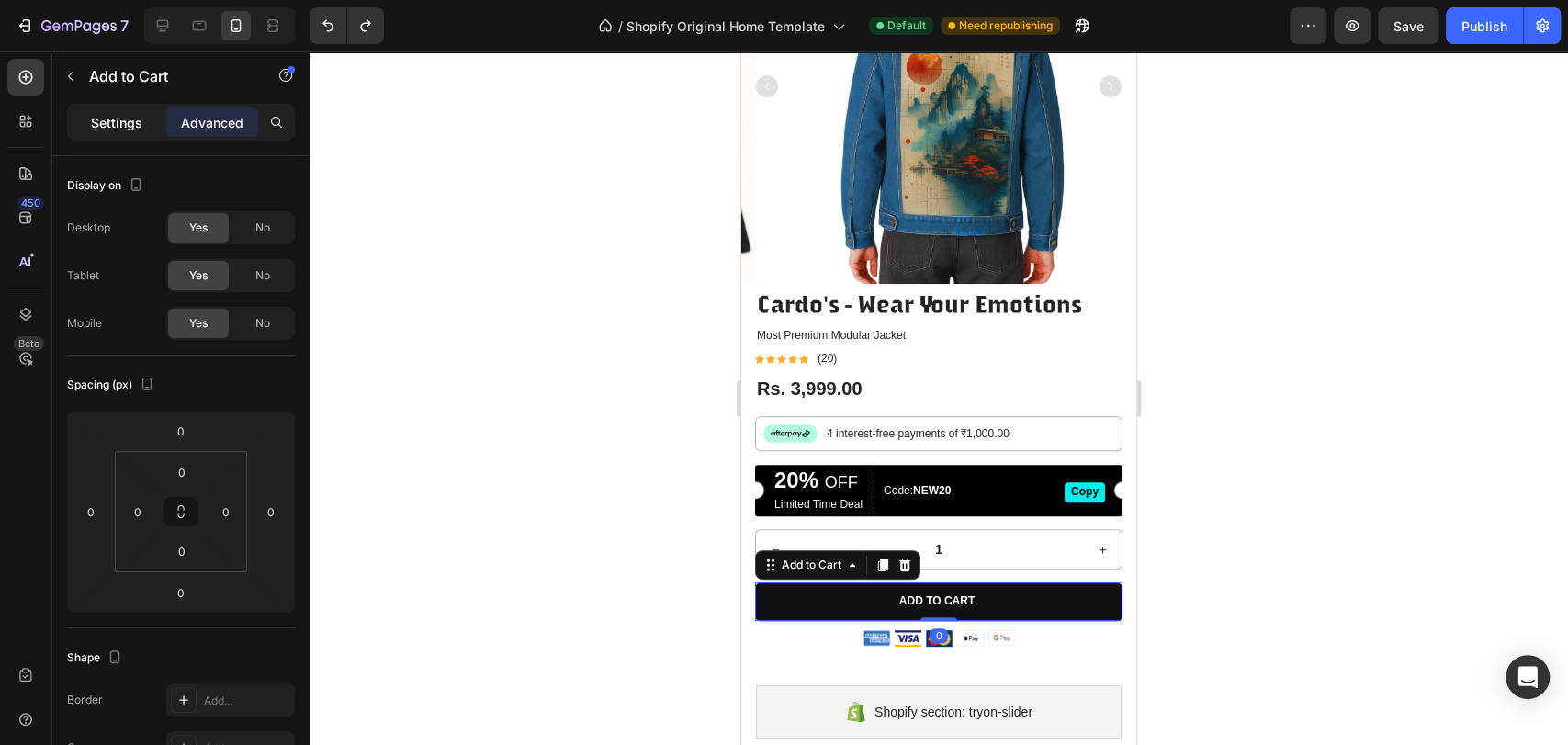 click on "Settings Advanced" at bounding box center (181, 122) 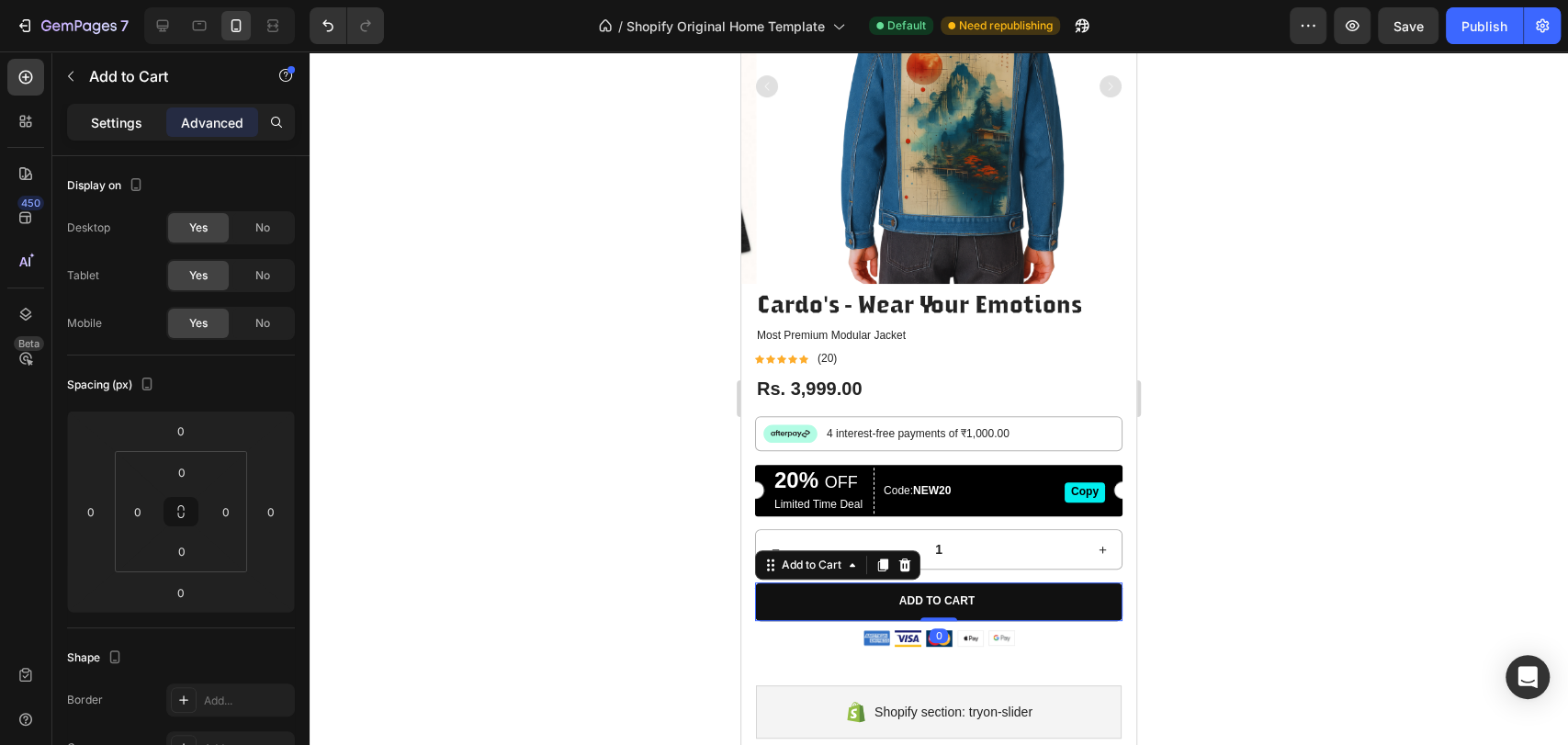 click on "Settings" 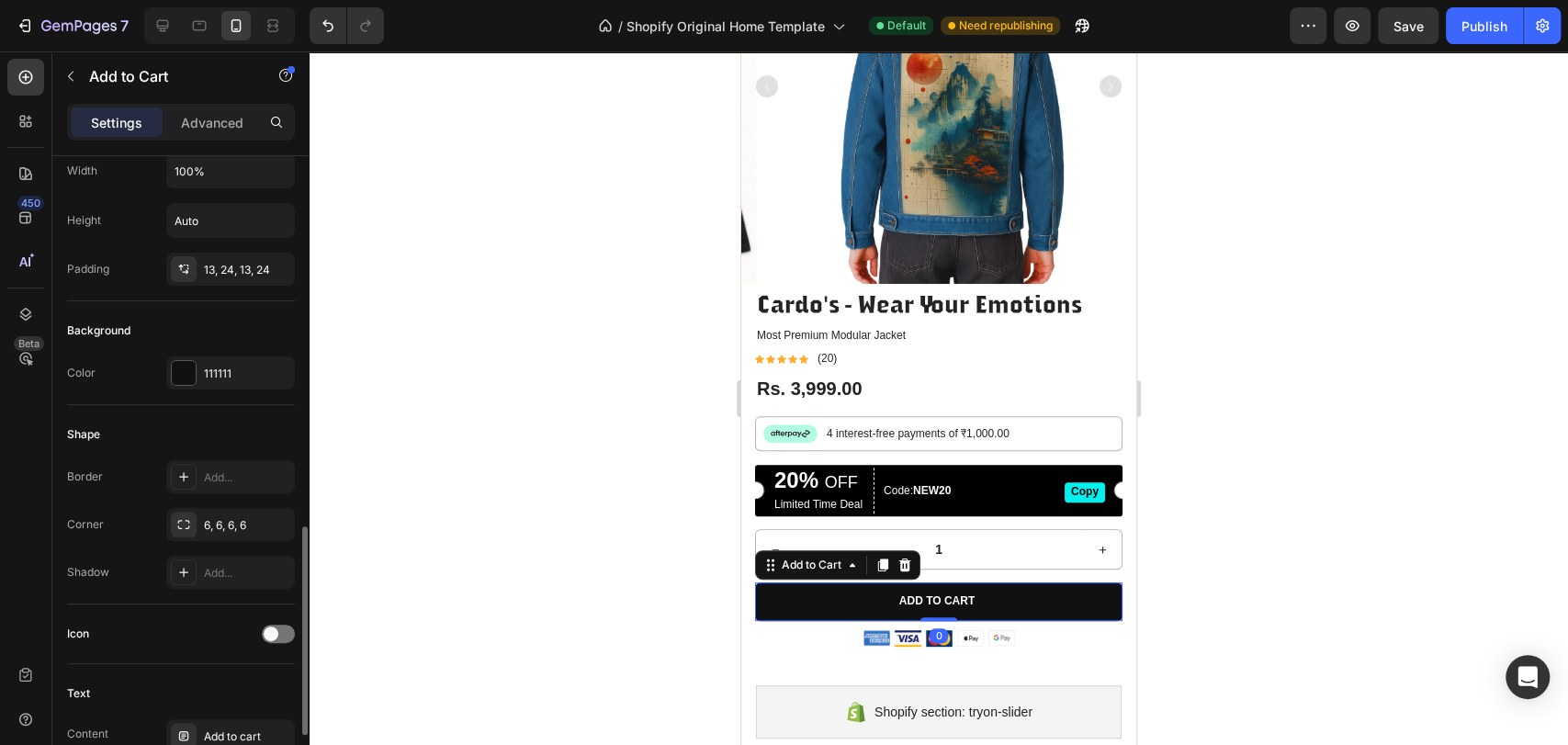 scroll, scrollTop: 919, scrollLeft: 0, axis: vertical 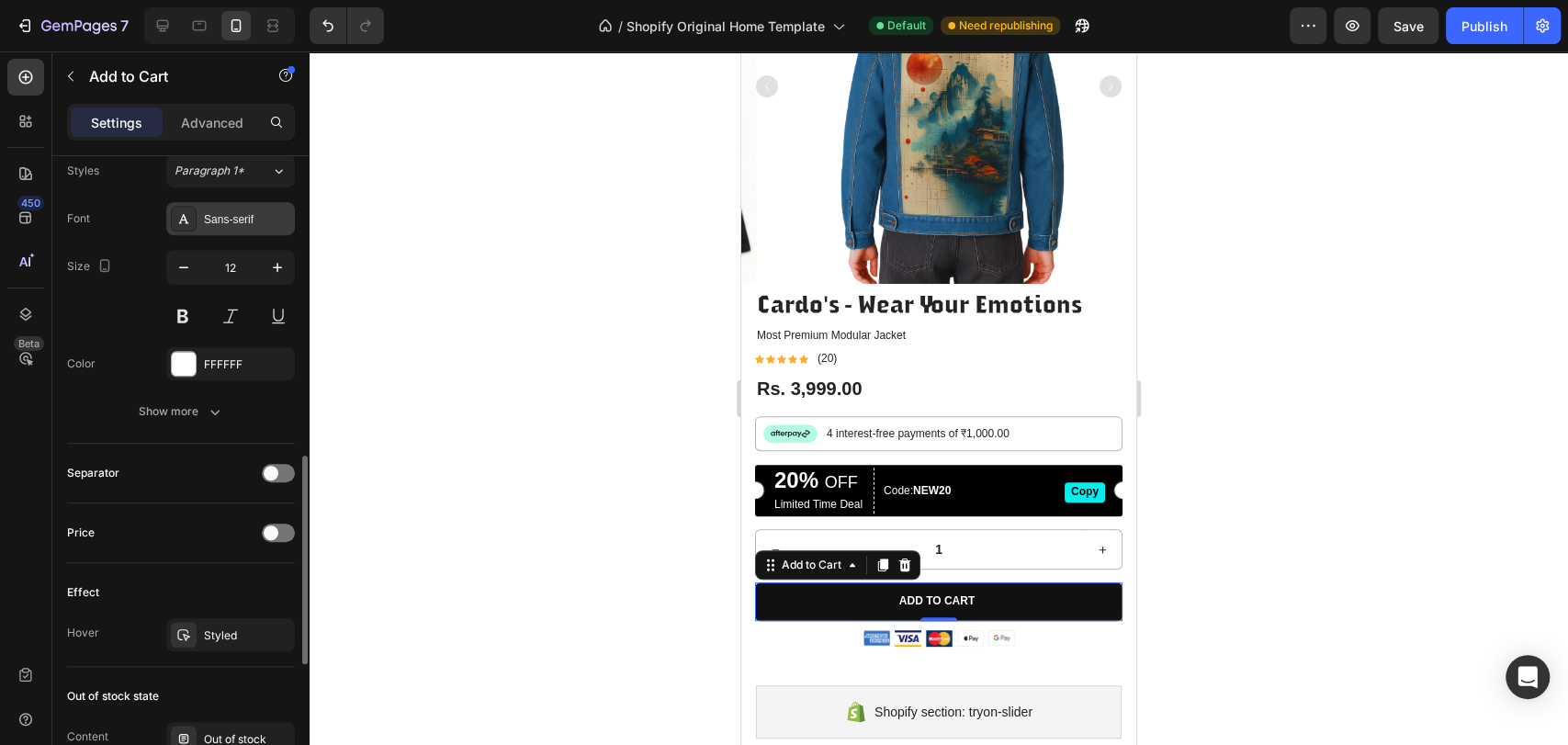 click on "Sans-serif" at bounding box center (247, 220) 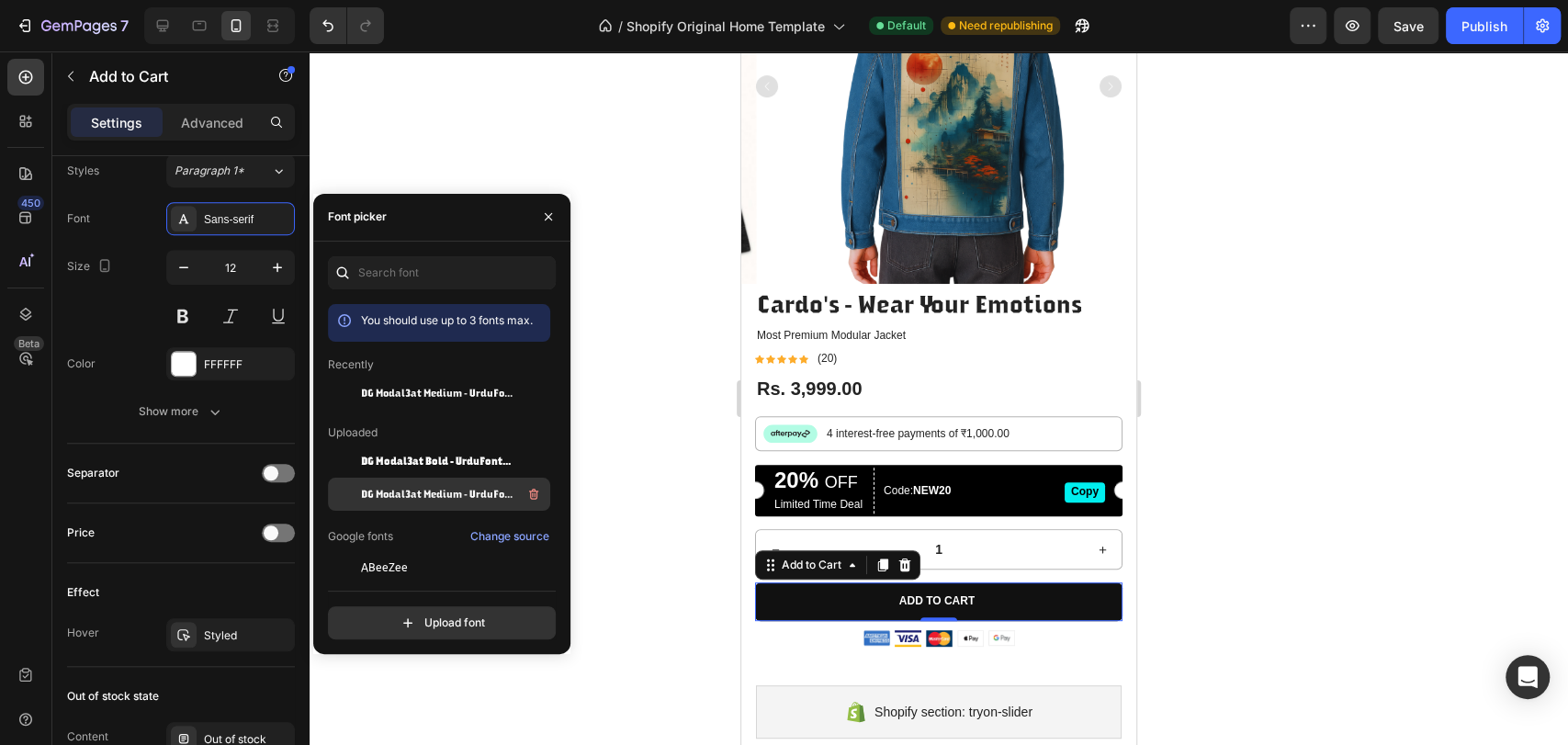 click on "DG Modal3at Medium - UrduFontscom" at bounding box center (437, 494) 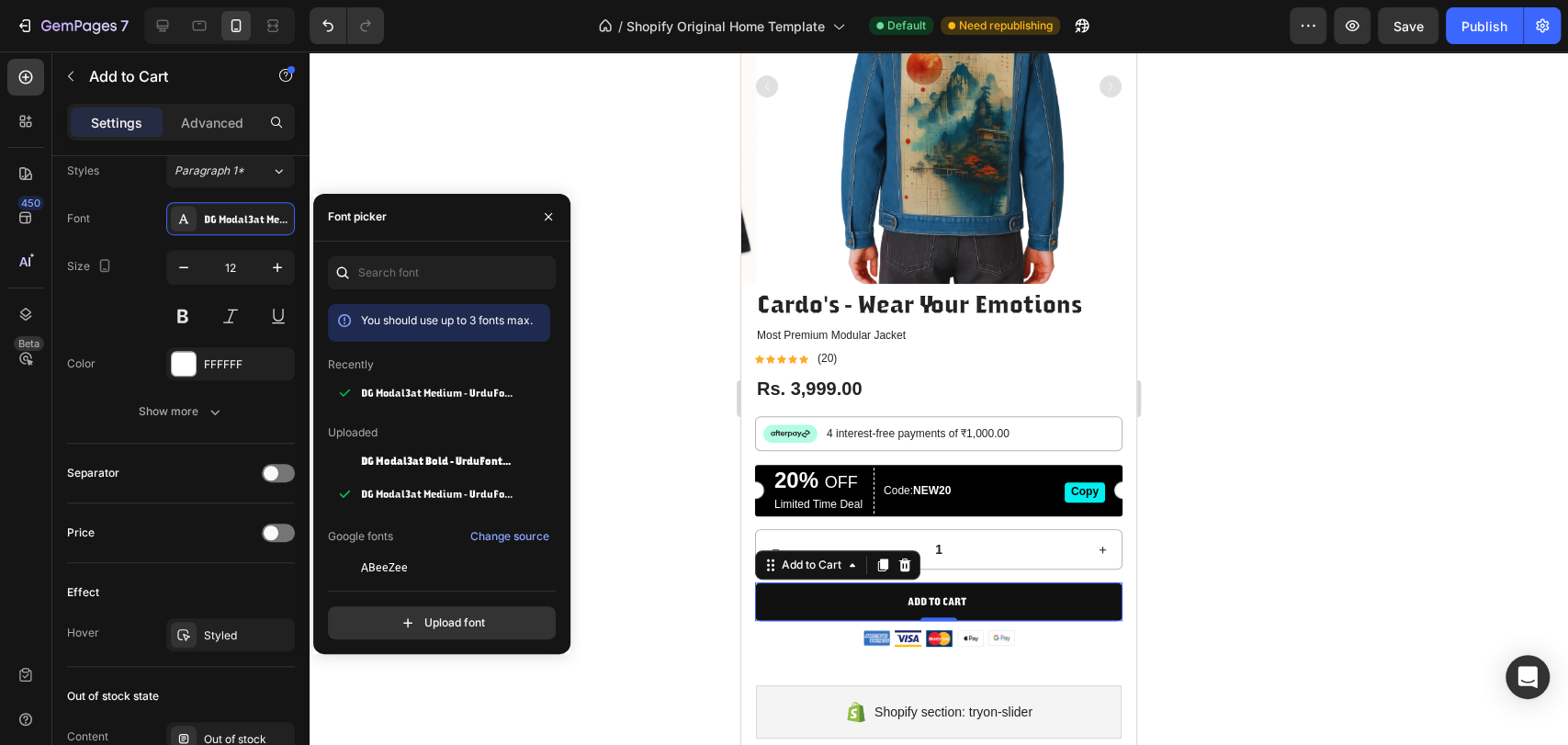 click 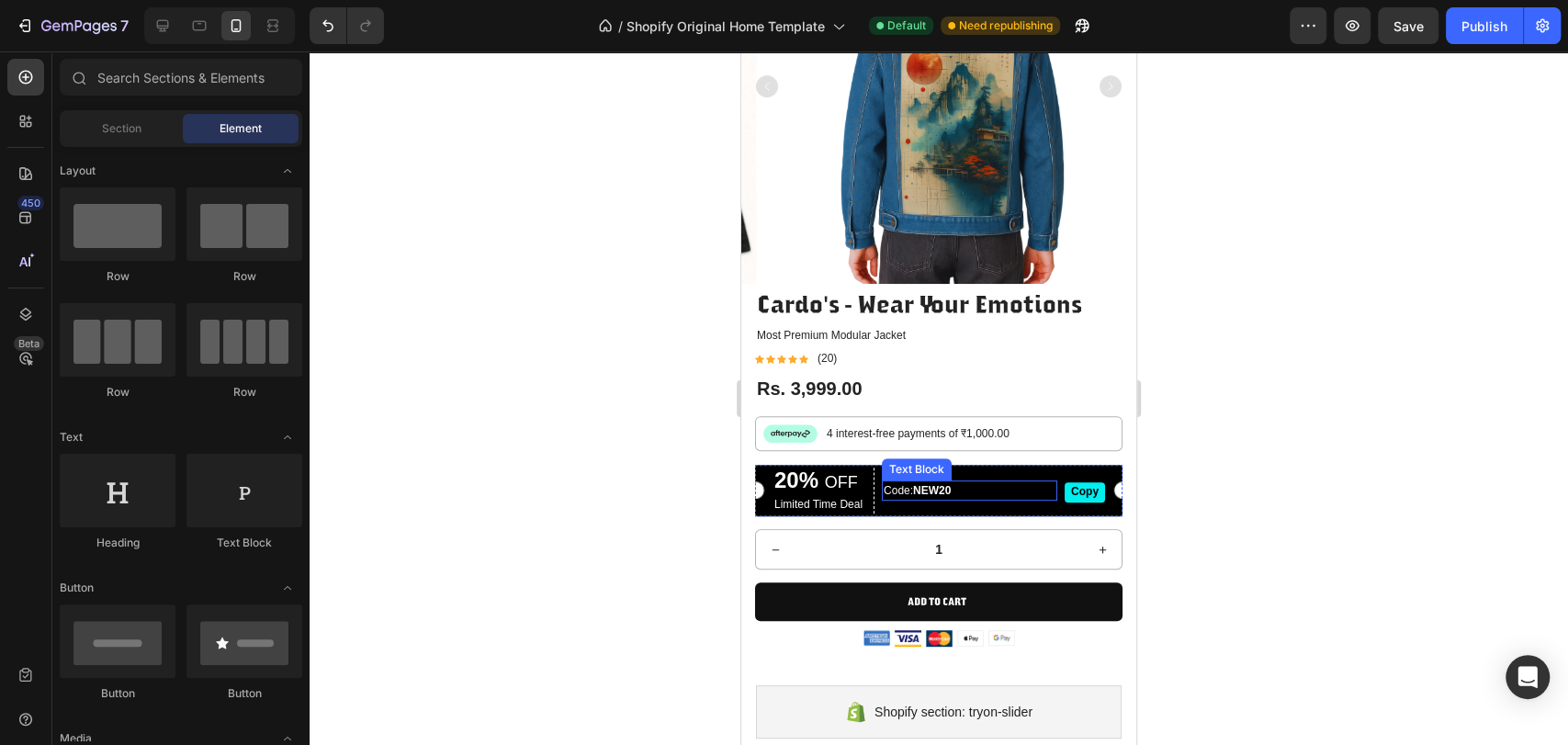 click on "Code:  NEW20" at bounding box center [969, 491] 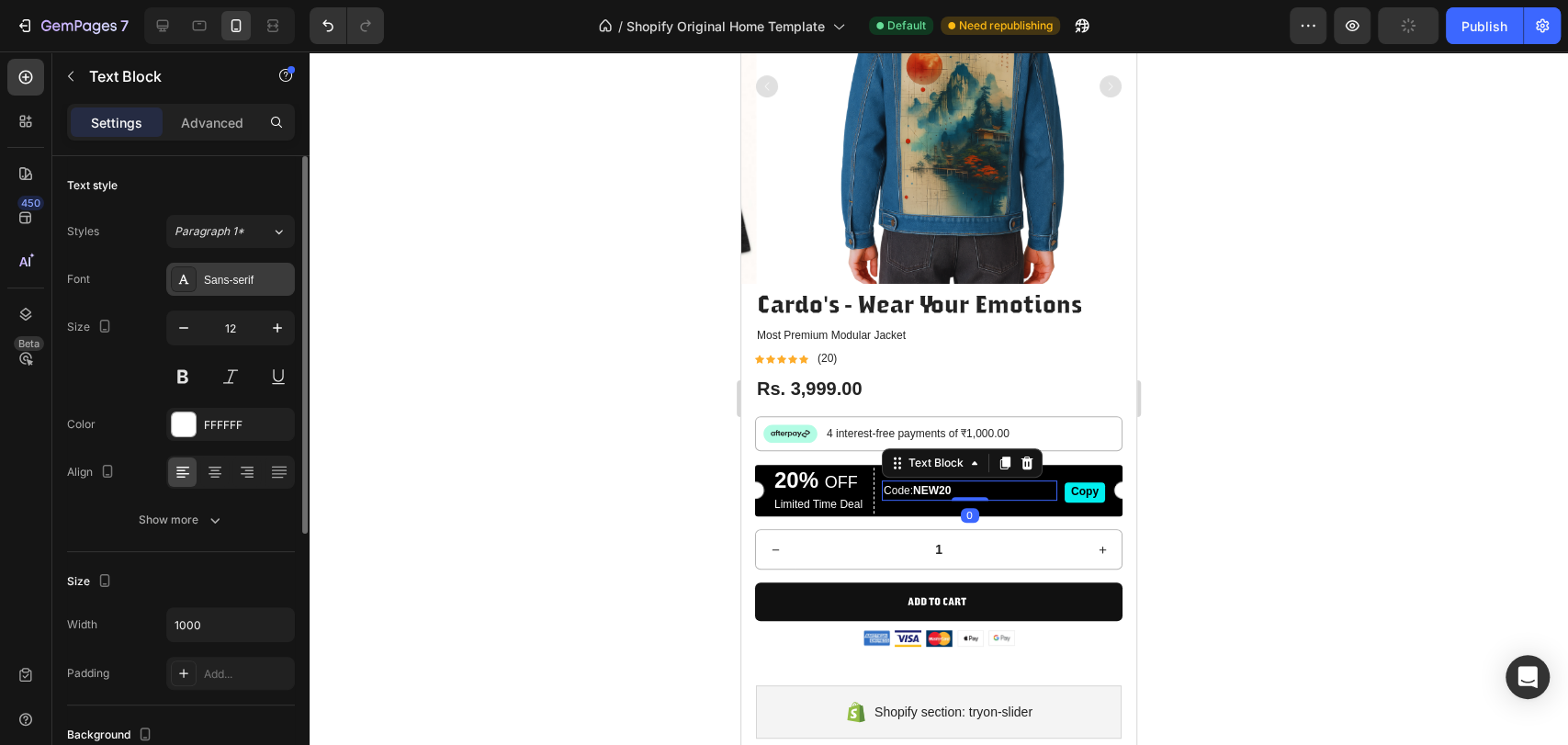 click on "Sans-serif" at bounding box center [247, 280] 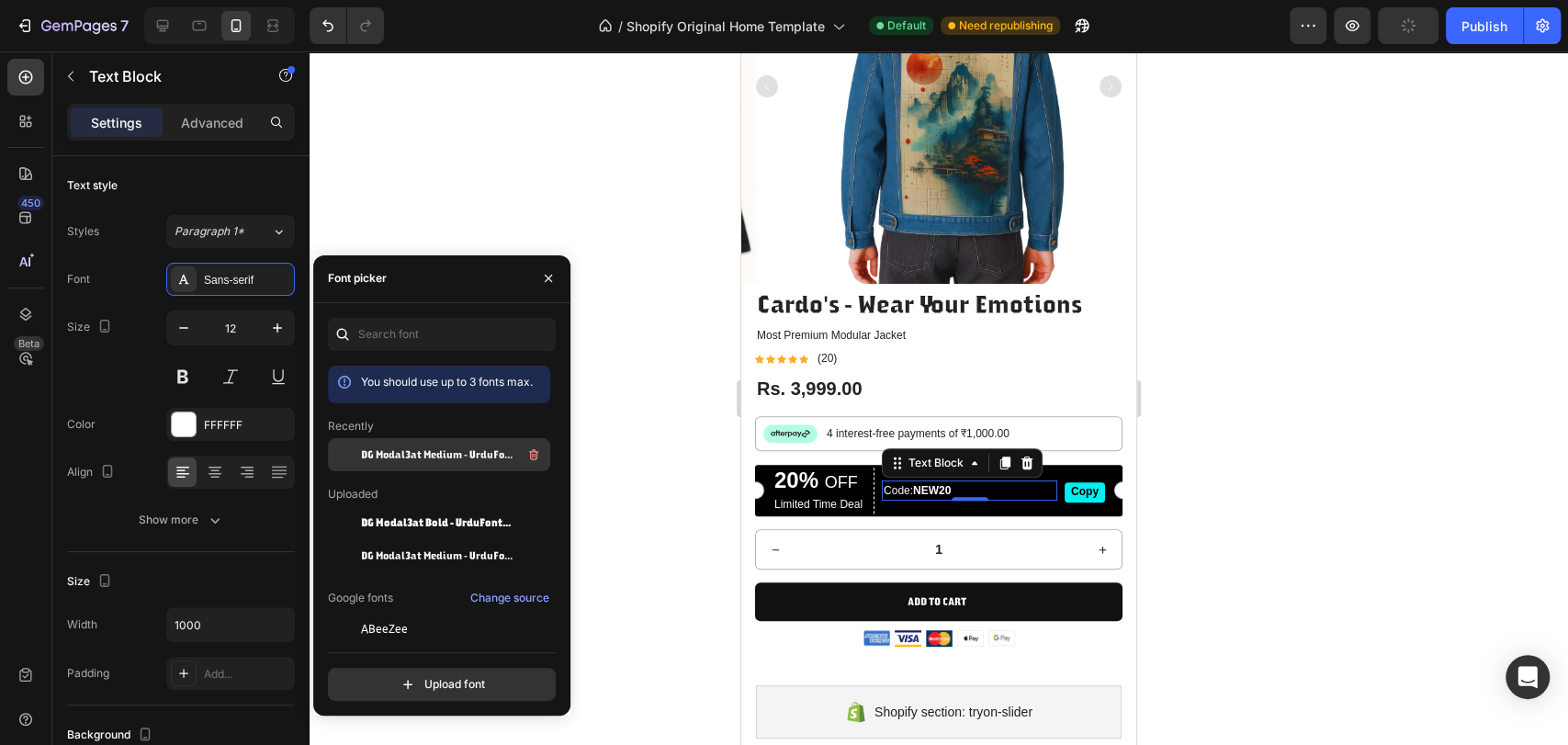 click on "DG Modal3at Medium - UrduFontscom" at bounding box center [454, 455] 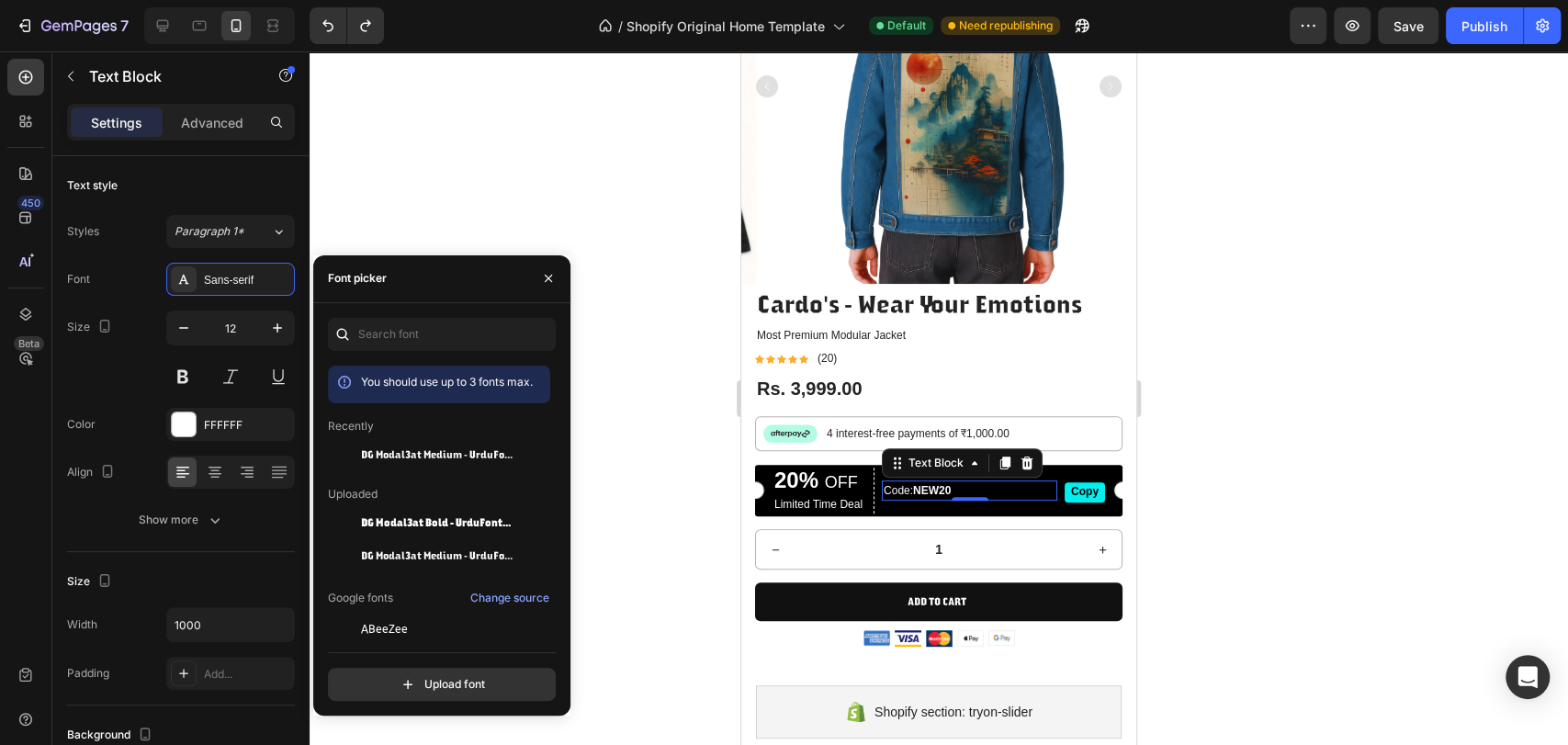 click 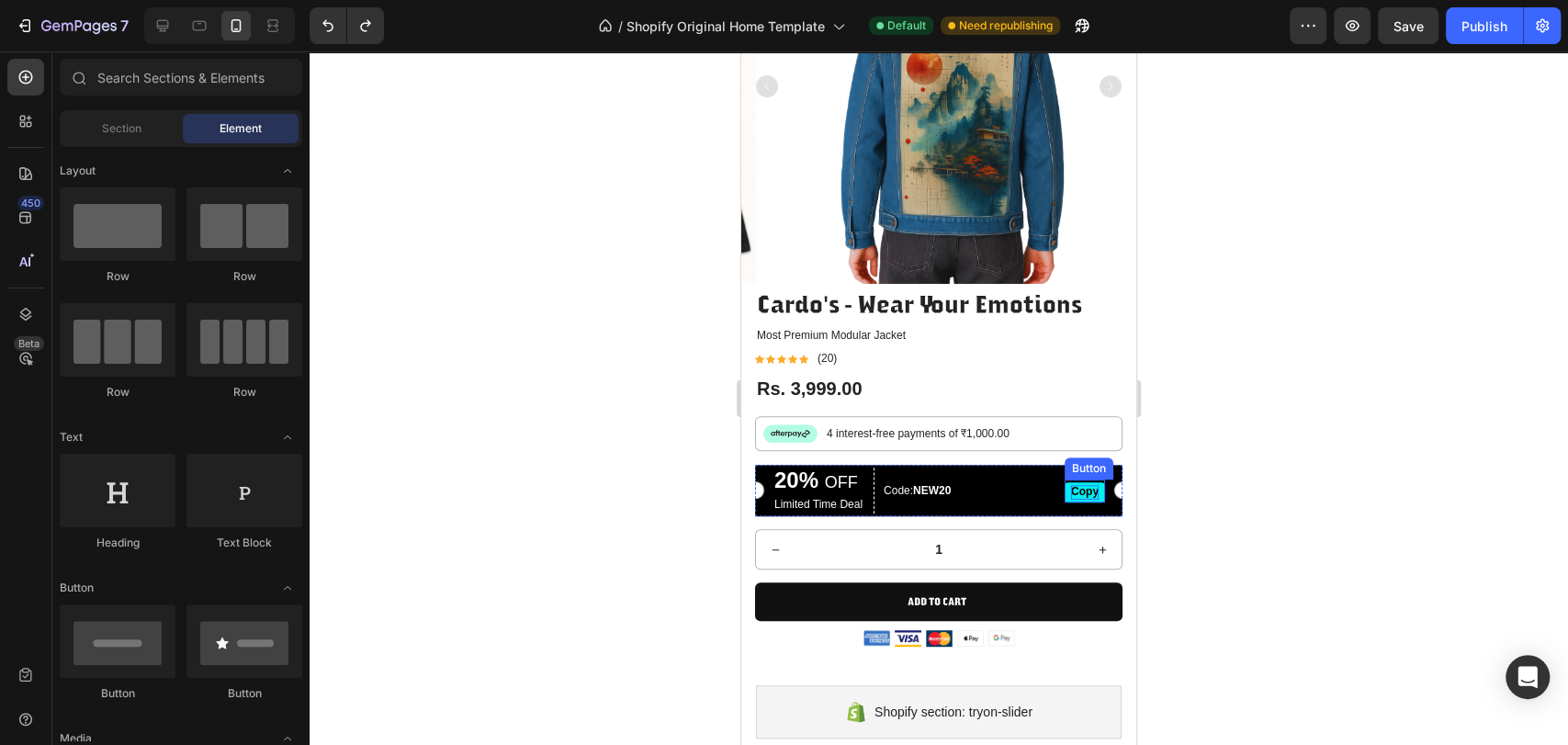click on "Copy" at bounding box center [1085, 492] 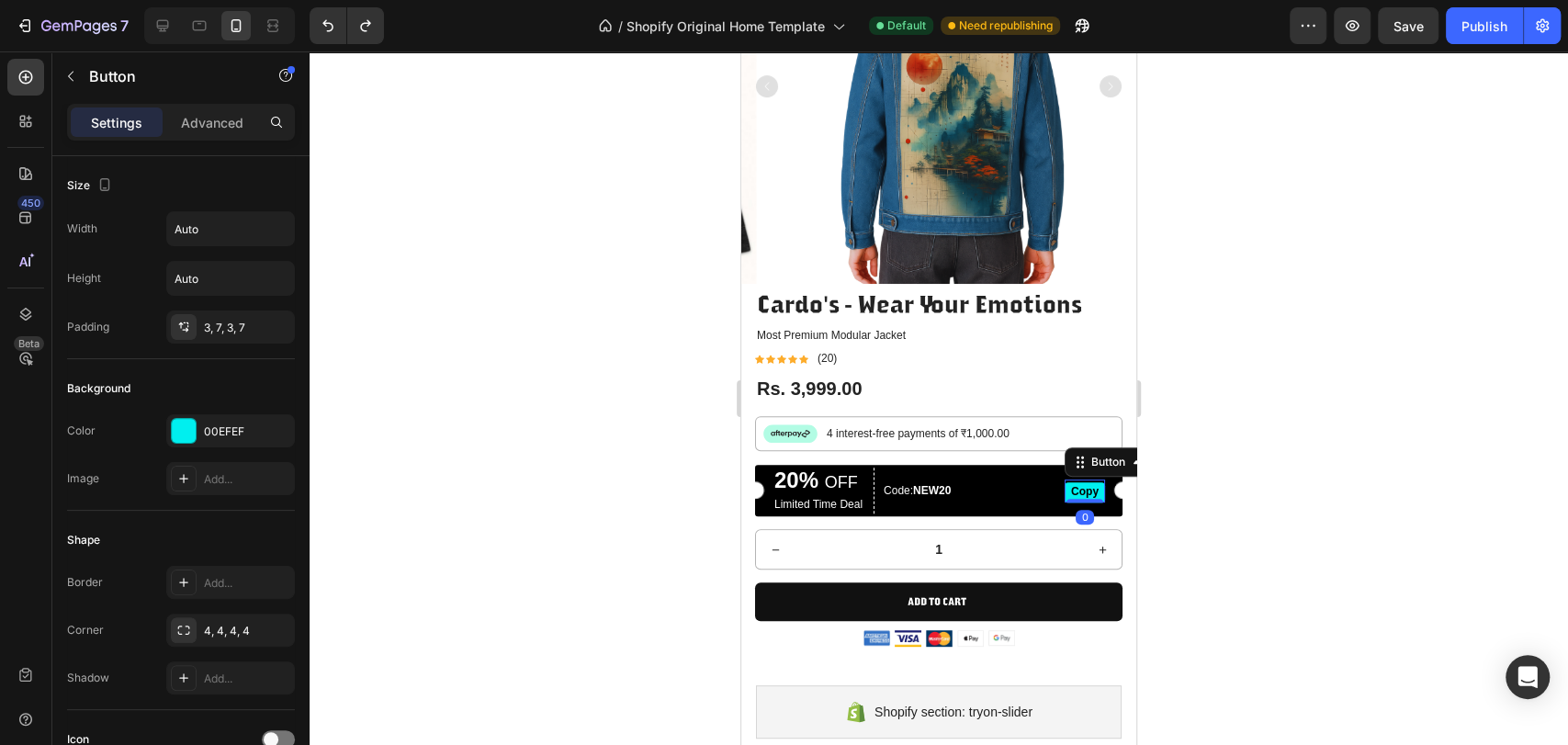 click 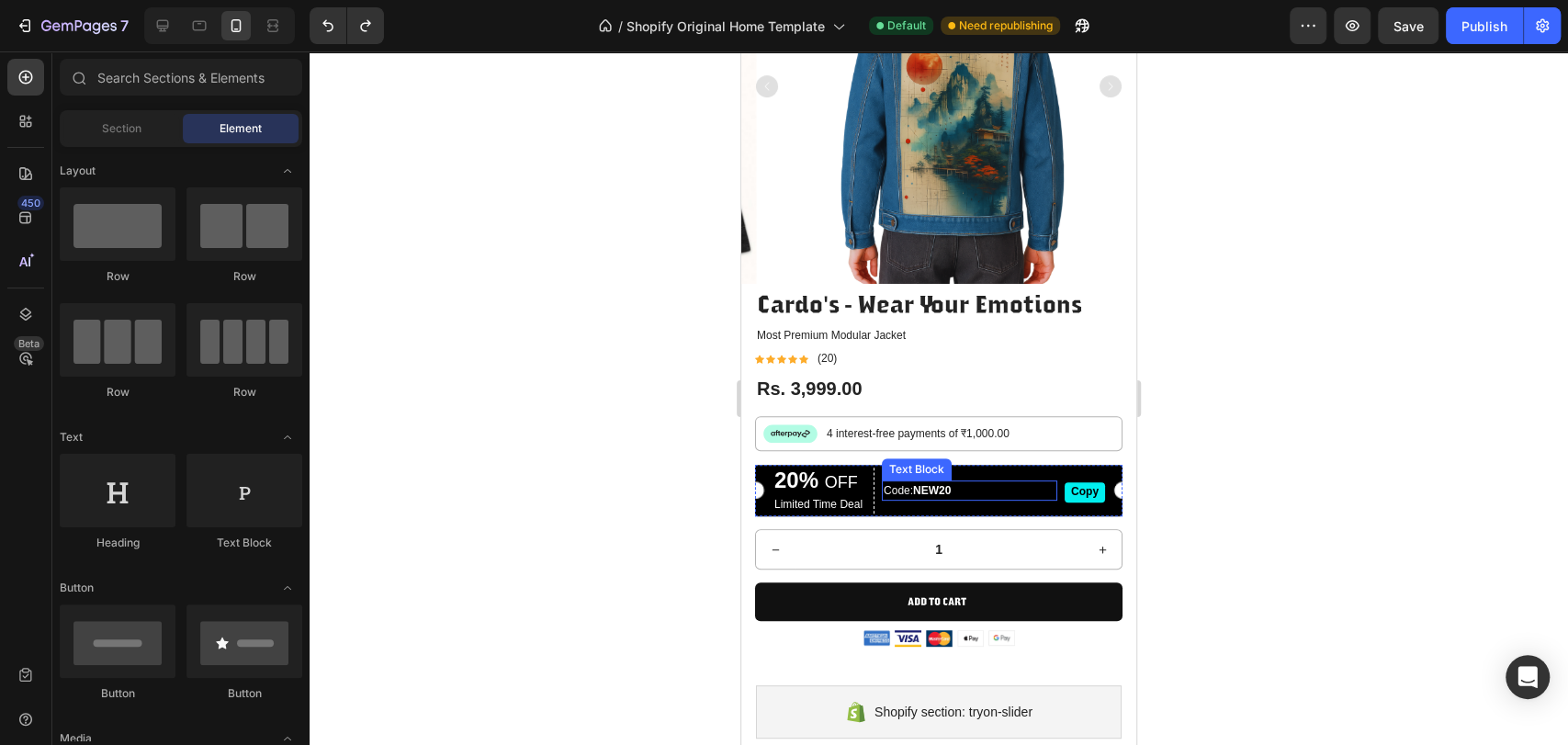 click on "Code:  NEW20" at bounding box center (969, 491) 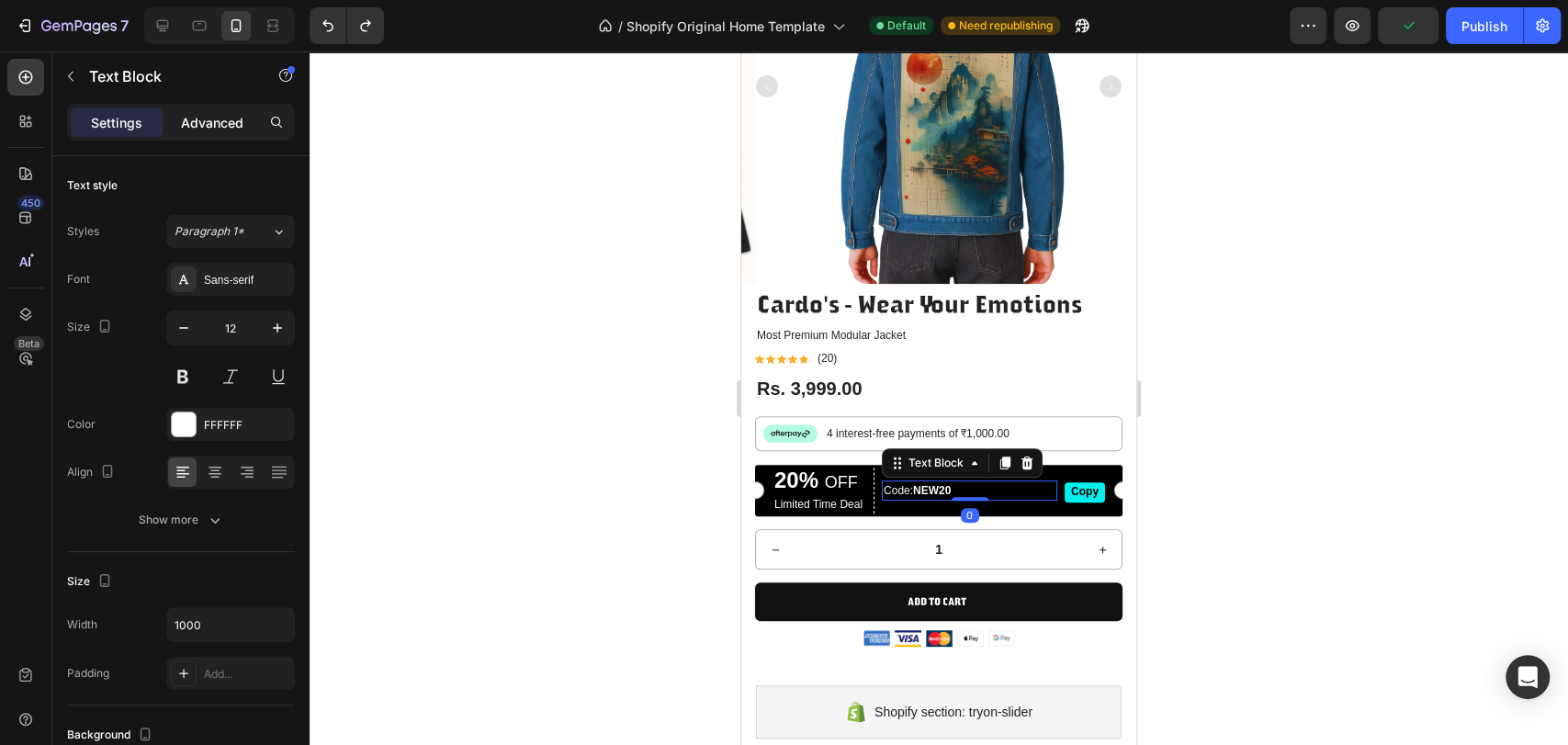 click on "Advanced" at bounding box center (212, 122) 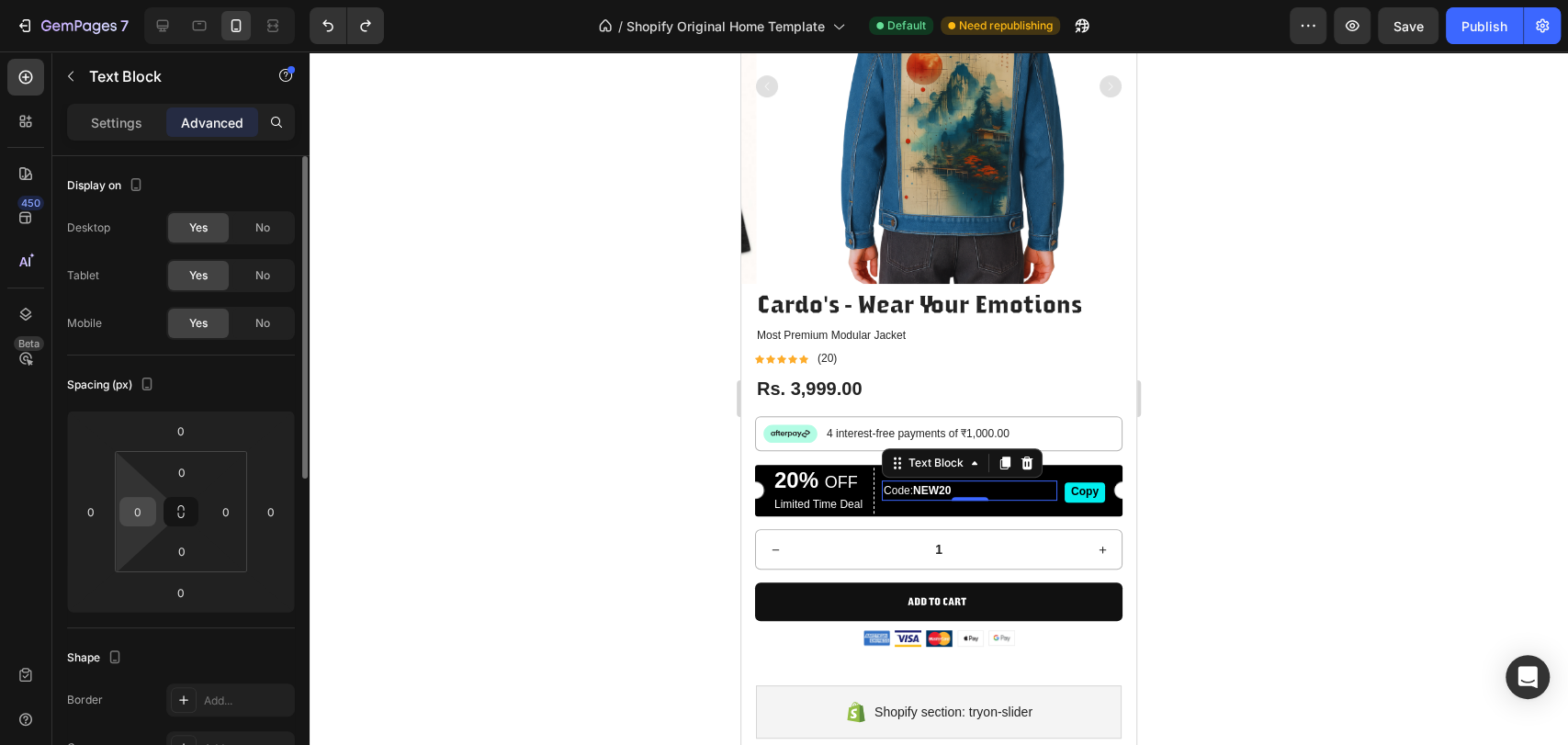 click on "0" at bounding box center (138, 512) 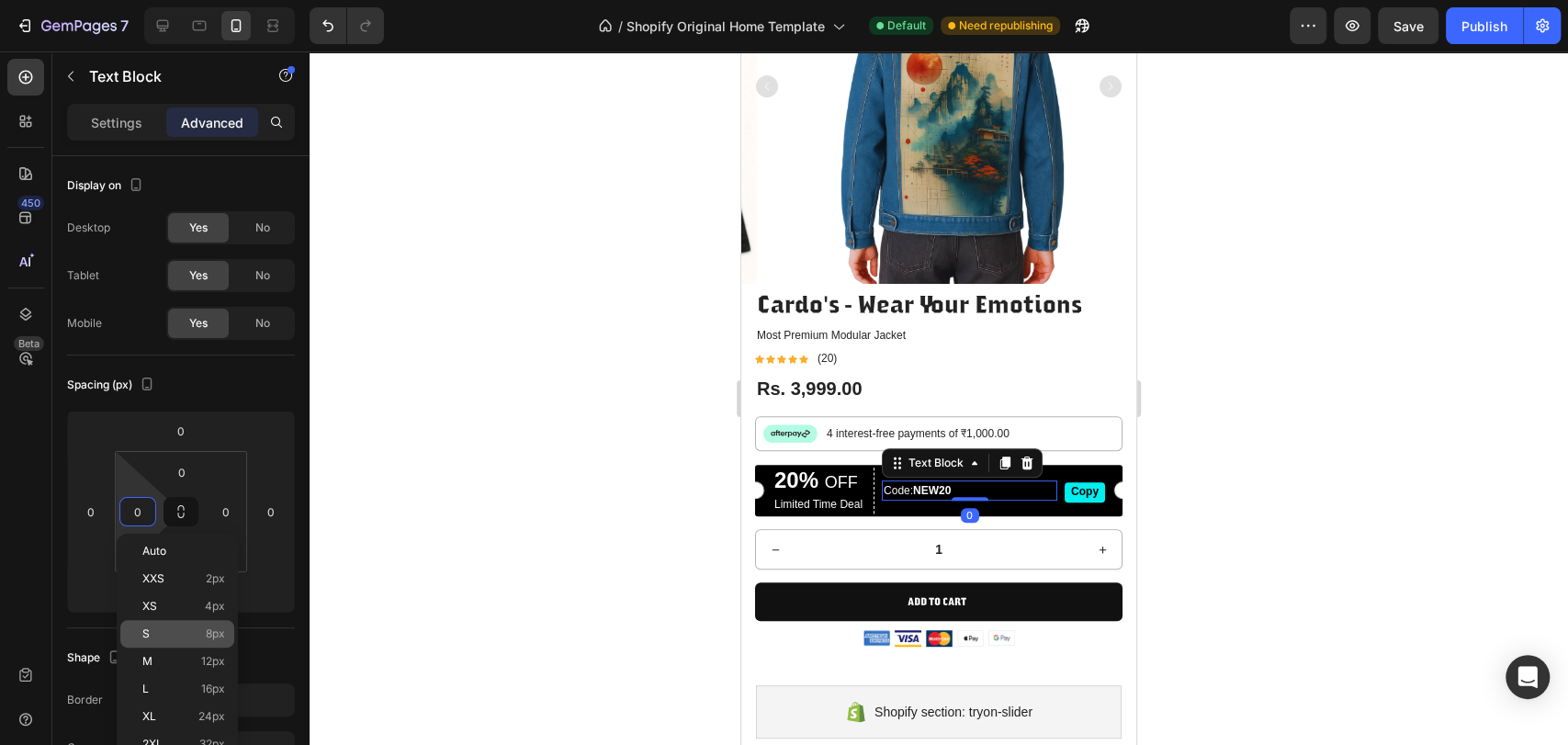 click on "S 8px" at bounding box center [184, 634] 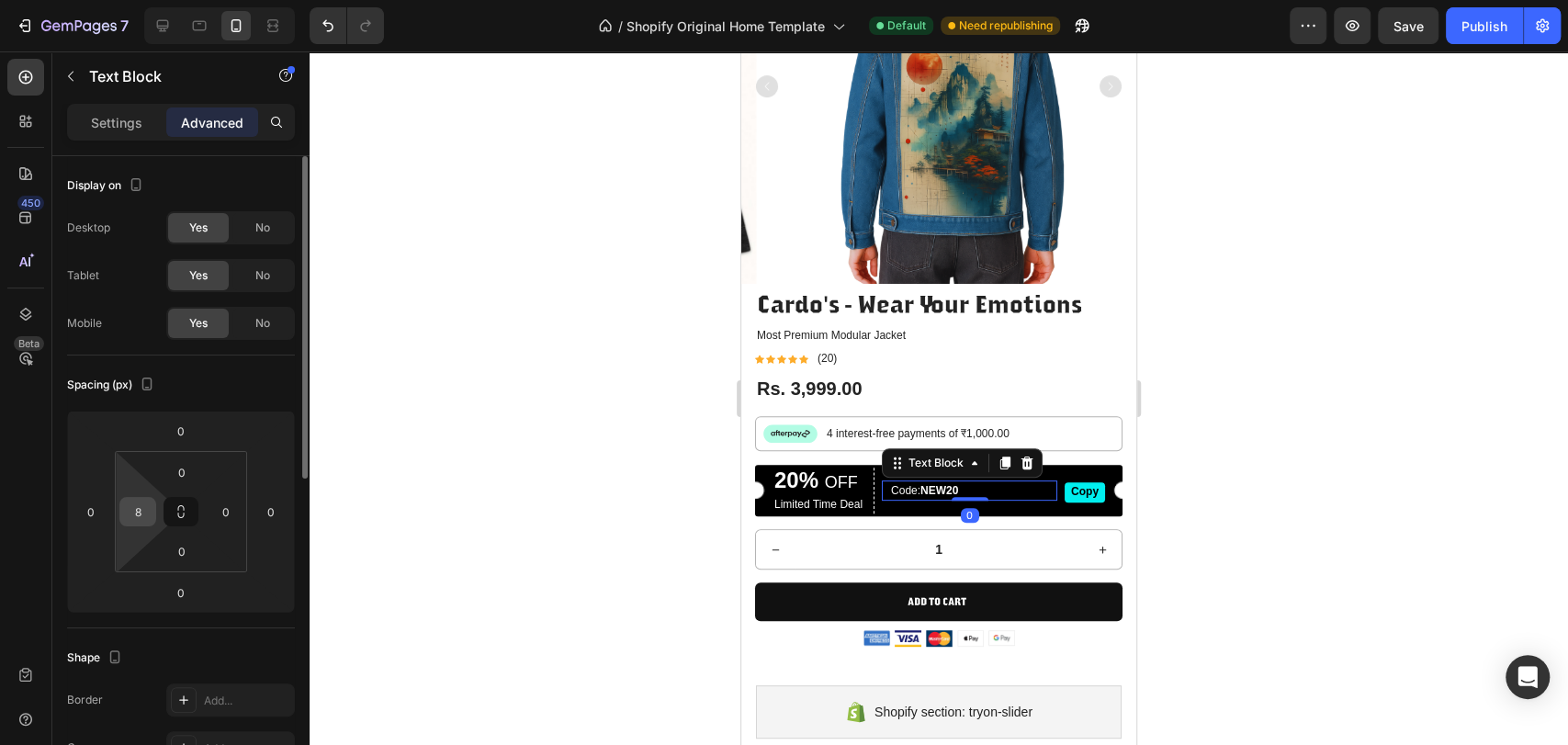 click on "8" at bounding box center [138, 512] 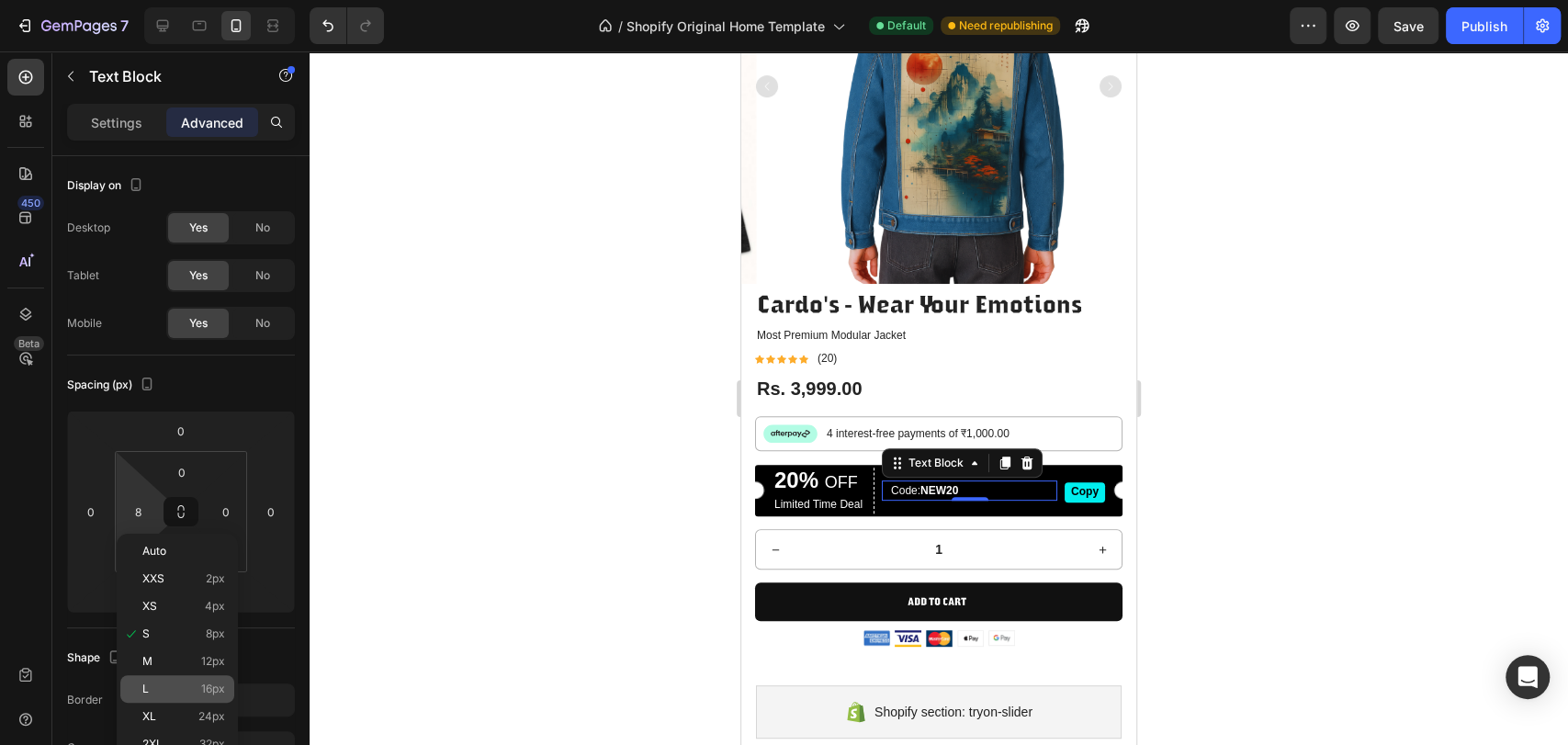 click on "L 16px" 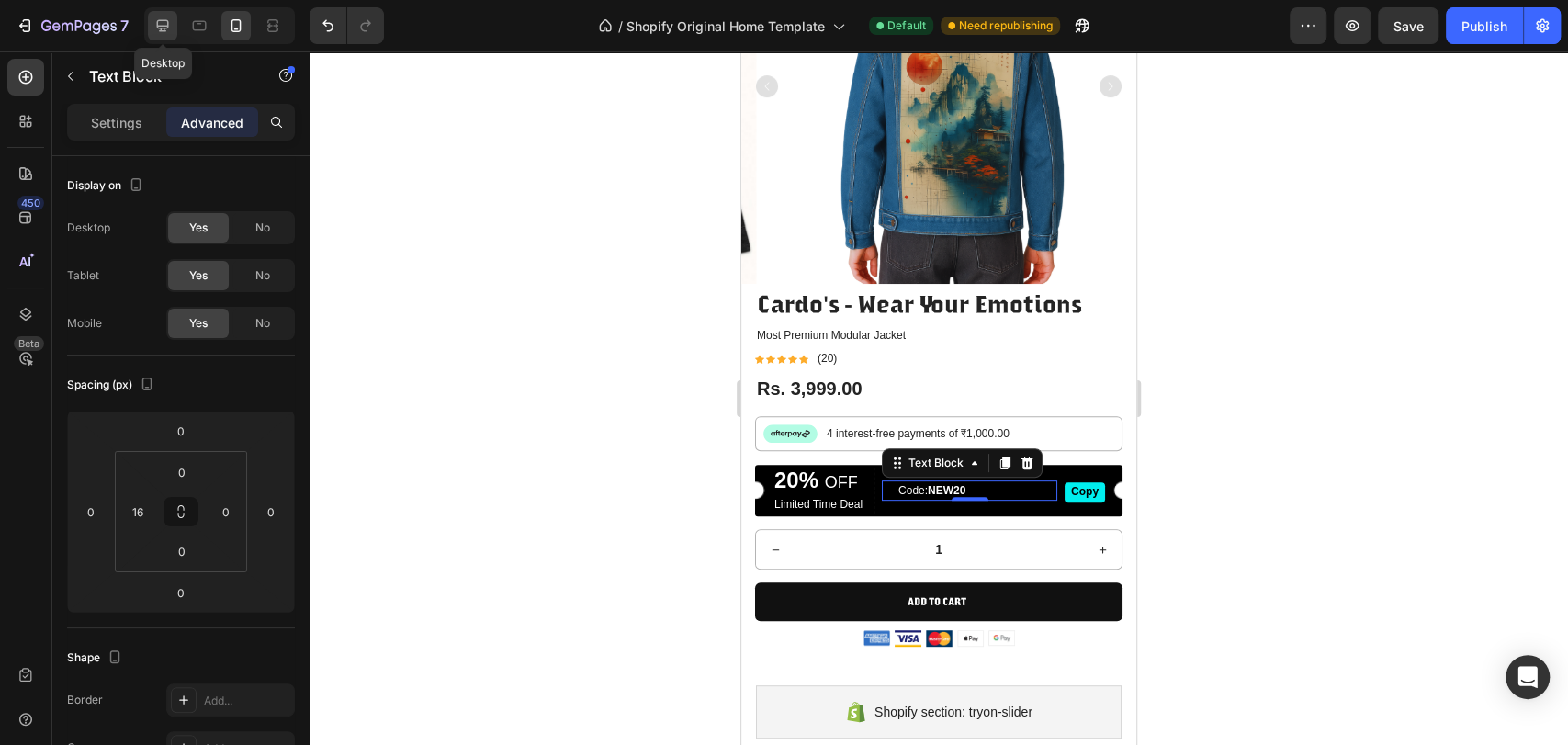 click 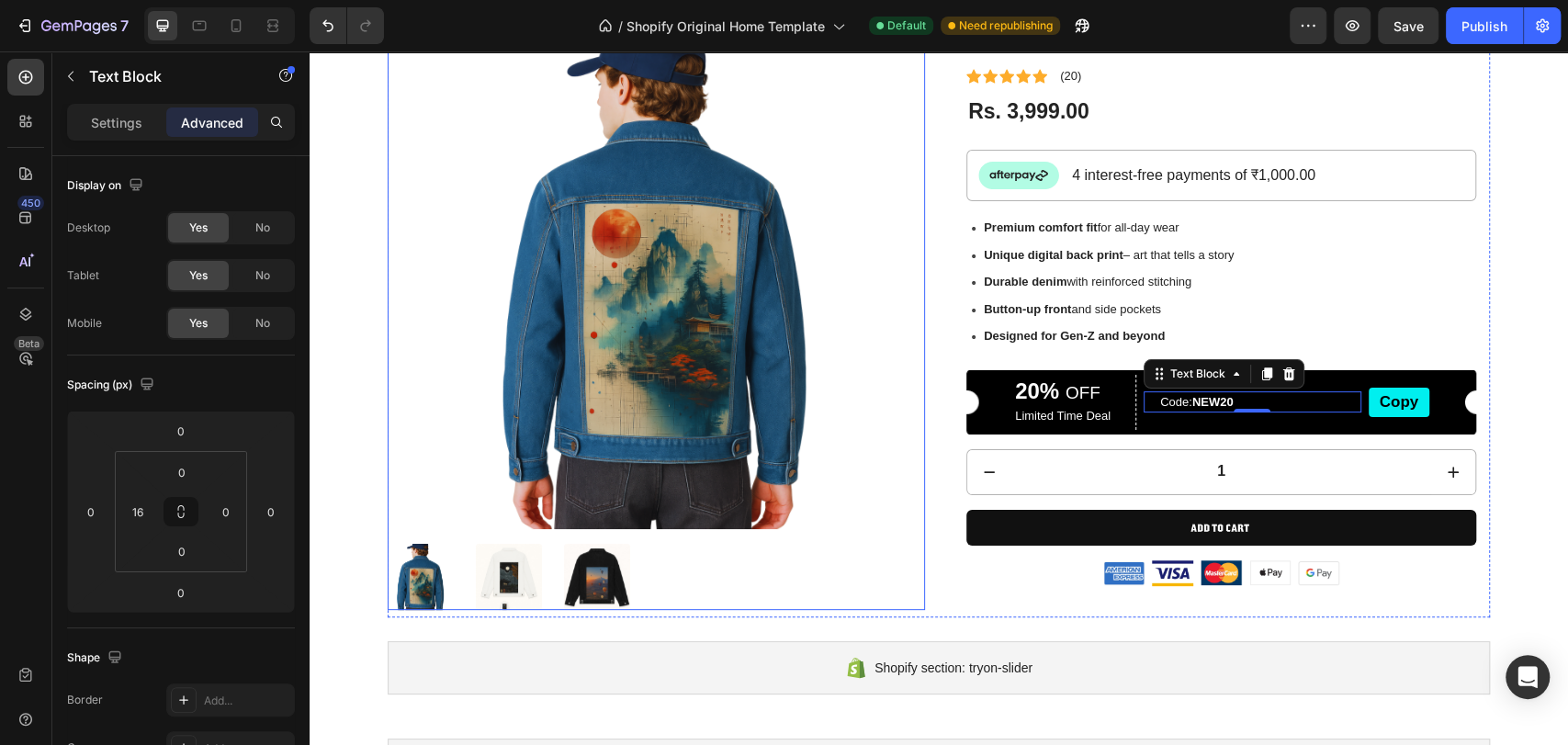 scroll, scrollTop: 166, scrollLeft: 0, axis: vertical 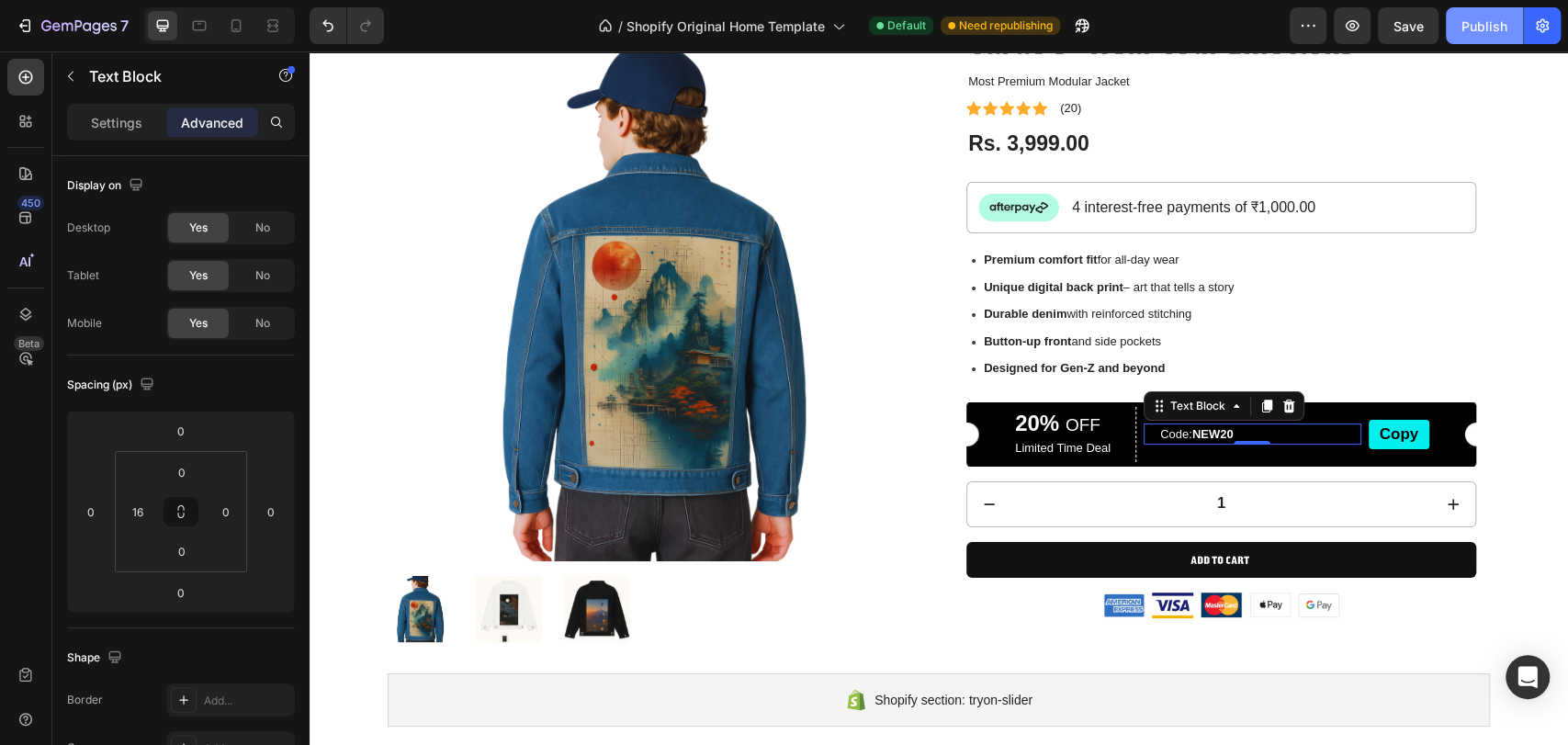 click on "Publish" at bounding box center [1484, 26] 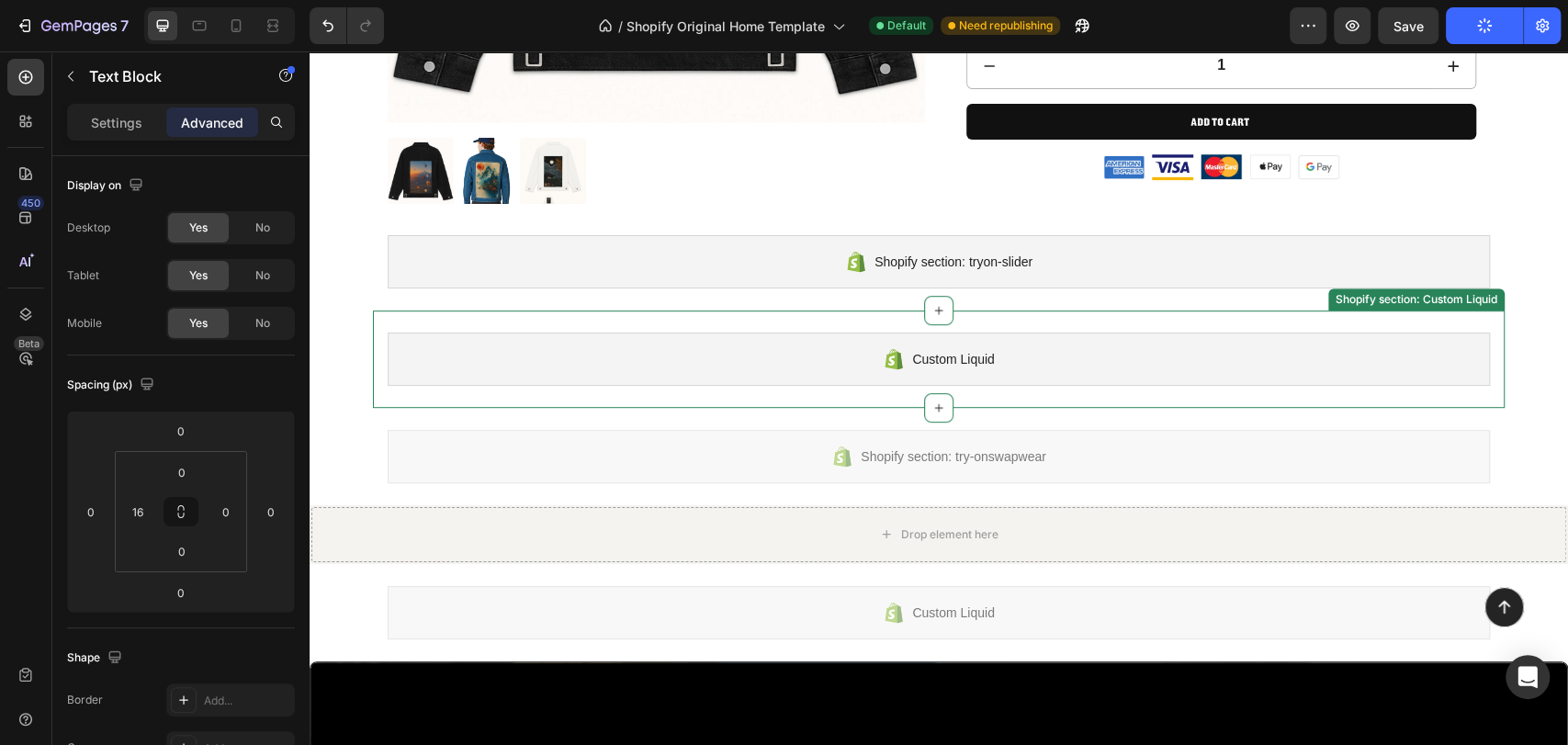 scroll, scrollTop: 5, scrollLeft: 0, axis: vertical 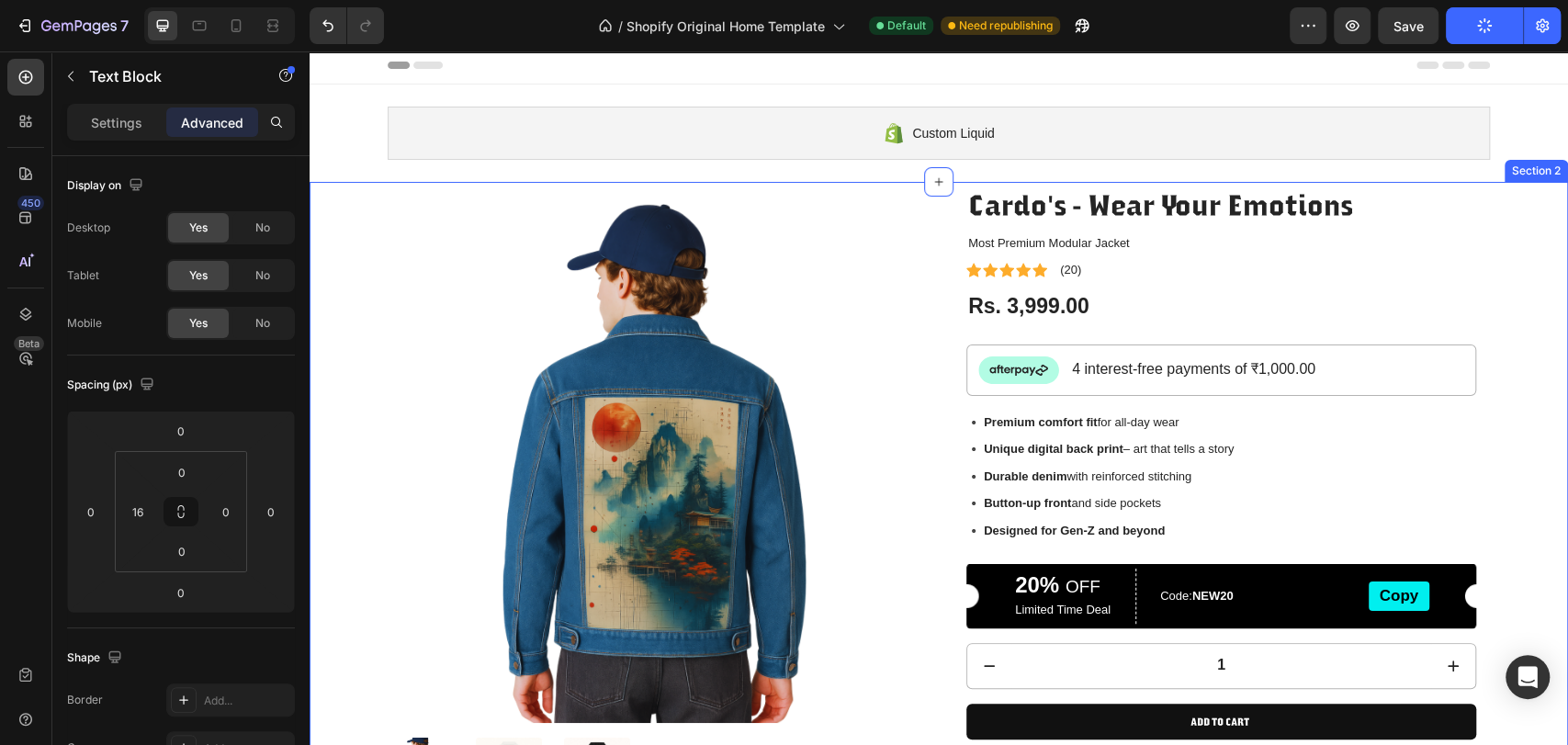 click on "Product Images Cardo's  - Wear Your Emotions Product Title Most Premium Modular Jacket Text Block Icon Icon Icon Icon Icon Icon List (20) Text Block Row Rs. 3,999.00 Product Price Product Price Row Image 4 interest-free payments of ₹1,000.00 Text Block Row
Premium comfort fit  for all-day wear
Unique digital back print  – art that tells a story
Durable denim  with reinforced stitching
Button-up front  and side pockets
Designed for Gen-Z and beyond Item List 20%   OFF Text Block Limited Time Deal Text Block Row Code:  NEW20 Text Block Copy Button Row
1
Product Quantity Add to cart Add to Cart Row Image Image Image Image Image Row Row Product" at bounding box center (939, 497) 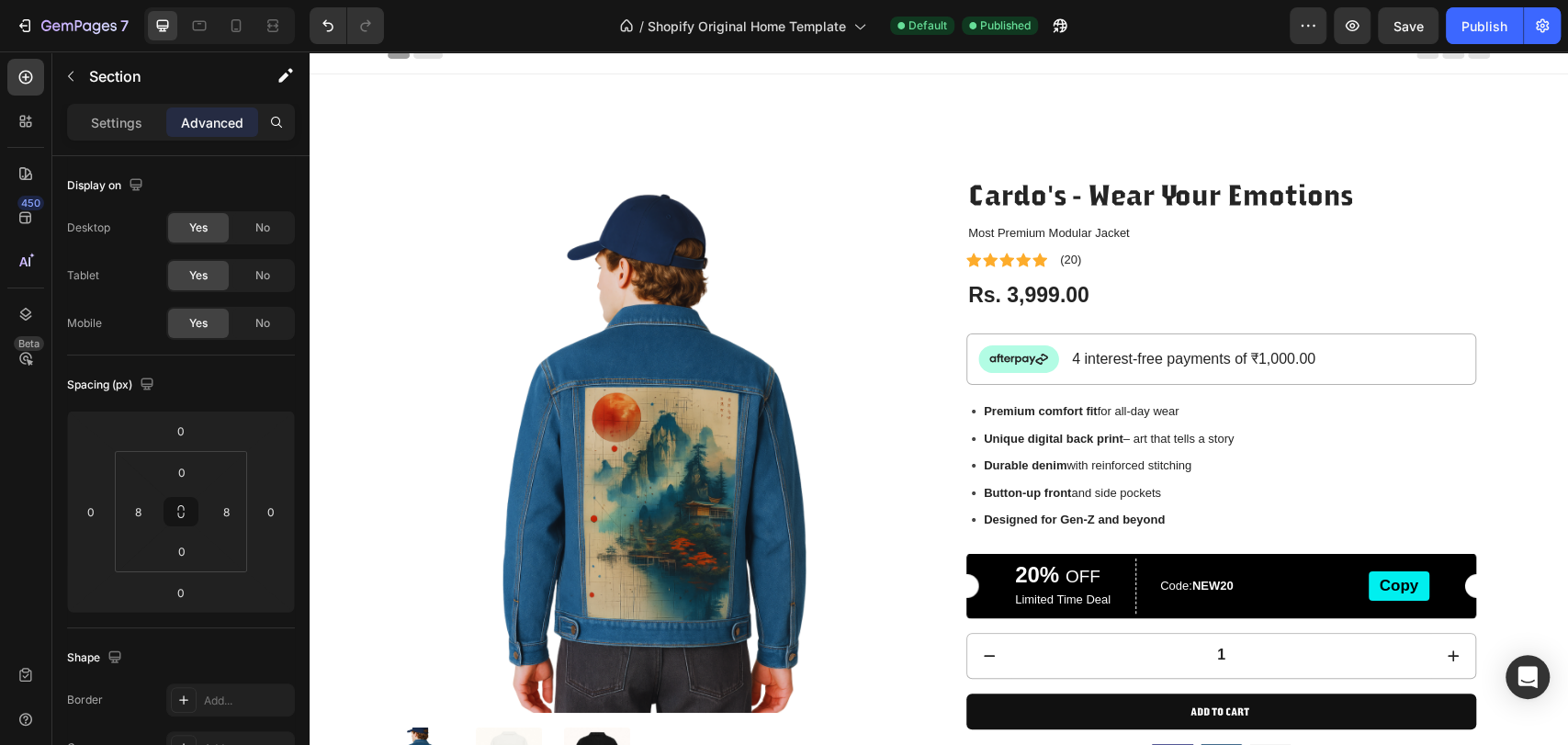 scroll, scrollTop: 0, scrollLeft: 0, axis: both 